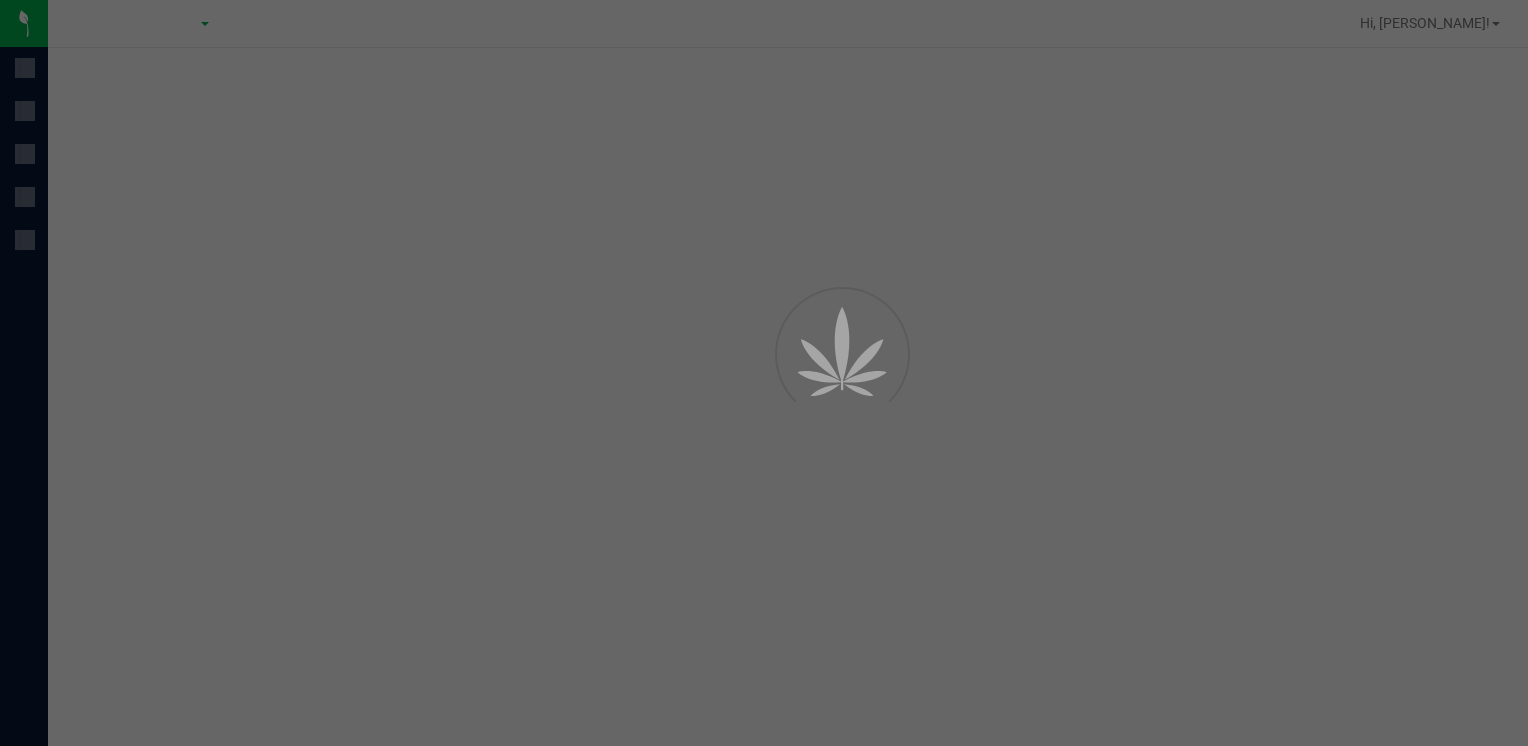 scroll, scrollTop: 0, scrollLeft: 0, axis: both 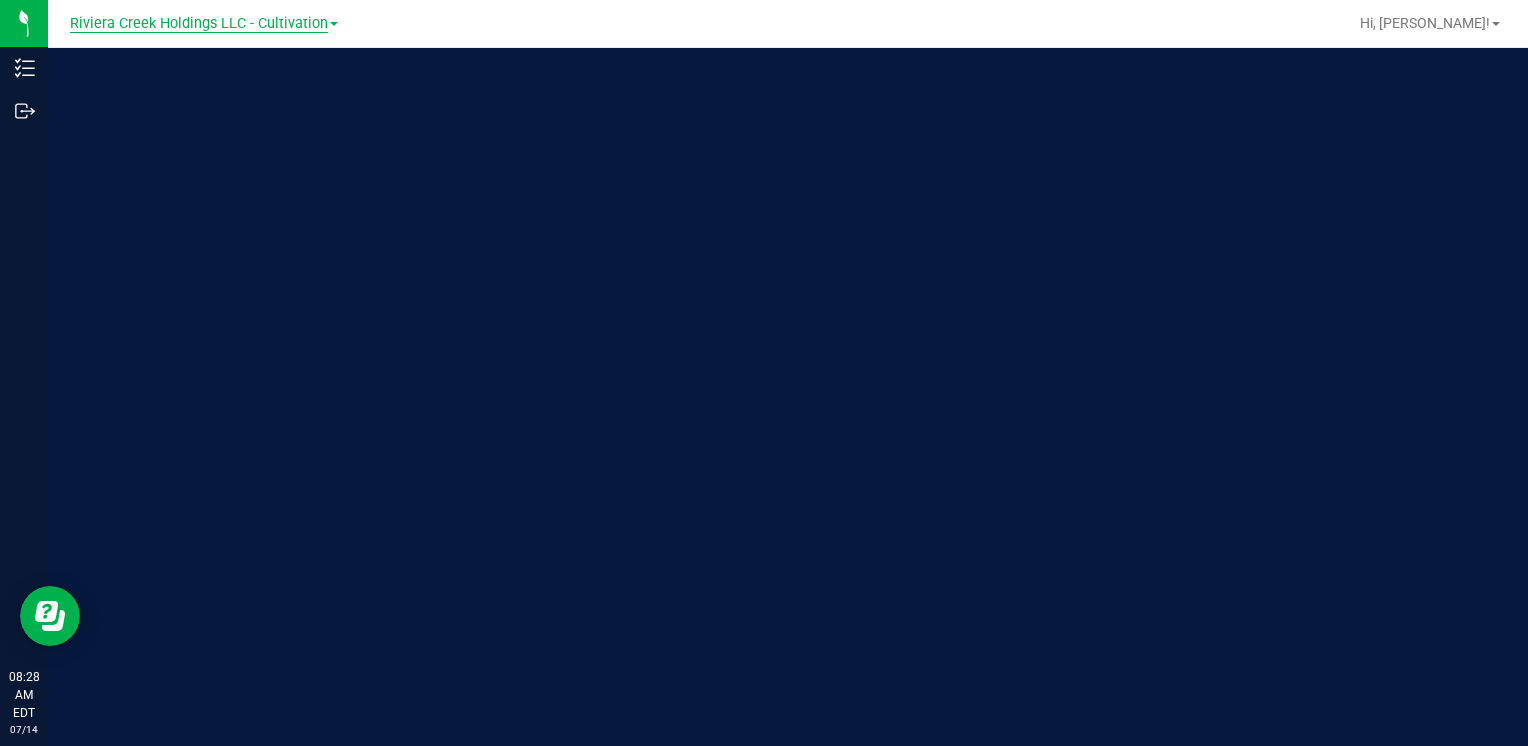 click on "Riviera Creek Holdings LLC - Cultivation" at bounding box center (199, 24) 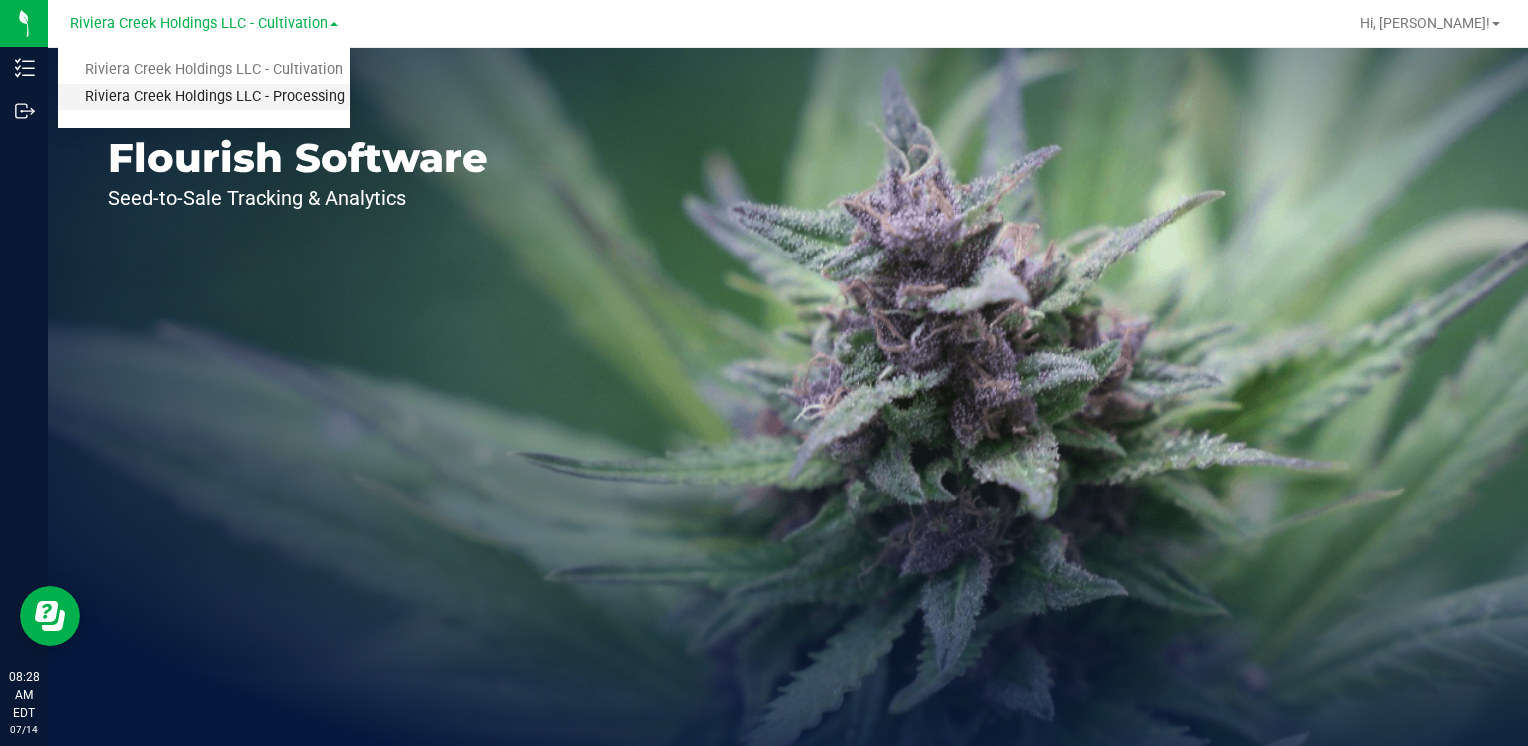 click on "Riviera Creek Holdings LLC - Processing" at bounding box center (204, 97) 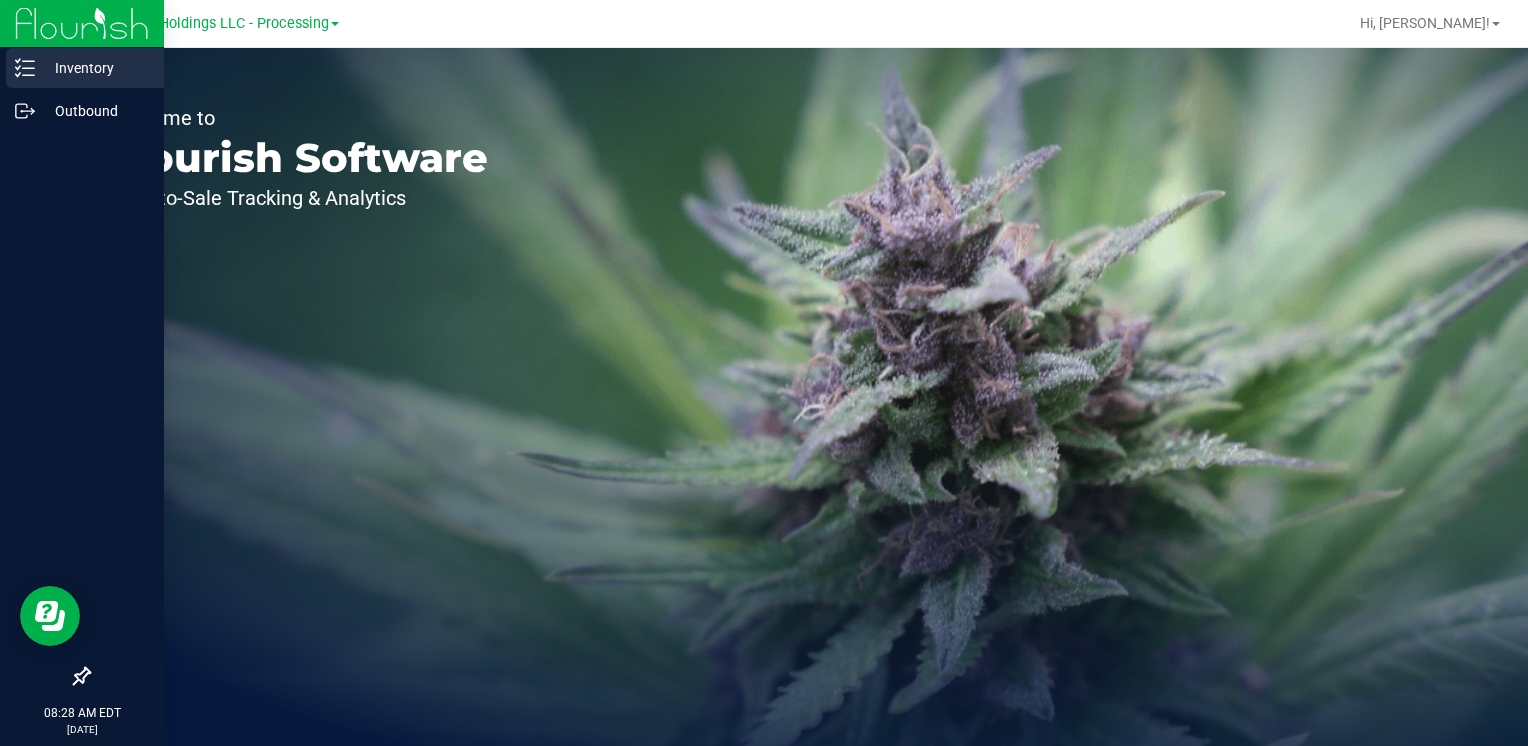 click on "Inventory" at bounding box center [95, 68] 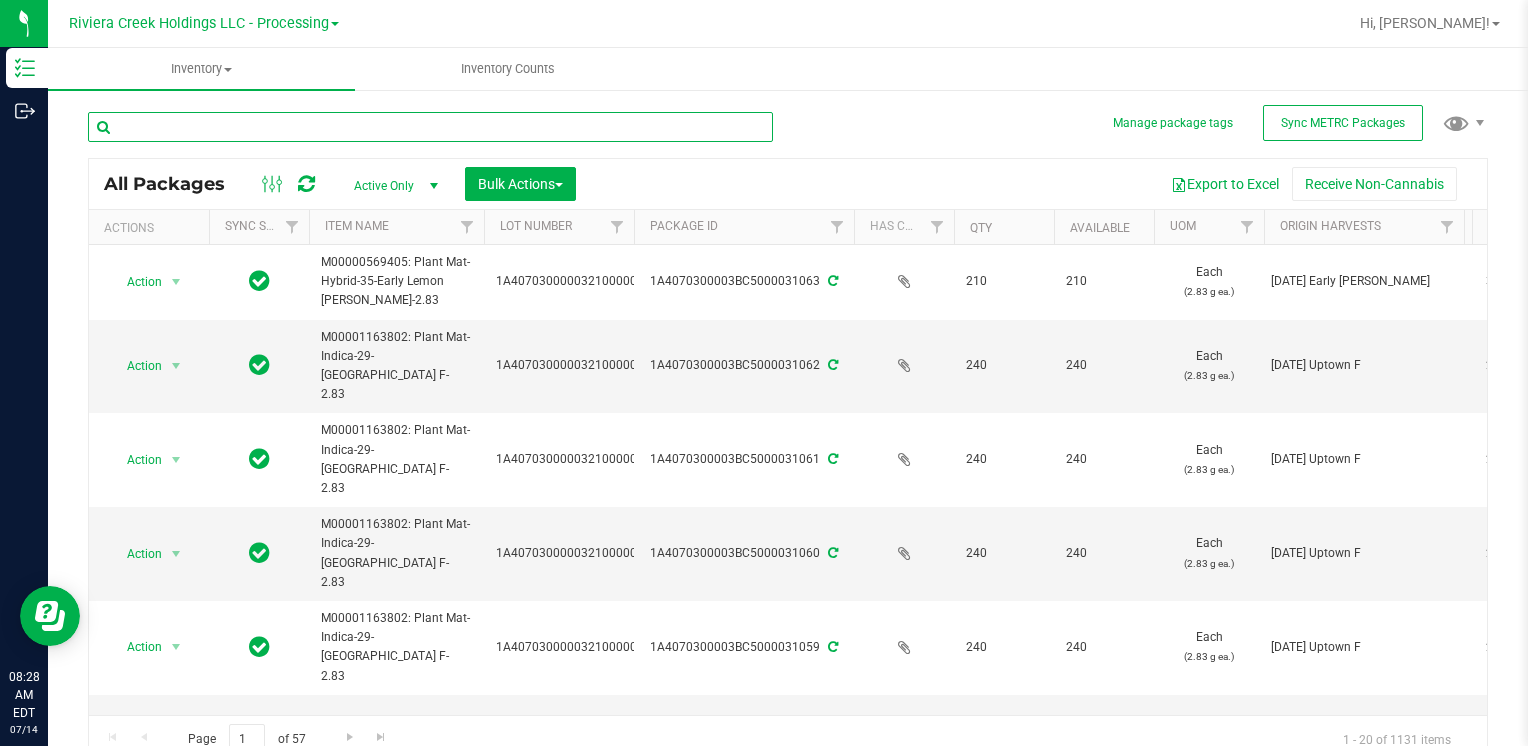 click at bounding box center [430, 127] 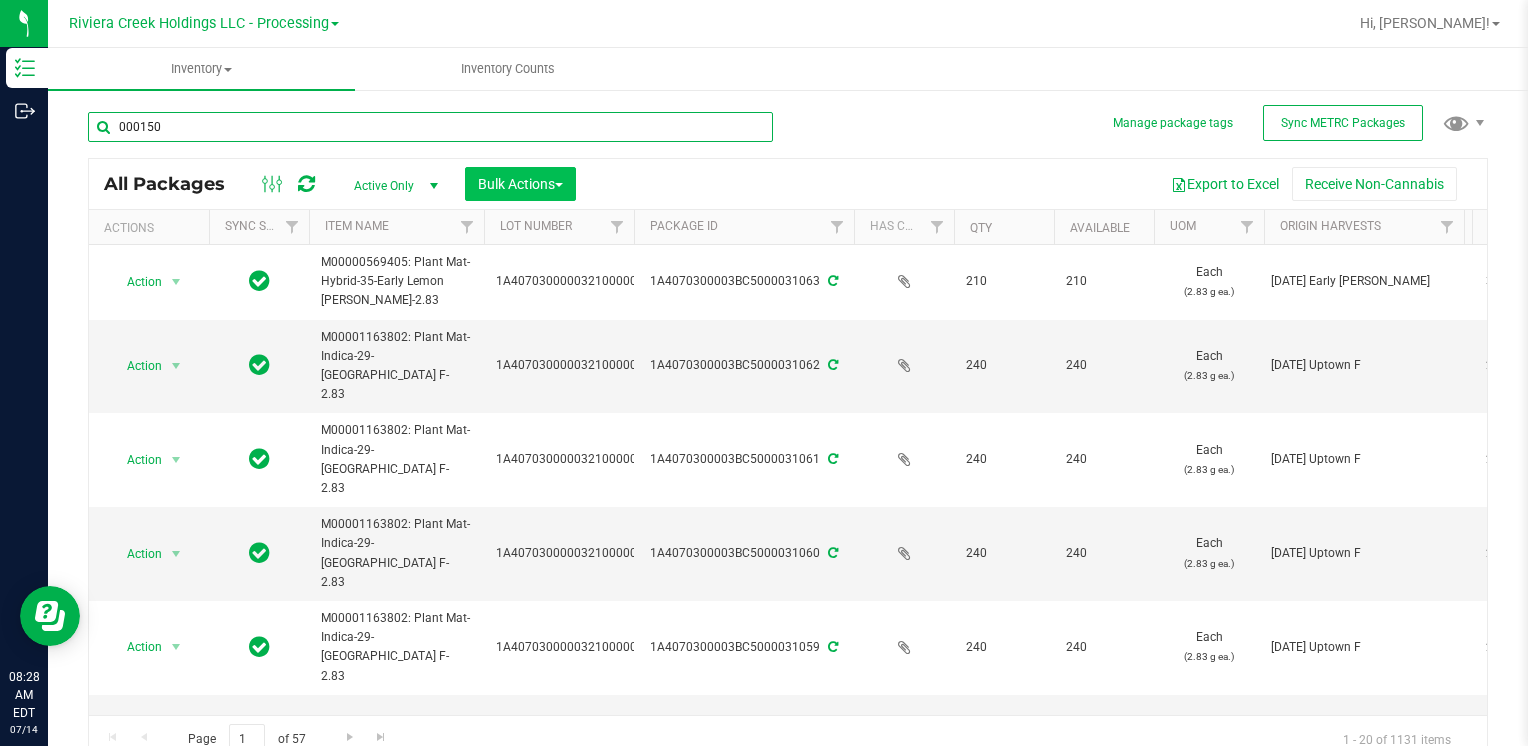 type on "000150" 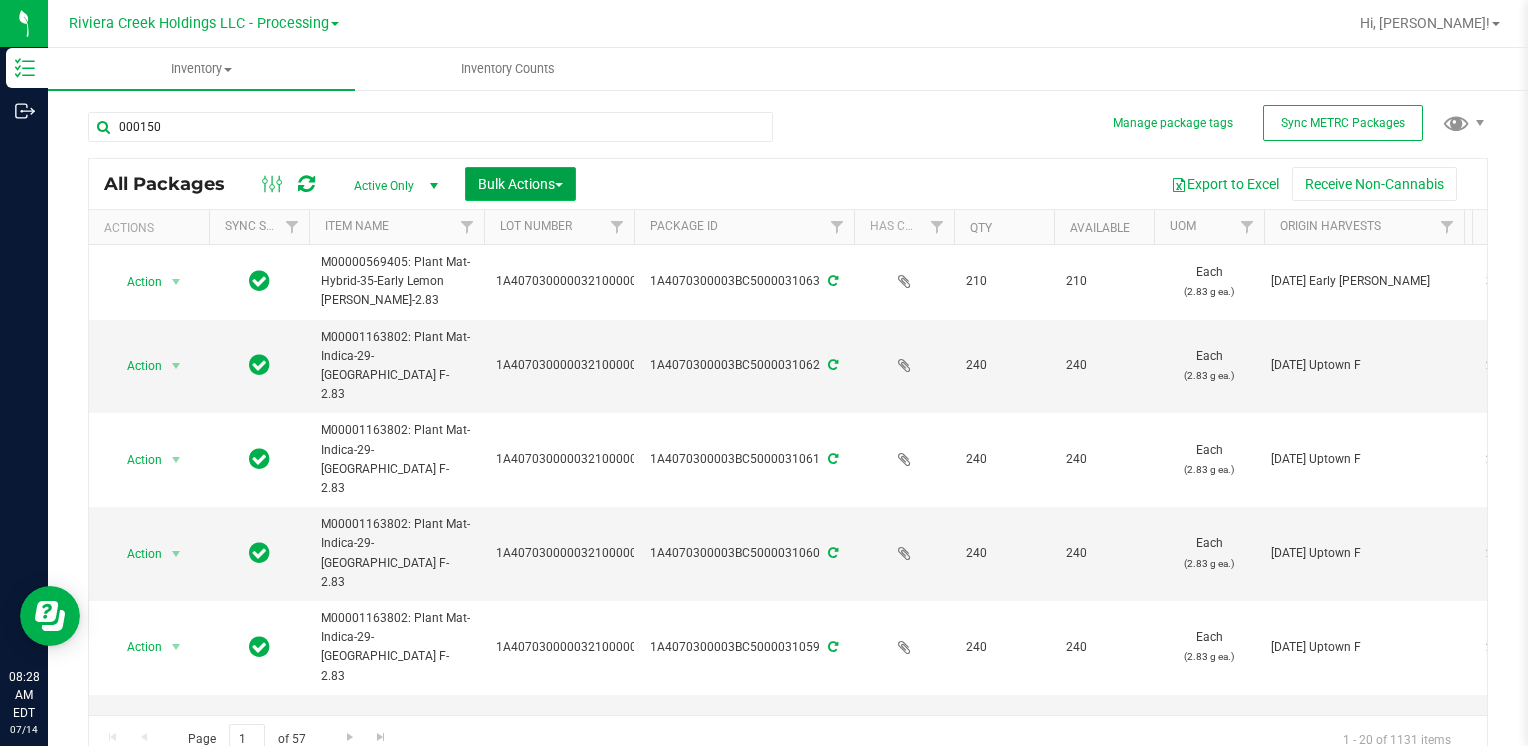 click on "Bulk Actions" at bounding box center (520, 184) 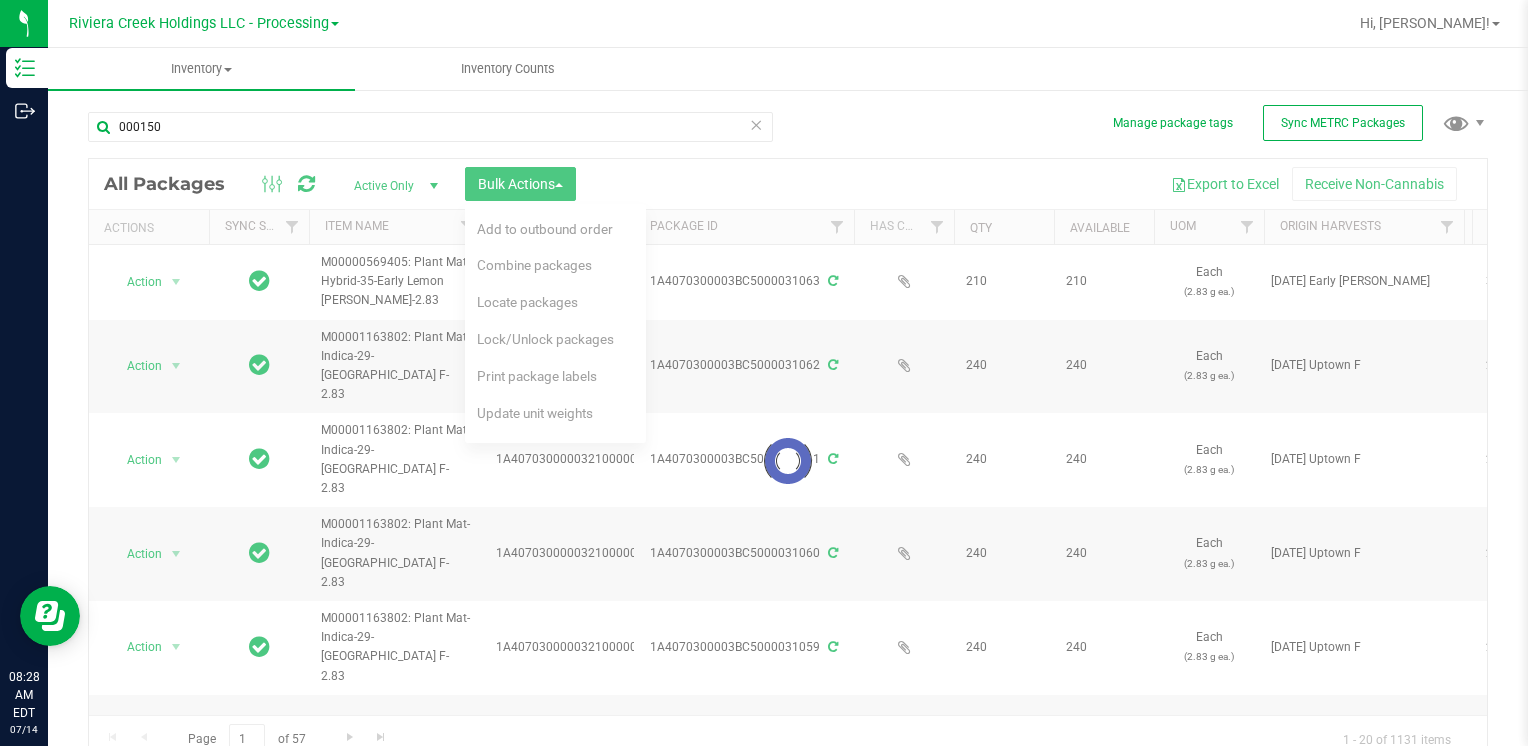 click at bounding box center [788, 461] 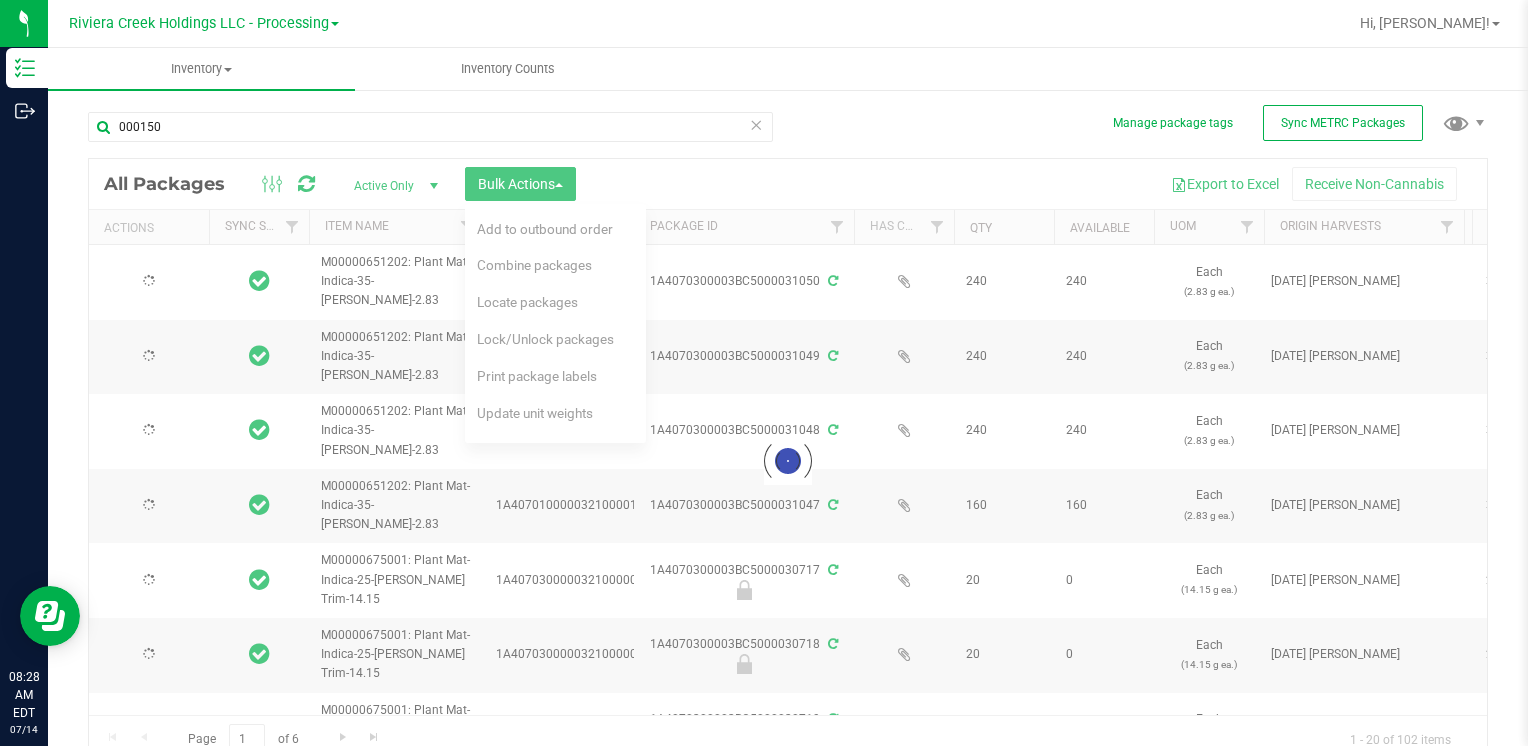 click at bounding box center [788, 461] 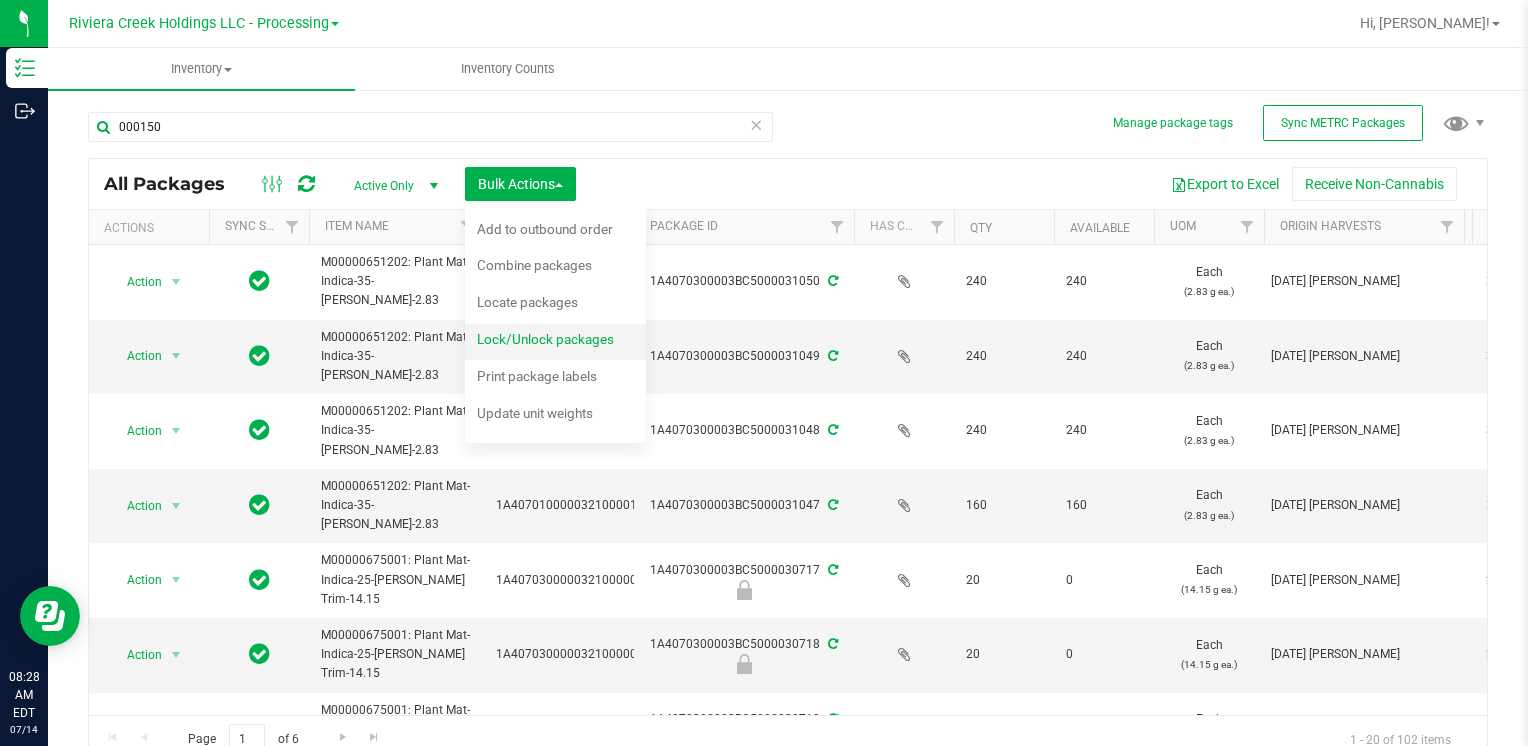 click on "Lock/Unlock packages" at bounding box center [545, 339] 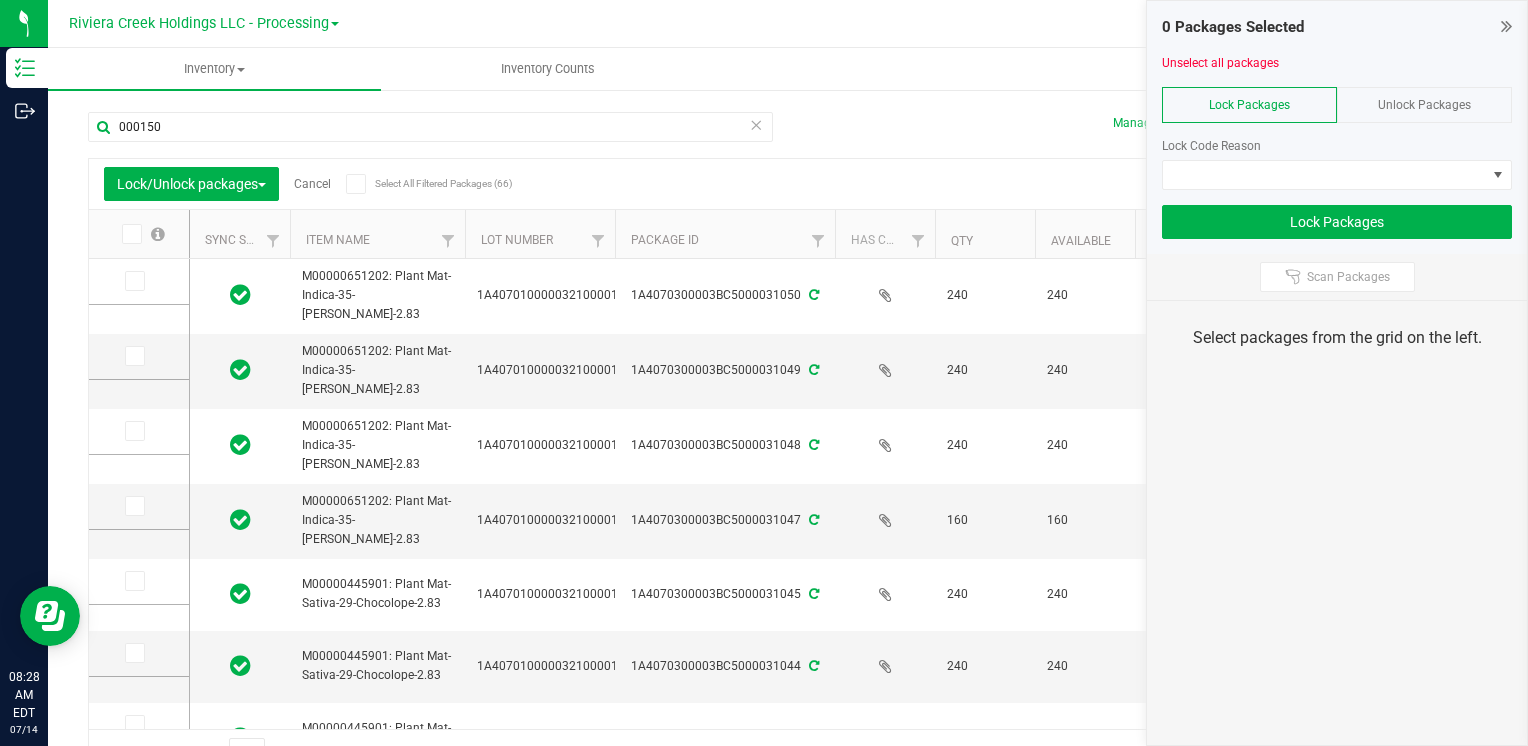 click on "Unlock Packages" at bounding box center [1424, 105] 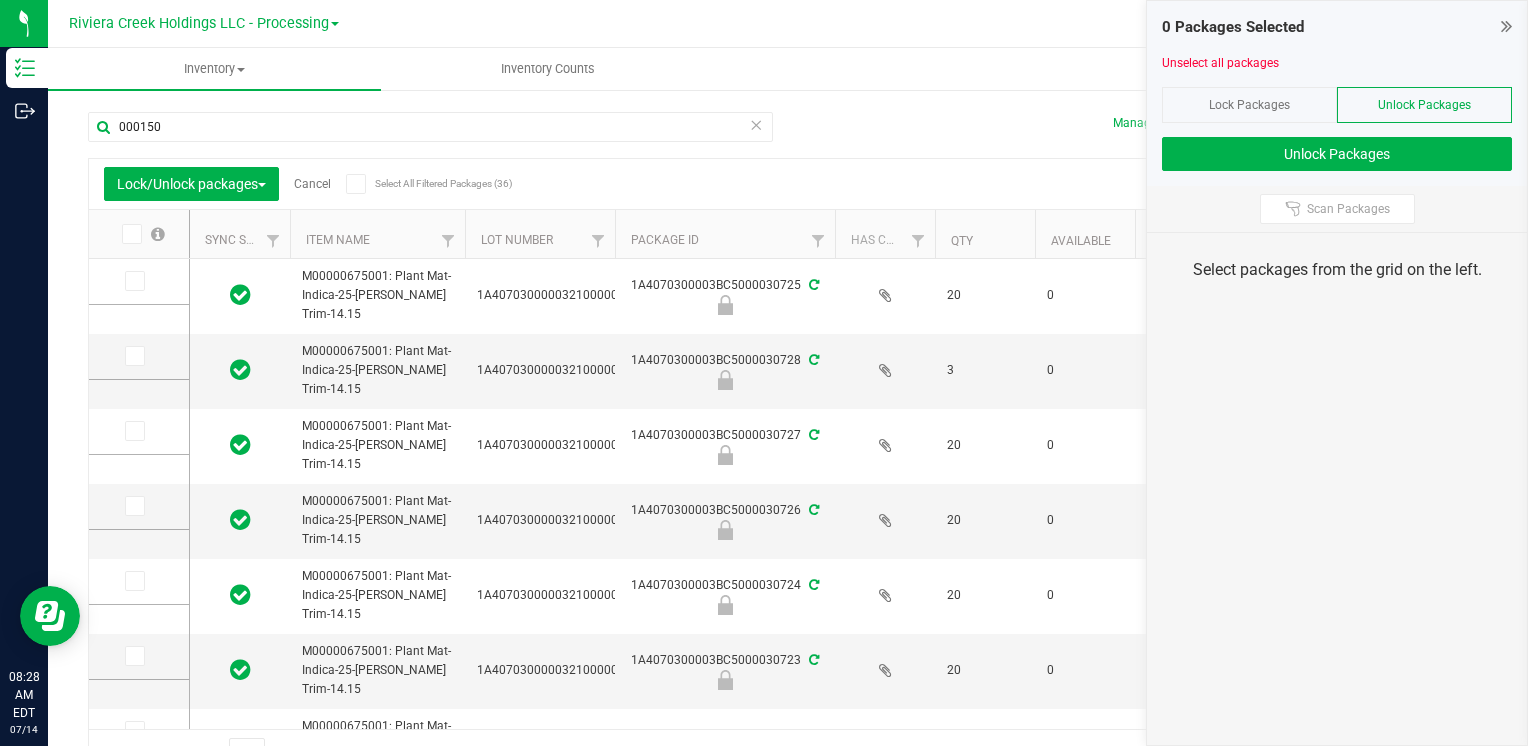 click at bounding box center [132, 234] 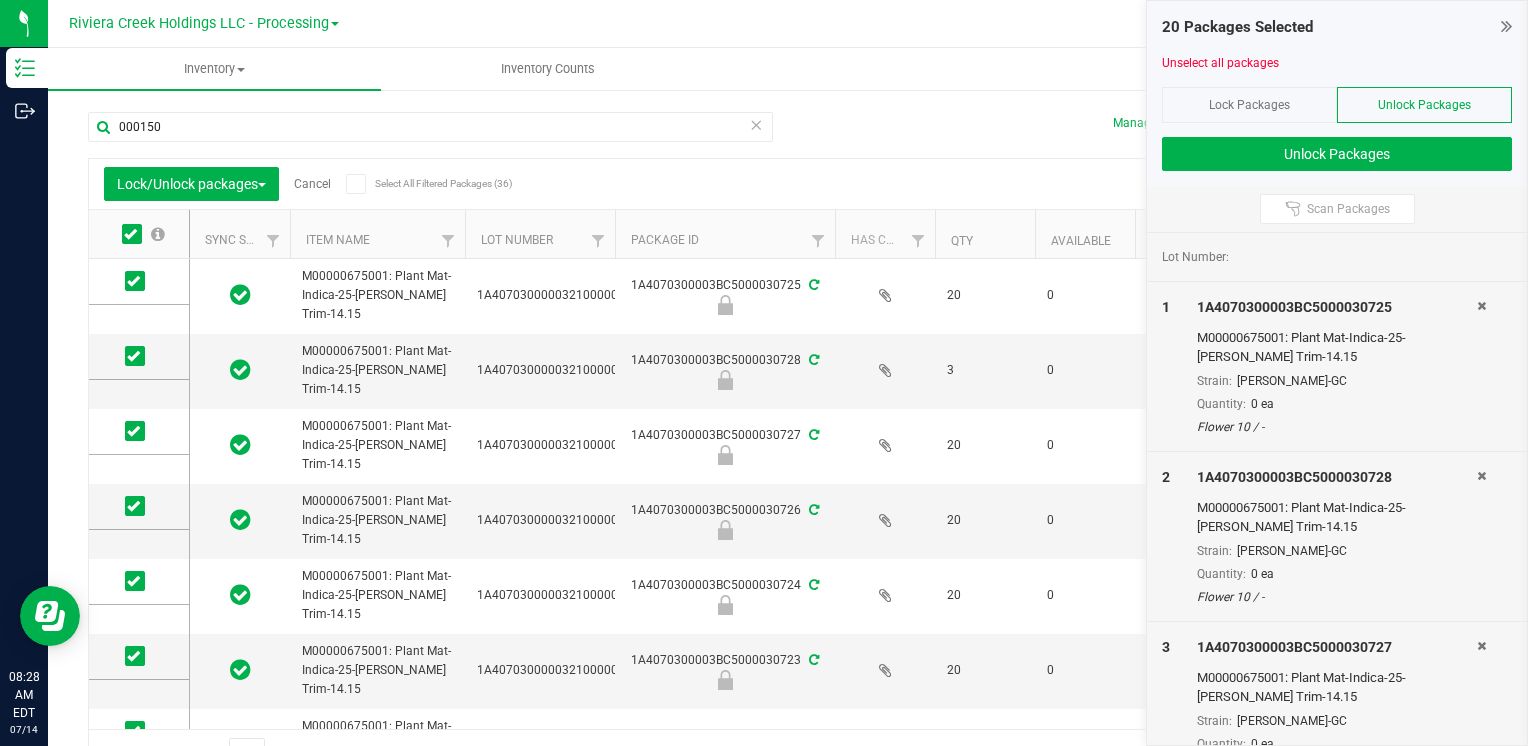 scroll, scrollTop: 572, scrollLeft: 0, axis: vertical 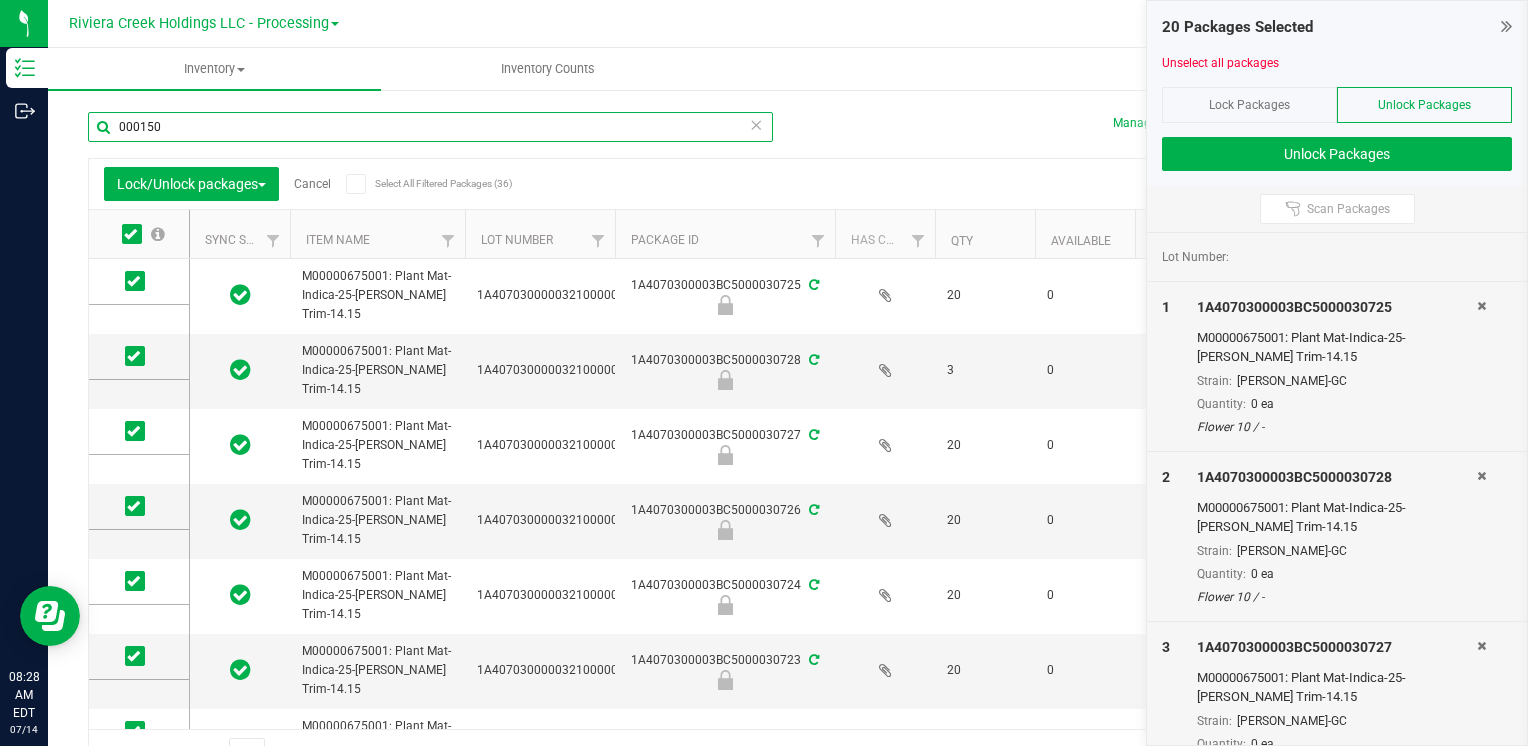 click on "000150" at bounding box center (430, 127) 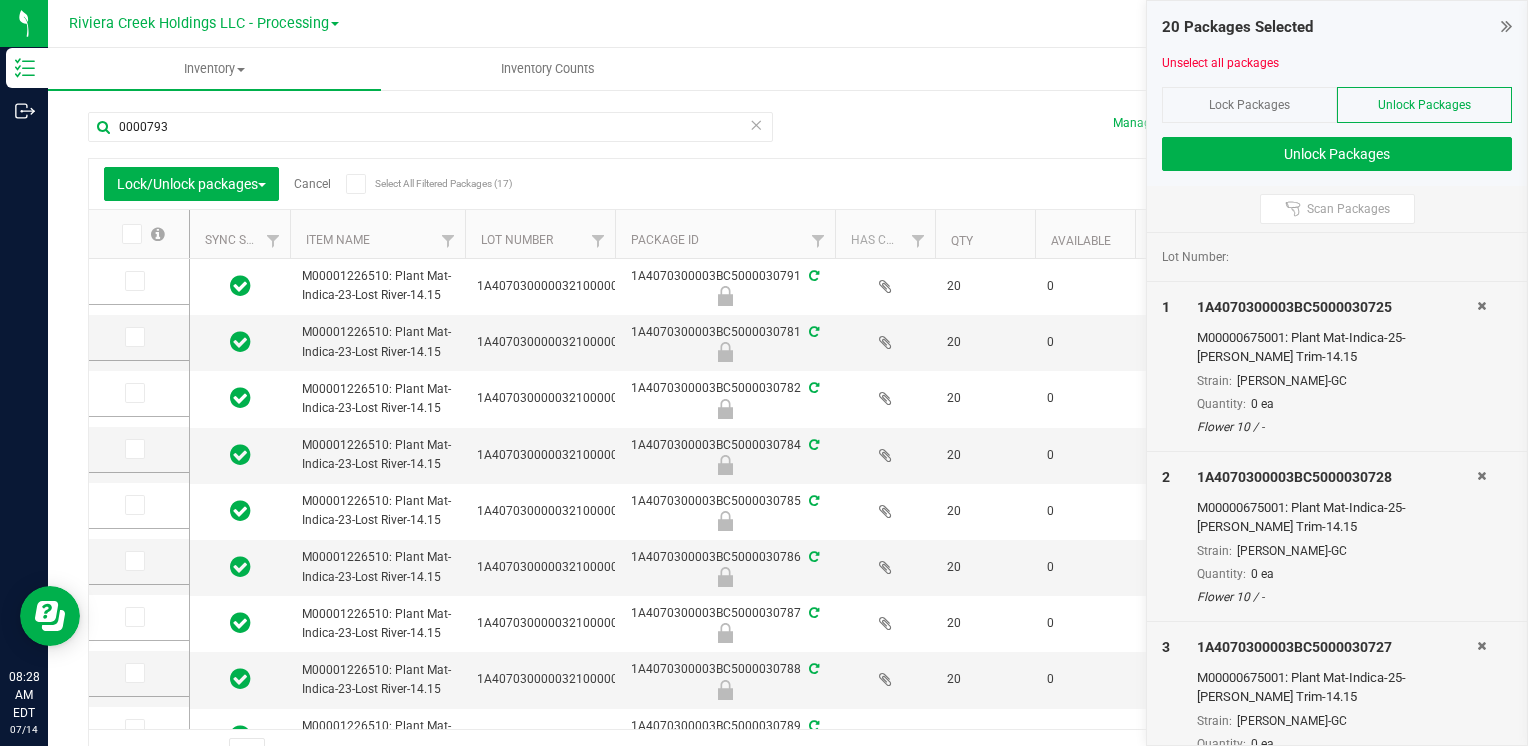 click at bounding box center [130, 234] 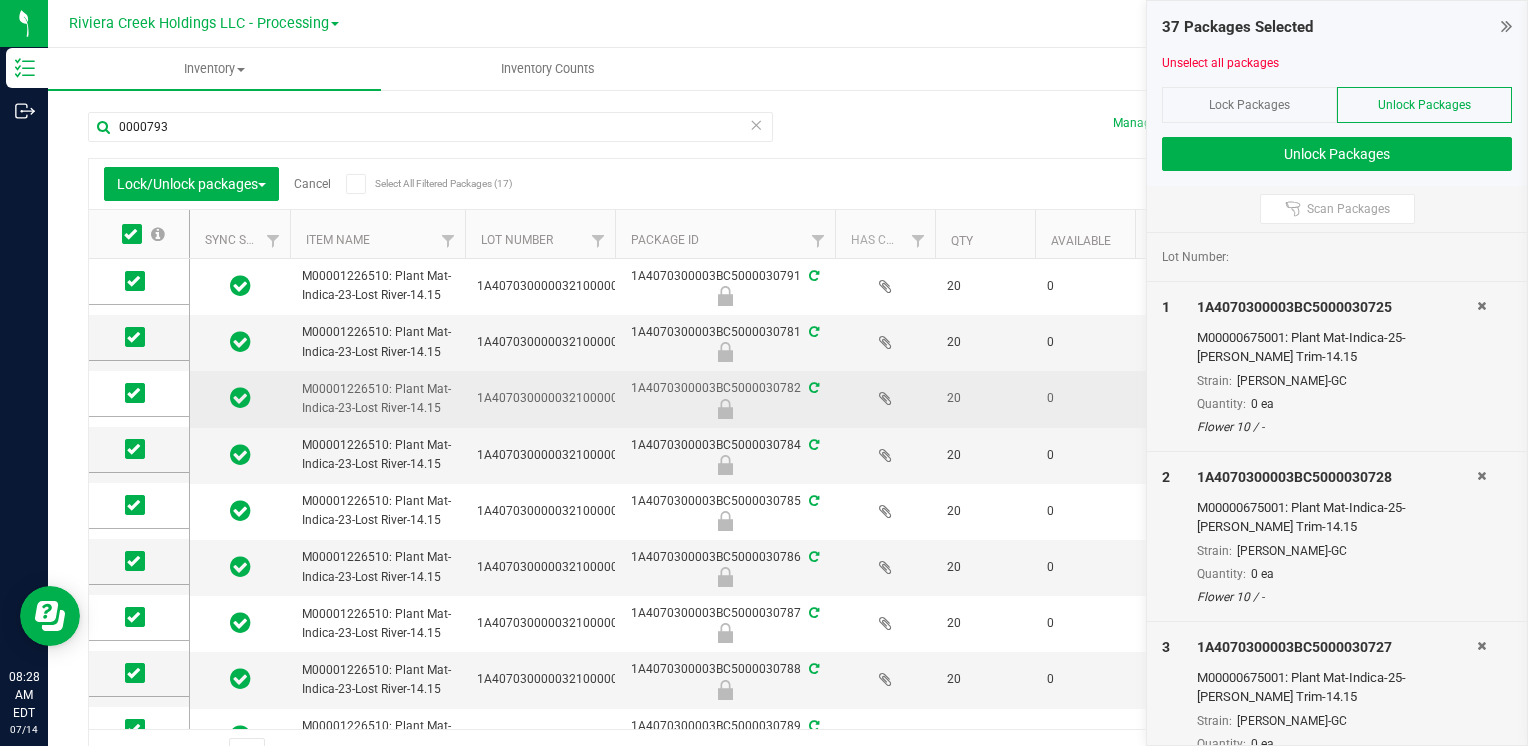 scroll, scrollTop: 193, scrollLeft: 0, axis: vertical 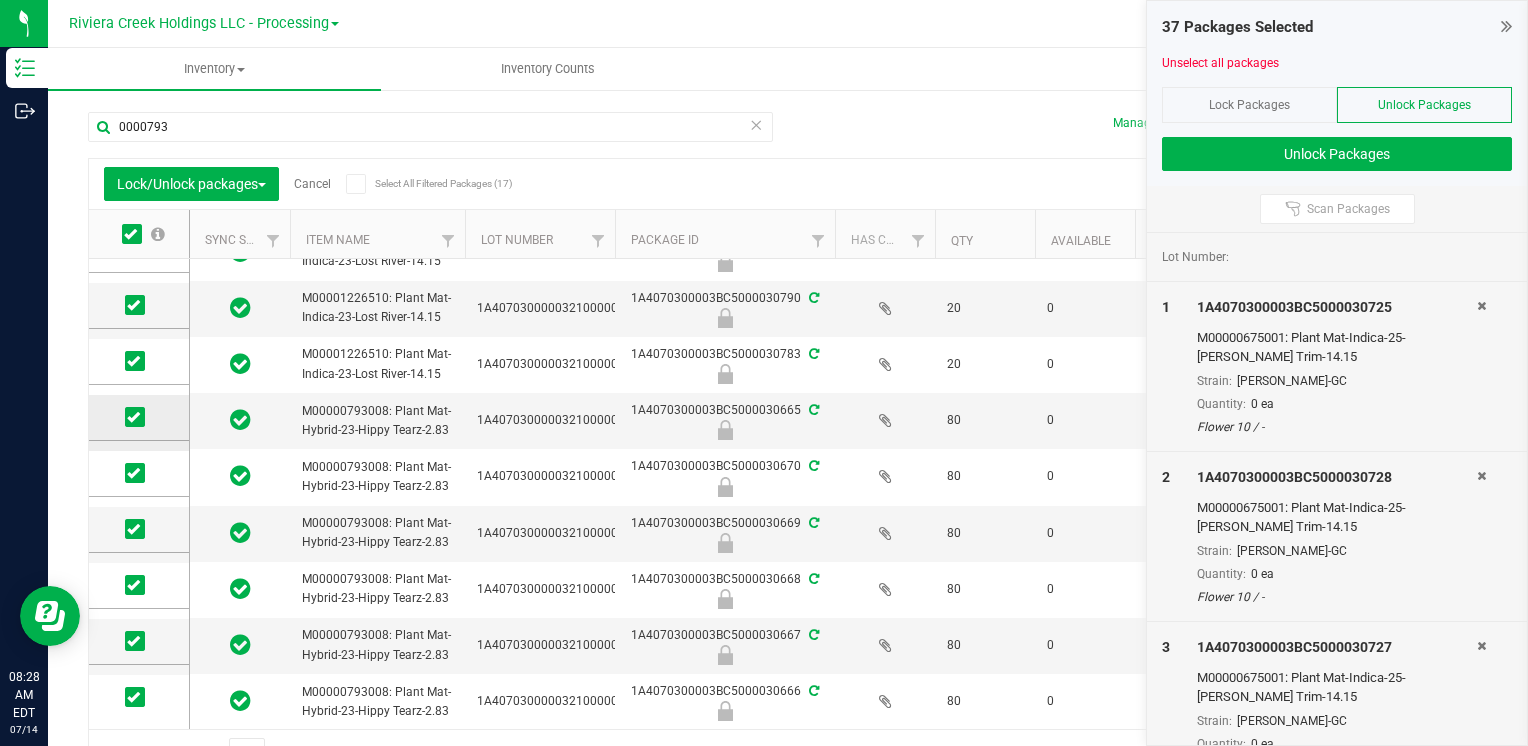 click at bounding box center [135, 417] 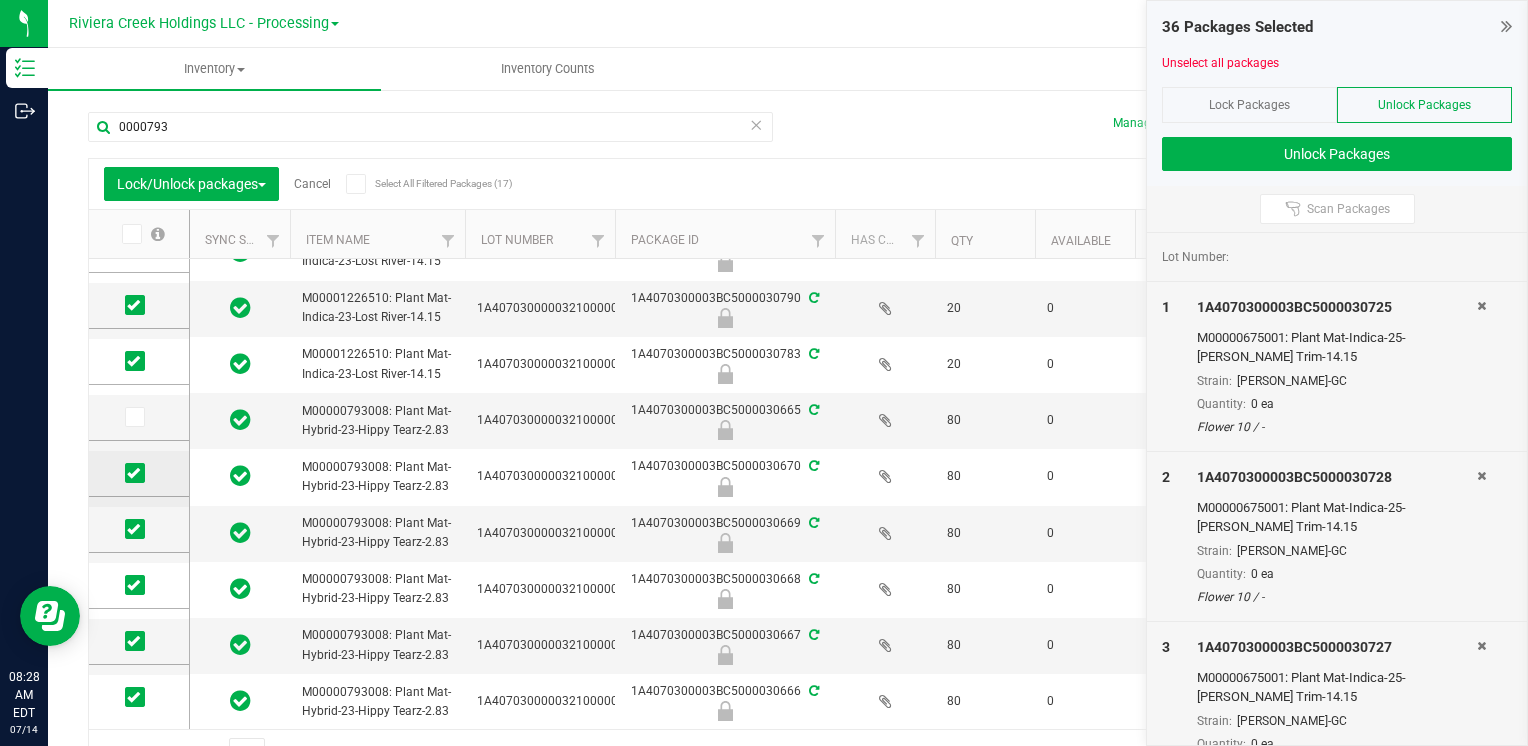 click at bounding box center [135, 473] 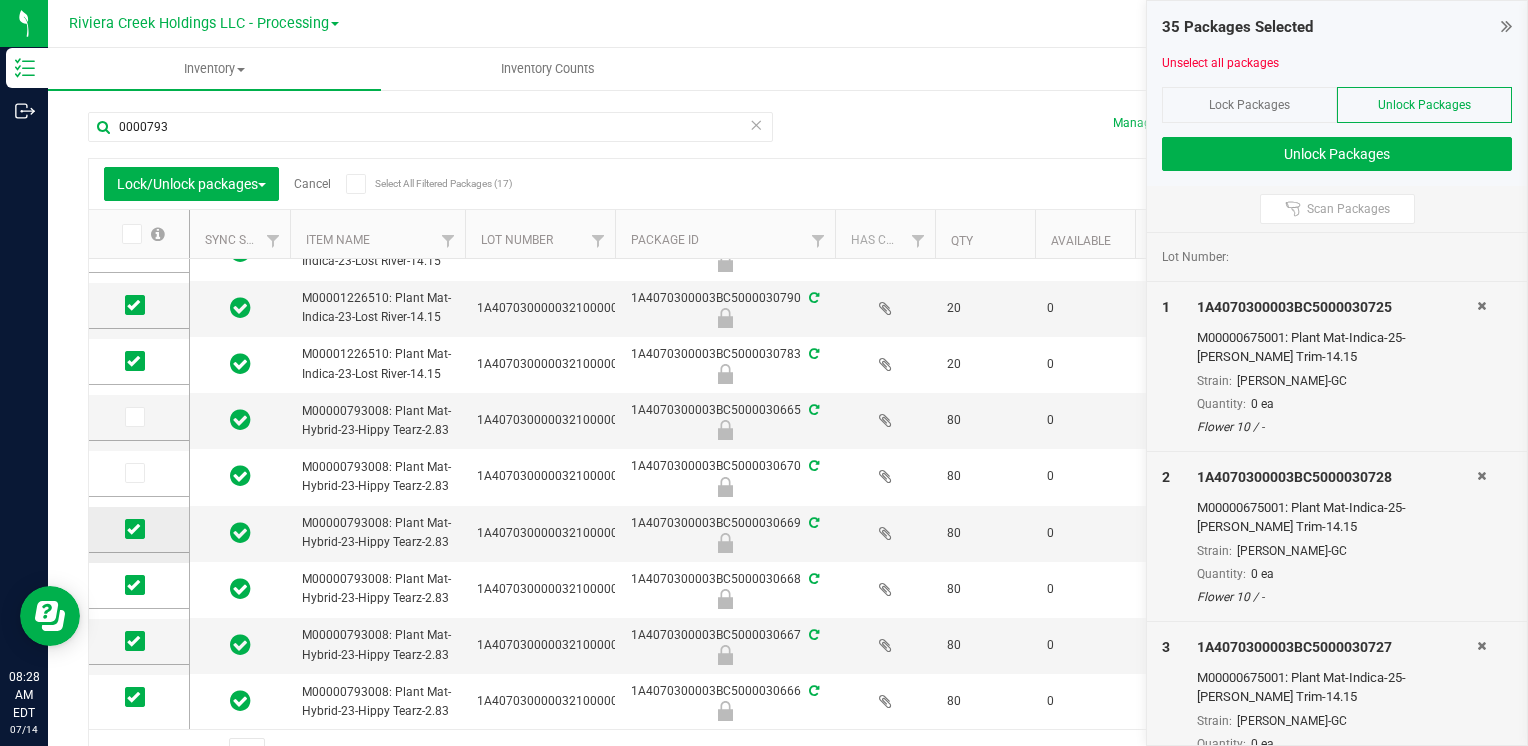 click at bounding box center [133, 529] 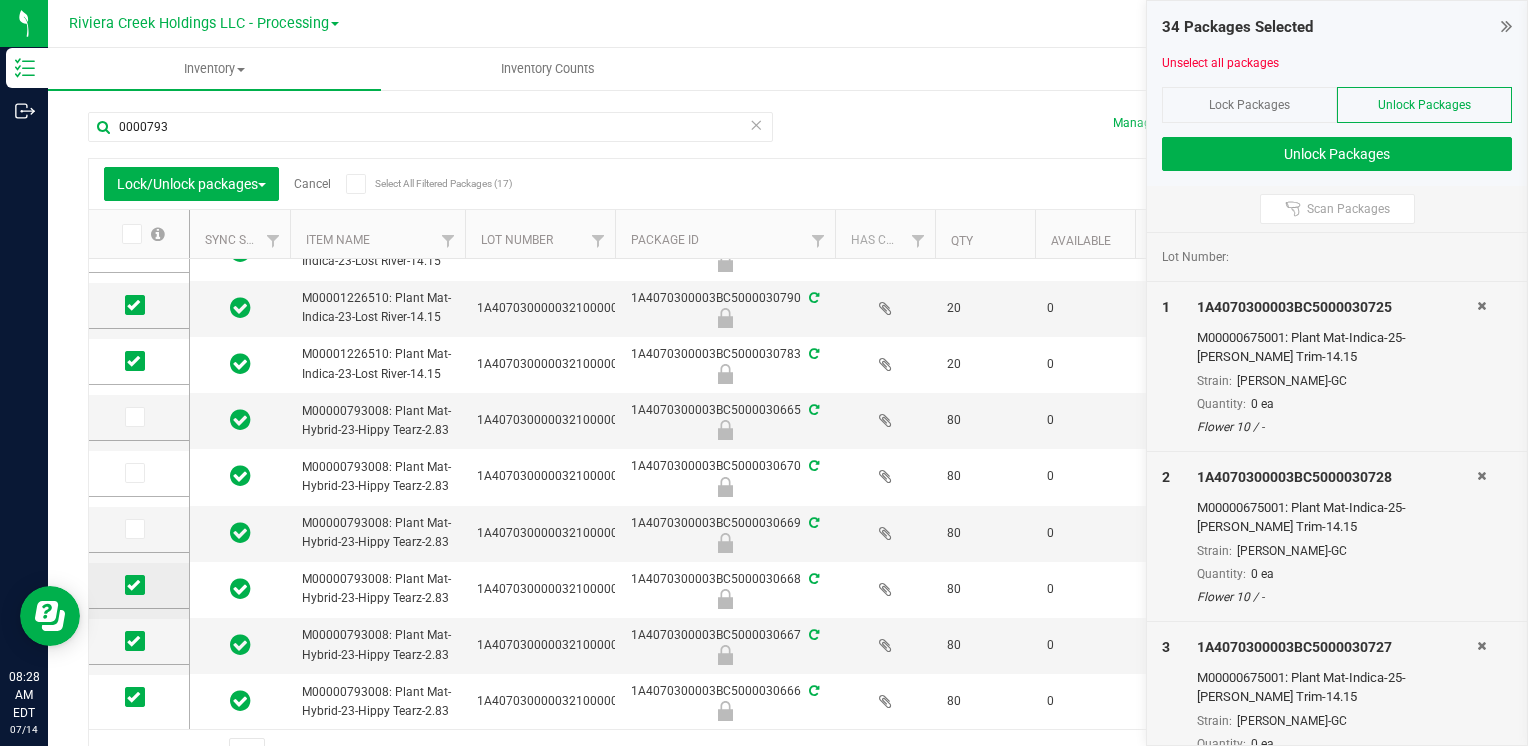 click at bounding box center (139, 586) 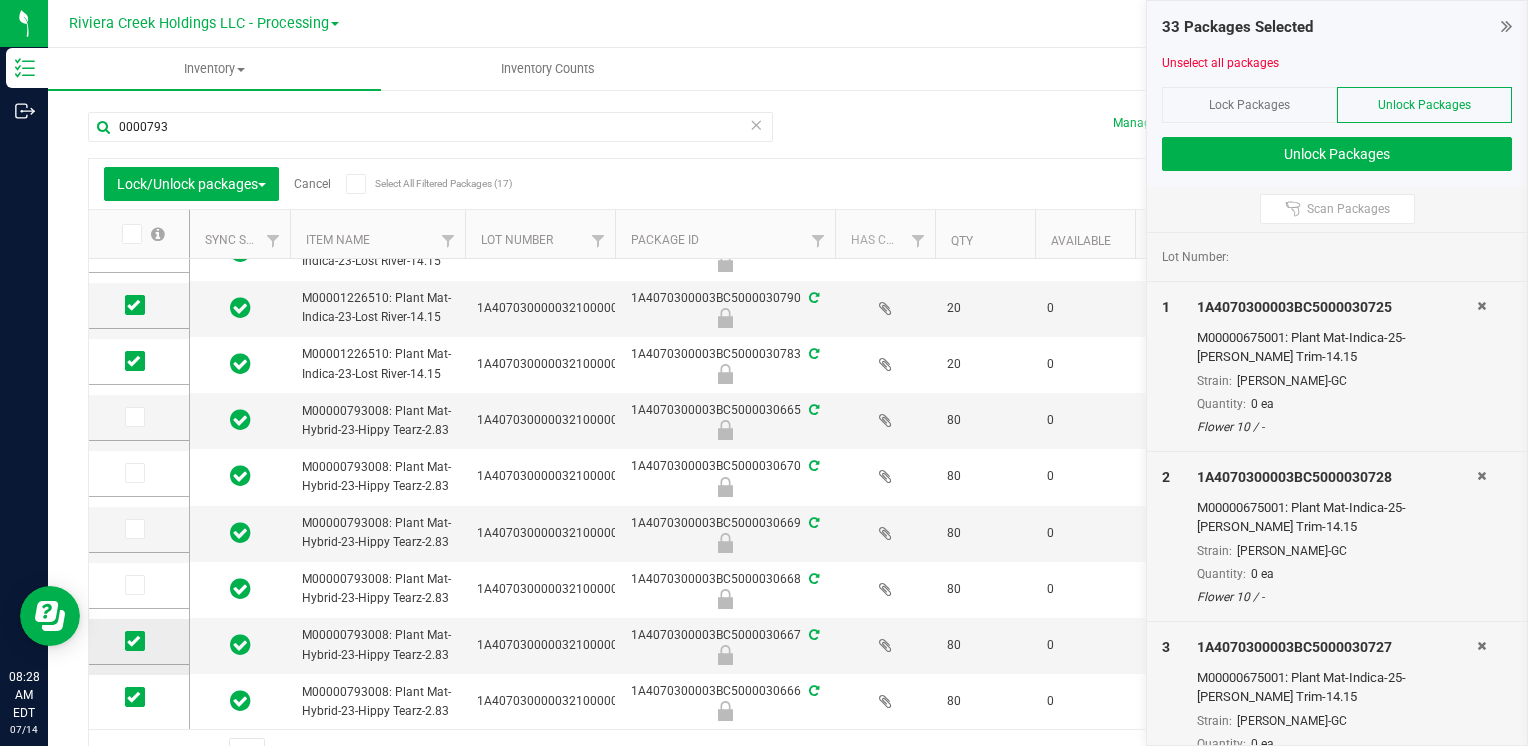 click at bounding box center [133, 641] 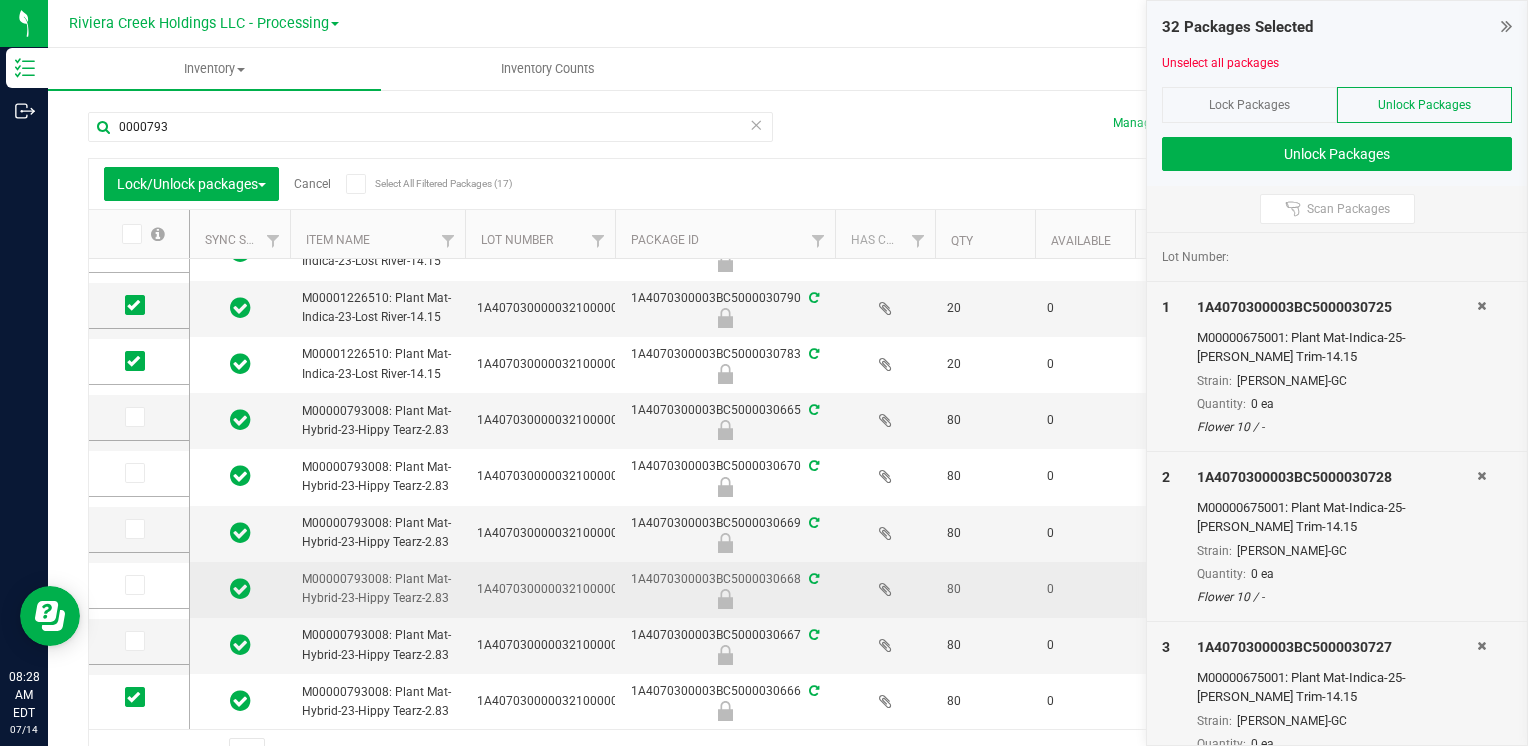 drag, startPoint x: 132, startPoint y: 698, endPoint x: 249, endPoint y: 589, distance: 159.90622 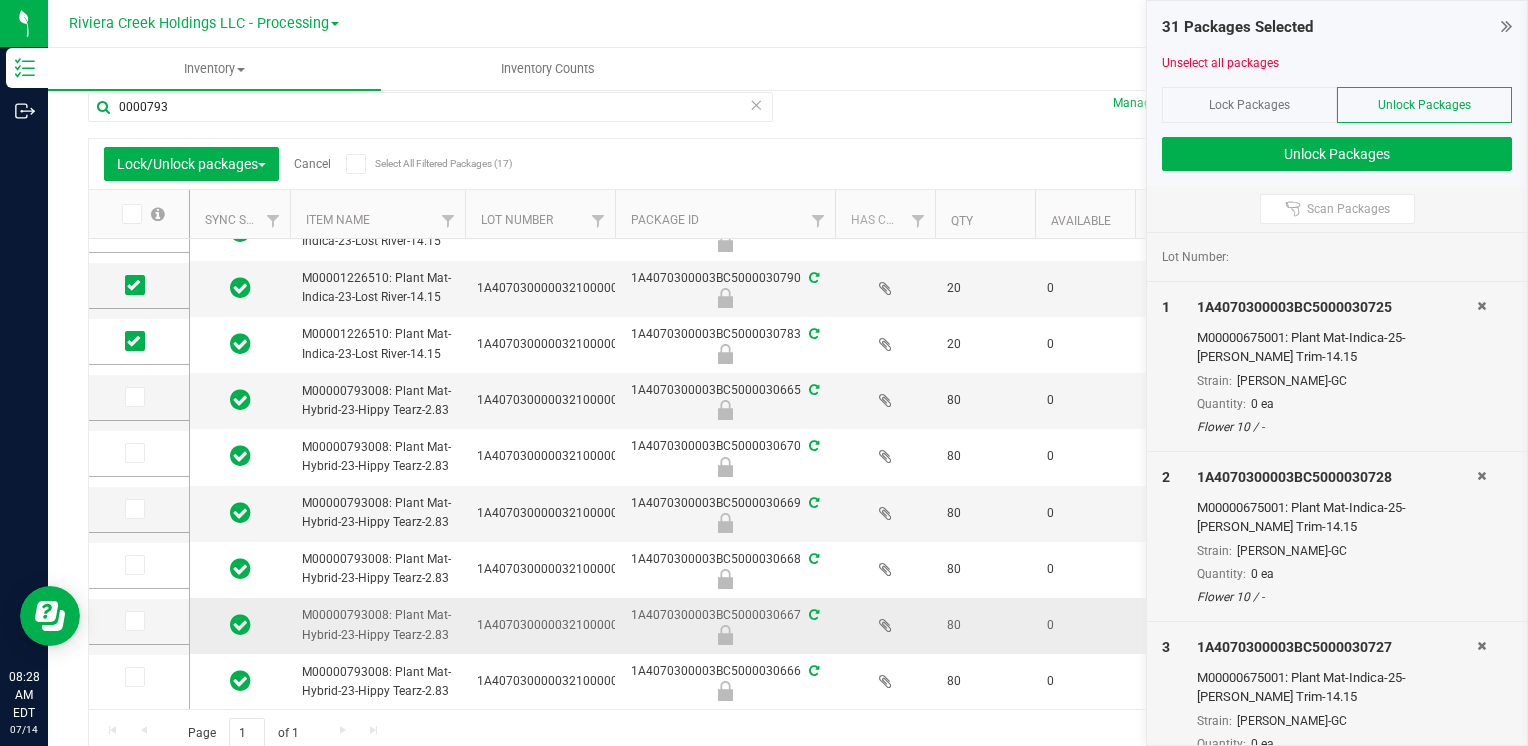 scroll, scrollTop: 30, scrollLeft: 0, axis: vertical 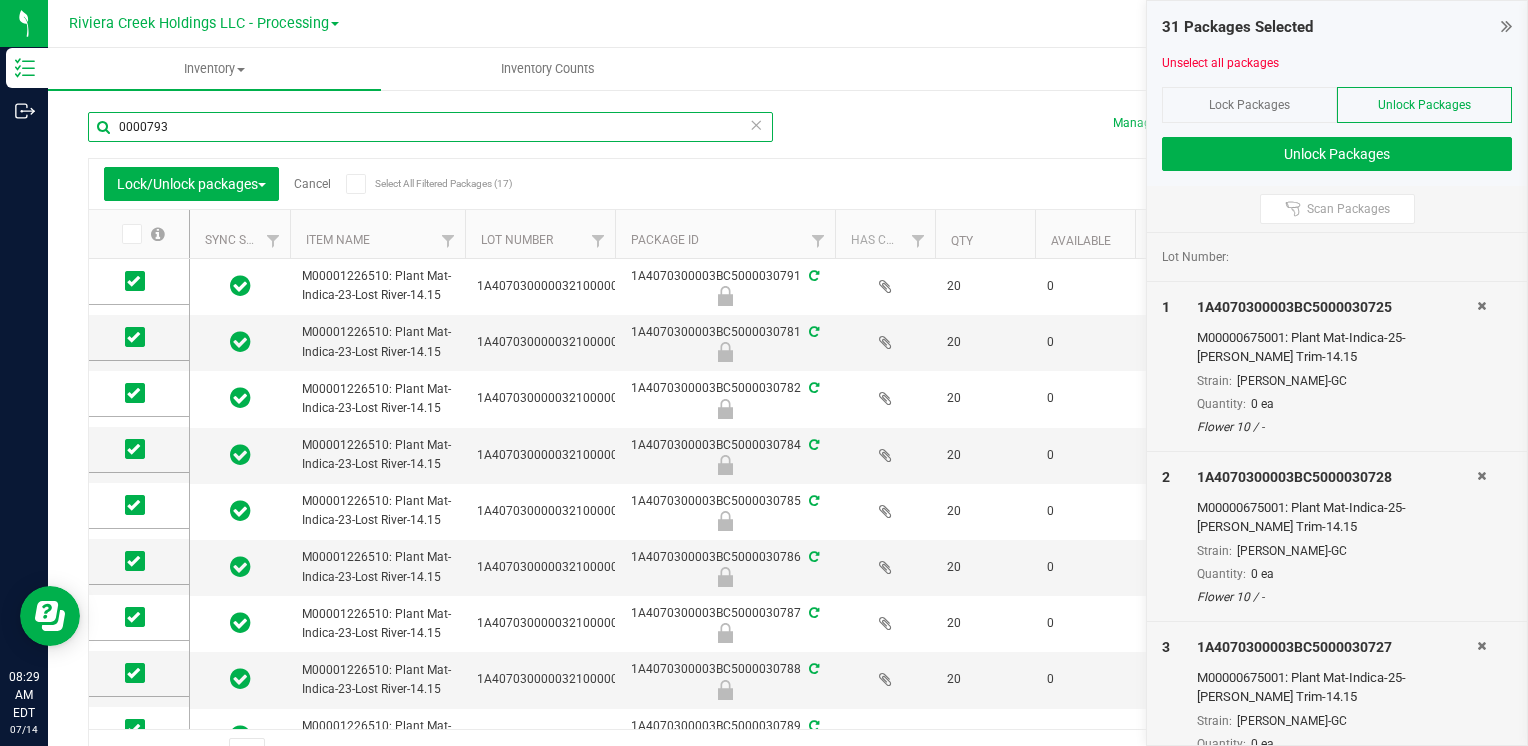 click on "0000793" at bounding box center (430, 127) 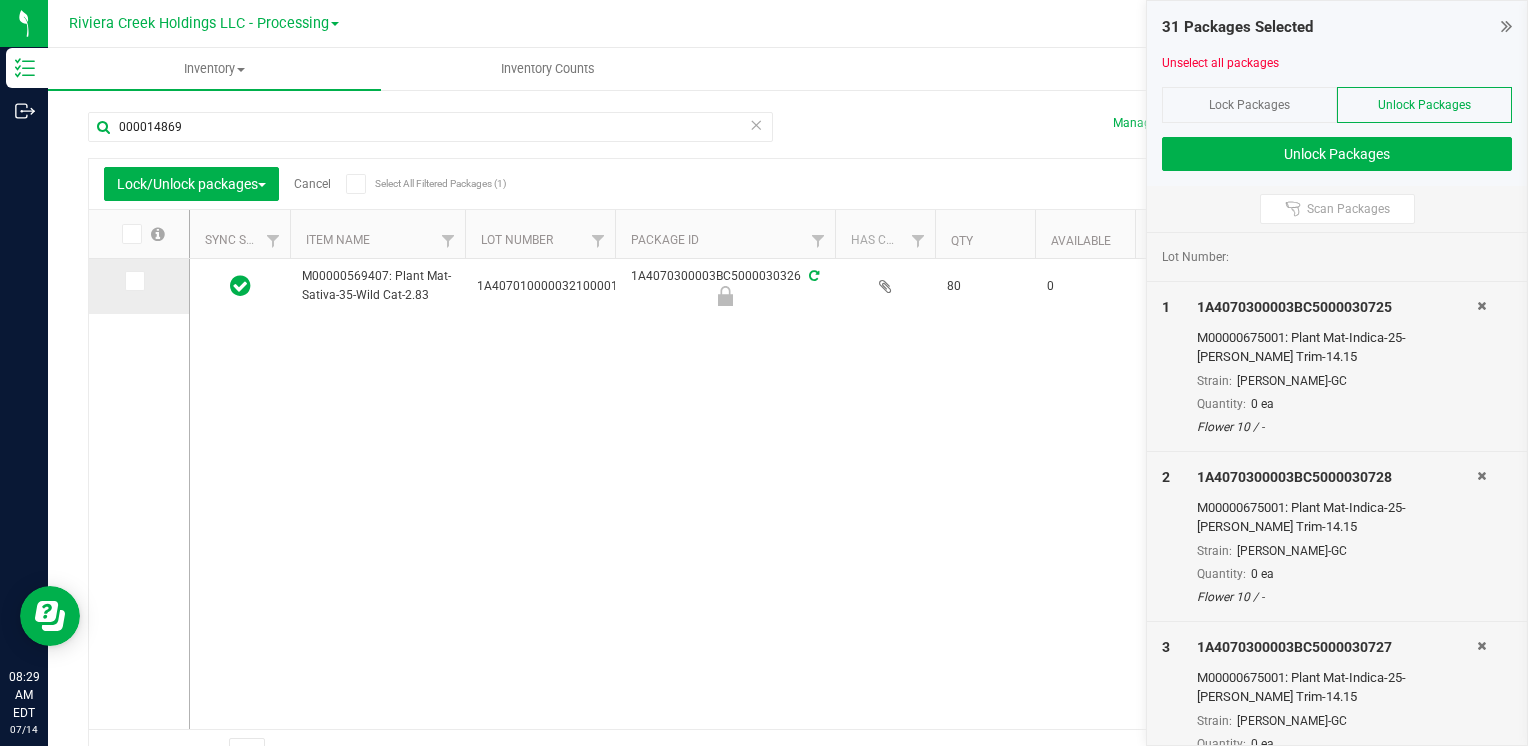 click at bounding box center [133, 281] 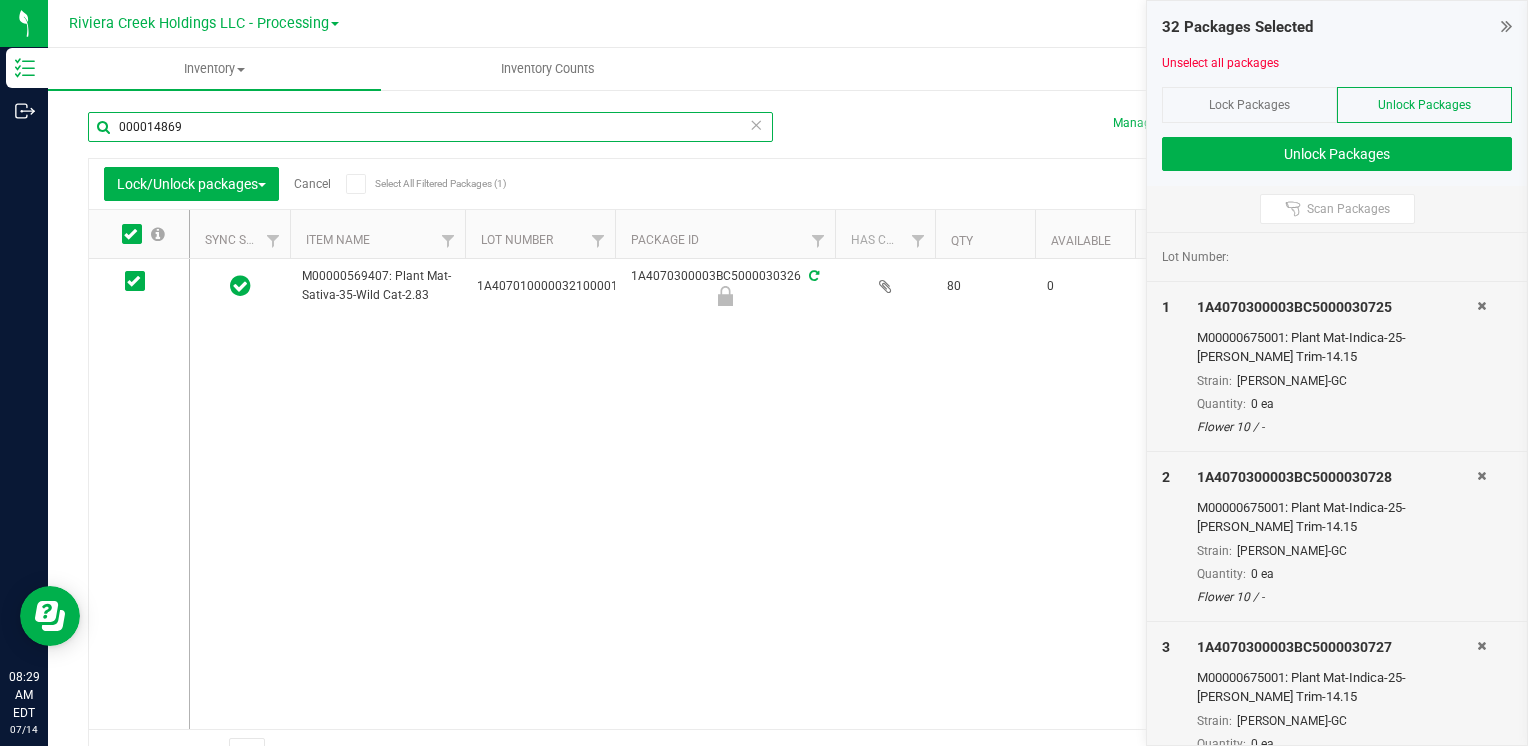 click on "000014869" at bounding box center (430, 127) 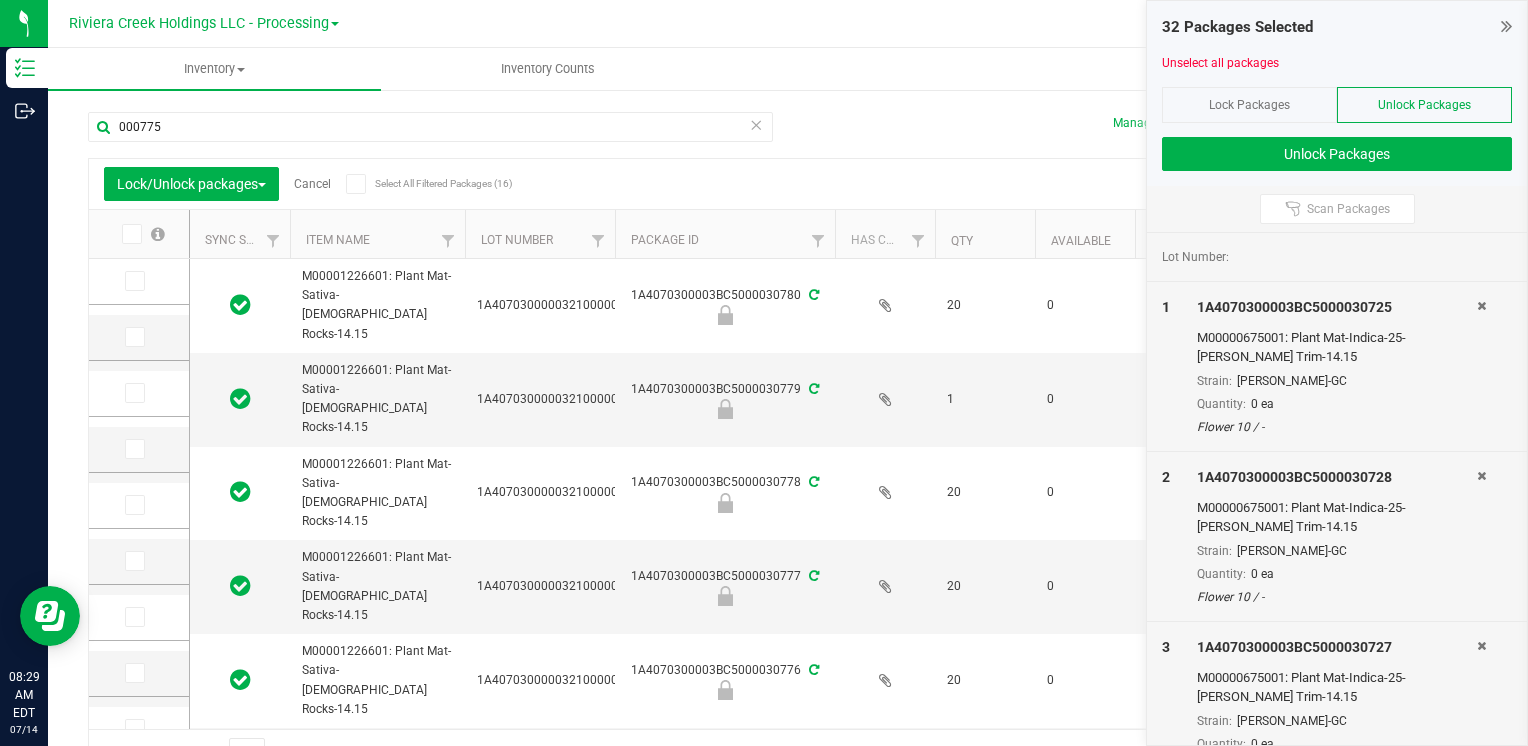 click at bounding box center [142, 234] 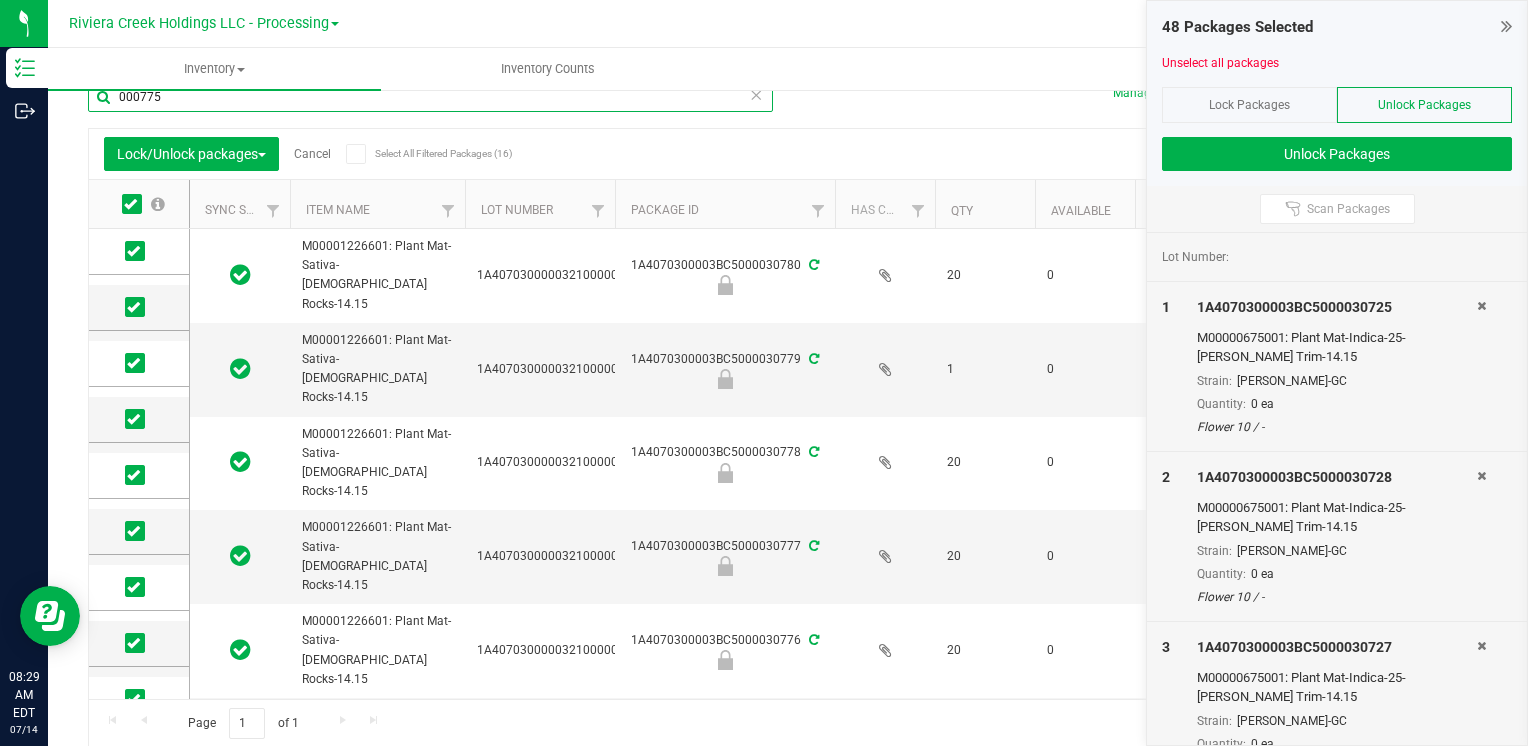 click on "000775" at bounding box center (430, 97) 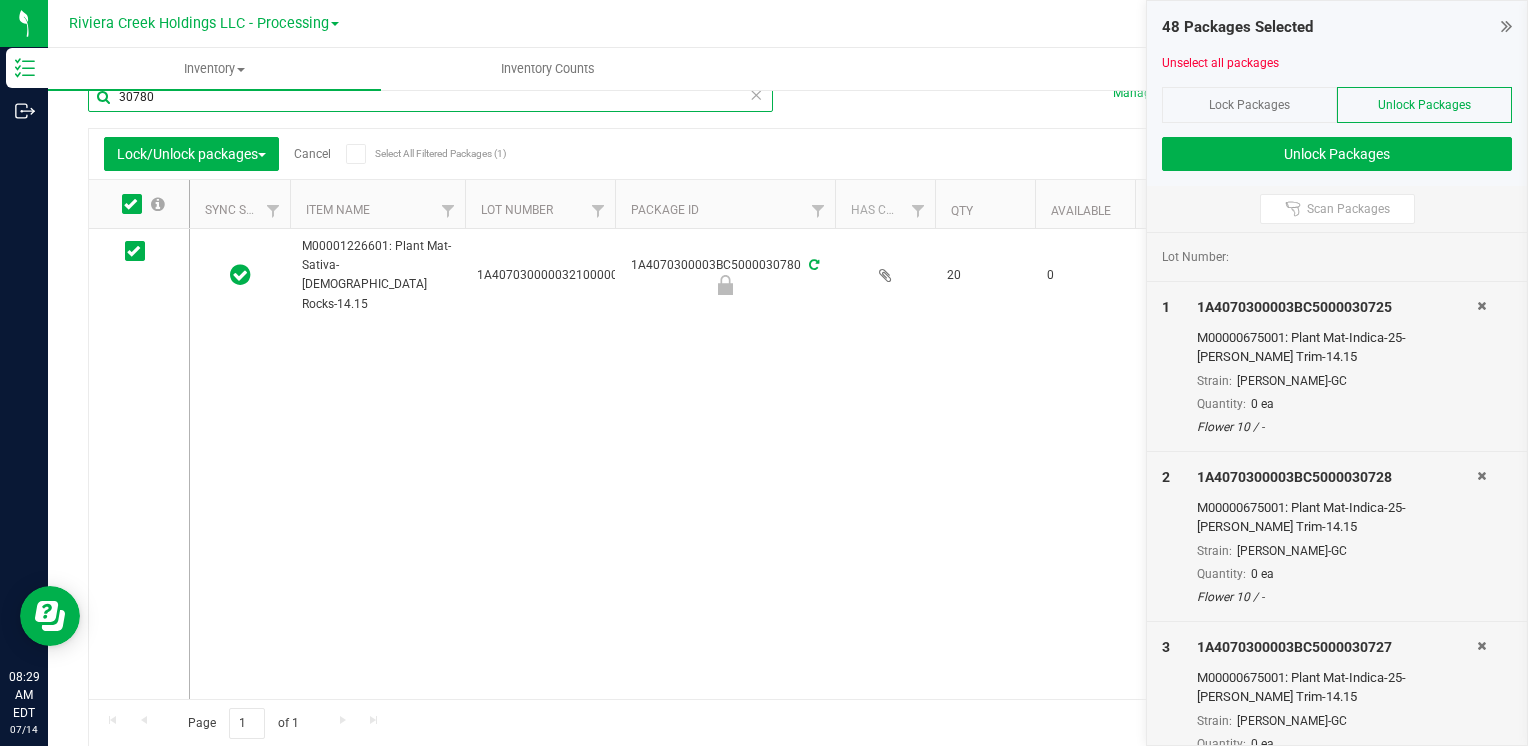 click on "30780" at bounding box center [430, 97] 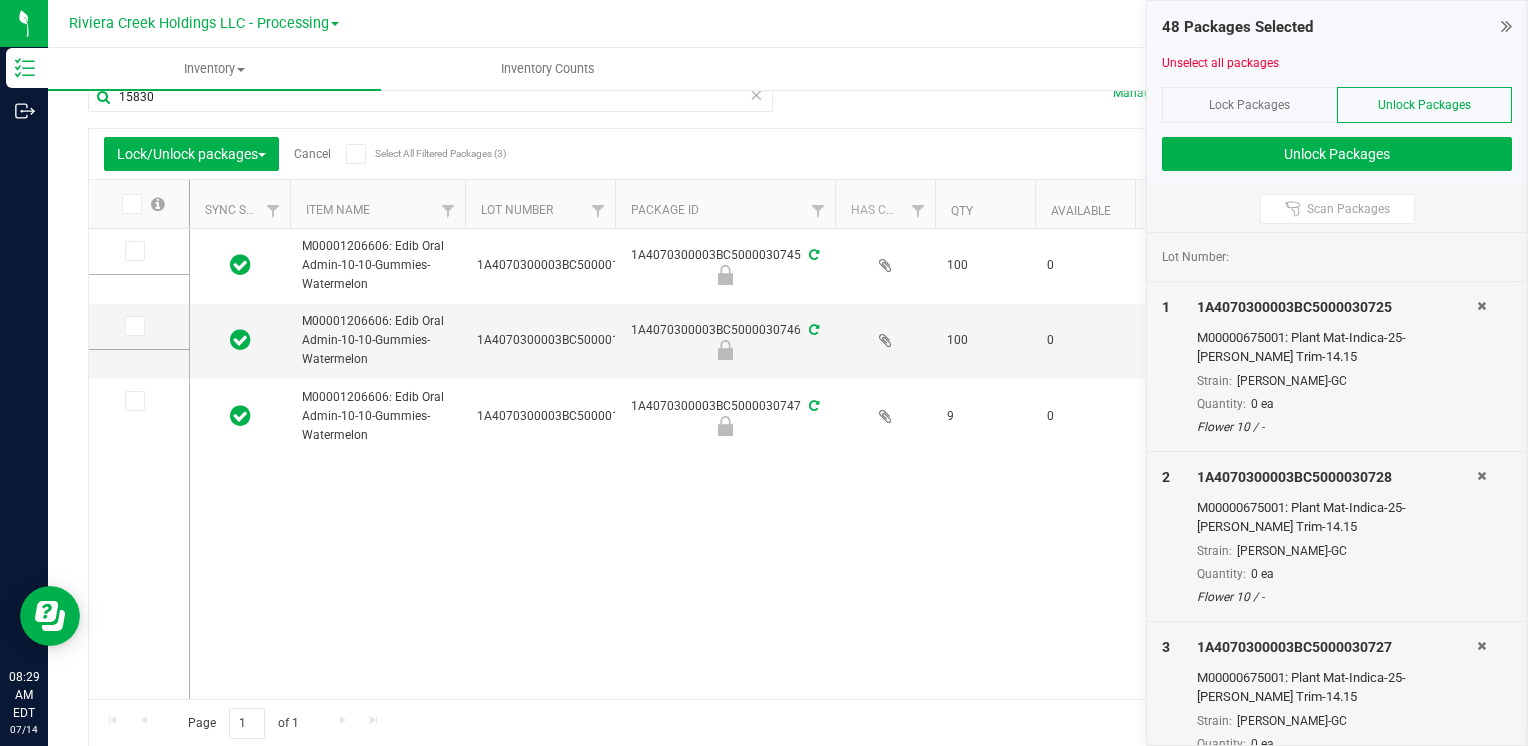 drag, startPoint x: 121, startPoint y: 206, endPoint x: 100, endPoint y: 187, distance: 28.319605 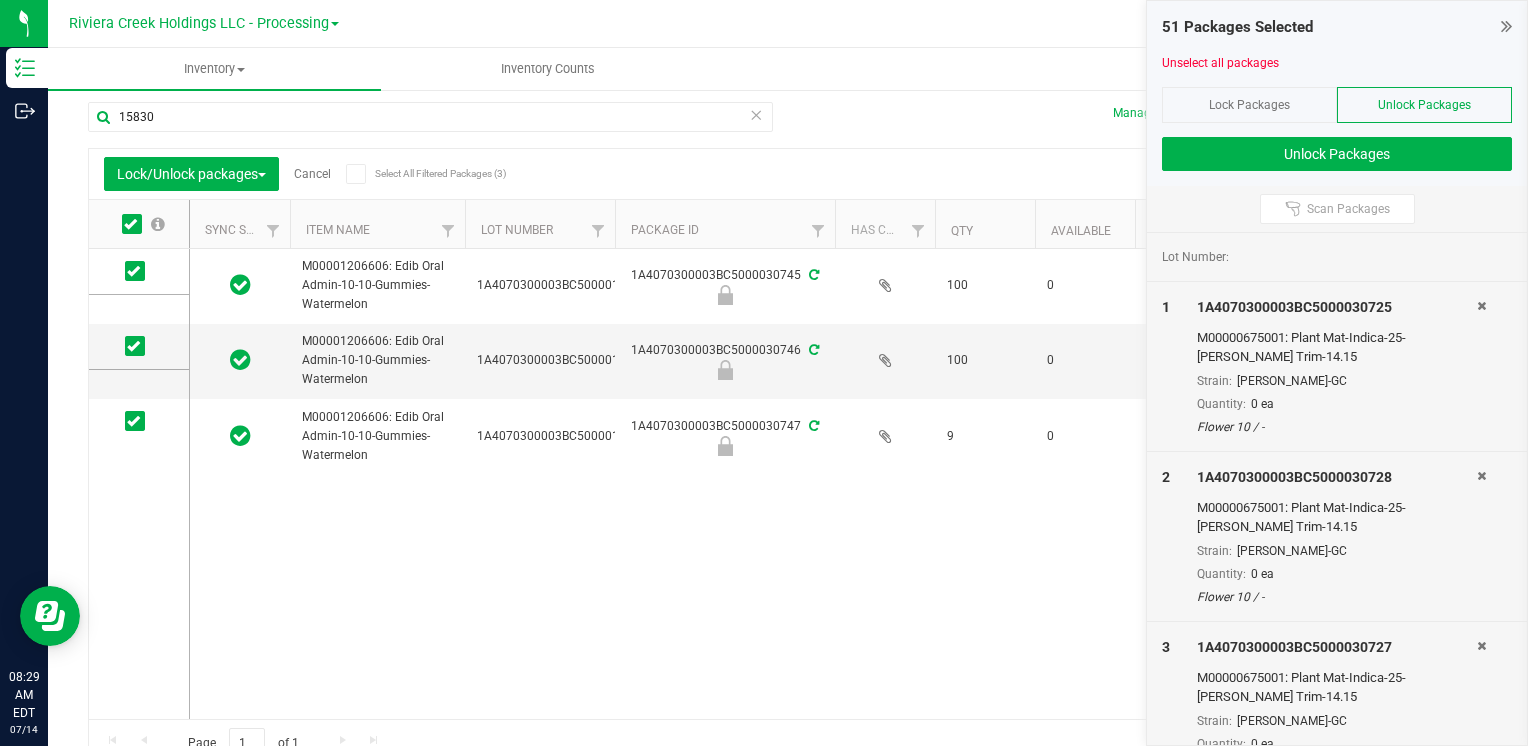 scroll, scrollTop: 0, scrollLeft: 0, axis: both 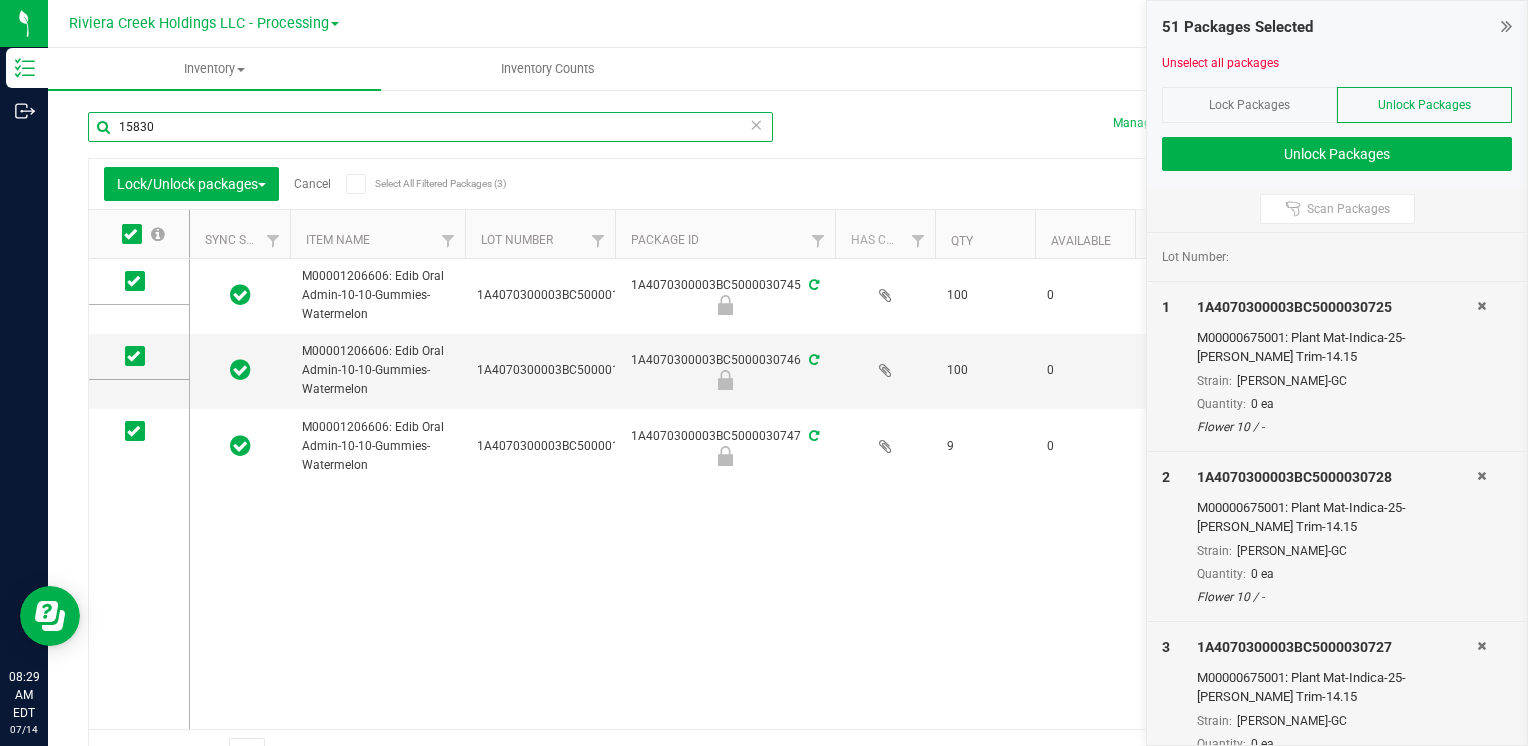 click on "15830" at bounding box center (430, 127) 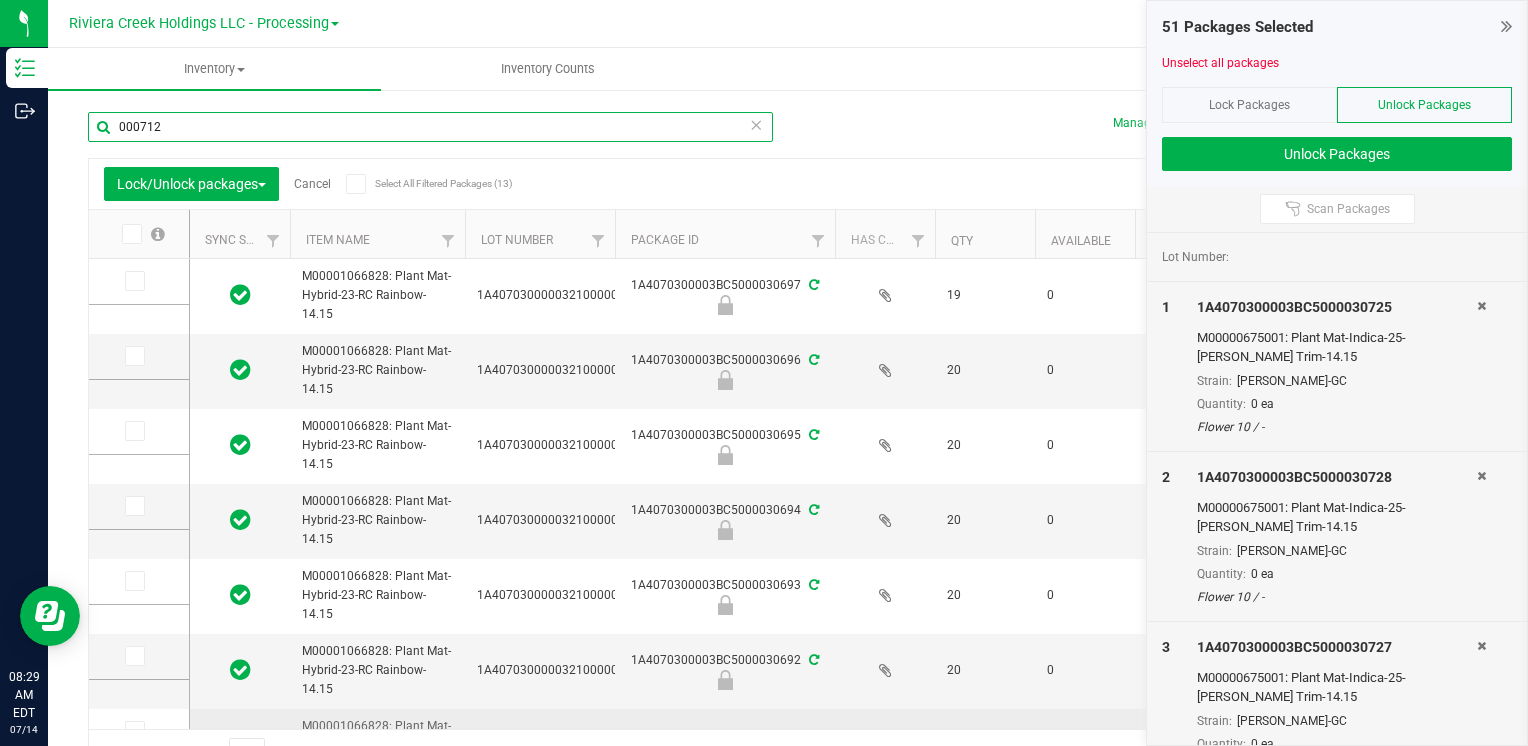 scroll, scrollTop: 197, scrollLeft: 0, axis: vertical 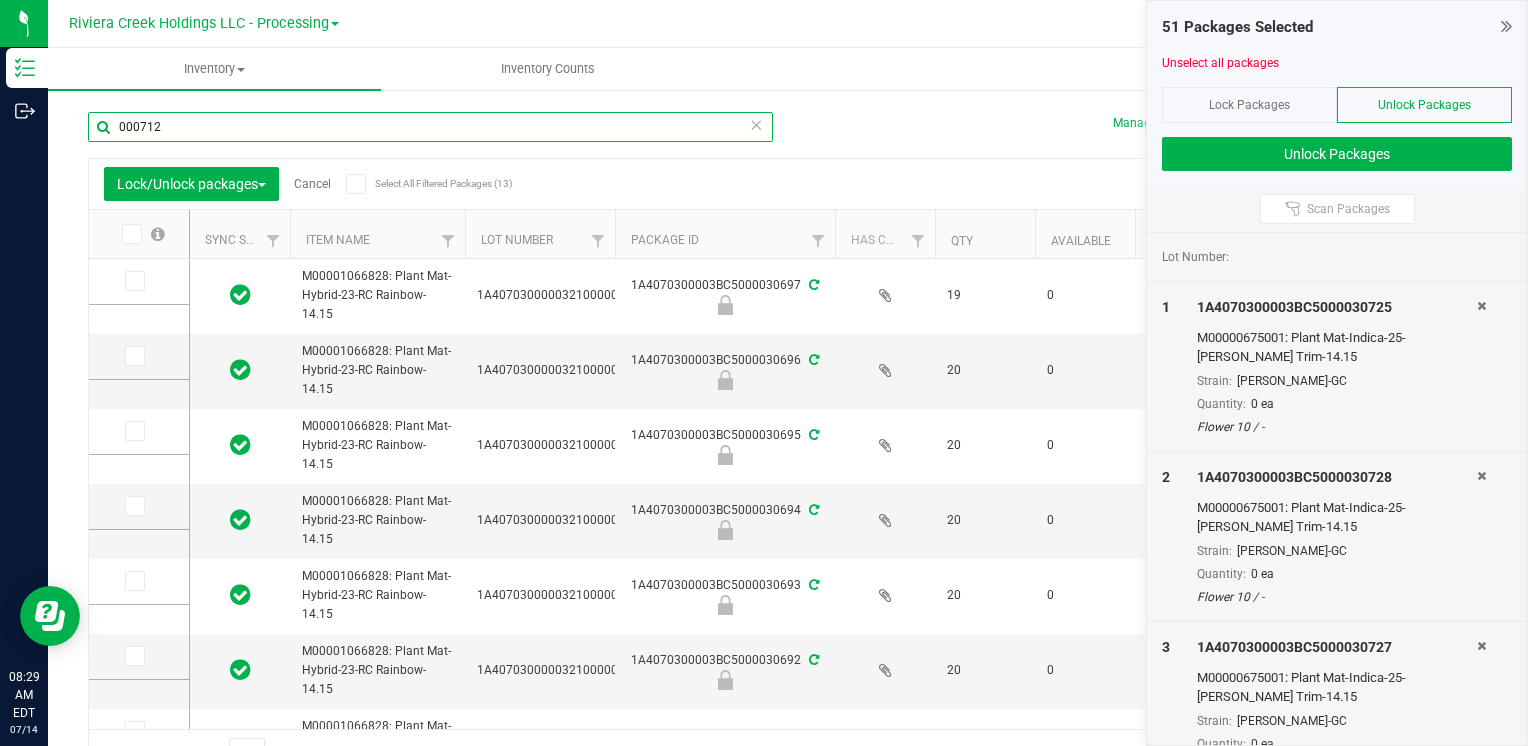 type on "000712" 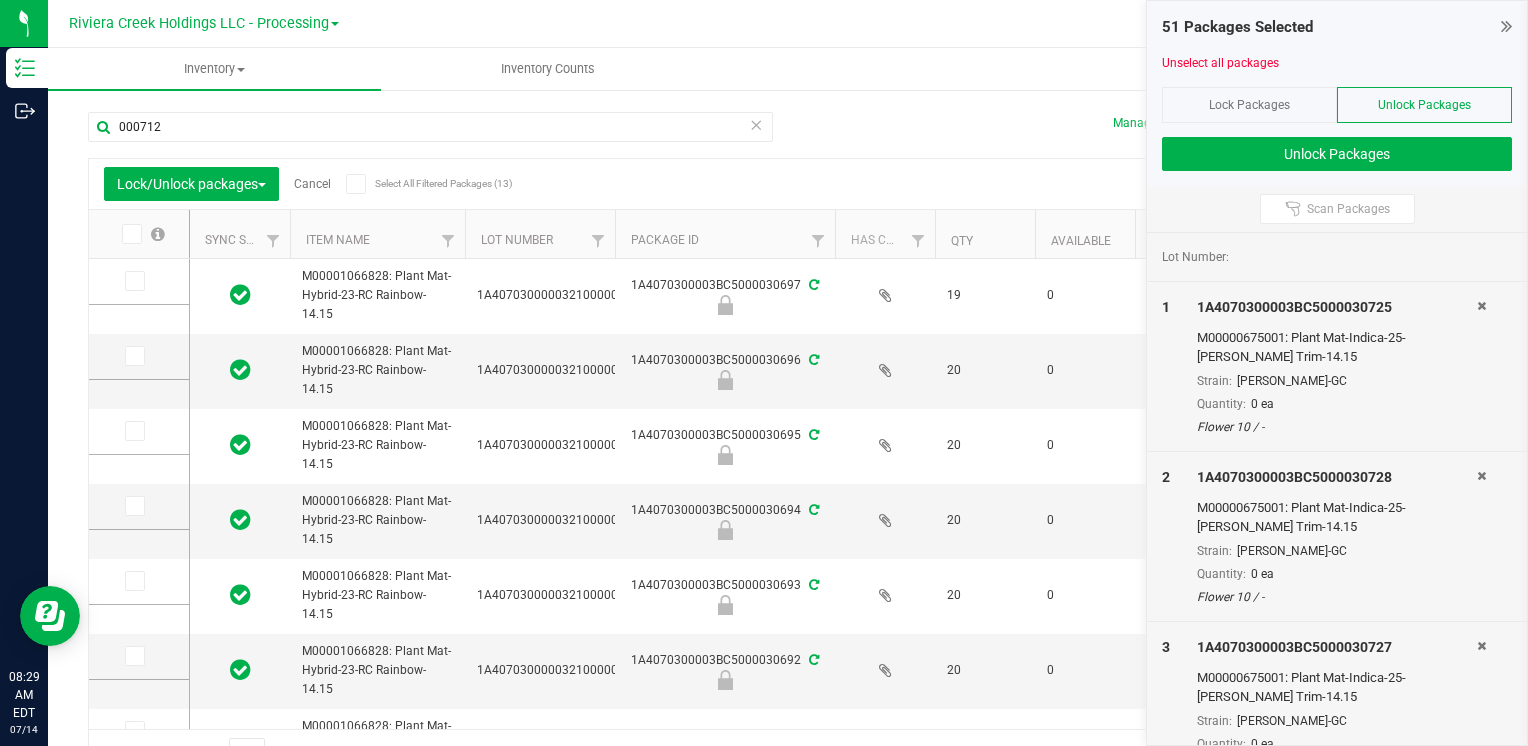 click at bounding box center [130, 234] 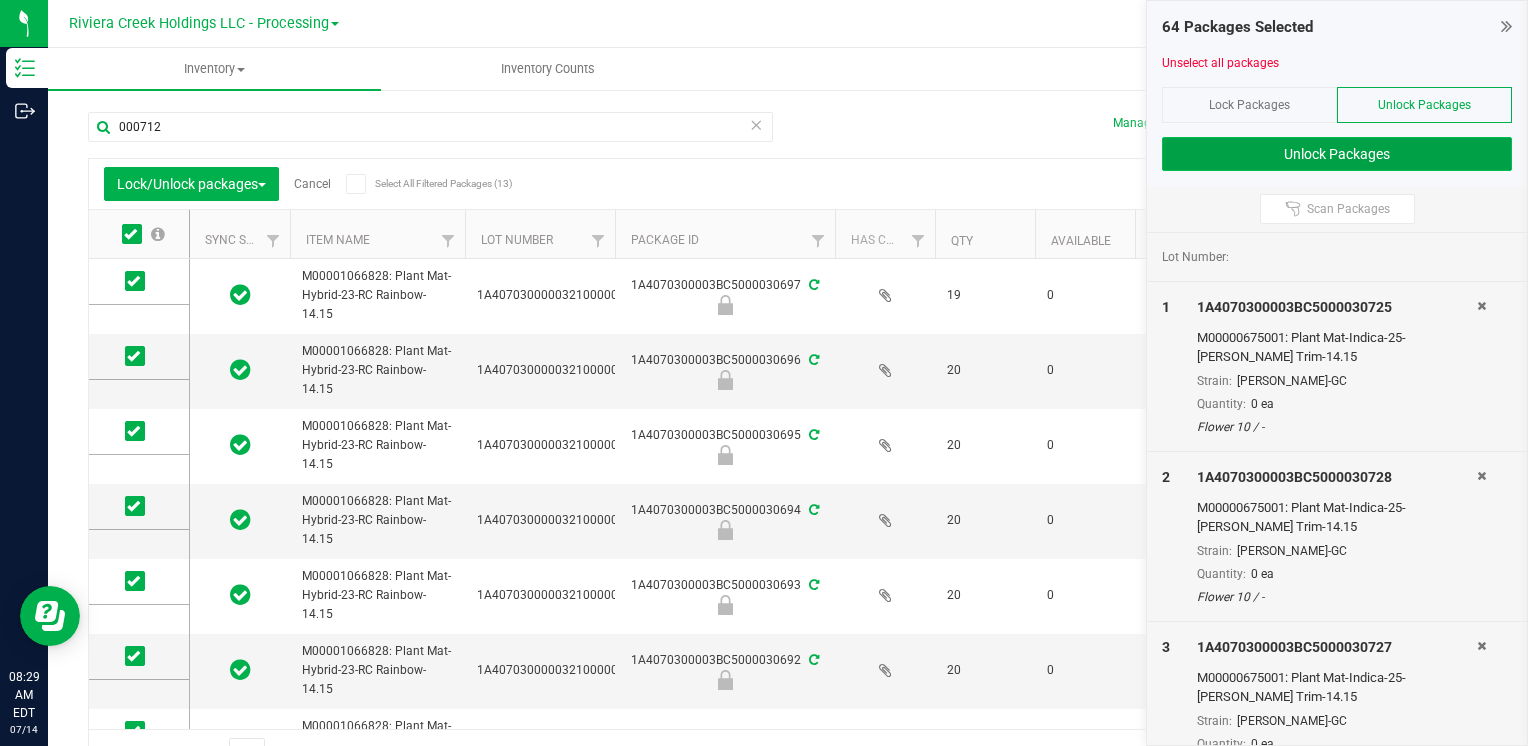 click on "Unlock Packages" at bounding box center (1337, 154) 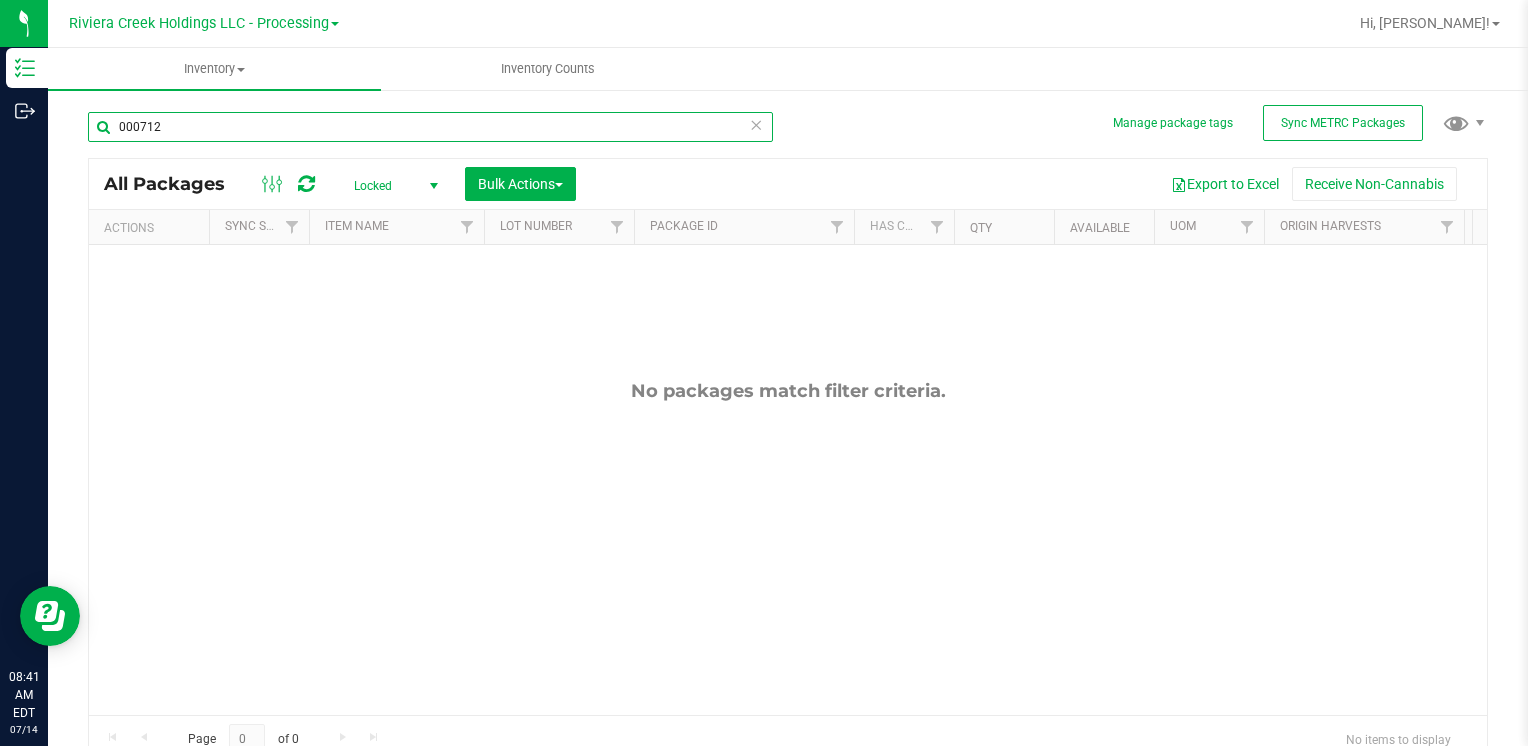 click on "000712" at bounding box center (430, 127) 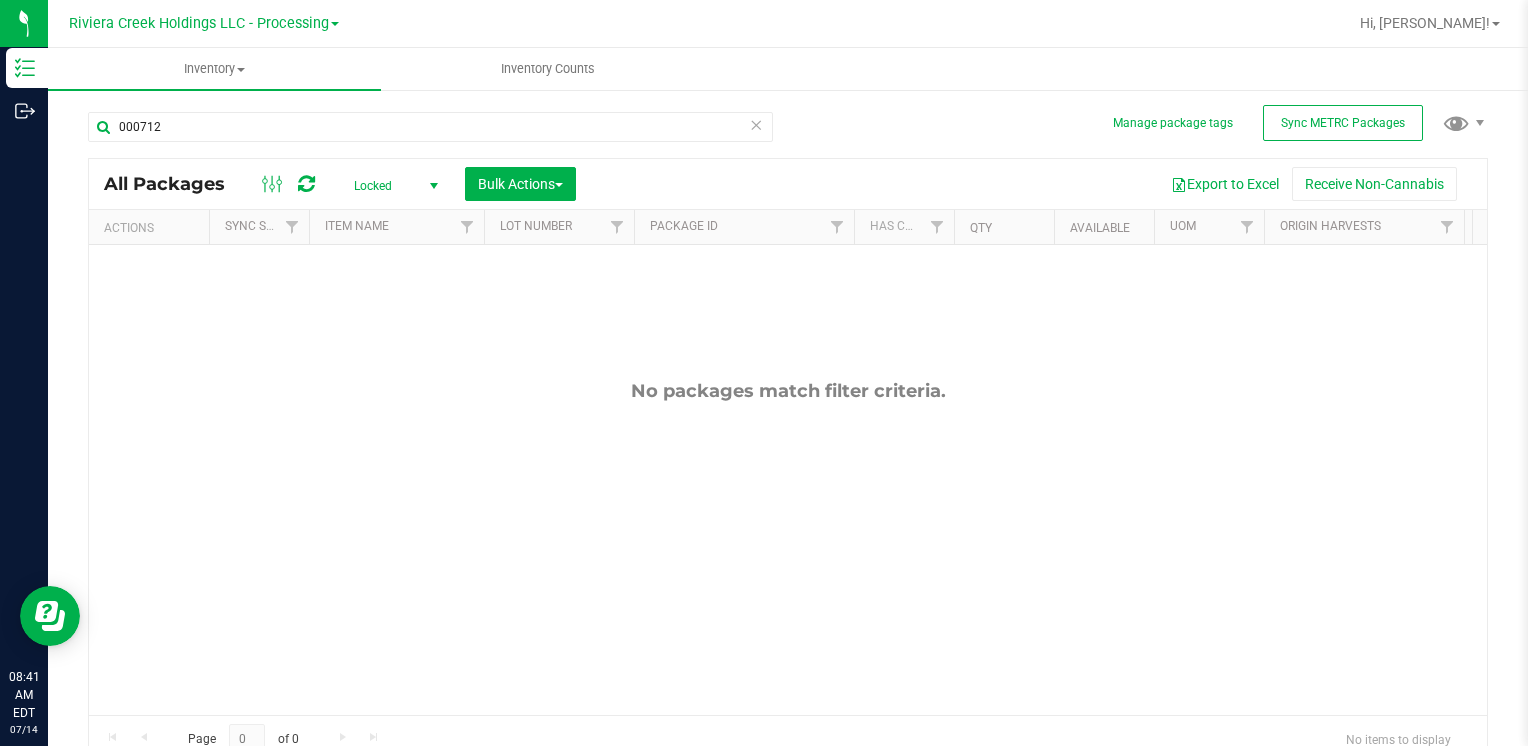 click on "Locked" at bounding box center (392, 186) 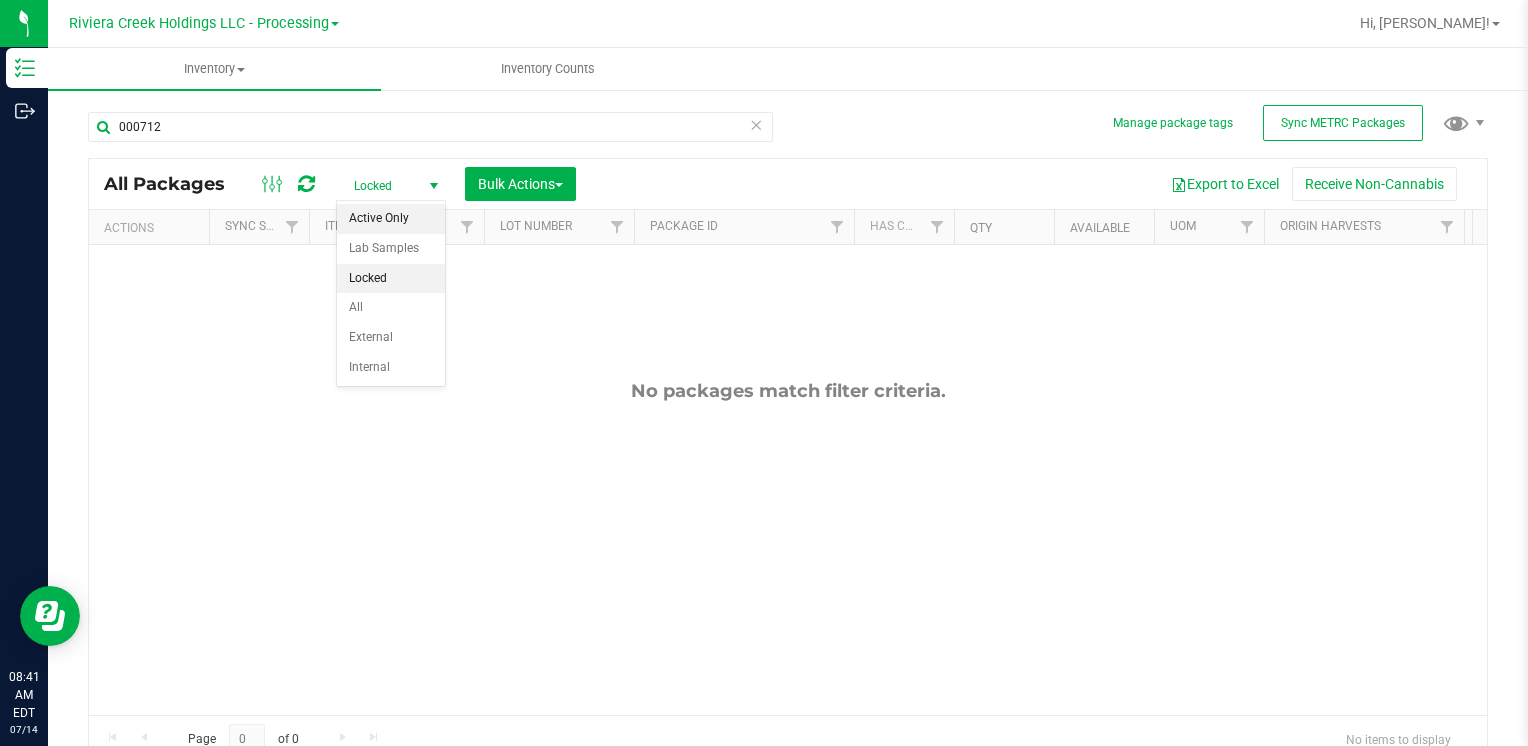 click on "Active Only" at bounding box center [391, 219] 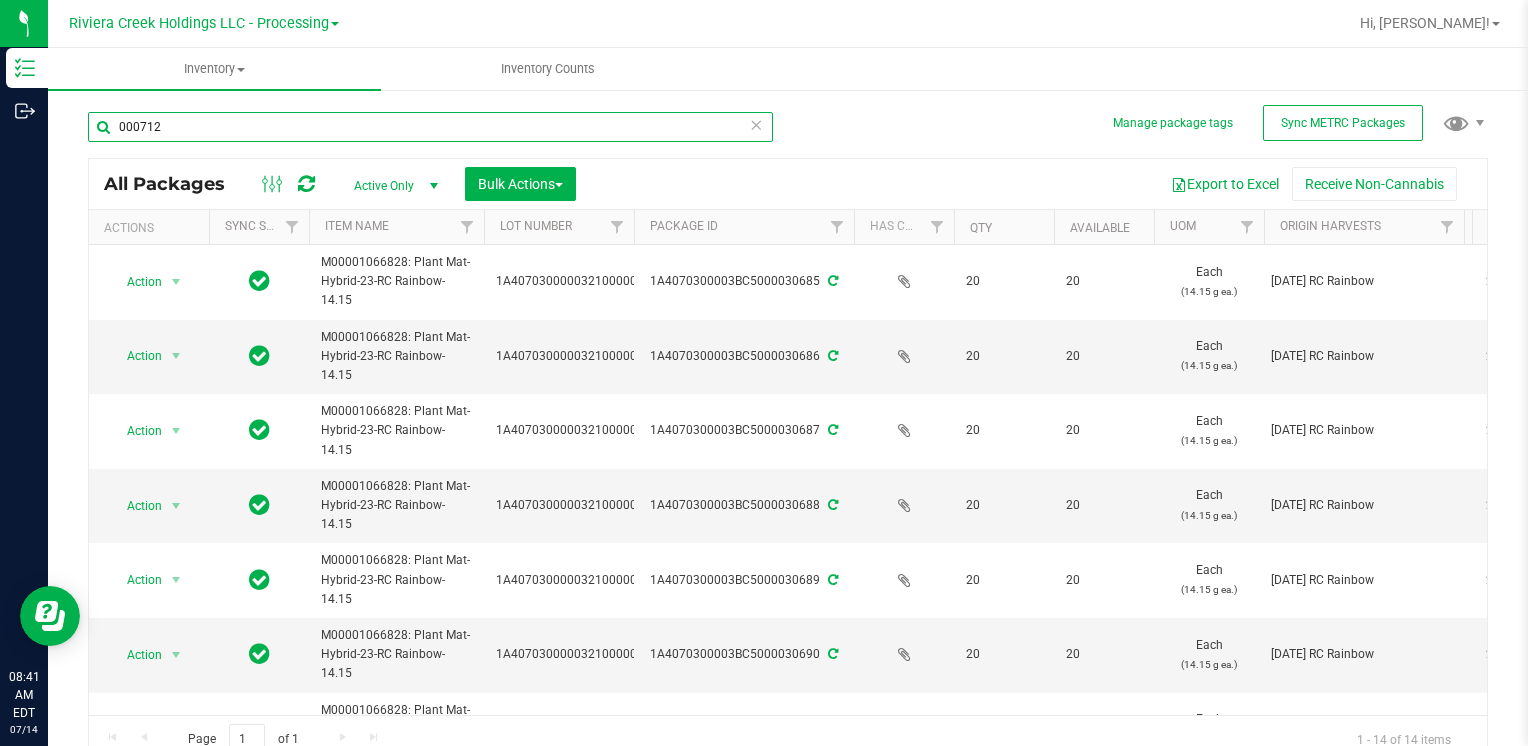 click on "000712" at bounding box center [430, 127] 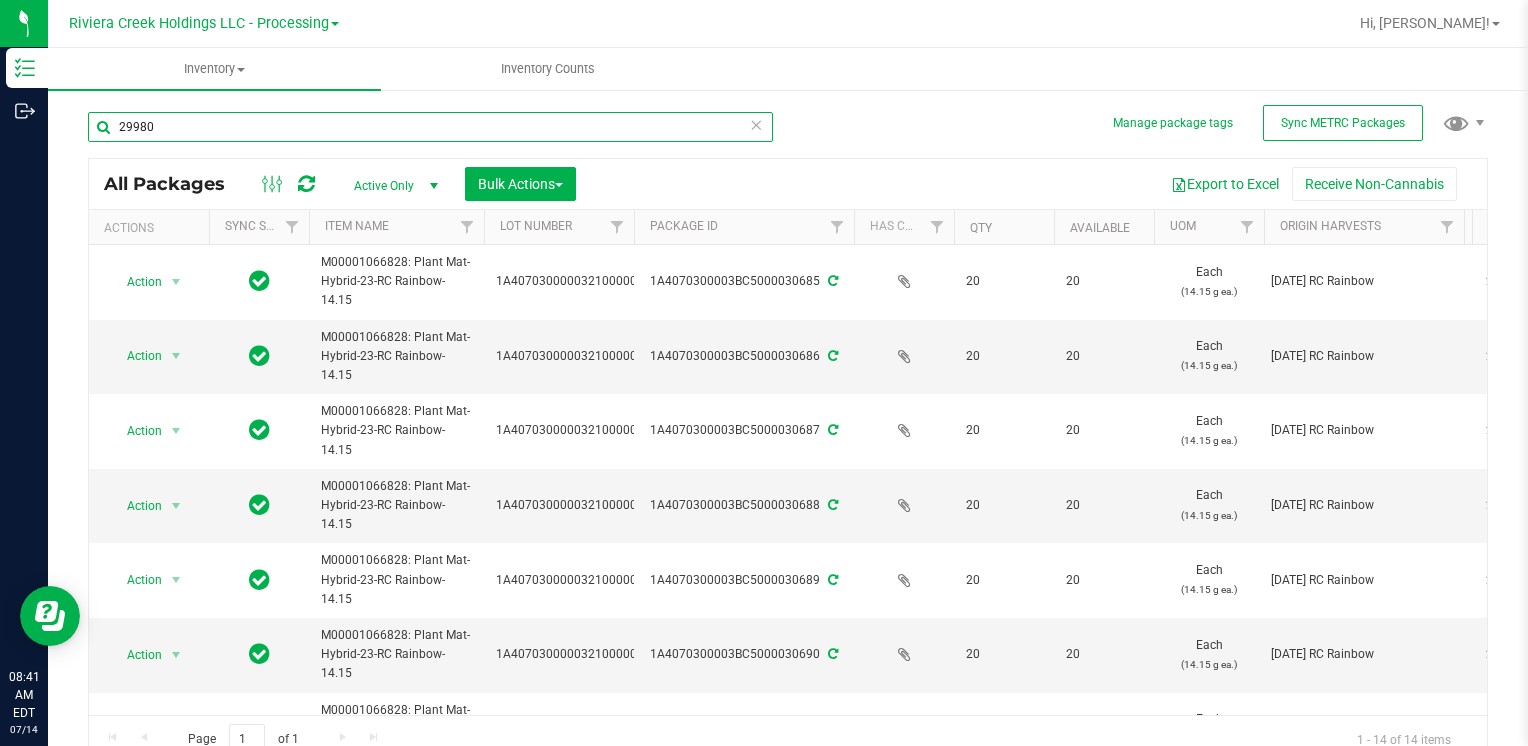 type on "29980" 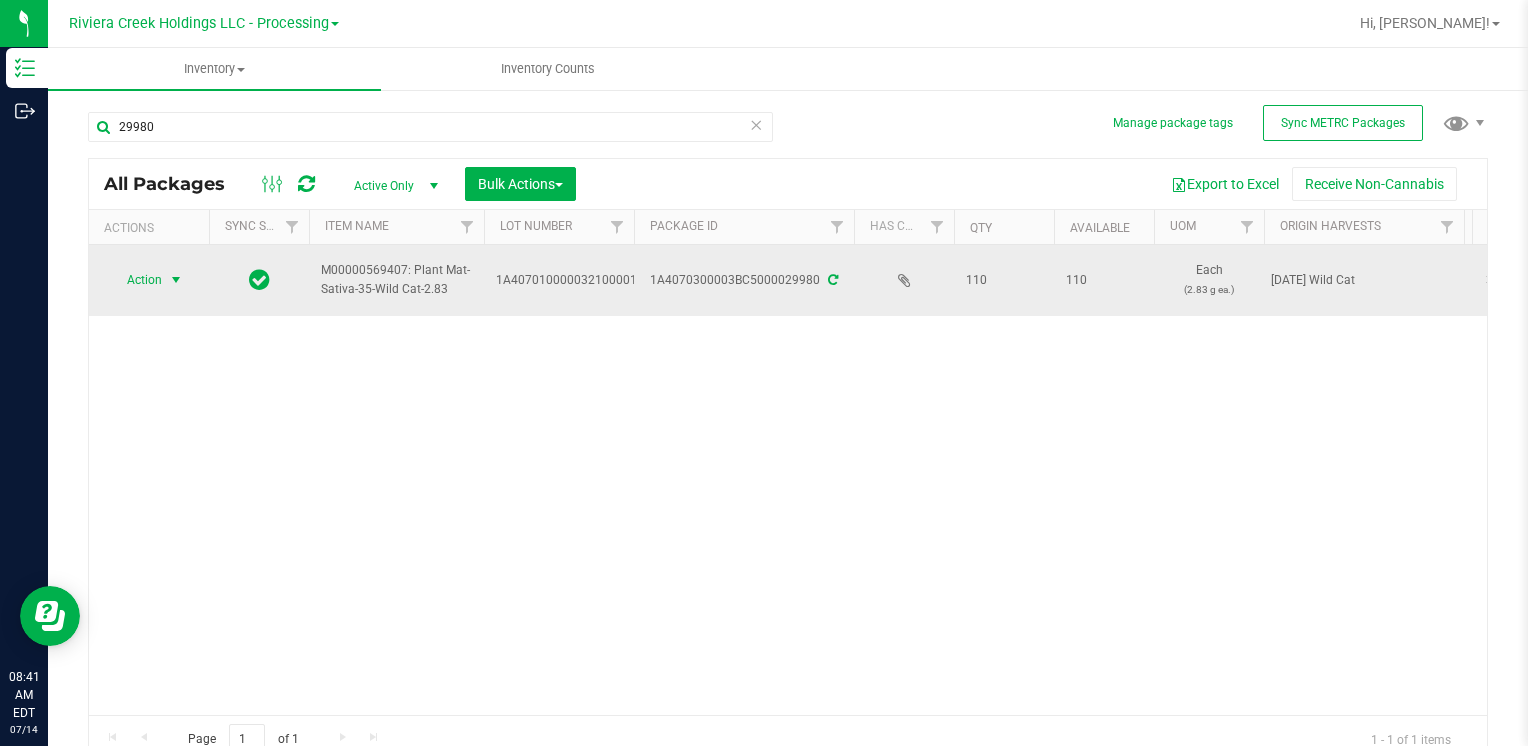 click at bounding box center (176, 280) 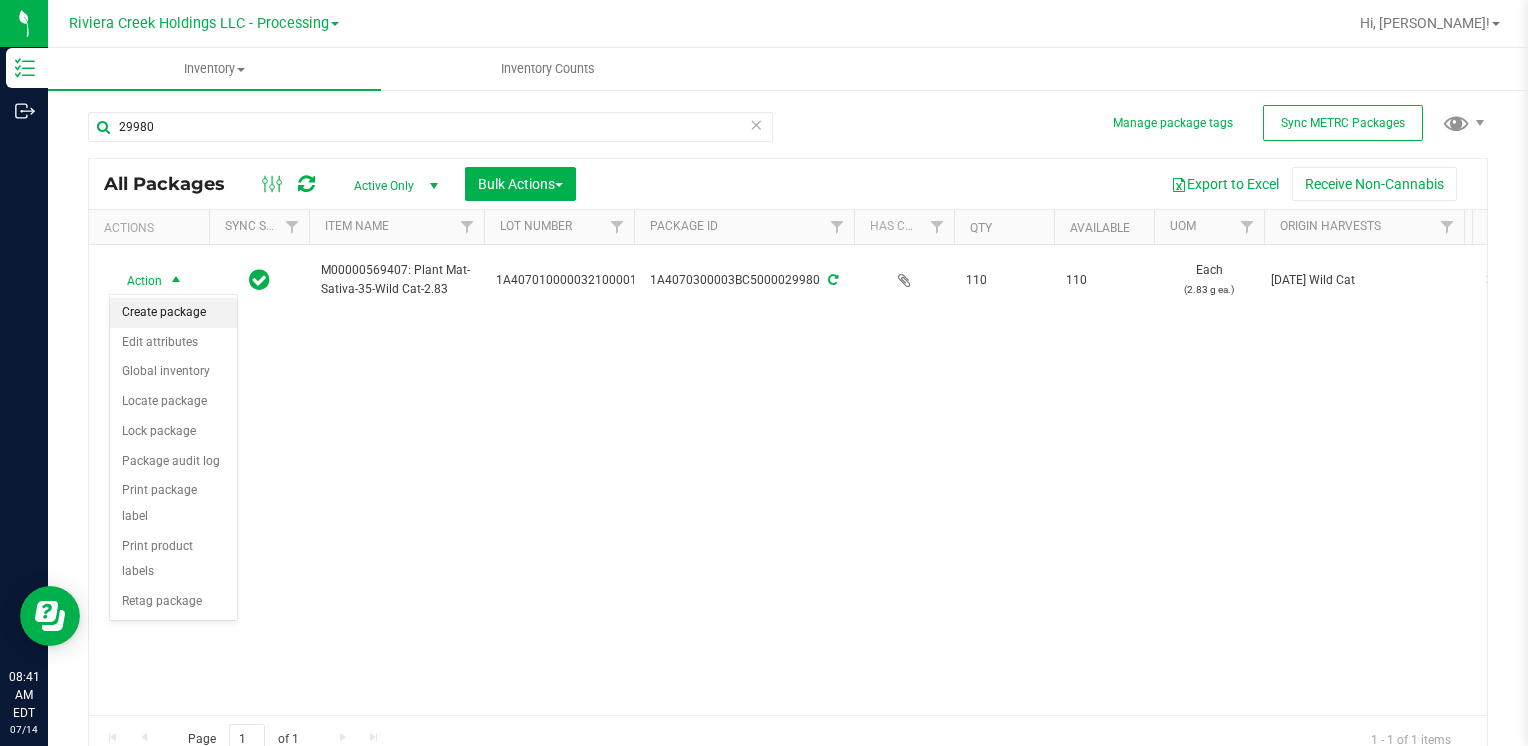 click on "Create package" at bounding box center [173, 313] 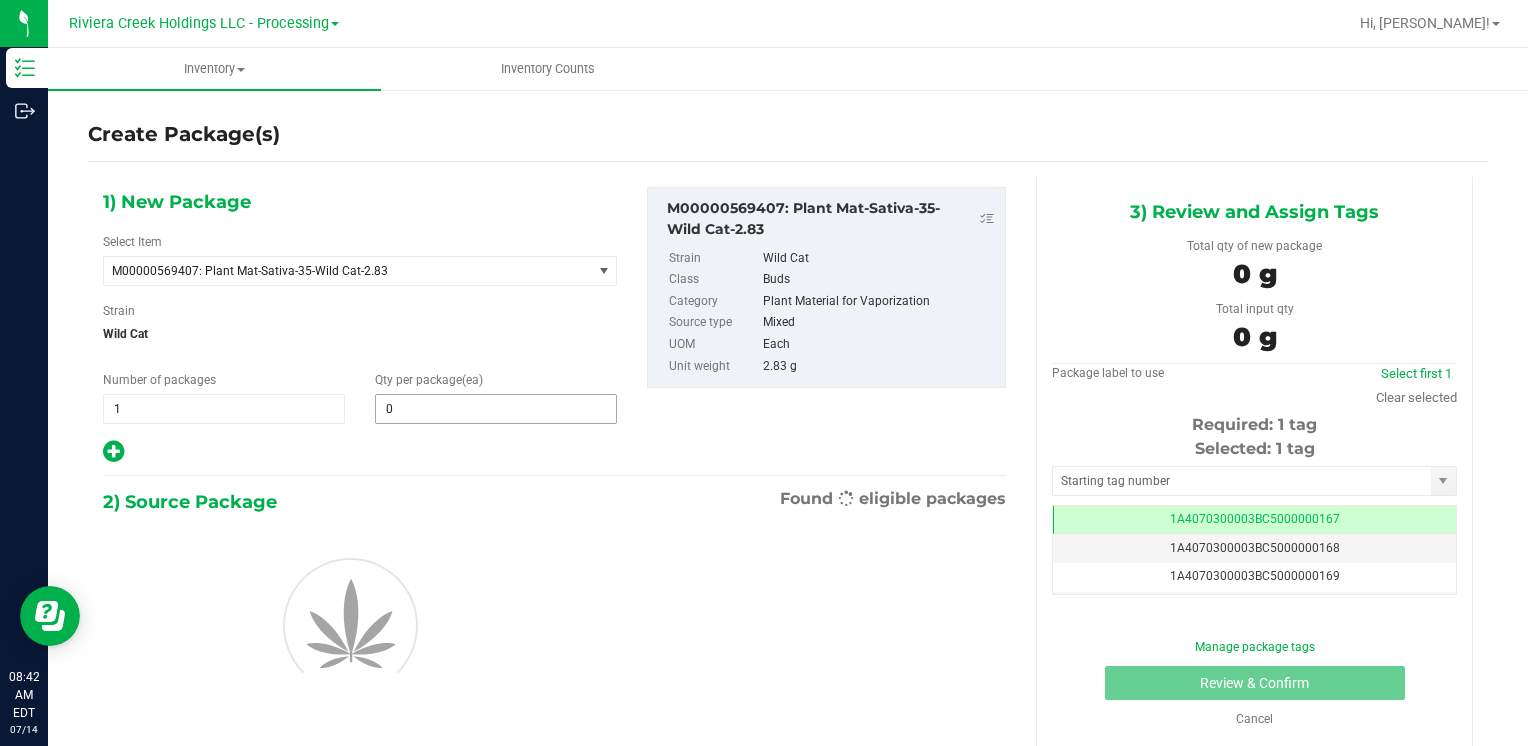 scroll, scrollTop: 0, scrollLeft: 0, axis: both 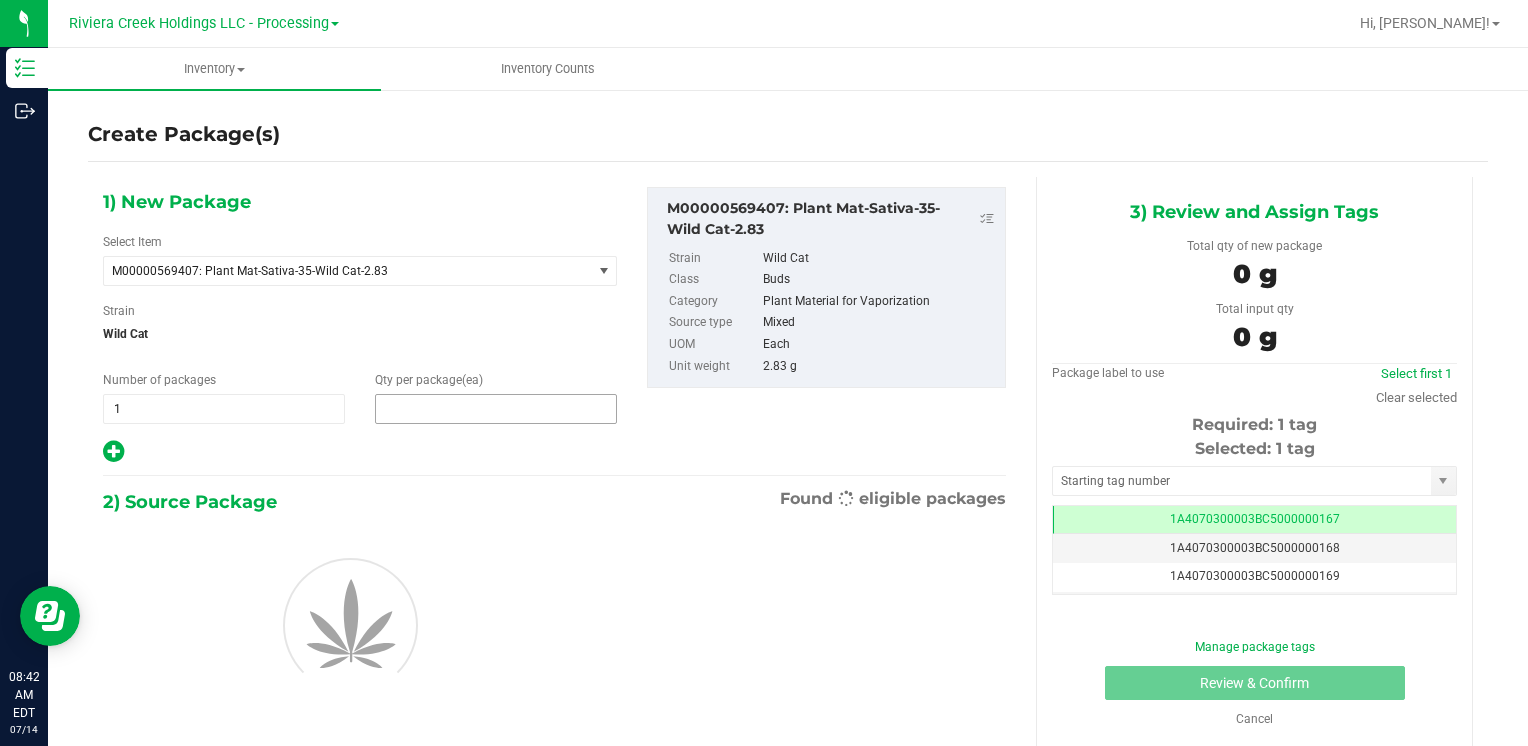 click at bounding box center (496, 409) 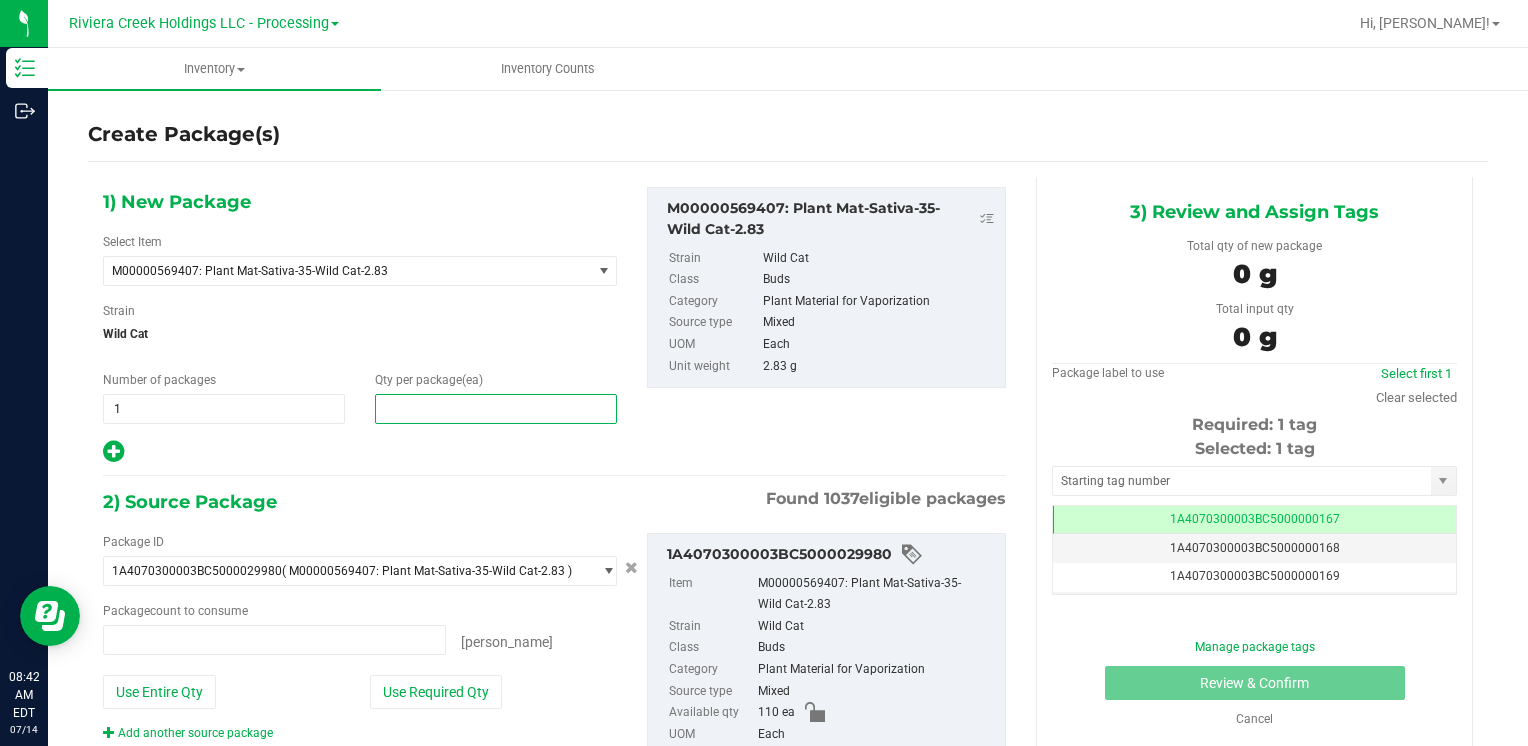 type on "0 ea" 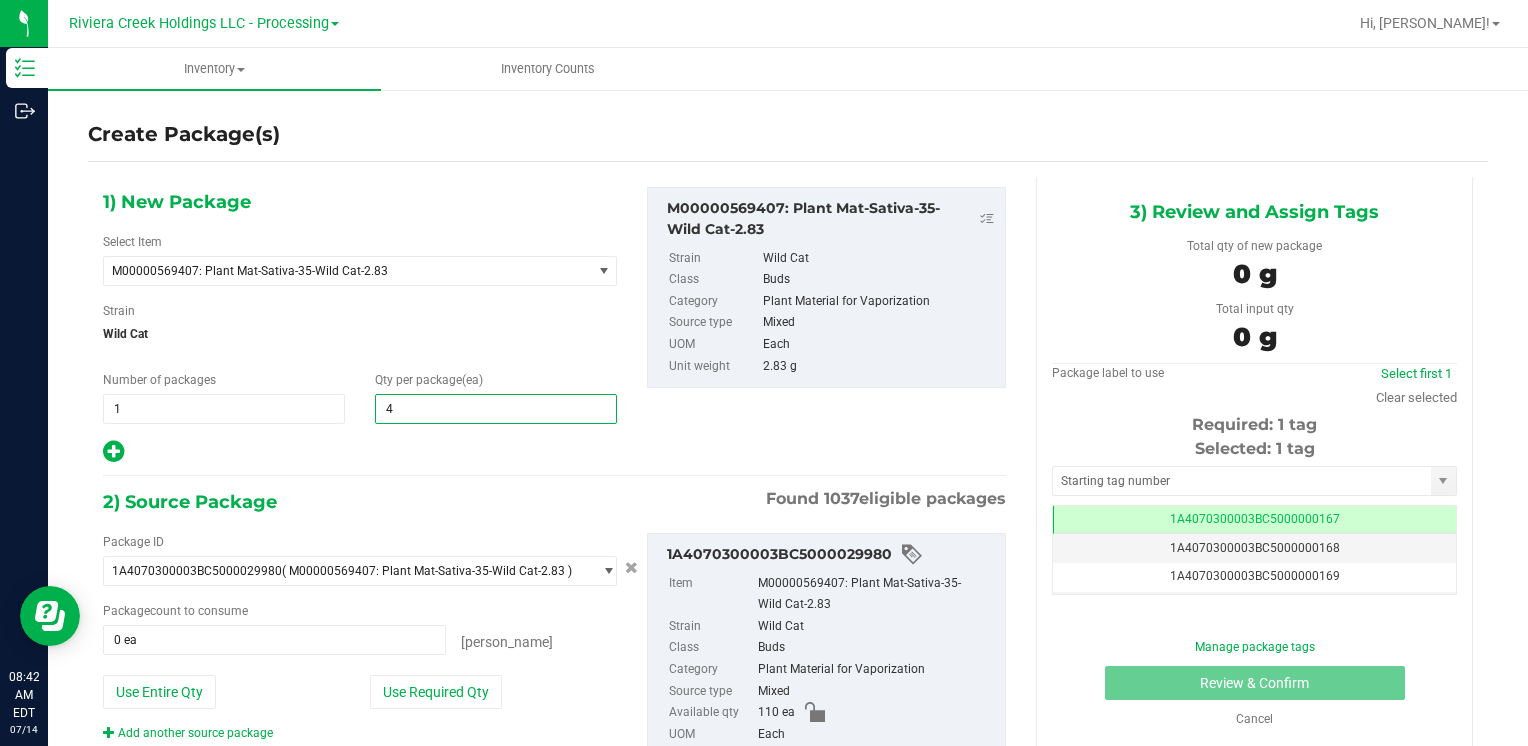 type on "40" 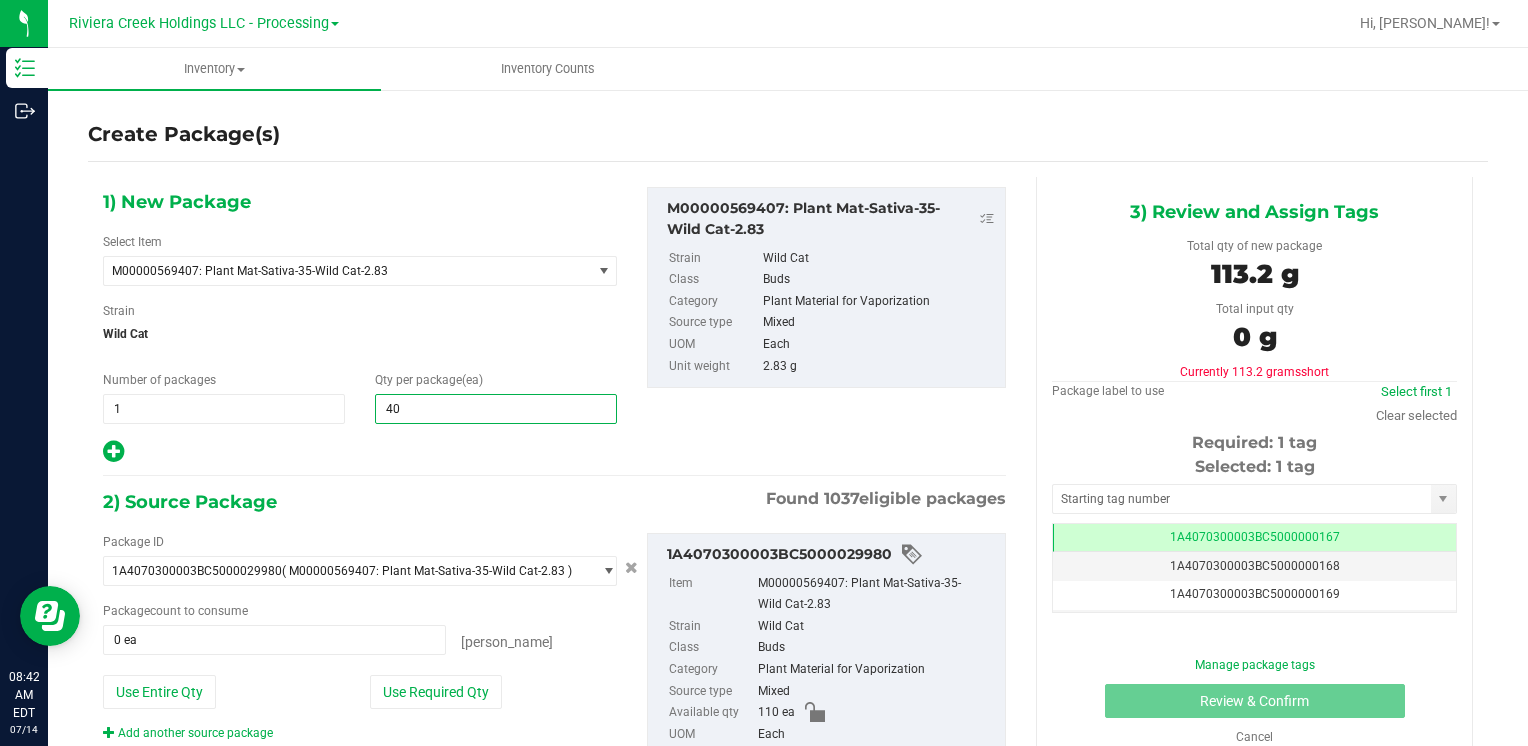click at bounding box center (113, 451) 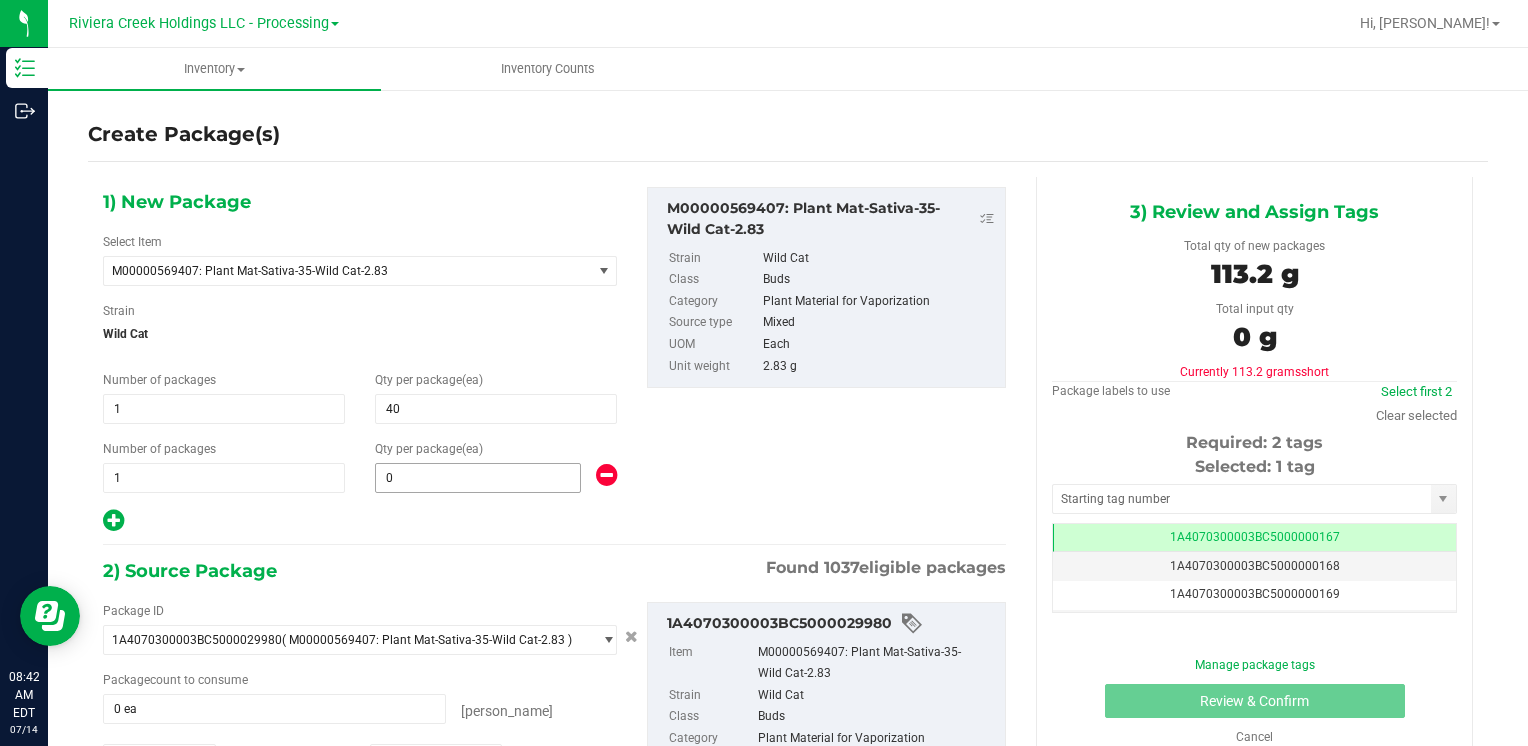 type 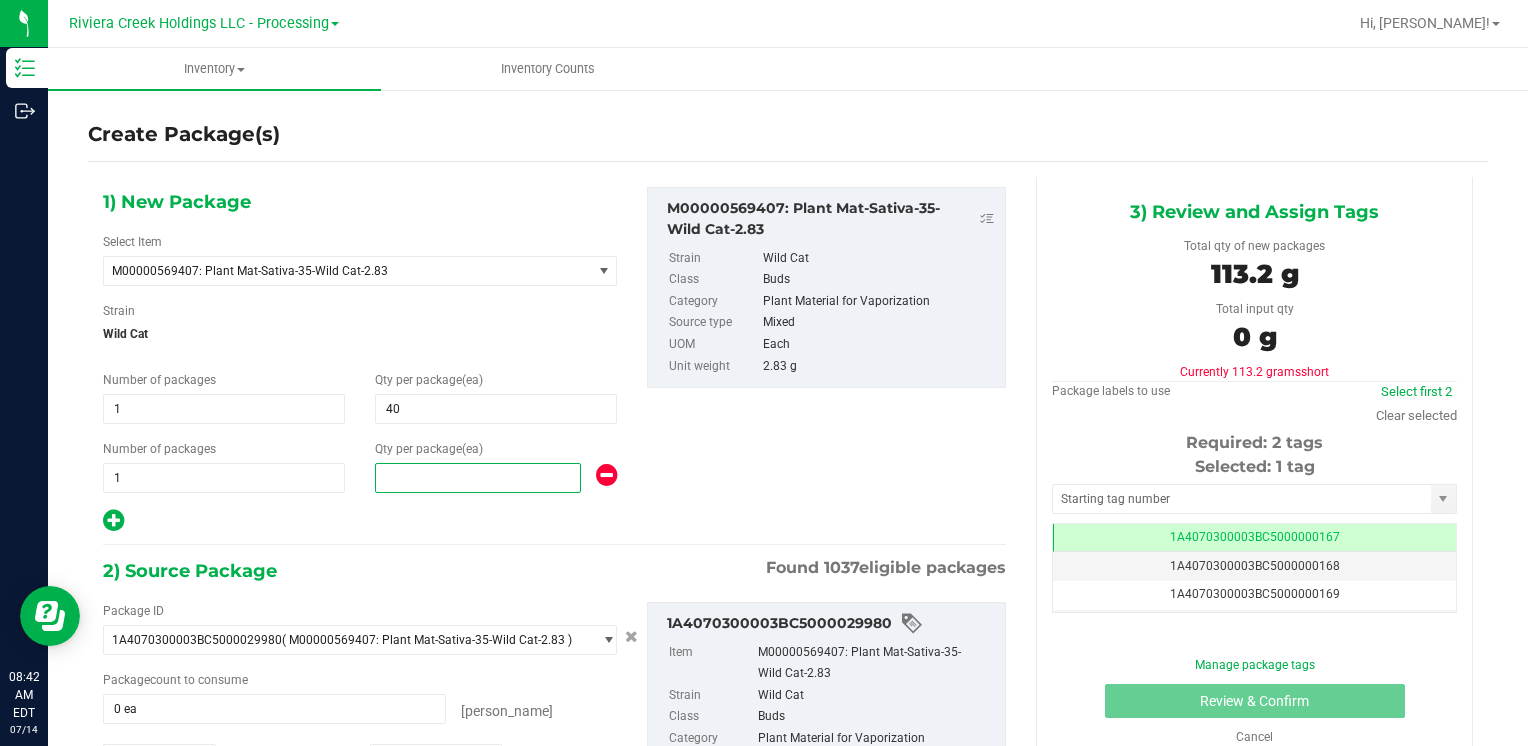 click at bounding box center [478, 478] 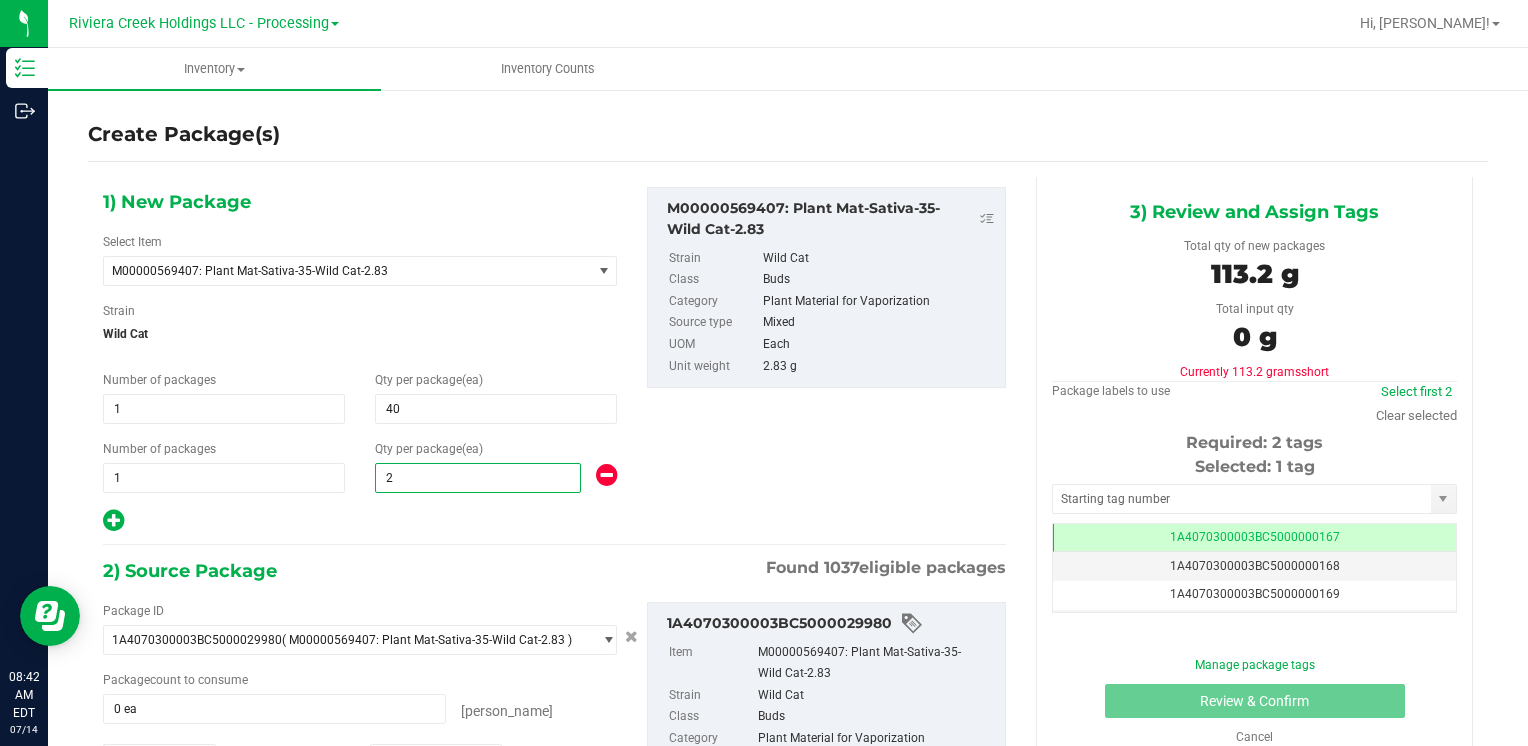 type on "20" 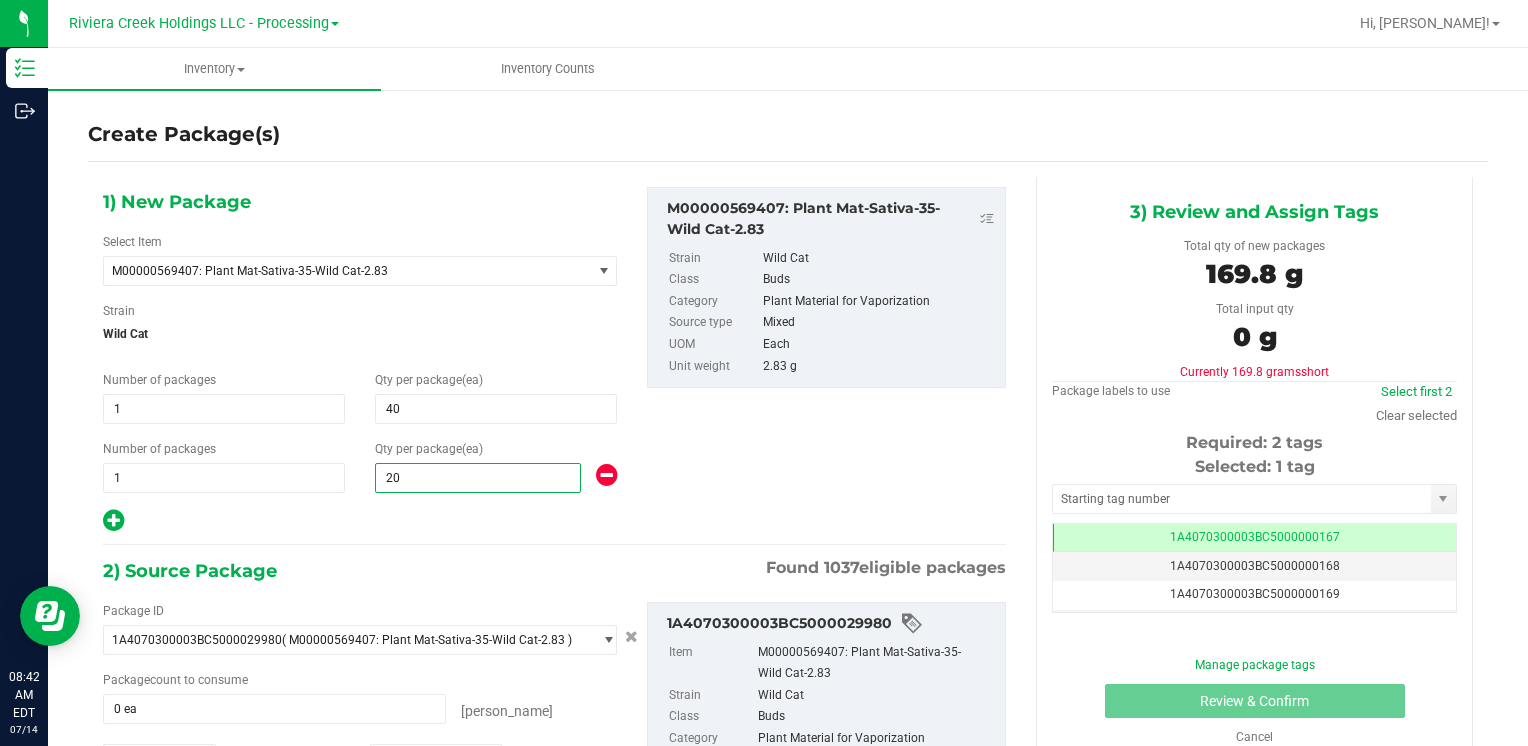 type on "20" 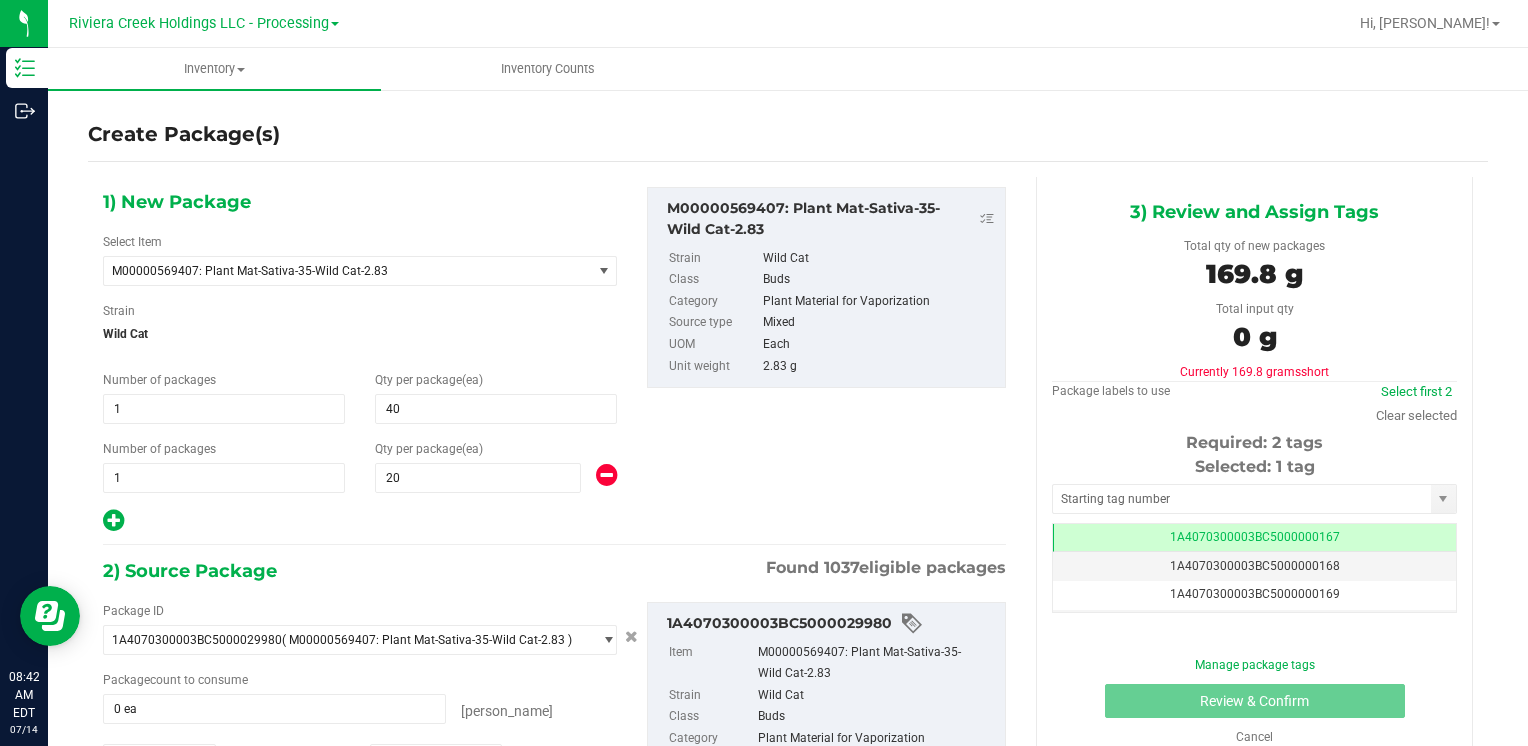 click on "Package ID
1A4070300003BC5000029980
(
M00000569407: Plant Mat-Sativa-35-Wild Cat-2.83
)
1A4070100000321000014371 1A4070100000321000014487 1A4070100000321000014521 1A4070100000321000014641 1A4070100000321000014667 1A4070100000321000014753 1A4070100000321000014754 1A4070100000321000014755 1A4070100000321000014756 1A4070100000321000014757 1A4070100000321000014759 1A4070100000321000014821 1A4070100000321000014822 1A4070100000321000014823 1A4070100000321000014832 1A4070100000321000014833 1A4070100000321000014834 1A4070100000321000014836 1A4070100000321000014837 1A4070100000321000014839 1A4070100000321000014850 1A4070100000321000014867 1A4070100000321000014868 1A4070100000321000014869 1A4070100000321000014910 1A4070100000321000014911 1A4070100000321000014912 1A4070100000321000014929 1A4070100000321000014931" at bounding box center (554, 735) 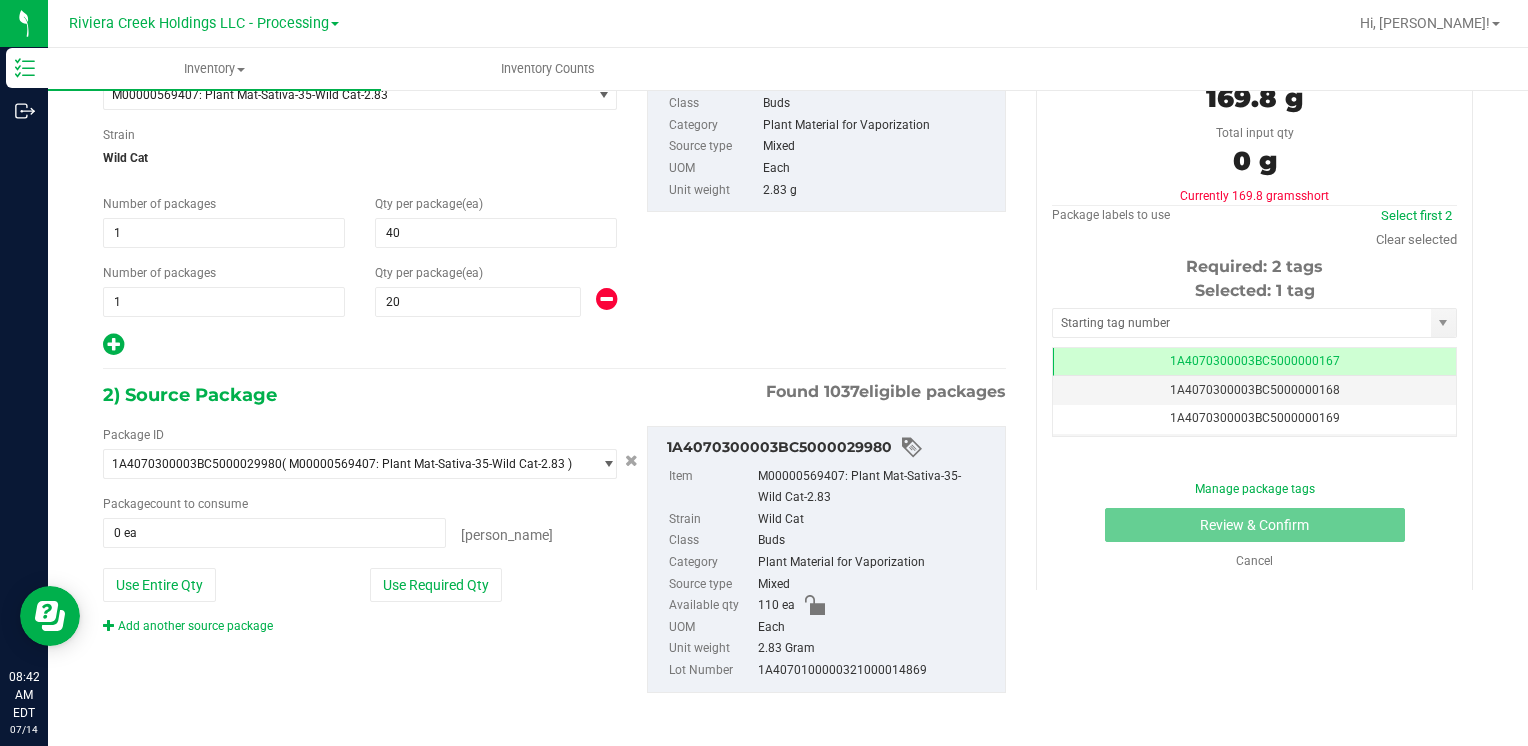 scroll, scrollTop: 177, scrollLeft: 0, axis: vertical 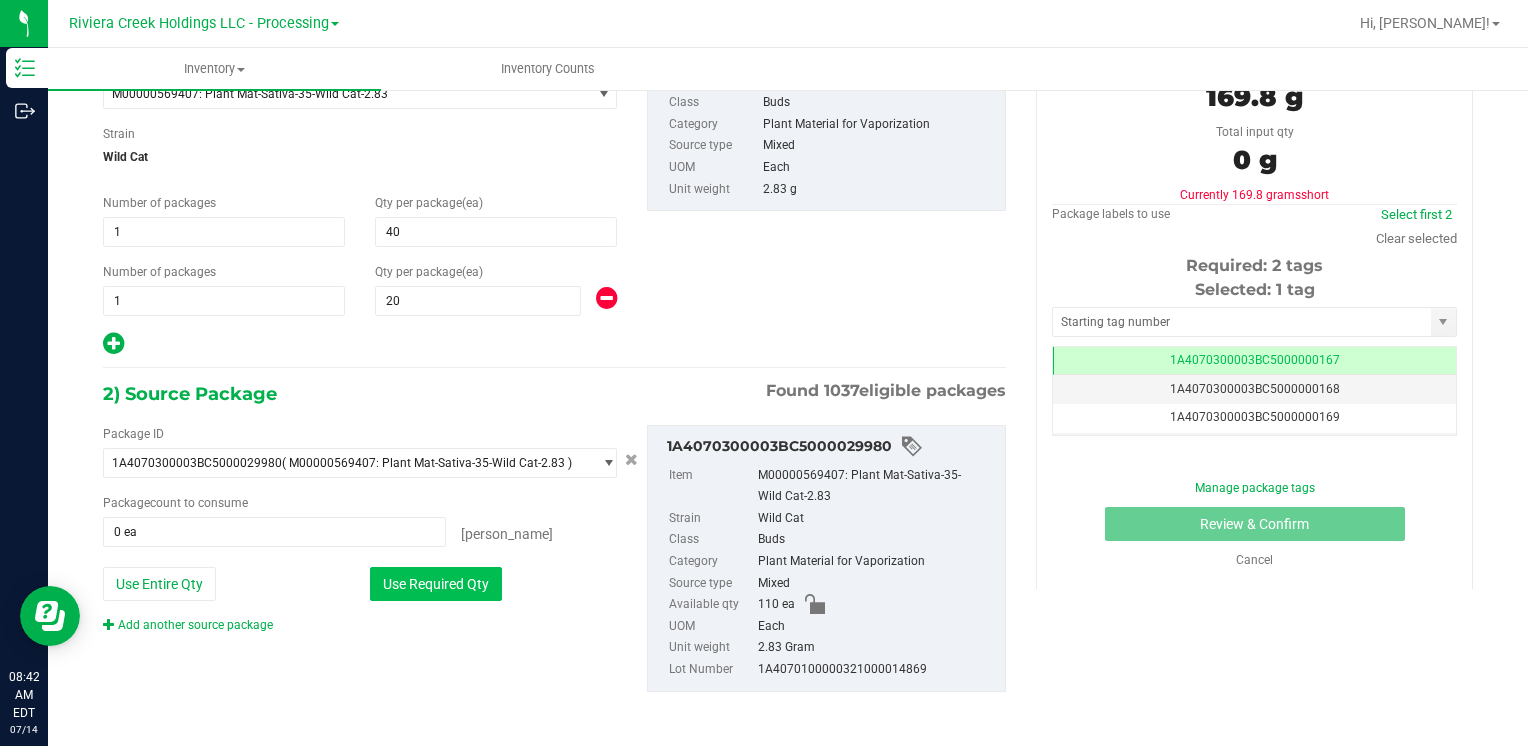 click on "Use Required Qty" at bounding box center [436, 584] 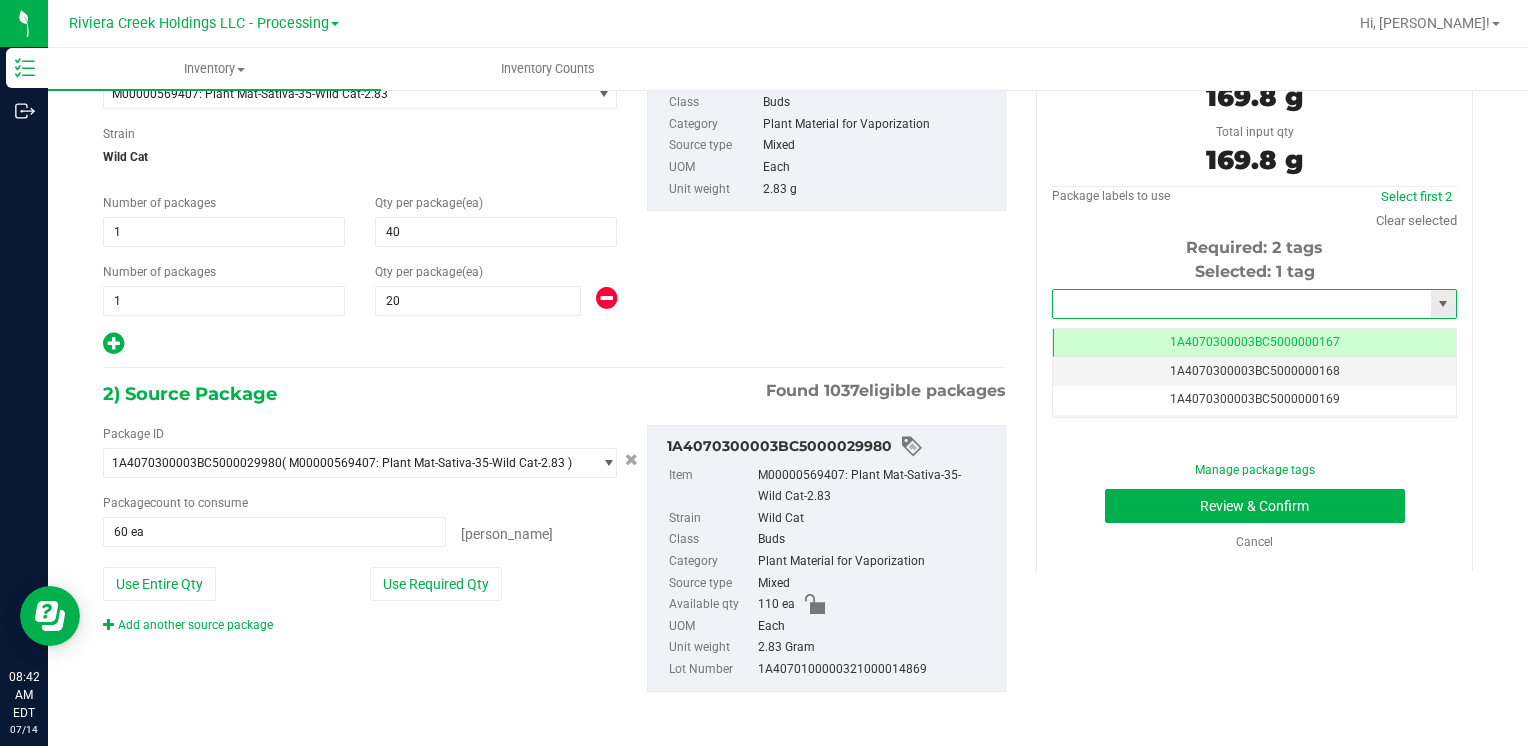 click at bounding box center [1242, 304] 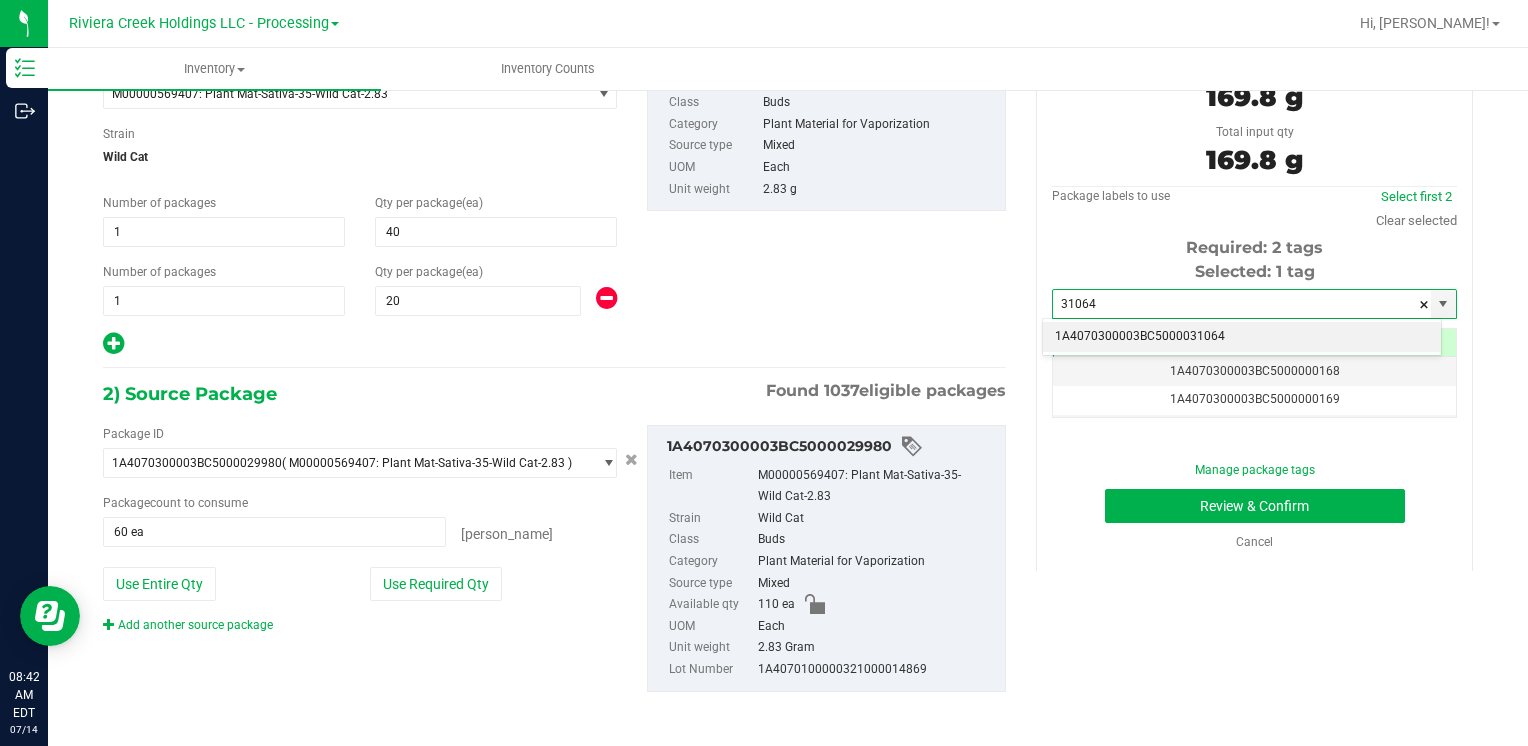 click on "1A4070300003BC5000031064" at bounding box center (1242, 337) 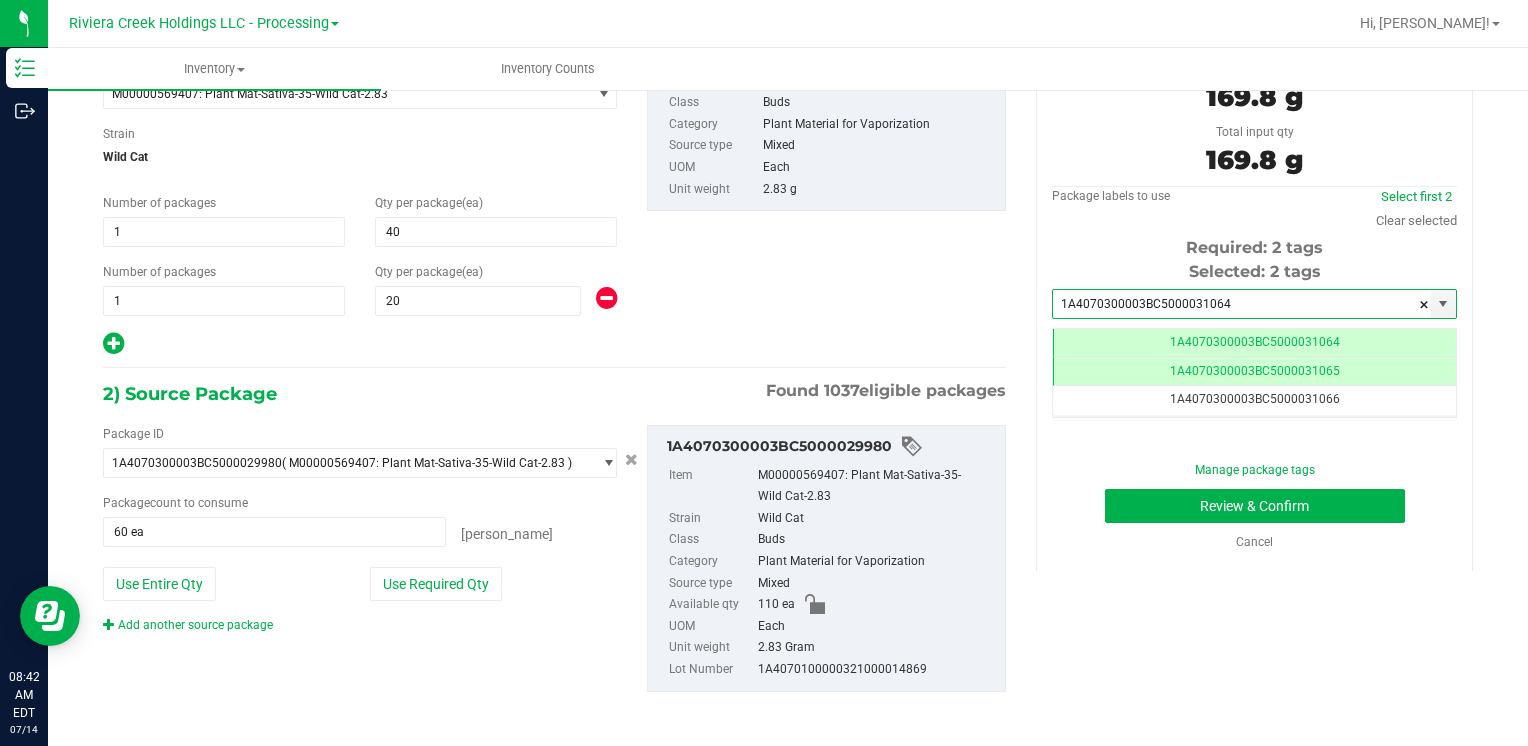 scroll, scrollTop: 0, scrollLeft: 0, axis: both 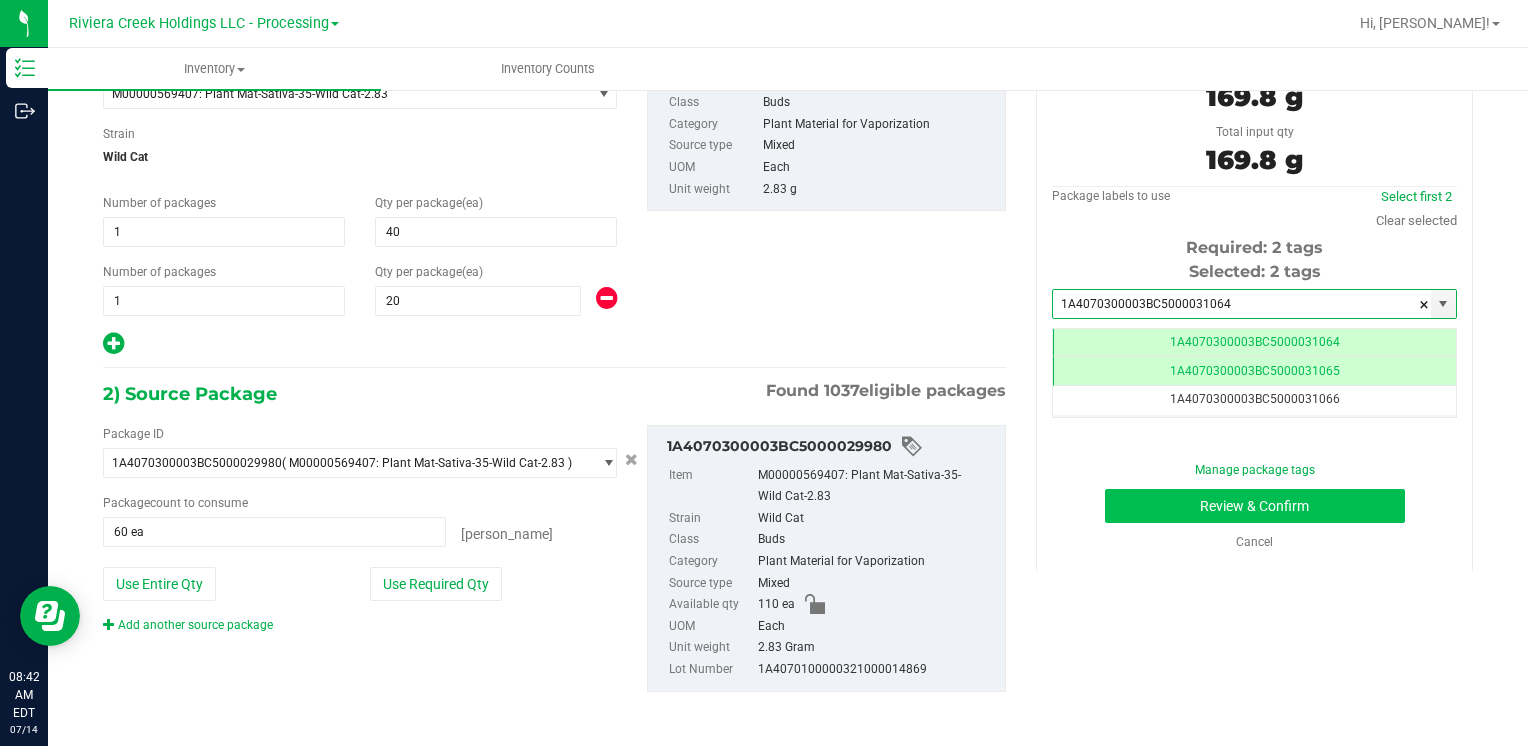 type on "1A4070300003BC5000031064" 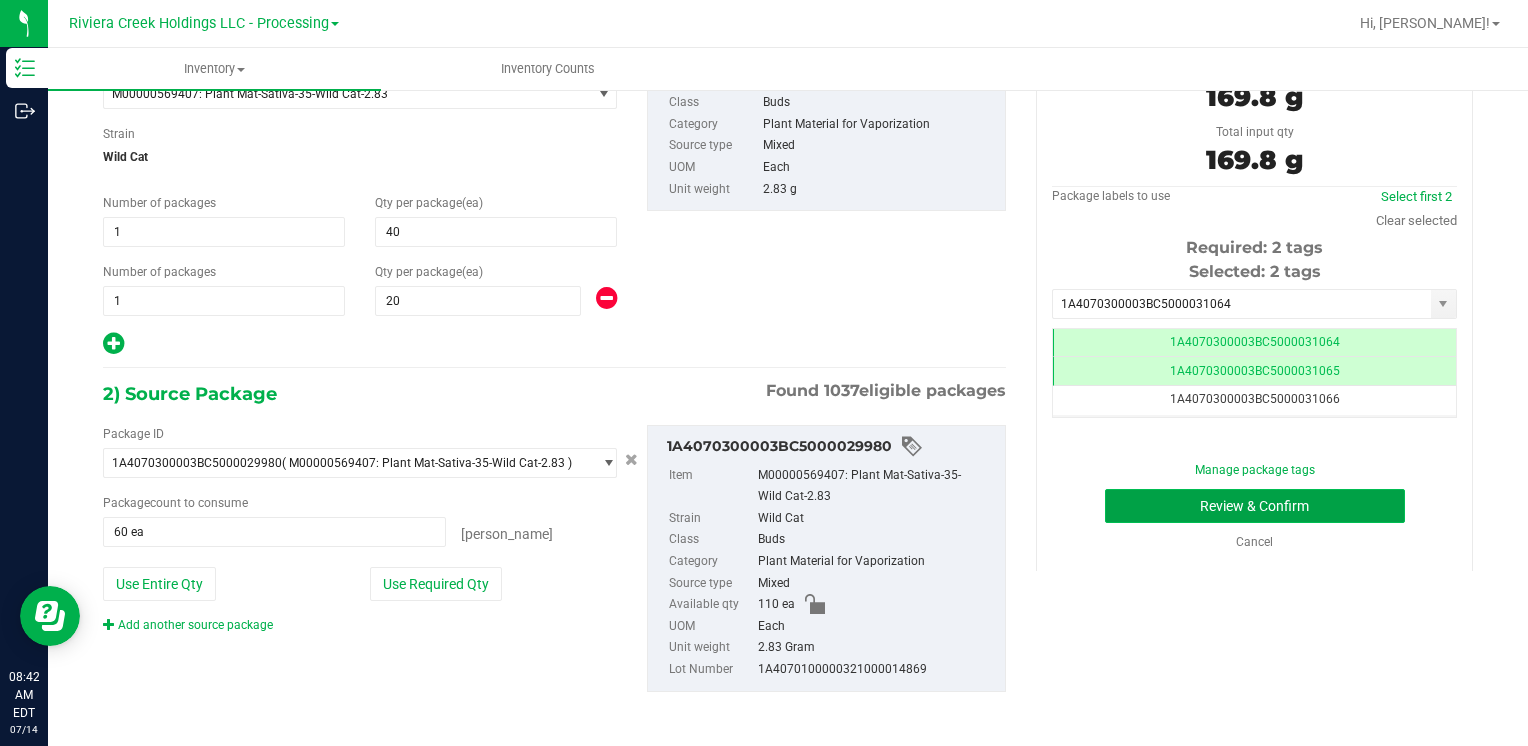 click on "Review & Confirm" at bounding box center [1255, 506] 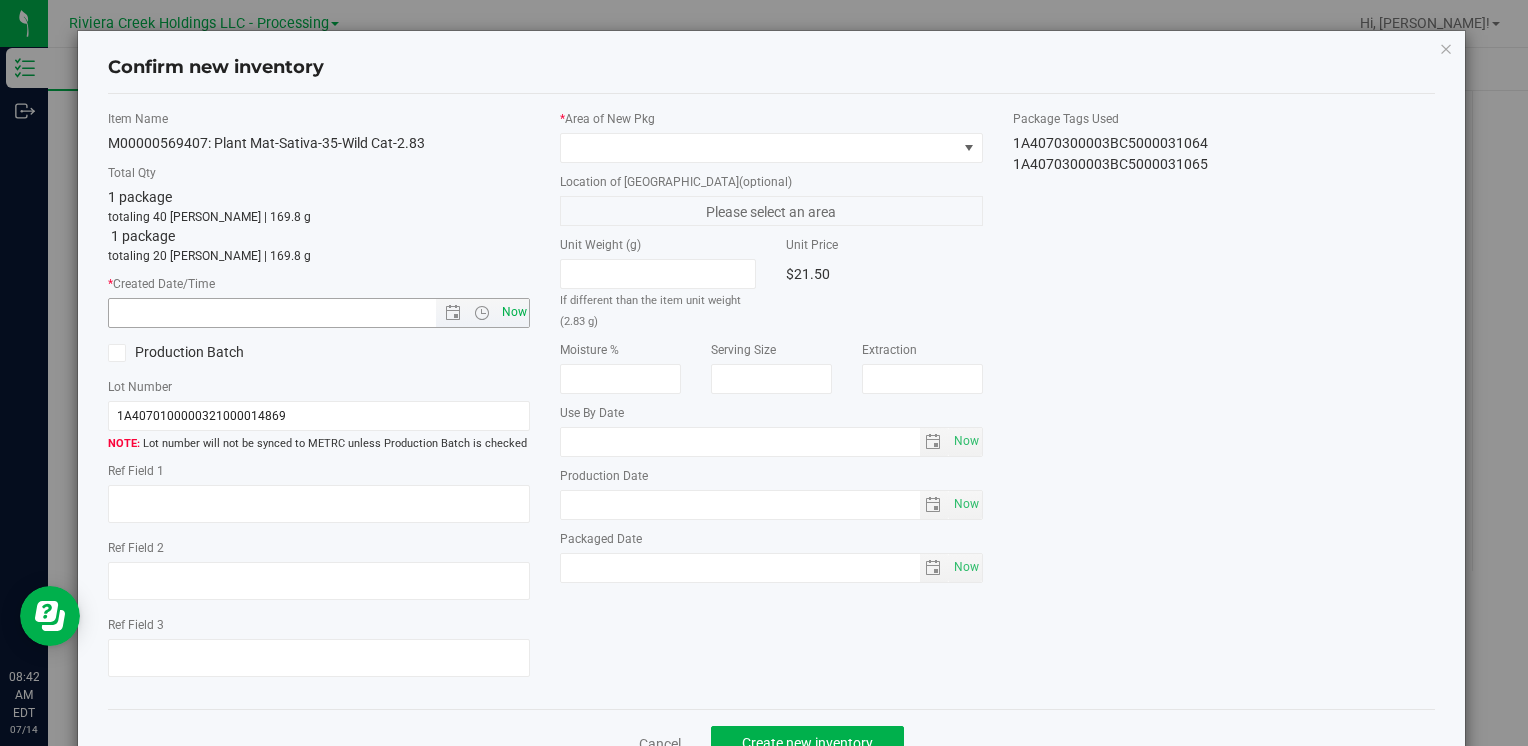click on "Now" at bounding box center (514, 312) 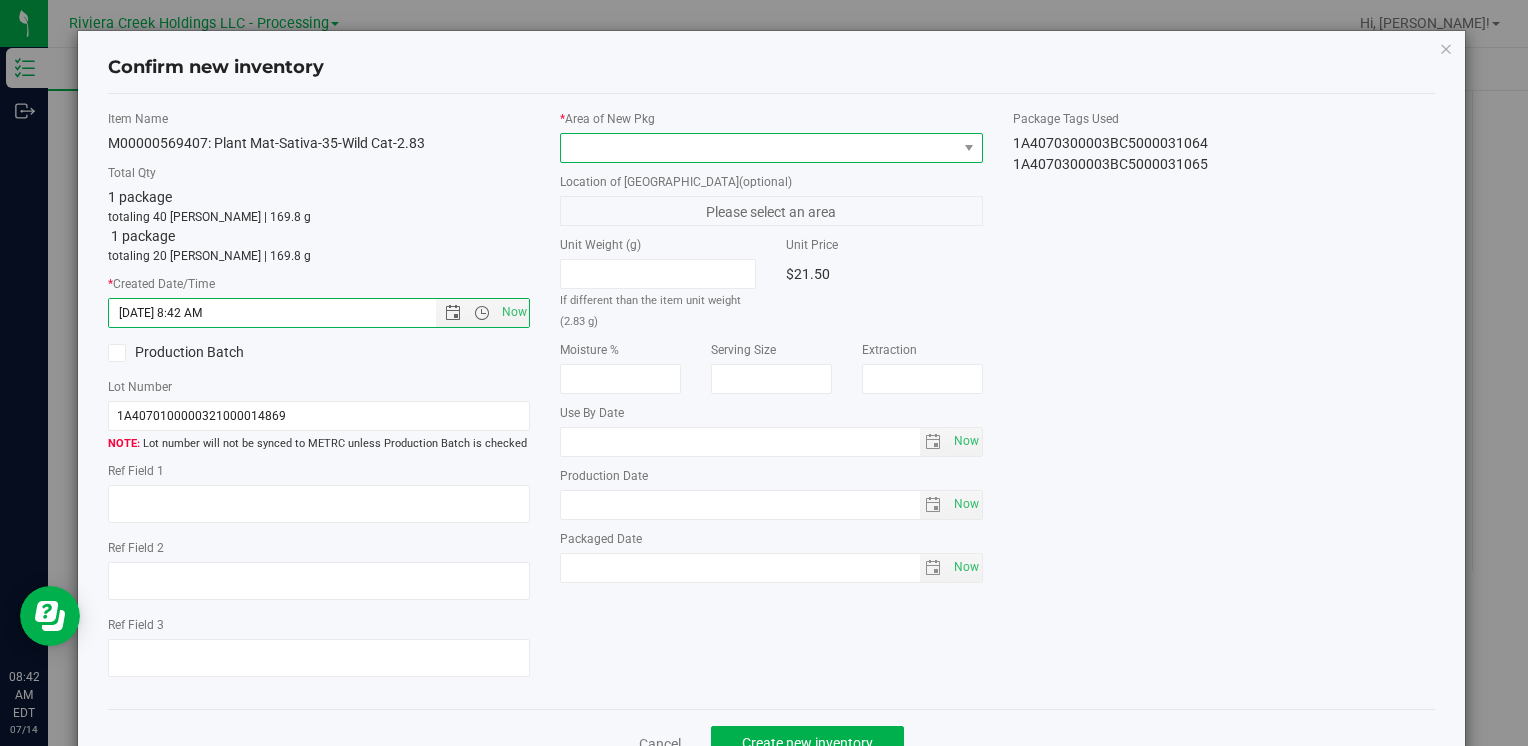 click at bounding box center (758, 148) 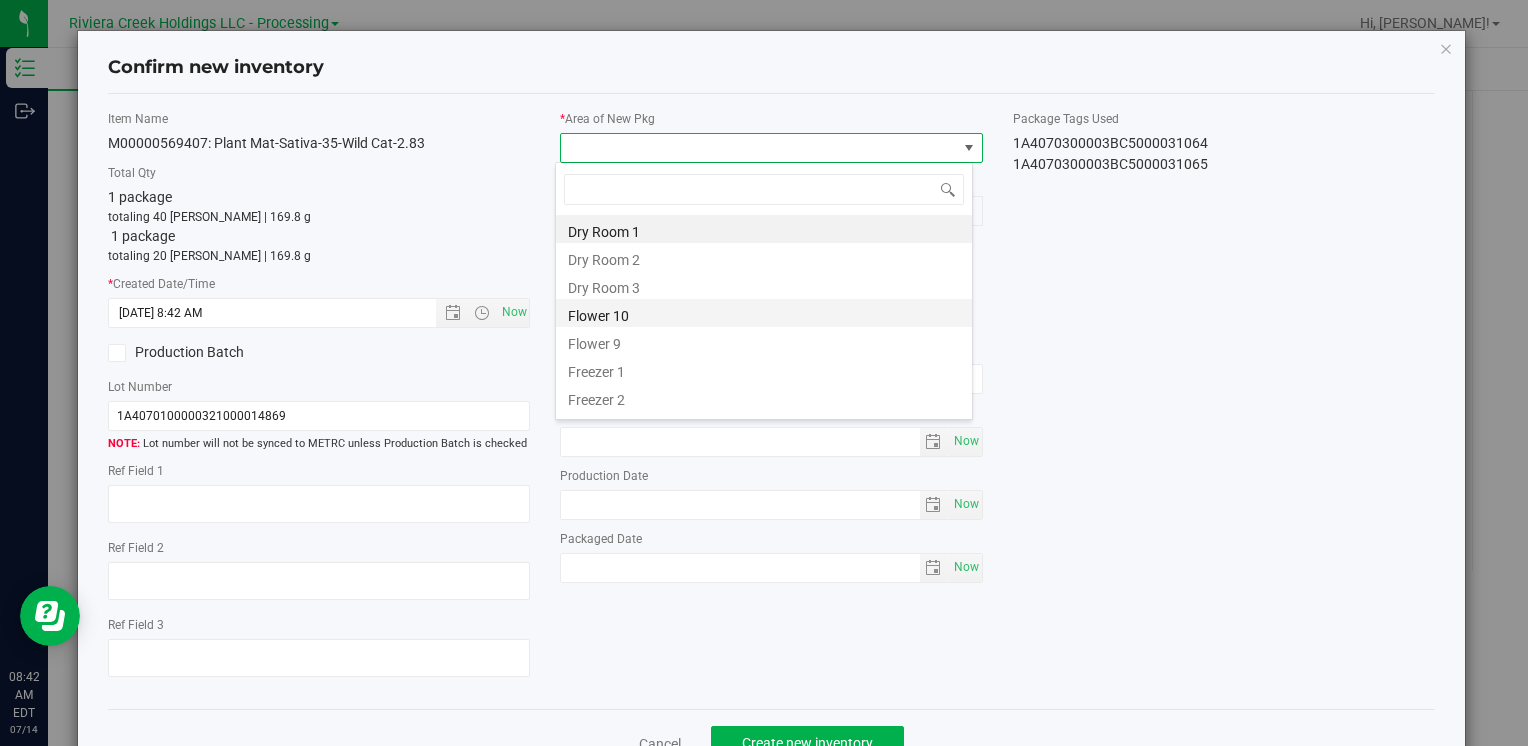 click on "Flower 10" at bounding box center [764, 313] 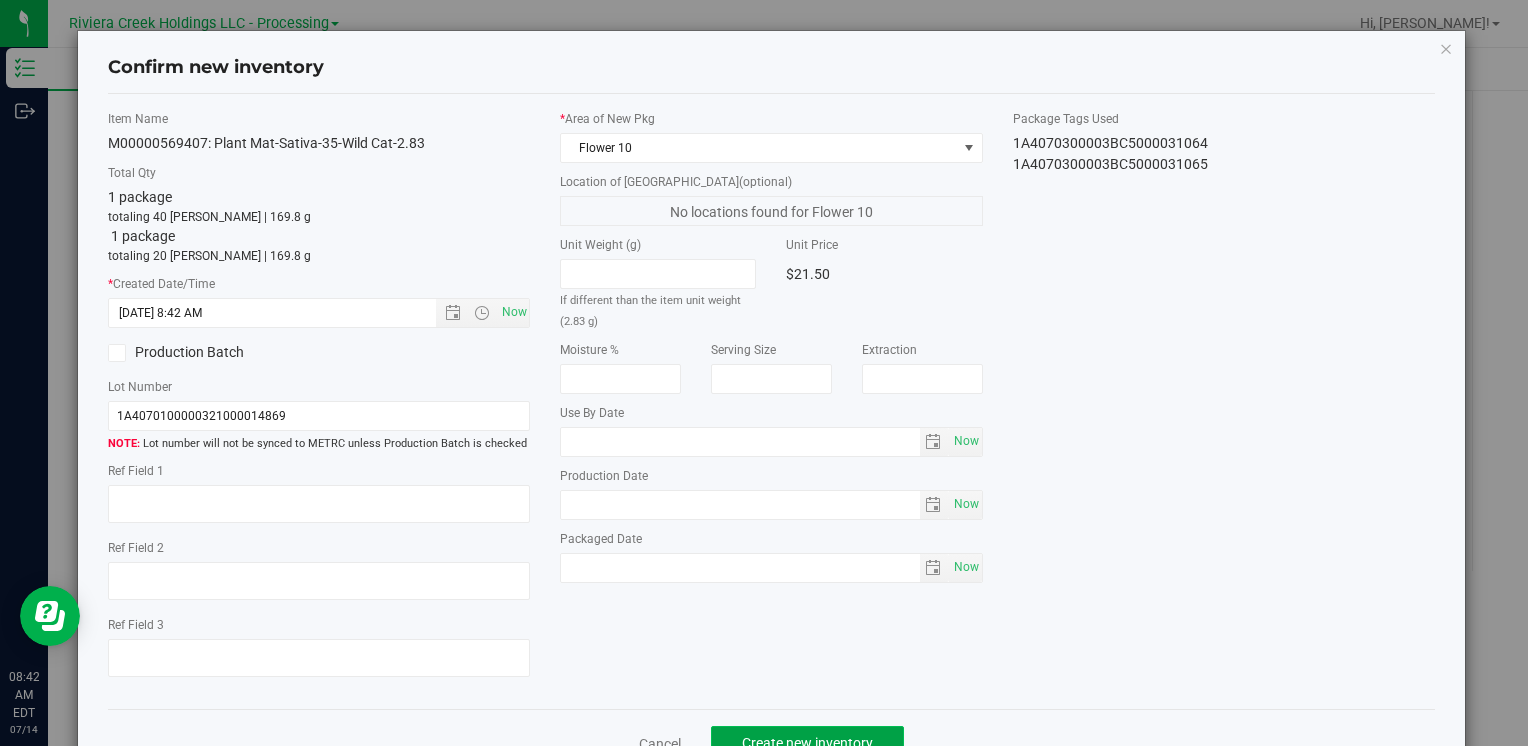 click on "Create new inventory" 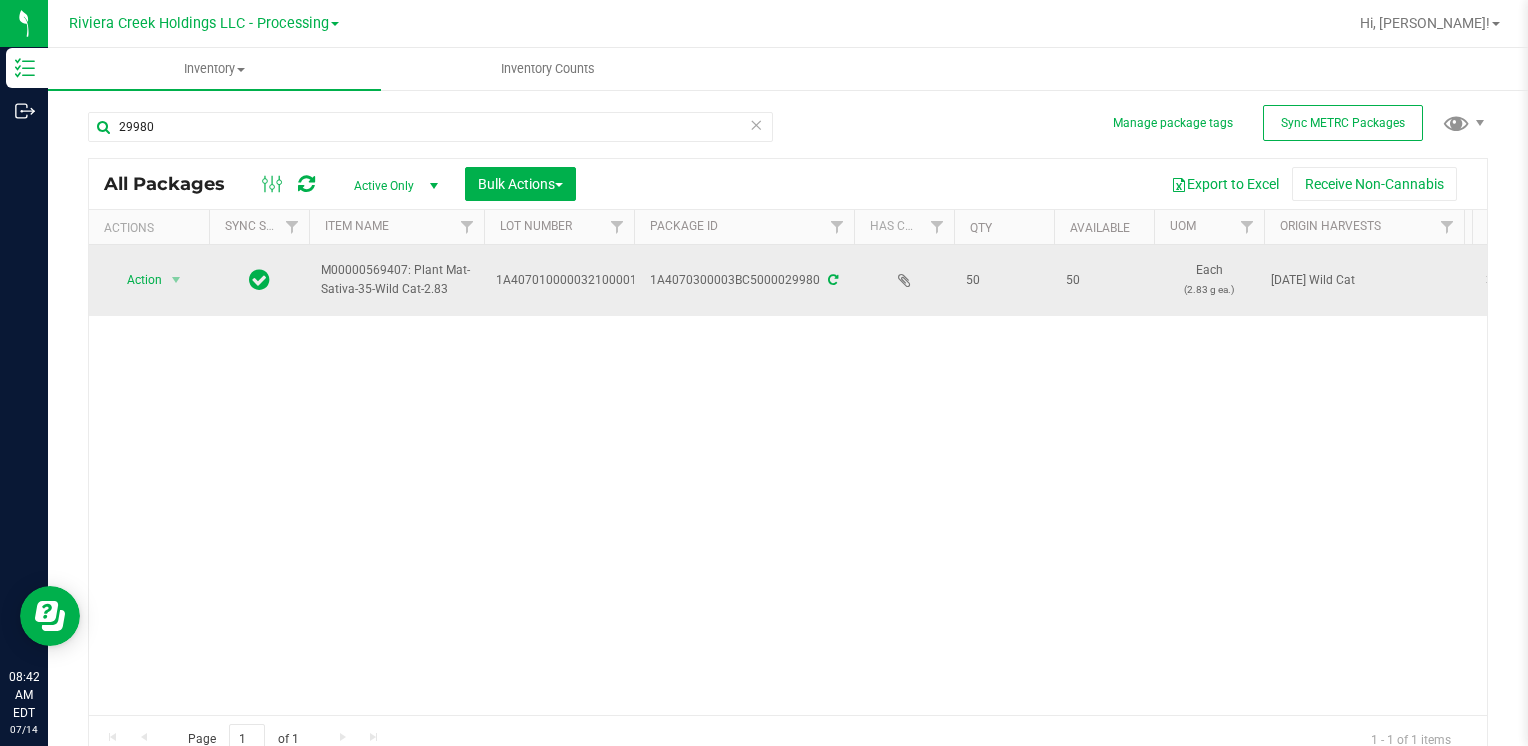 click on "Action" at bounding box center [136, 280] 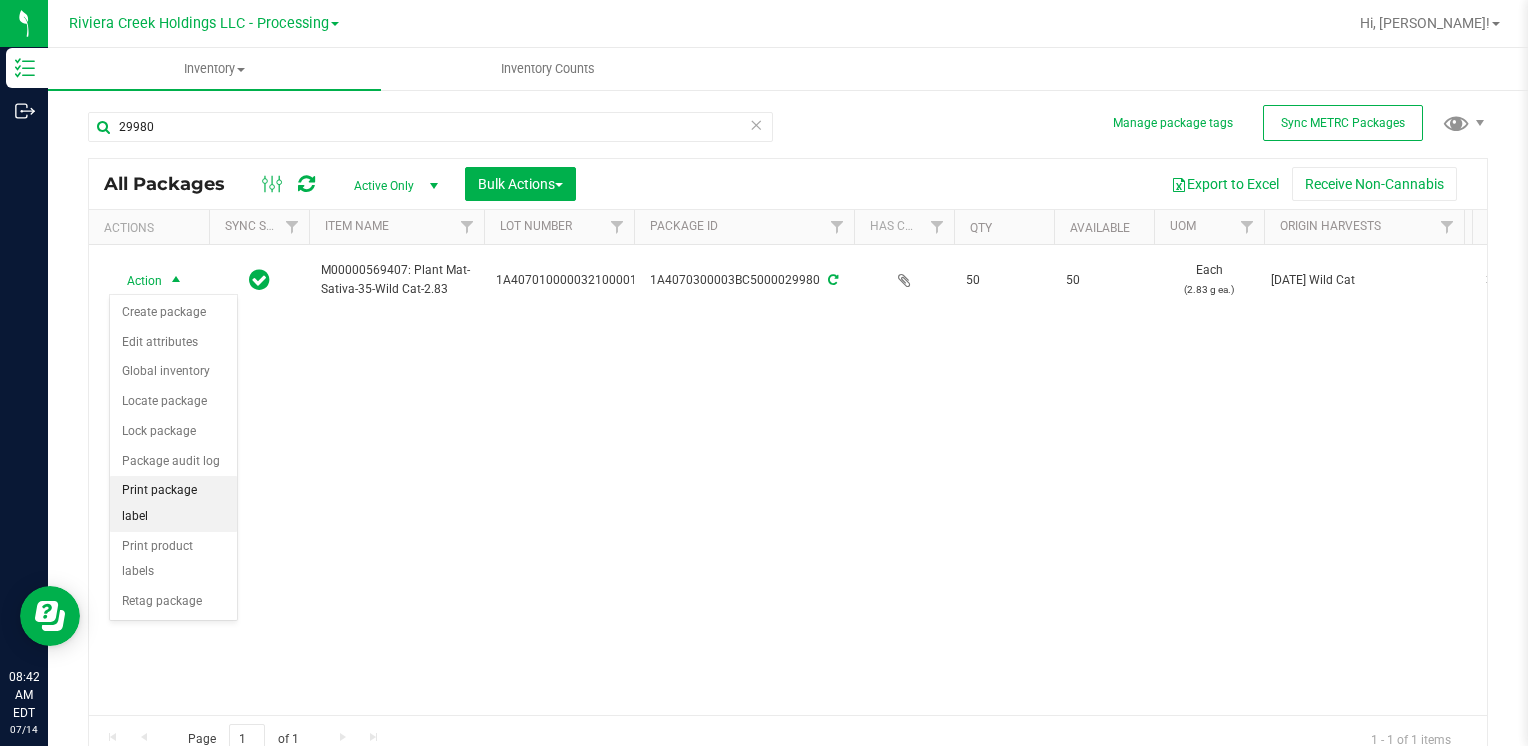 click on "Print package label" at bounding box center (173, 503) 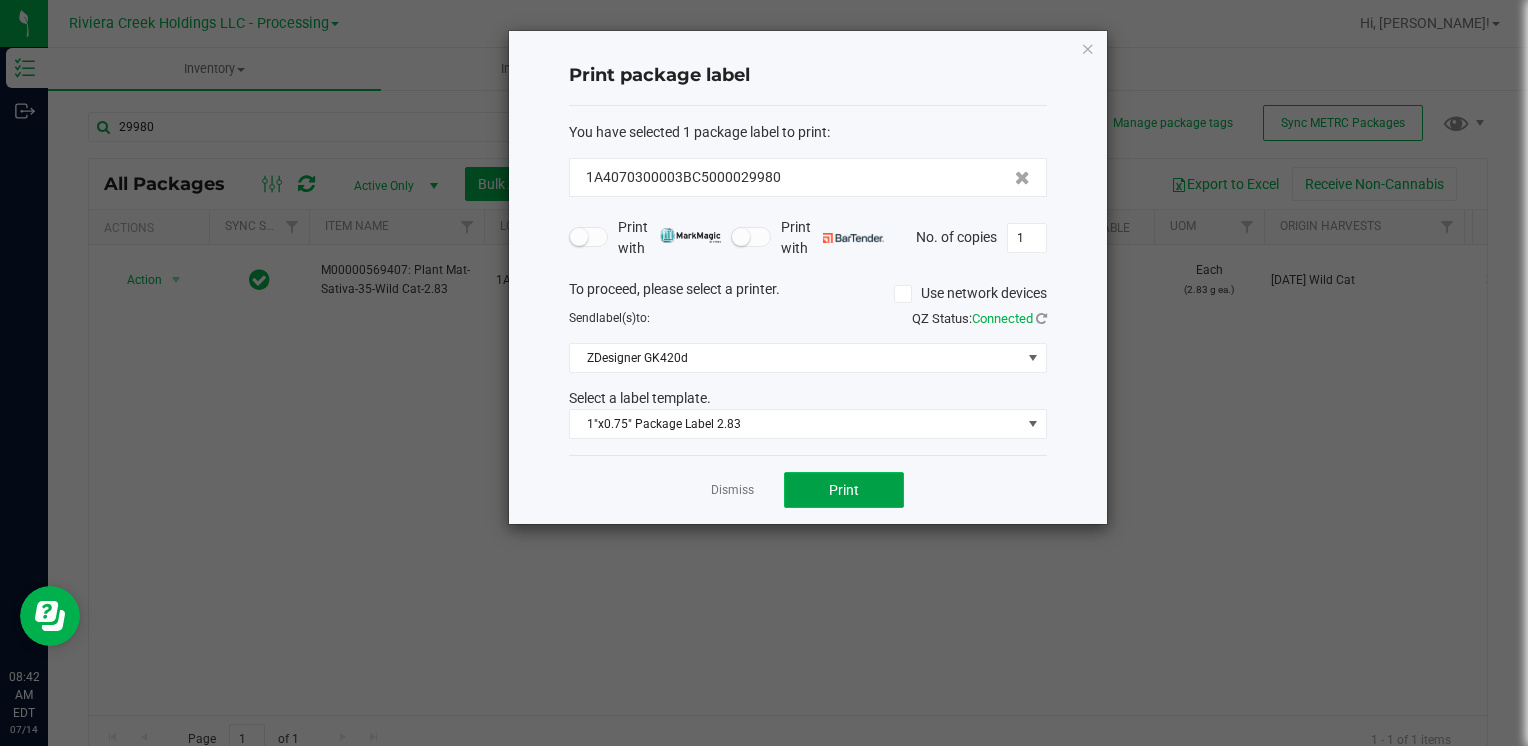 click on "Print" 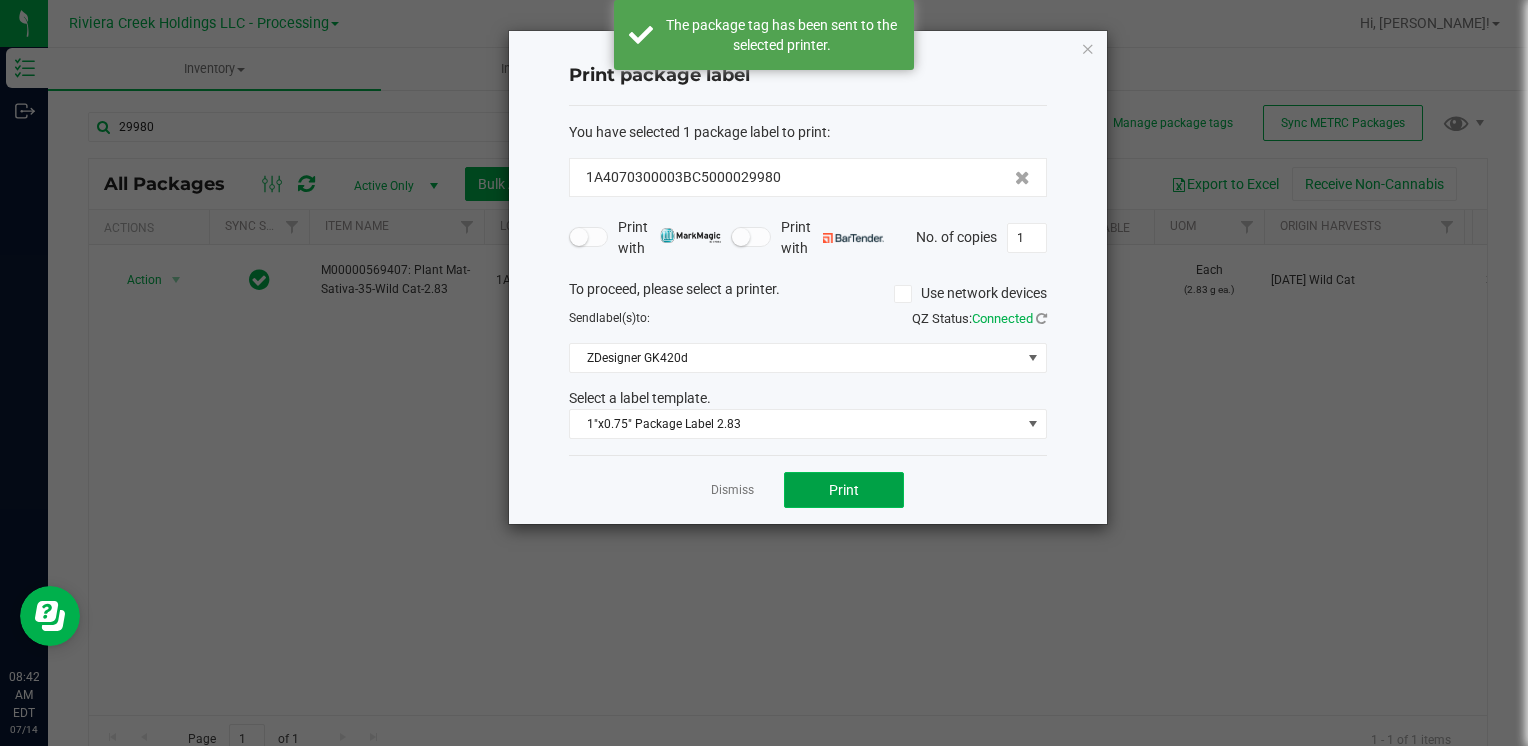 click on "Print" 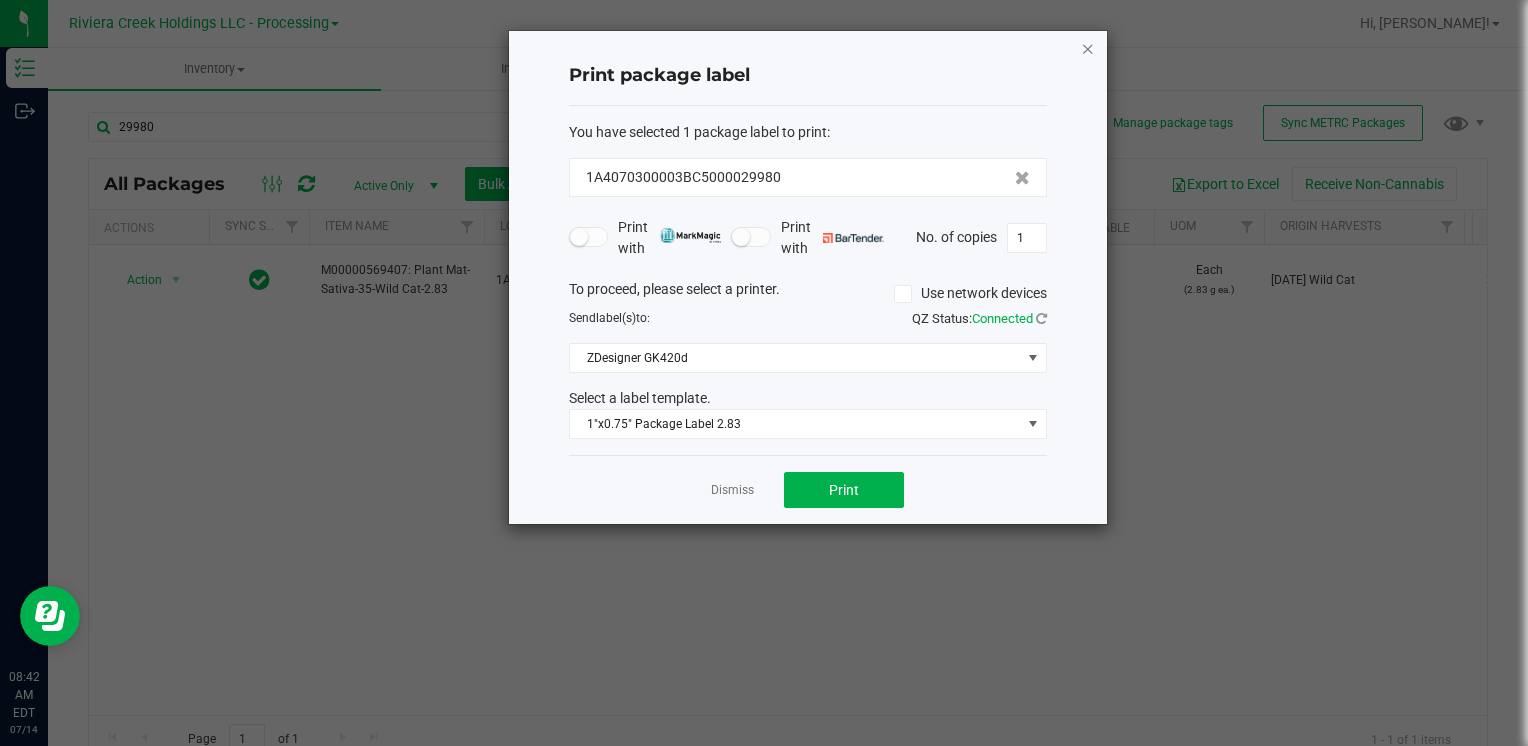 click 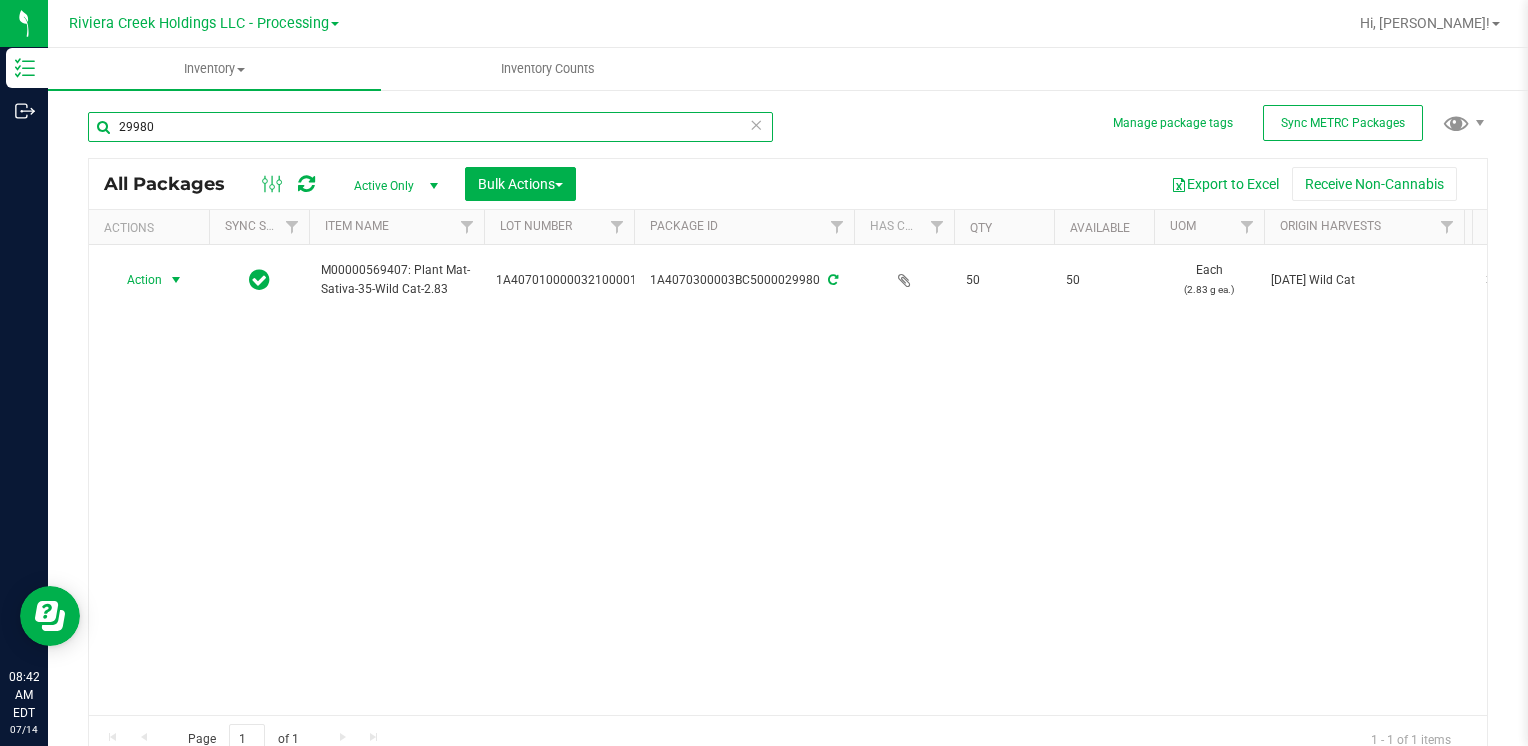 click on "29980" at bounding box center (430, 127) 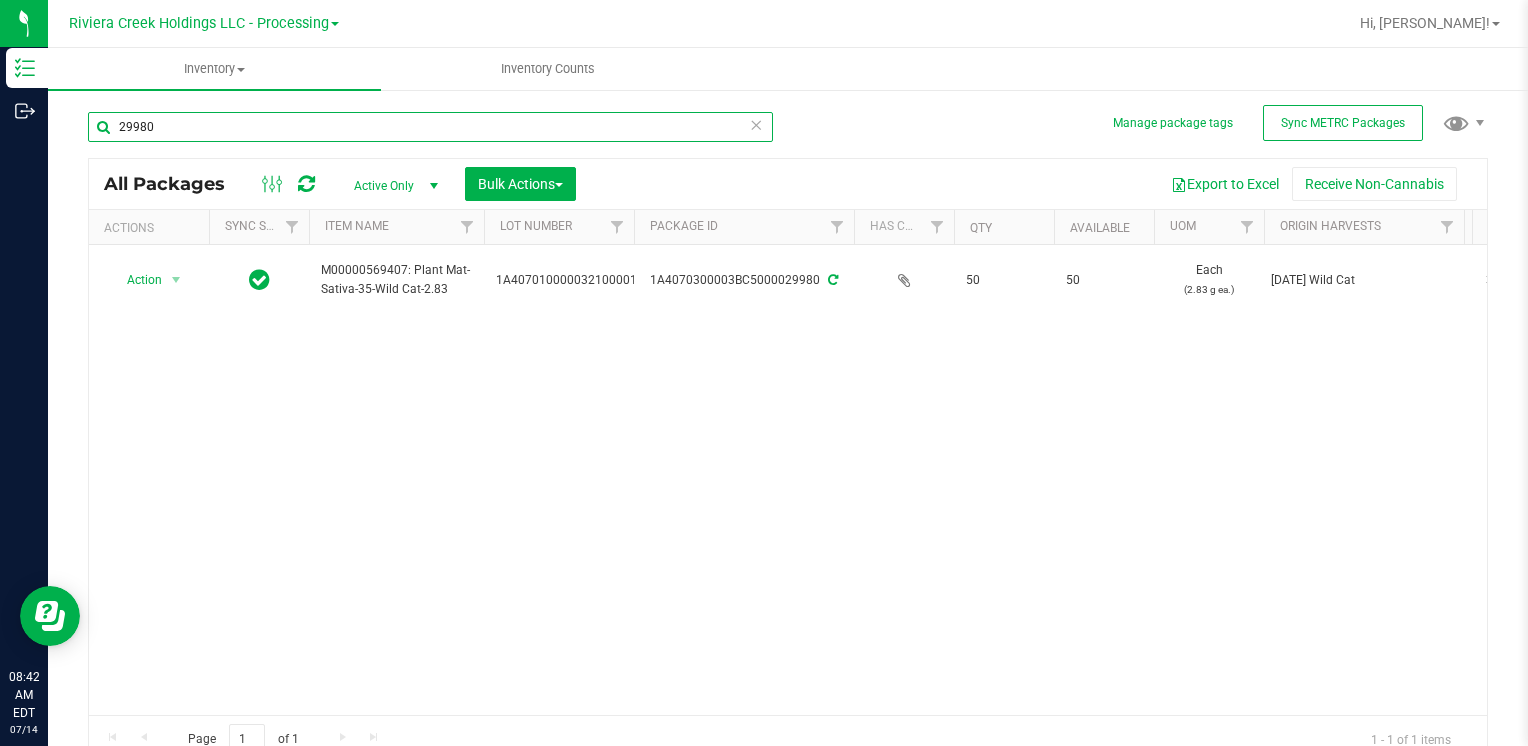 click on "29980" at bounding box center (430, 127) 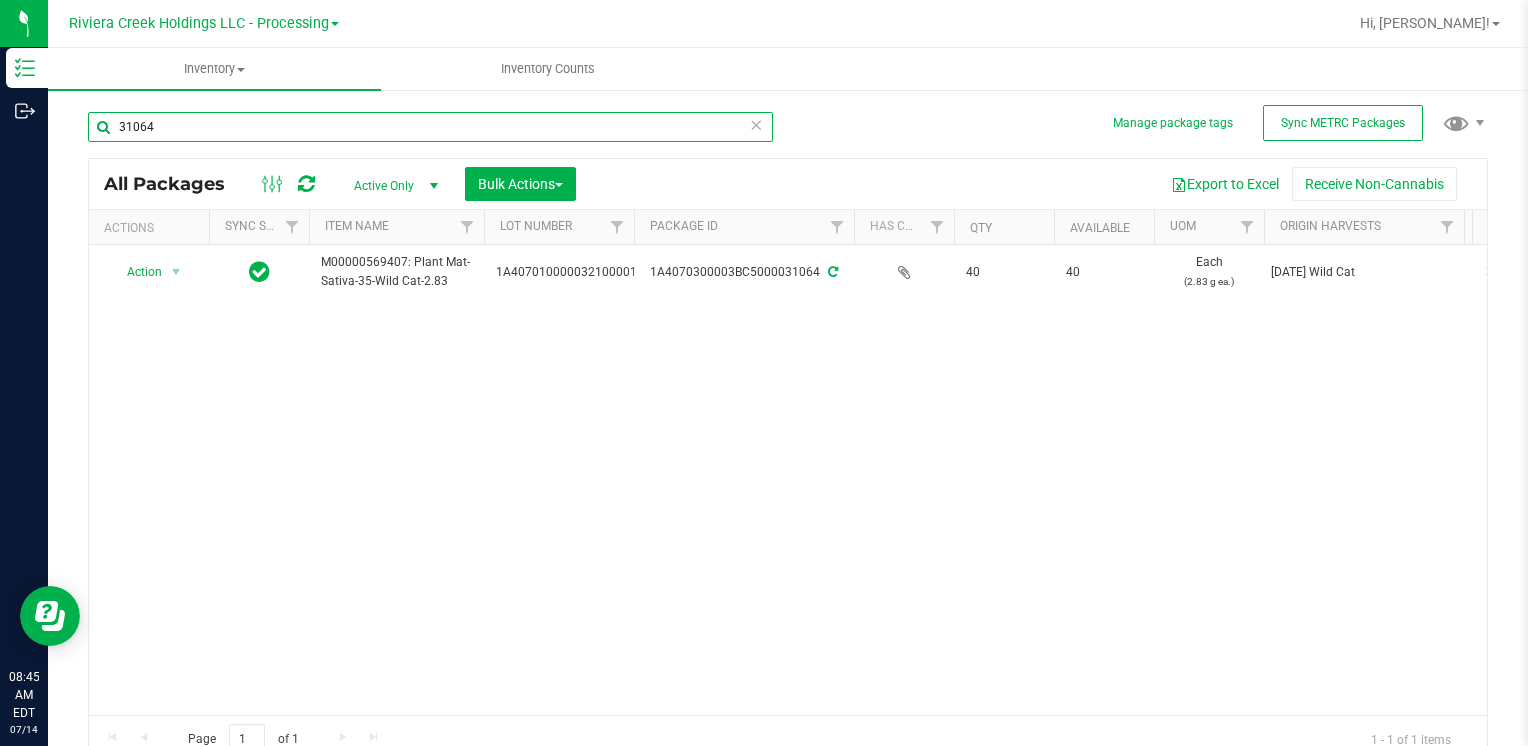 click on "31064" at bounding box center (430, 127) 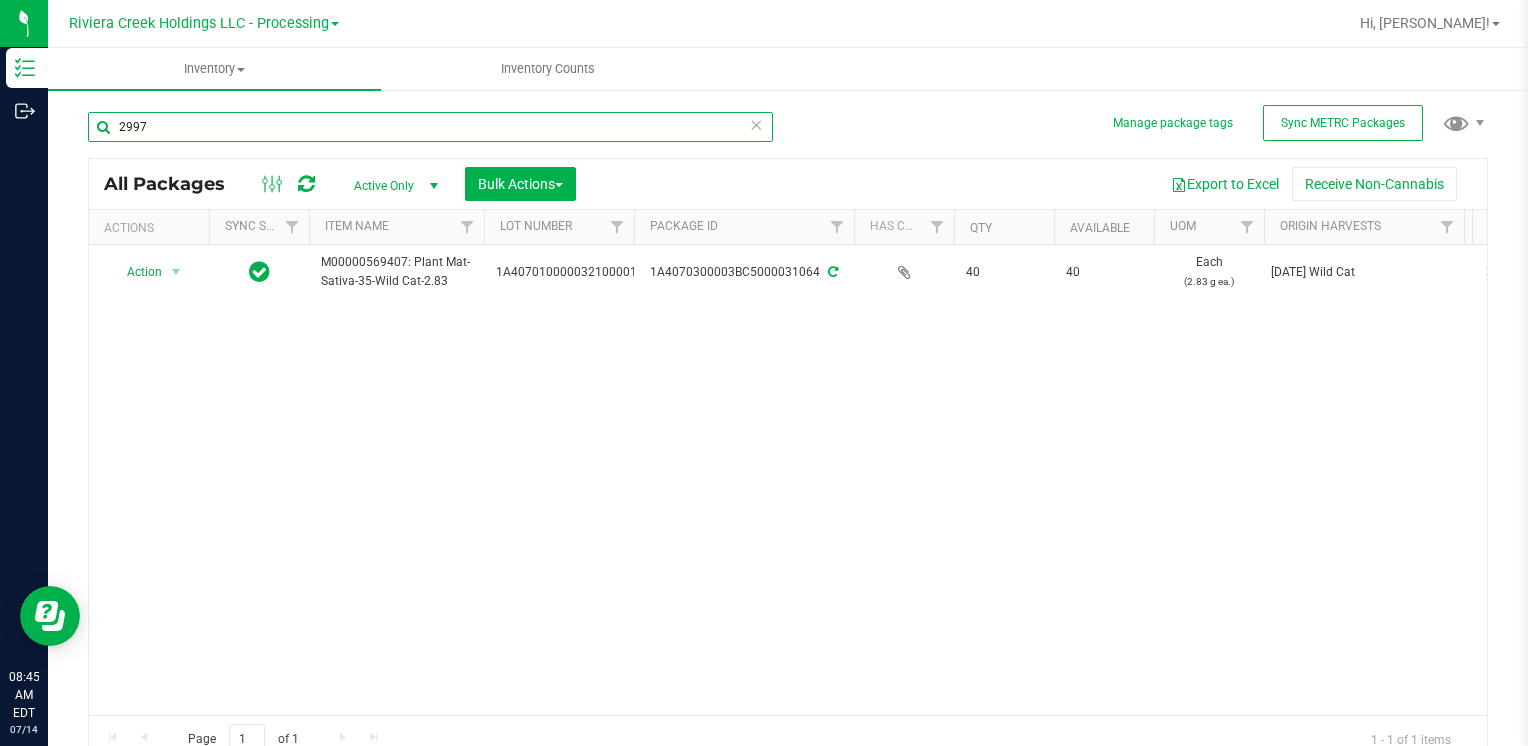 type on "29979" 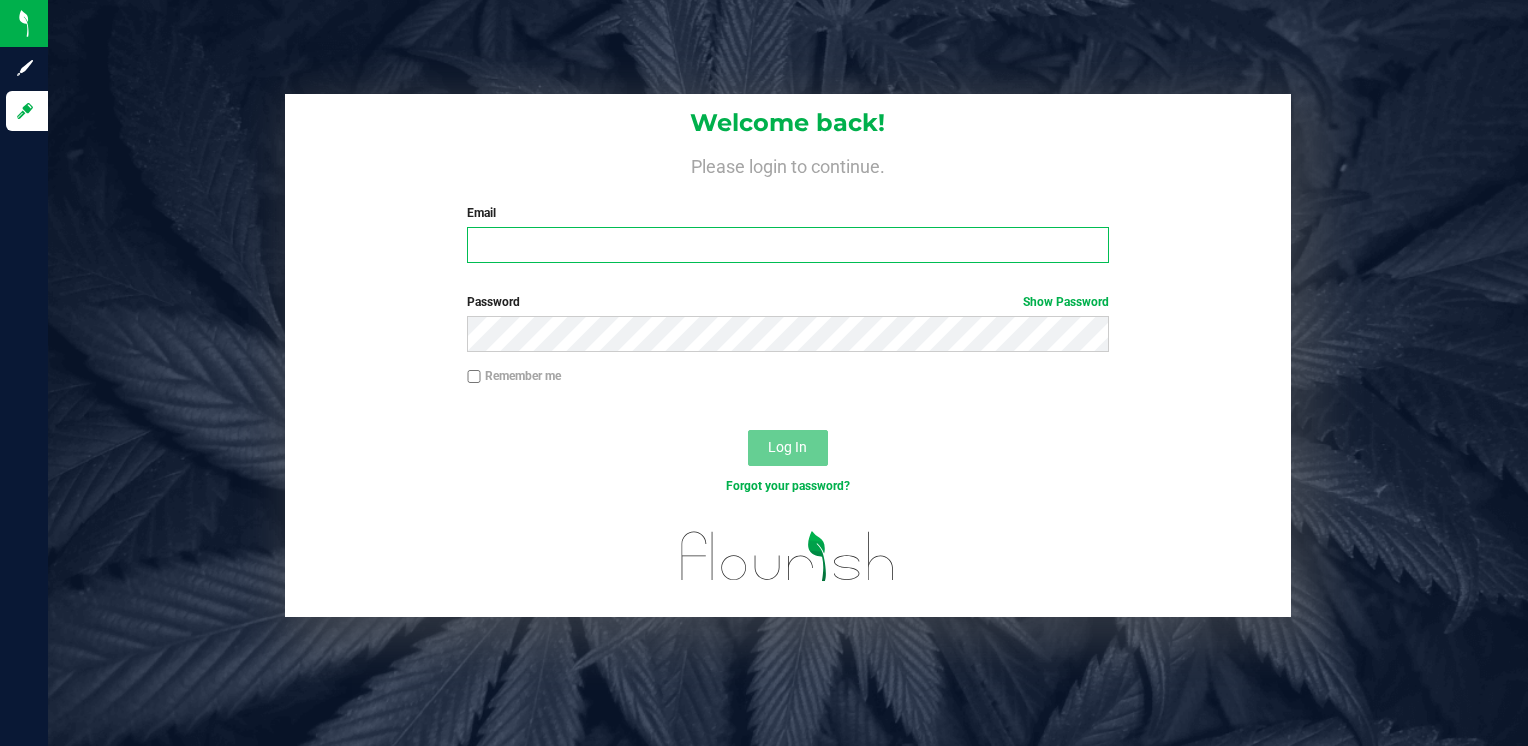 type on "[EMAIL_ADDRESS][DOMAIN_NAME]" 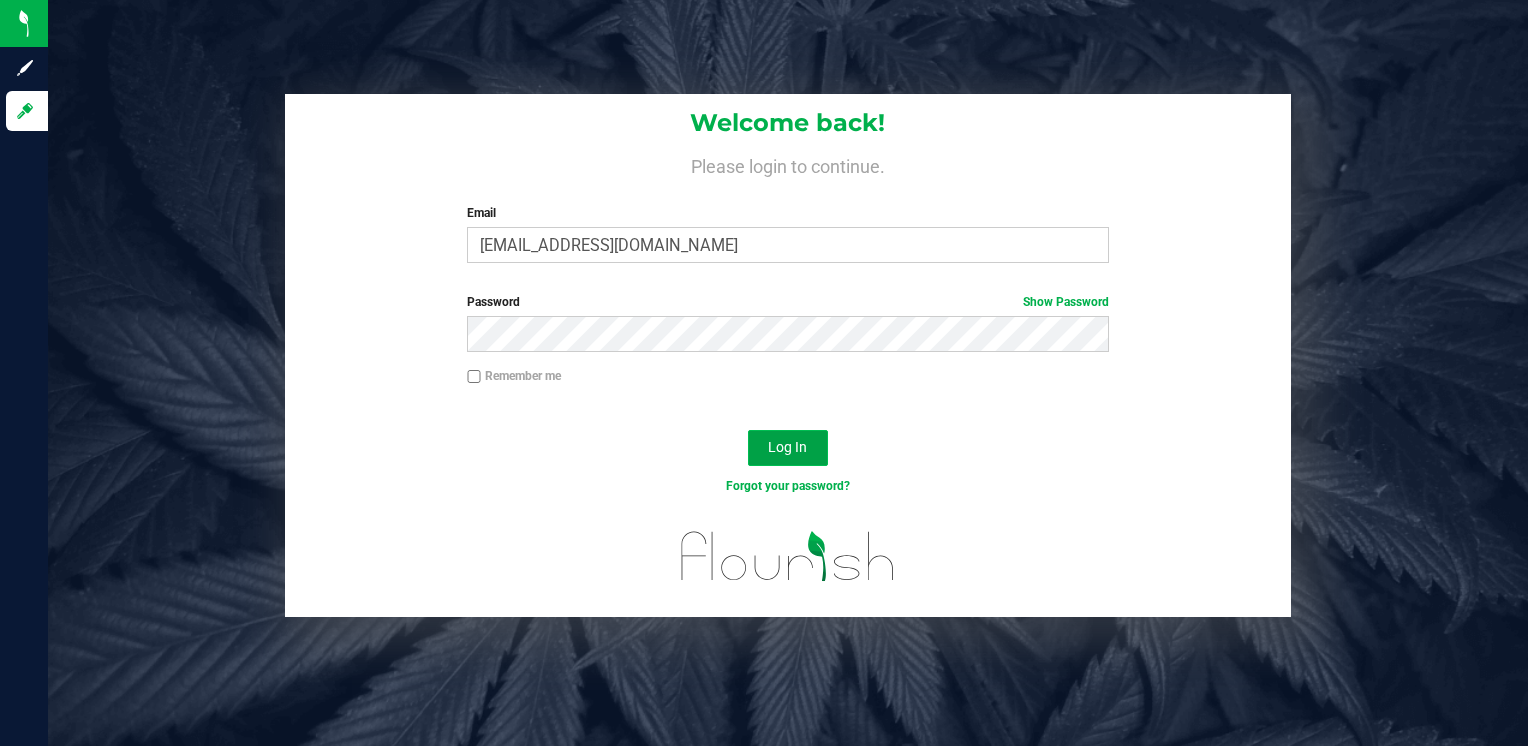 click on "Log In" at bounding box center [788, 448] 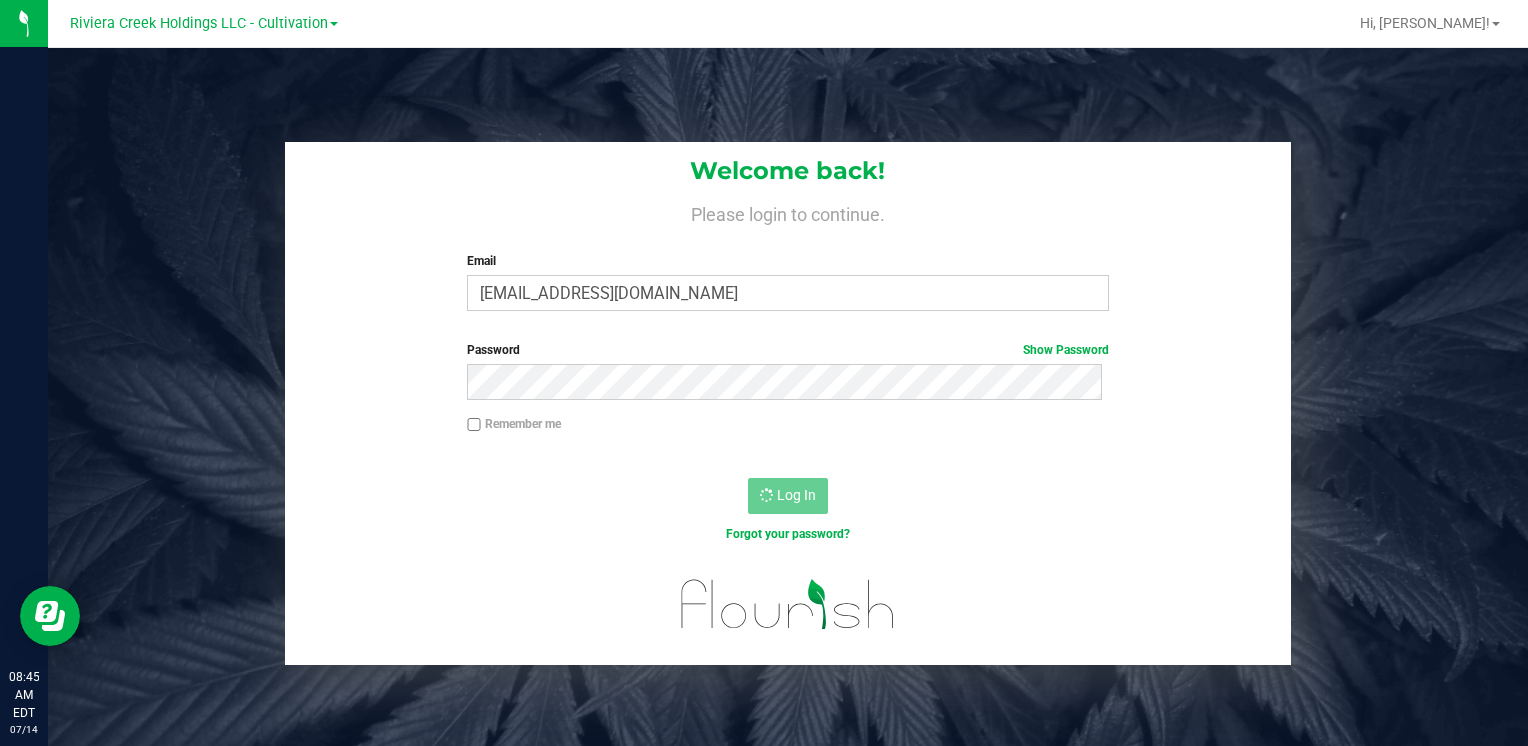 scroll, scrollTop: 0, scrollLeft: 0, axis: both 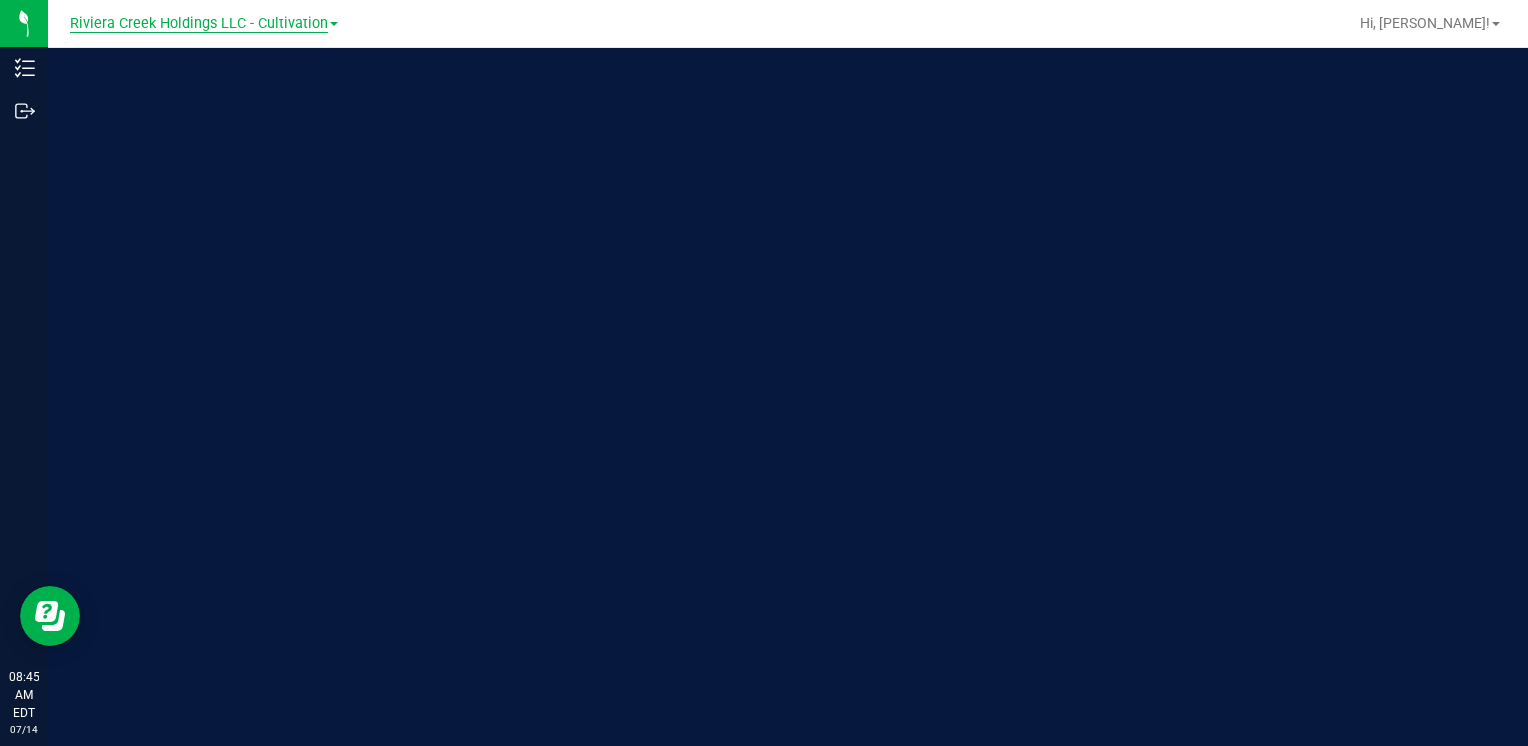 click on "Riviera Creek Holdings LLC - Cultivation" at bounding box center [199, 24] 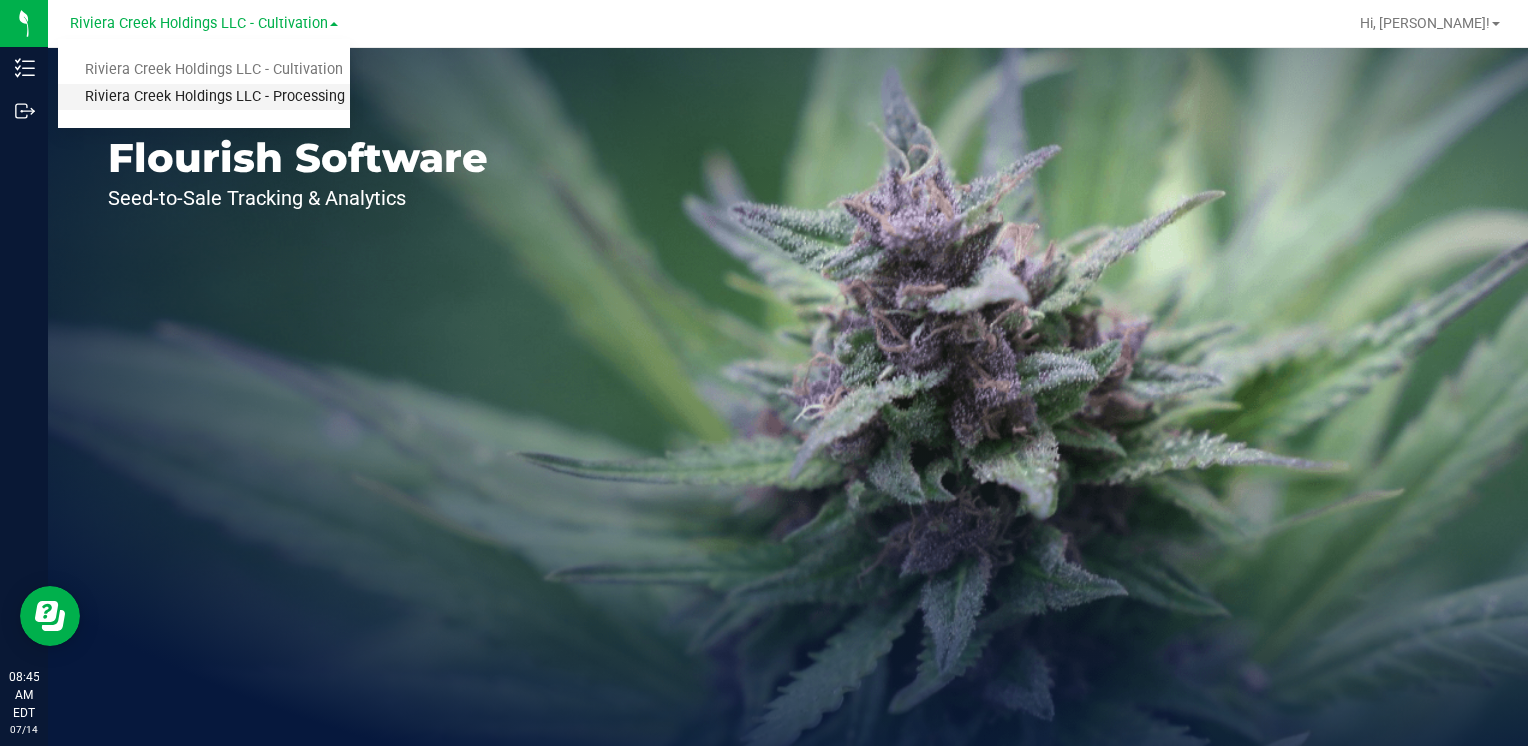 click on "Riviera Creek Holdings LLC - Processing" at bounding box center (204, 97) 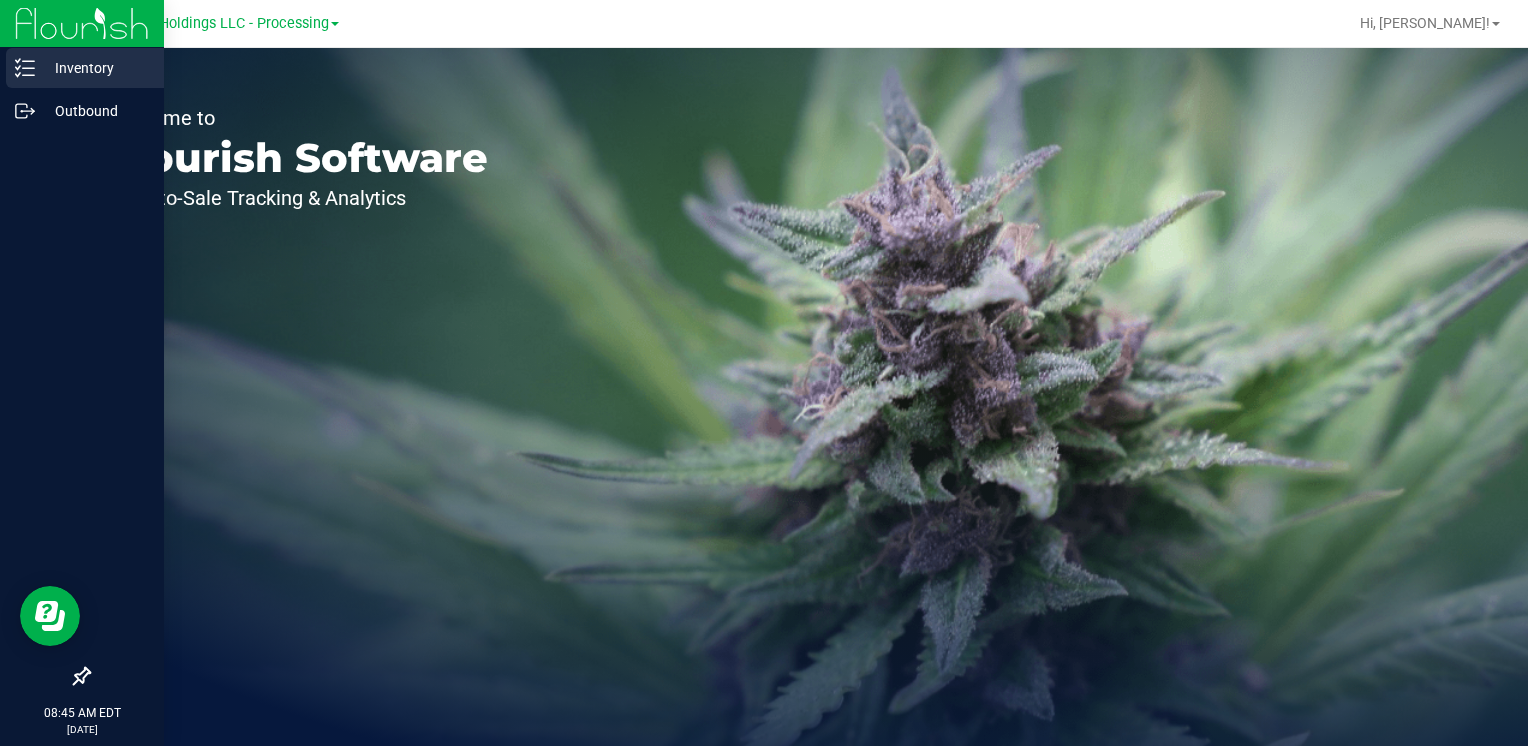 click on "Inventory" at bounding box center (95, 68) 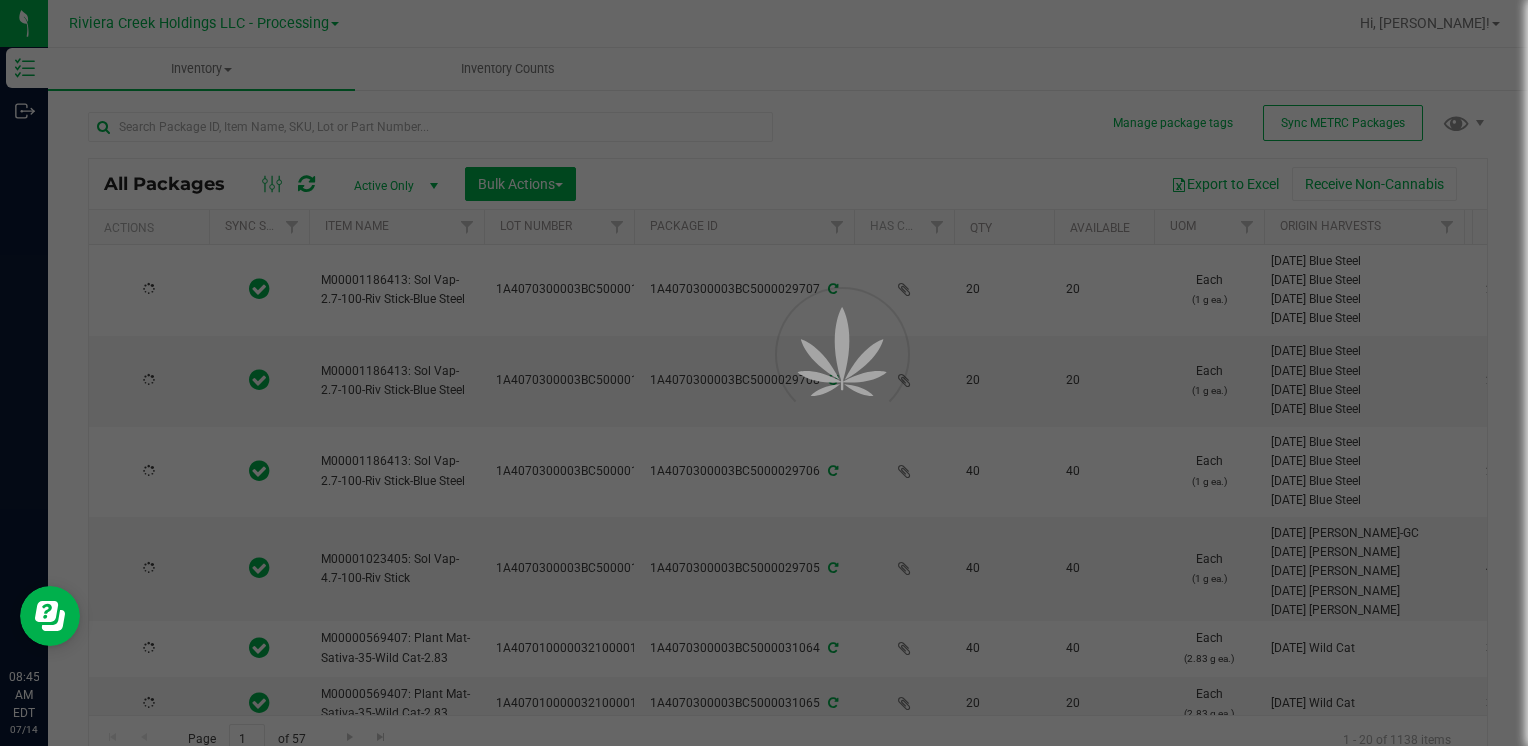click at bounding box center (764, 373) 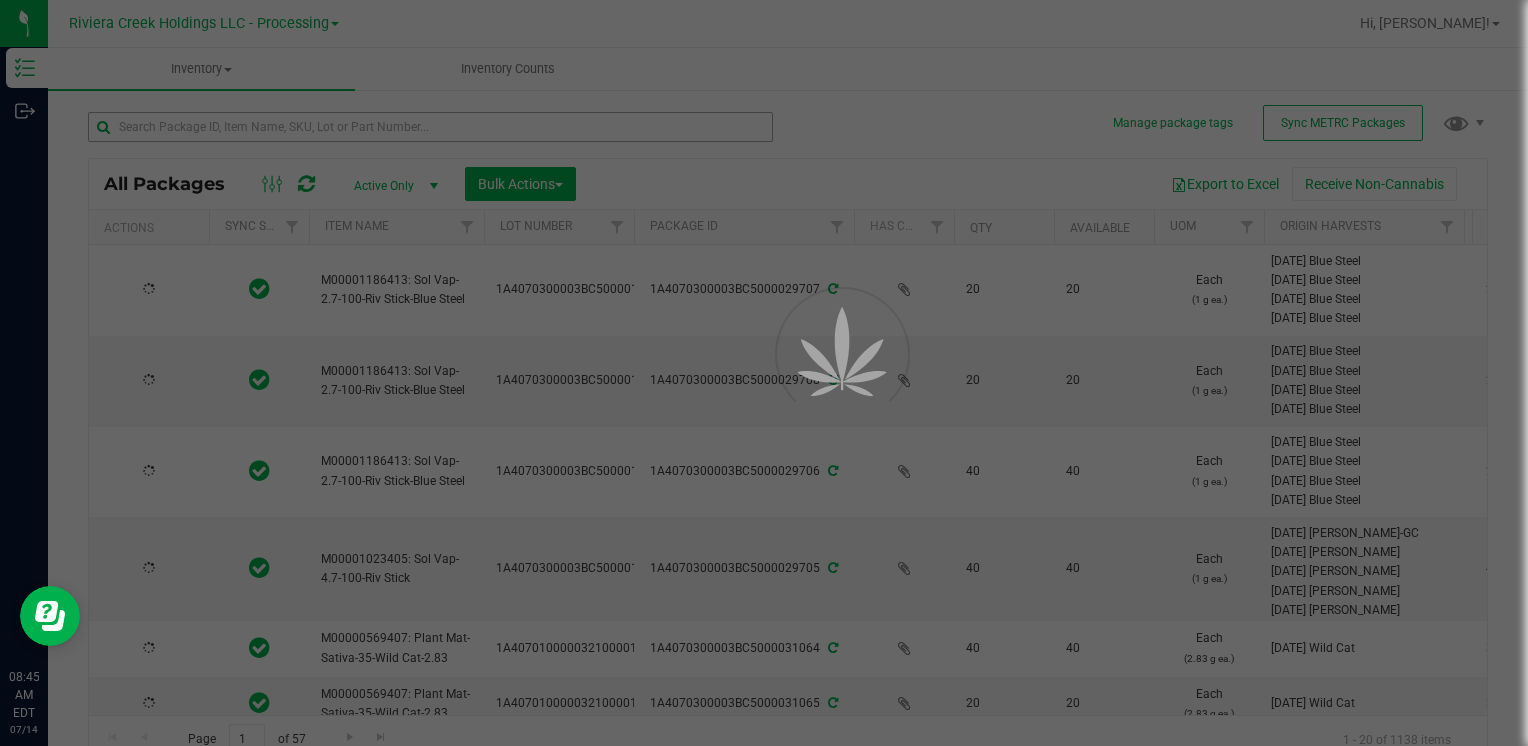 type on "[DATE]" 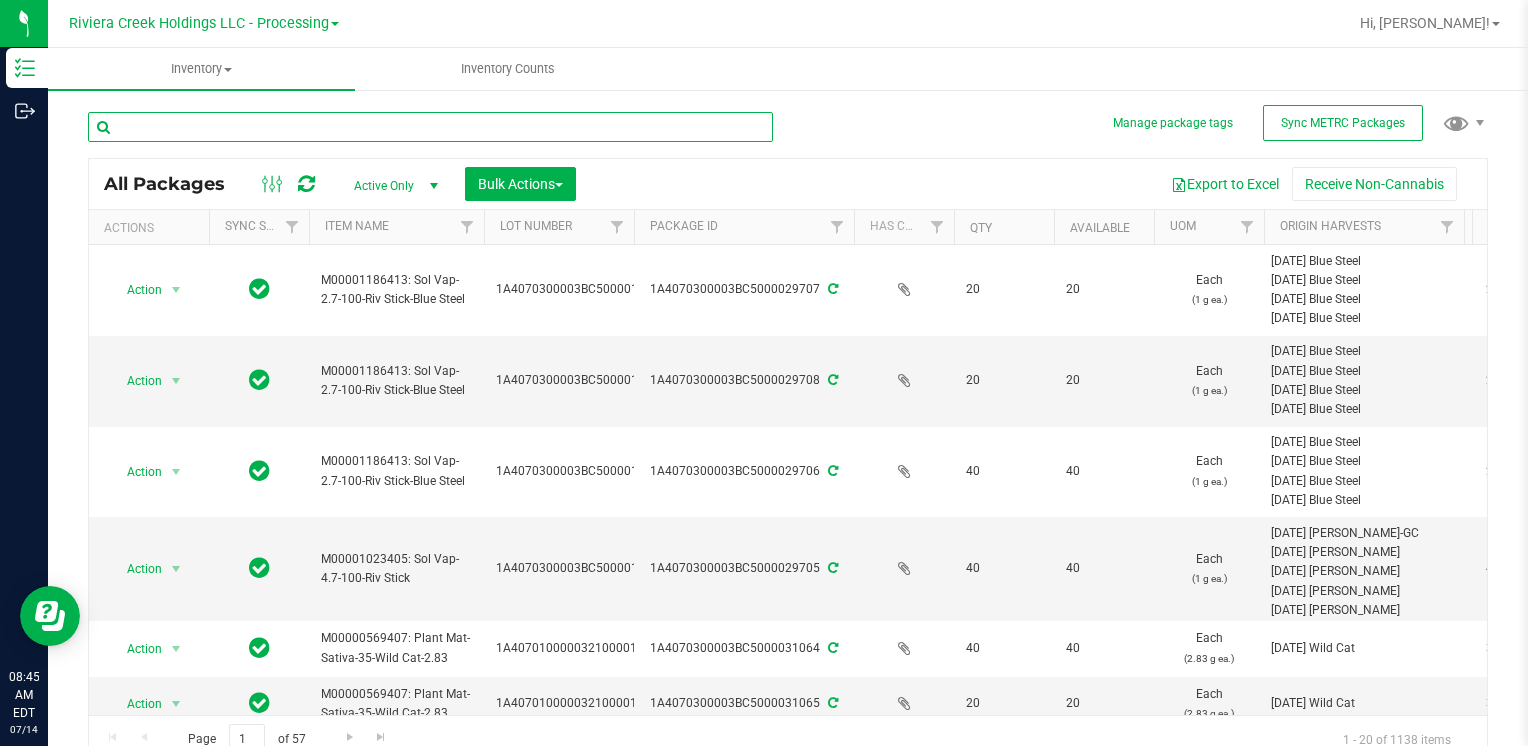 click at bounding box center (430, 127) 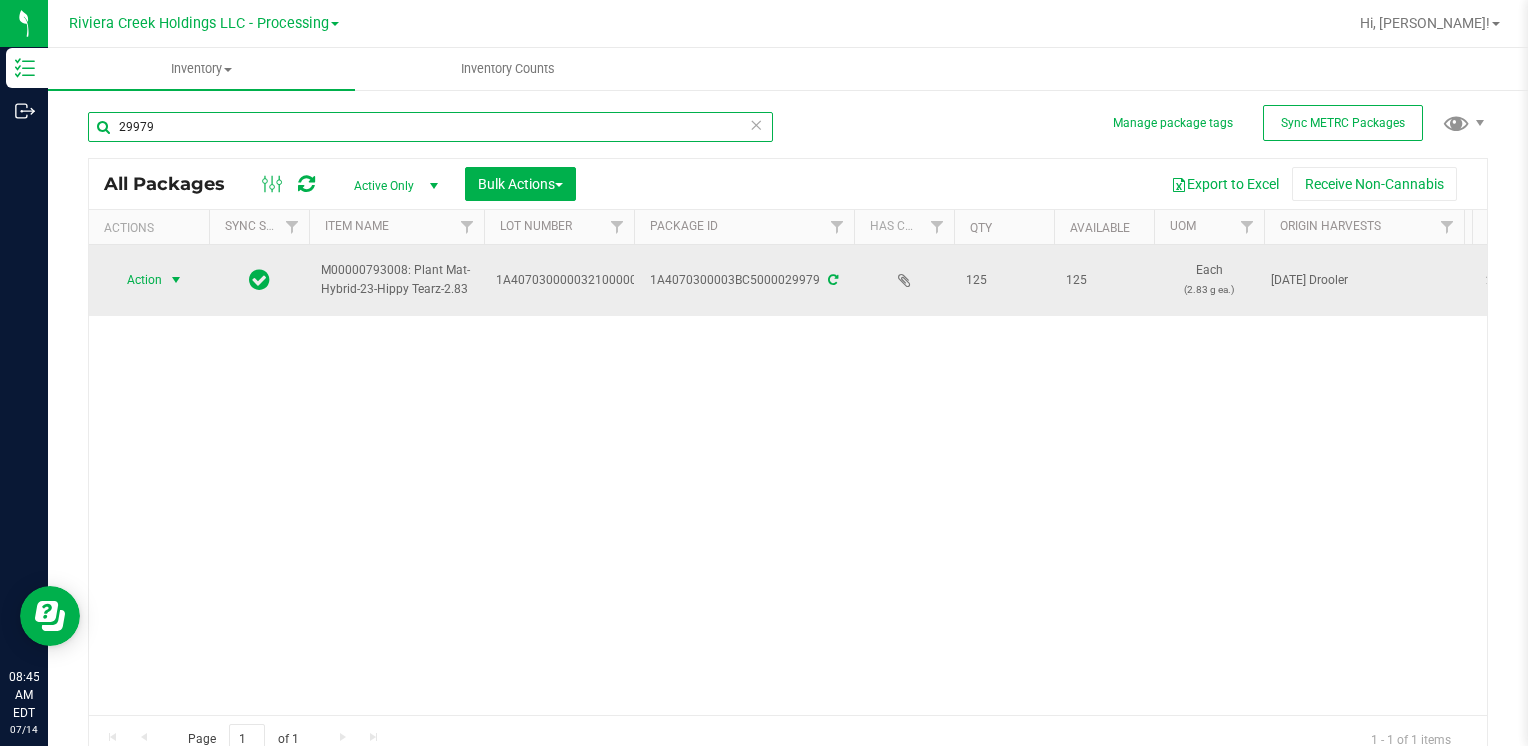type on "29979" 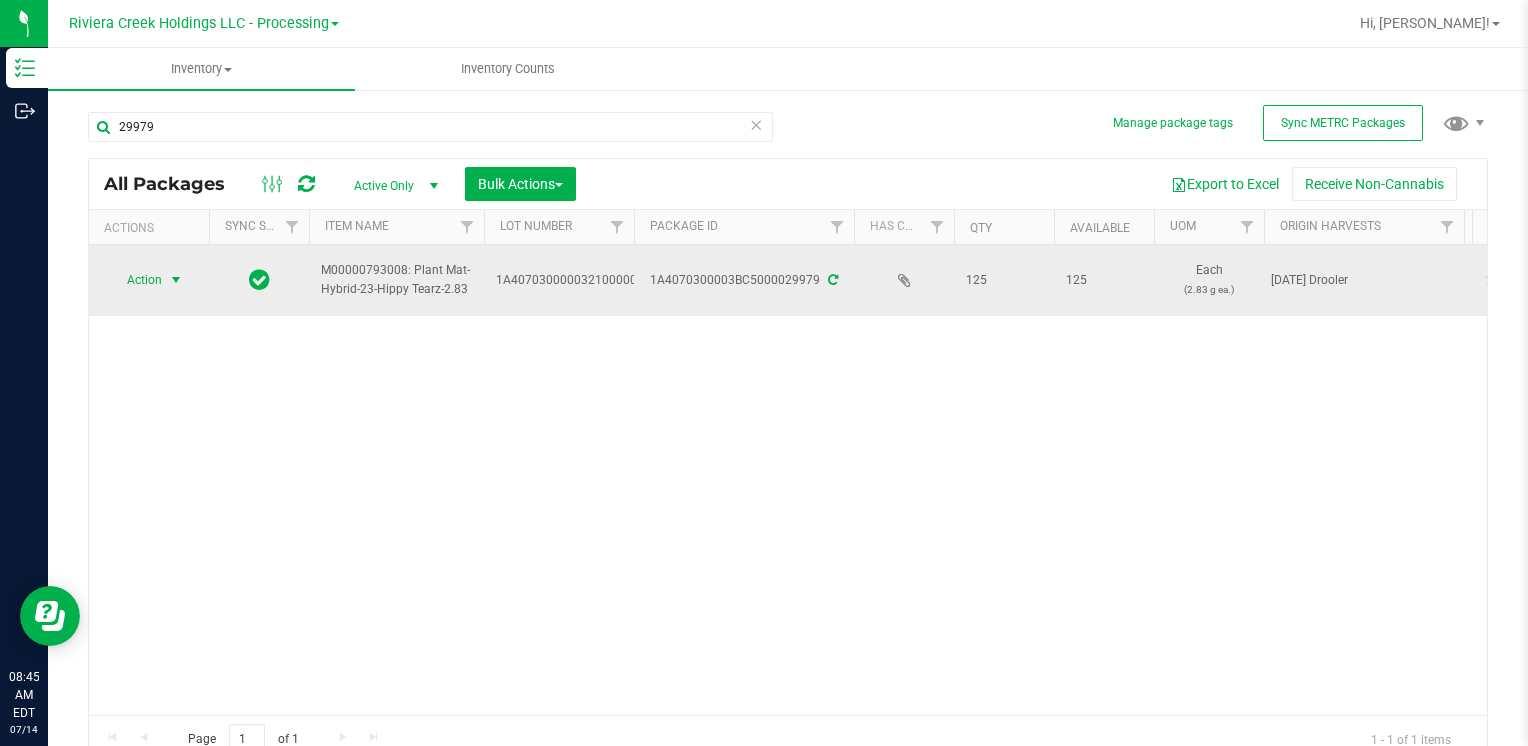 click on "Action" at bounding box center [136, 280] 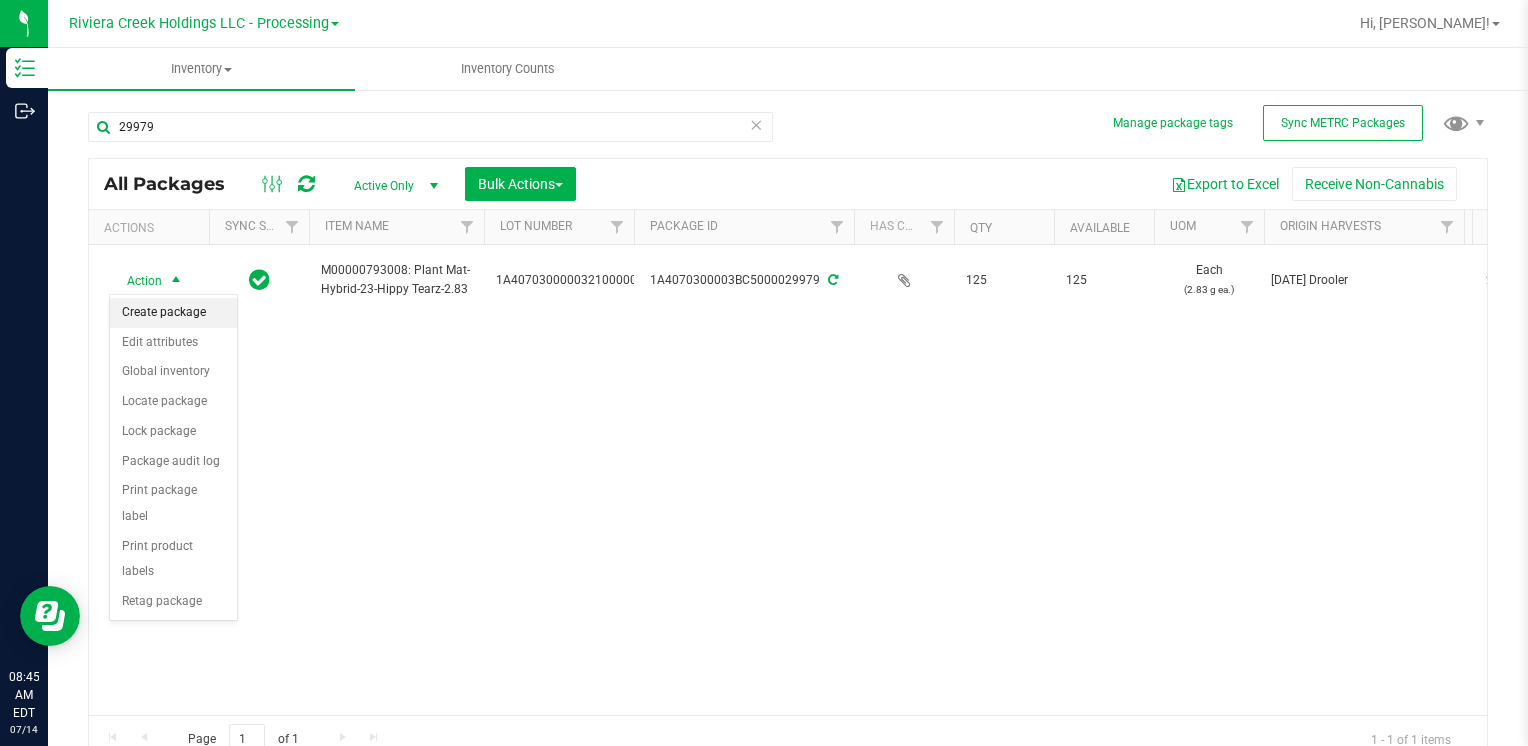 click on "Create package" at bounding box center (173, 313) 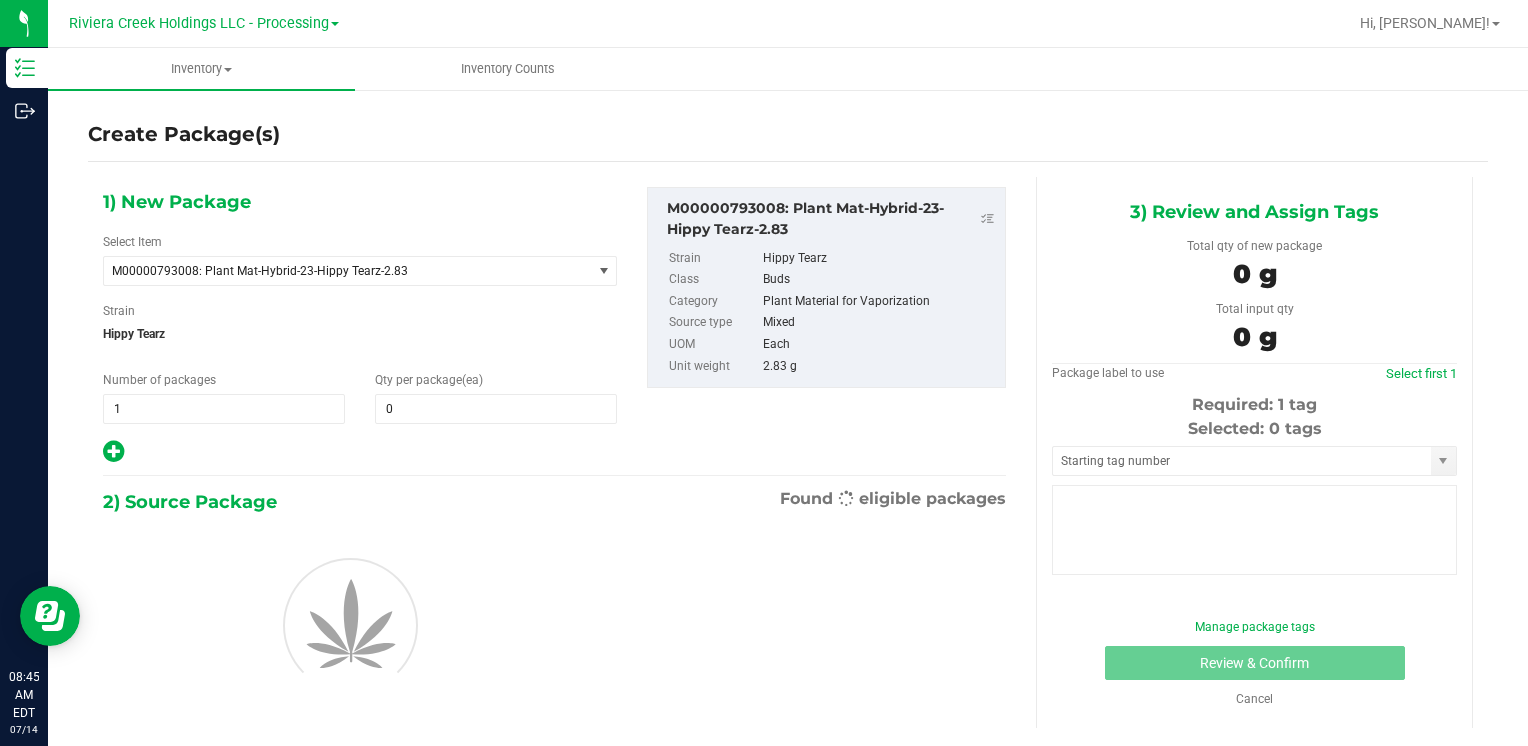 type on "0" 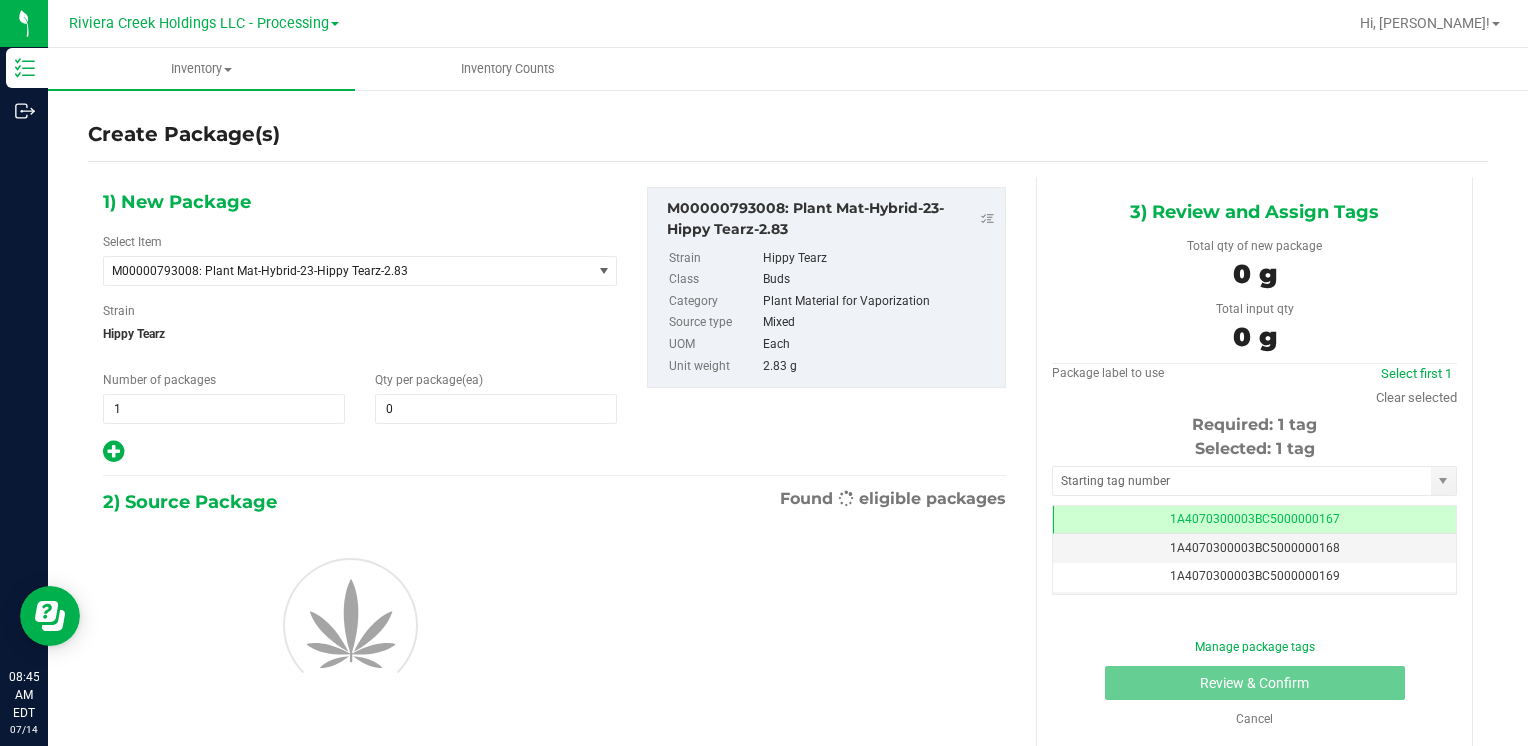 scroll, scrollTop: 0, scrollLeft: 0, axis: both 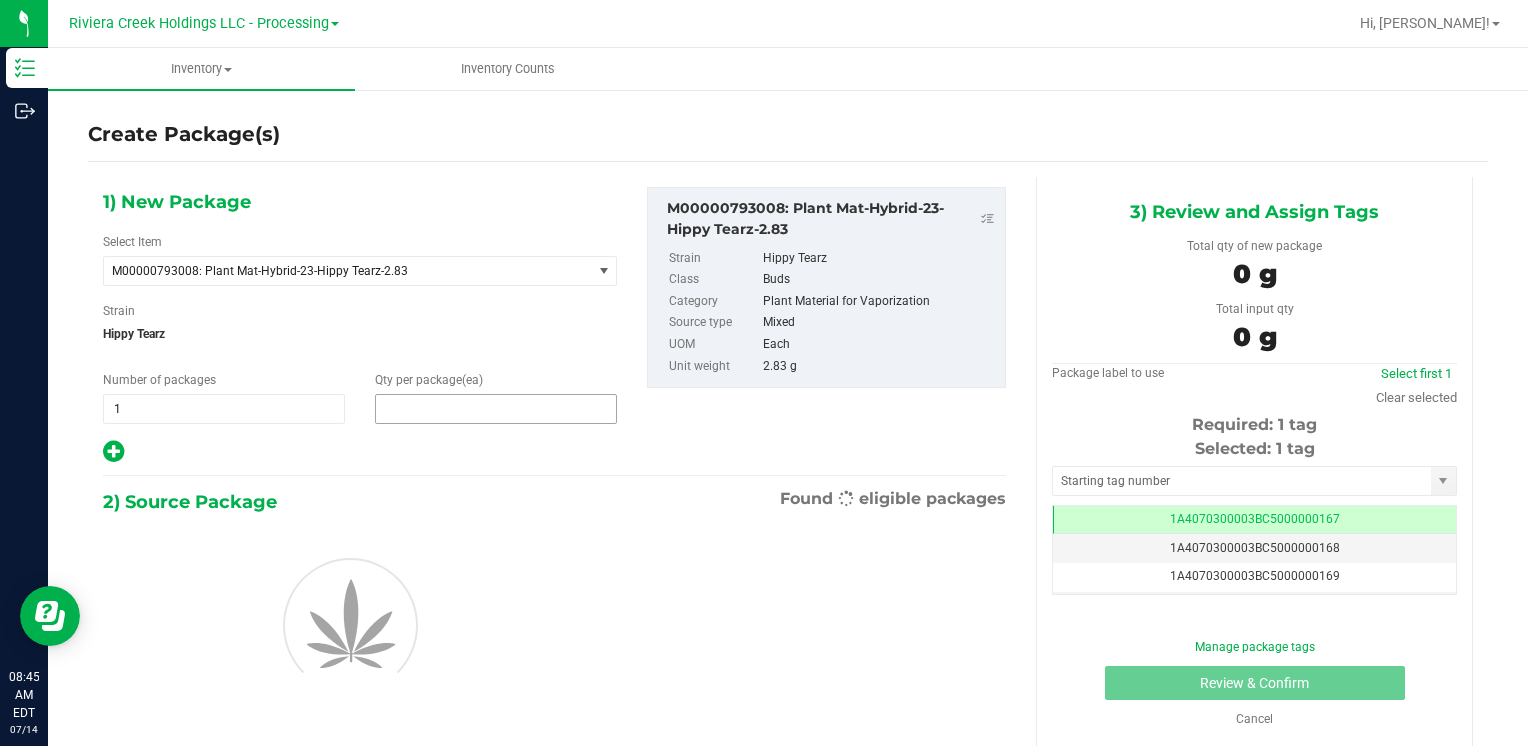 click at bounding box center [496, 409] 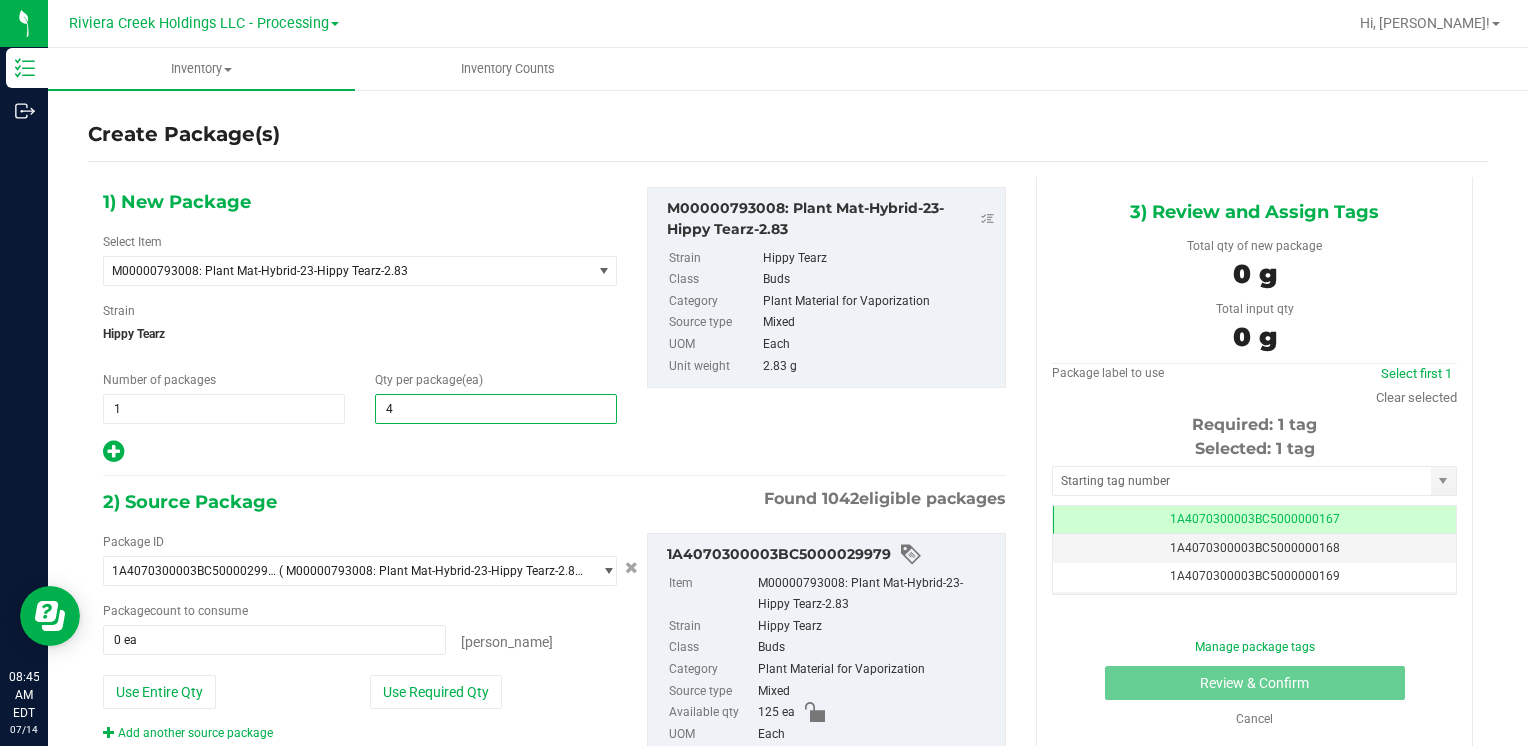 type on "40" 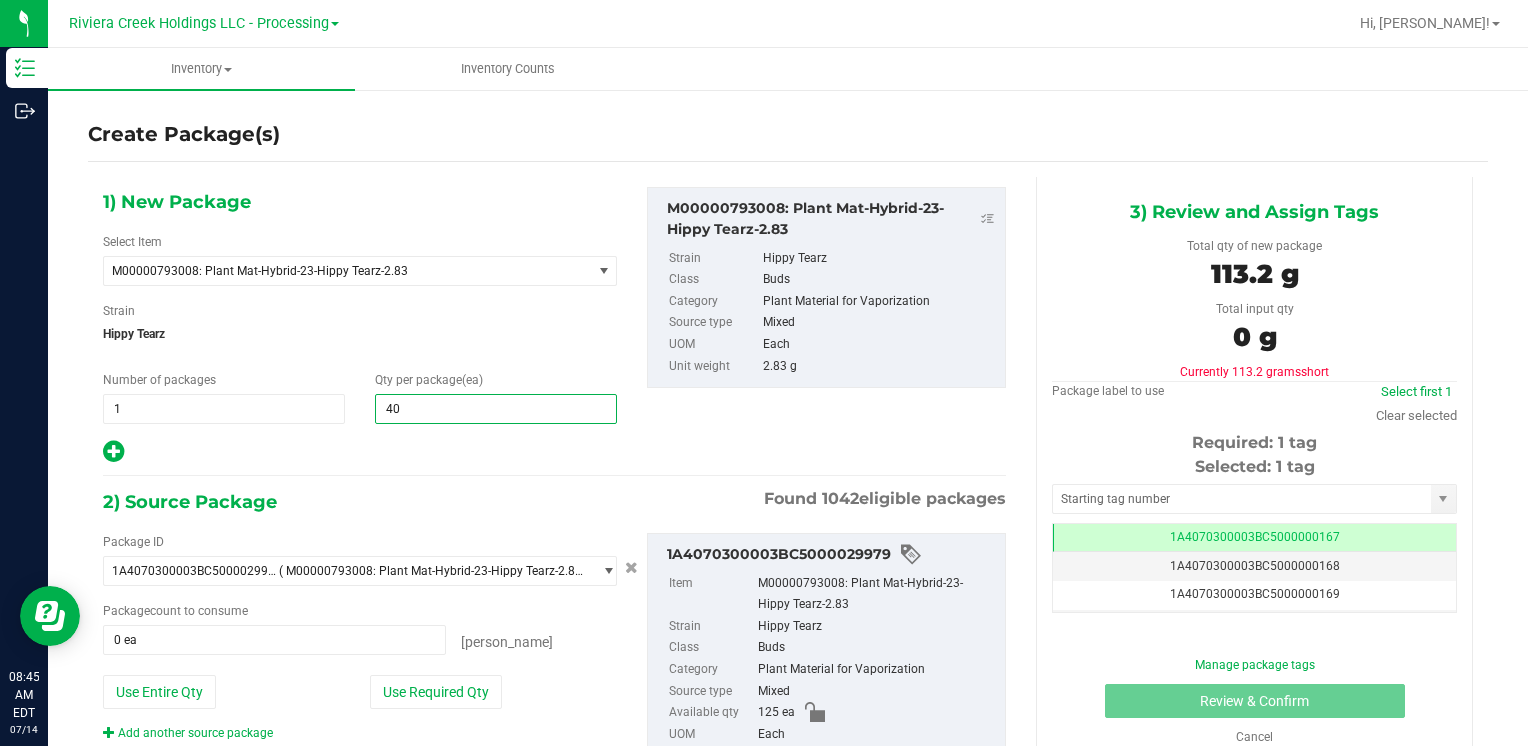 drag, startPoint x: 90, startPoint y: 442, endPoint x: 104, endPoint y: 440, distance: 14.142136 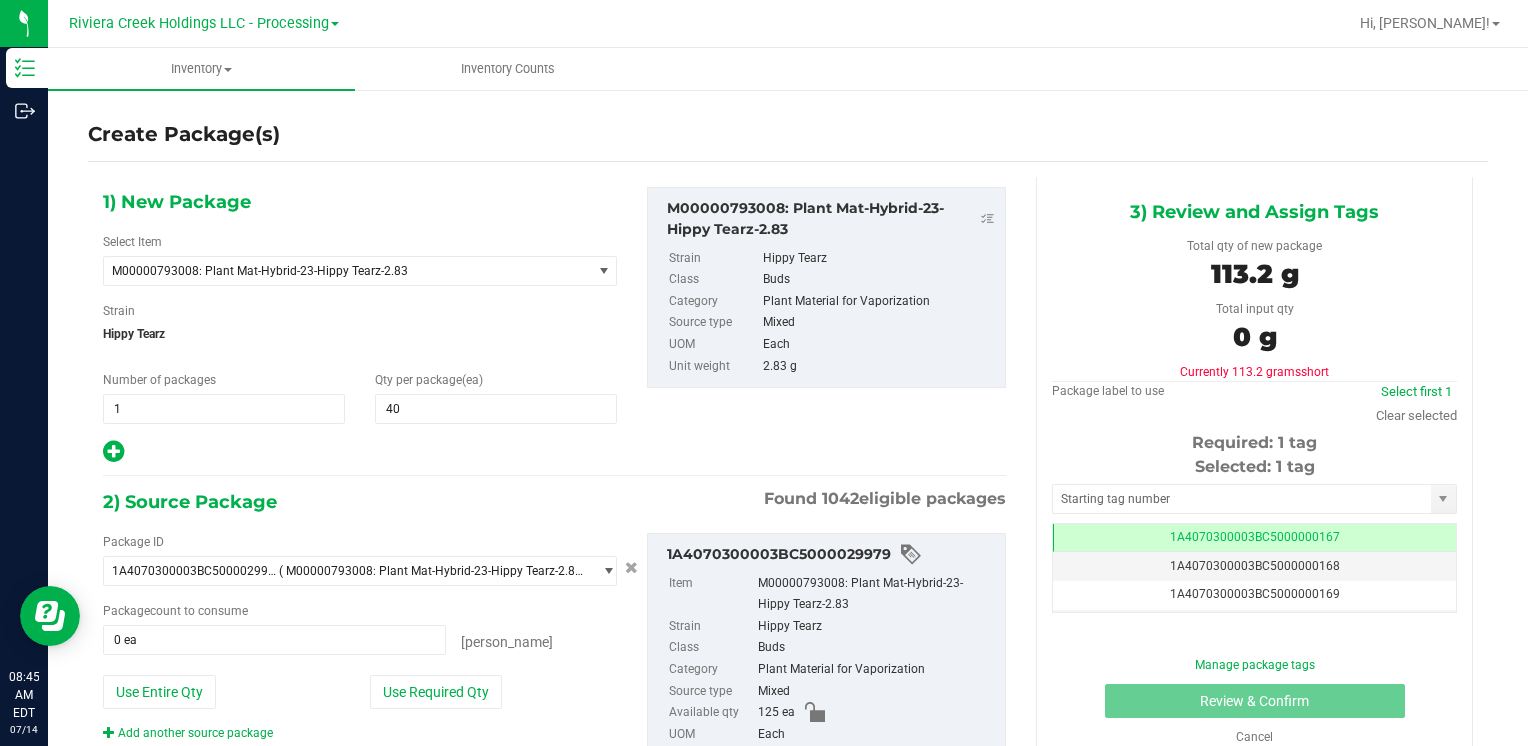 click at bounding box center [113, 451] 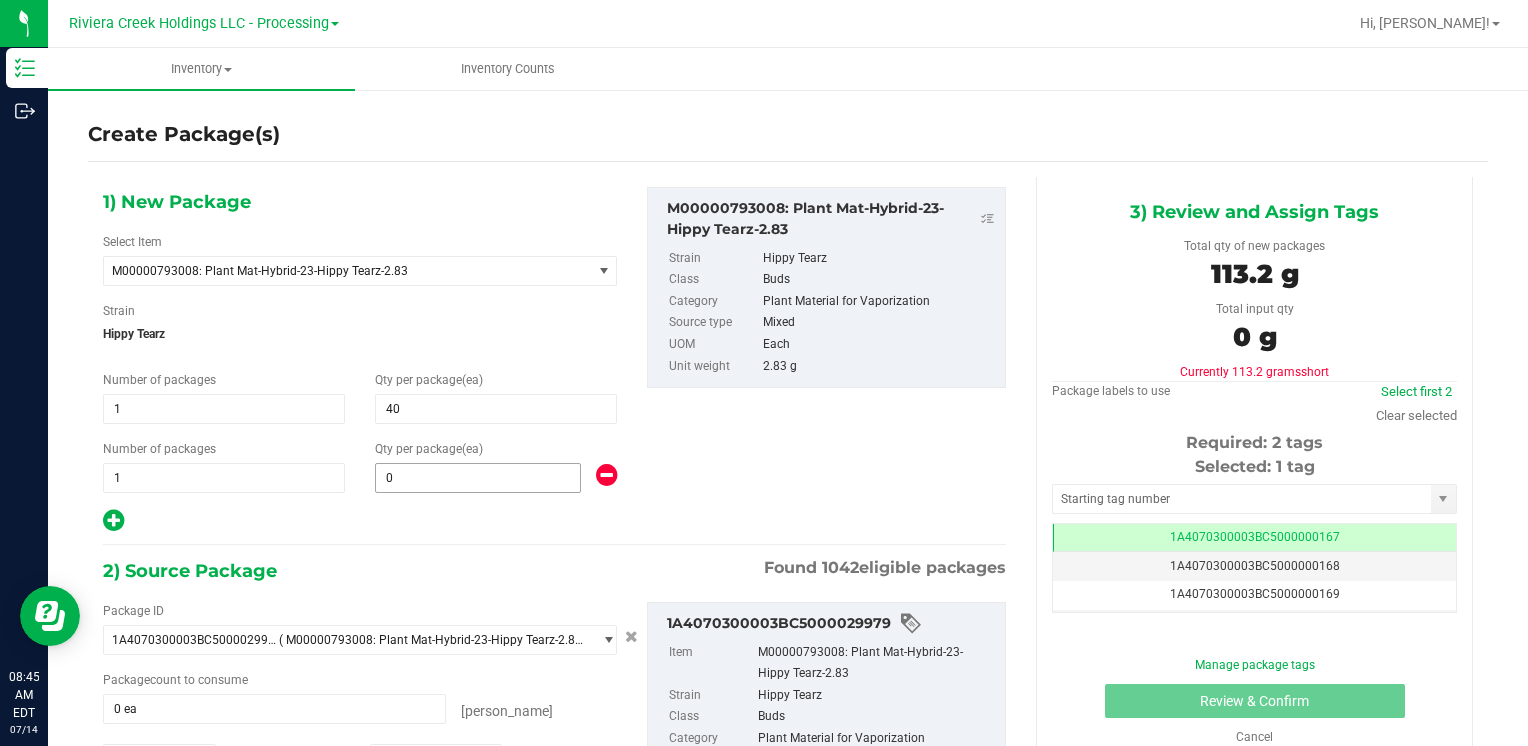 type 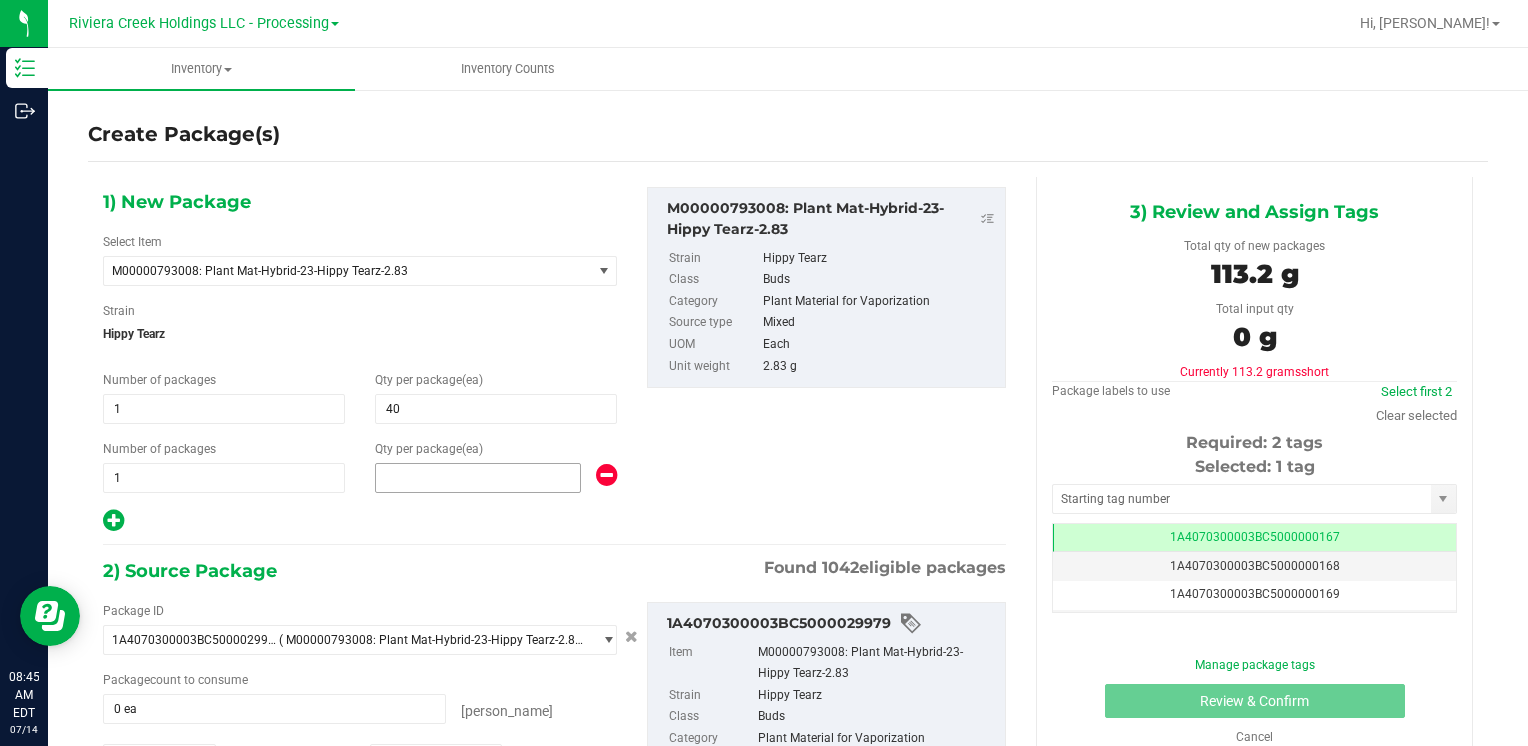 click at bounding box center (478, 478) 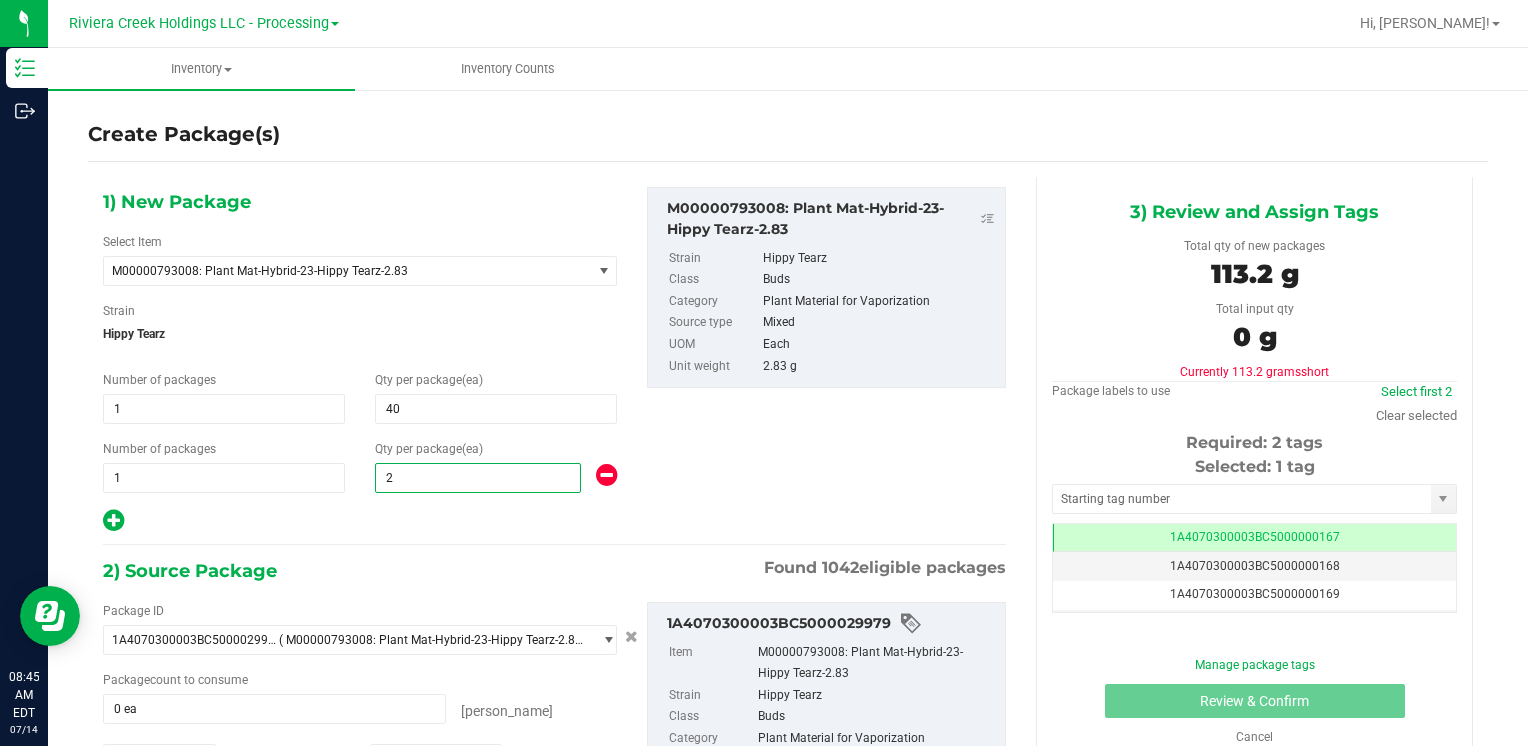 type on "20" 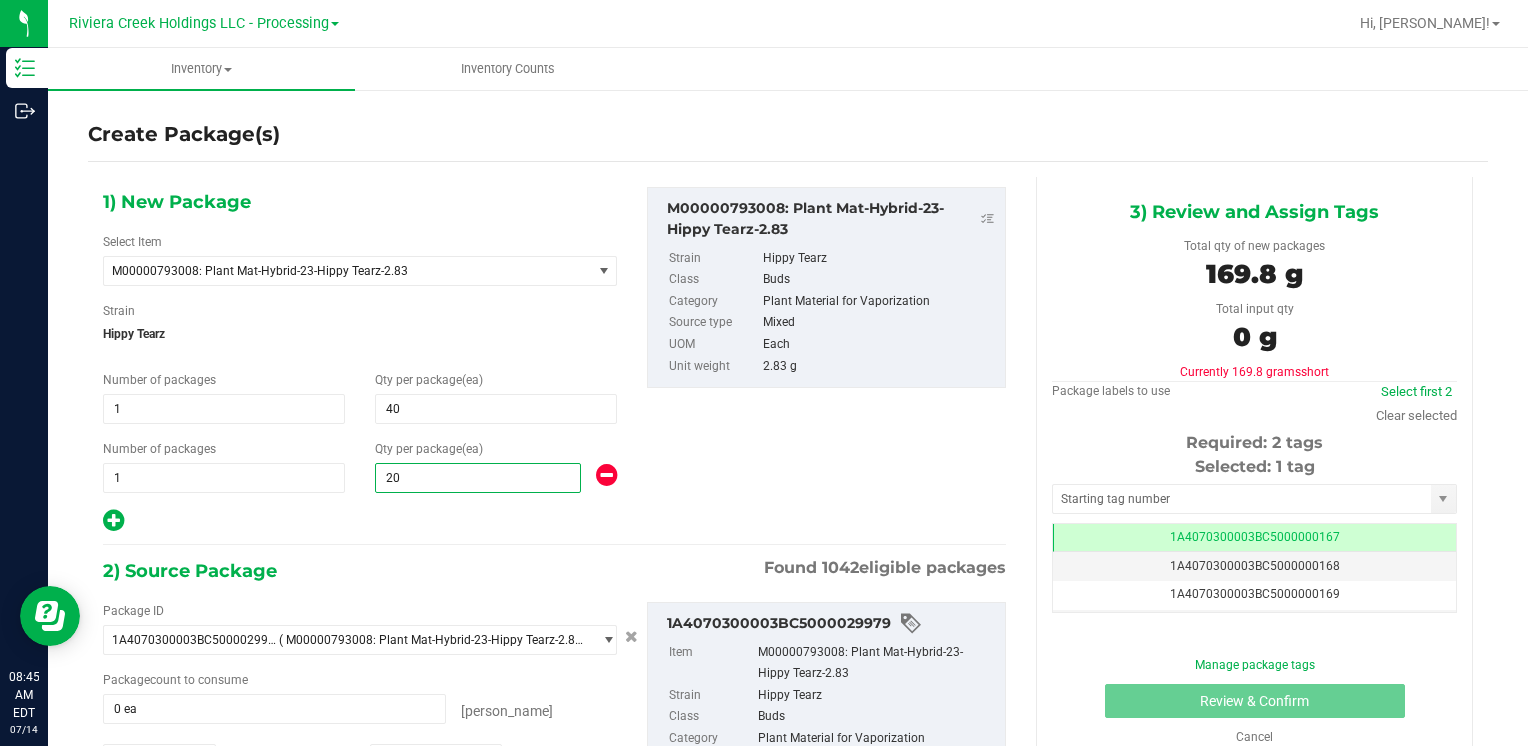 type on "20" 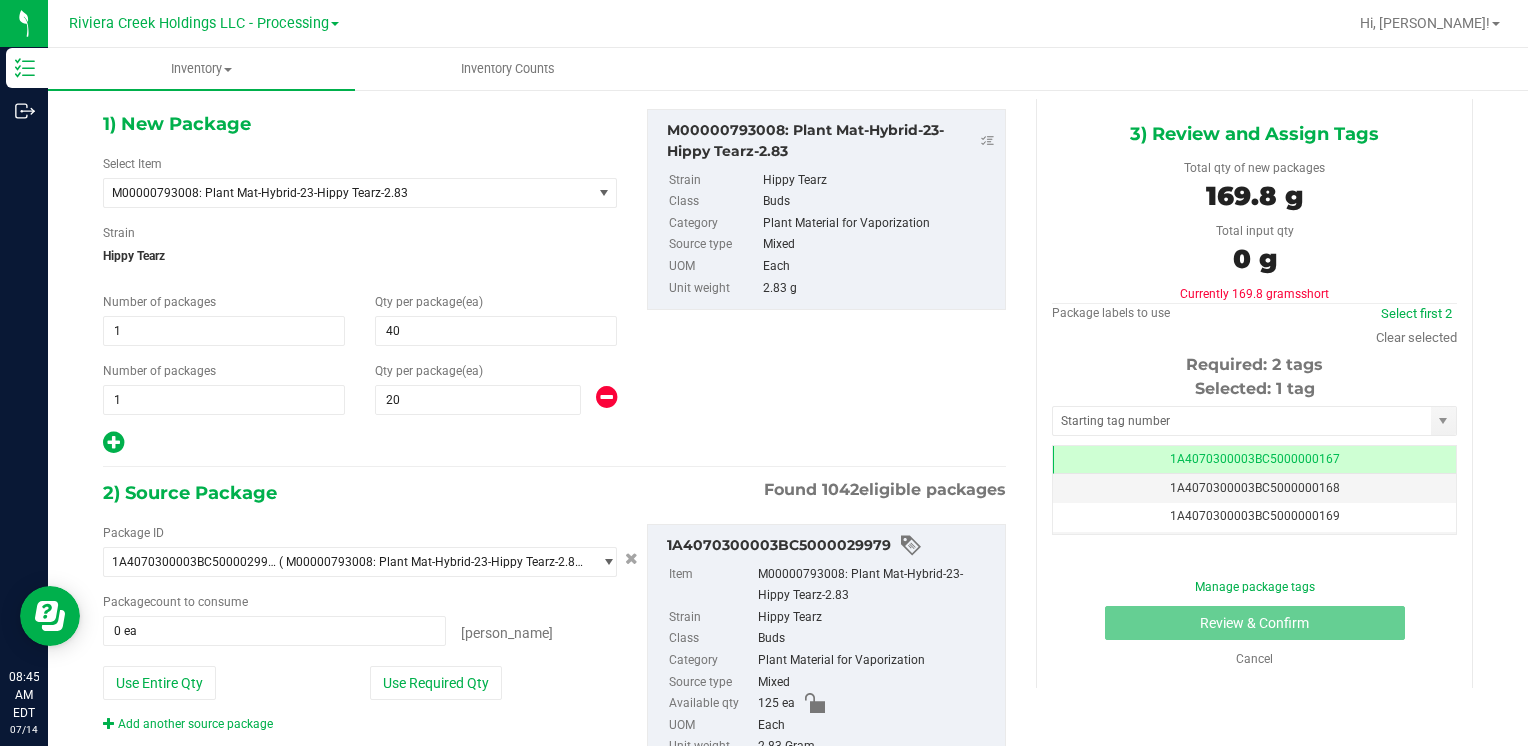 scroll, scrollTop: 177, scrollLeft: 0, axis: vertical 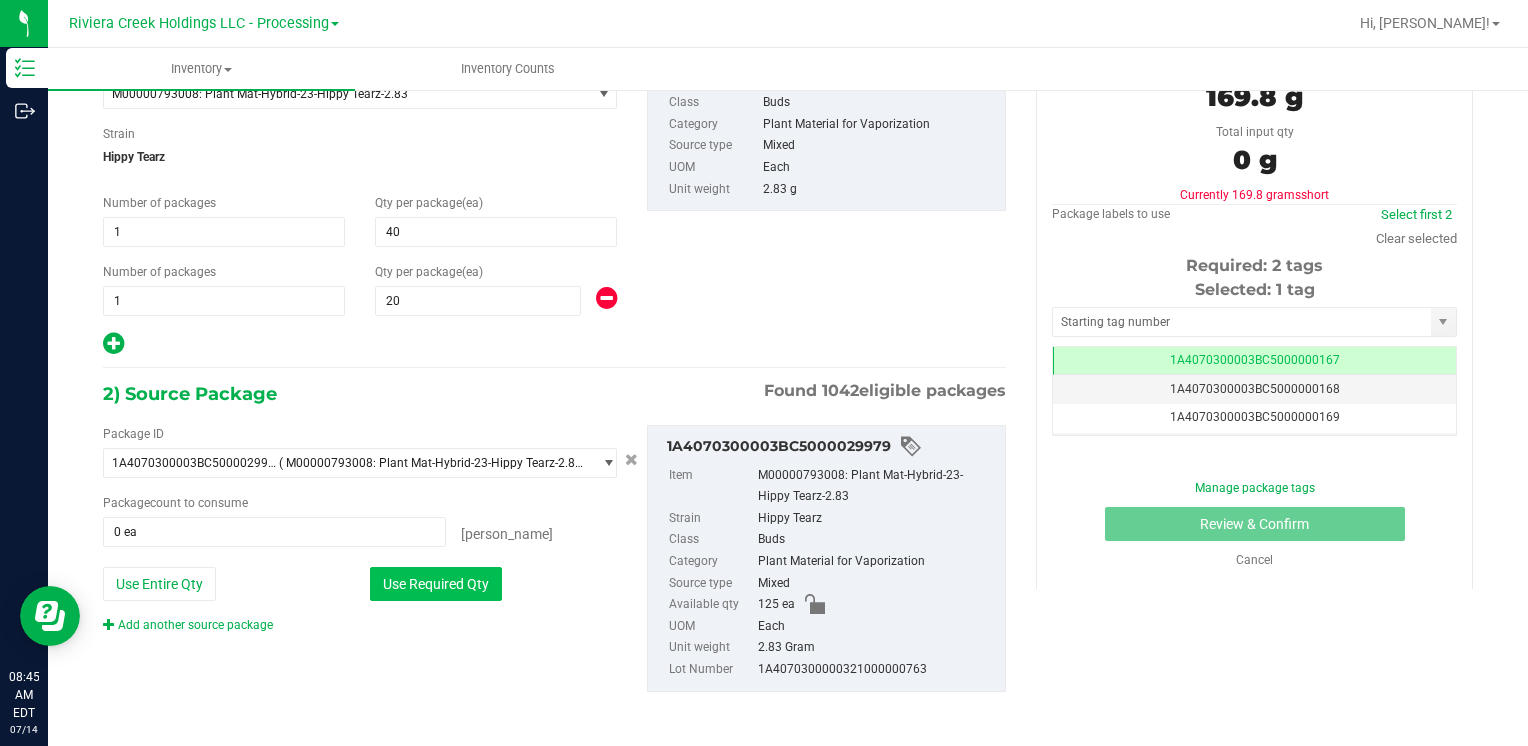 click on "Use Required Qty" at bounding box center (436, 584) 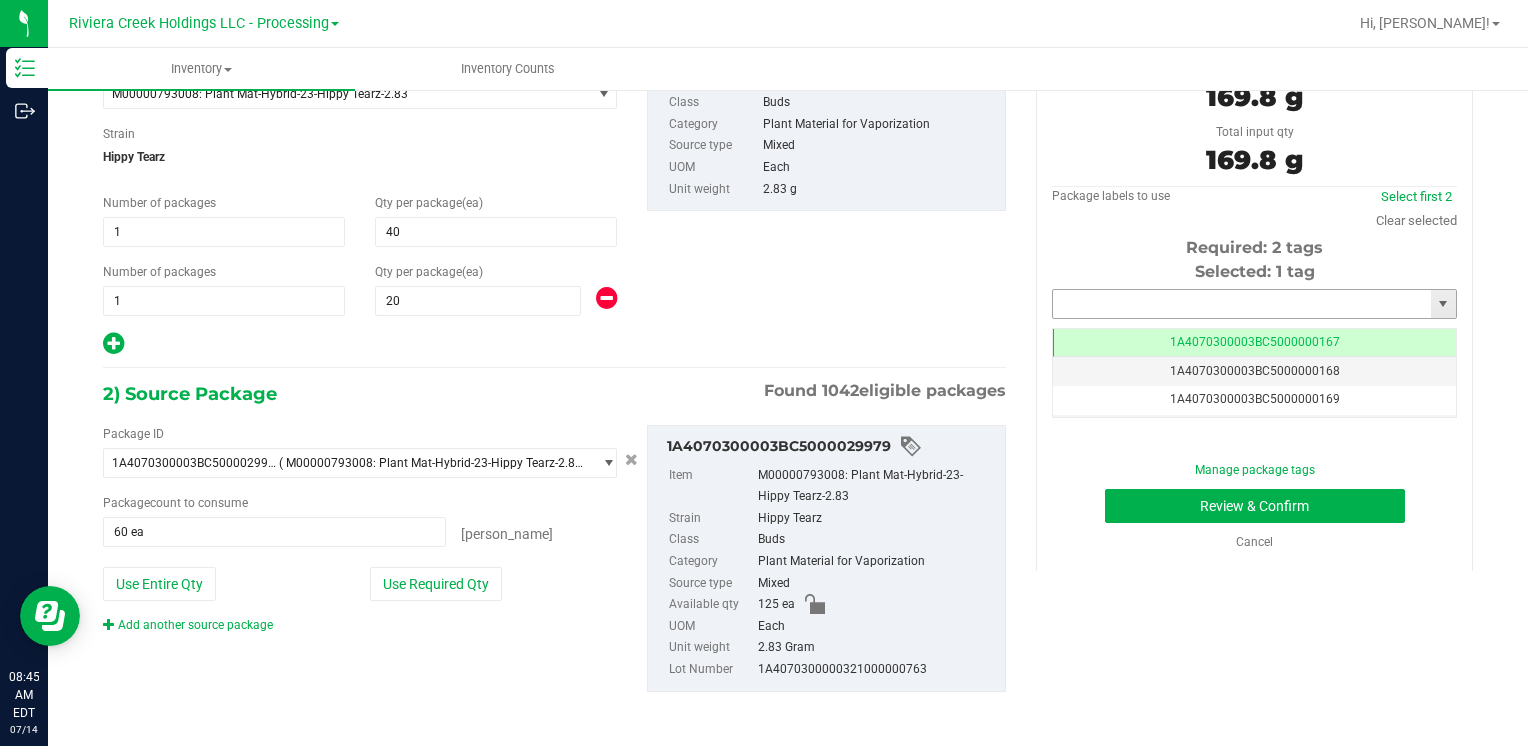 click at bounding box center [1242, 304] 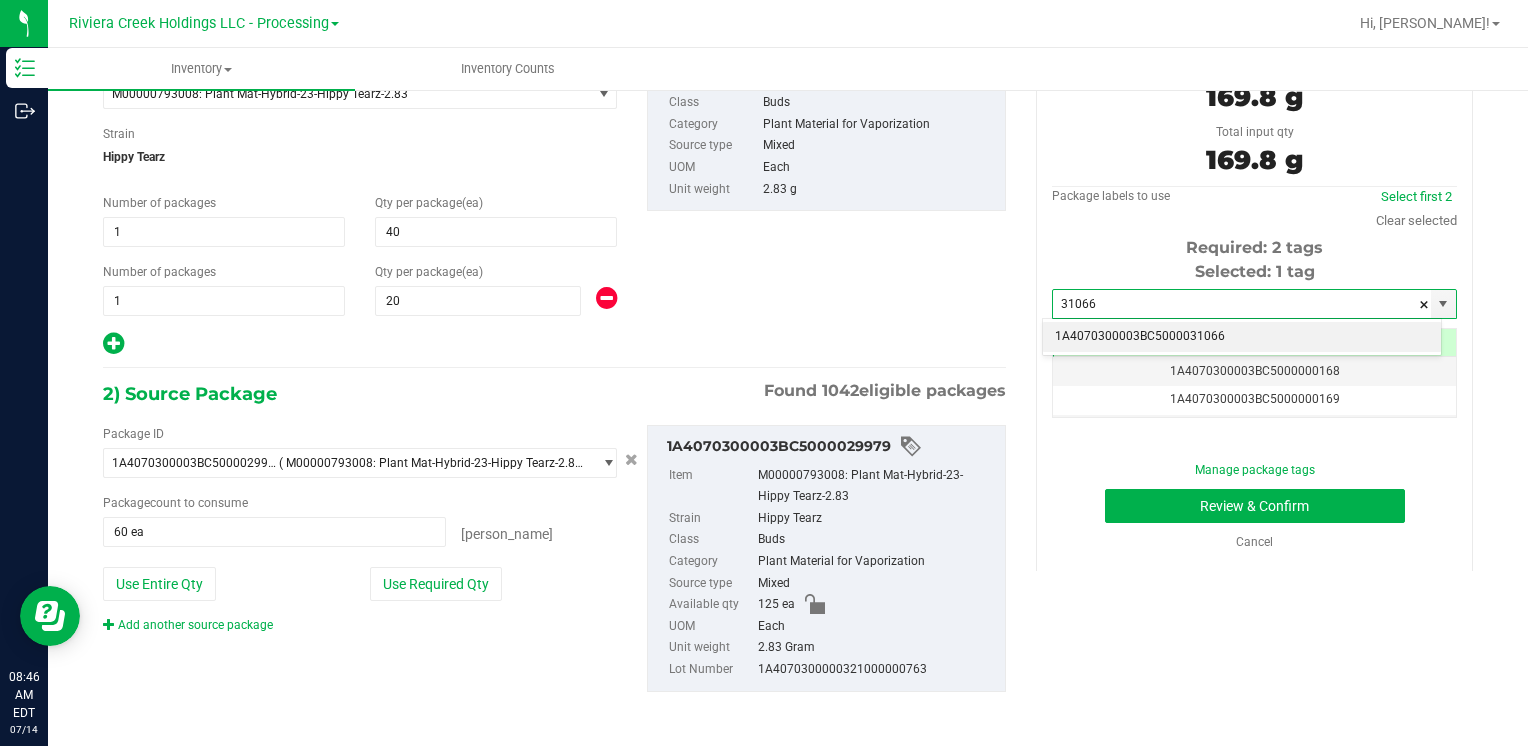 click on "1A4070300003BC5000031066" at bounding box center (1242, 337) 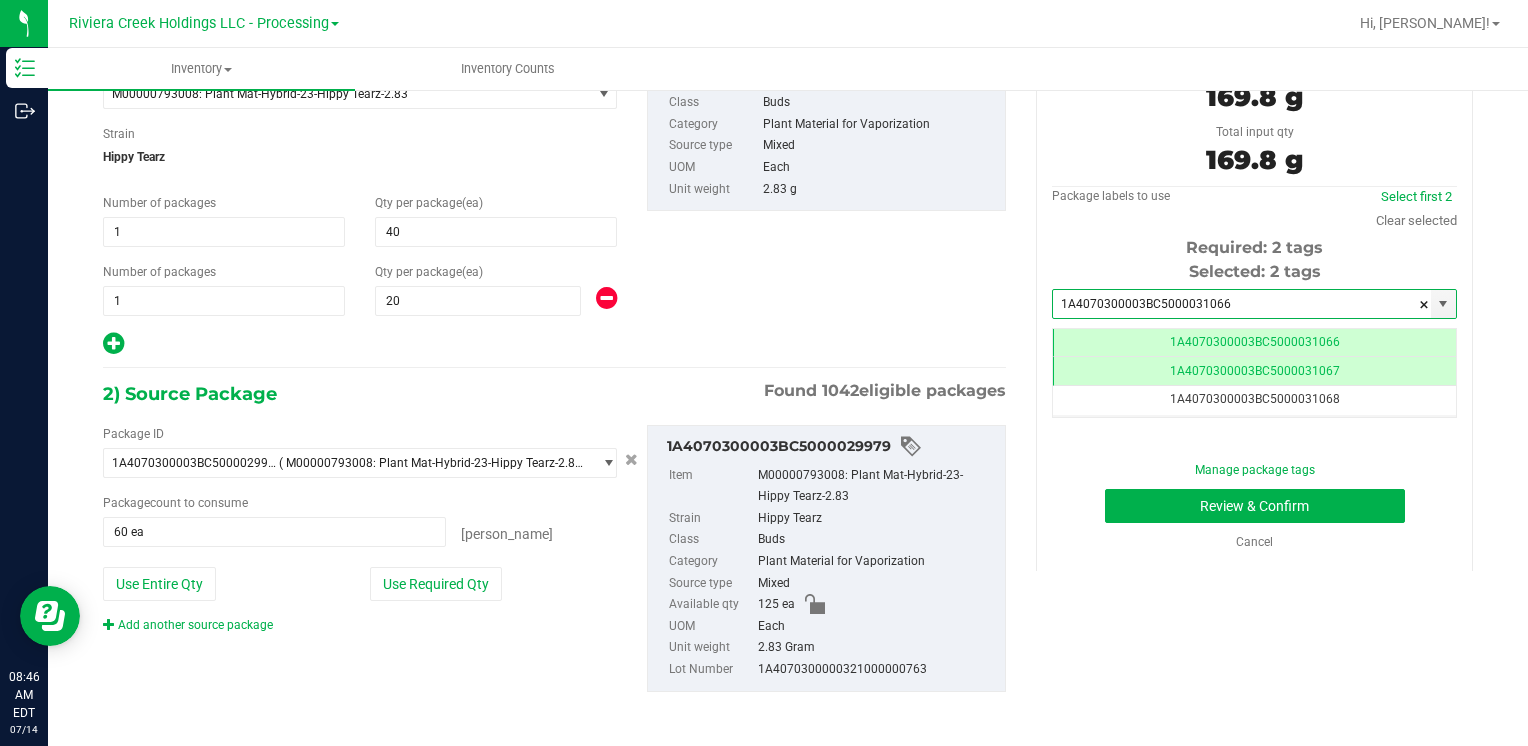 scroll, scrollTop: 0, scrollLeft: 0, axis: both 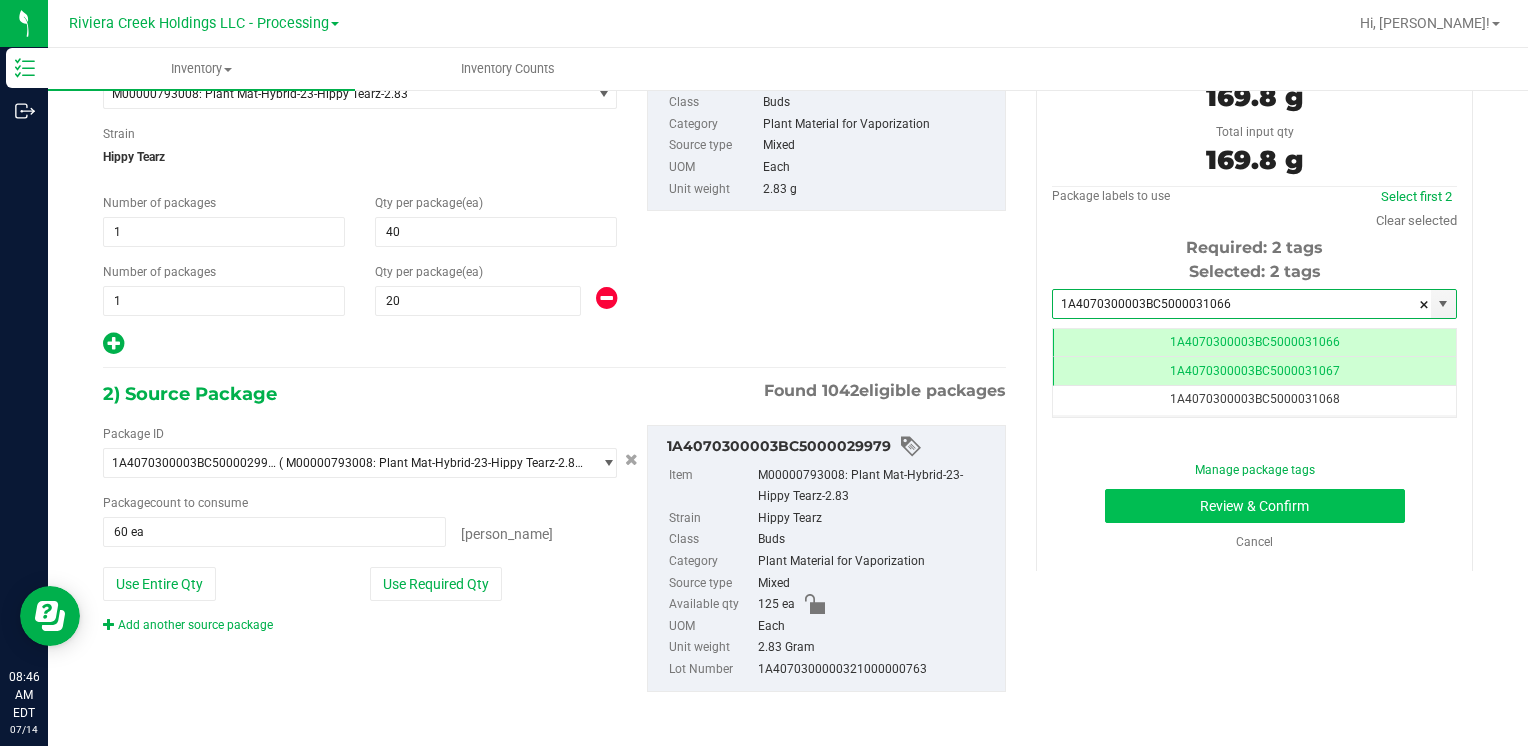 type on "1A4070300003BC5000031066" 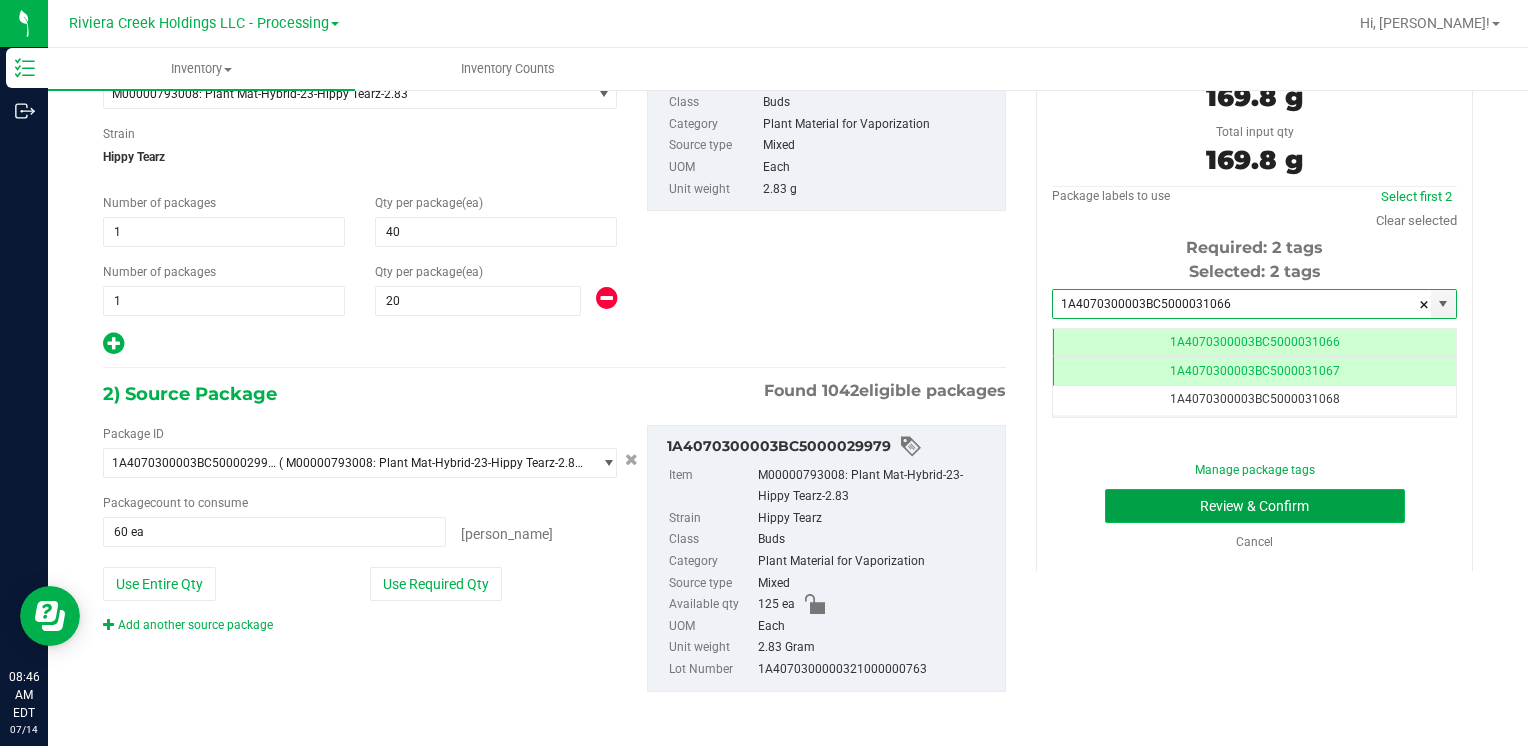 click on "Review & Confirm" at bounding box center [1255, 506] 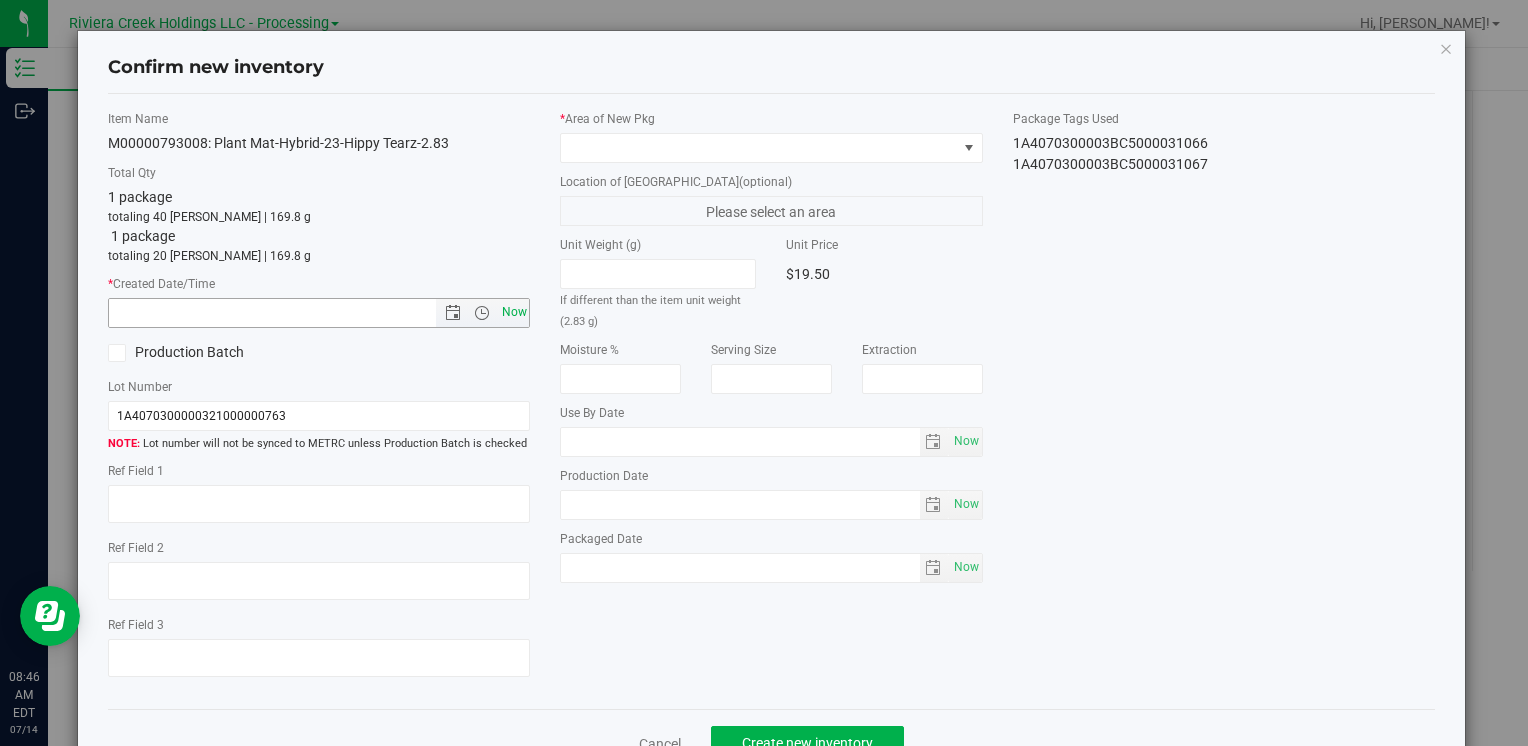 click on "Now" at bounding box center (514, 312) 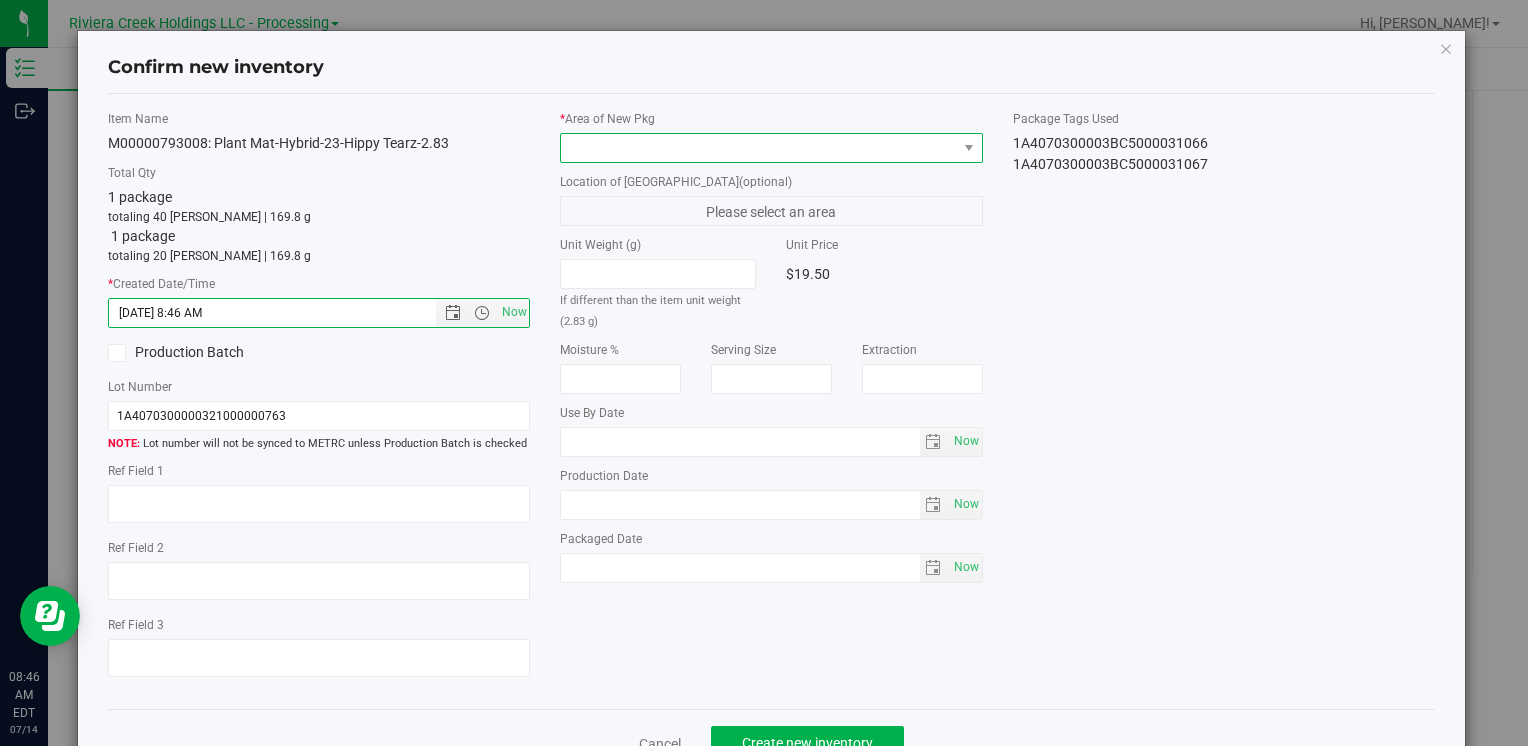 click at bounding box center (758, 148) 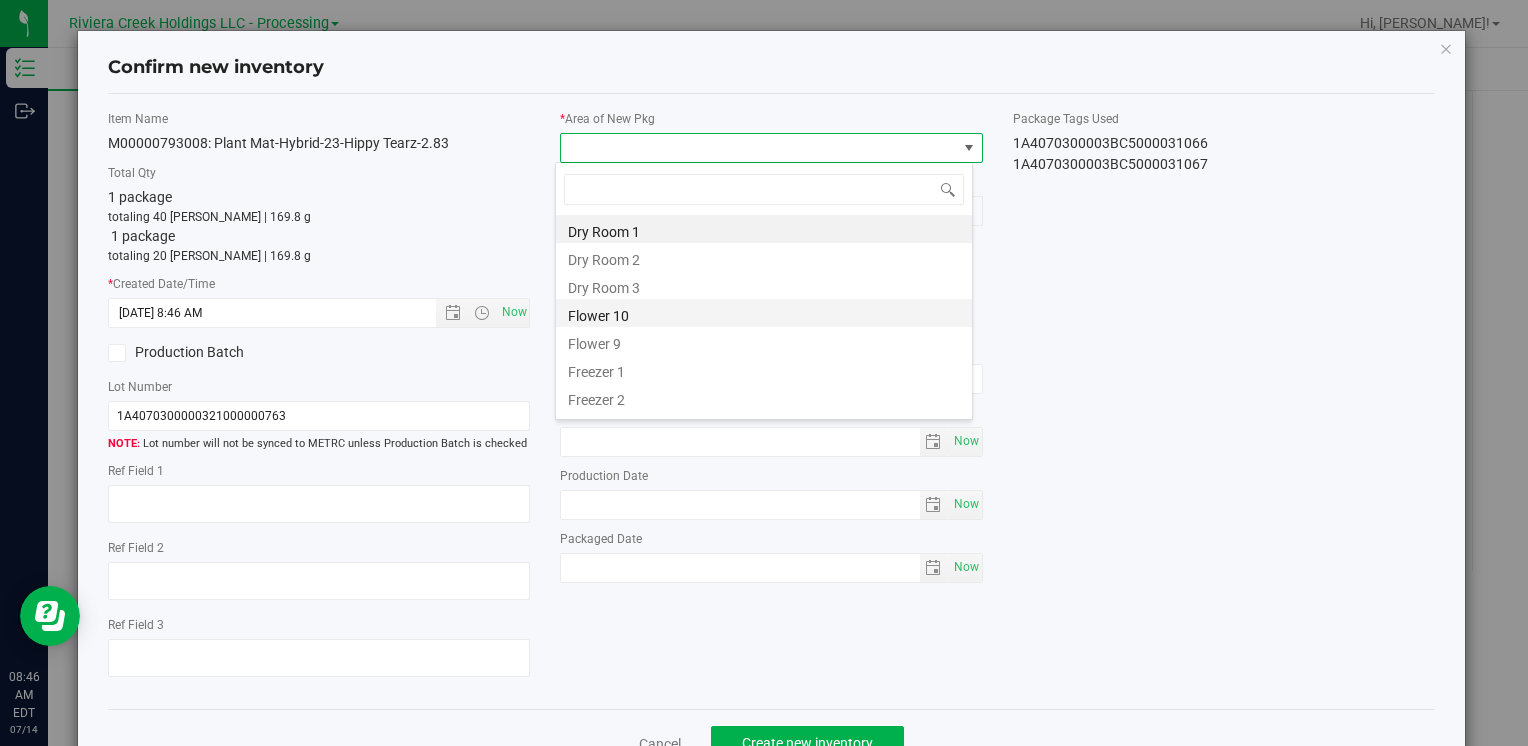 click on "Flower 10" at bounding box center [764, 313] 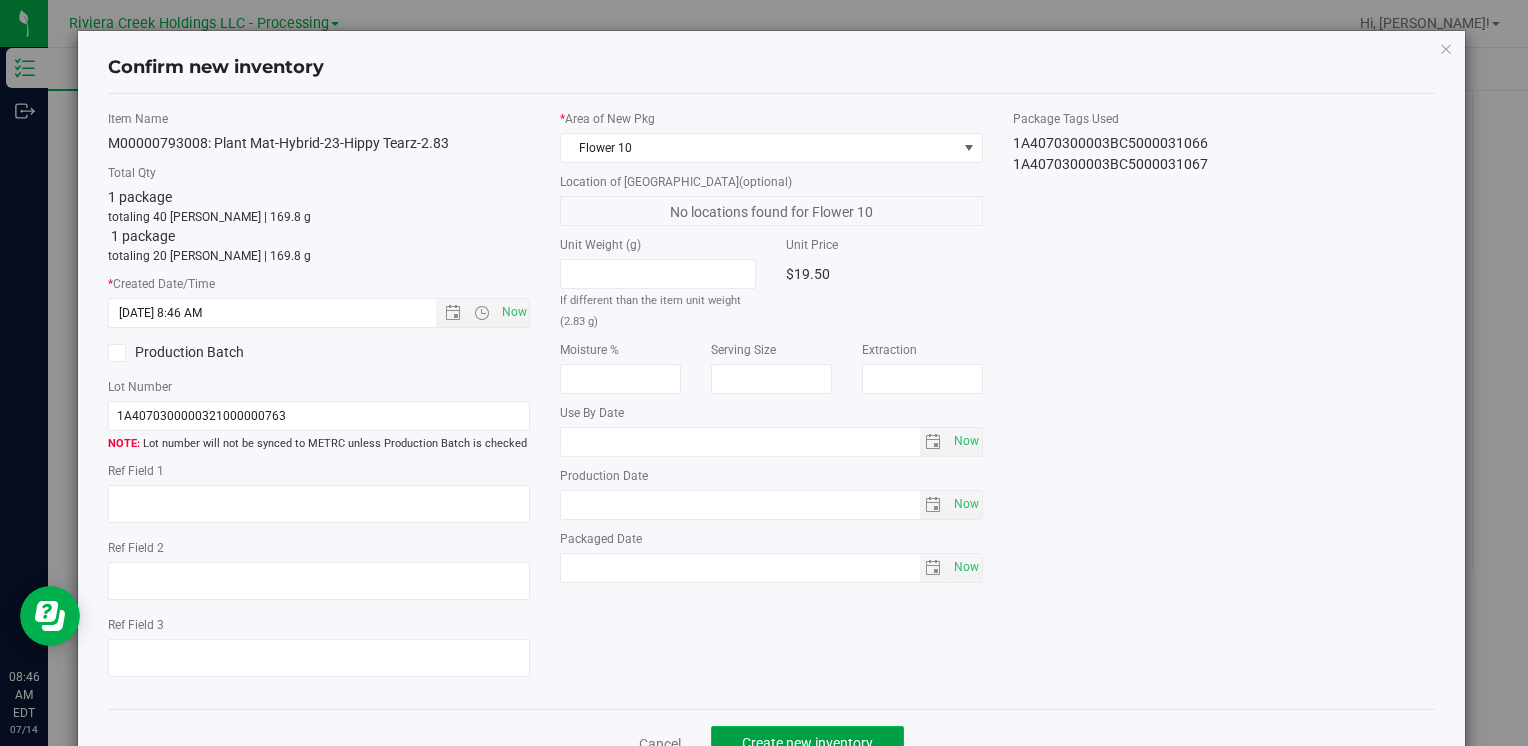 click on "Create new inventory" 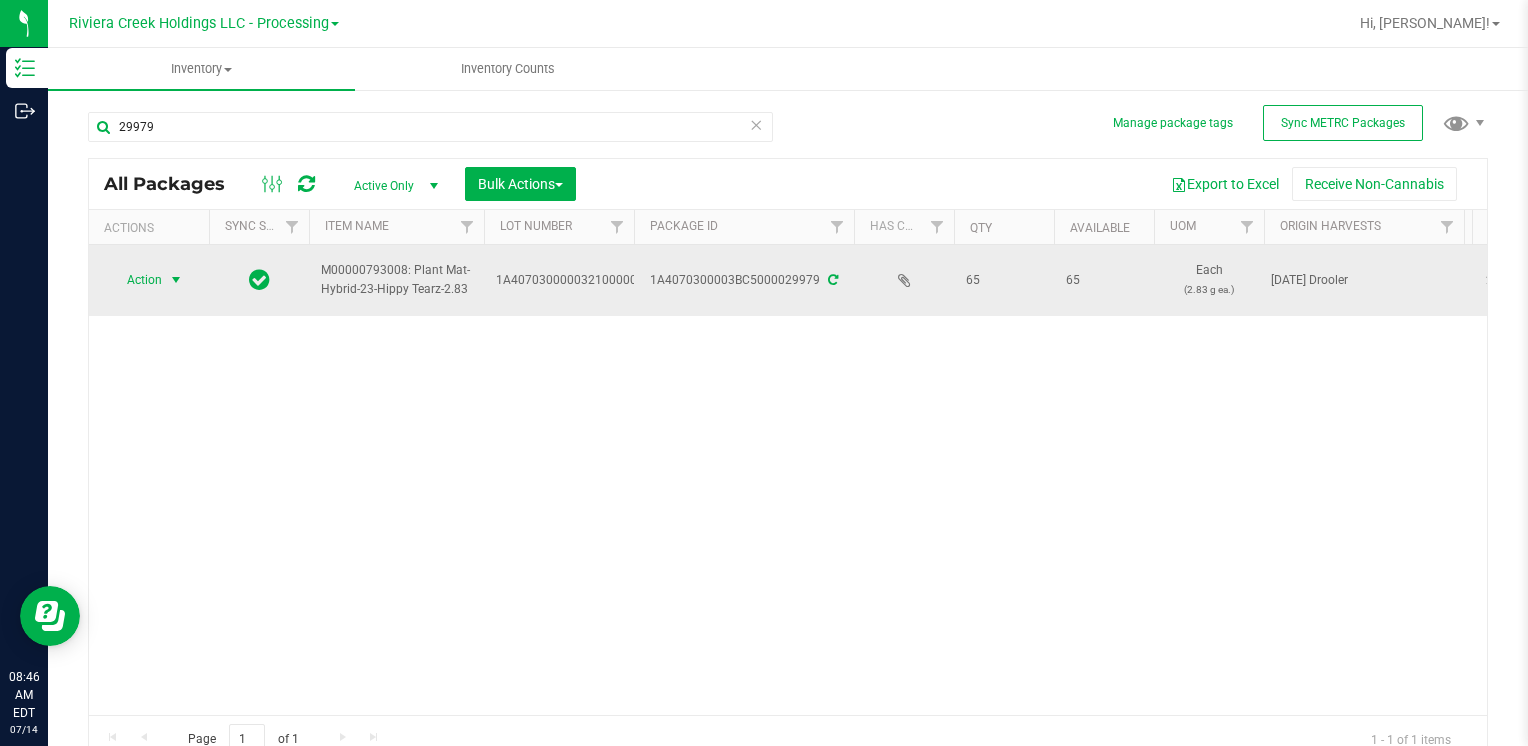 click on "Action" at bounding box center [136, 280] 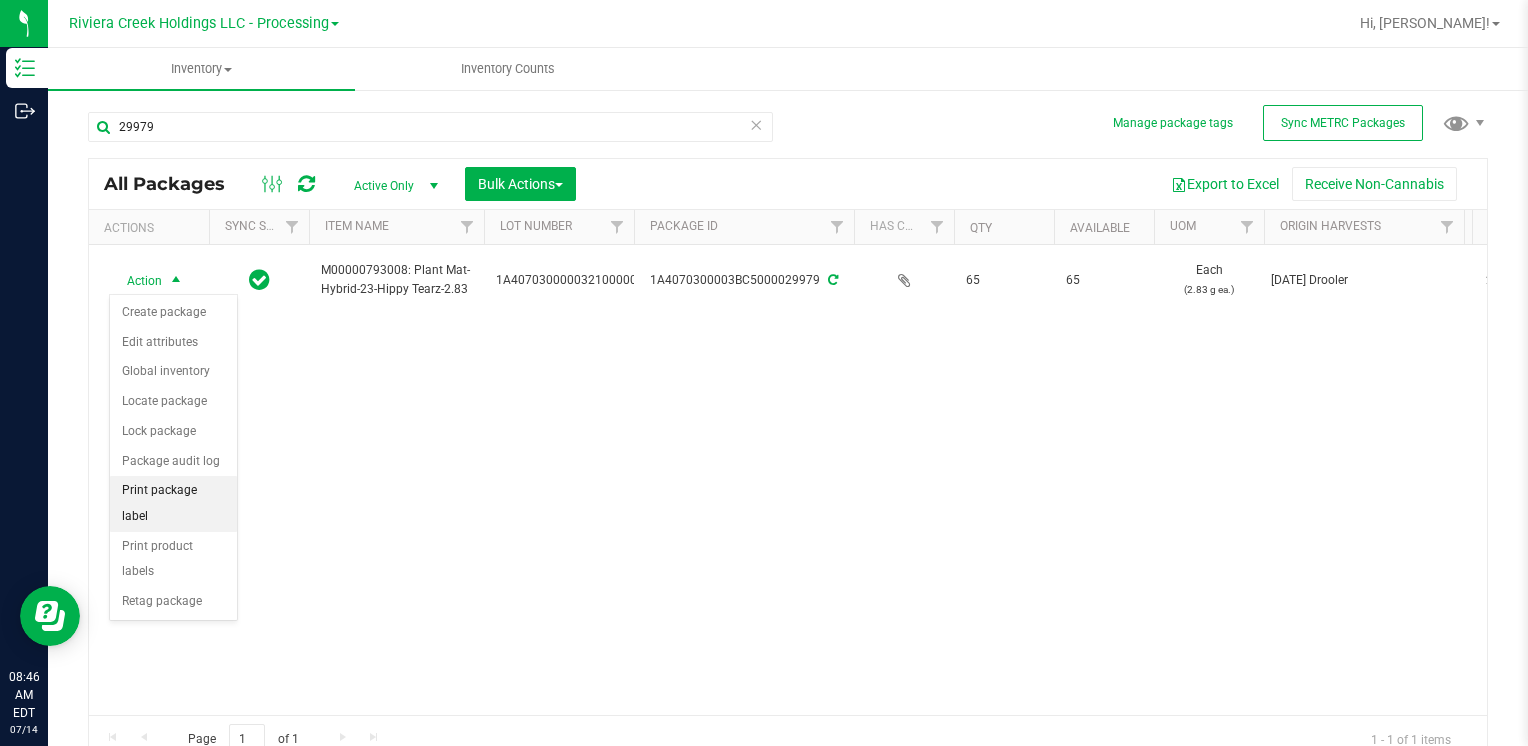 click on "Print package label" at bounding box center [173, 503] 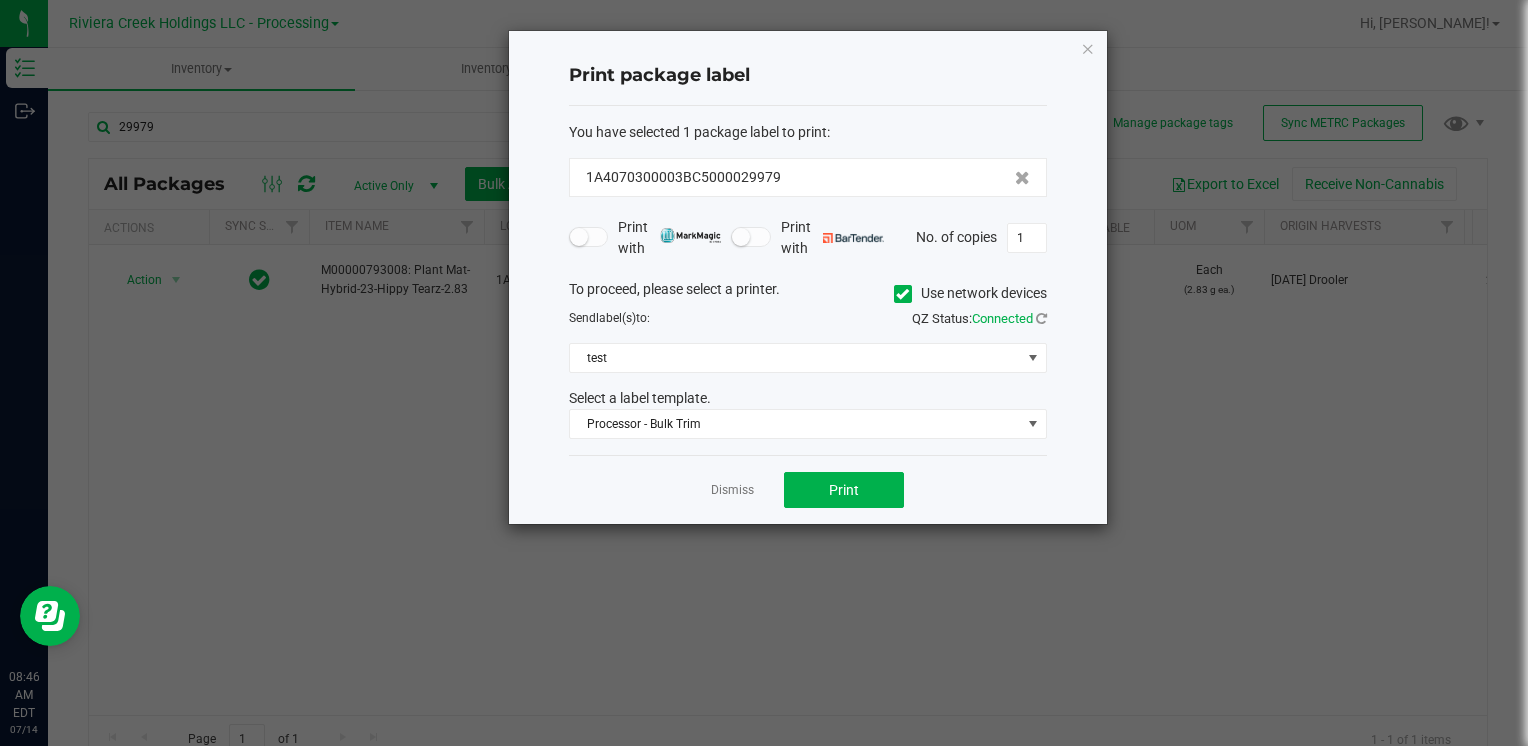 click 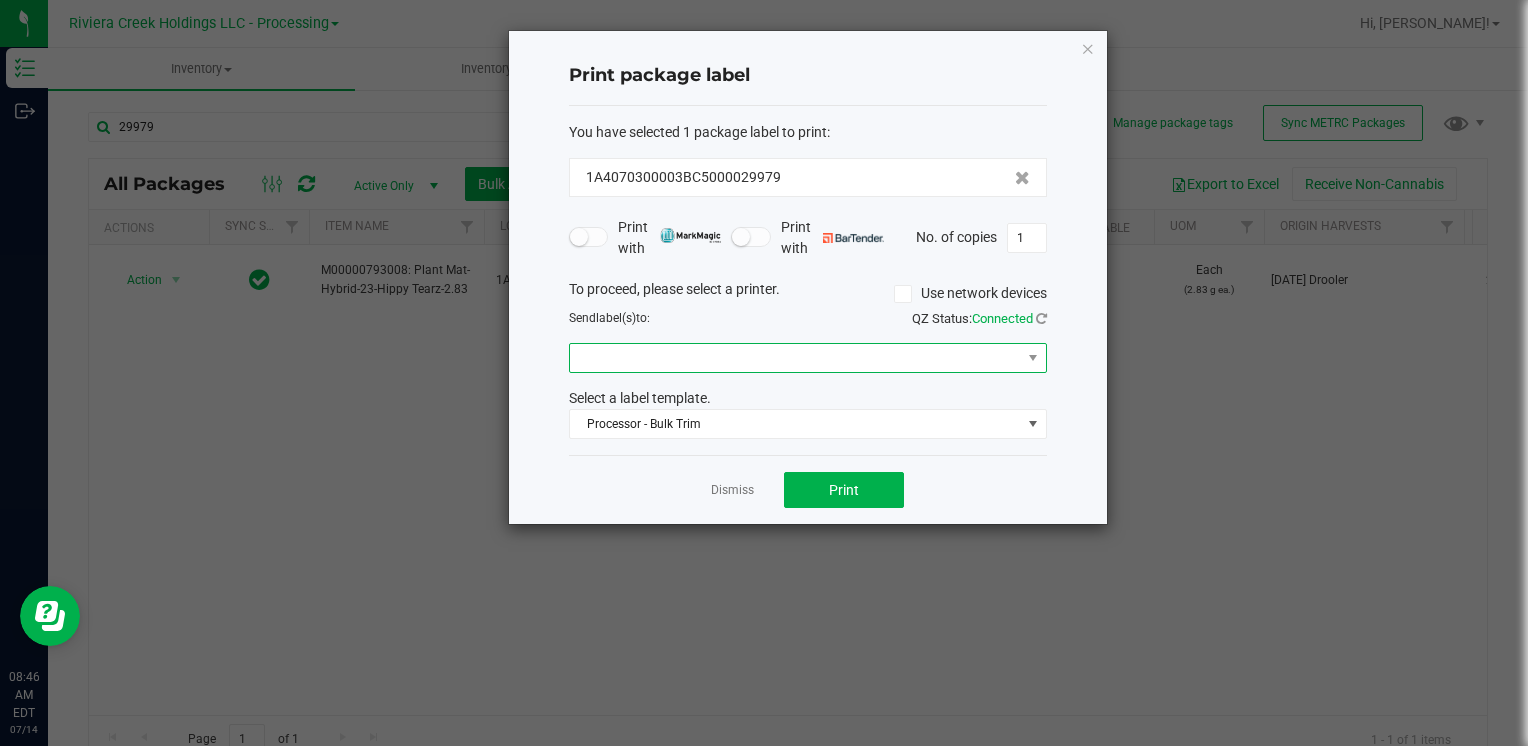 click at bounding box center (795, 358) 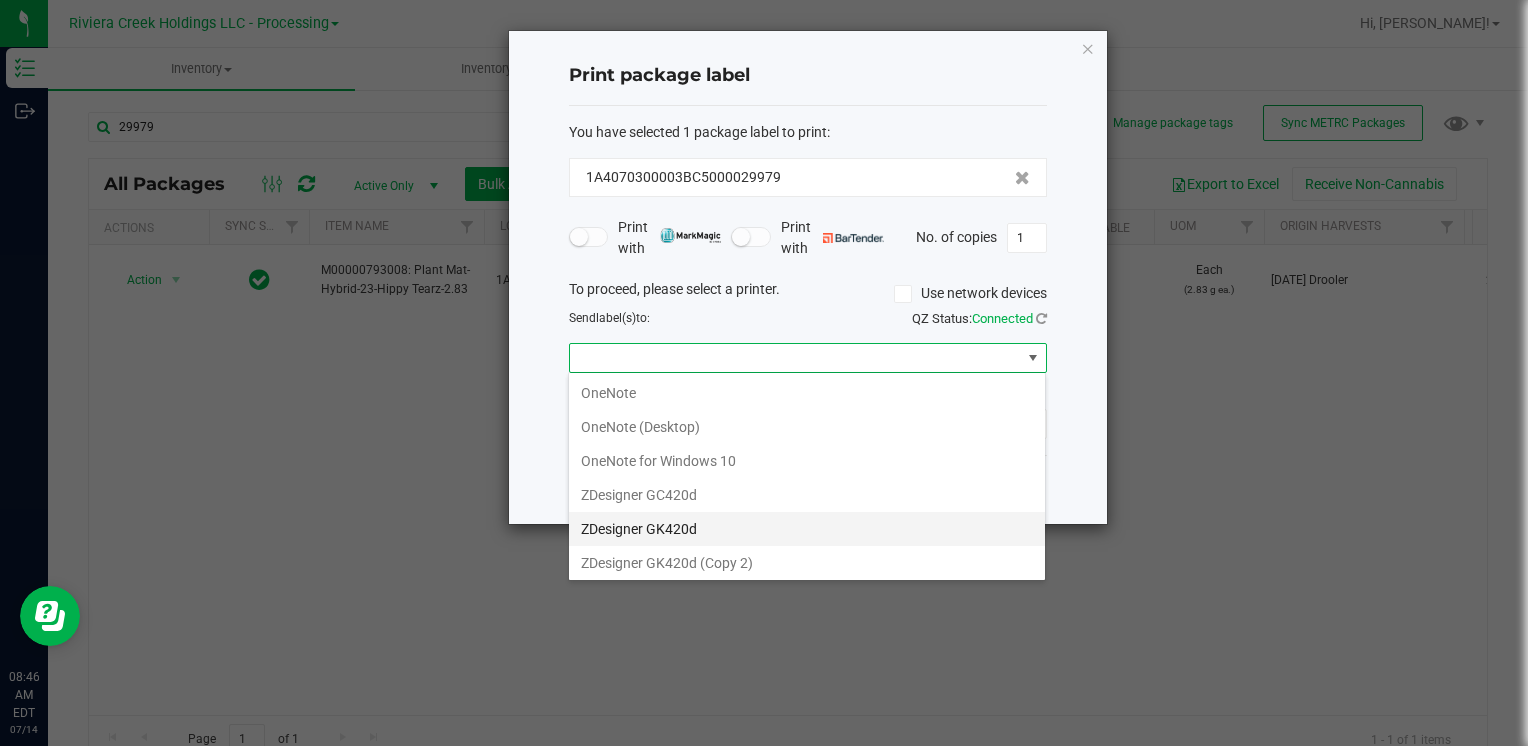 click on "ZDesigner GK420d" at bounding box center [807, 529] 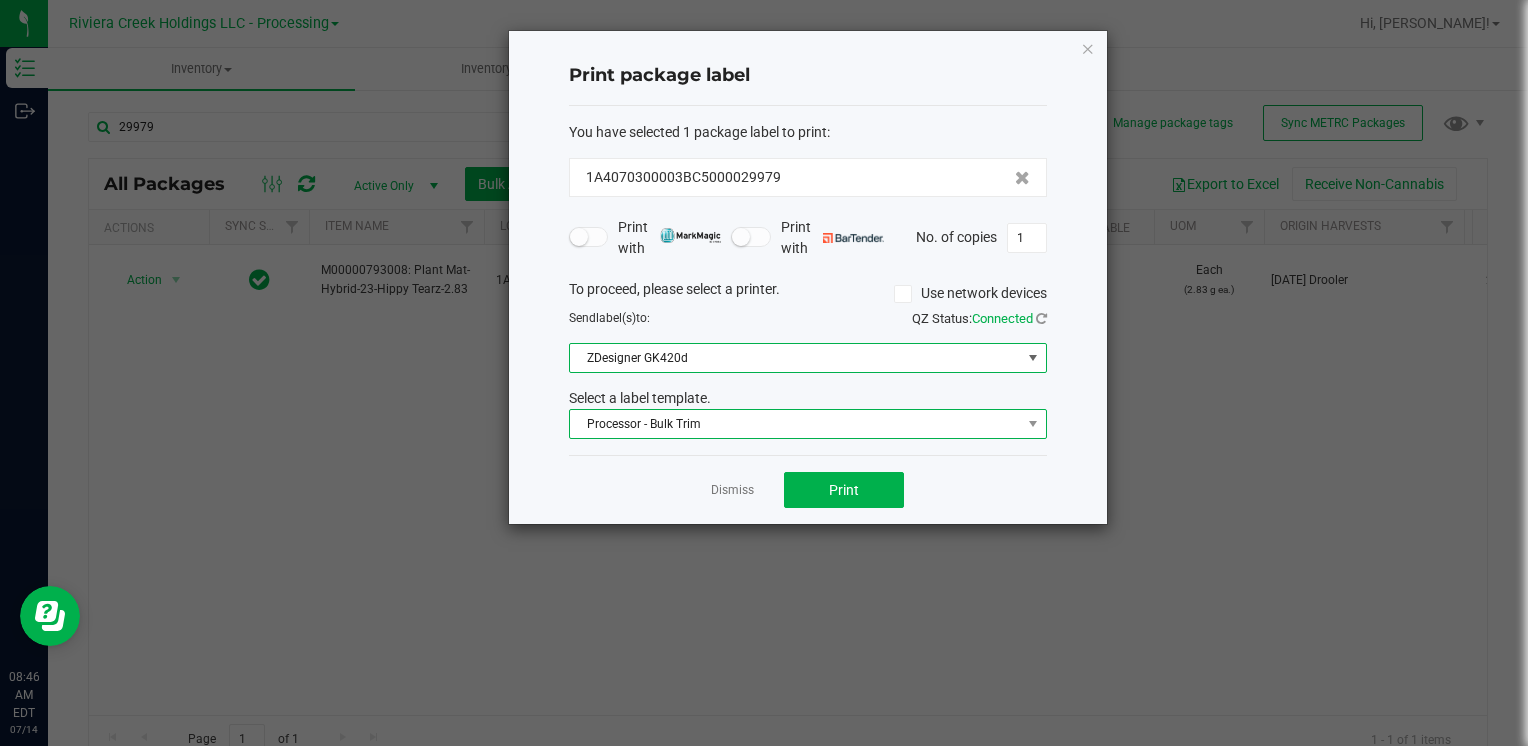 click on "Processor - Bulk Trim" at bounding box center [795, 424] 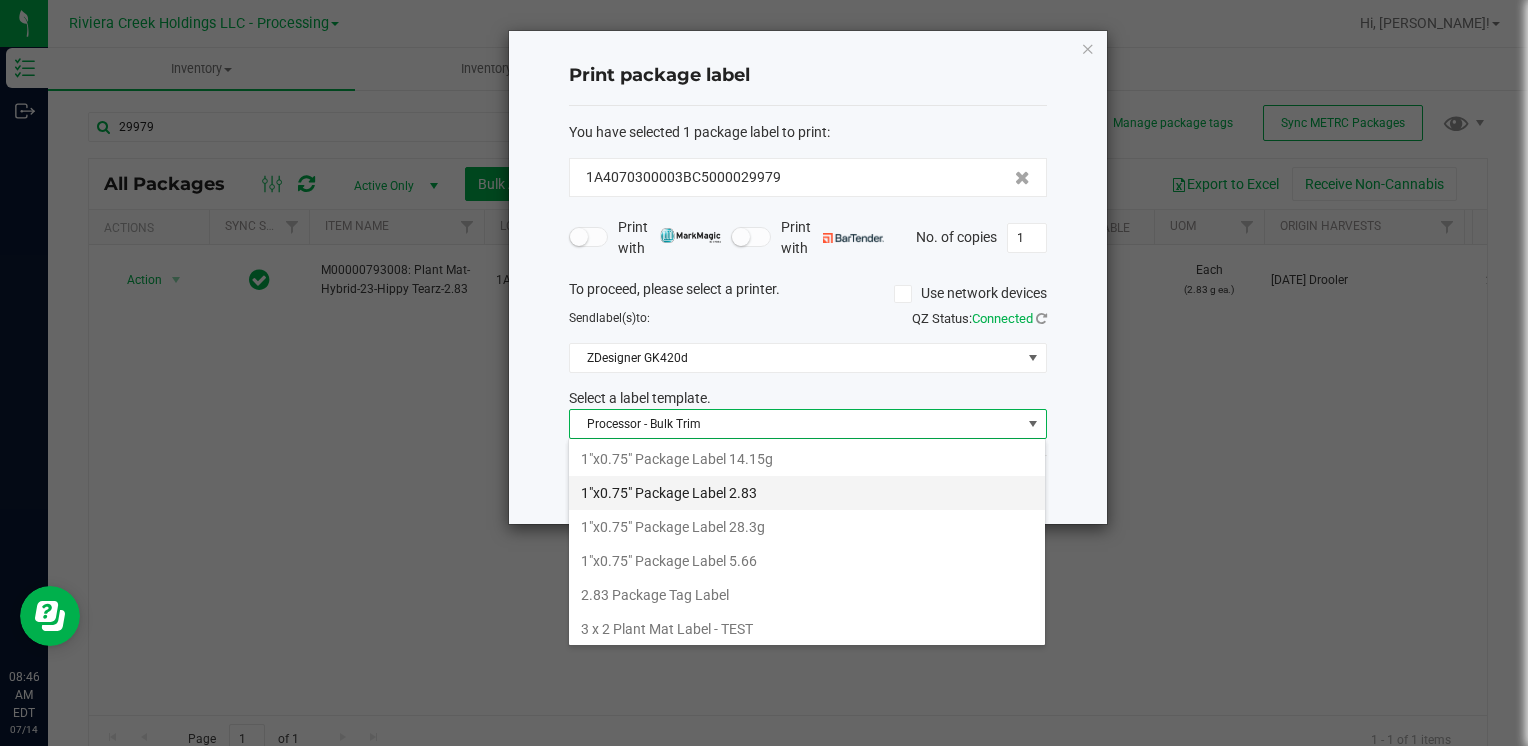 click on "1"x0.75" Package Label 2.83" at bounding box center (807, 493) 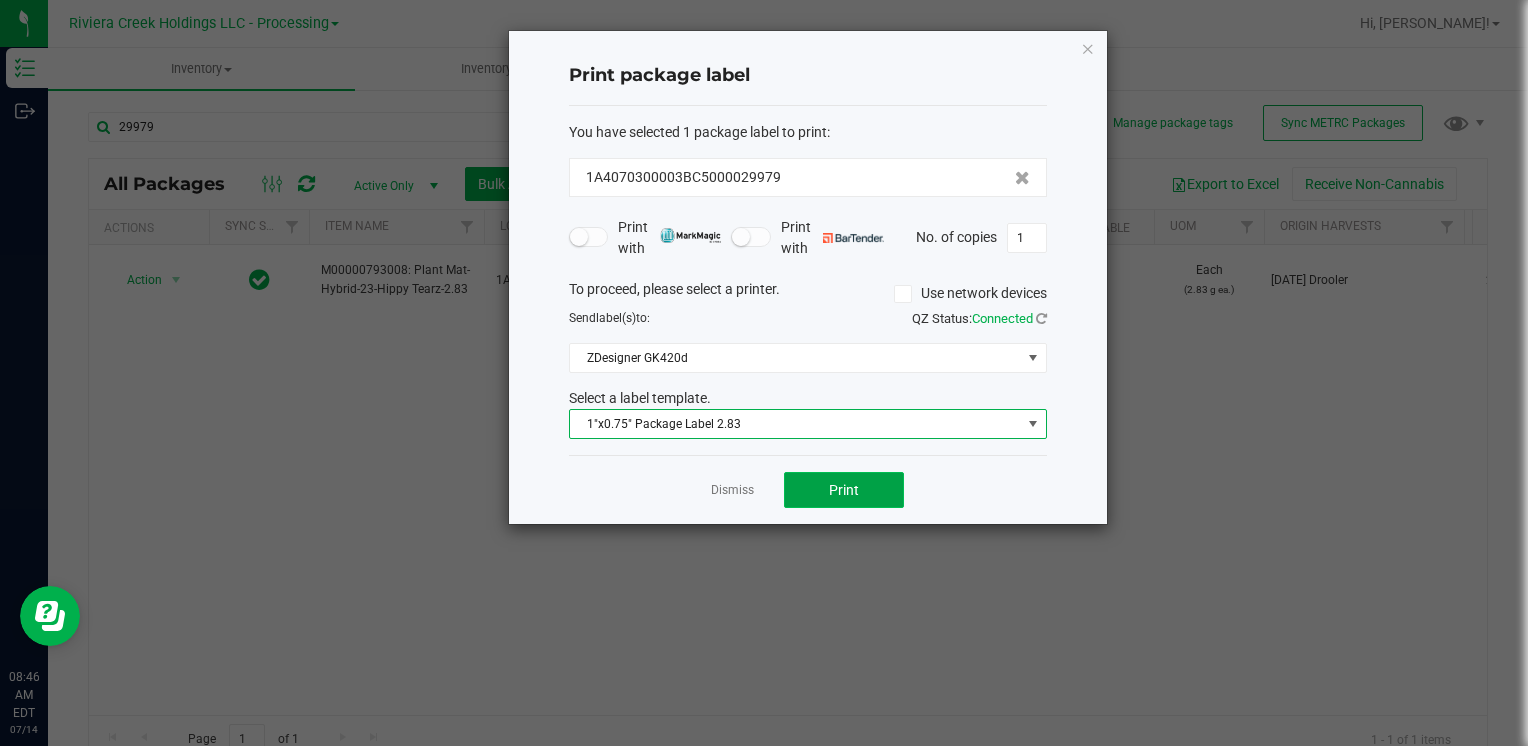 click on "Print" 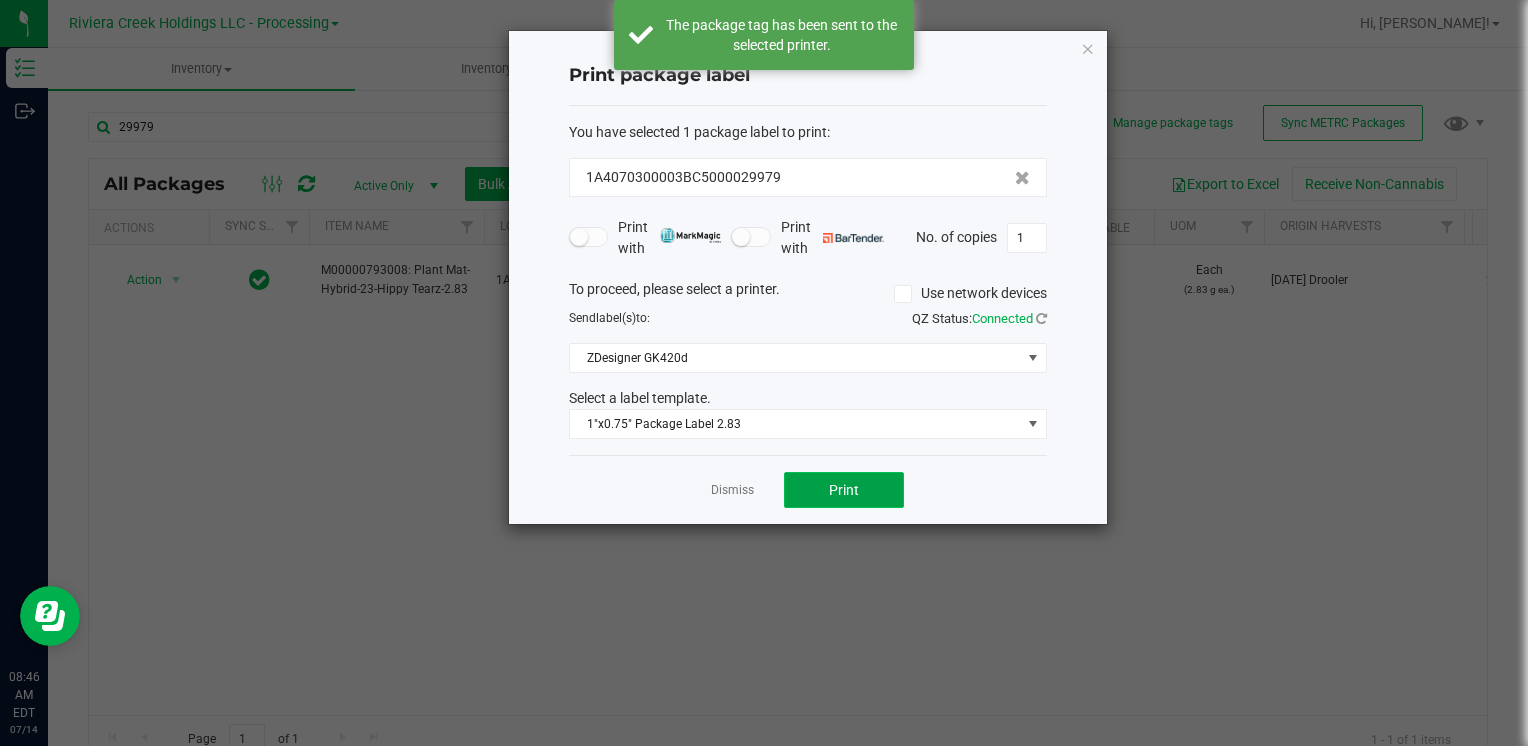 click on "Print" 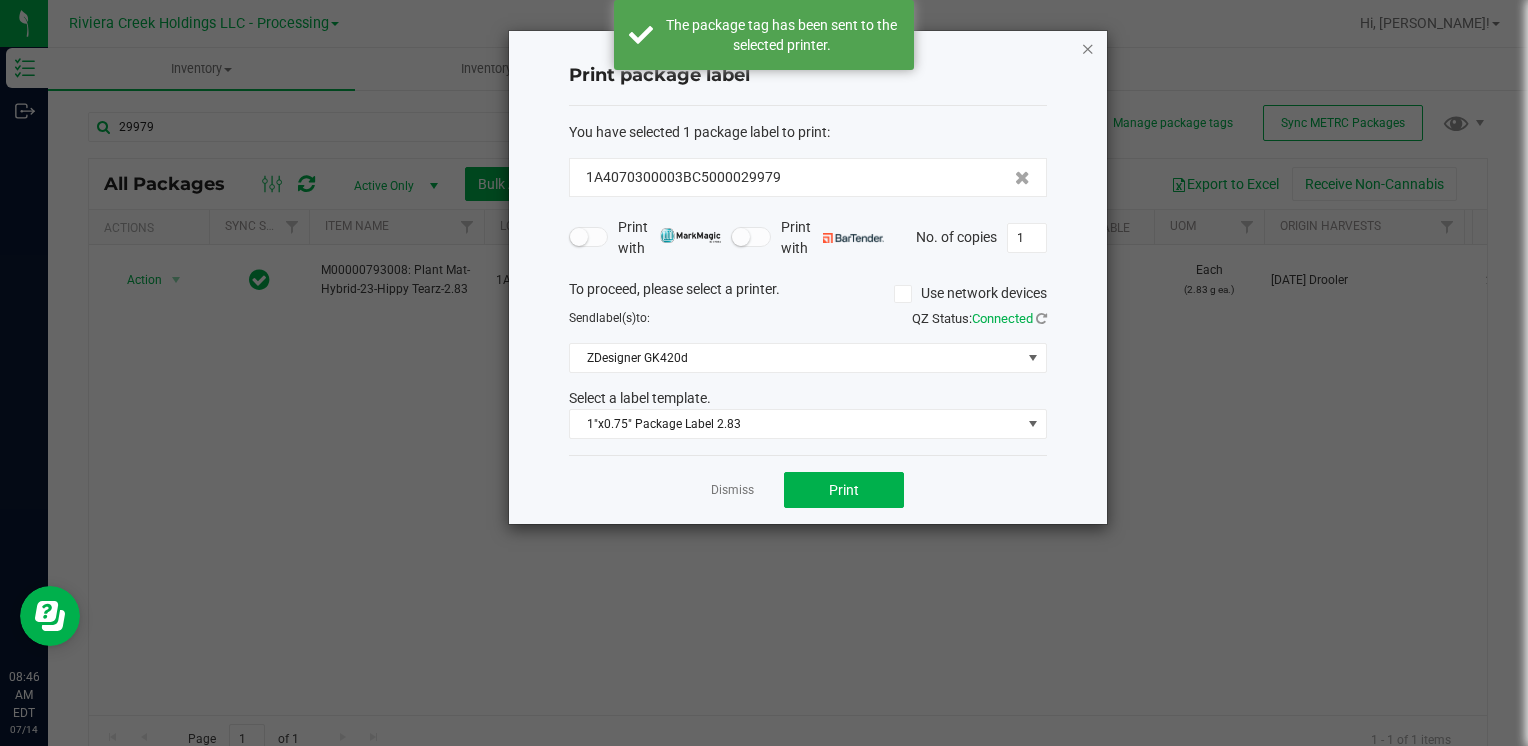 click 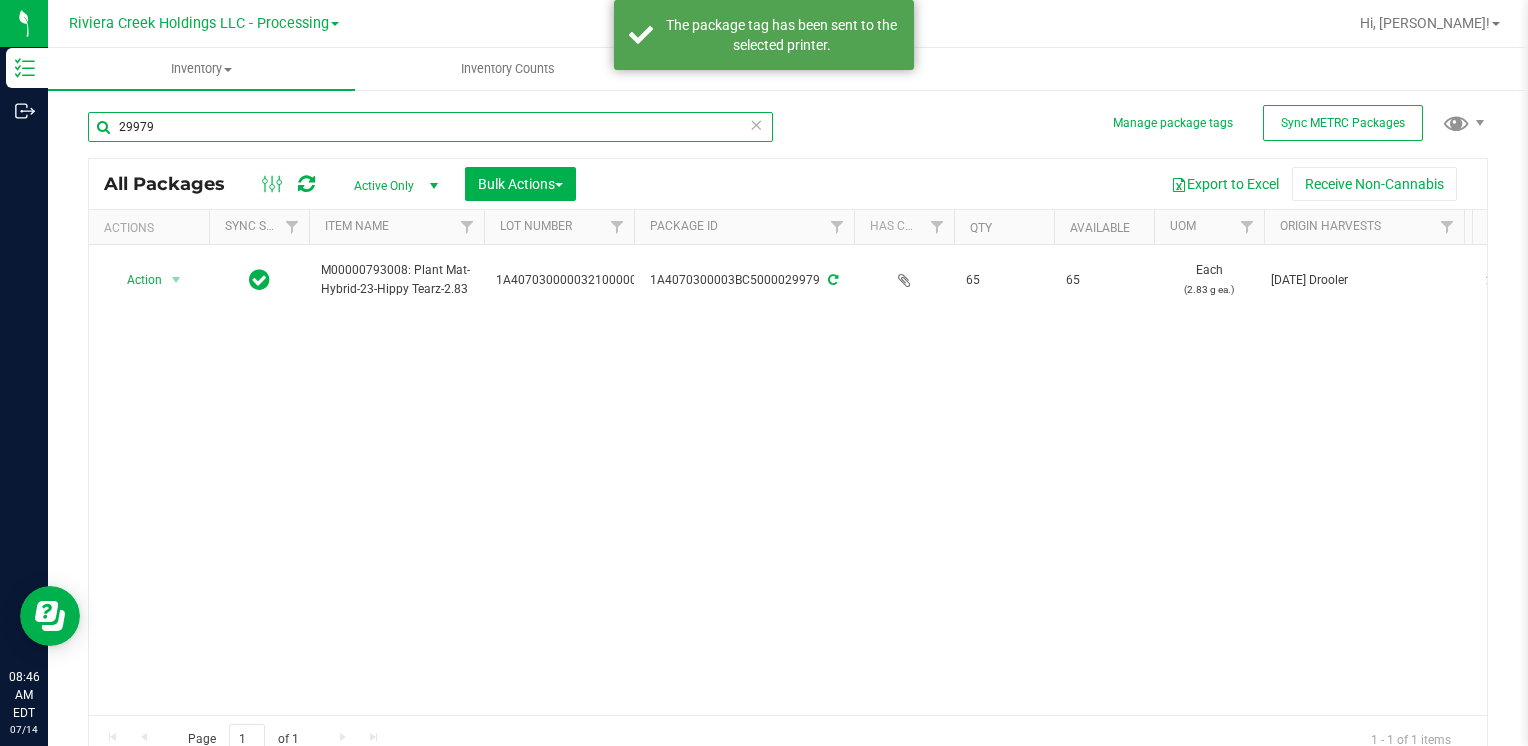 click on "29979" at bounding box center (430, 127) 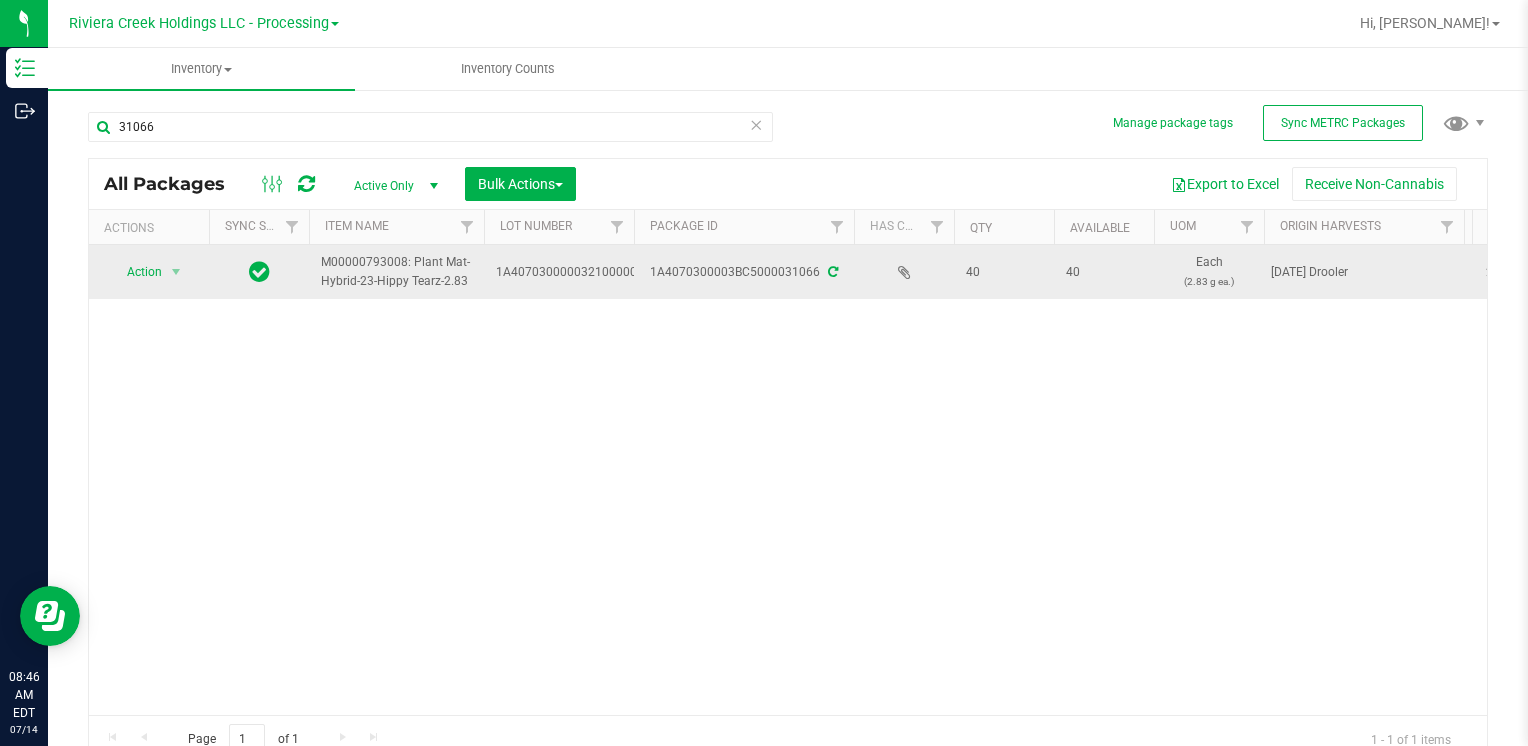 click on "Action" at bounding box center (136, 272) 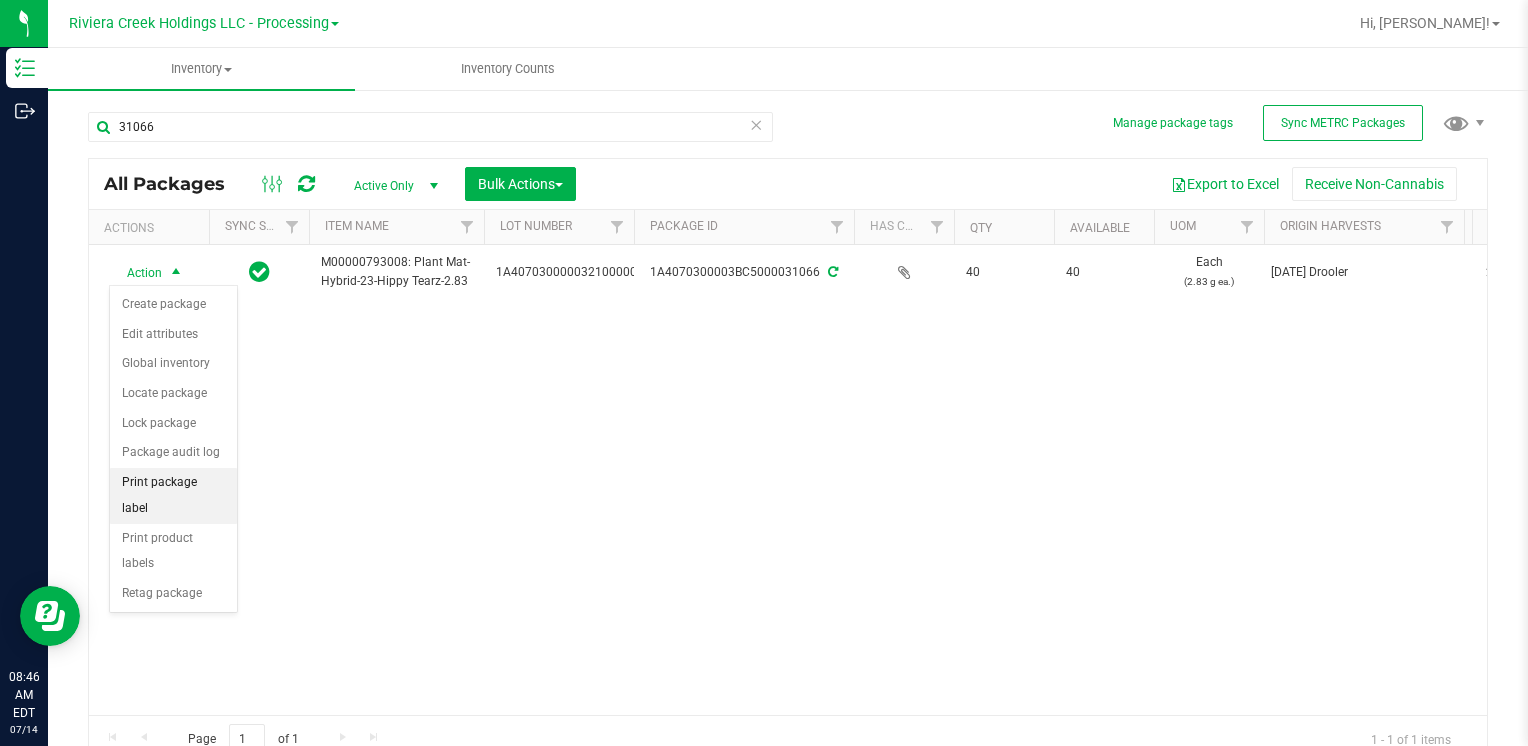 click on "Print package label" at bounding box center [173, 495] 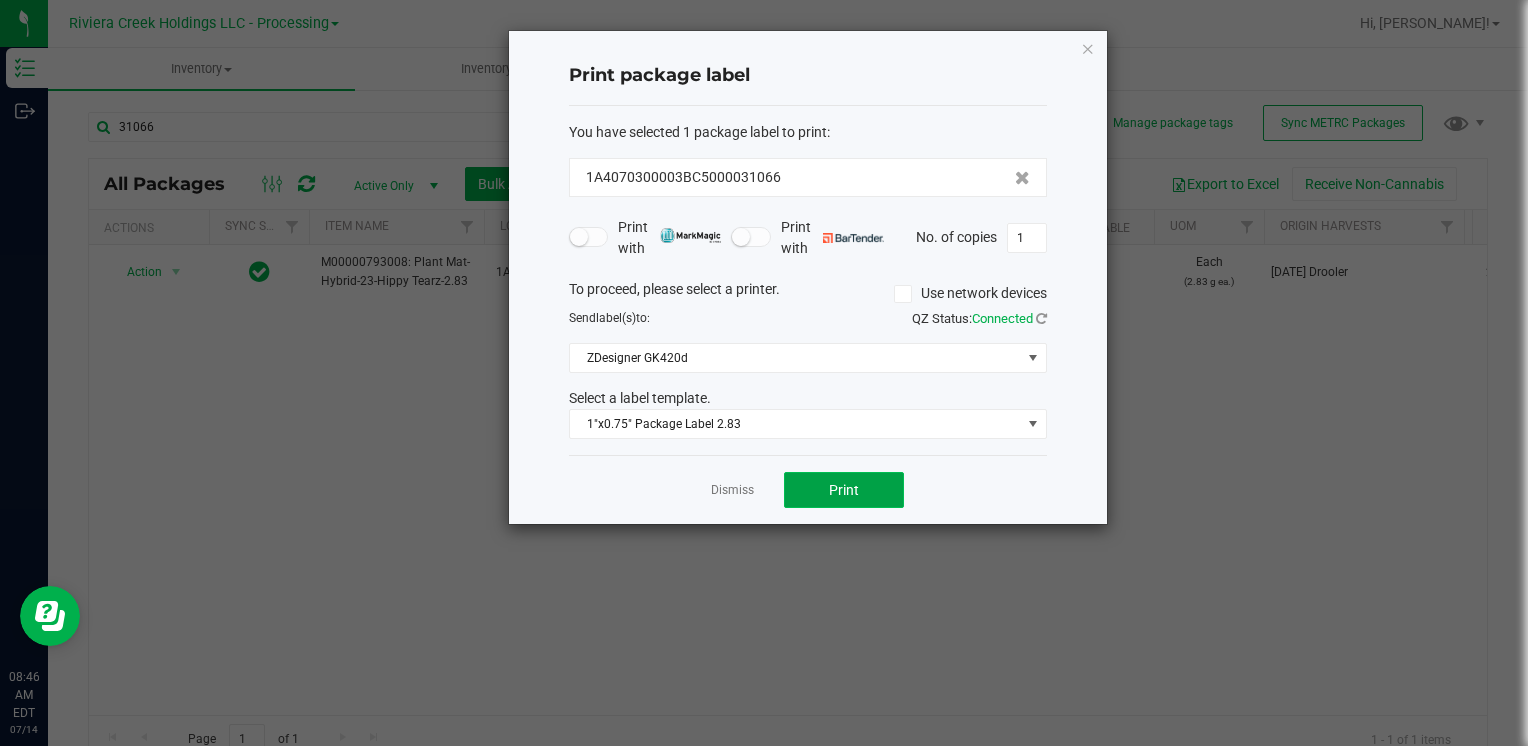 click on "Print" 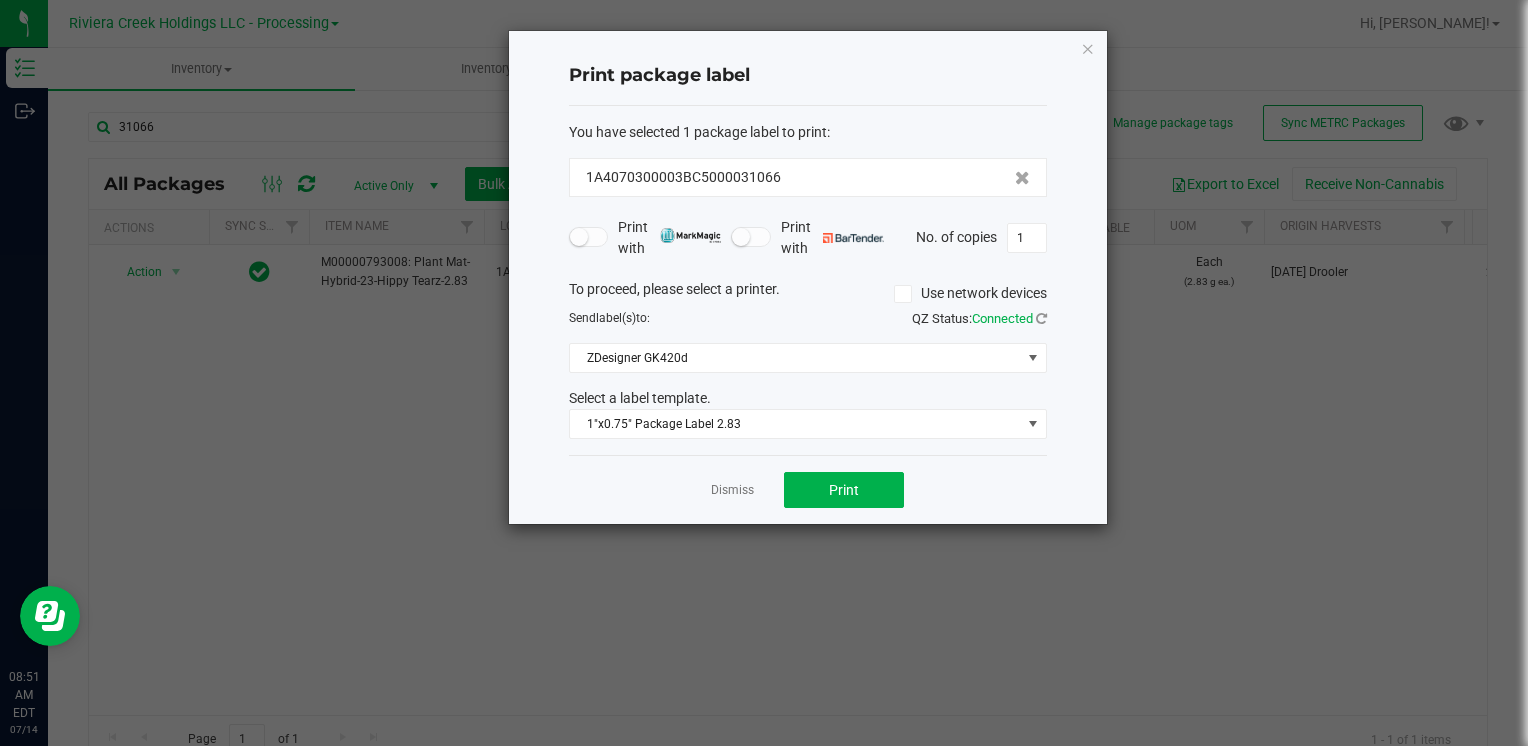 click 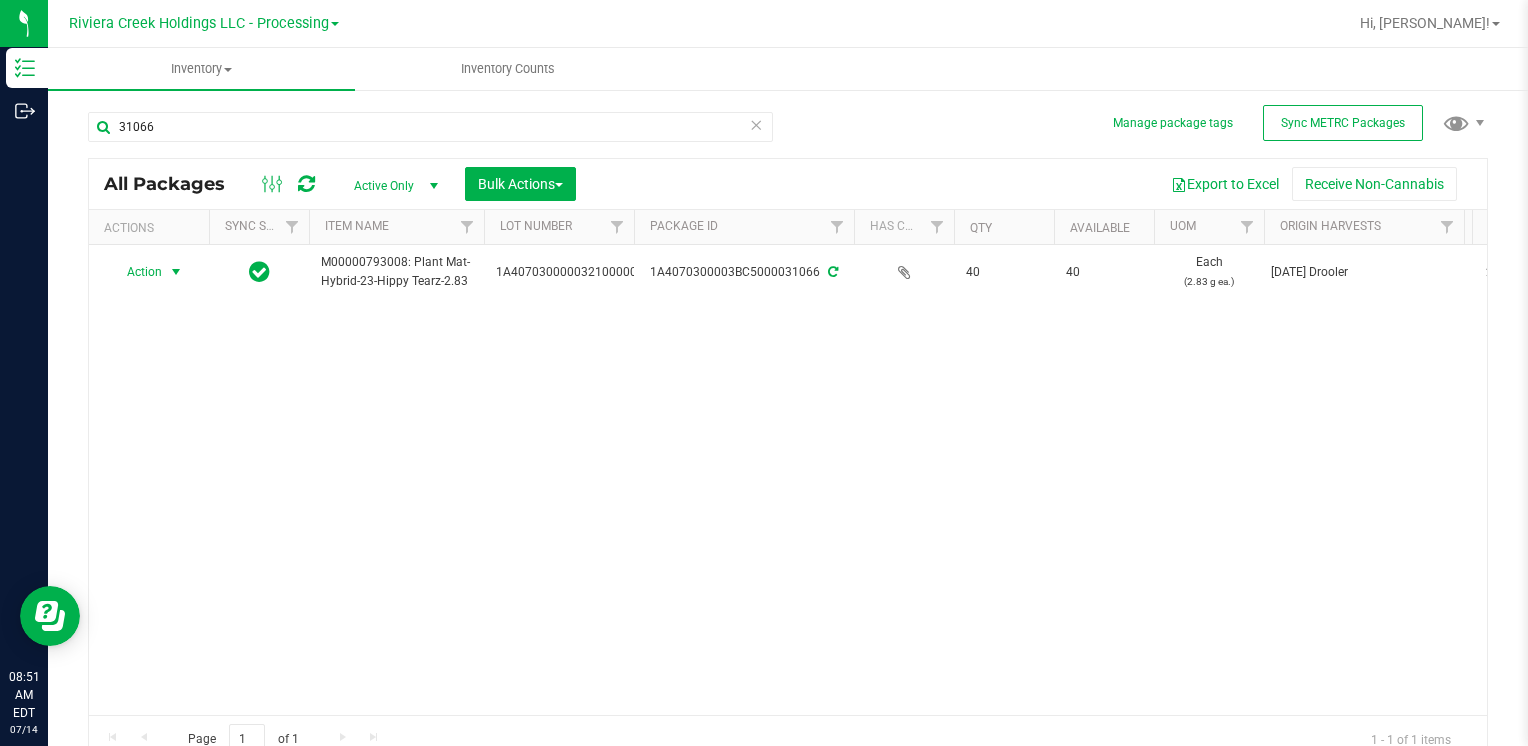 click on "31066" at bounding box center [438, 126] 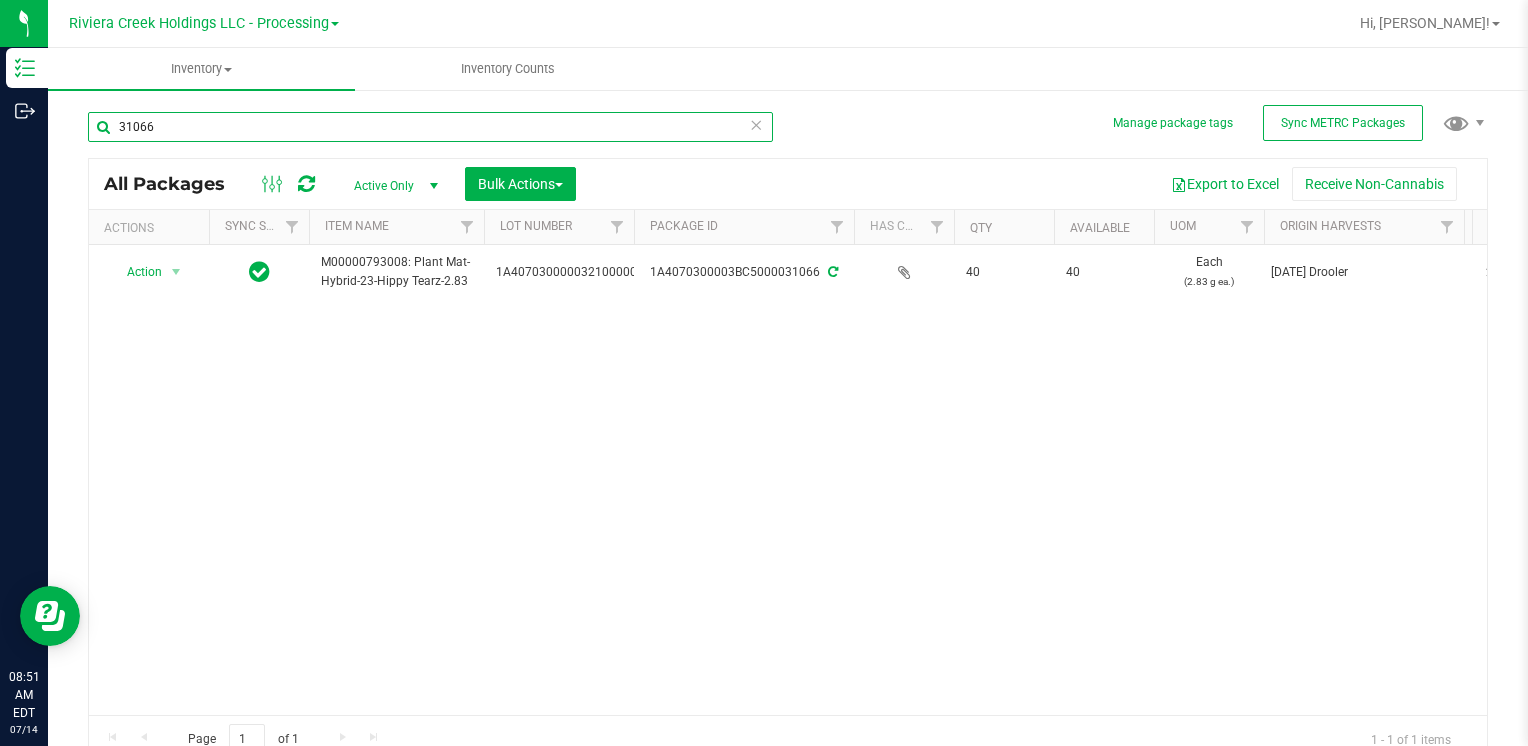 click on "31066" at bounding box center [430, 127] 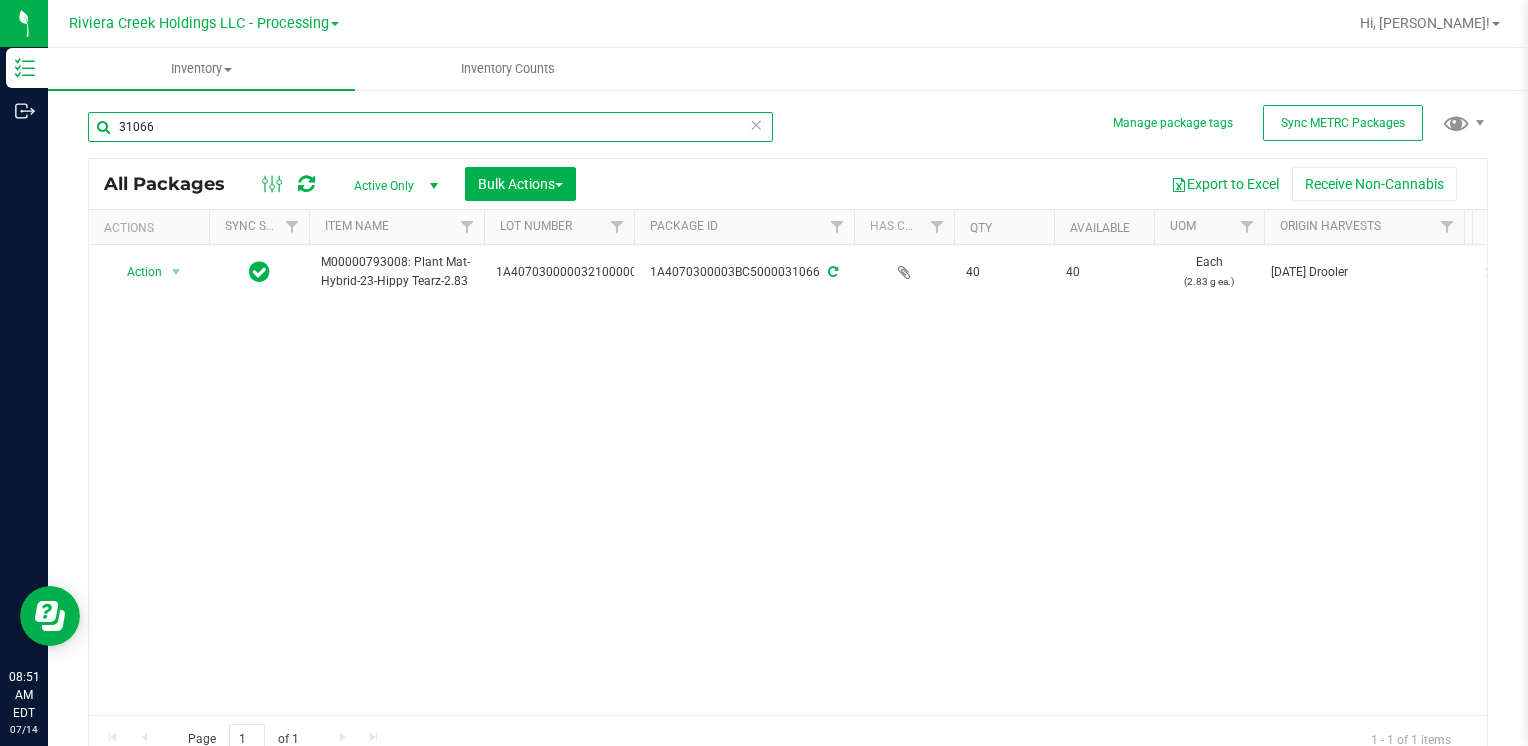type on "5" 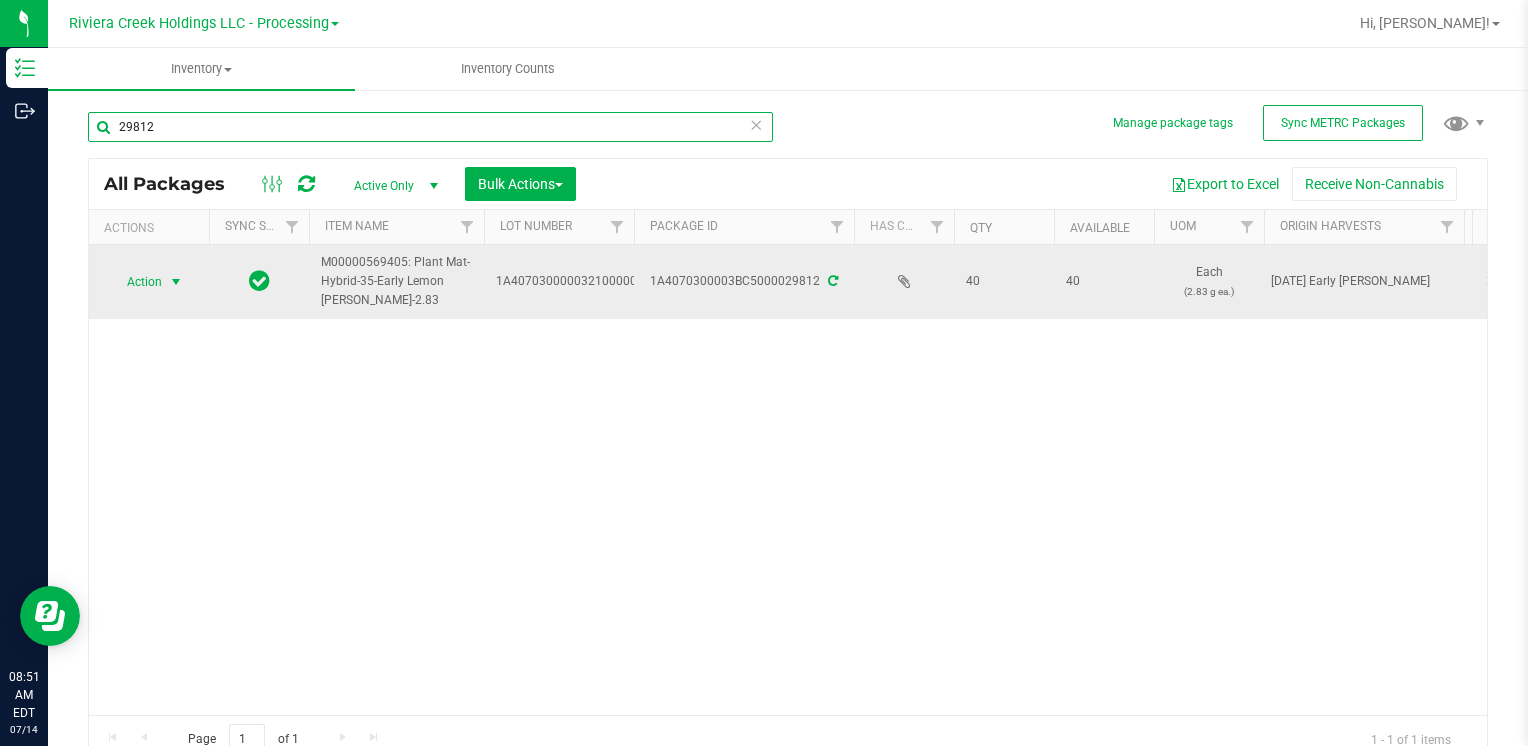 type on "29812" 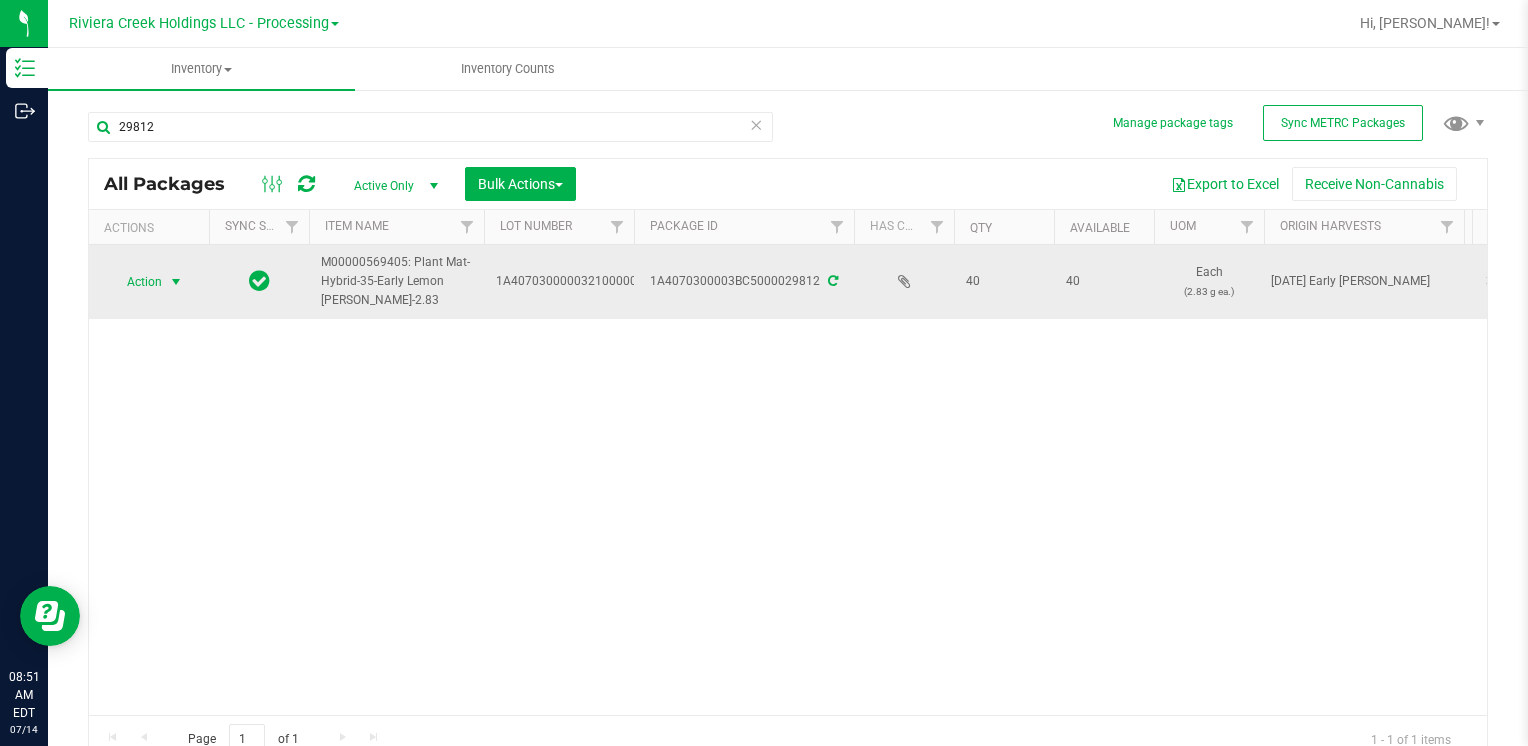 click on "Action" at bounding box center [136, 282] 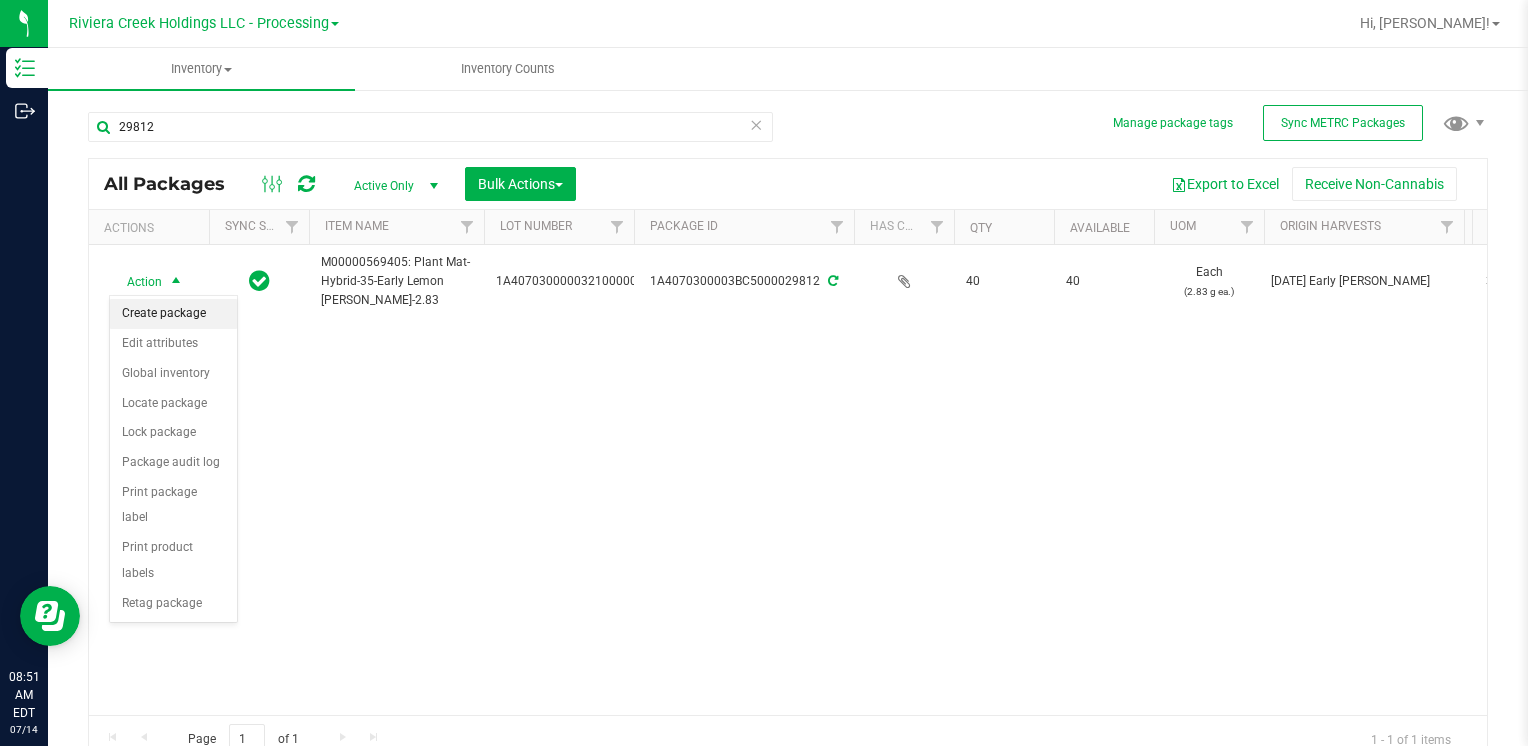 click on "Create package" at bounding box center [173, 314] 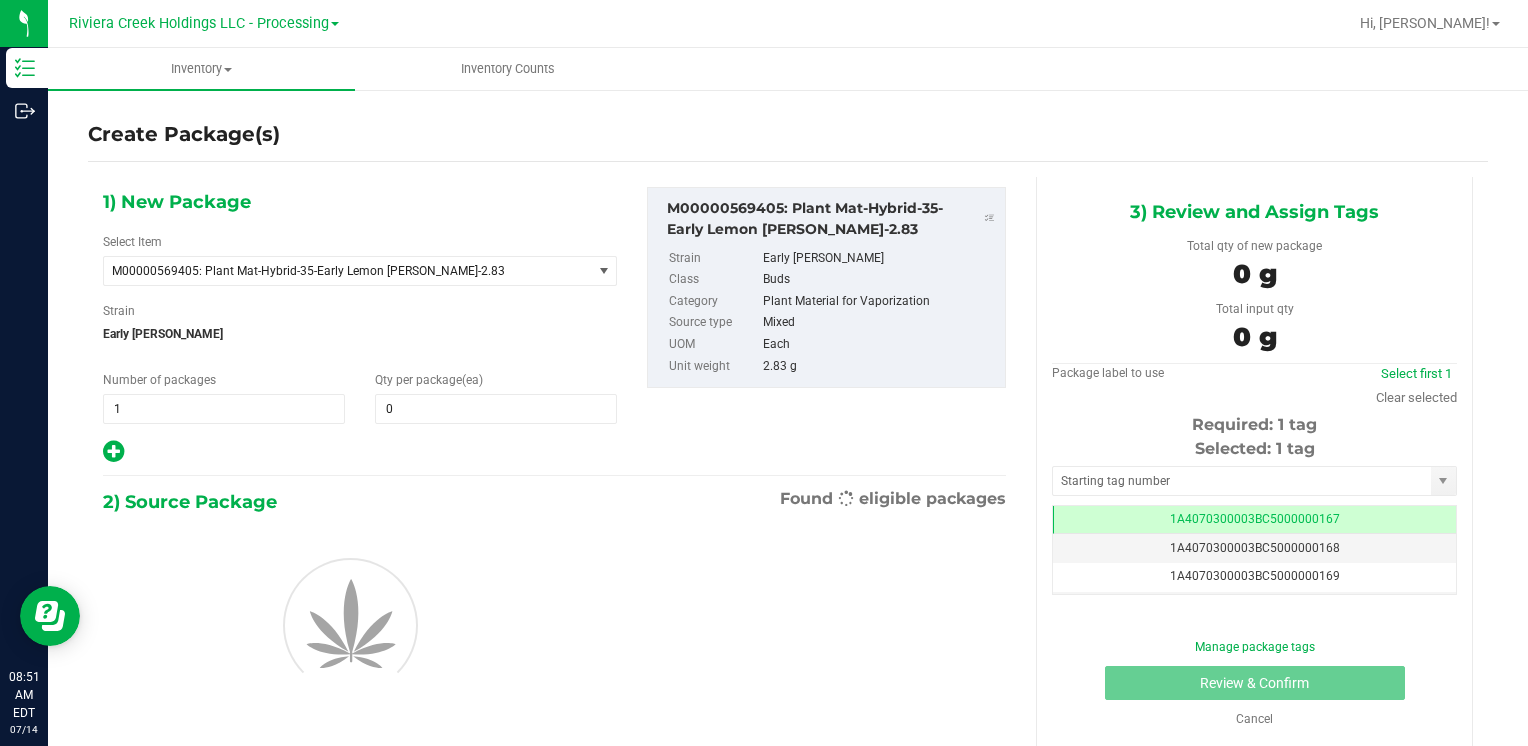 scroll, scrollTop: 0, scrollLeft: 0, axis: both 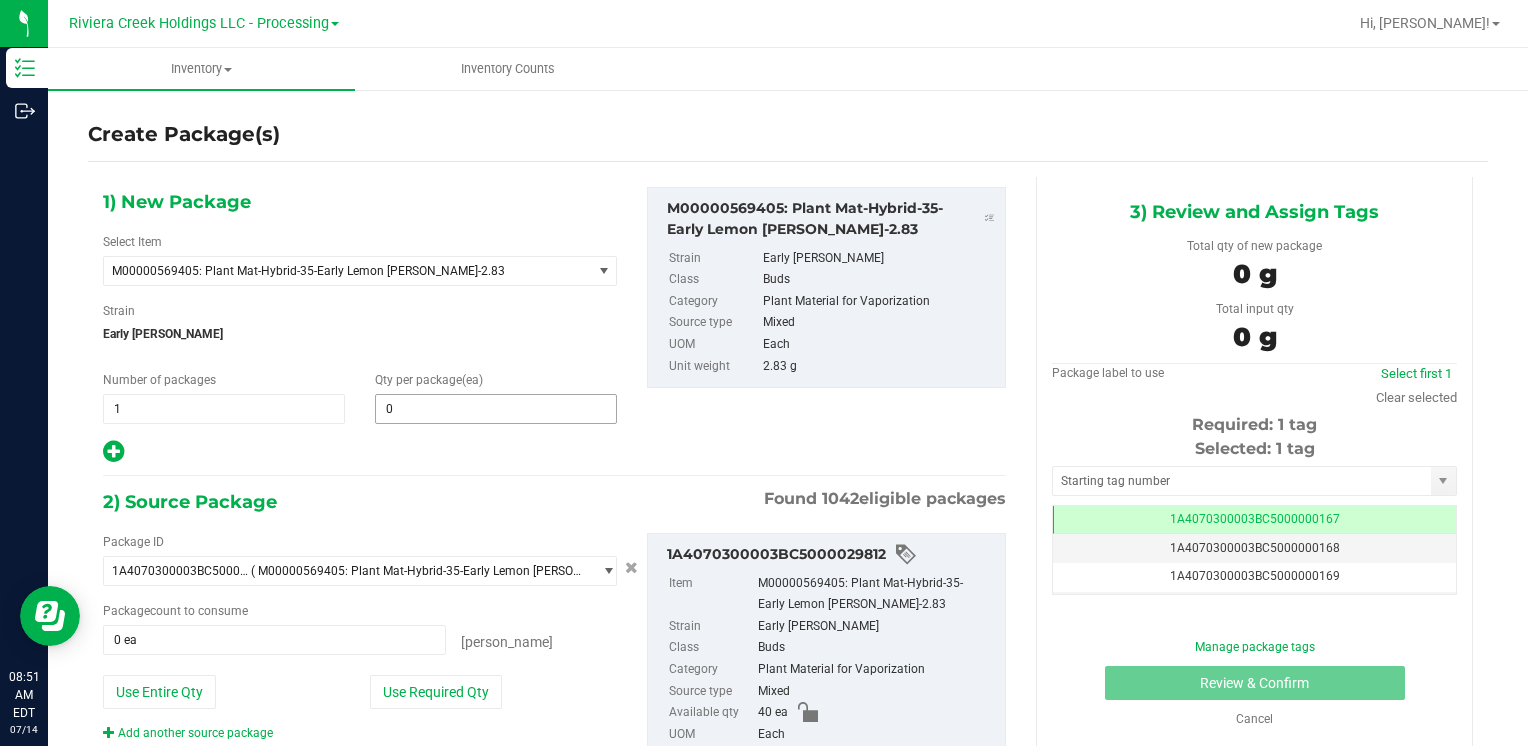 type 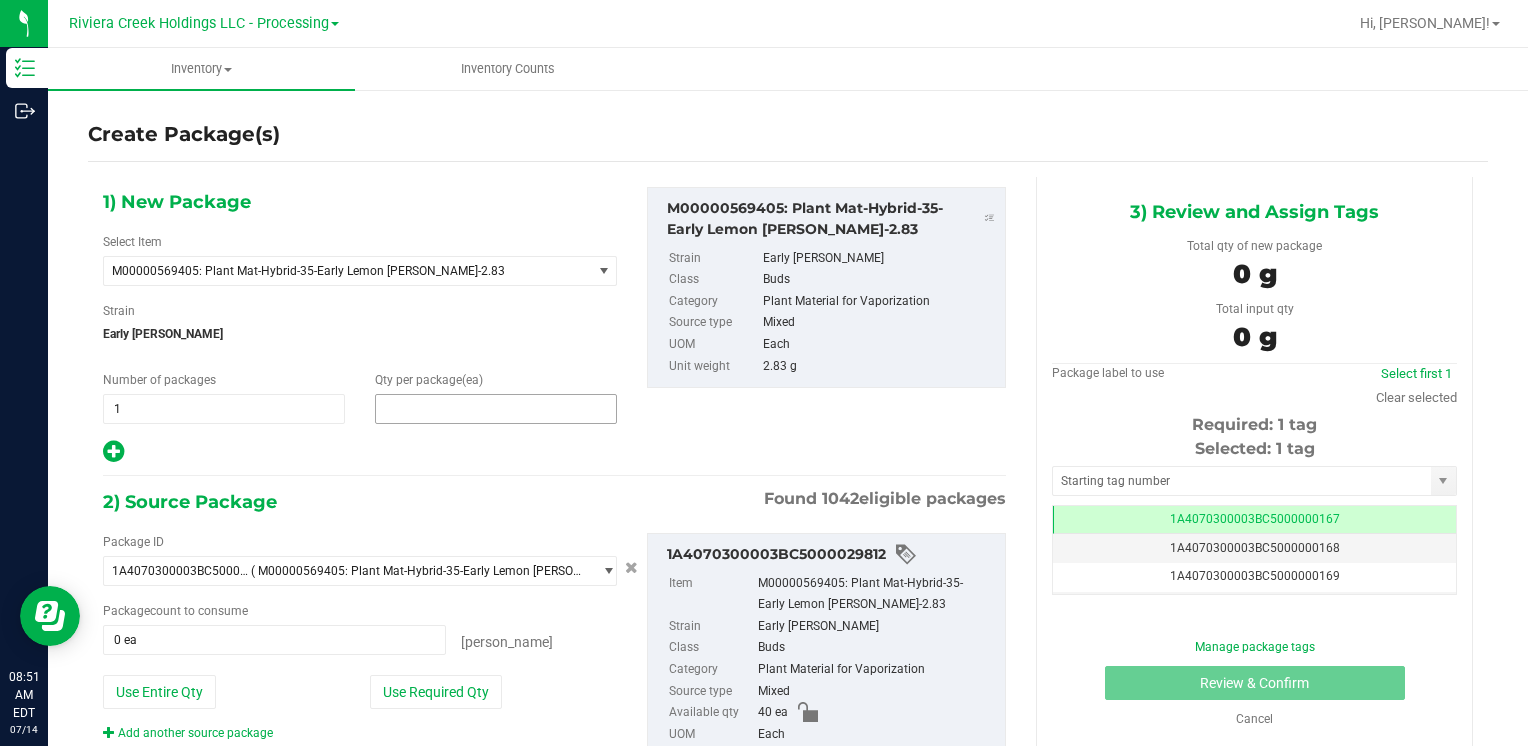 click at bounding box center (496, 409) 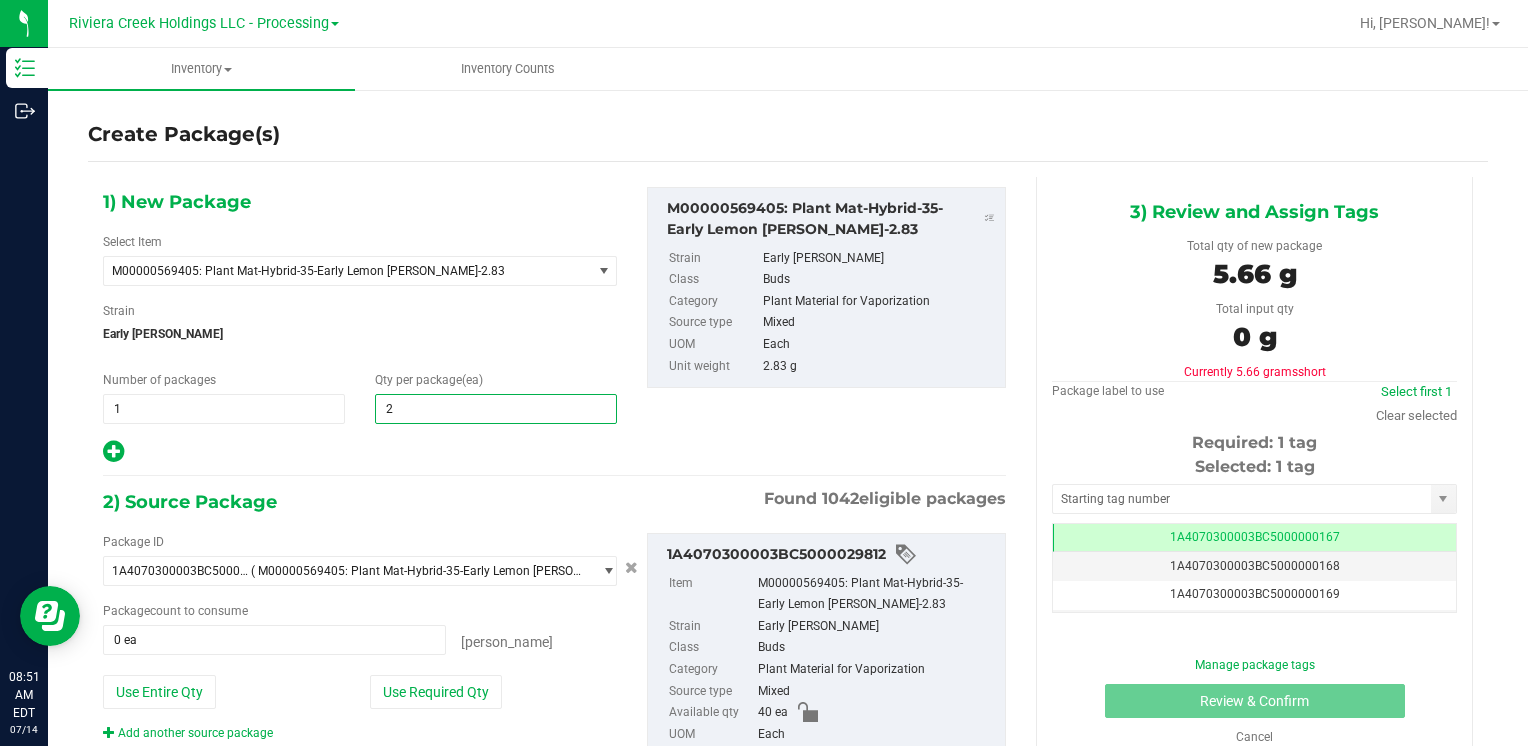 type on "20" 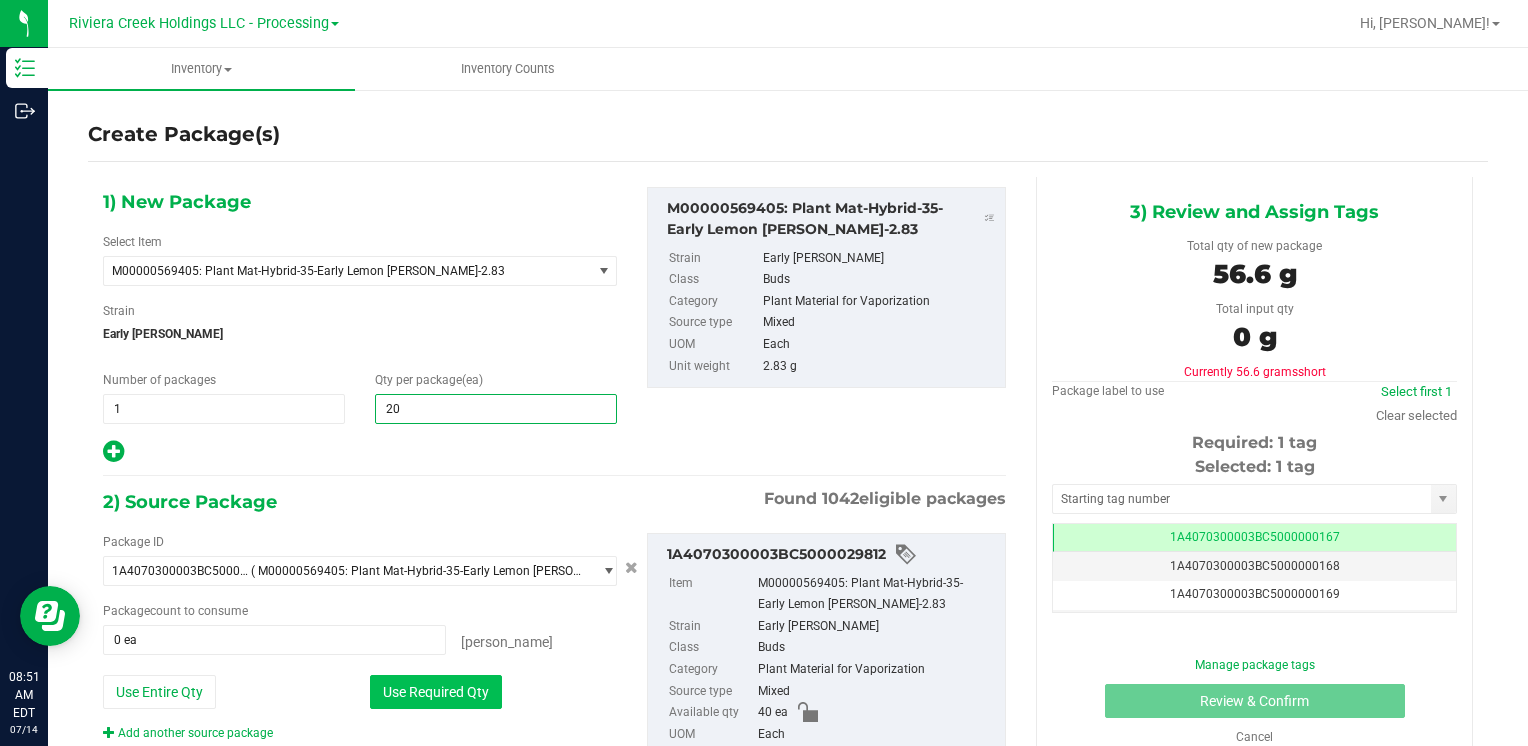 type on "20" 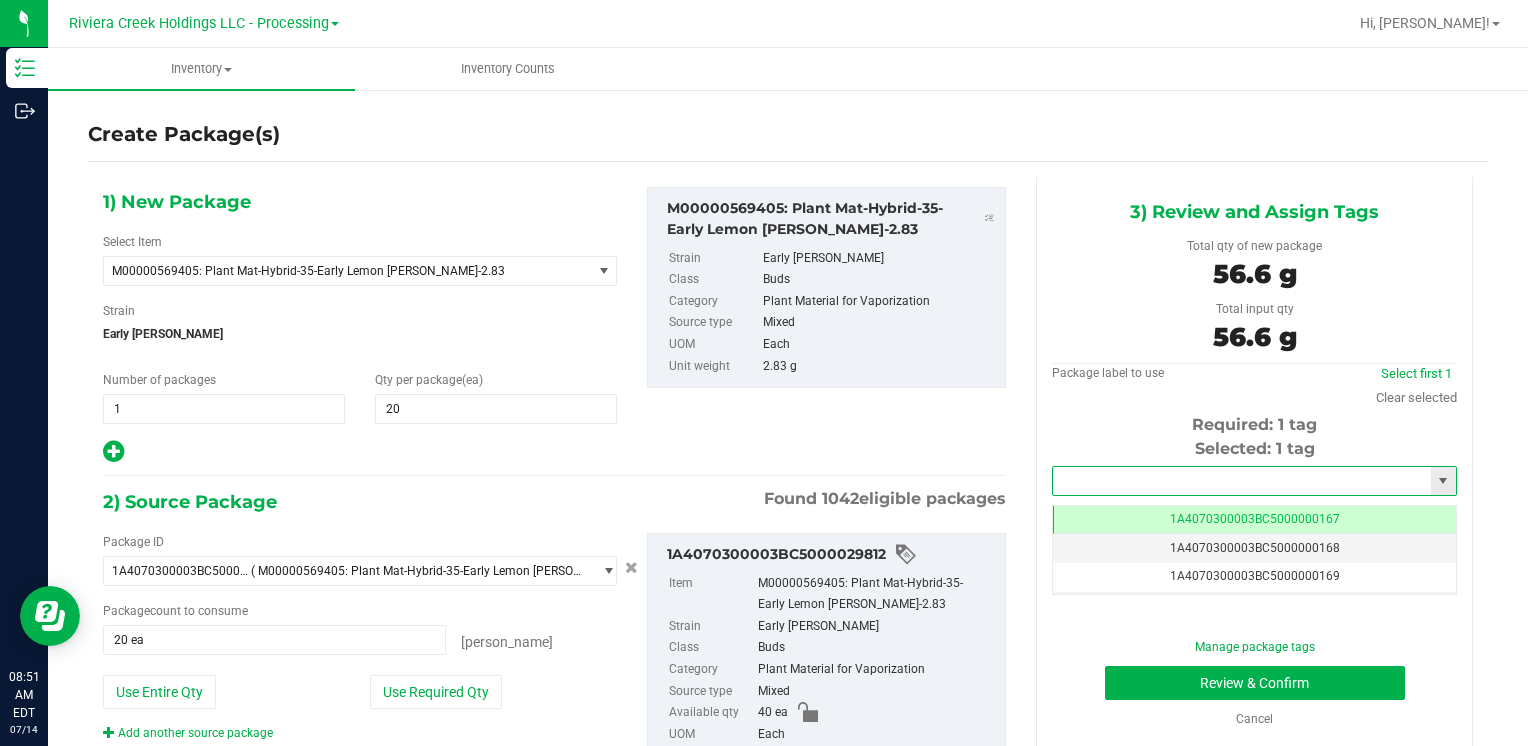 click at bounding box center [1242, 481] 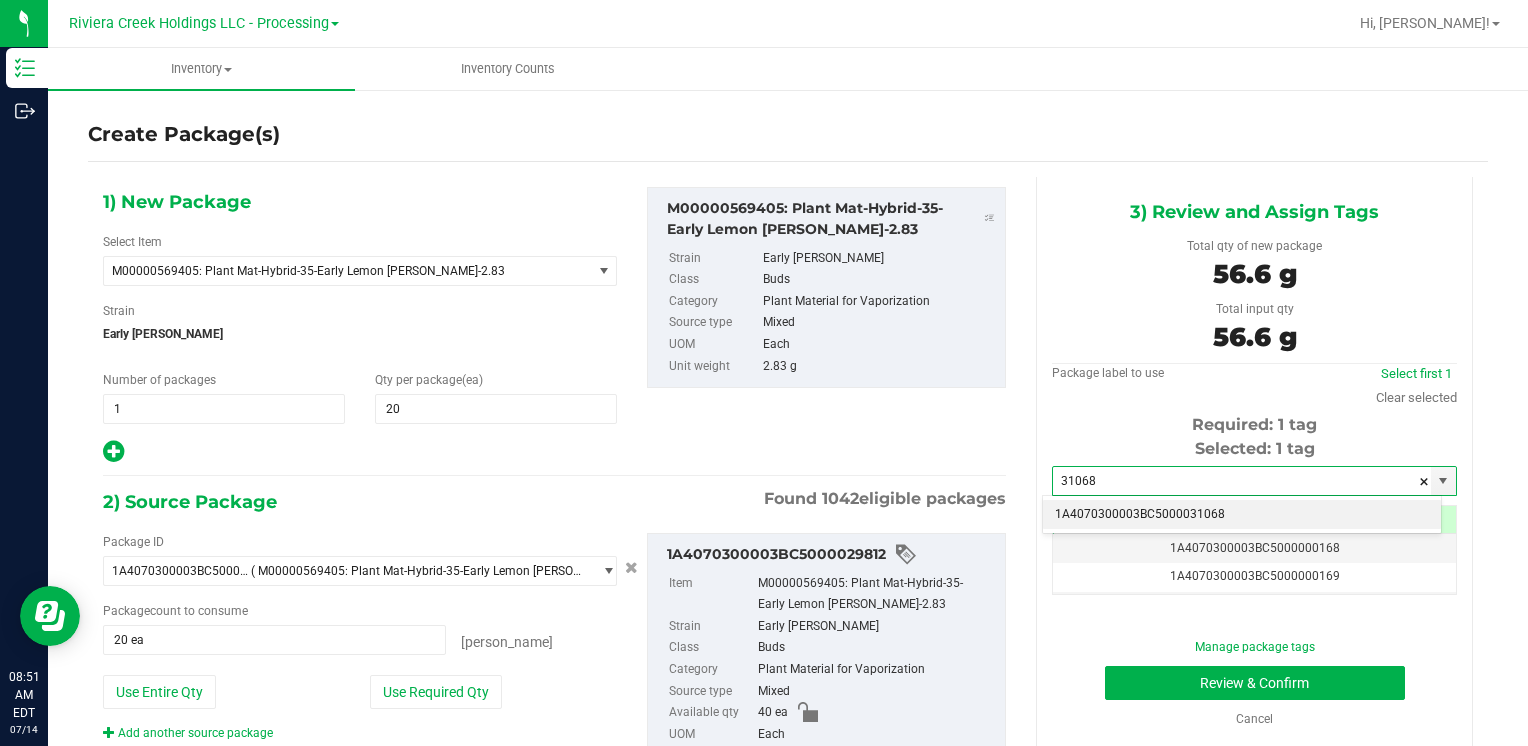 click on "1A4070300003BC5000031068" at bounding box center (1242, 515) 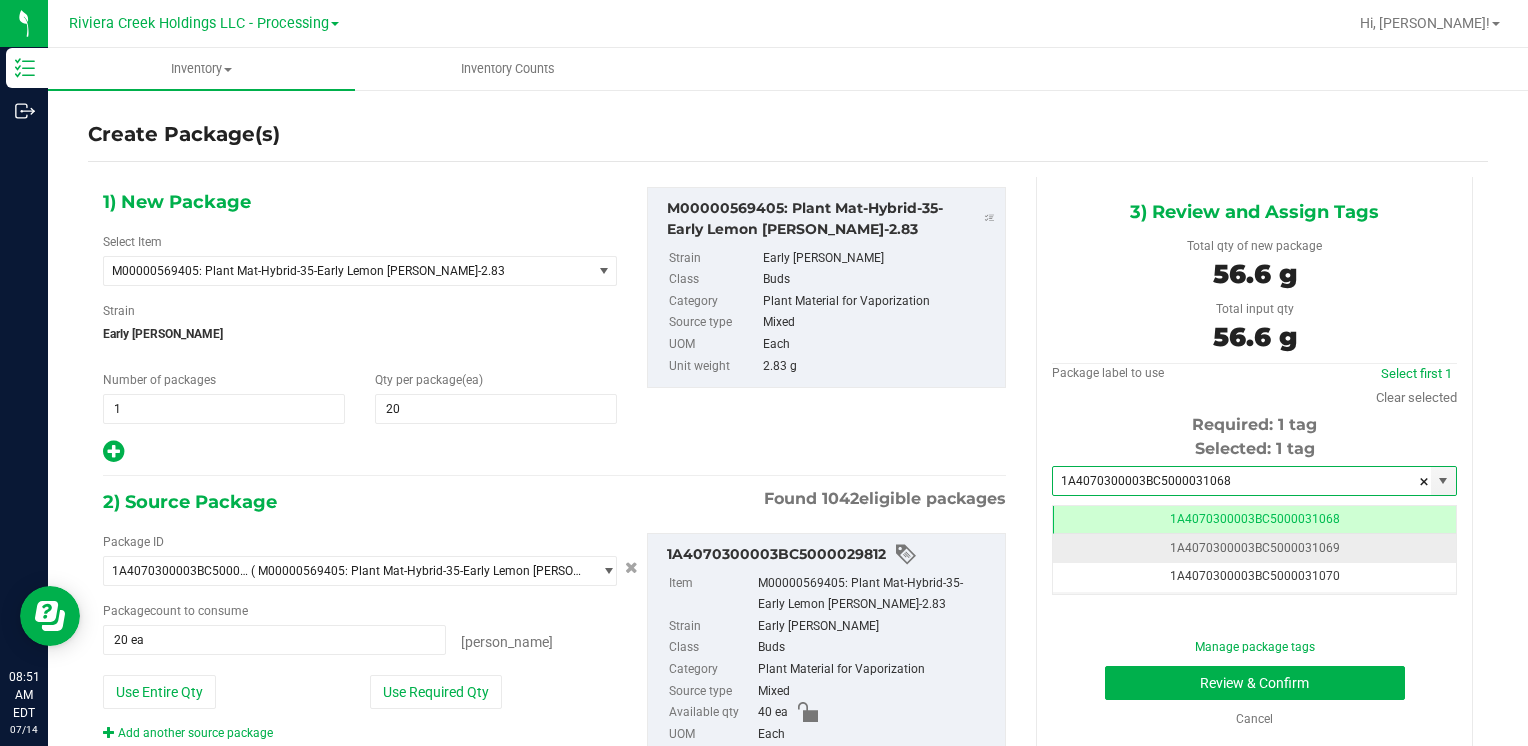 scroll, scrollTop: 0, scrollLeft: 0, axis: both 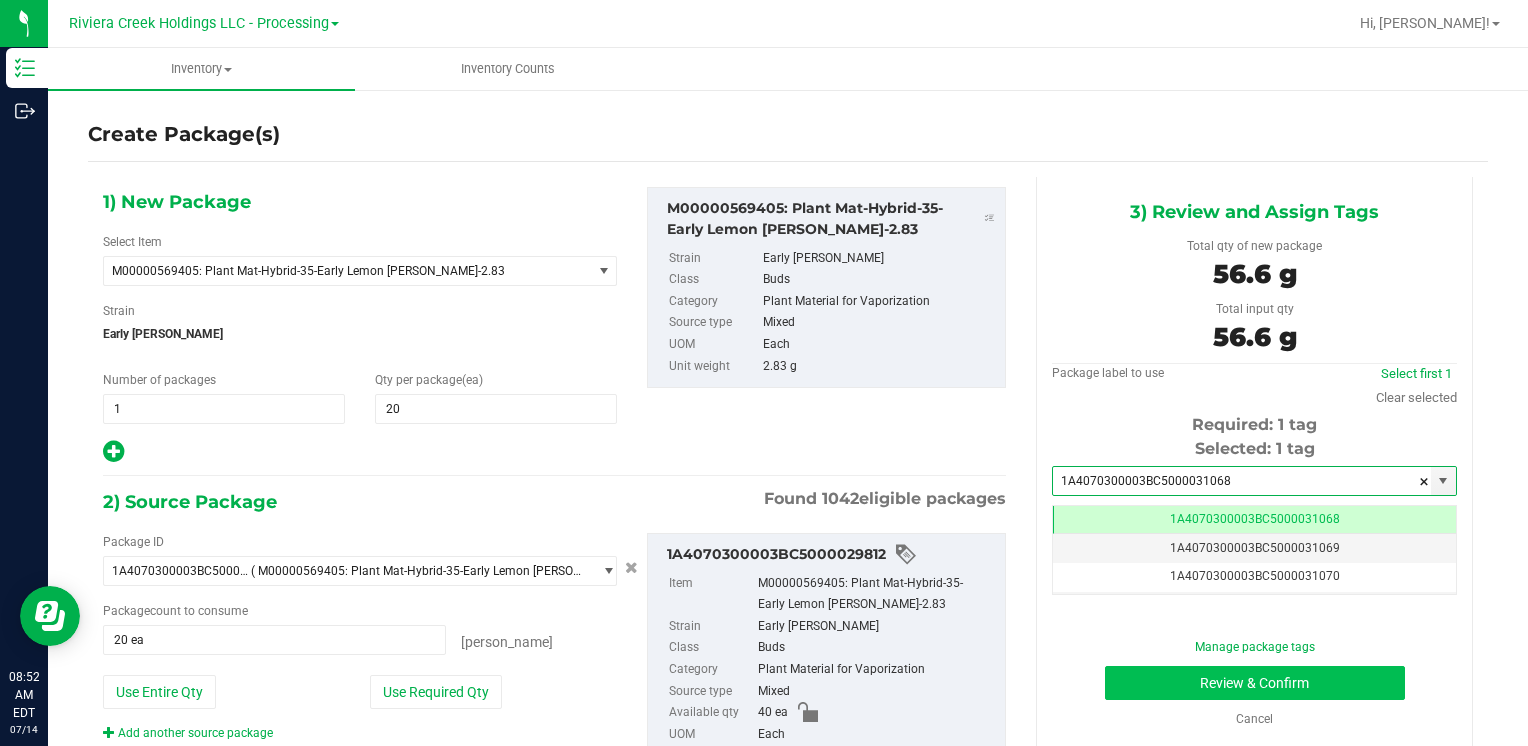 type on "1A4070300003BC5000031068" 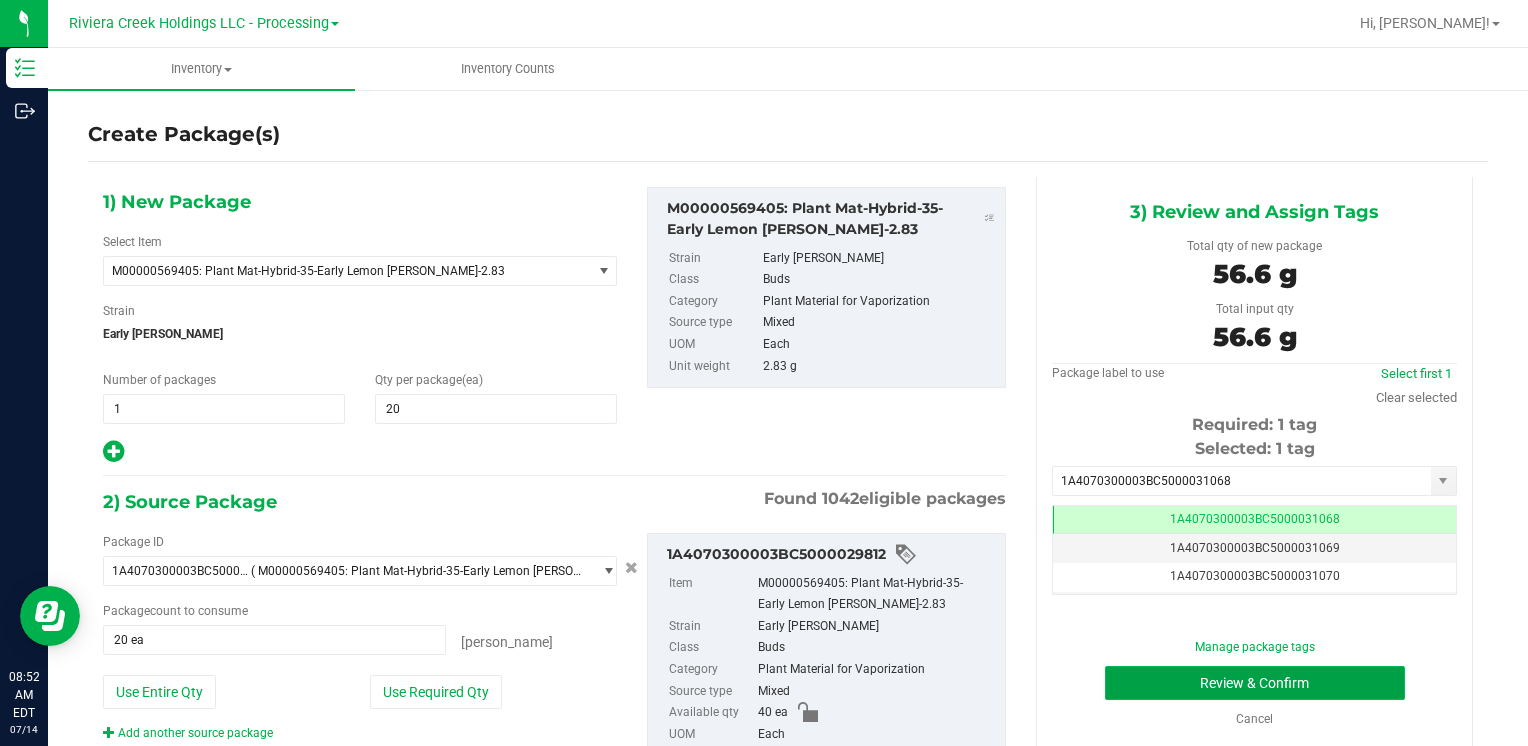 click on "Review & Confirm" at bounding box center (1255, 683) 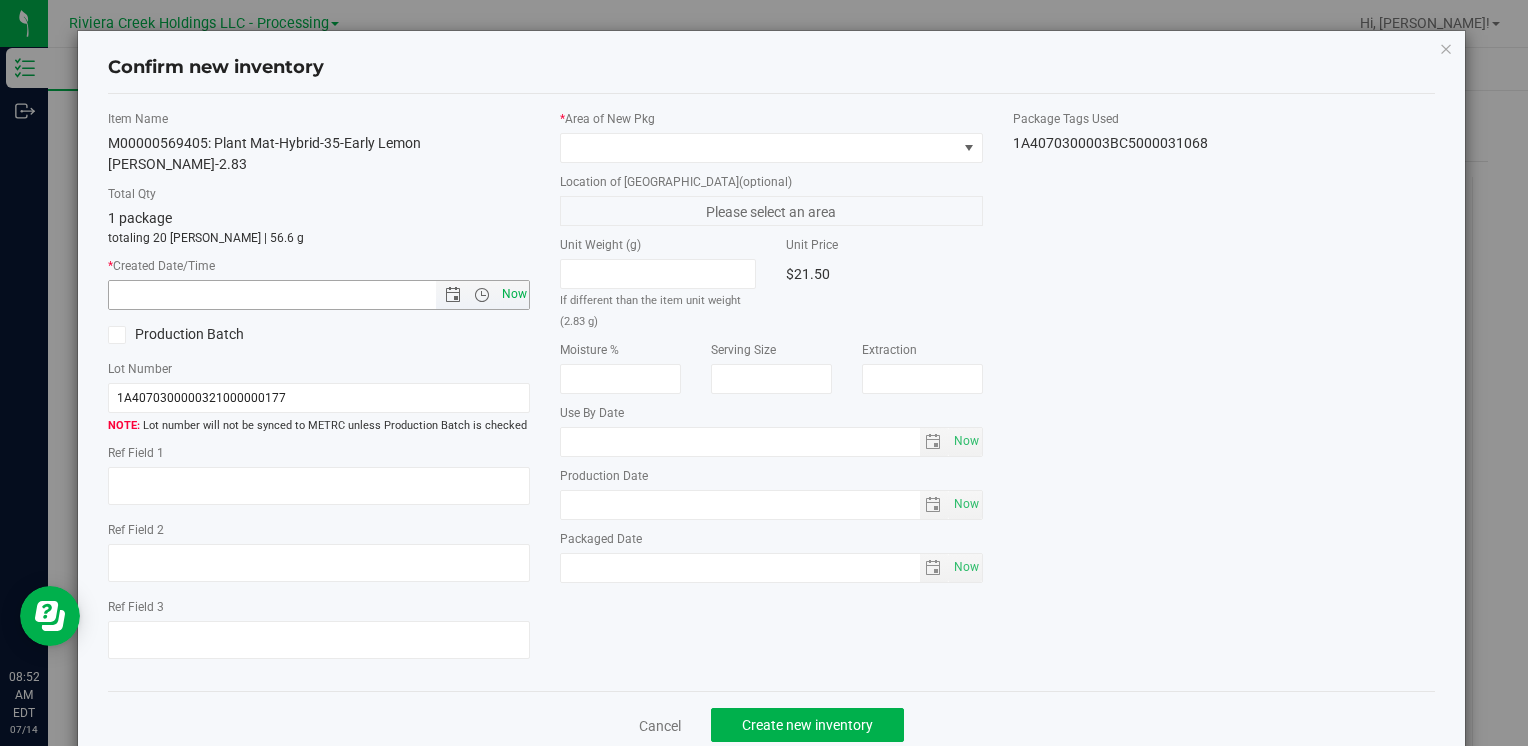 click on "Now" at bounding box center [514, 294] 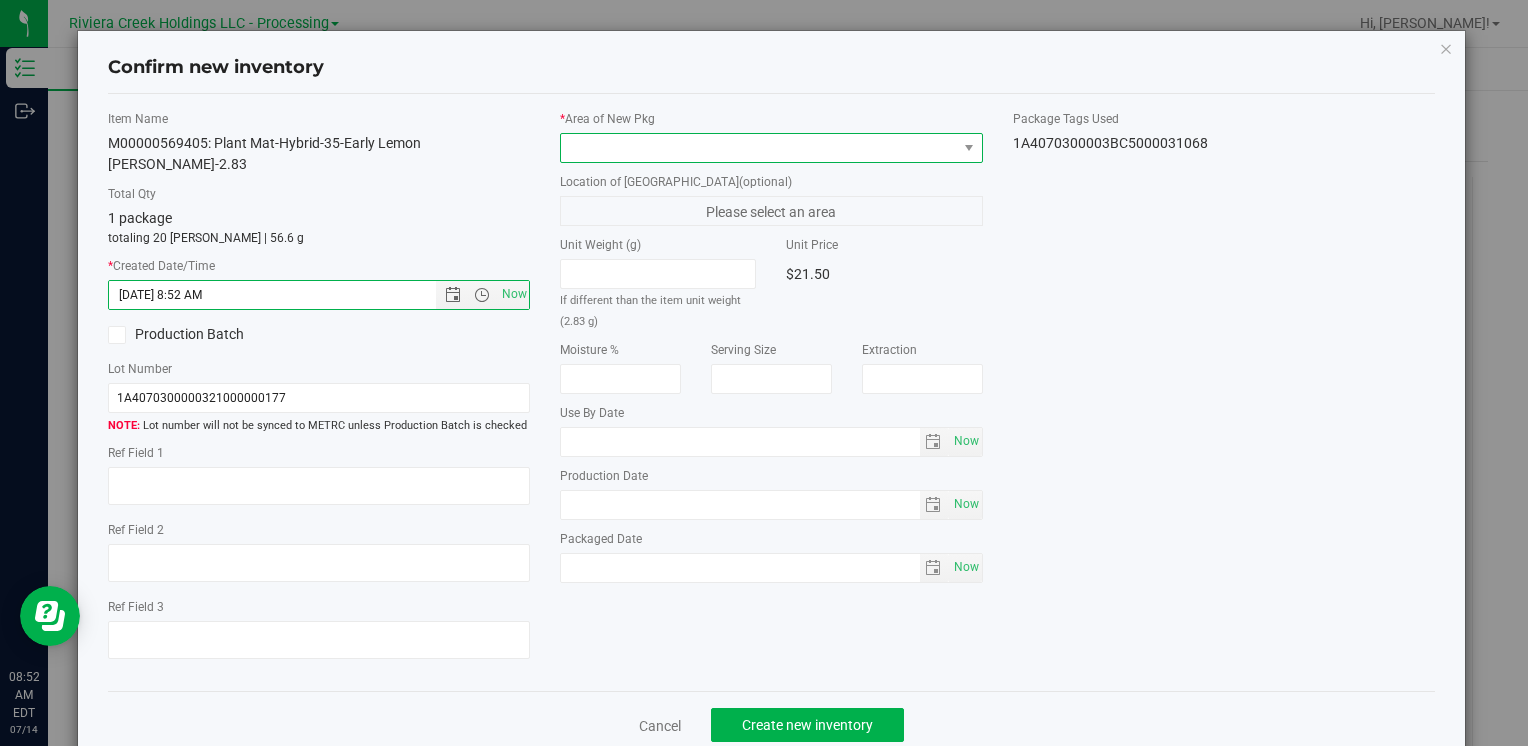 click at bounding box center [758, 148] 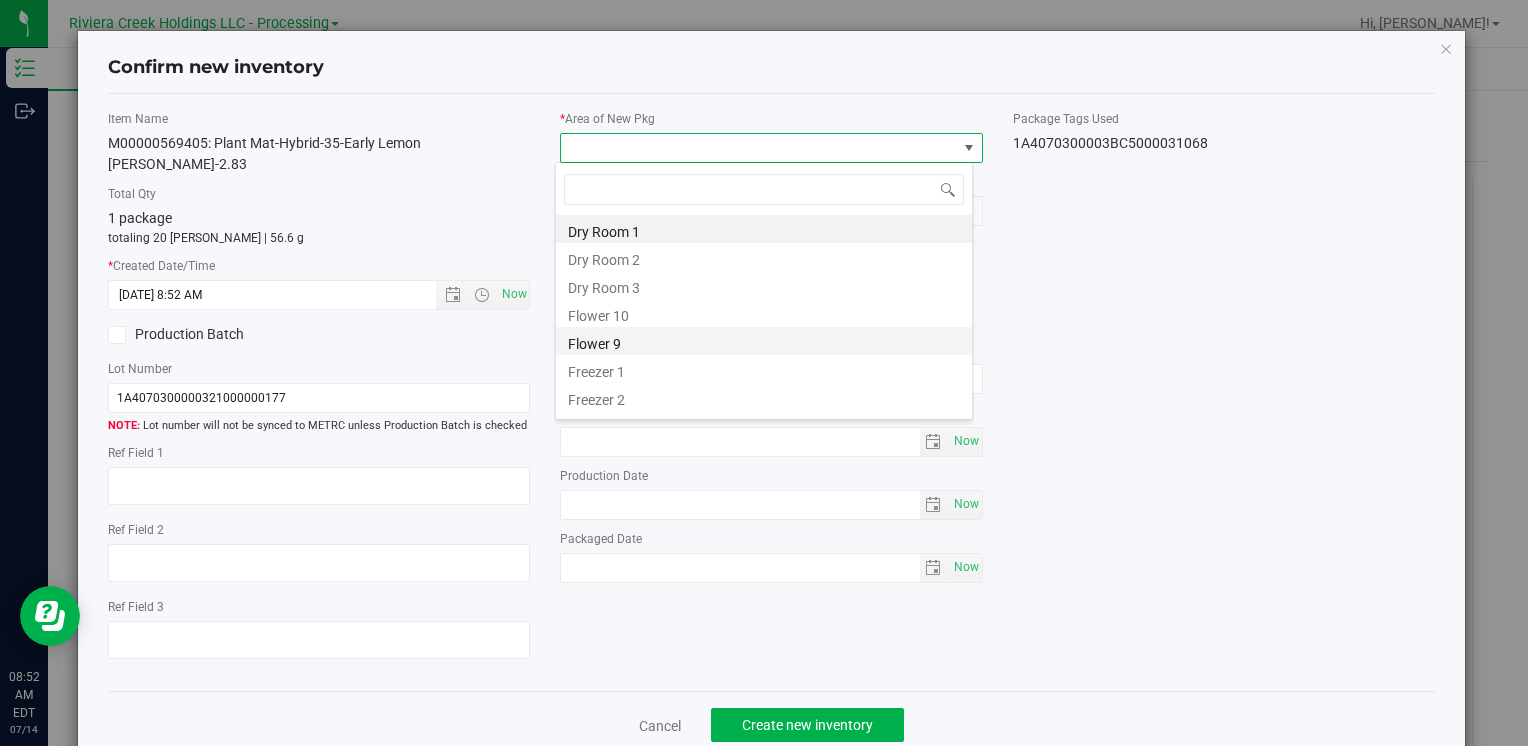 click on "Flower 9" at bounding box center (764, 341) 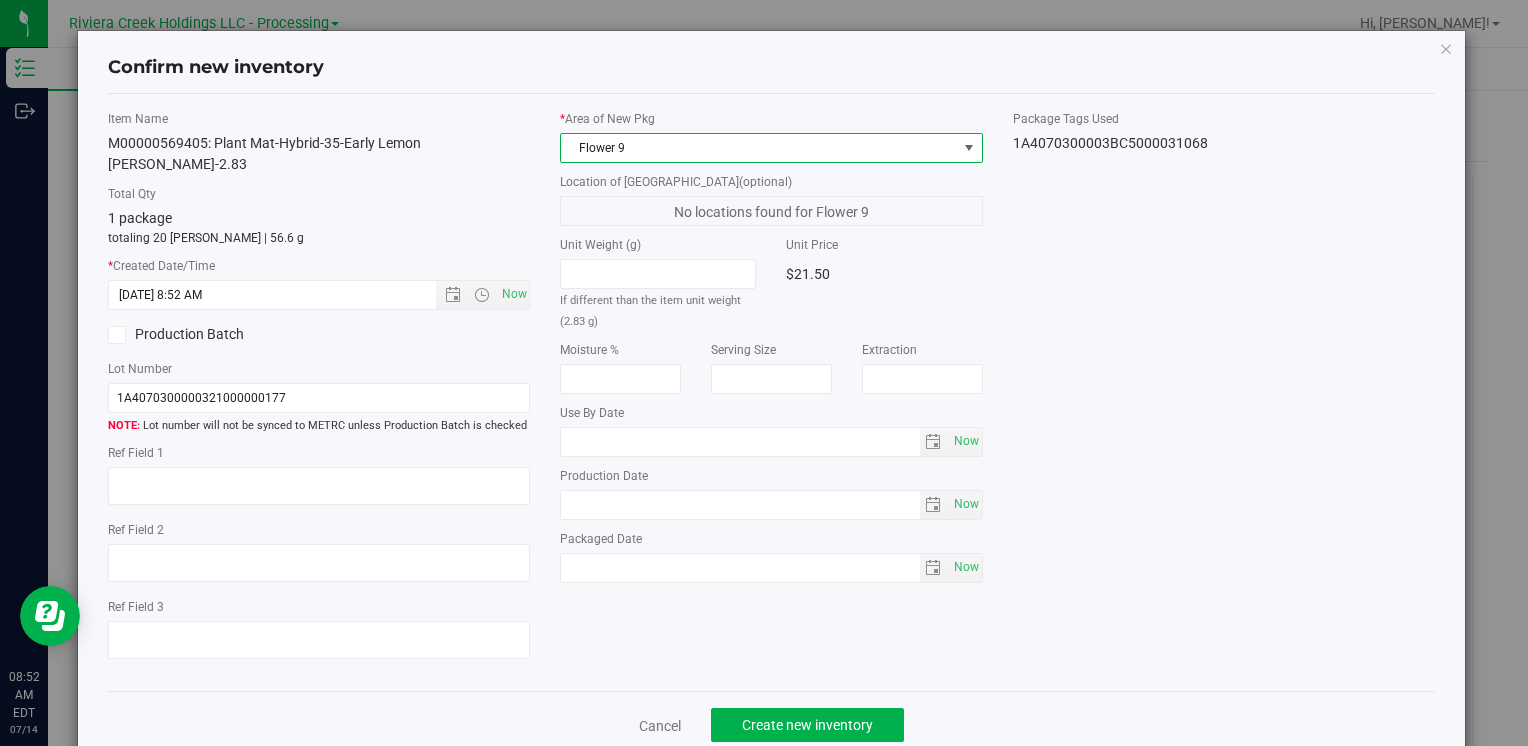 click on "Flower 9" at bounding box center (758, 148) 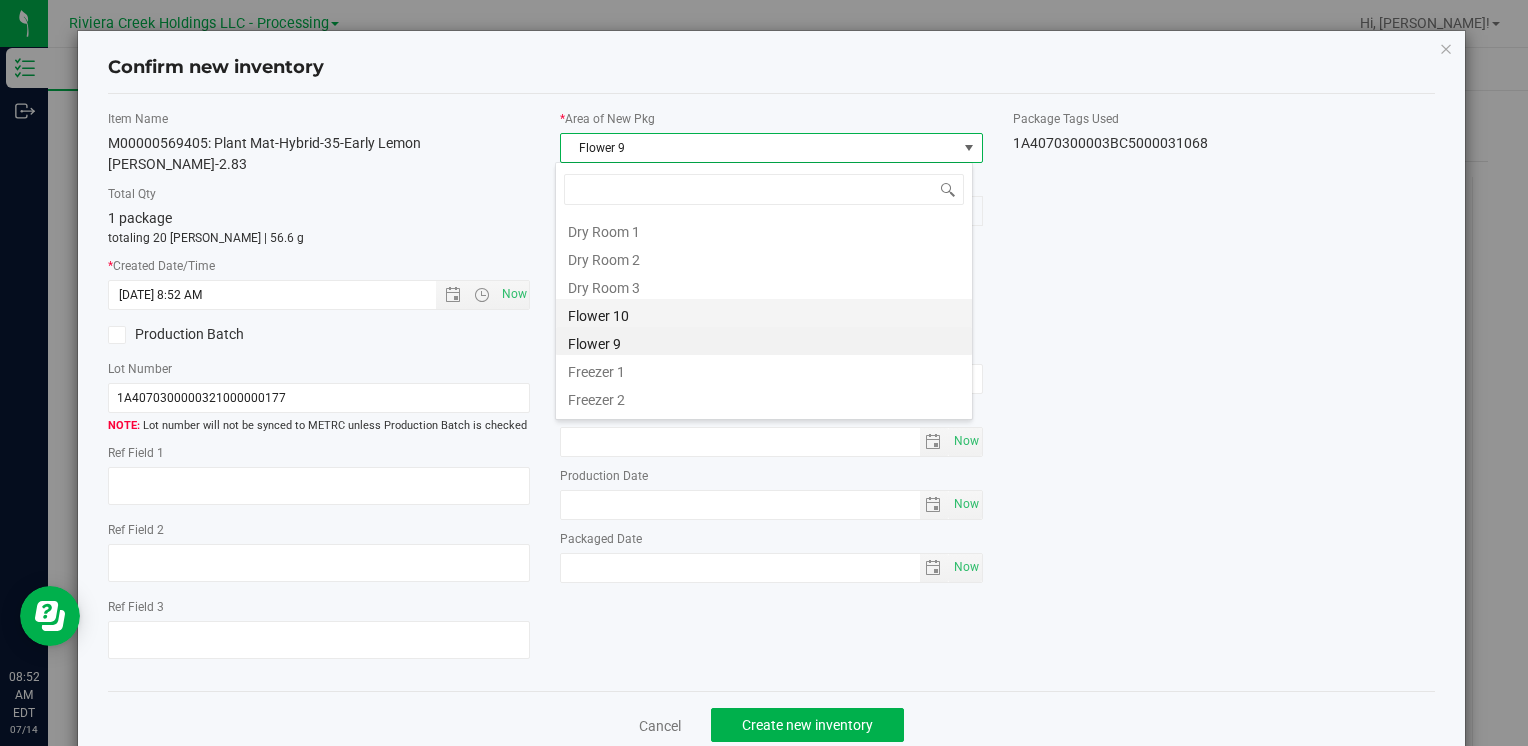 click on "Flower 10" at bounding box center (764, 313) 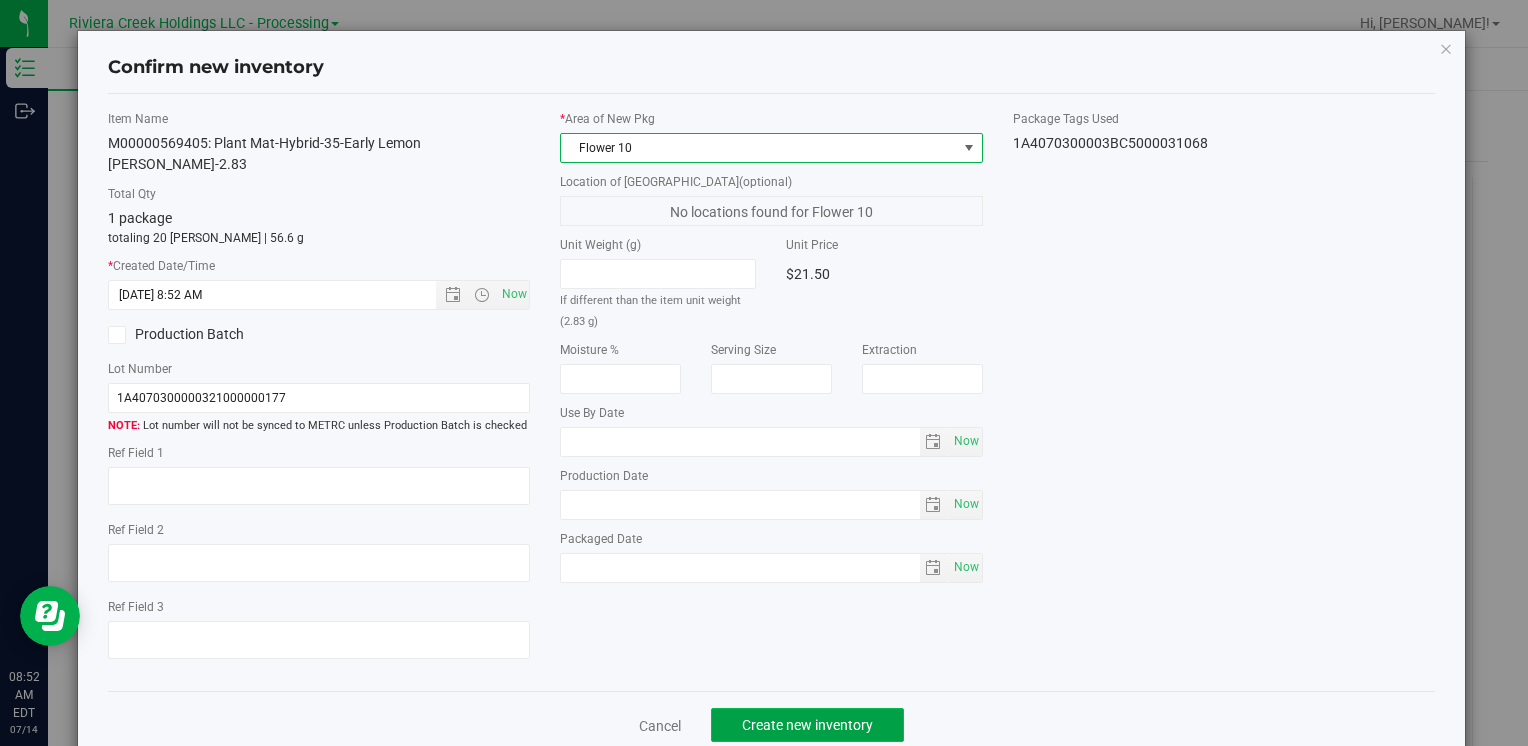 click on "Create new inventory" 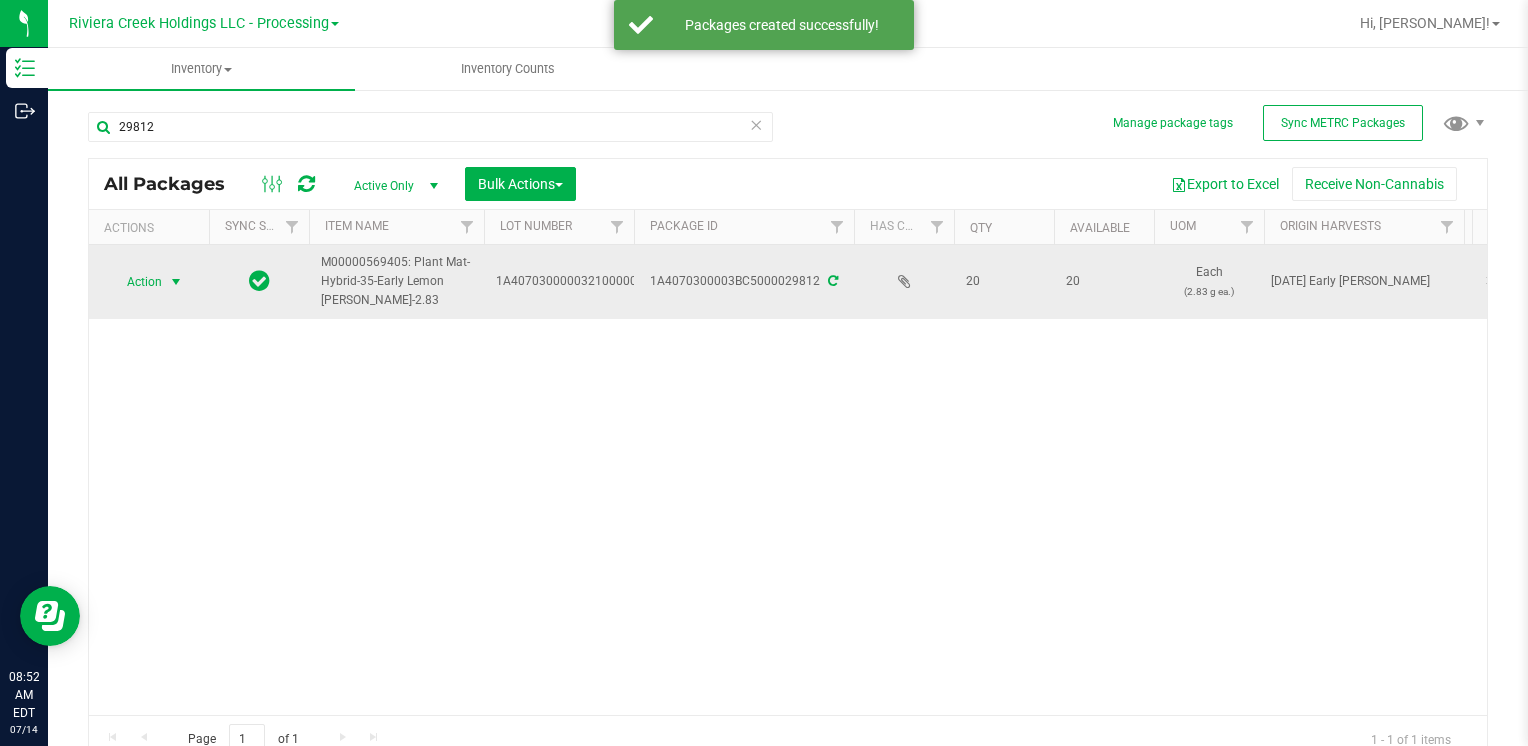 click on "Action" at bounding box center (136, 282) 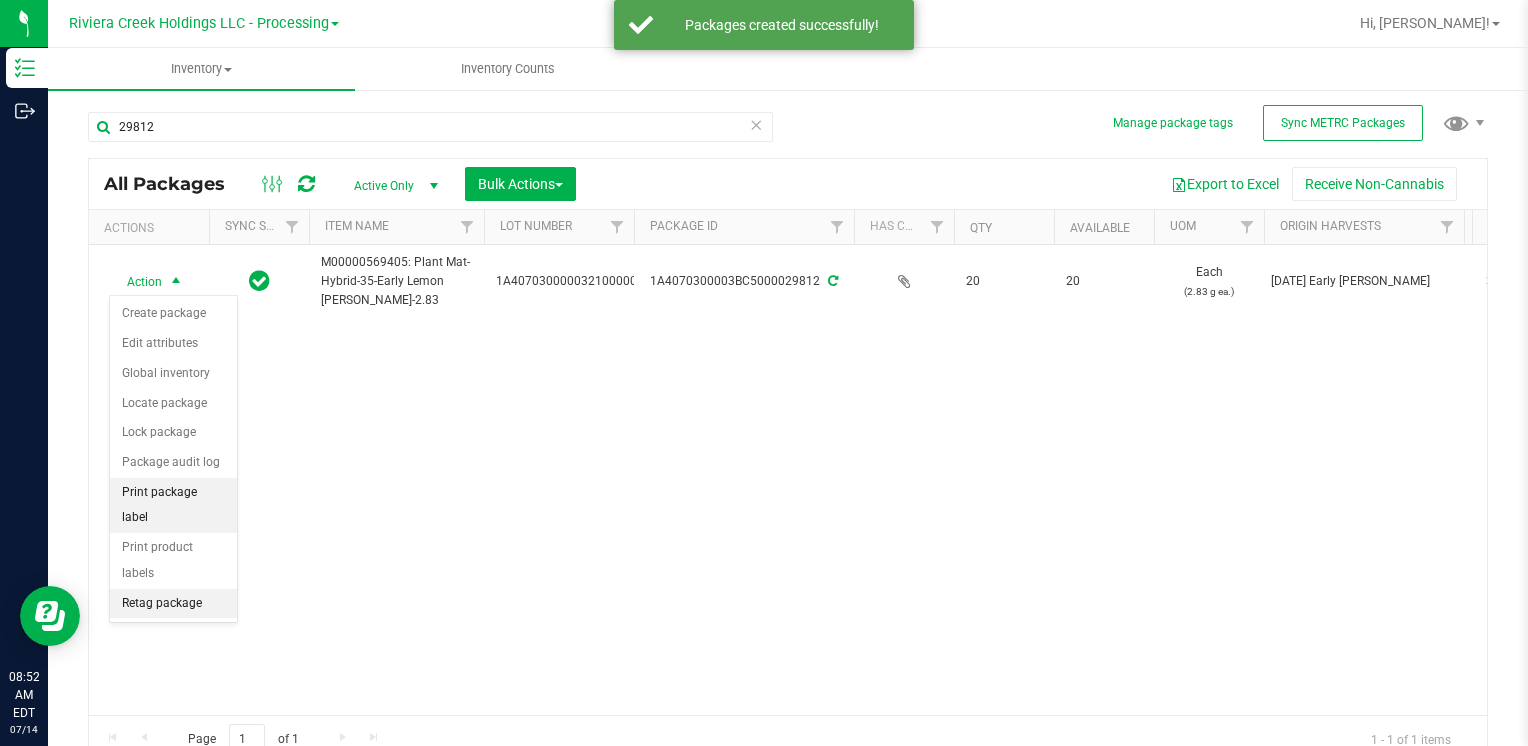 drag, startPoint x: 182, startPoint y: 488, endPoint x: 219, endPoint y: 493, distance: 37.336308 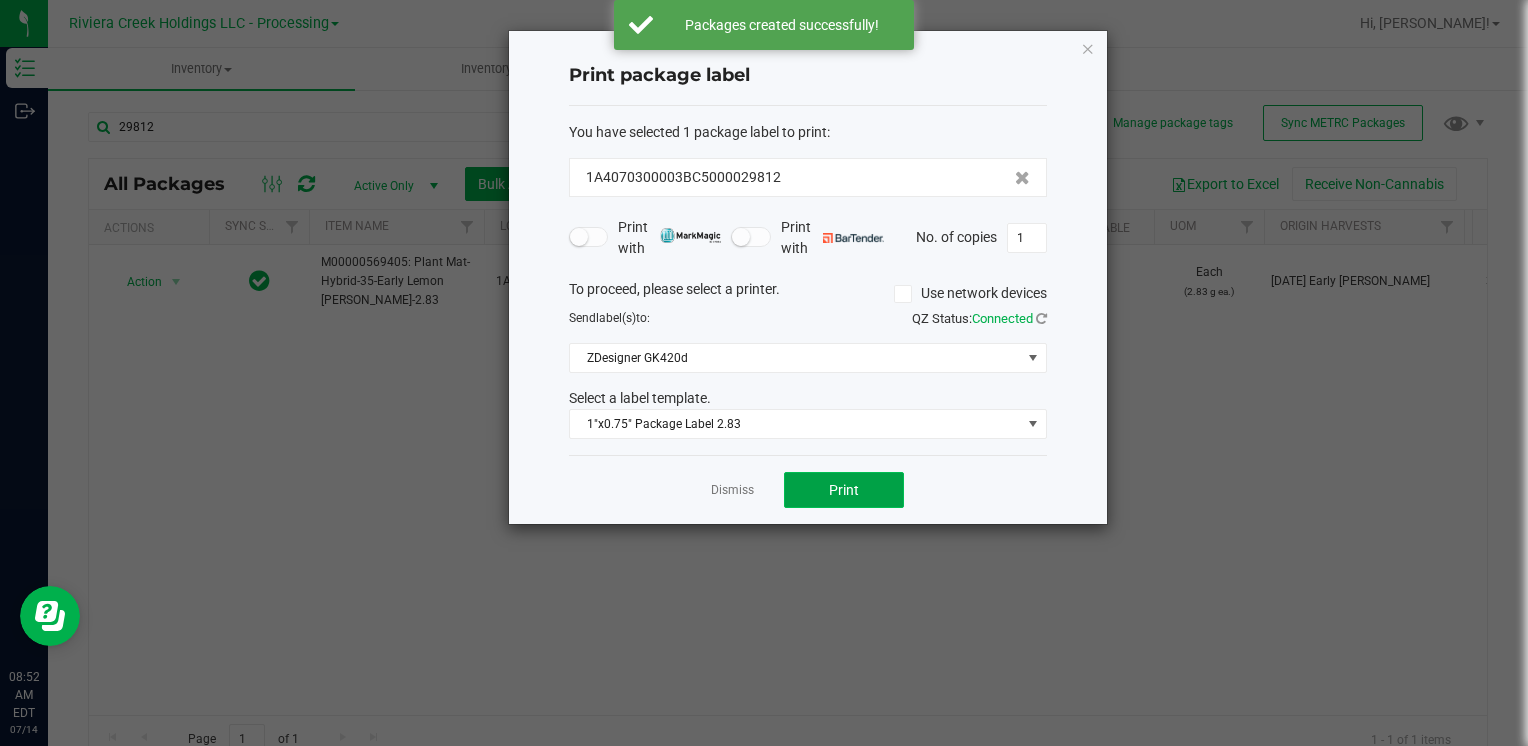 click on "Print" 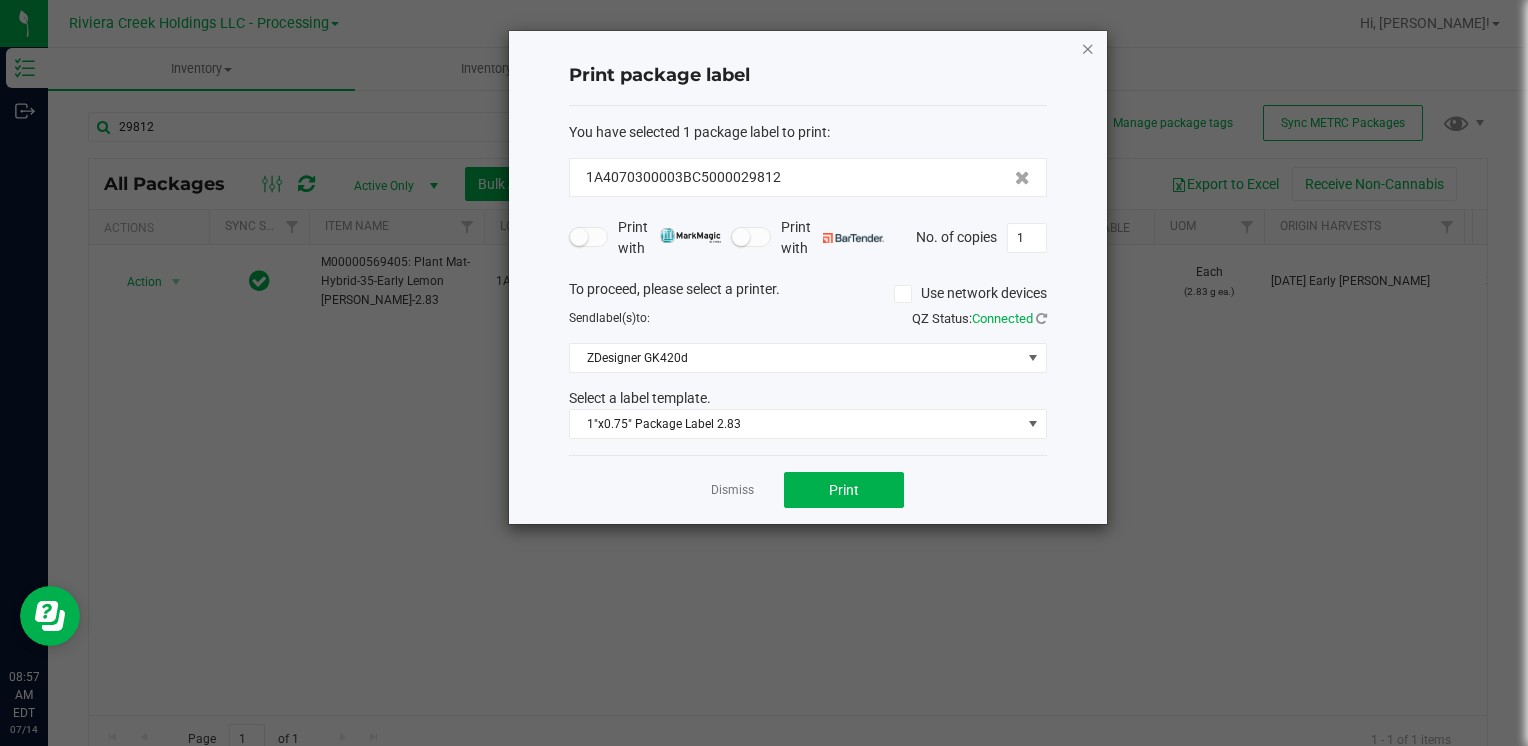 click 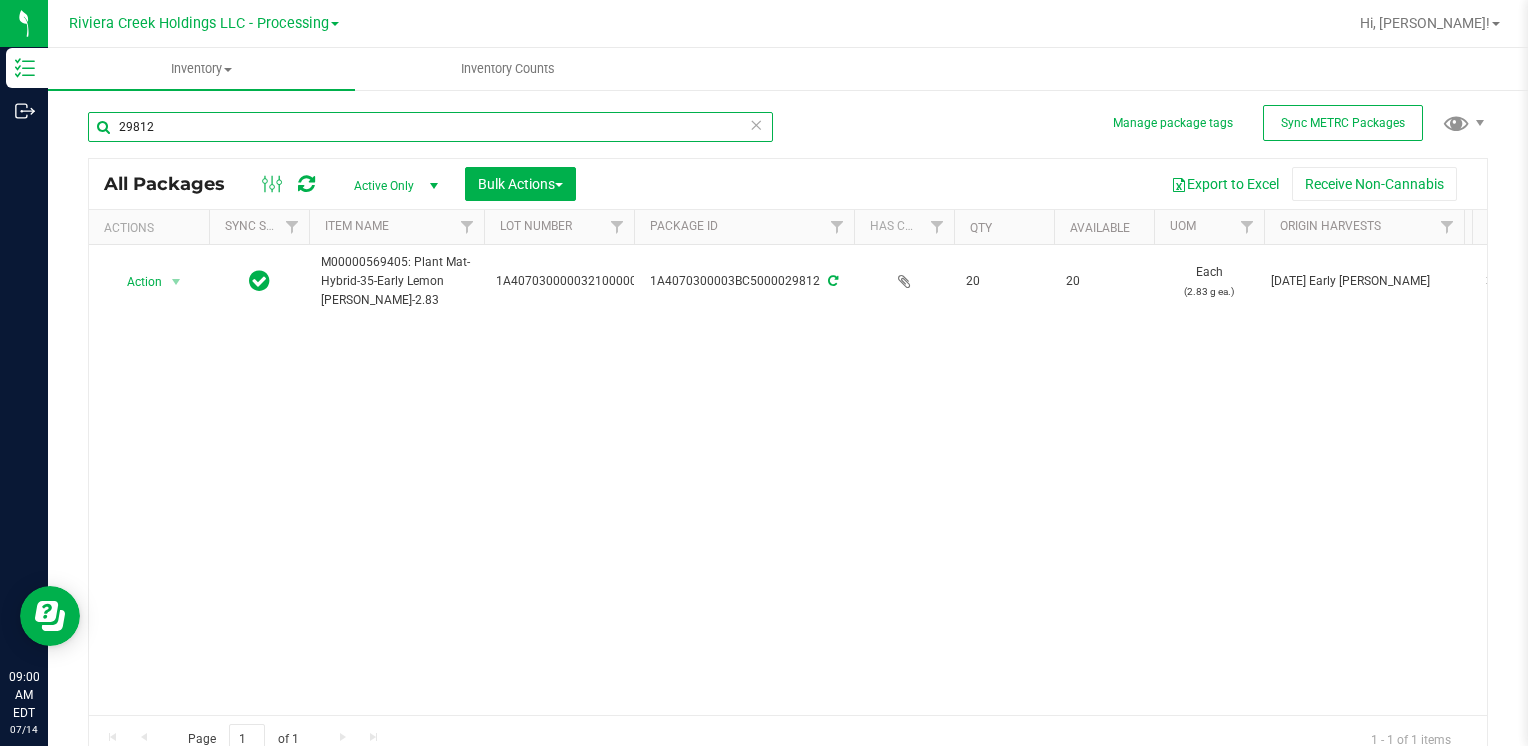 click on "29812" at bounding box center [430, 127] 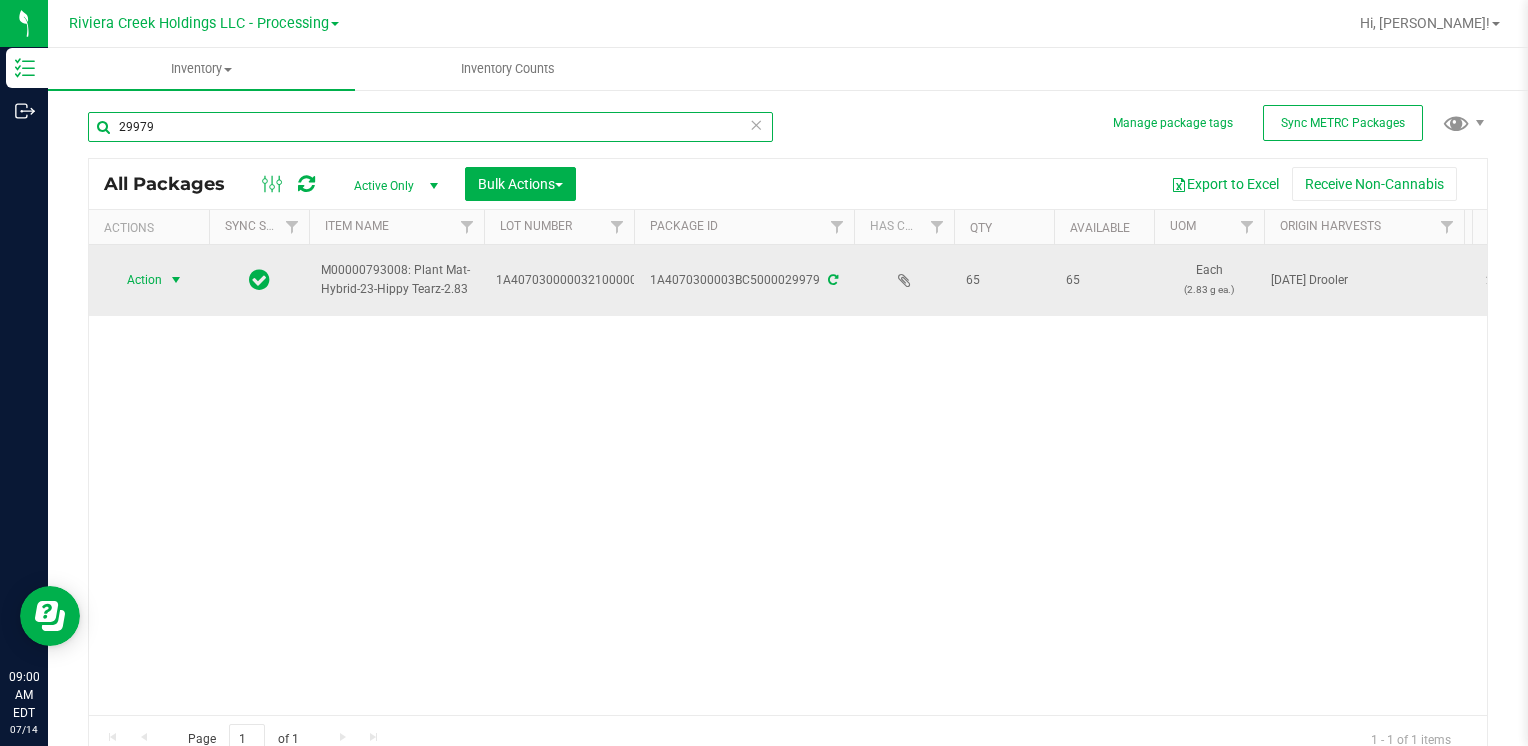 type on "29979" 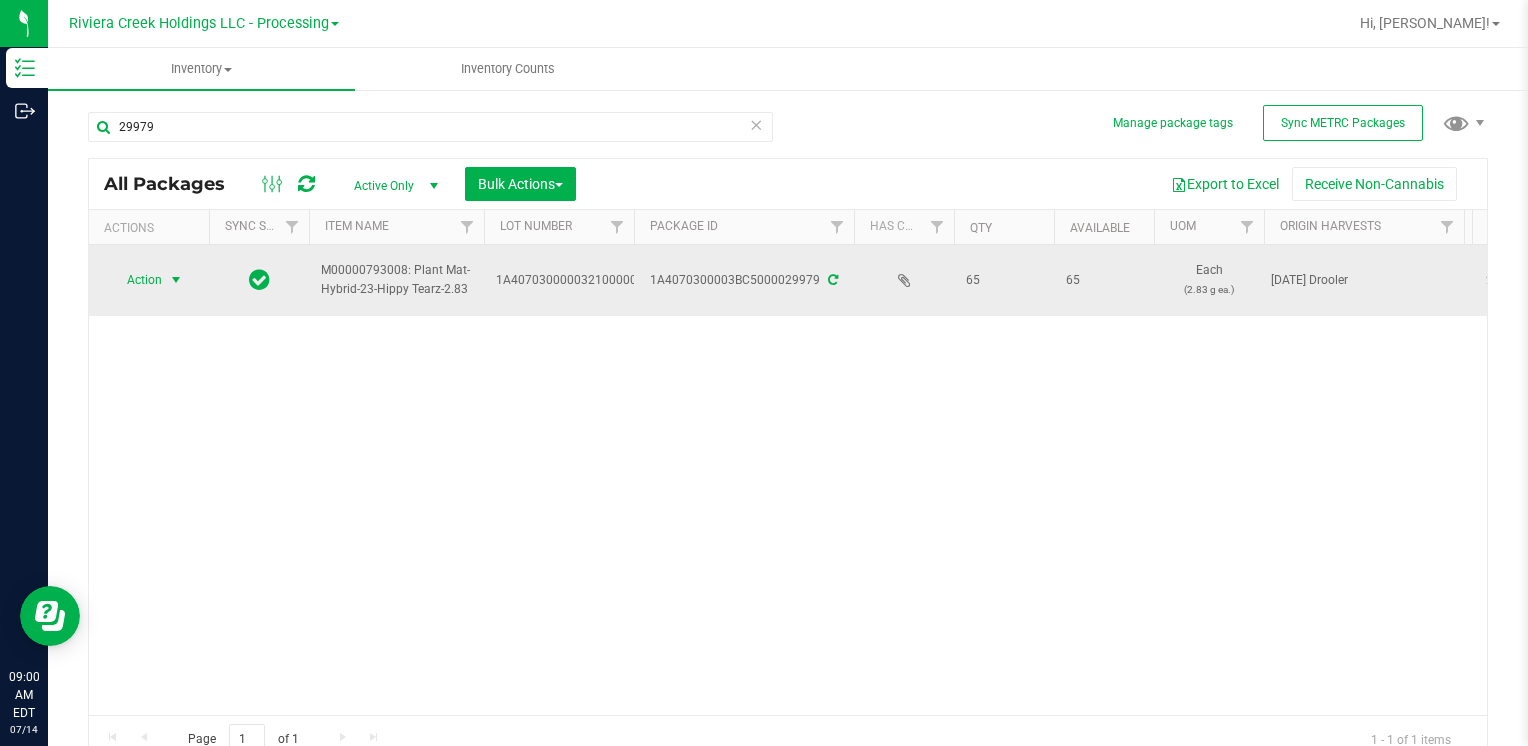 click on "Action" at bounding box center [136, 280] 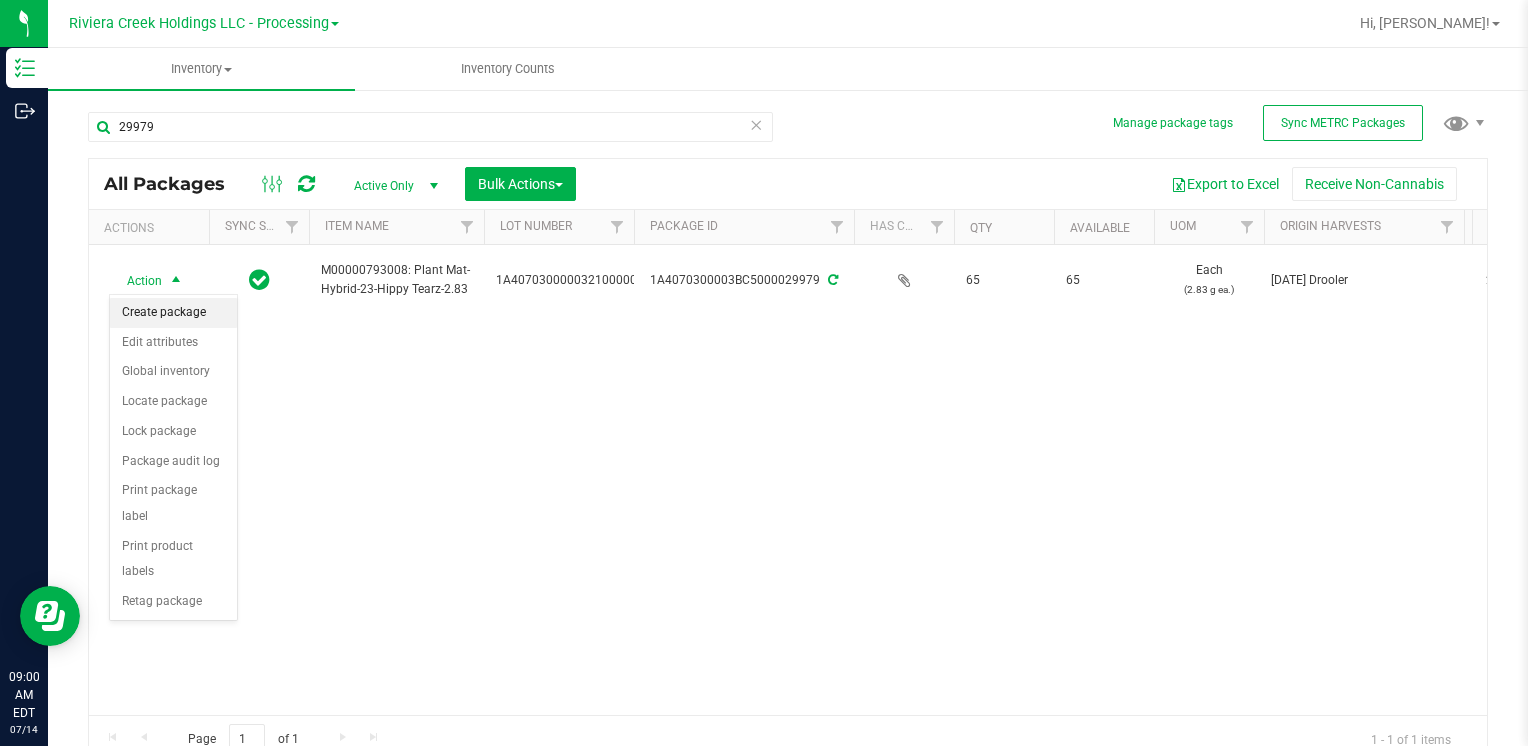 click on "Create package" at bounding box center [173, 313] 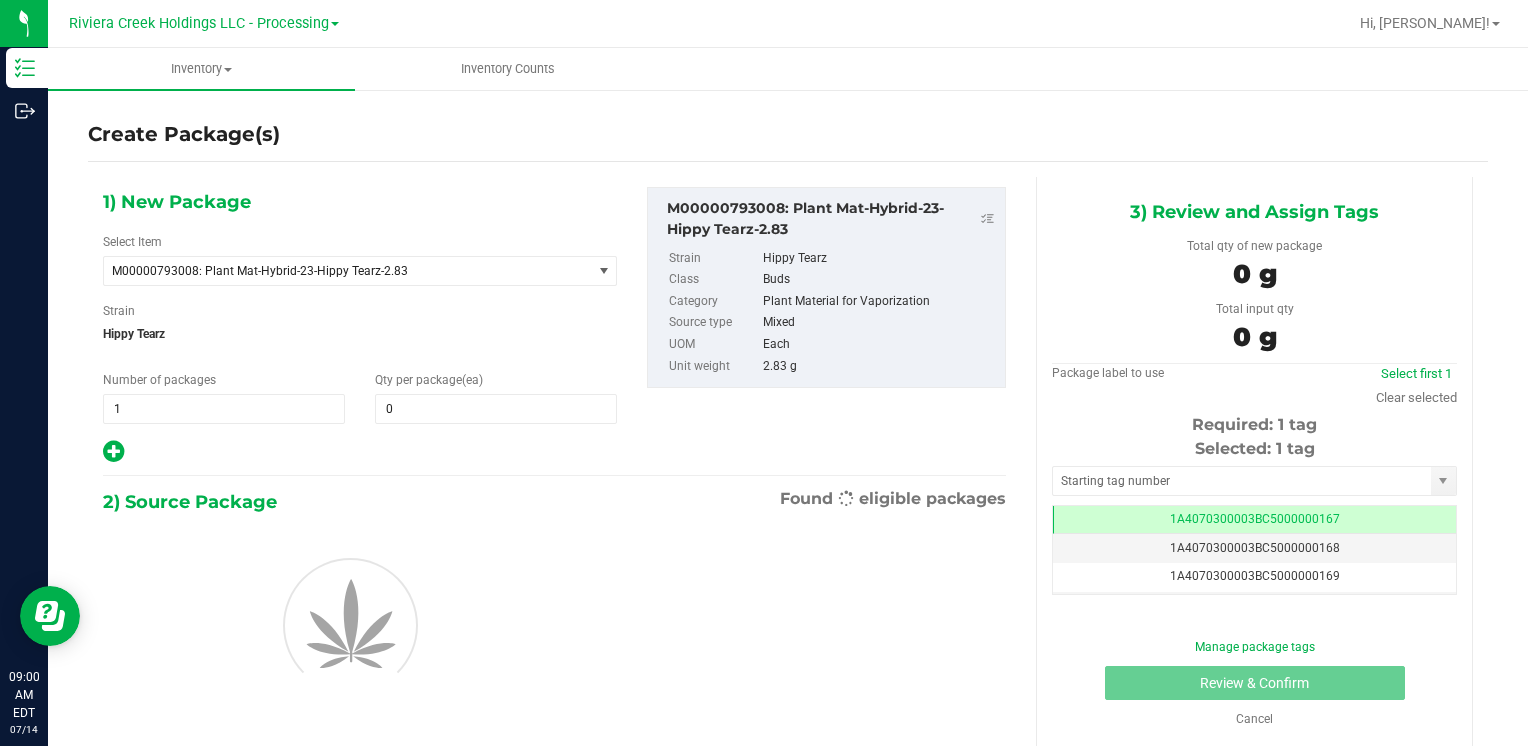 scroll, scrollTop: 0, scrollLeft: 0, axis: both 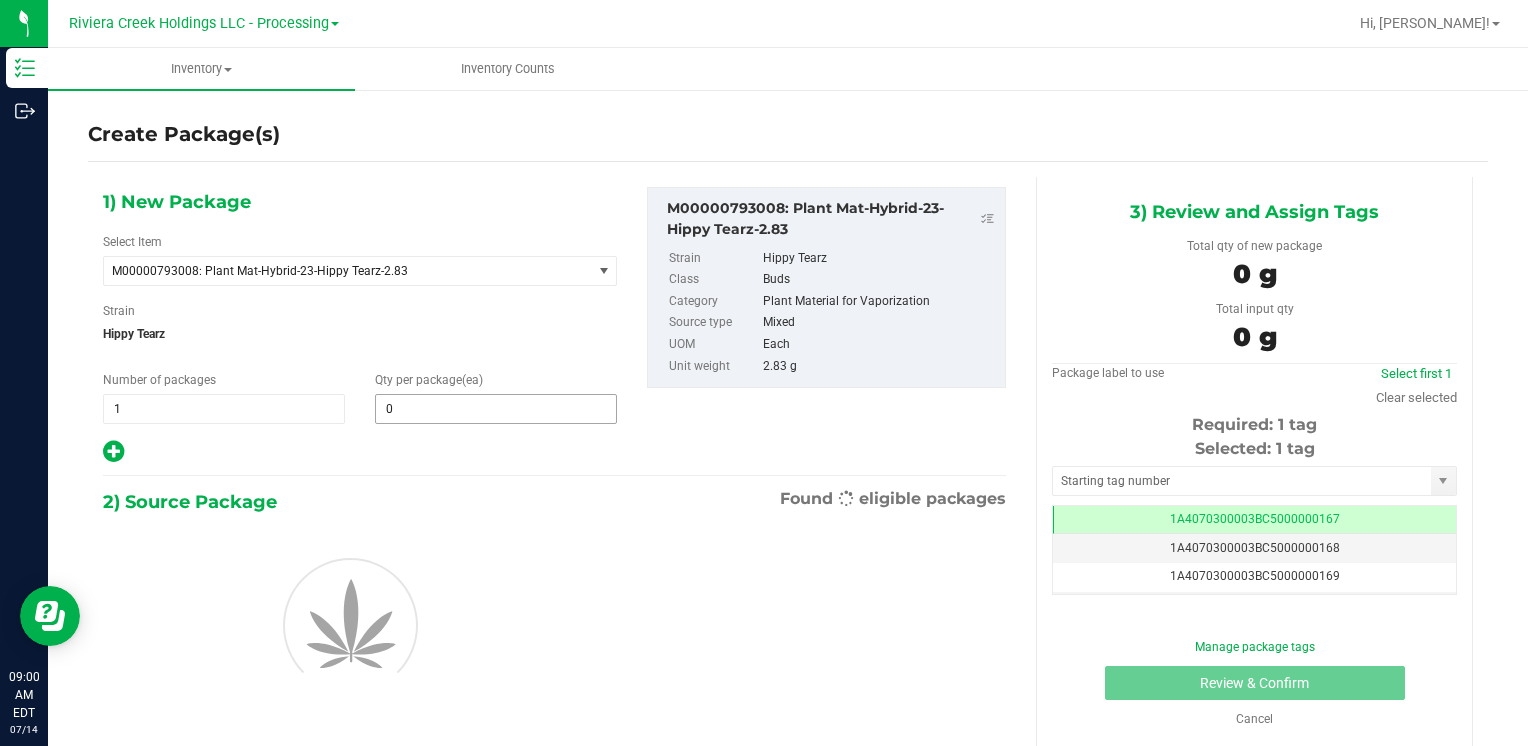type 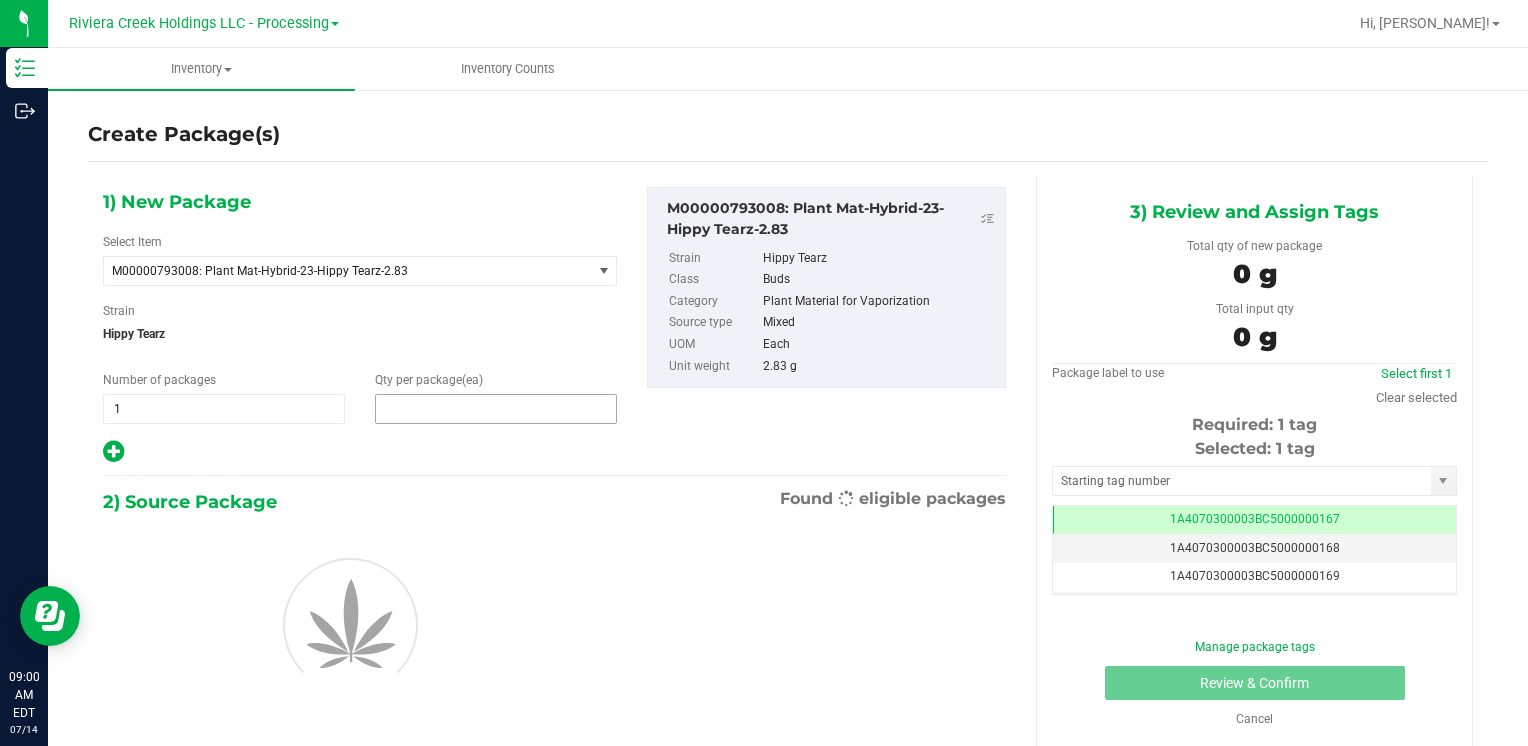 click at bounding box center [496, 409] 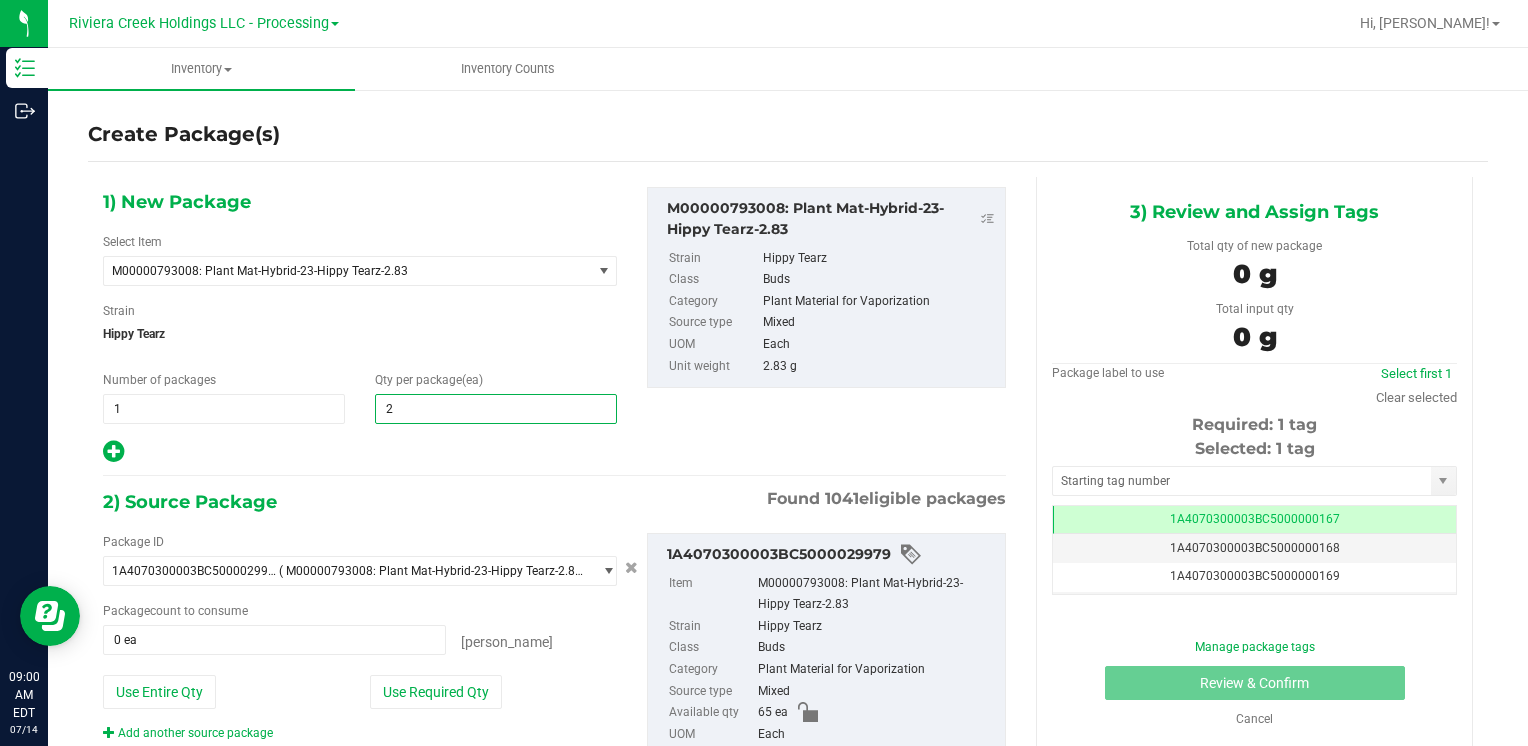 type on "20" 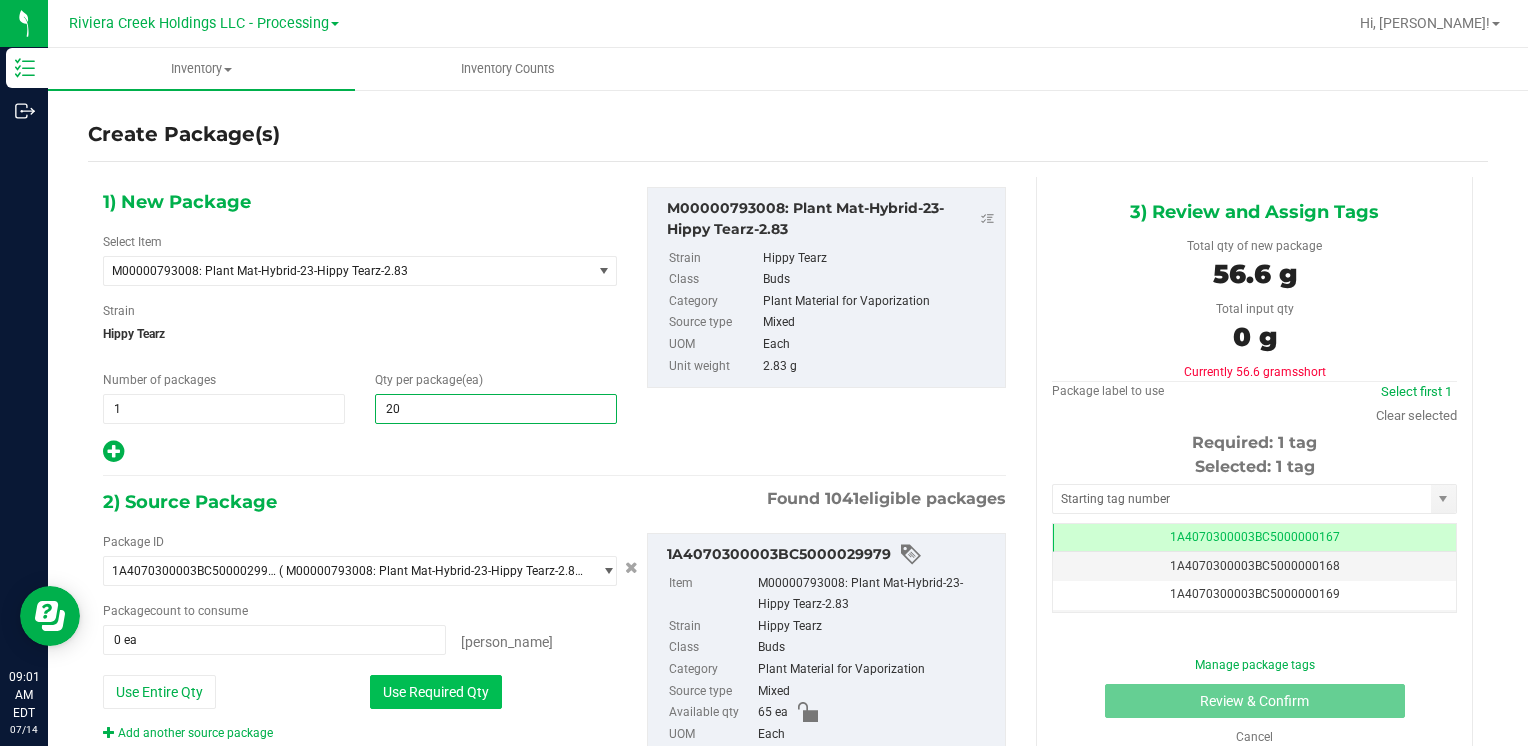 type on "20" 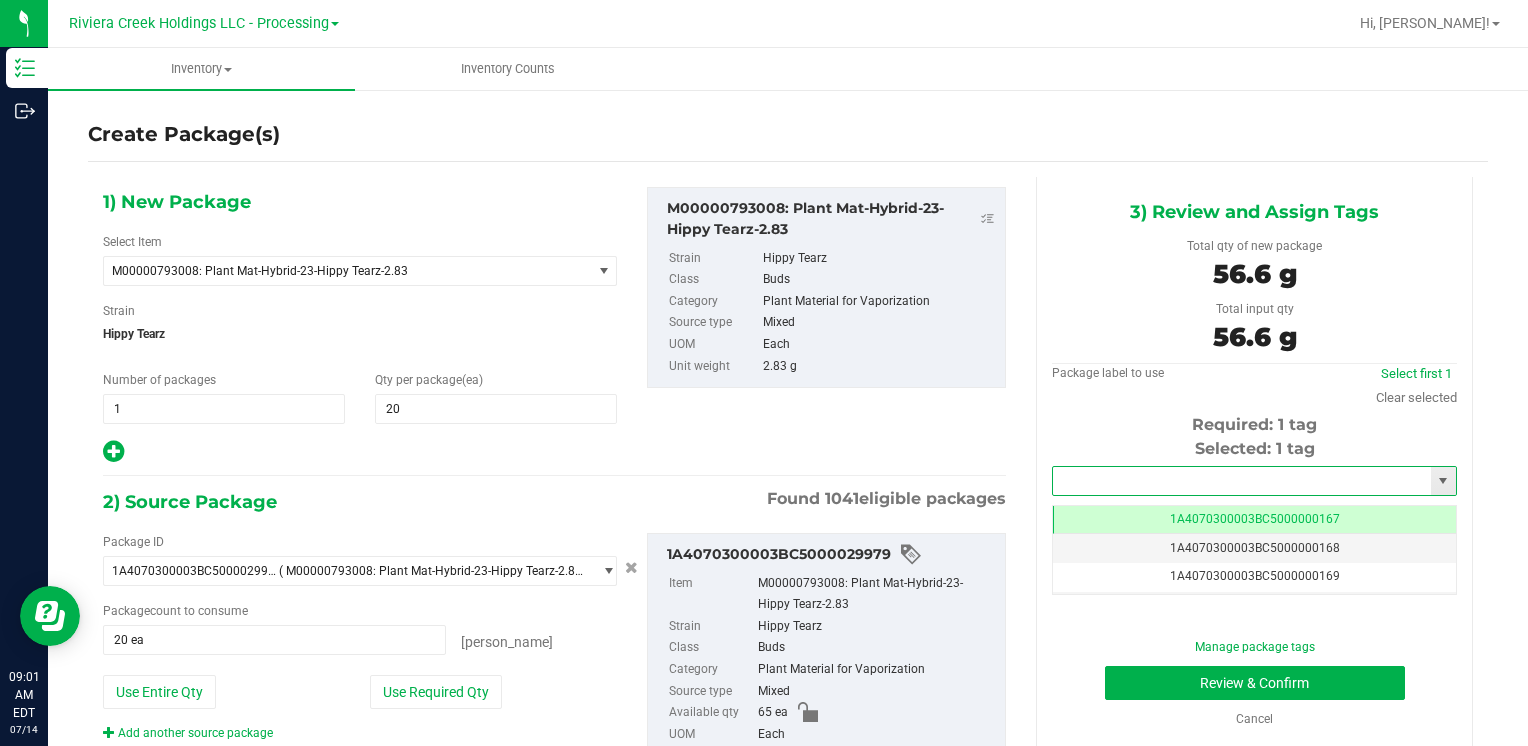 click at bounding box center (1242, 481) 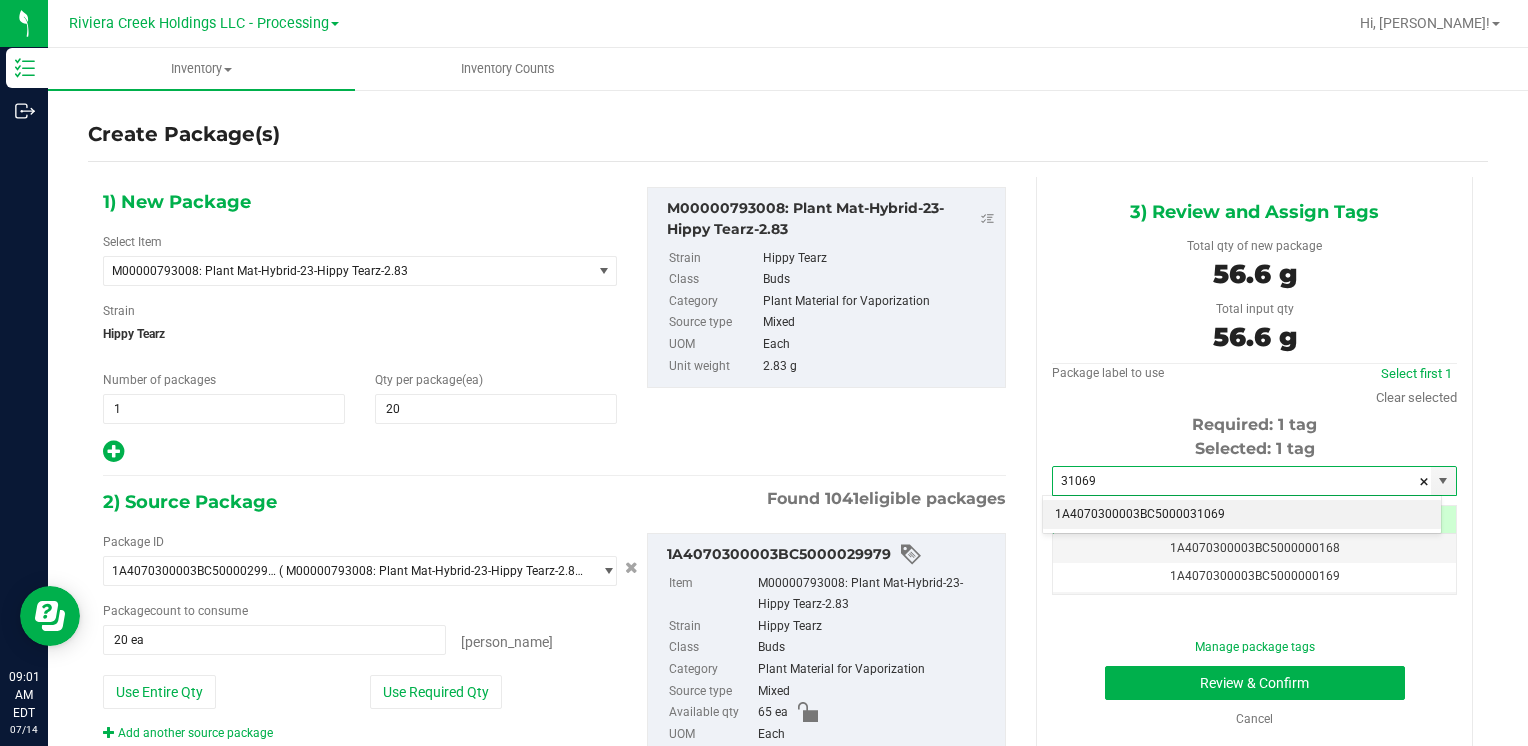 click on "1A4070300003BC5000031069" at bounding box center (1242, 515) 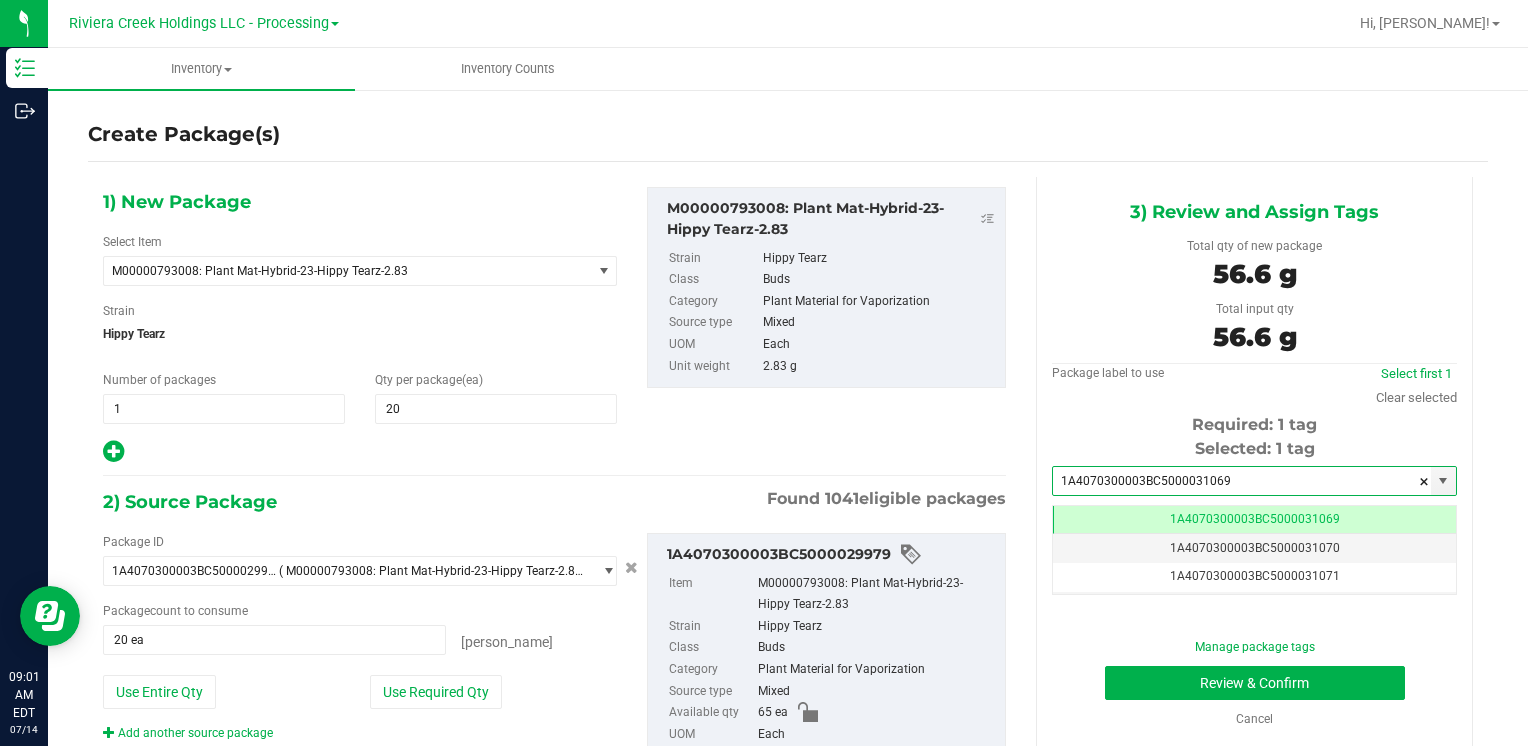 scroll, scrollTop: 0, scrollLeft: 0, axis: both 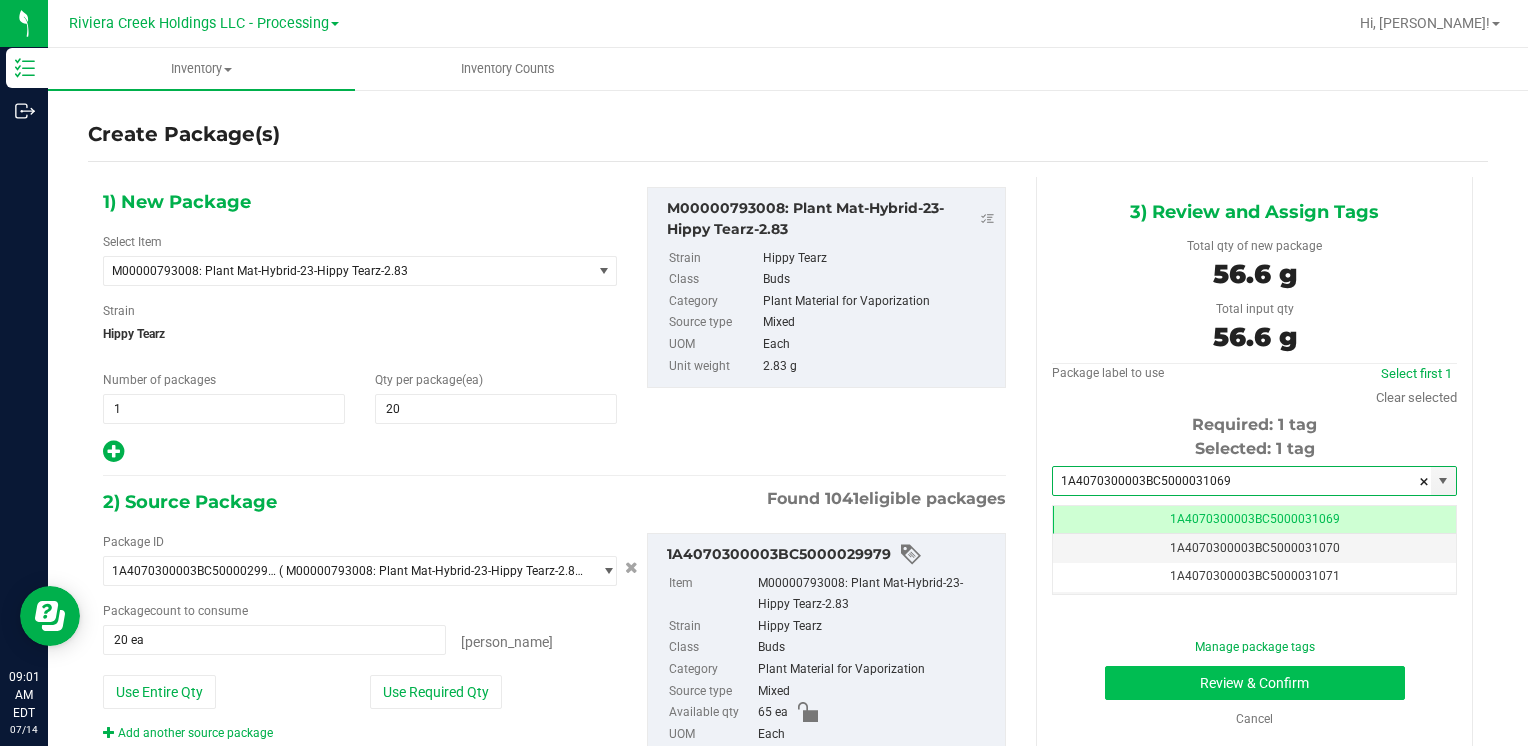 type on "1A4070300003BC5000031069" 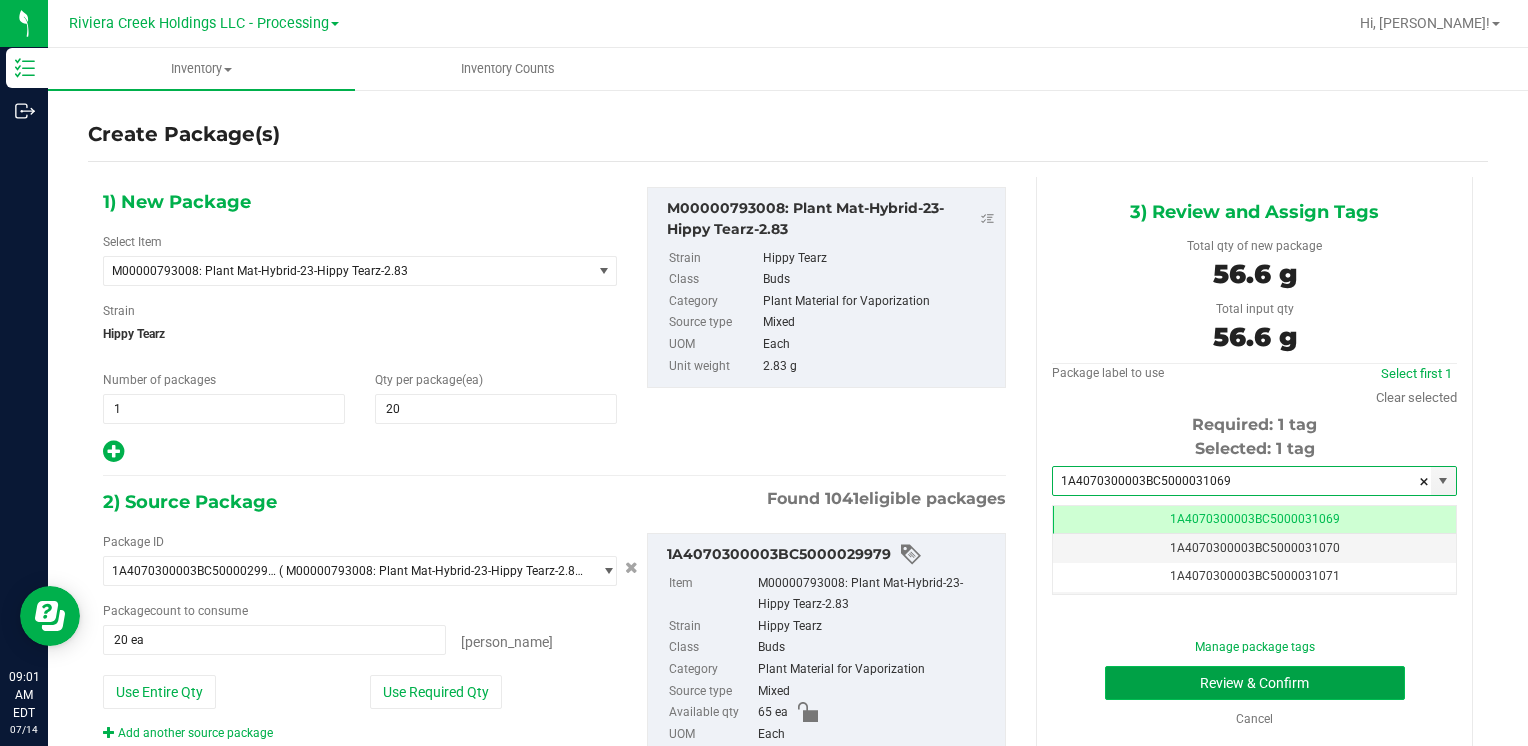 click on "Review & Confirm" at bounding box center (1255, 683) 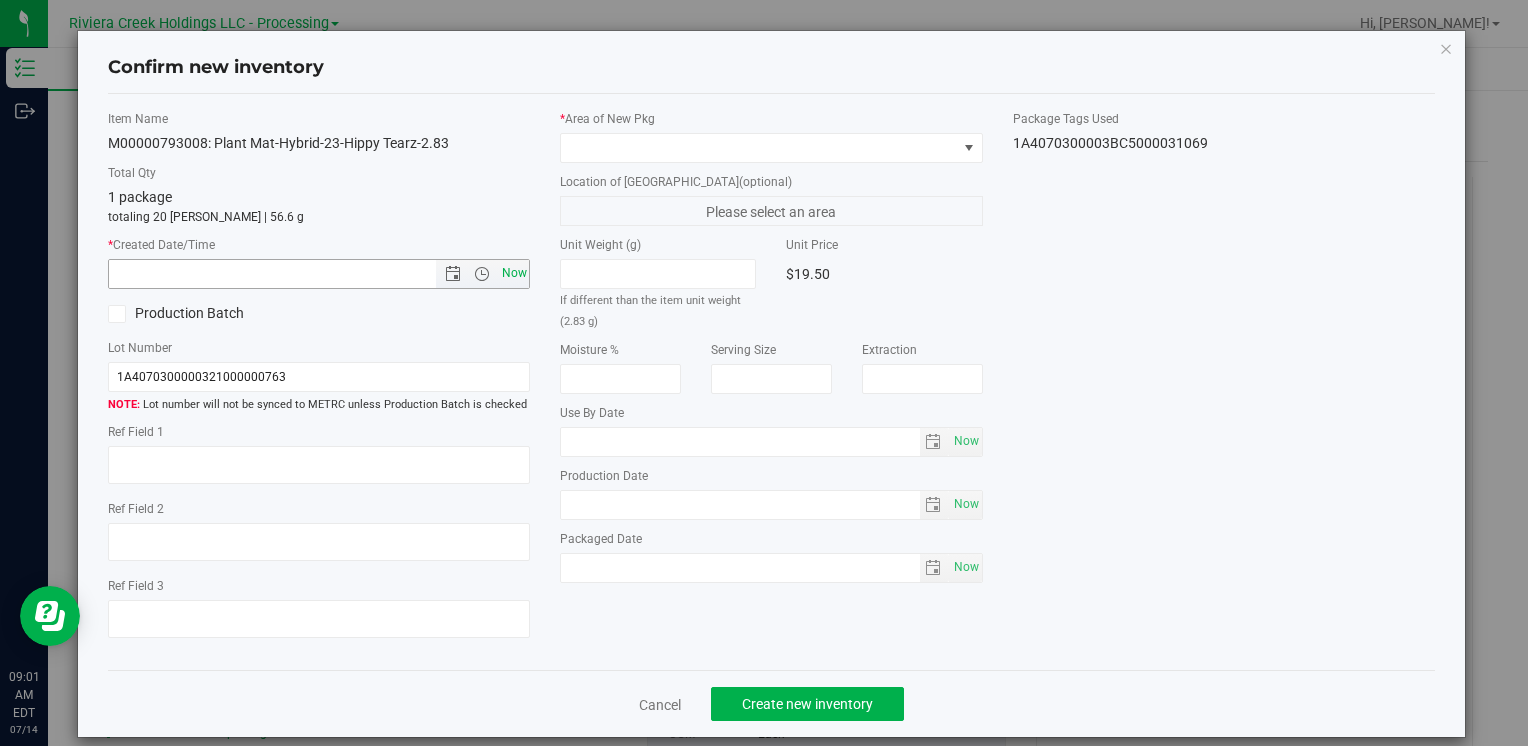 click on "Now" at bounding box center [514, 273] 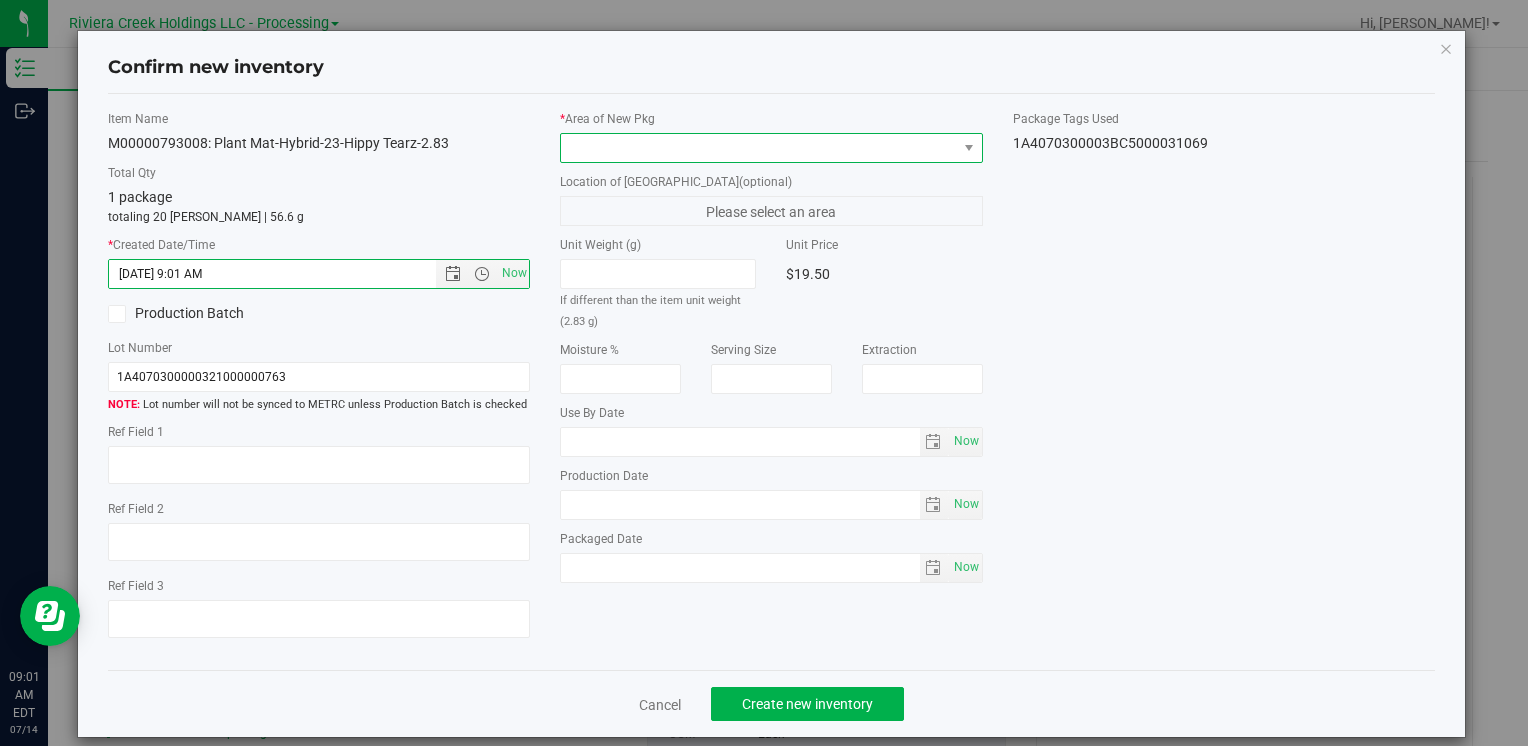 drag, startPoint x: 589, startPoint y: 145, endPoint x: 595, endPoint y: 154, distance: 10.816654 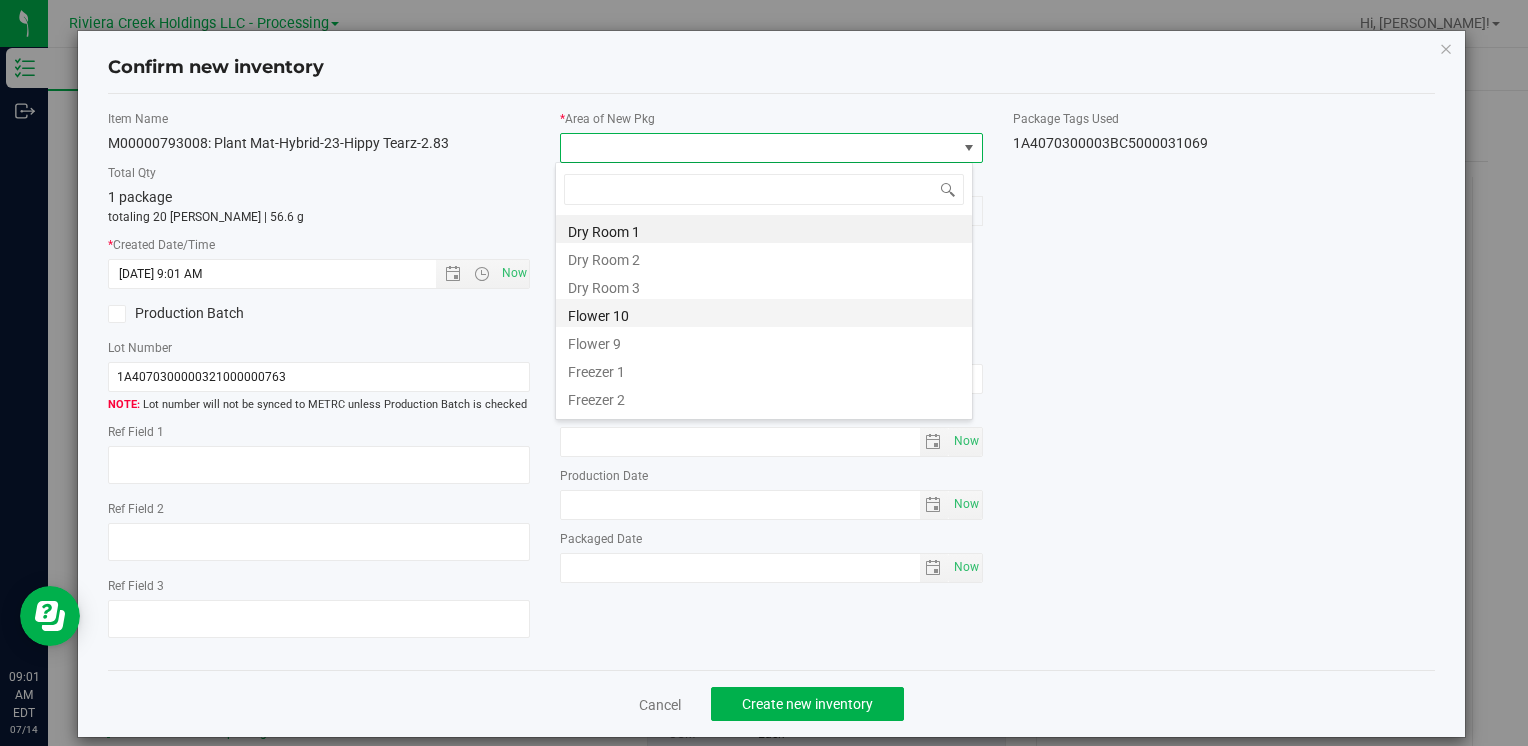 click on "Flower 10" at bounding box center [764, 313] 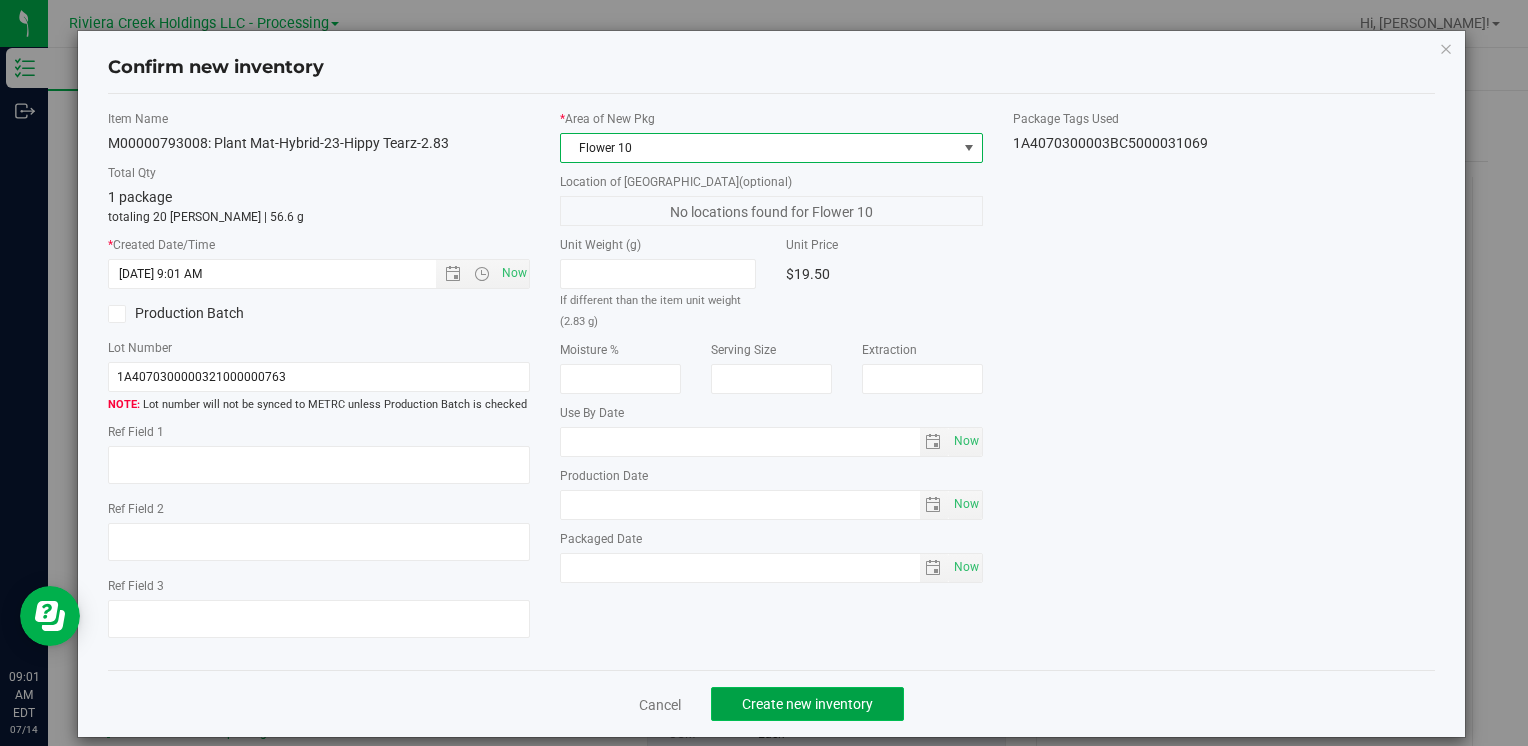 click on "Create new inventory" 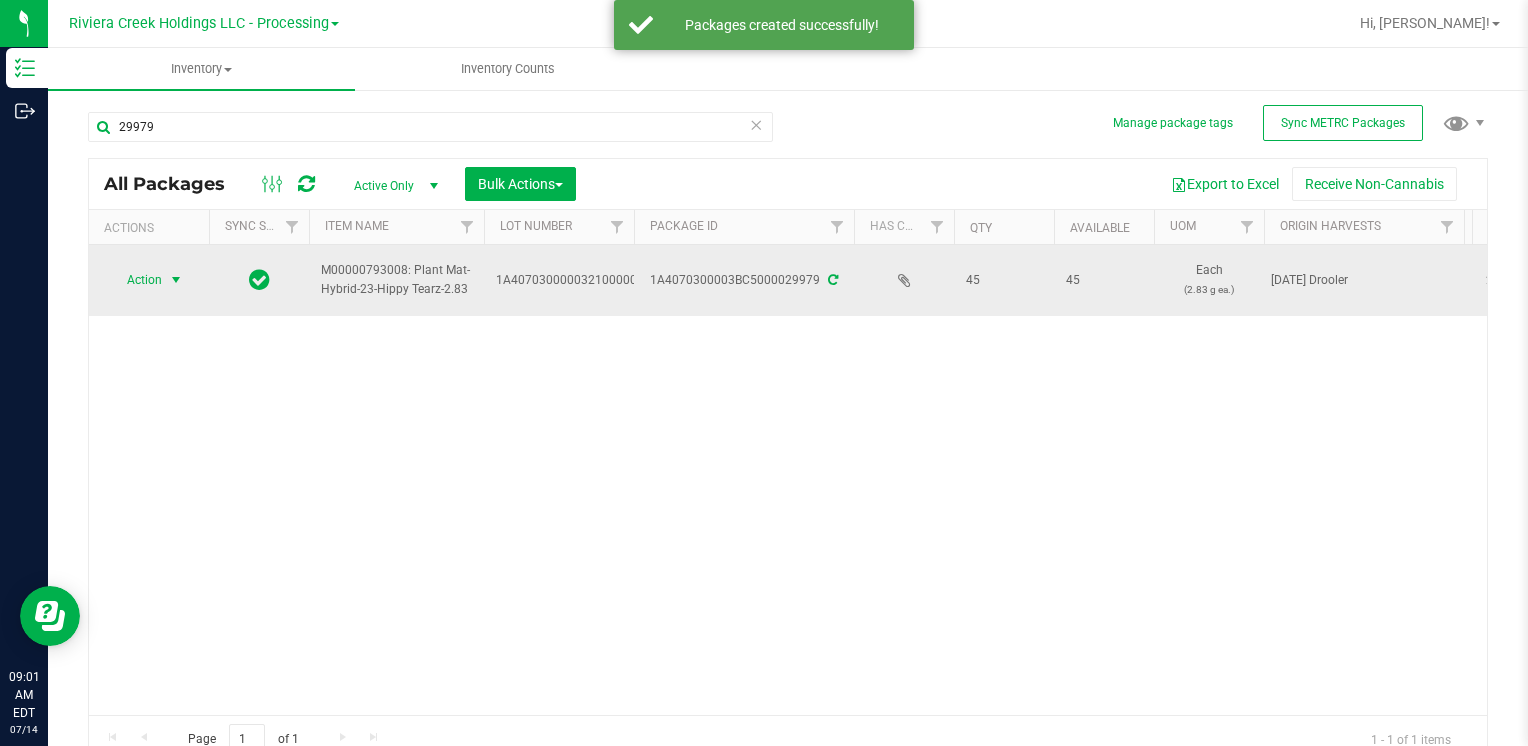click at bounding box center [176, 280] 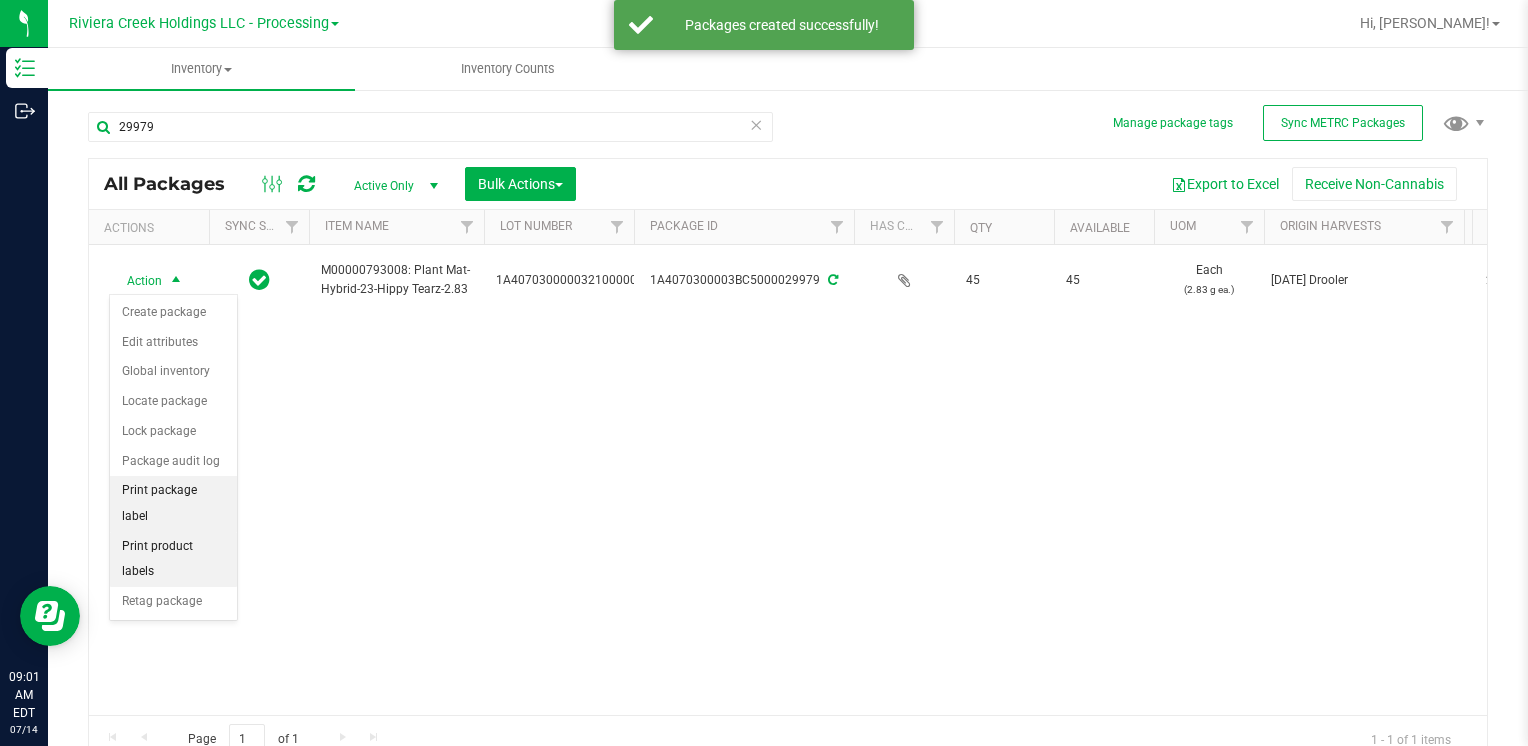 click on "Print package label" at bounding box center [173, 503] 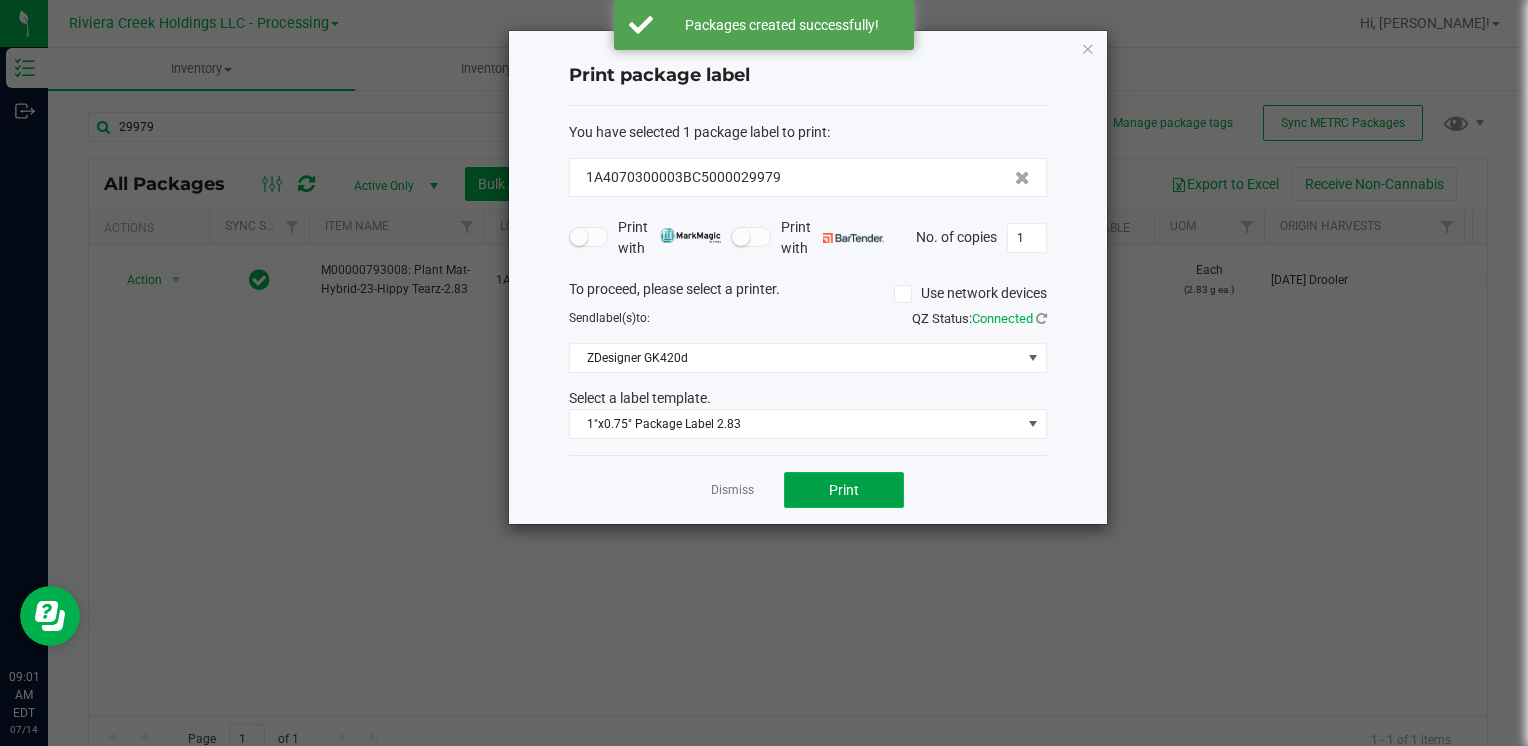 click on "Print" 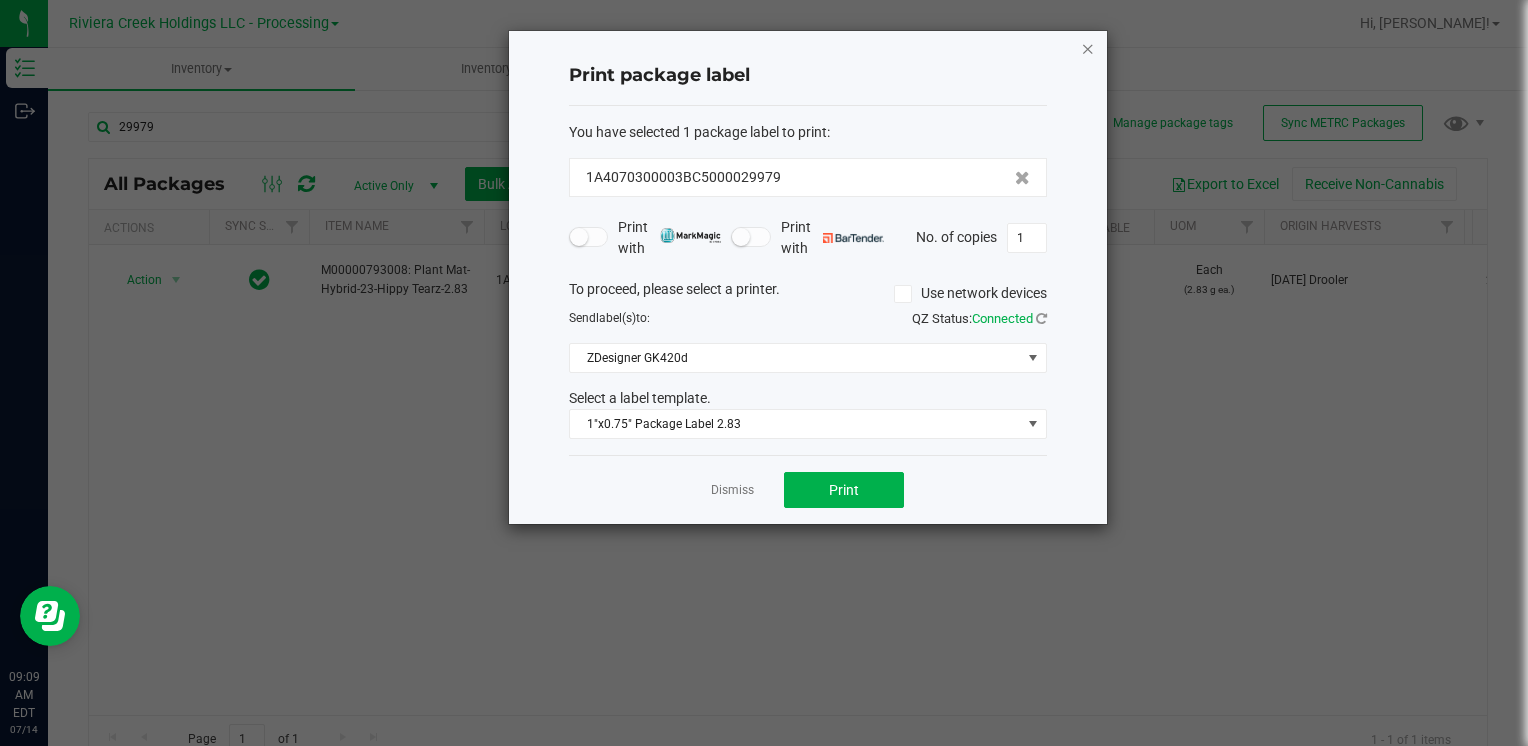 click 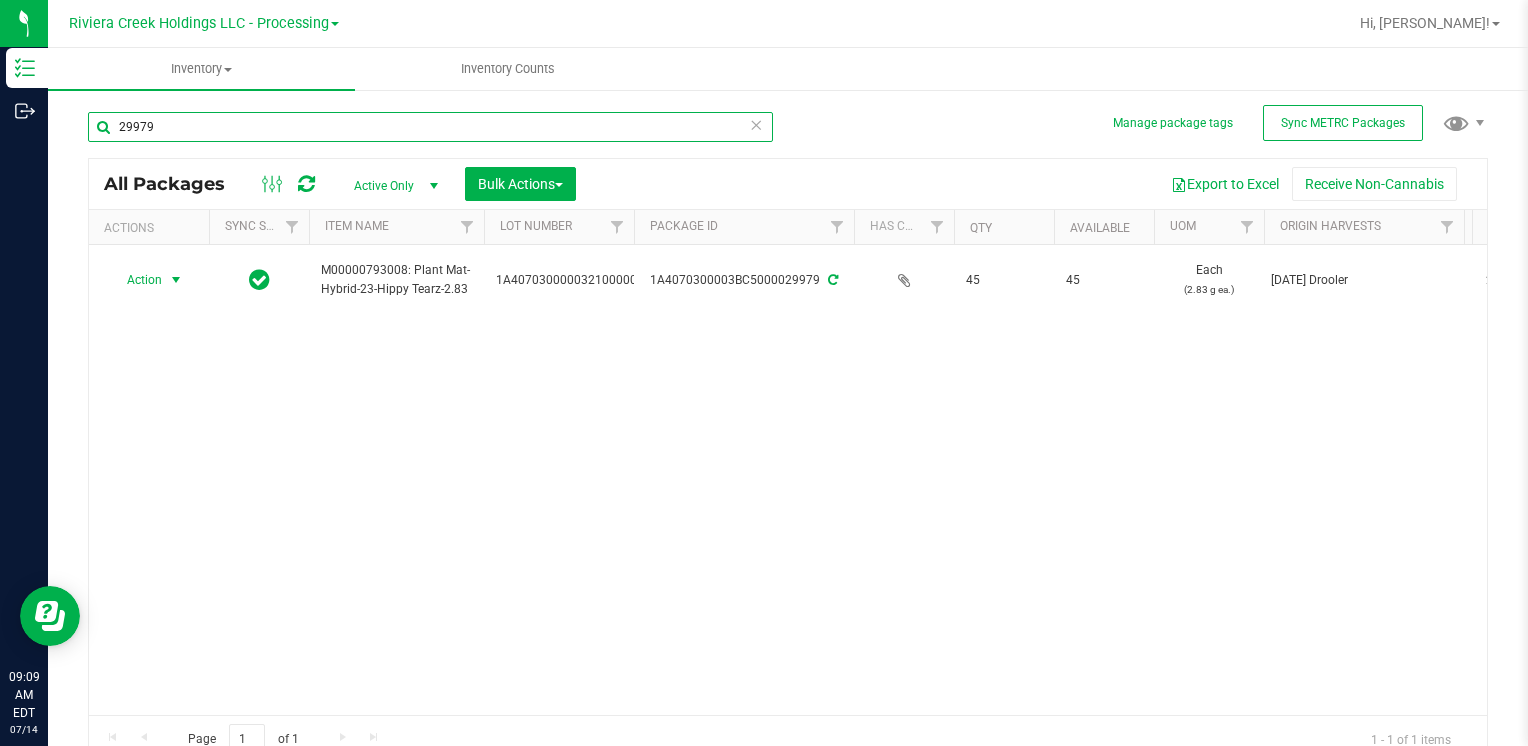 click on "29979" at bounding box center (430, 127) 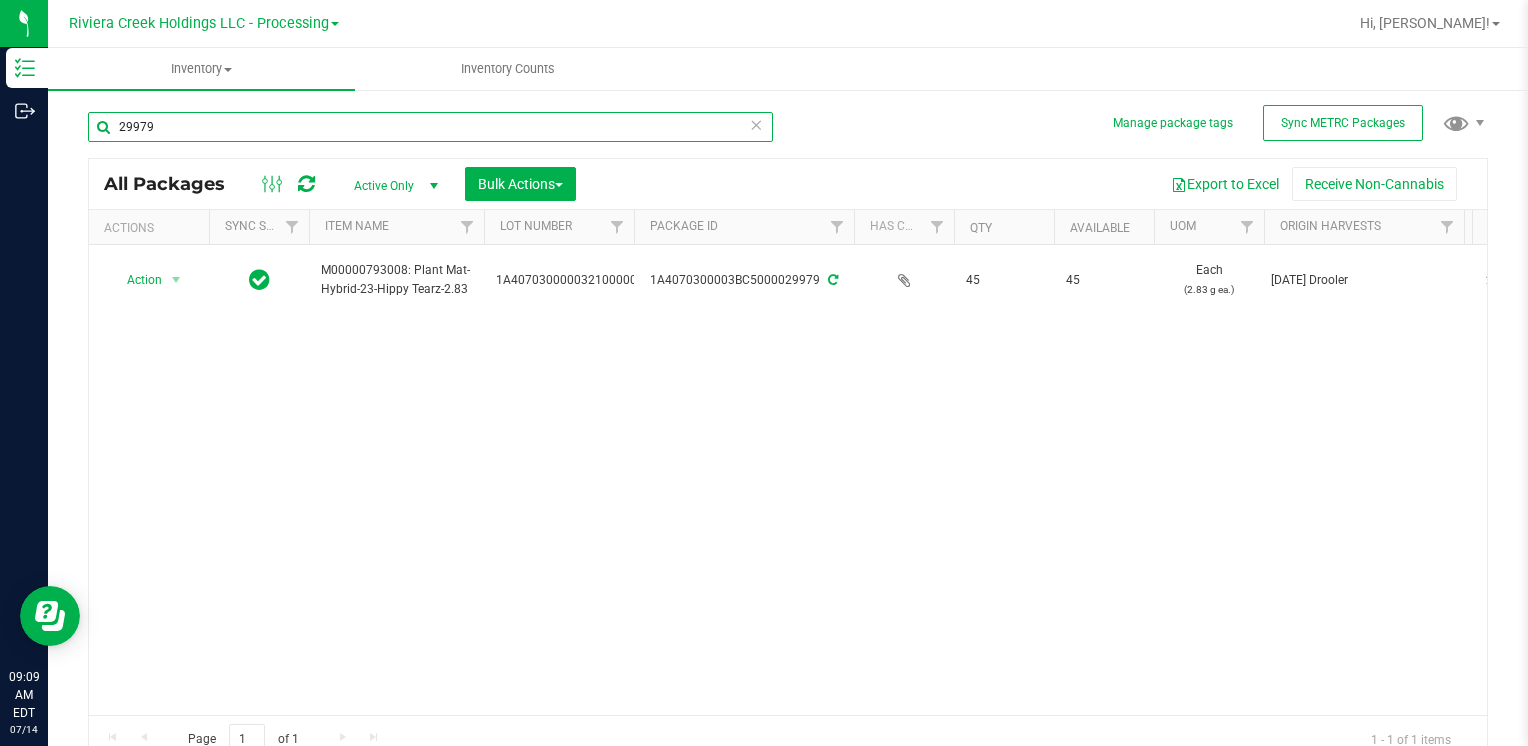 click on "29979" at bounding box center (430, 127) 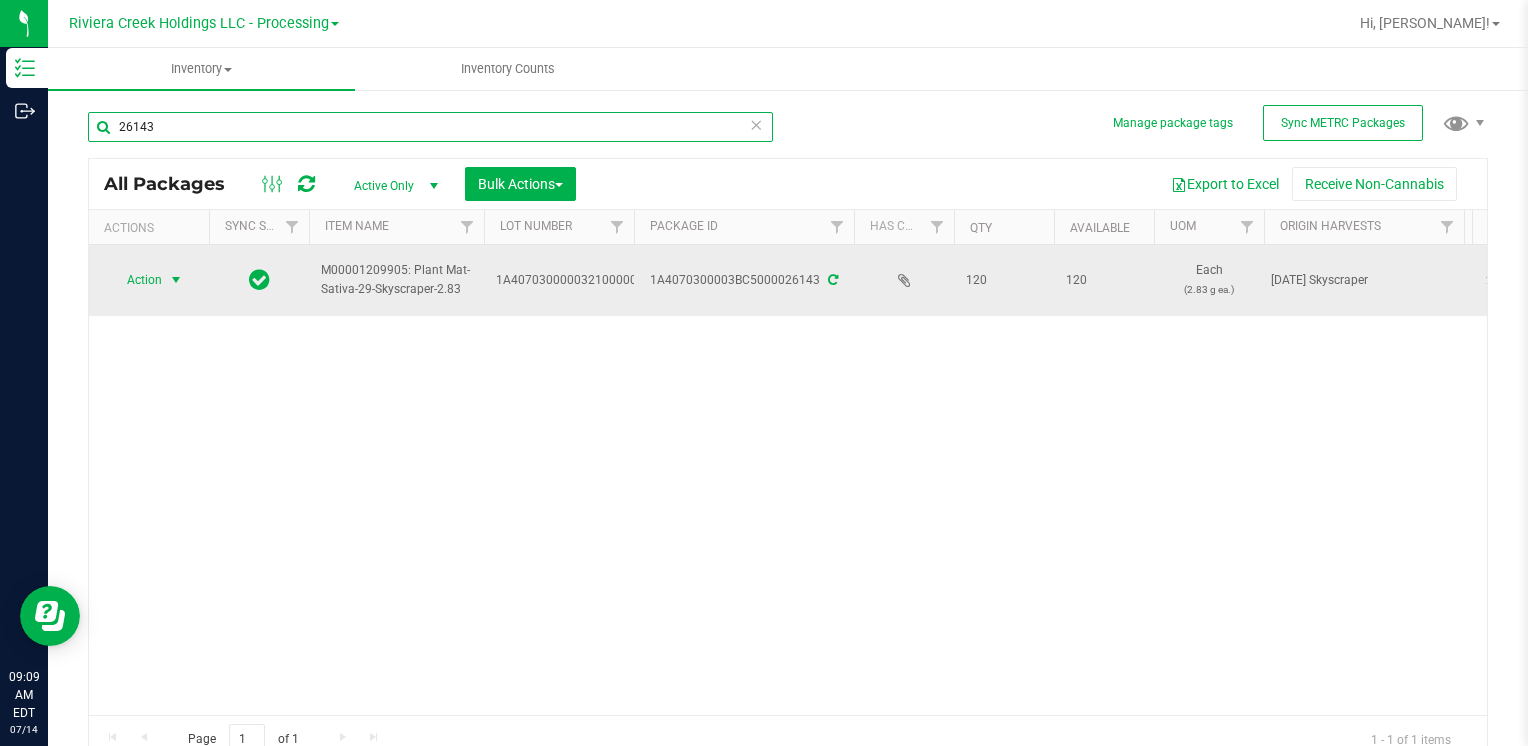 type on "26143" 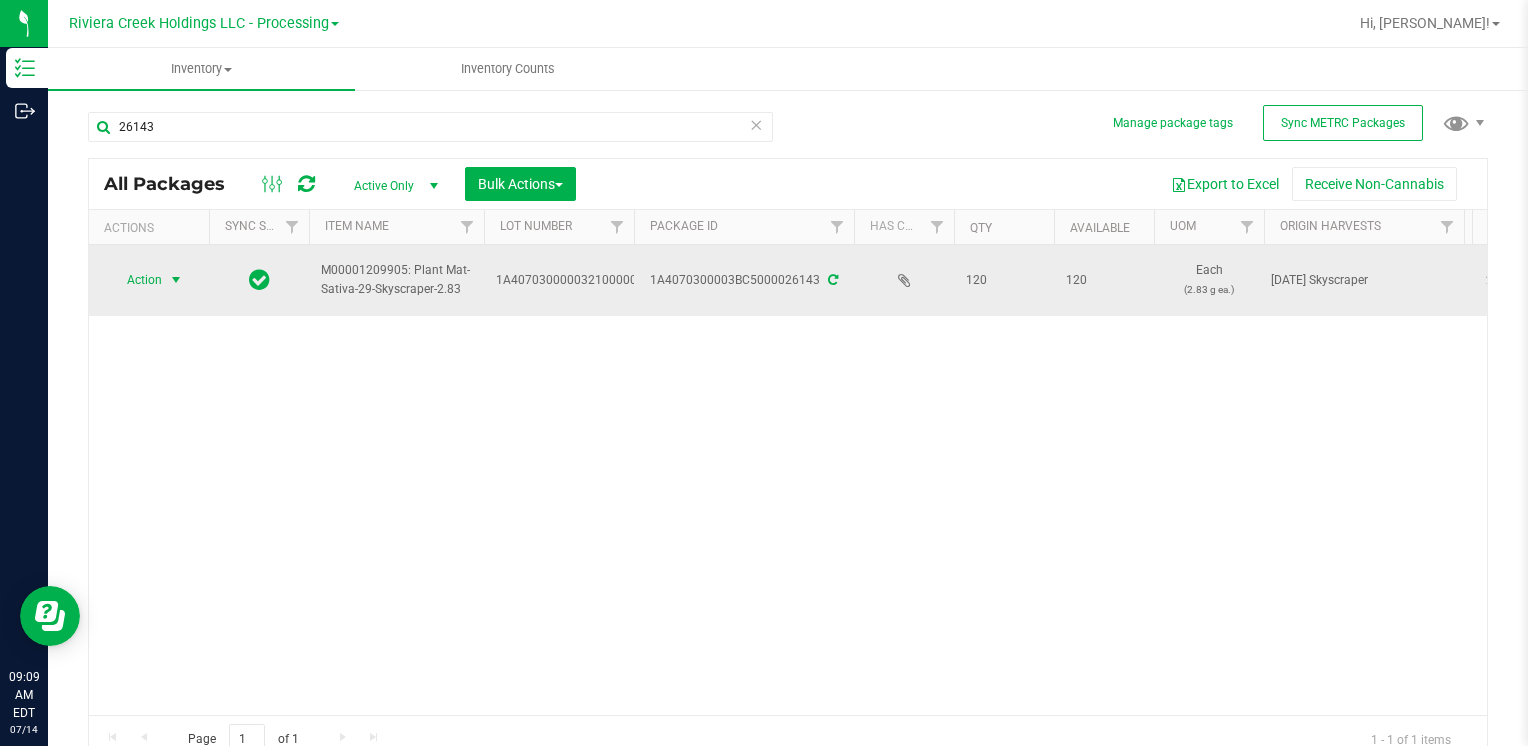 click on "Action" at bounding box center (136, 280) 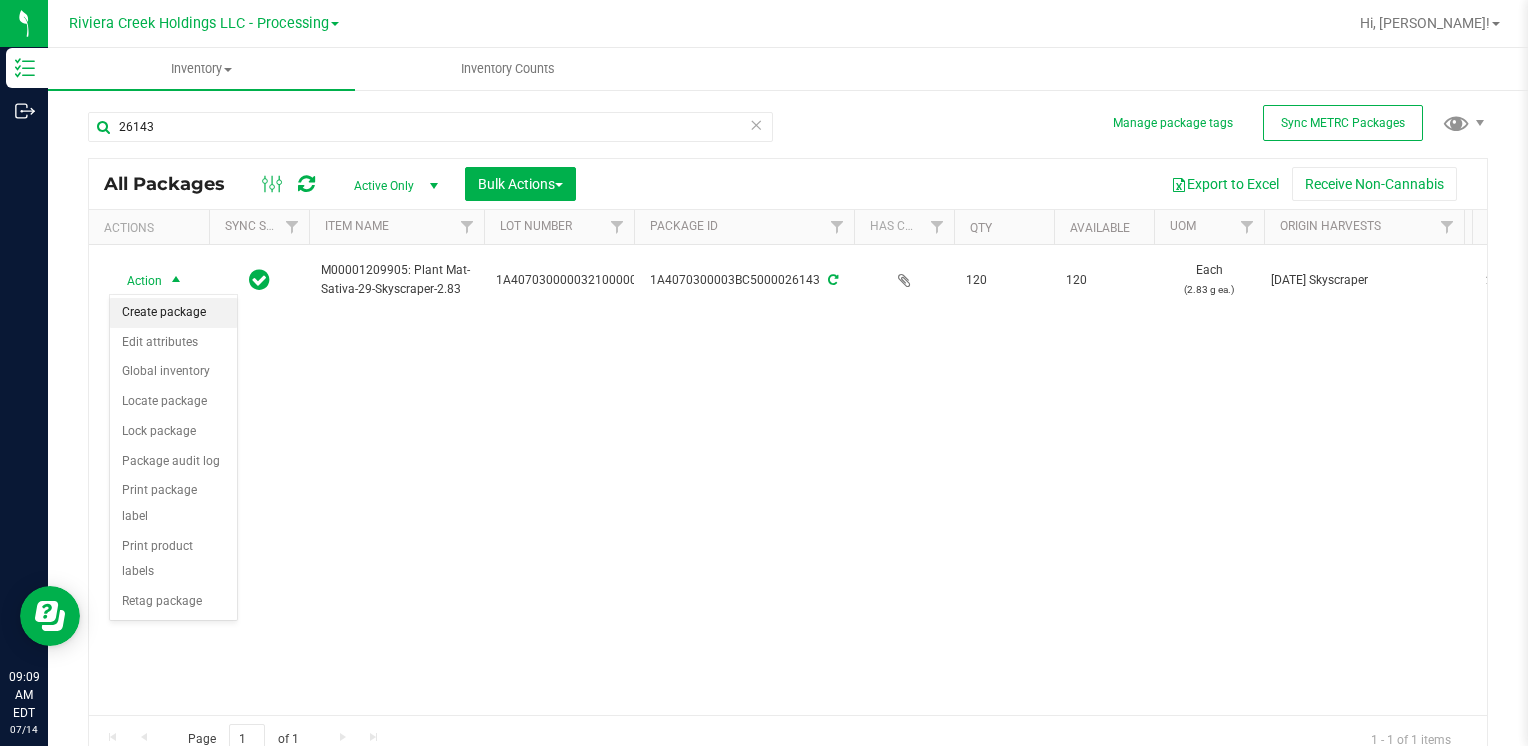 click on "Create package" at bounding box center [173, 313] 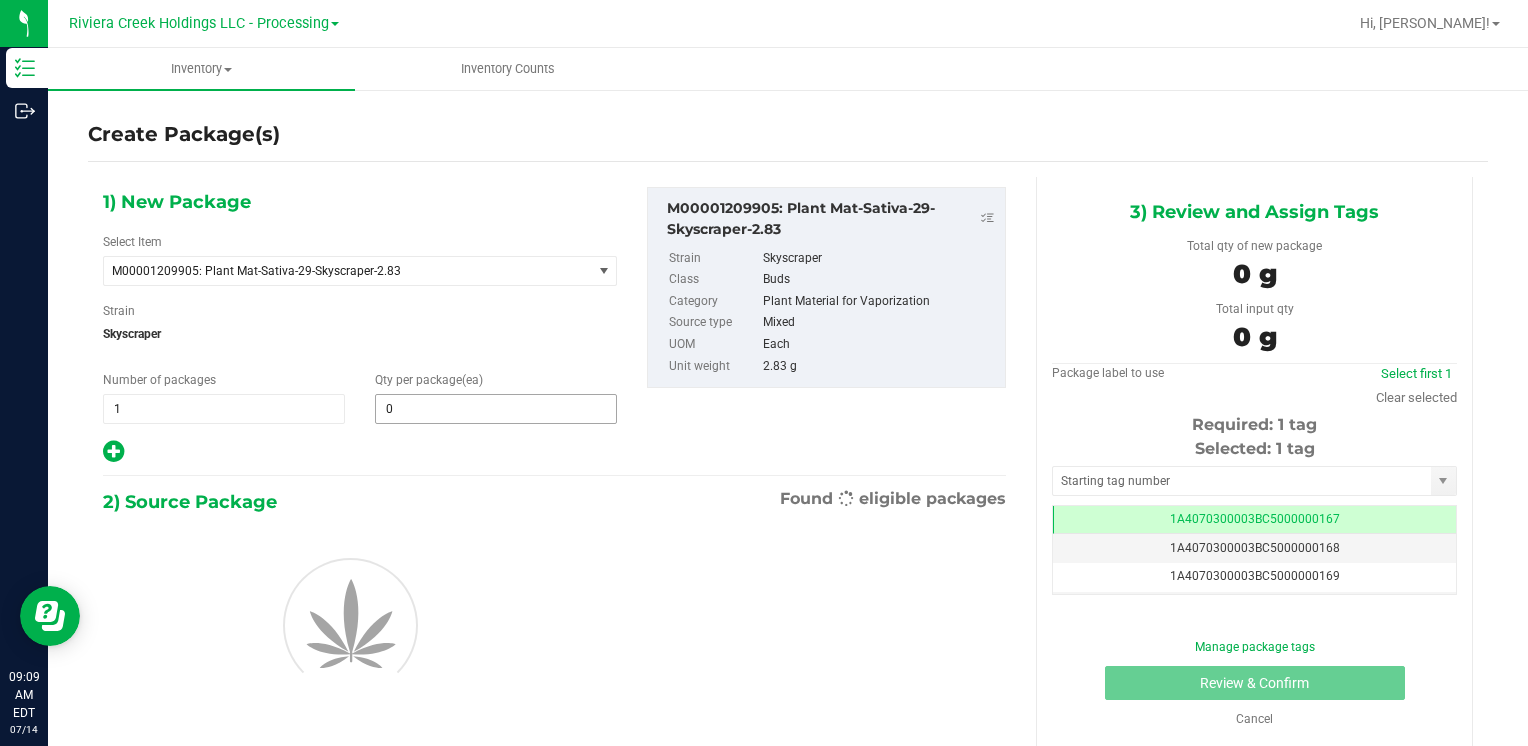 scroll, scrollTop: 0, scrollLeft: 0, axis: both 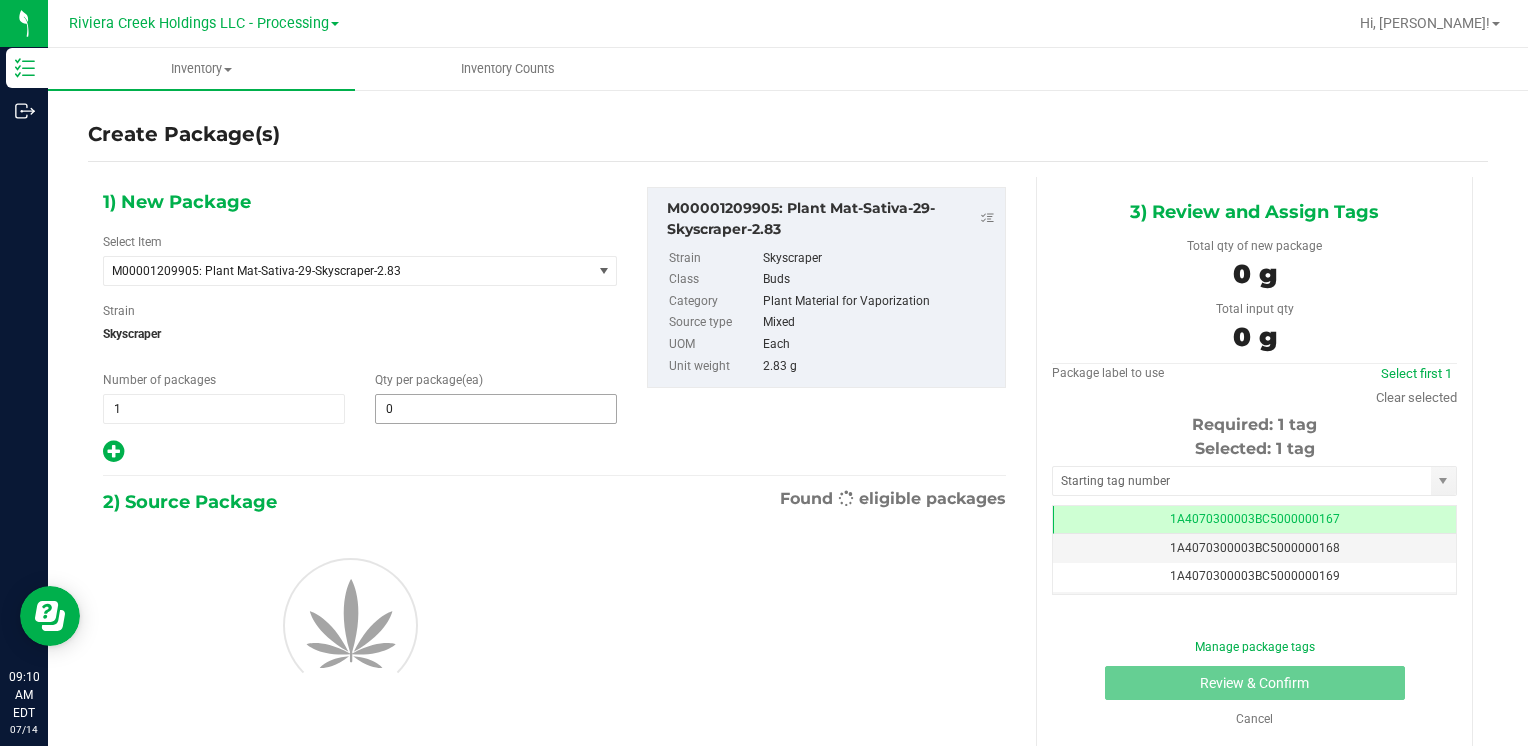 type 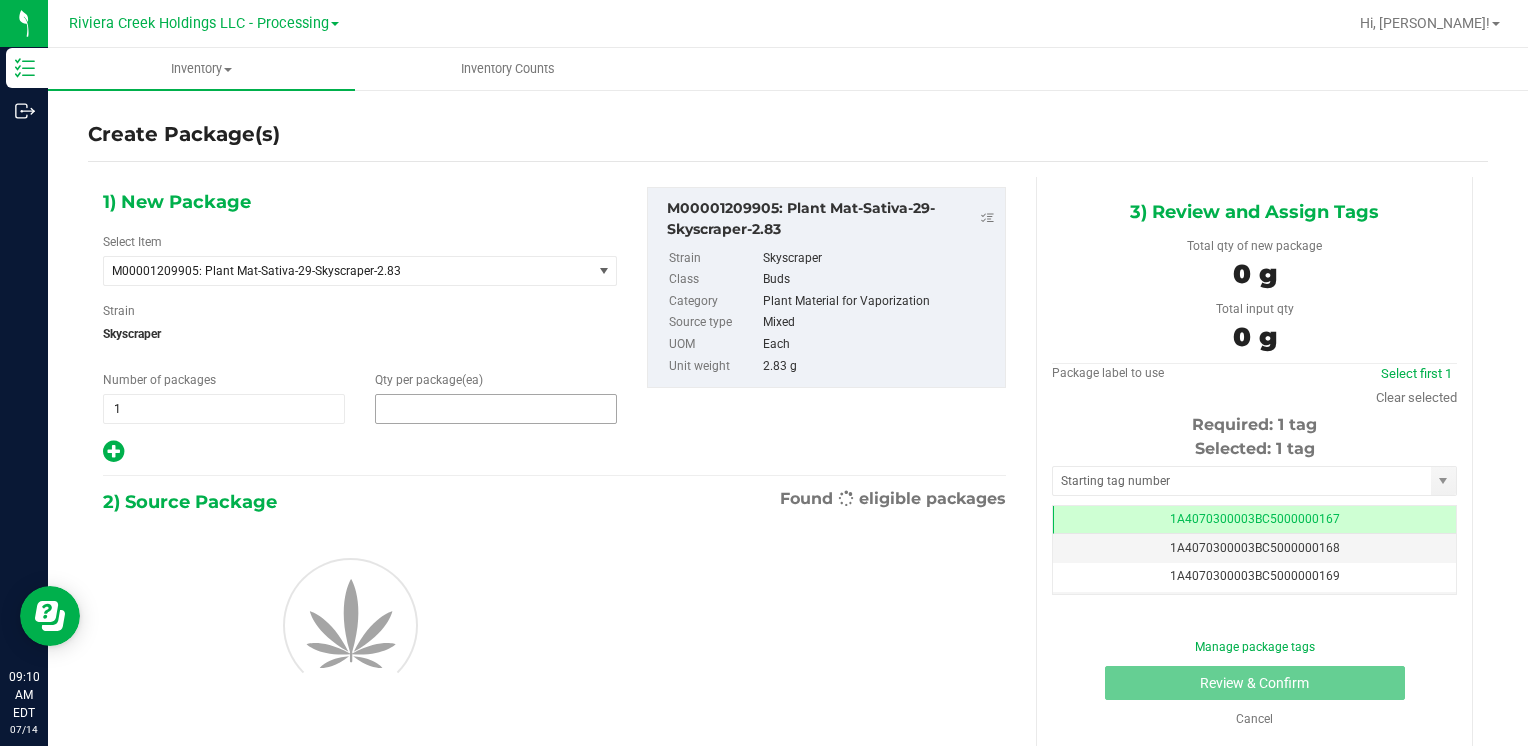 click at bounding box center [496, 409] 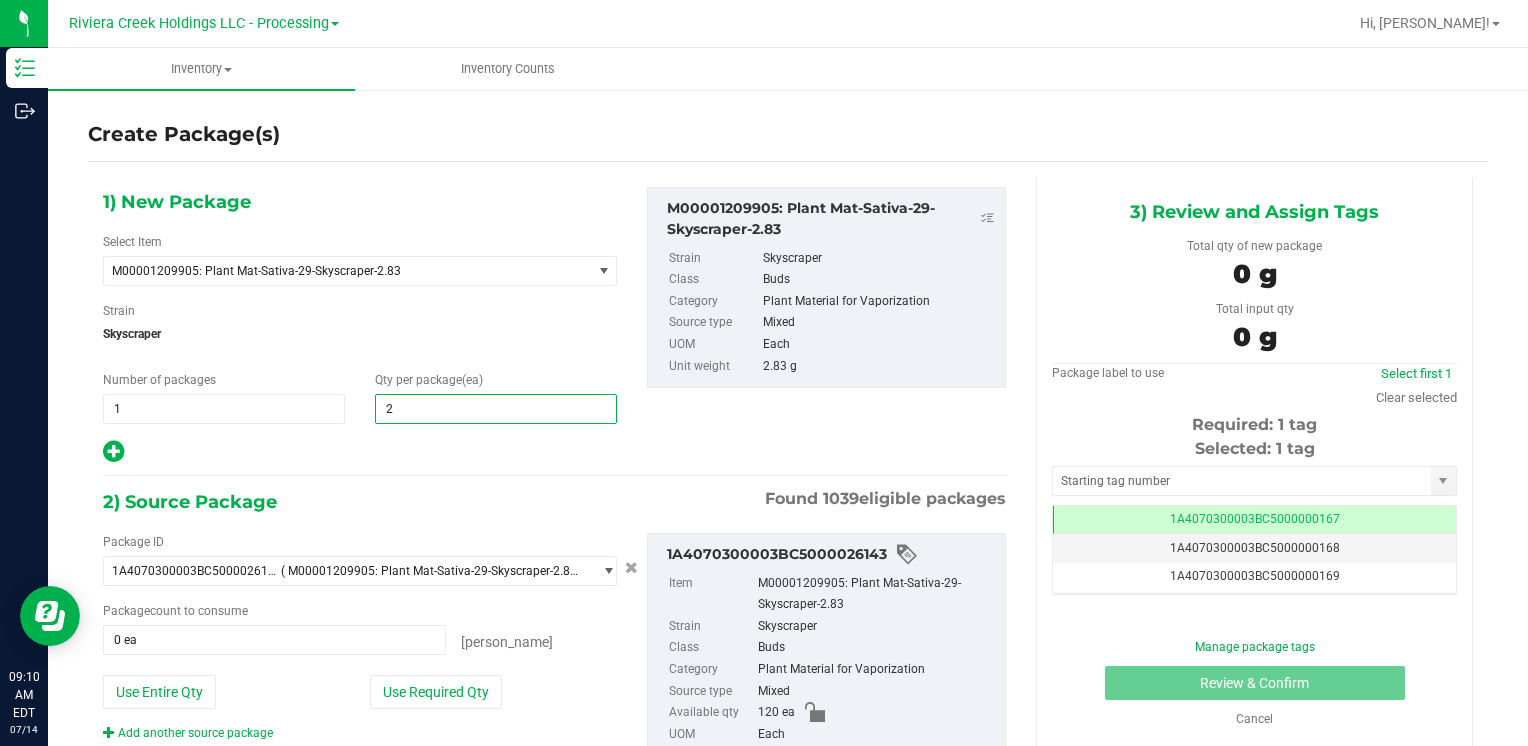 type on "20" 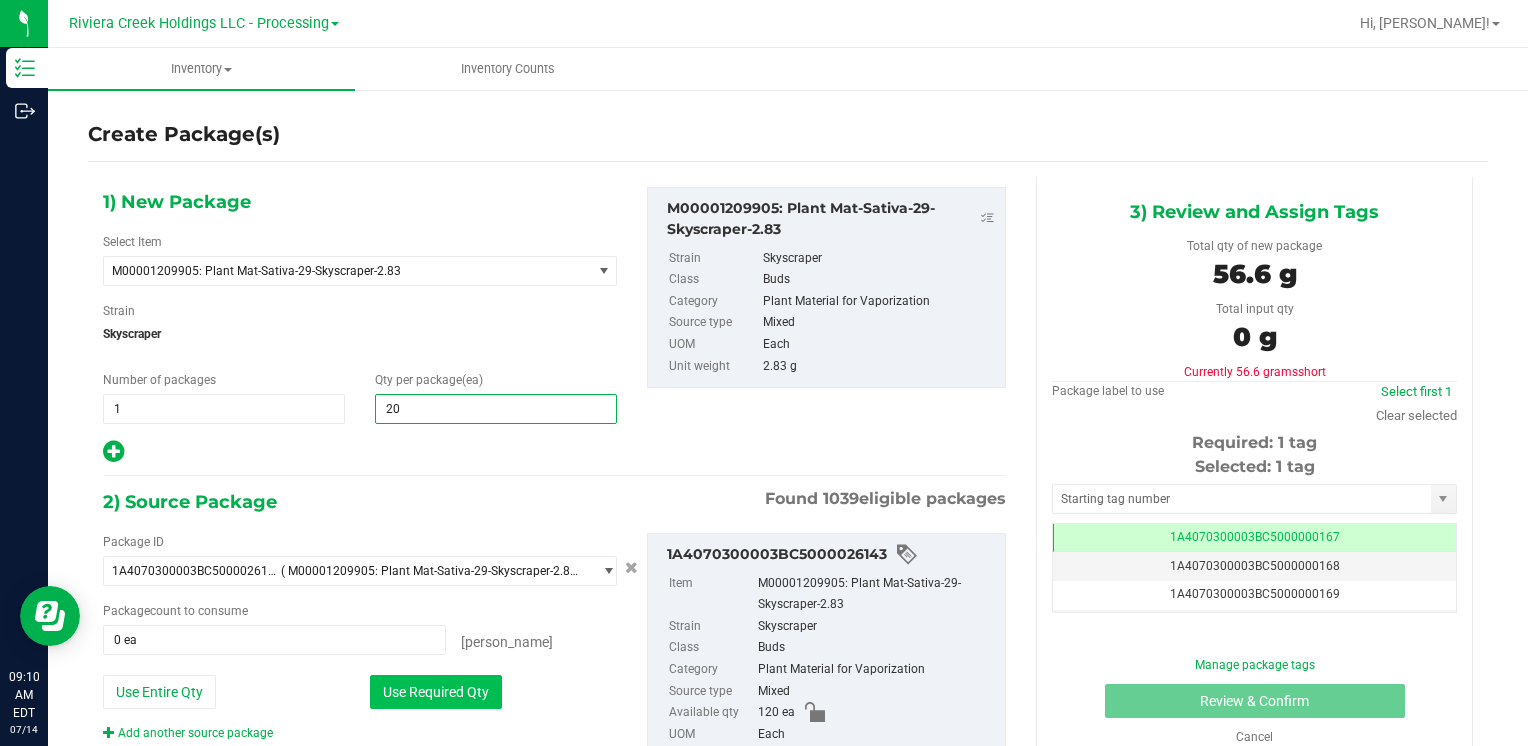 type on "20" 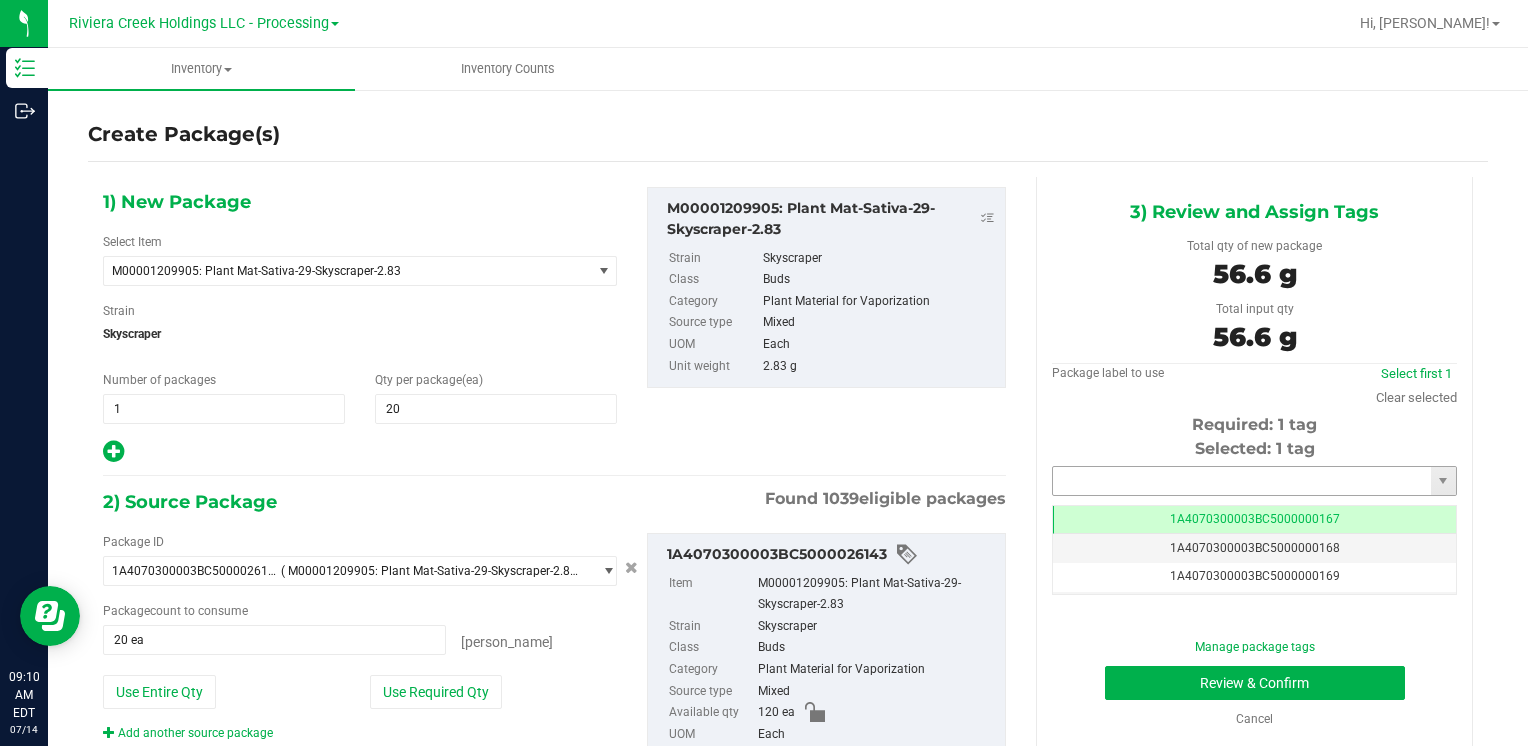 click at bounding box center [1242, 481] 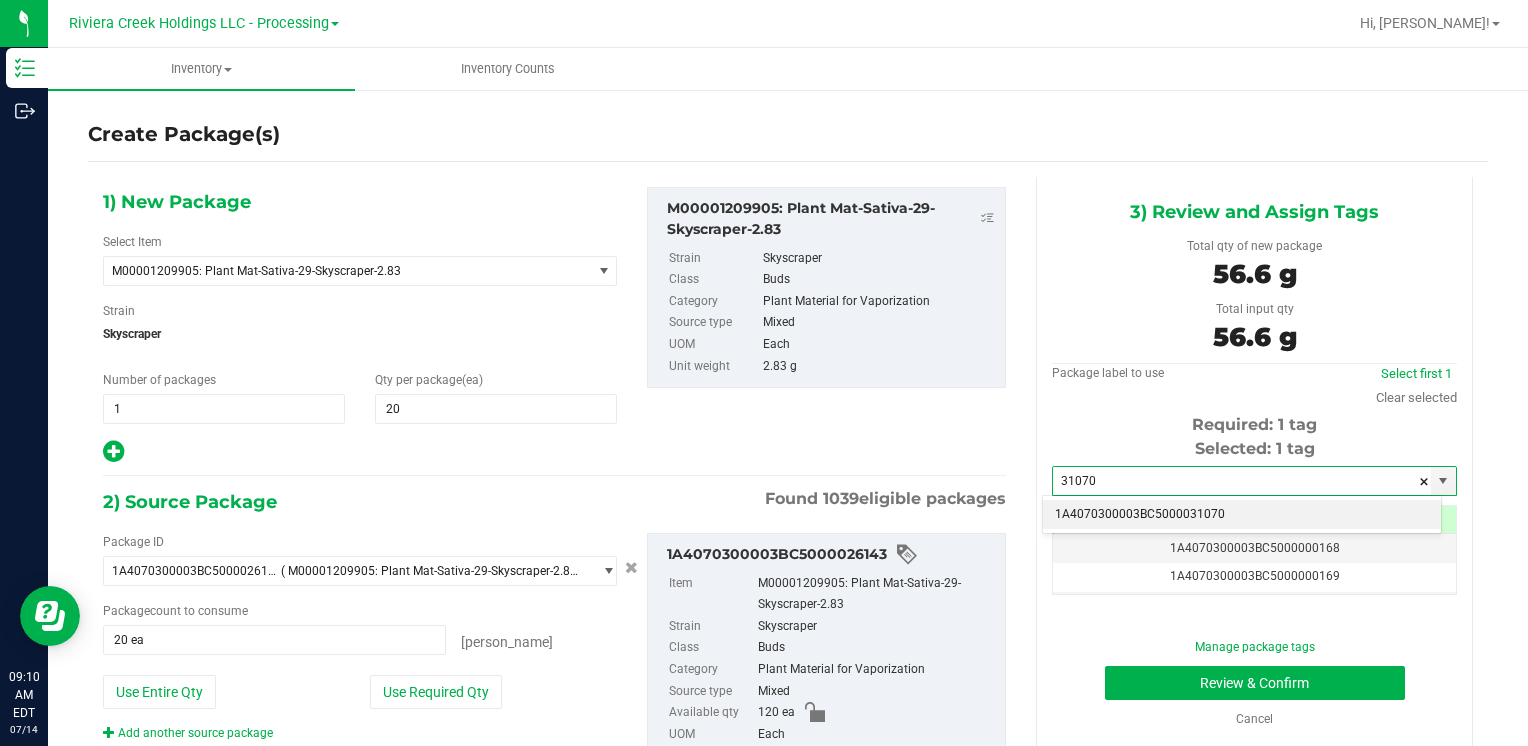 click on "1A4070300003BC5000031070" at bounding box center [1242, 515] 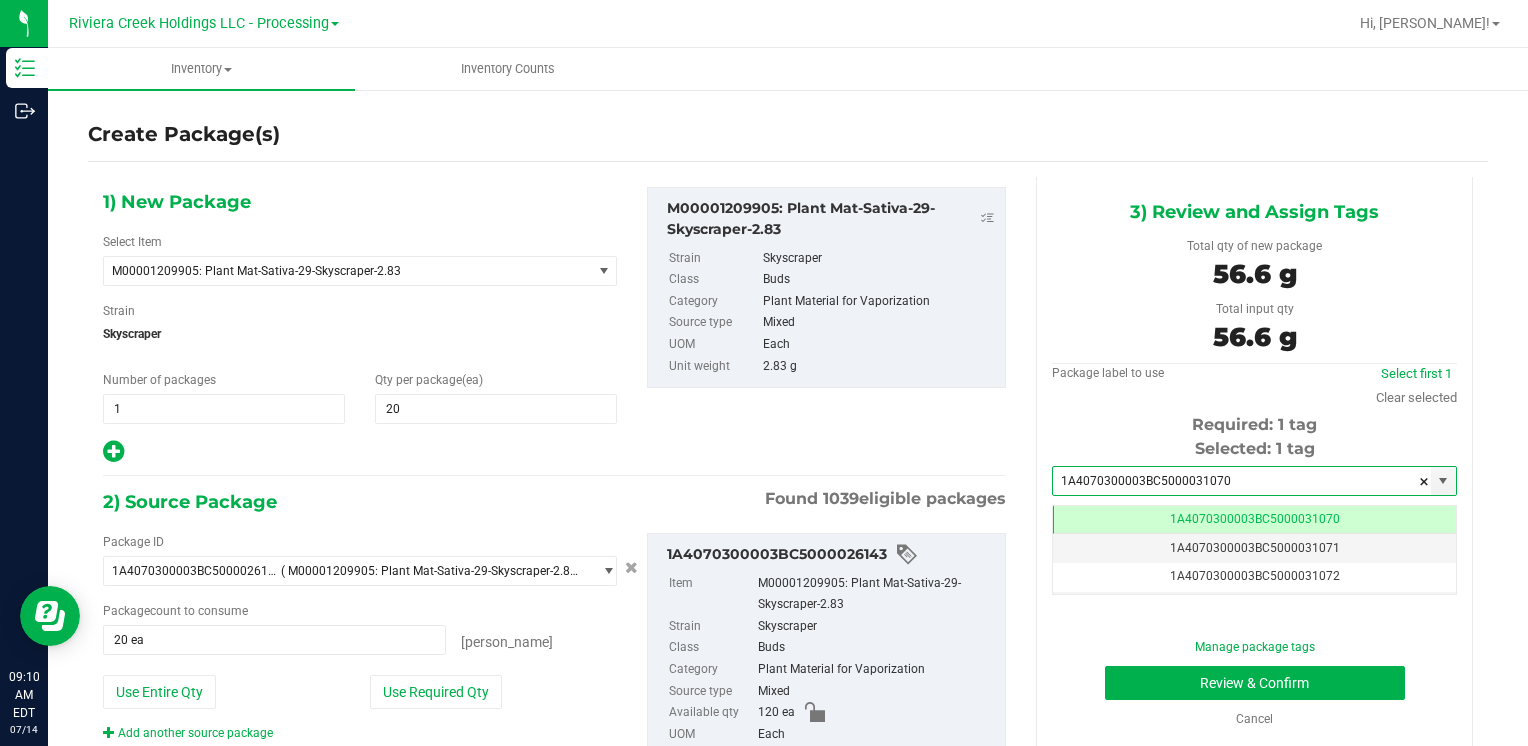 scroll, scrollTop: 0, scrollLeft: 0, axis: both 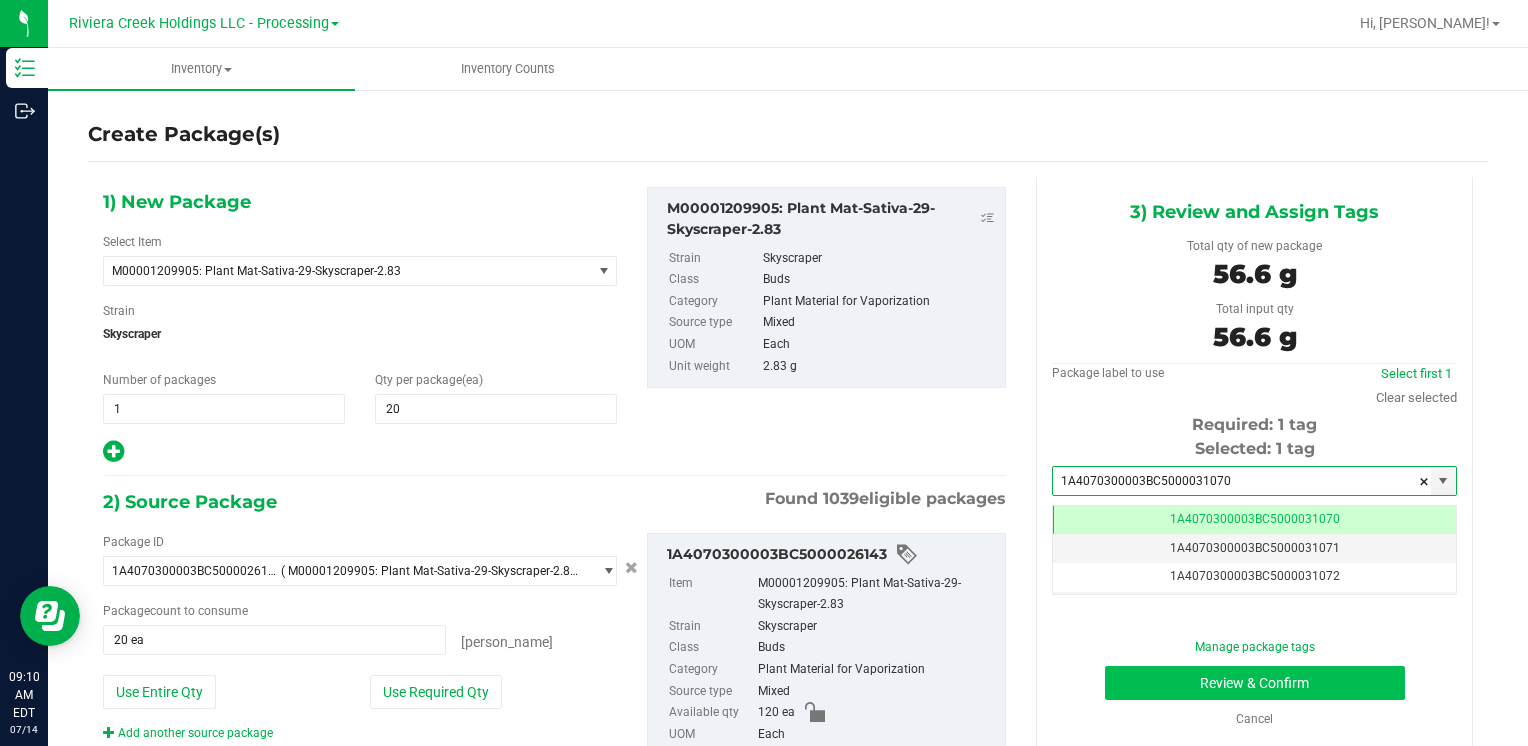 type on "1A4070300003BC5000031070" 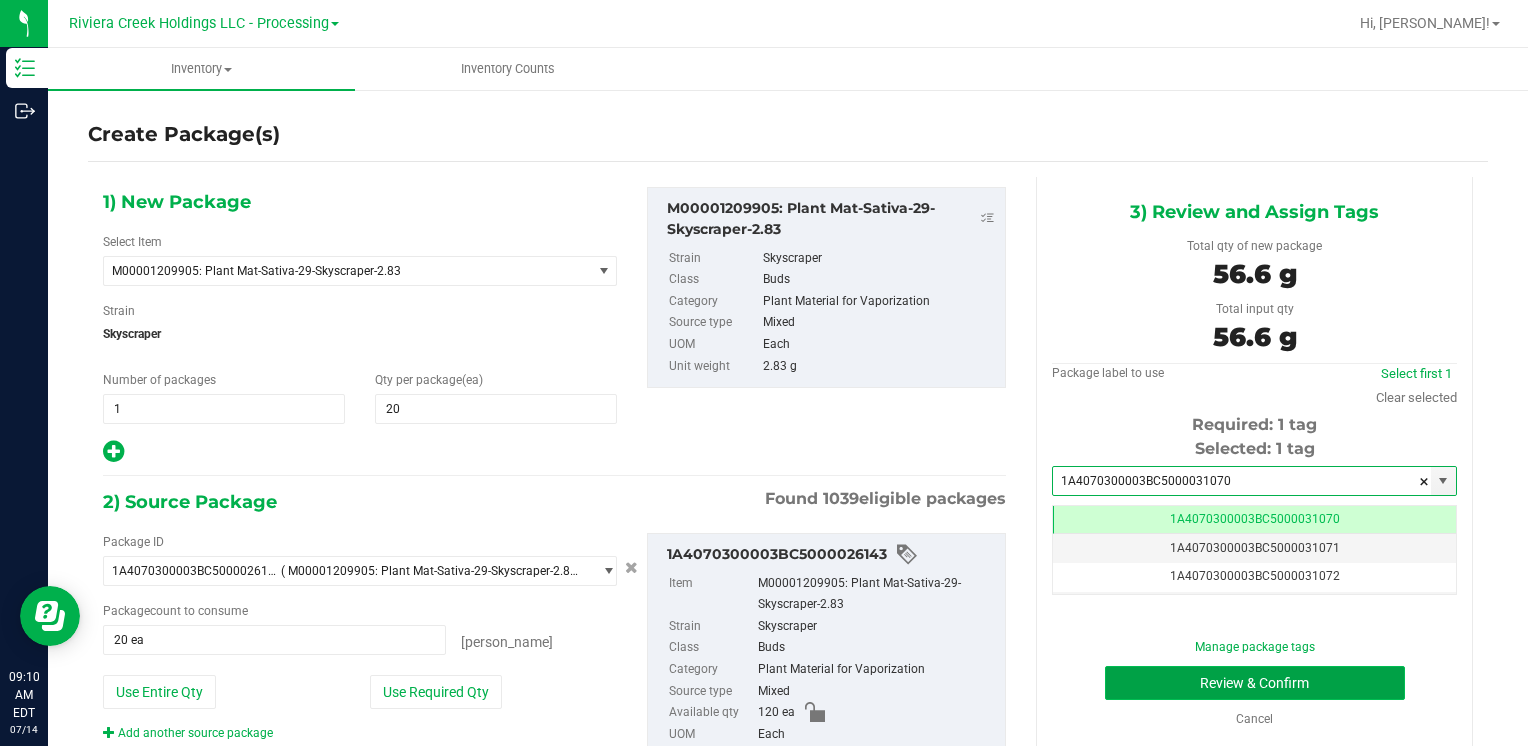 click on "Review & Confirm" at bounding box center [1255, 683] 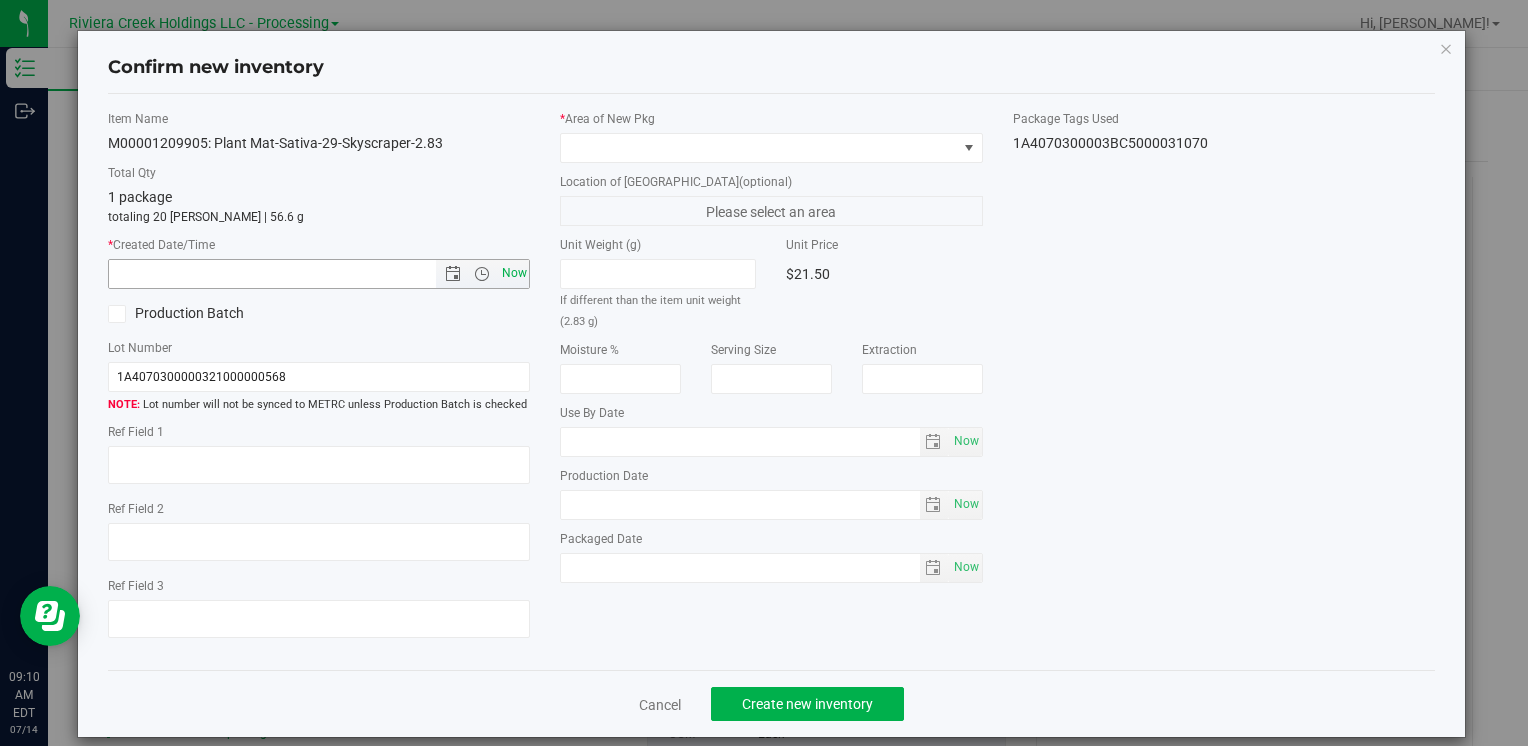 click on "Now" at bounding box center [514, 273] 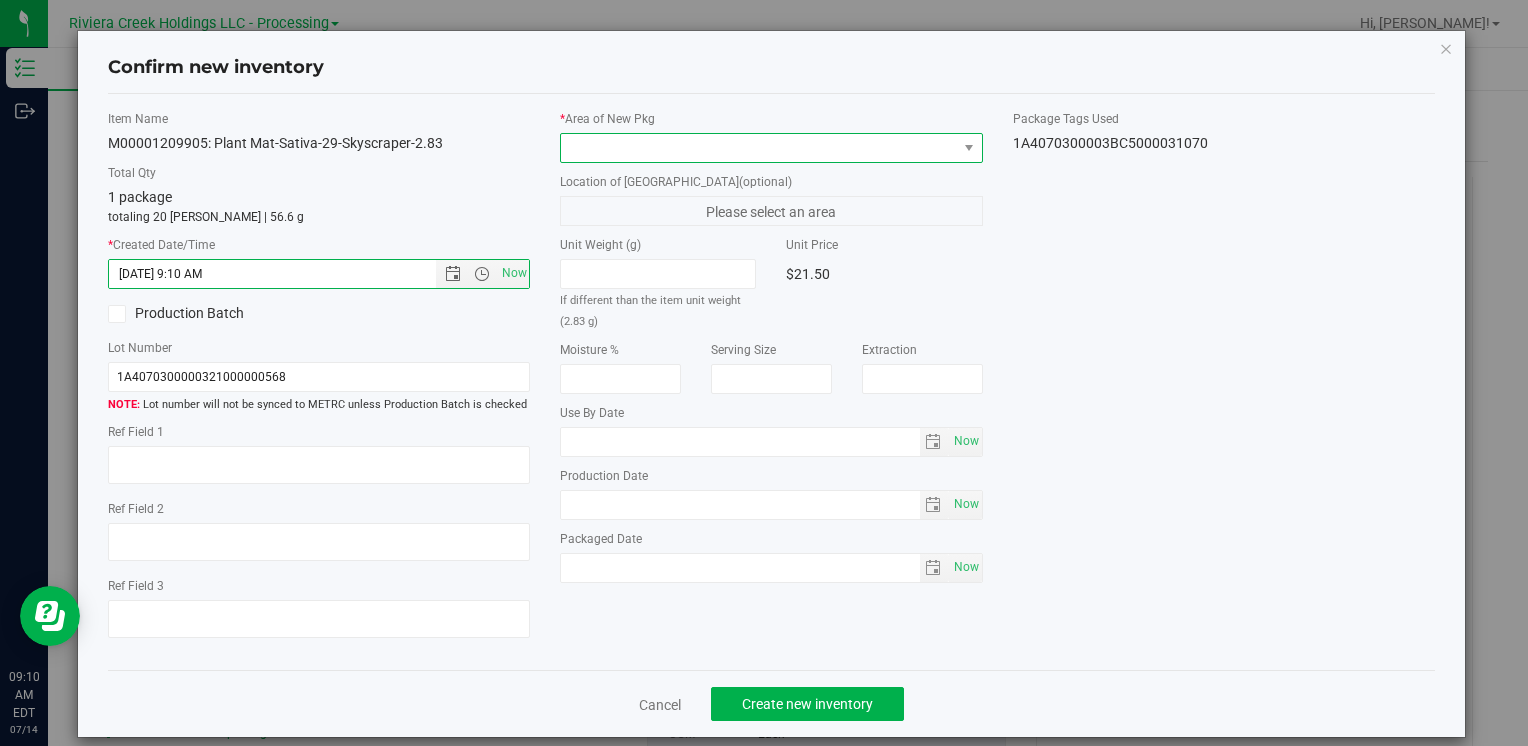 click at bounding box center [758, 148] 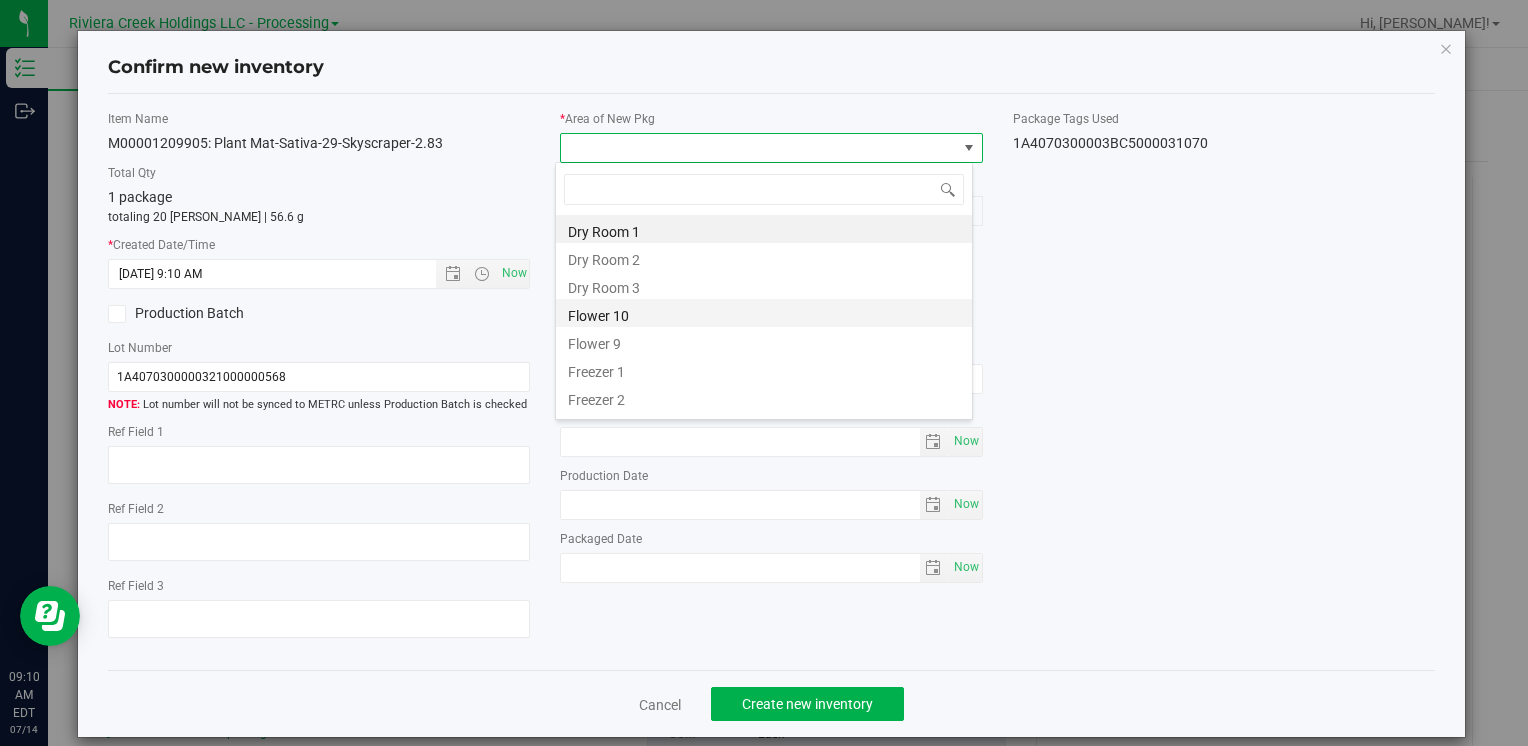 click on "Flower 10" at bounding box center (764, 313) 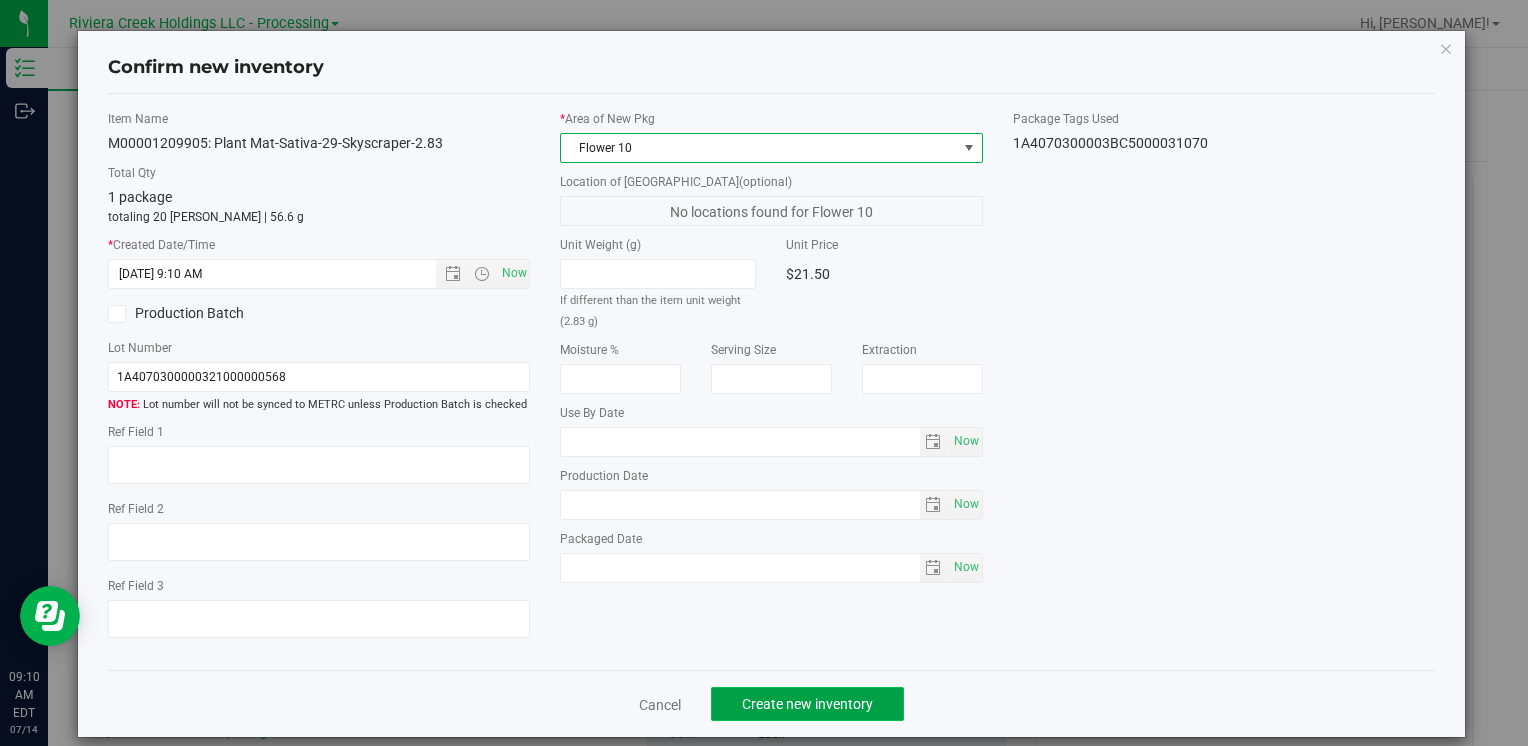 click on "Create new inventory" 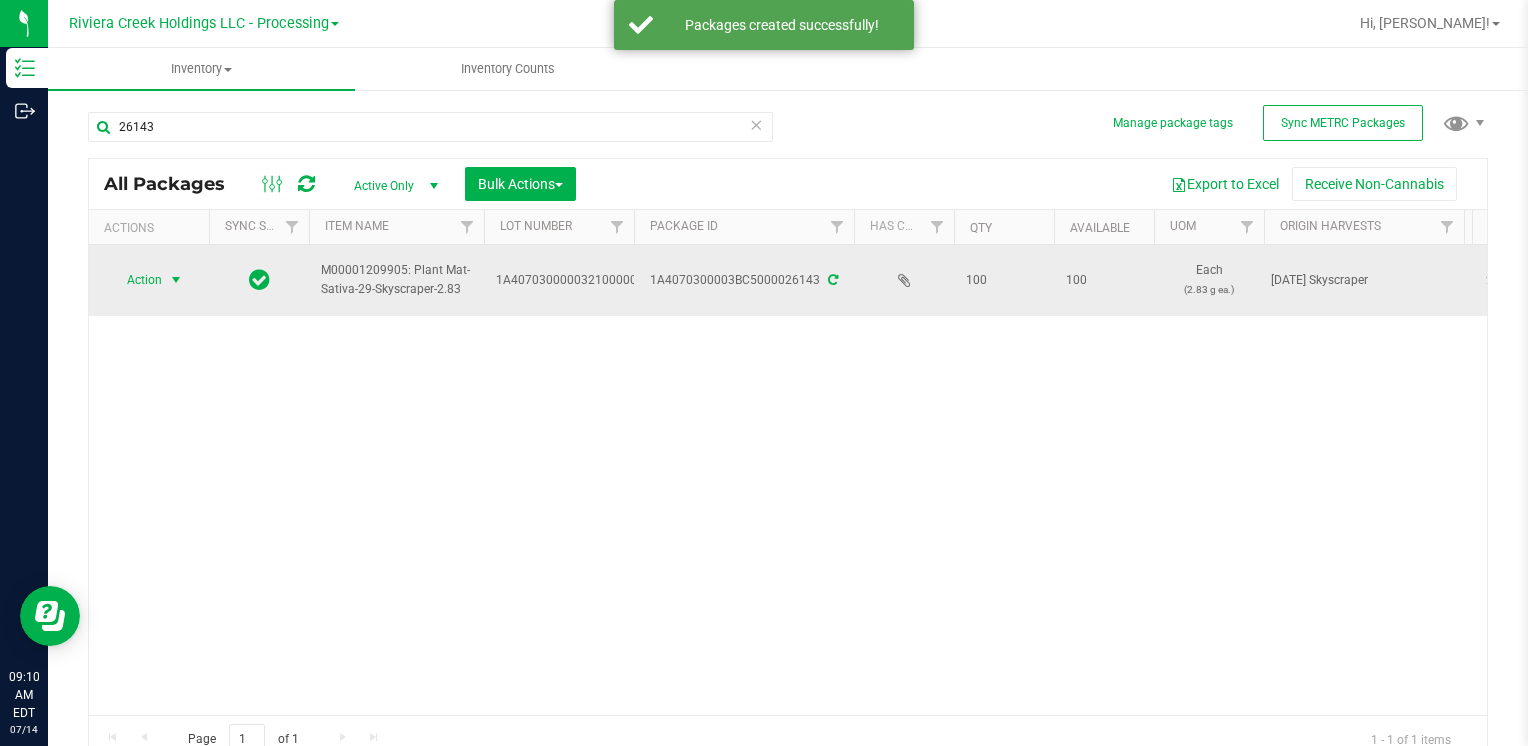 click on "Action" at bounding box center (136, 280) 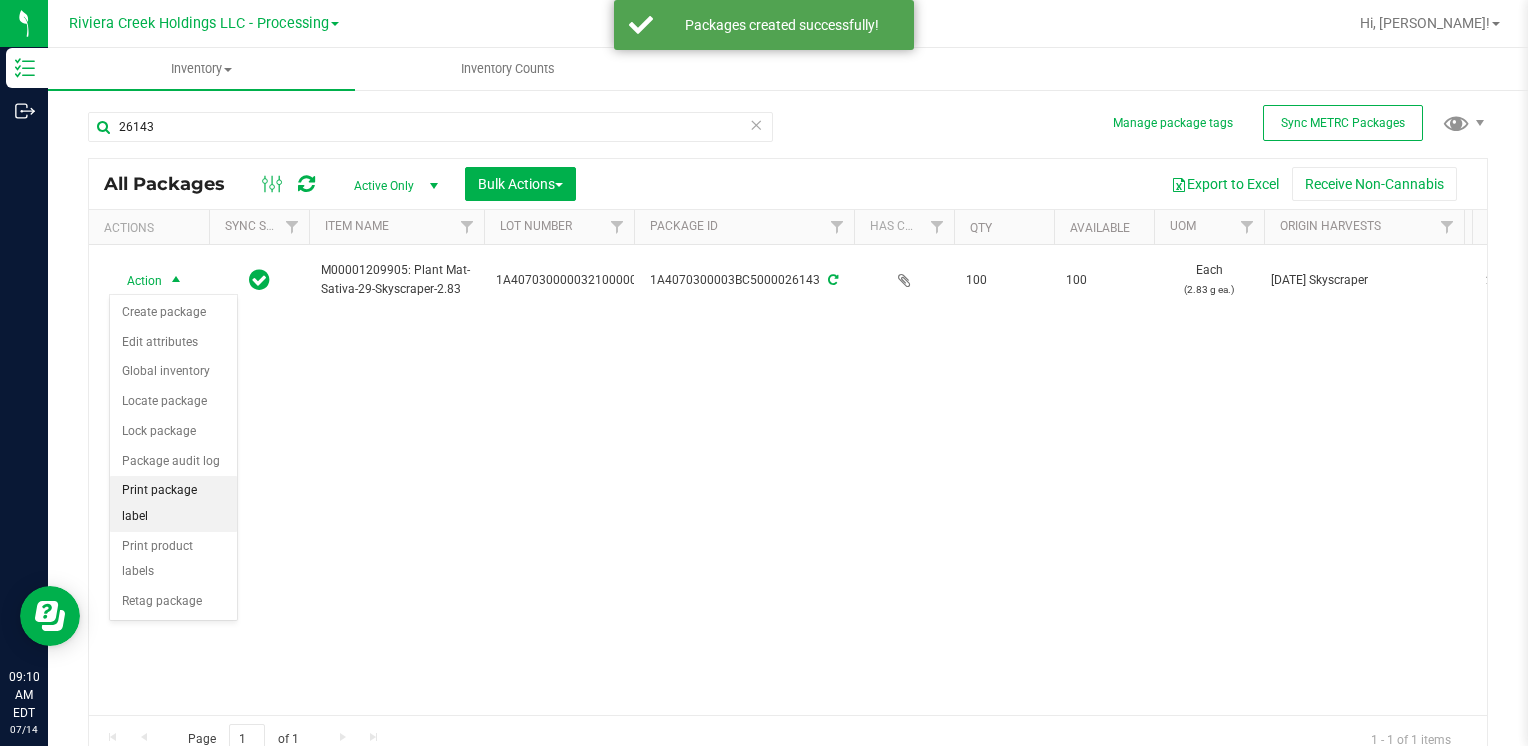 click on "Print package label" at bounding box center [173, 503] 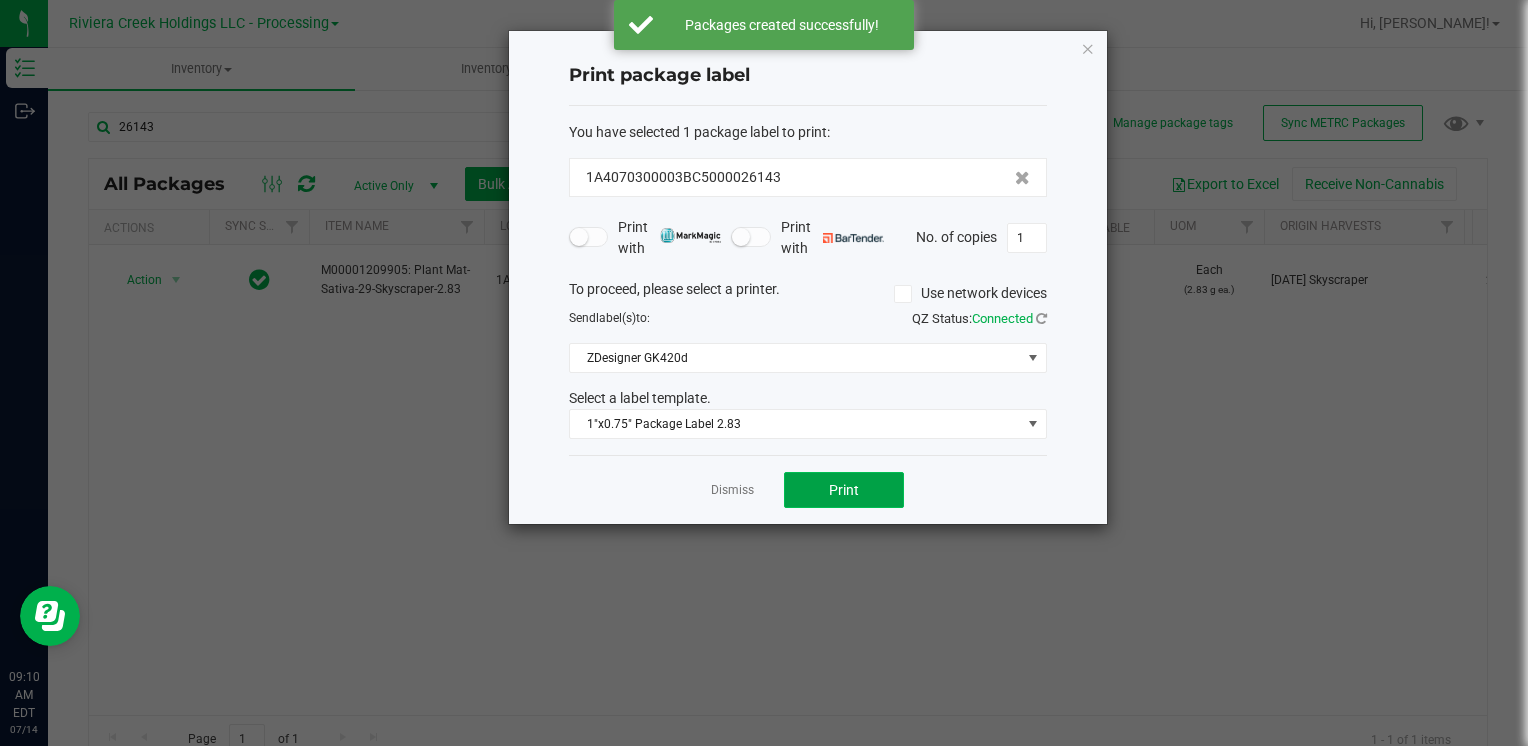 click on "Print" 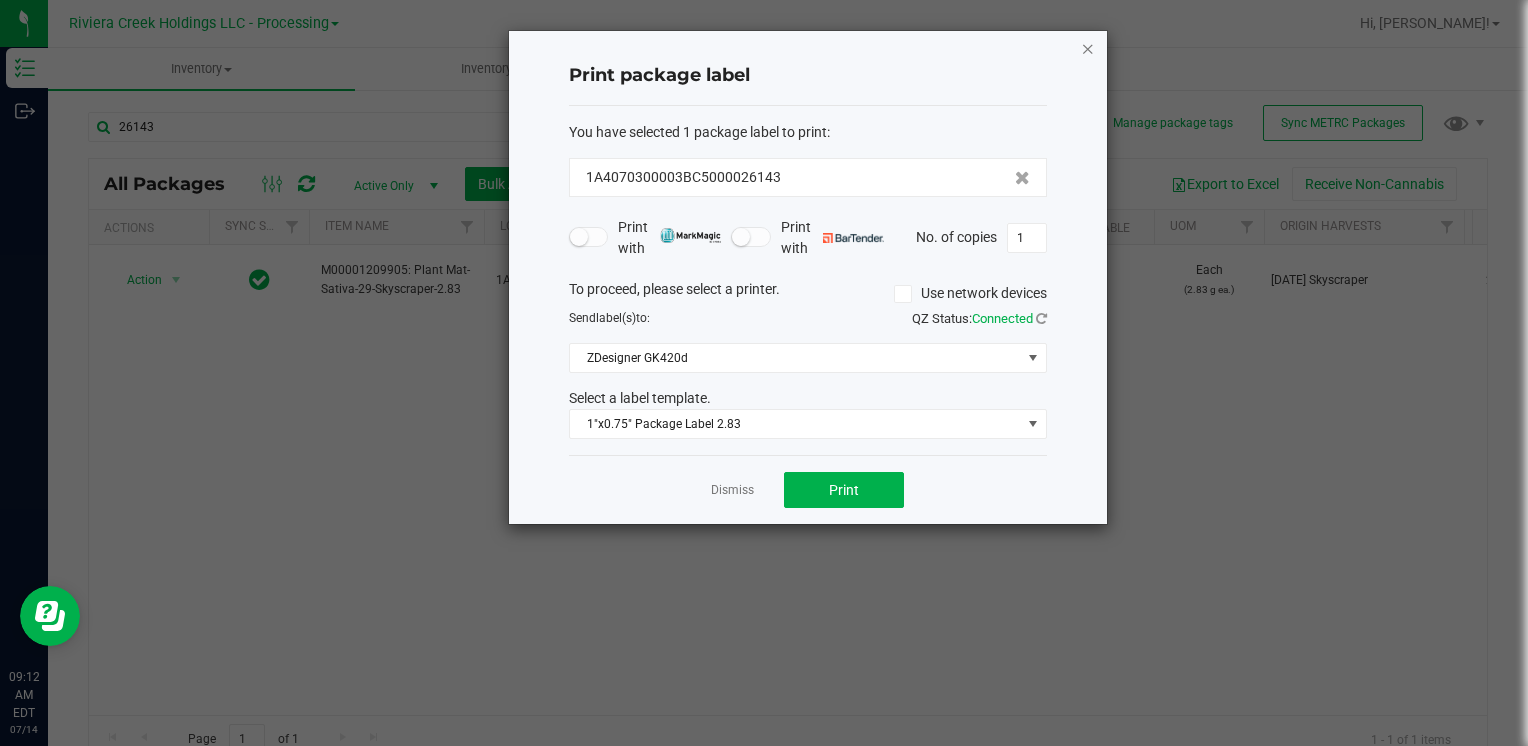 click 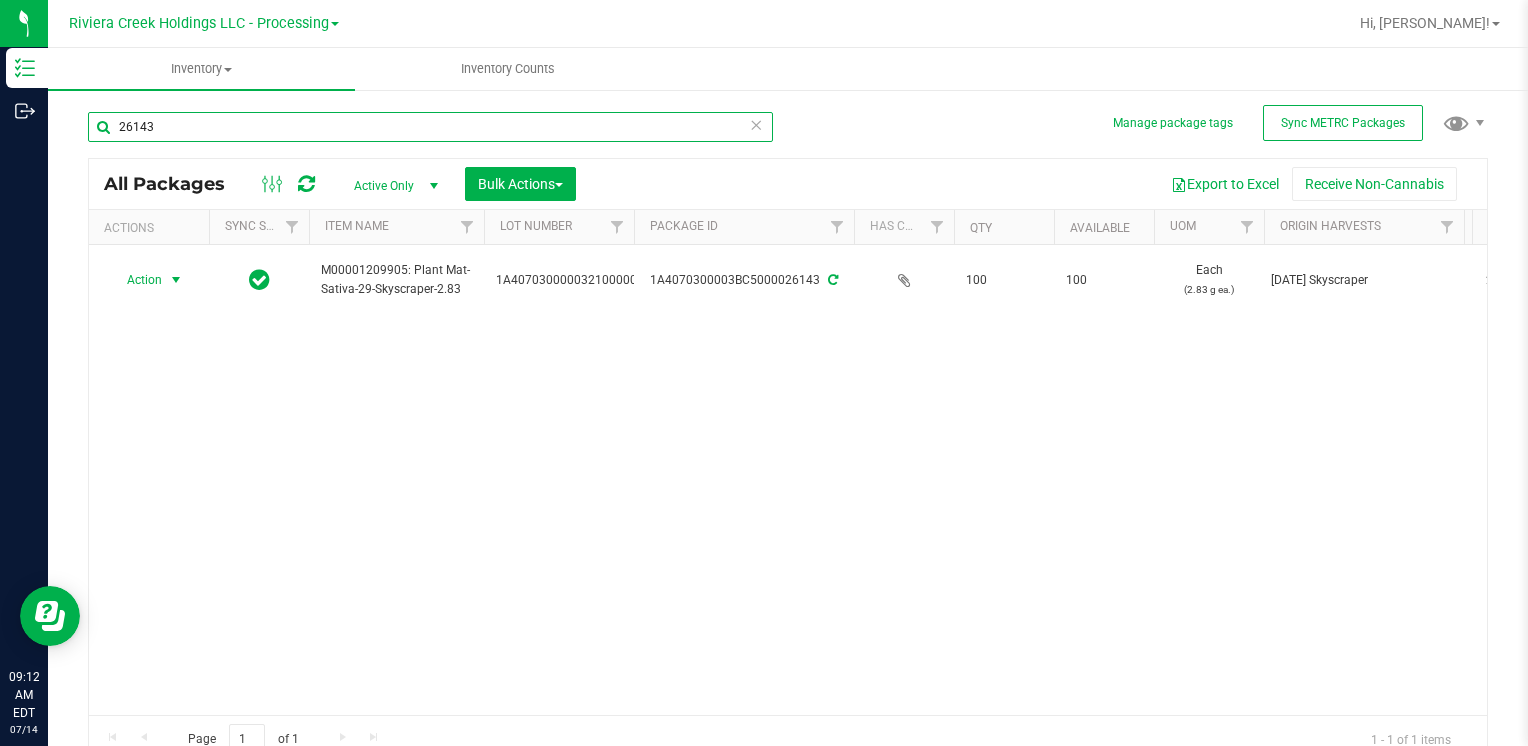 click on "26143" at bounding box center (430, 127) 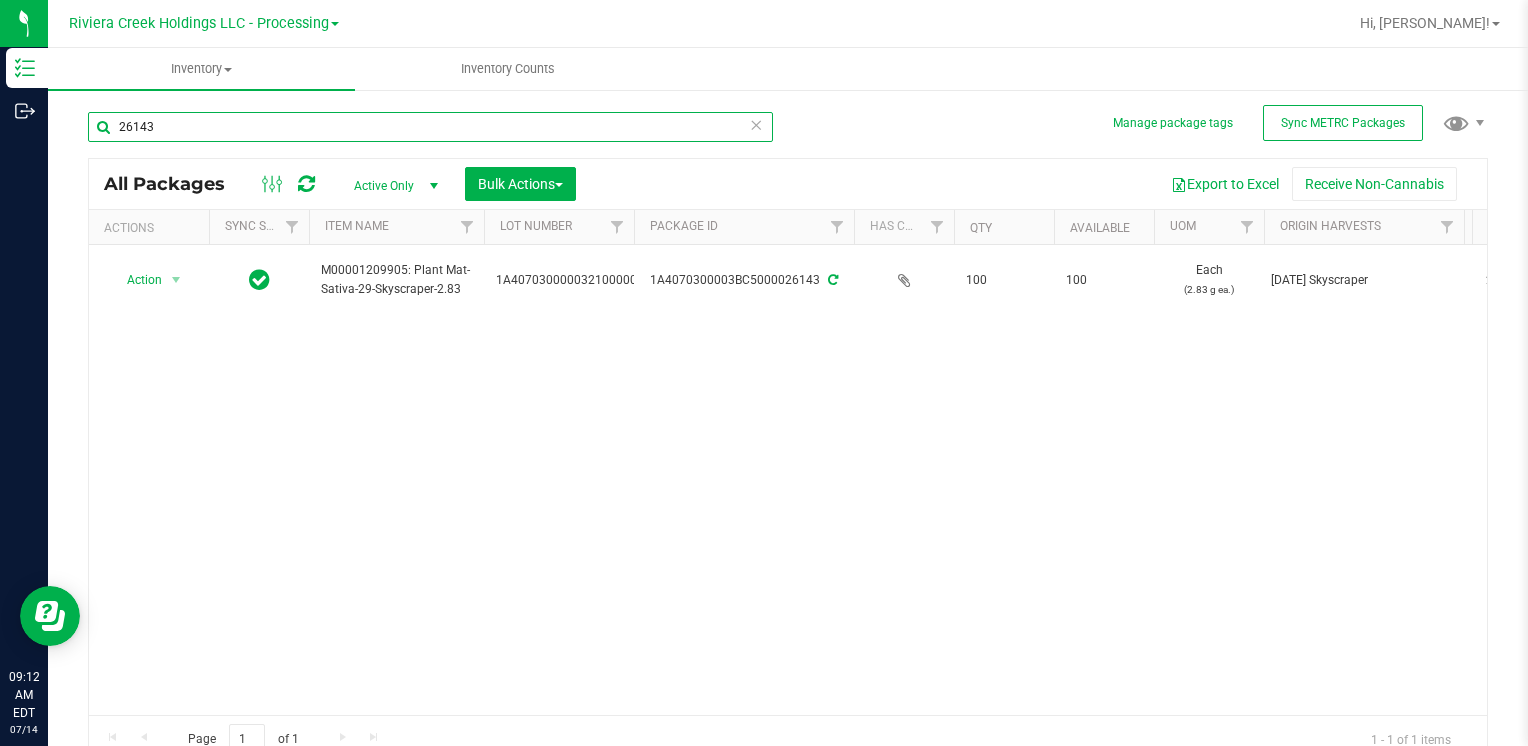 click on "26143" at bounding box center (430, 127) 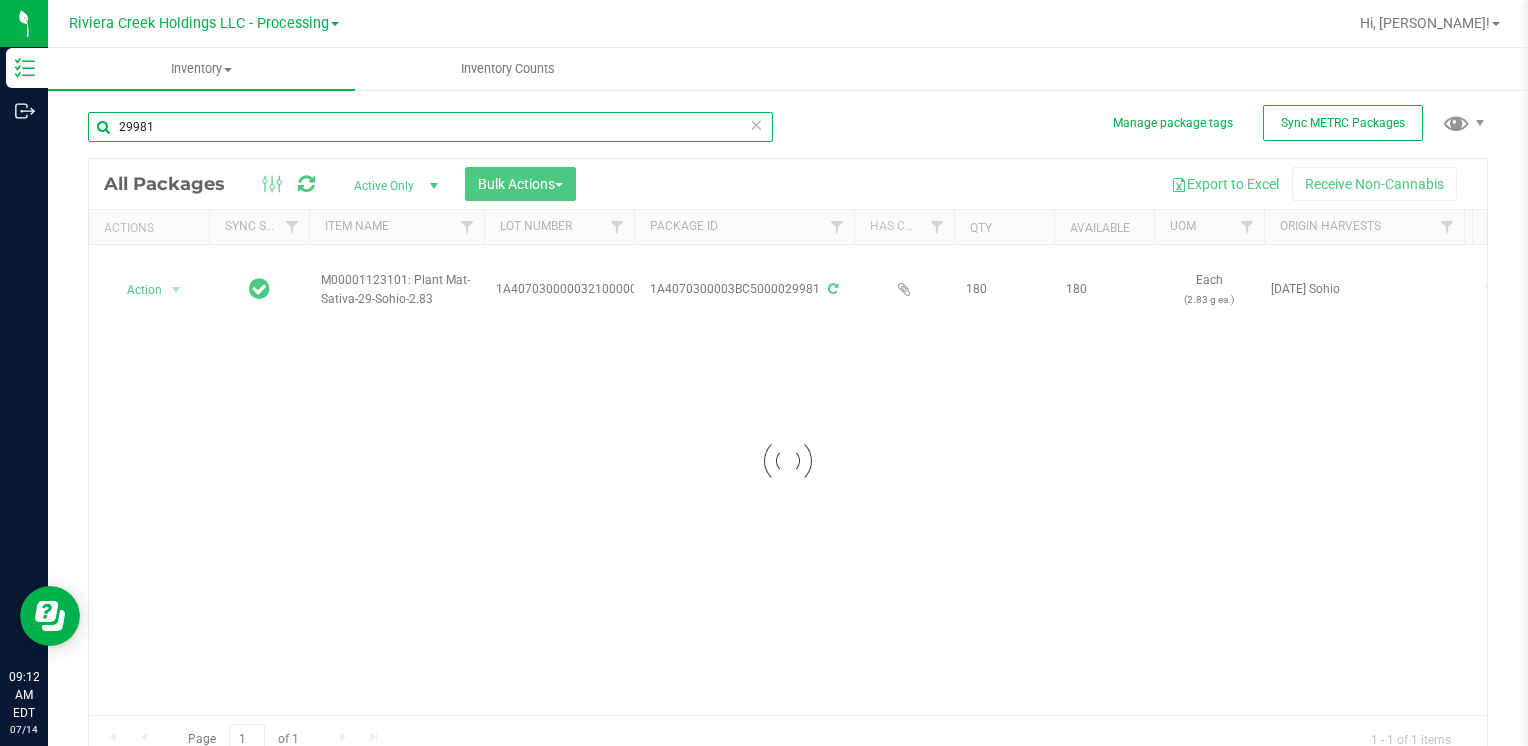 type on "29981" 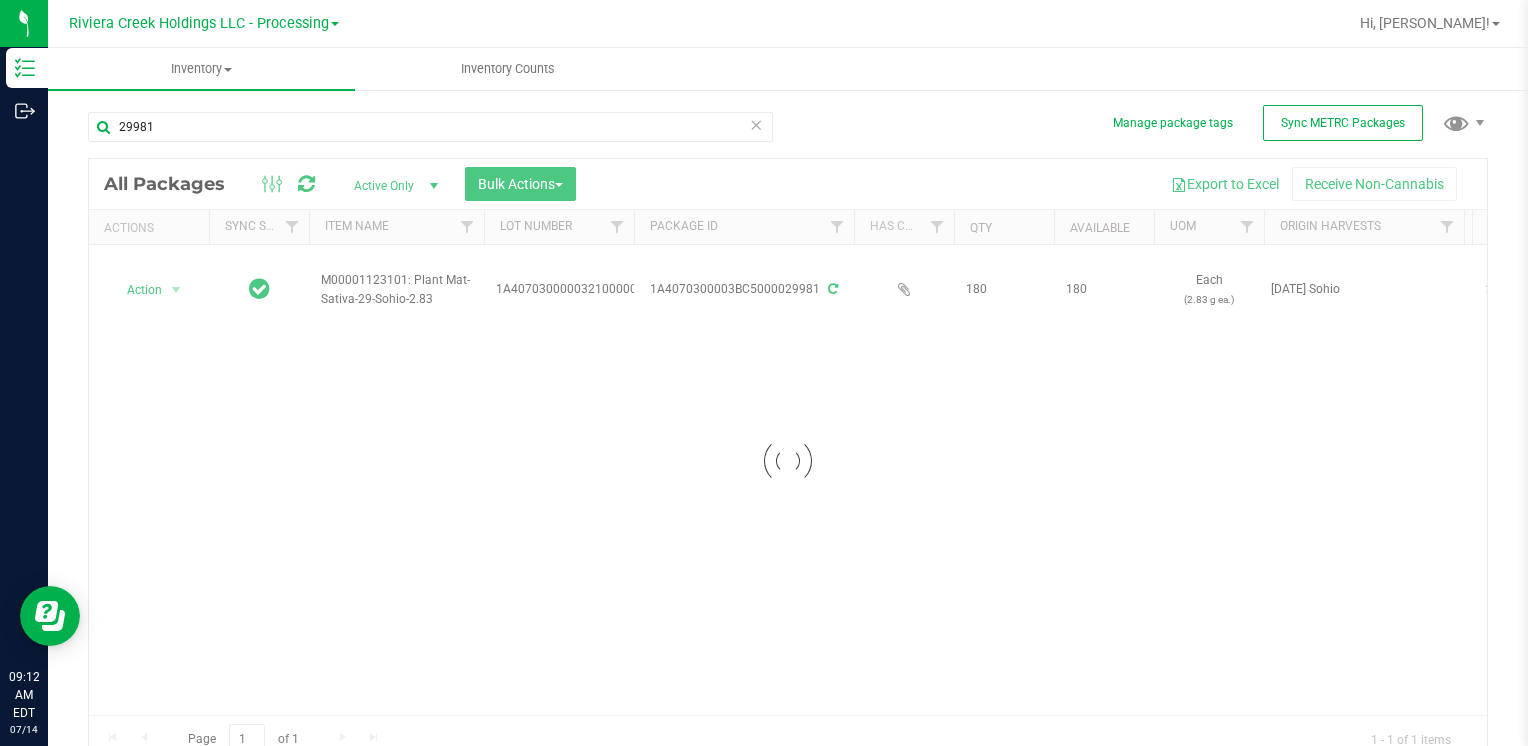 click at bounding box center [788, 461] 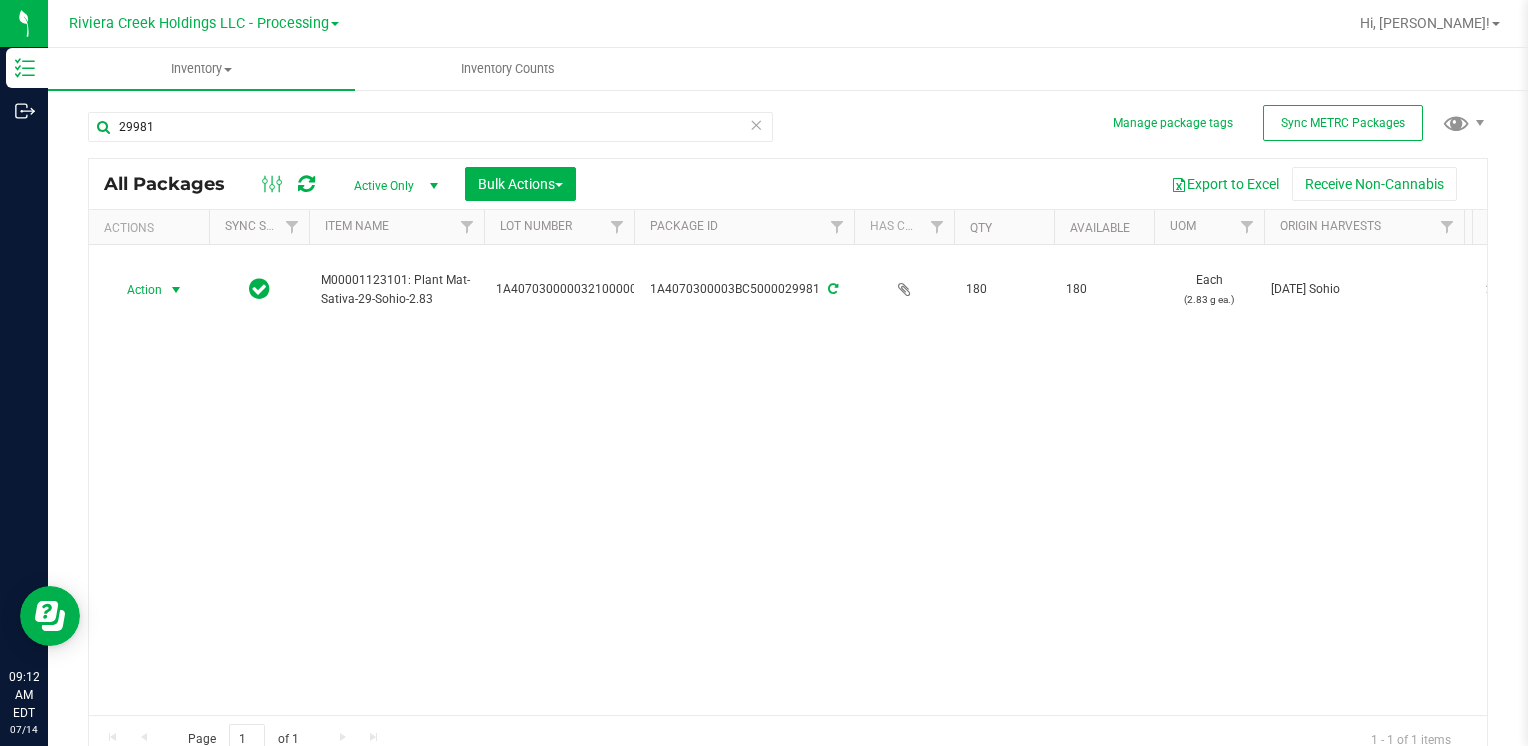 drag, startPoint x: 156, startPoint y: 286, endPoint x: 171, endPoint y: 347, distance: 62.817196 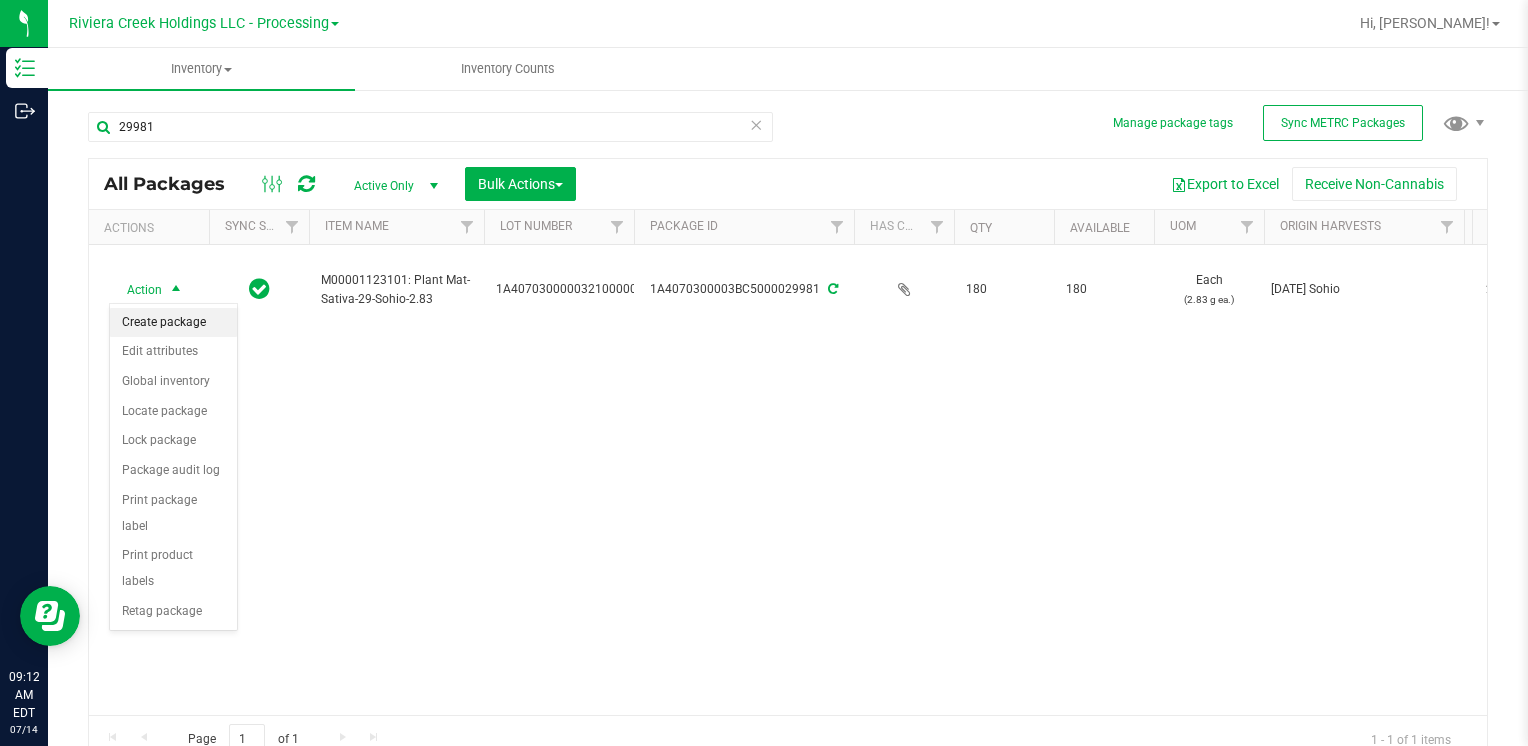 click on "Create package" at bounding box center (173, 323) 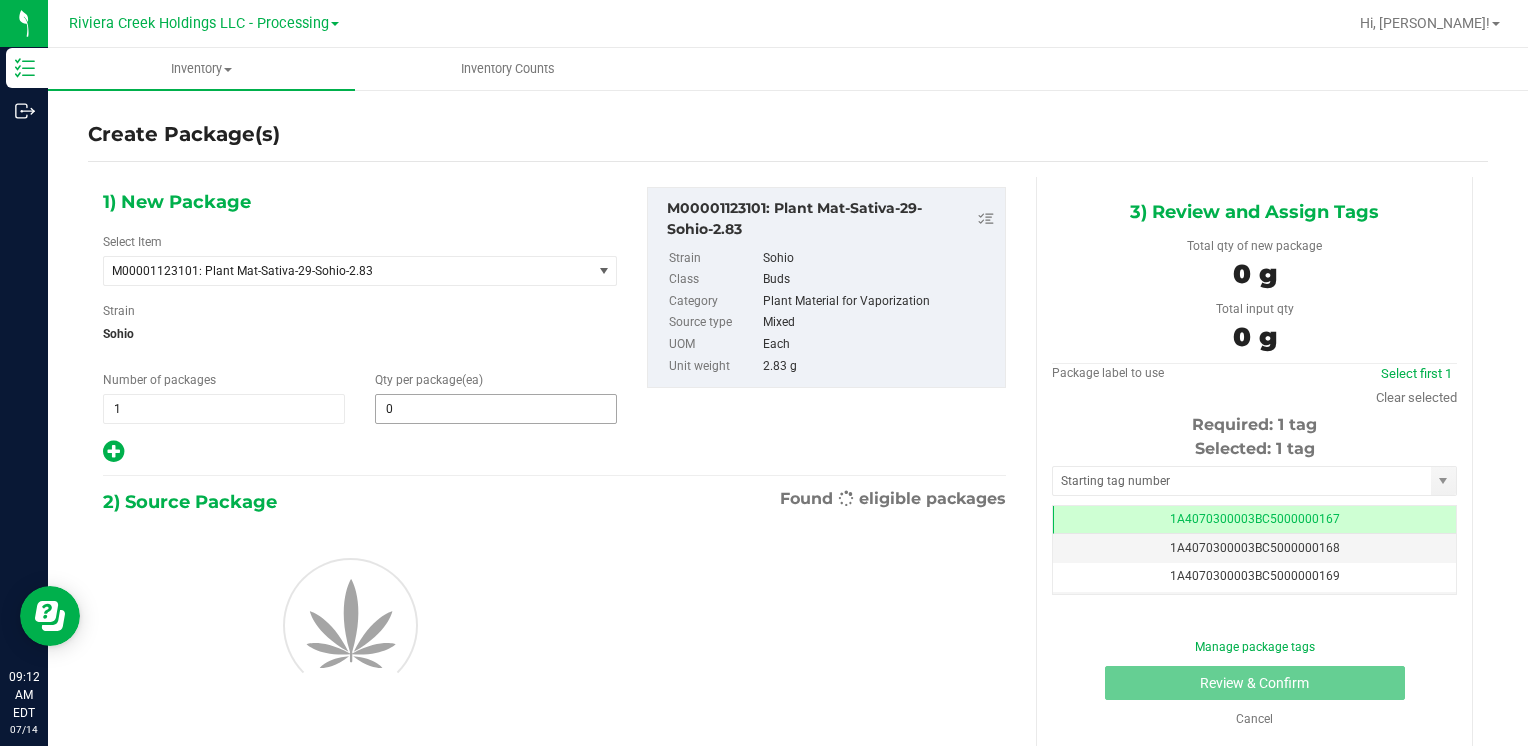 scroll, scrollTop: 0, scrollLeft: 0, axis: both 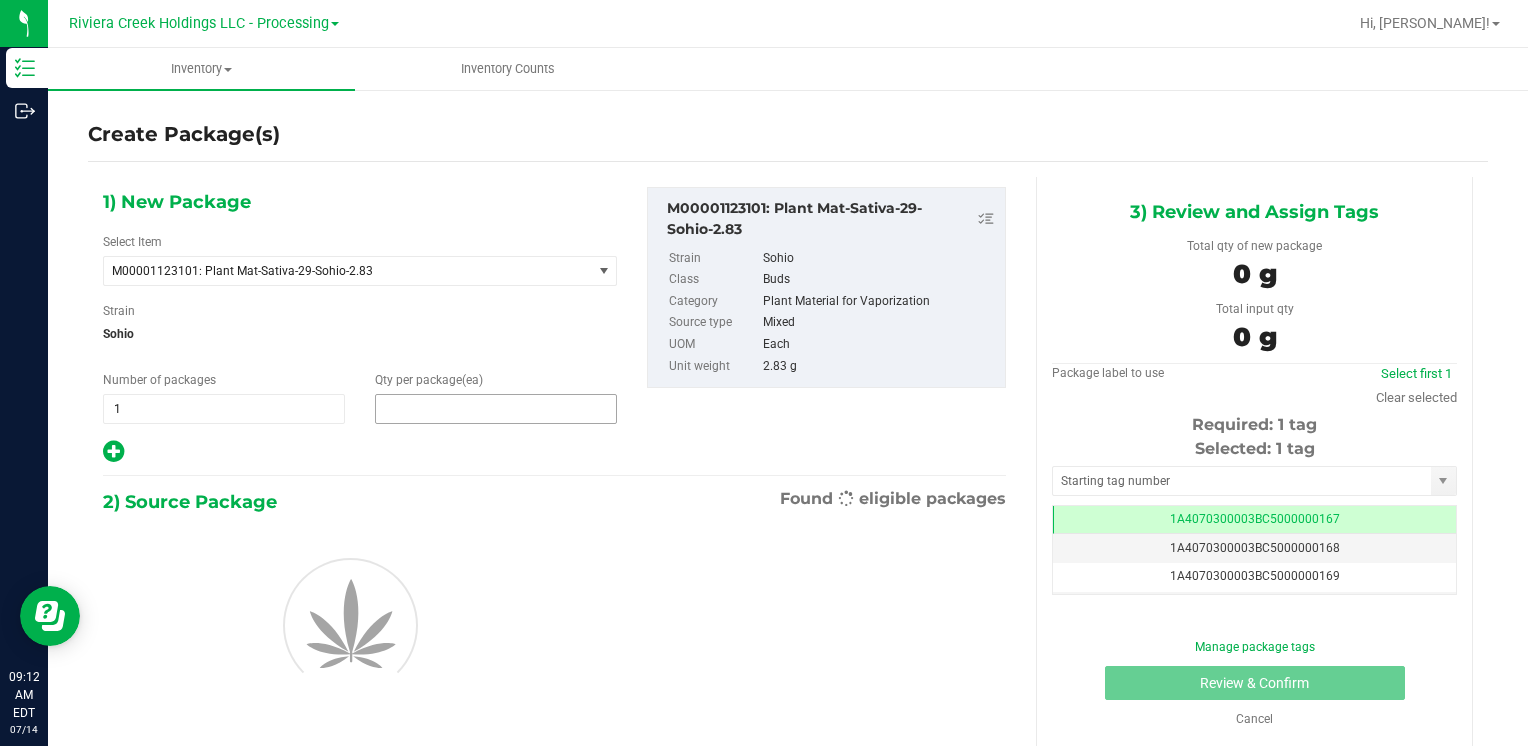 click at bounding box center [496, 409] 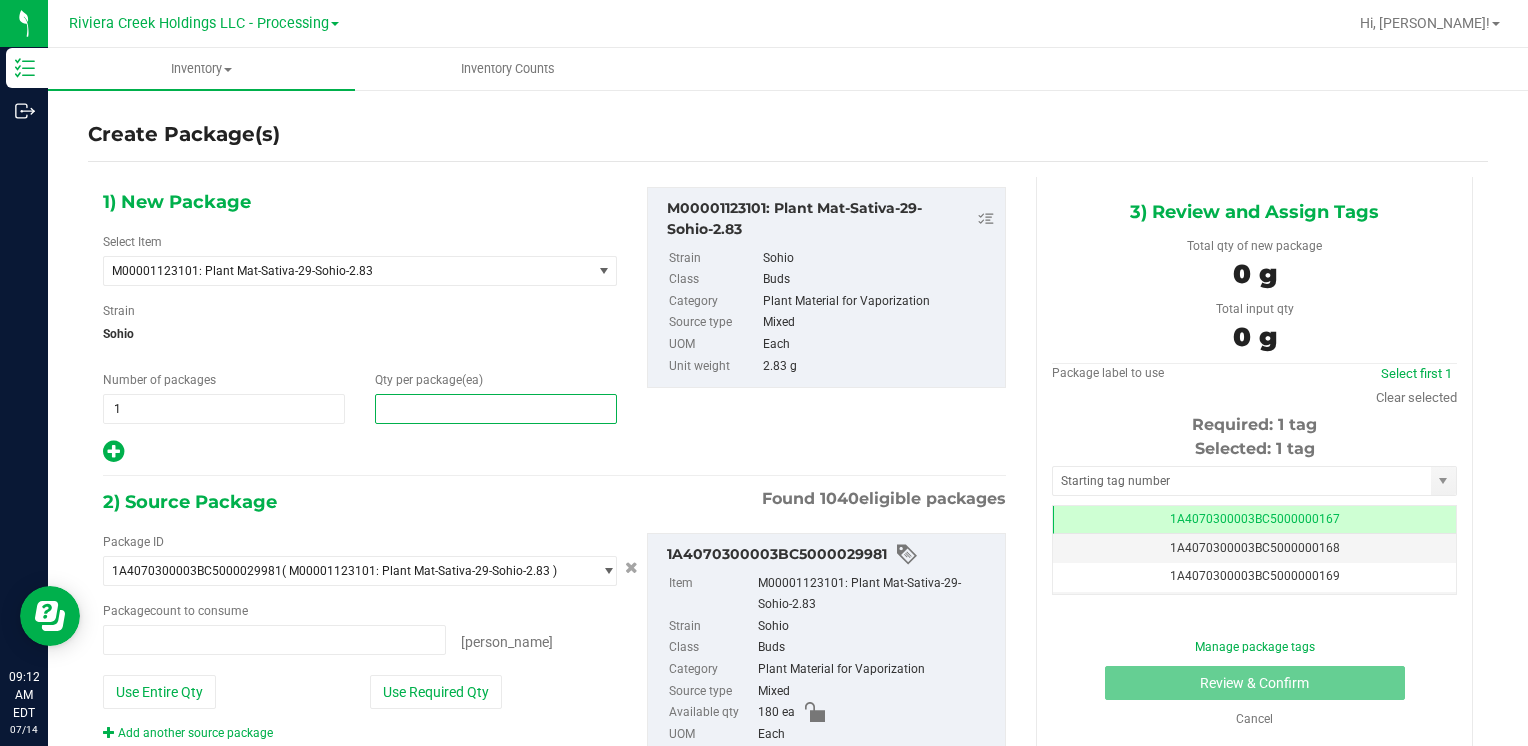 type on "0 ea" 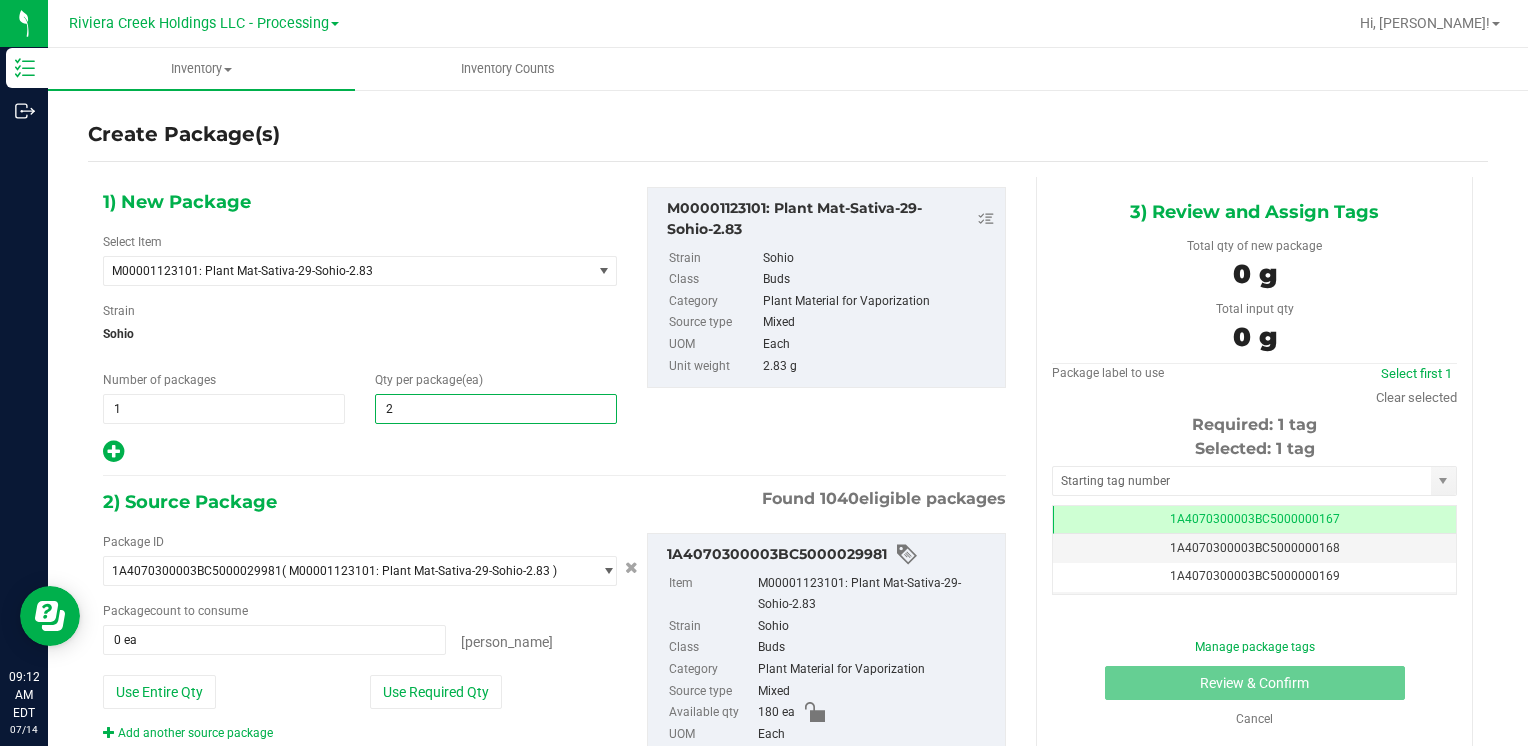 type on "20" 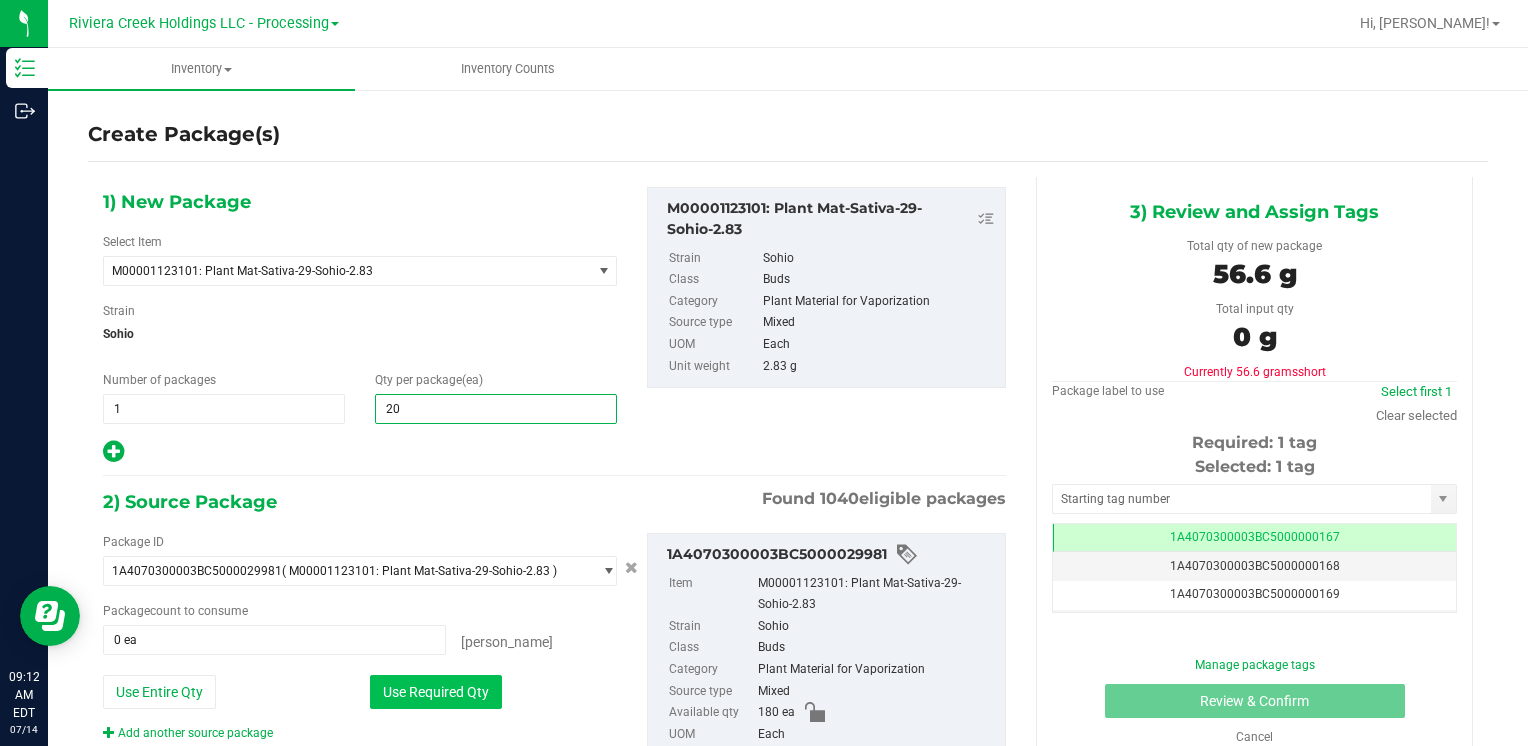 type on "20" 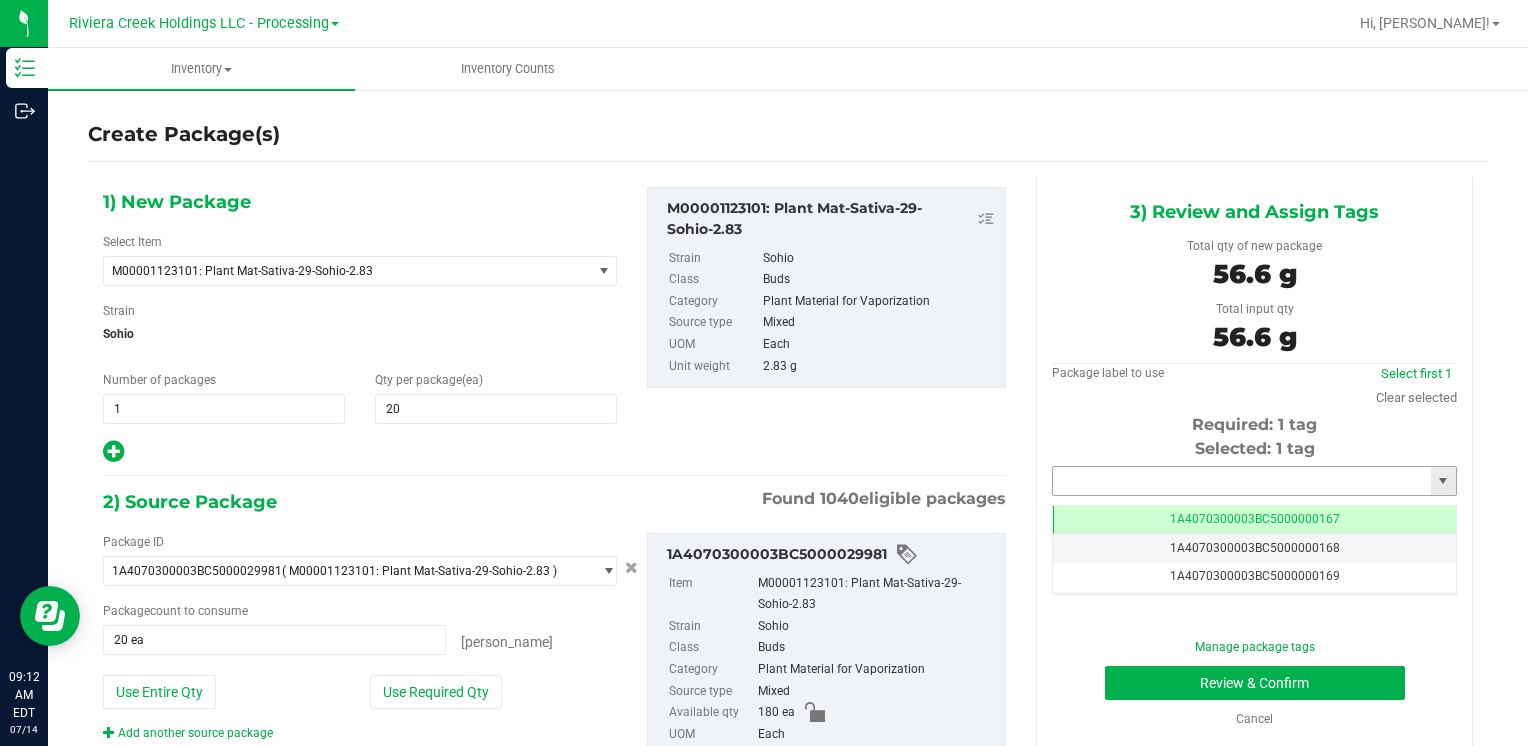 click at bounding box center (1242, 481) 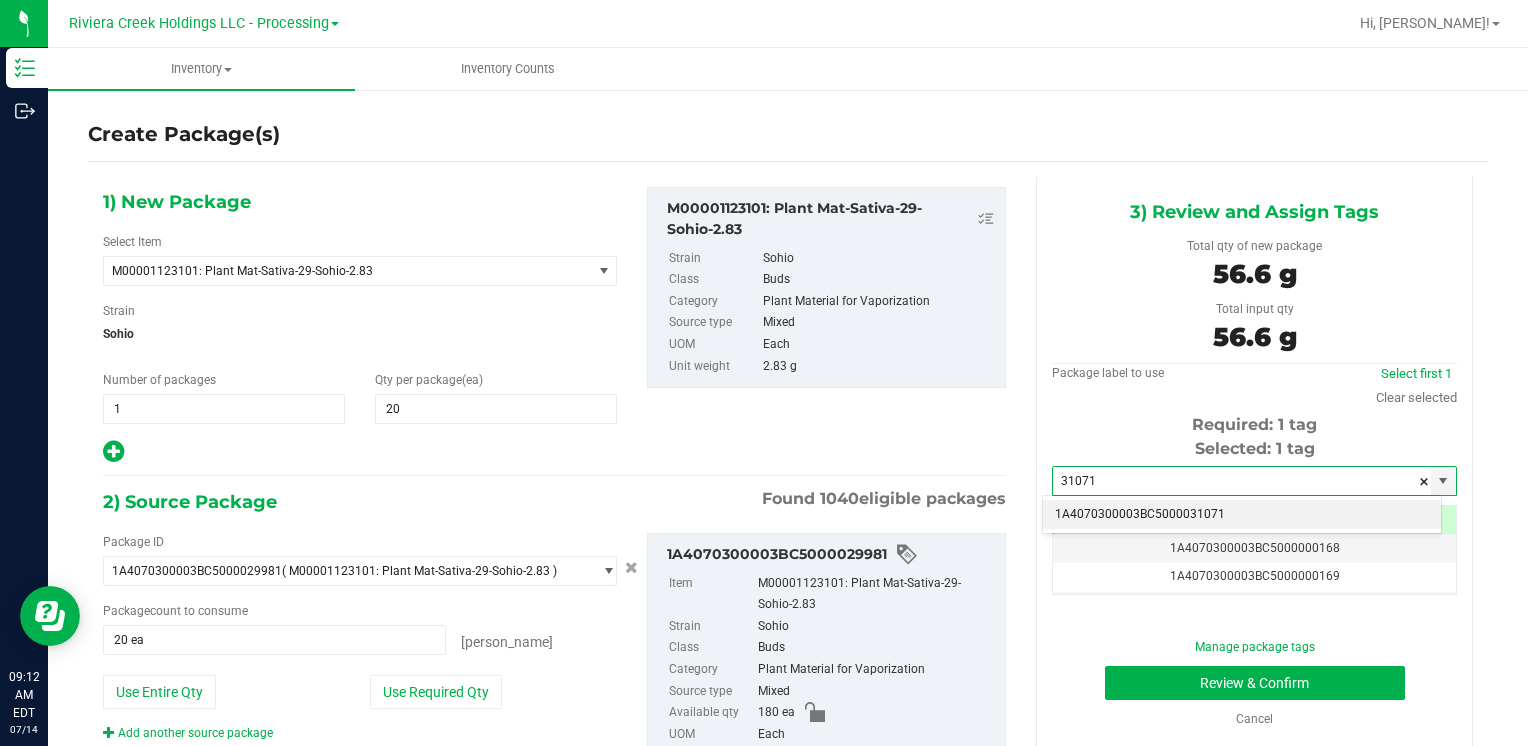 click on "1A4070300003BC5000031071" at bounding box center (1242, 515) 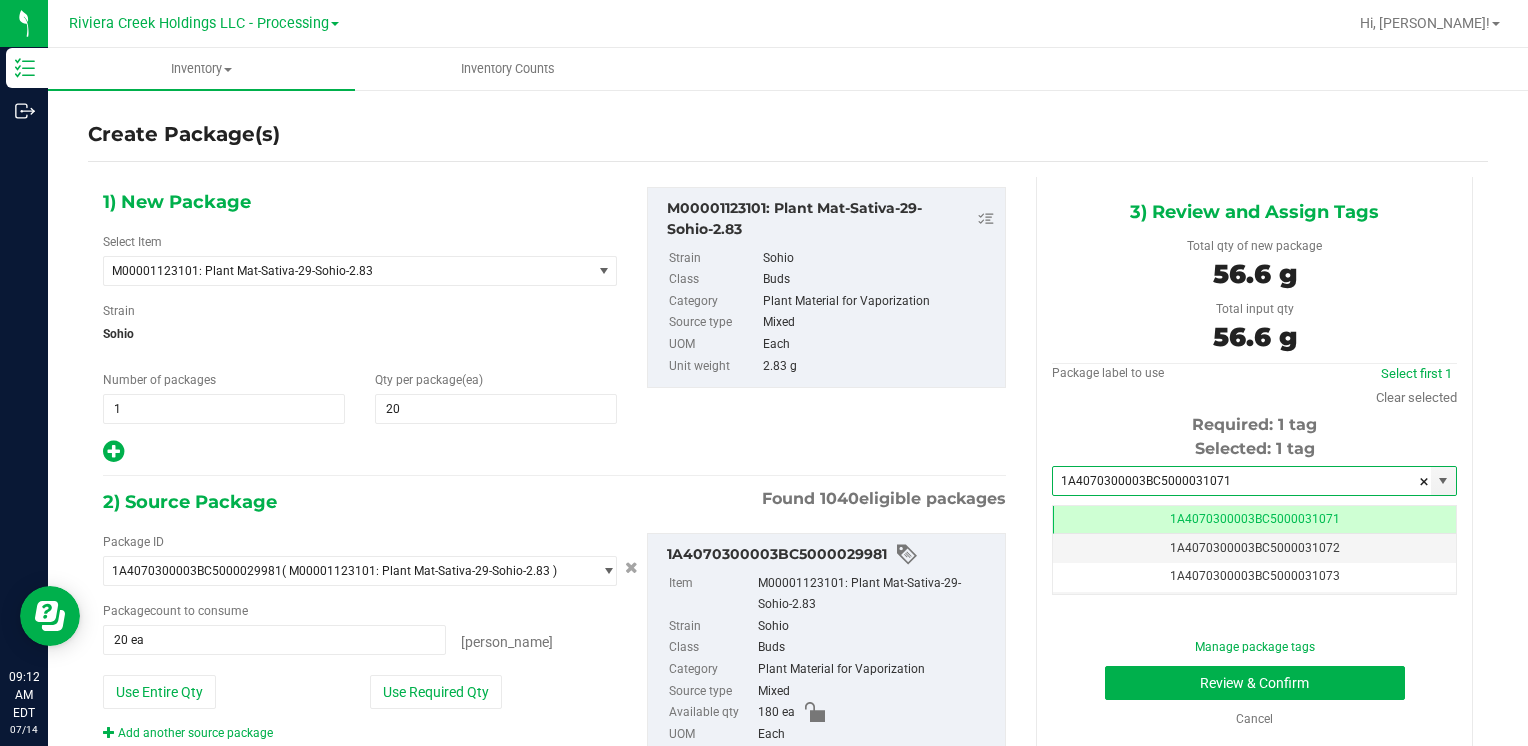 scroll, scrollTop: 0, scrollLeft: 0, axis: both 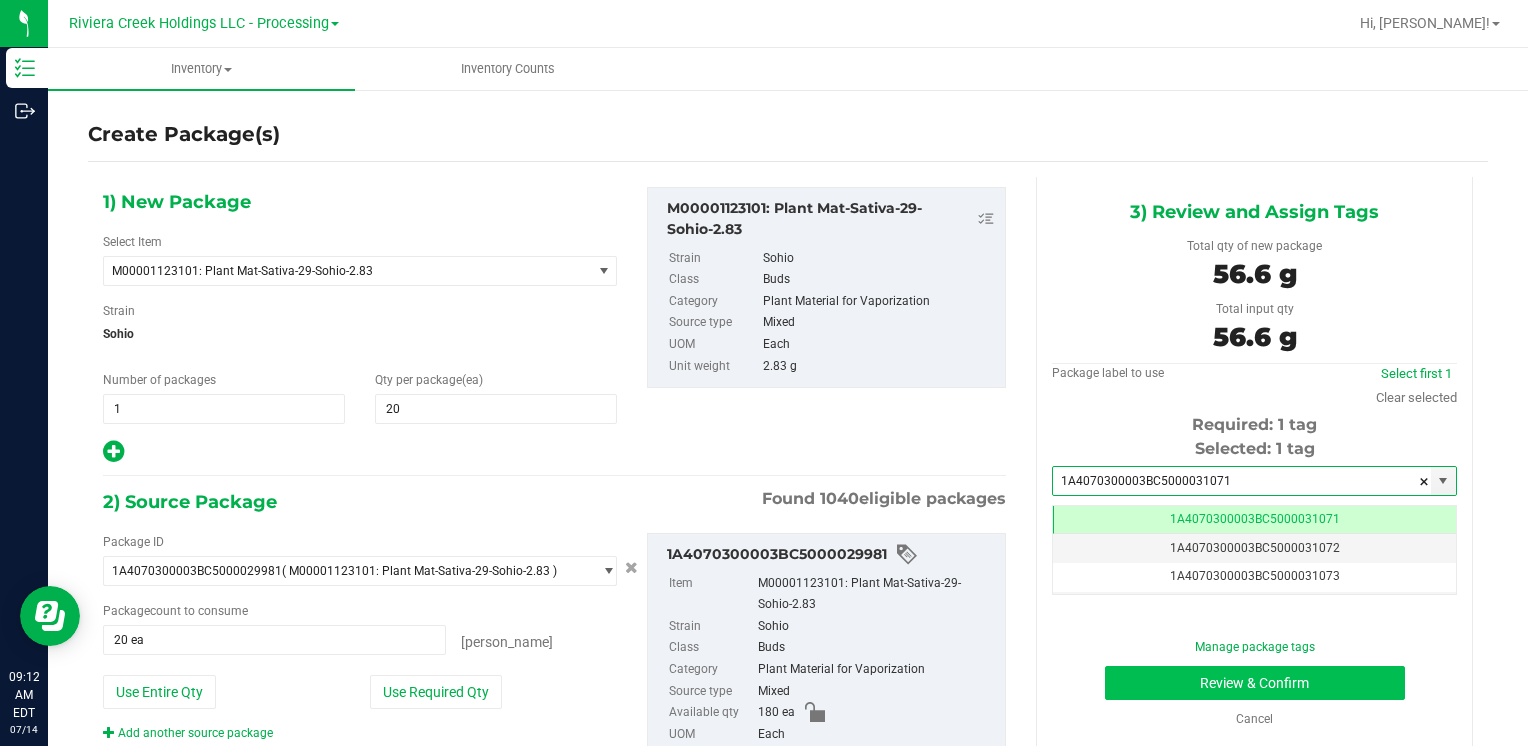 type on "1A4070300003BC5000031071" 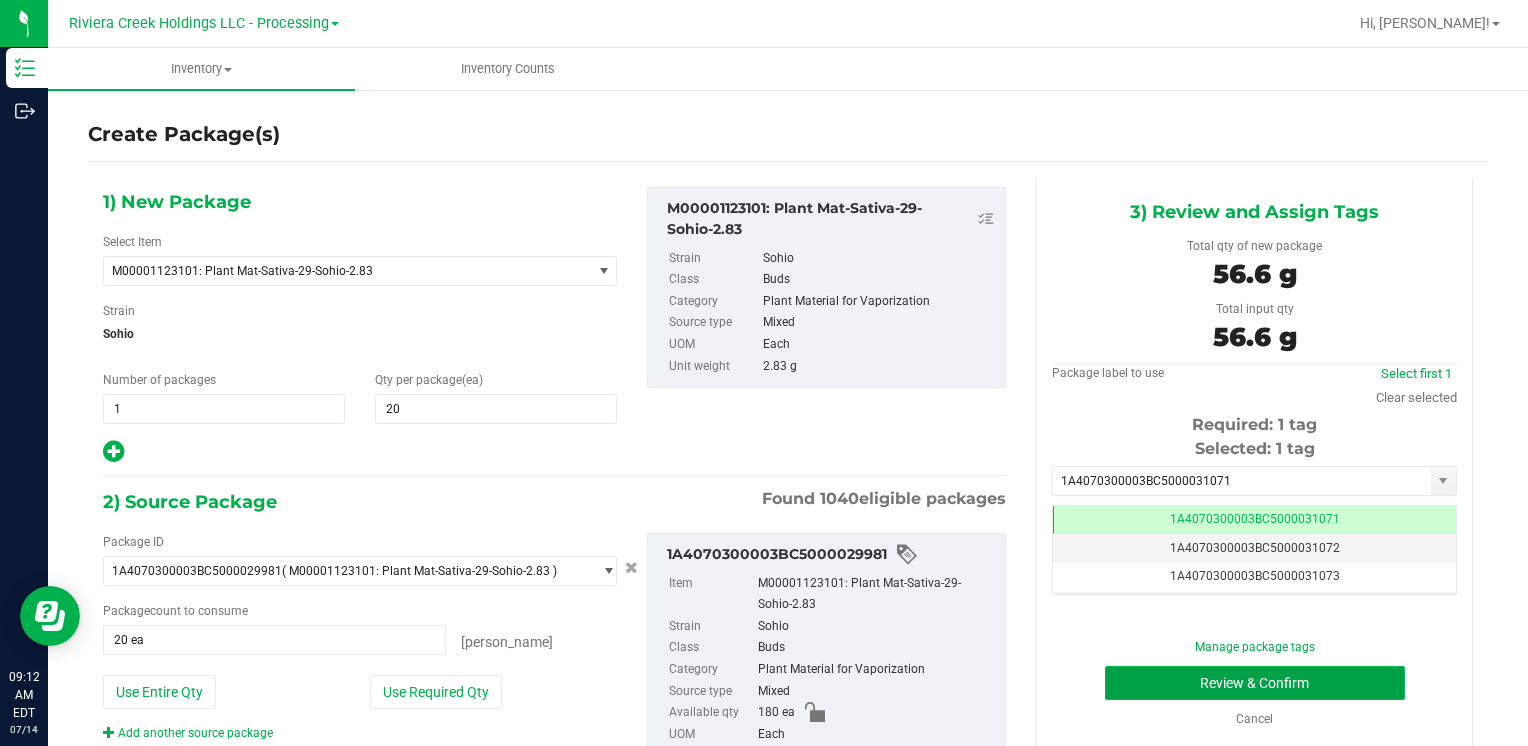 click on "Review & Confirm" at bounding box center [1255, 683] 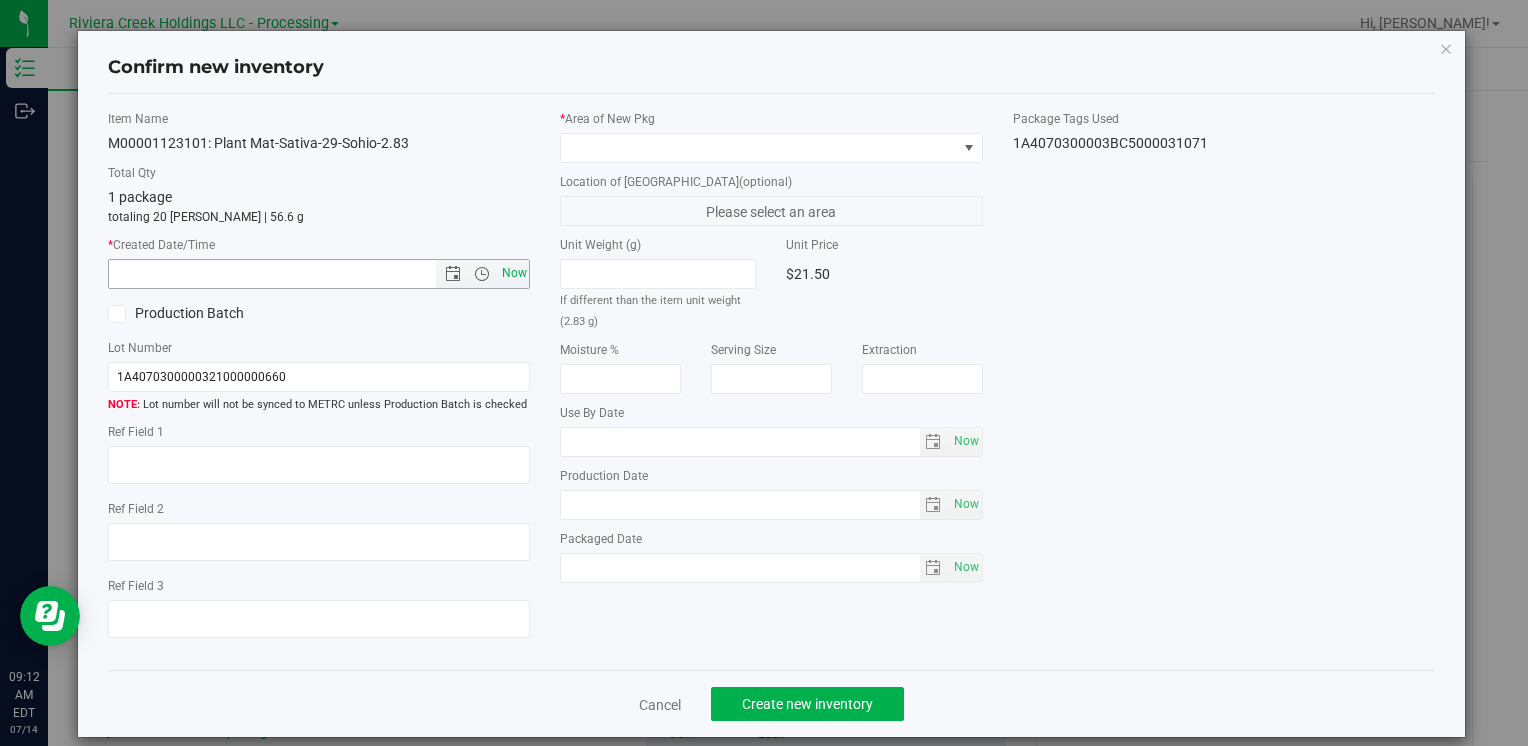 click on "Now" at bounding box center (514, 273) 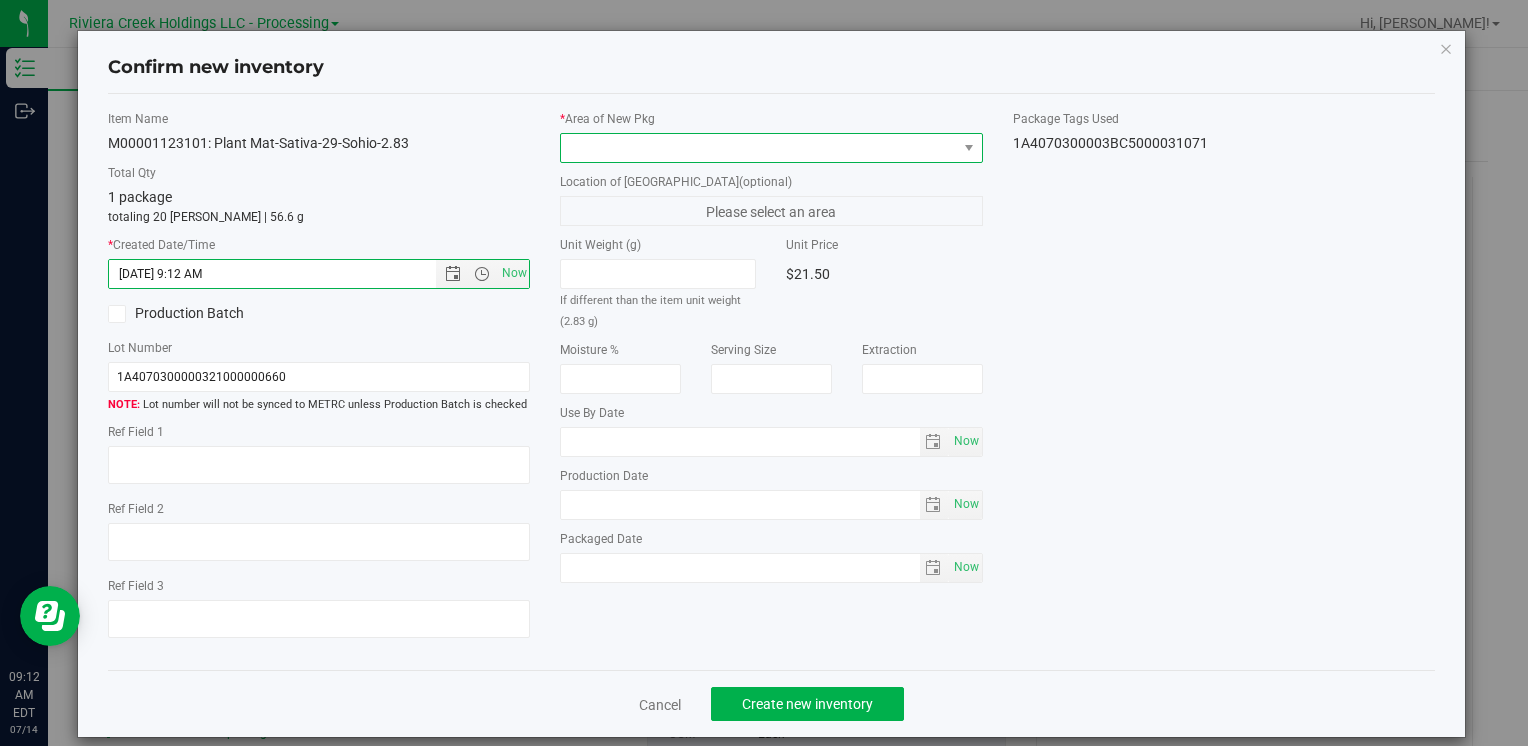 click at bounding box center [758, 148] 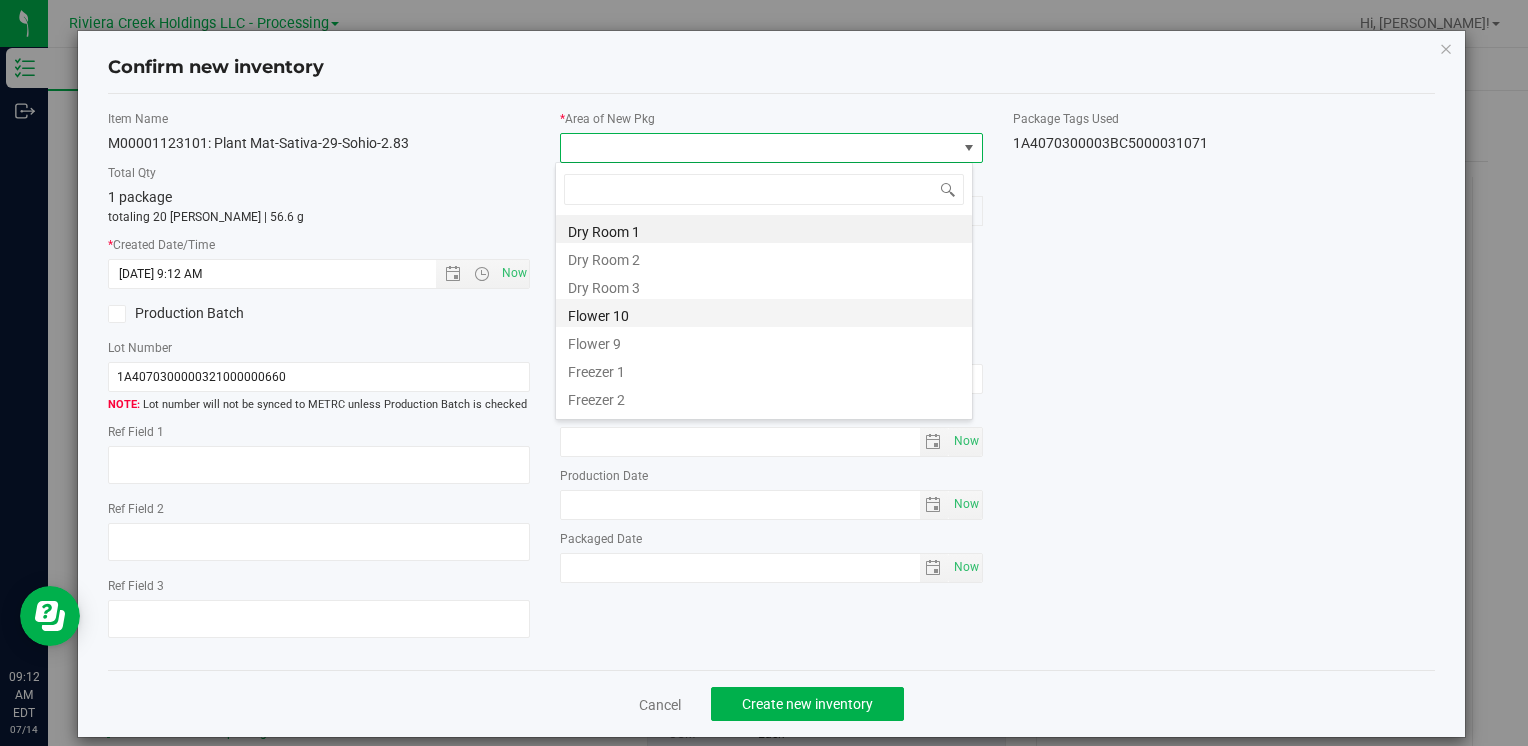 click on "Flower 10" at bounding box center [764, 313] 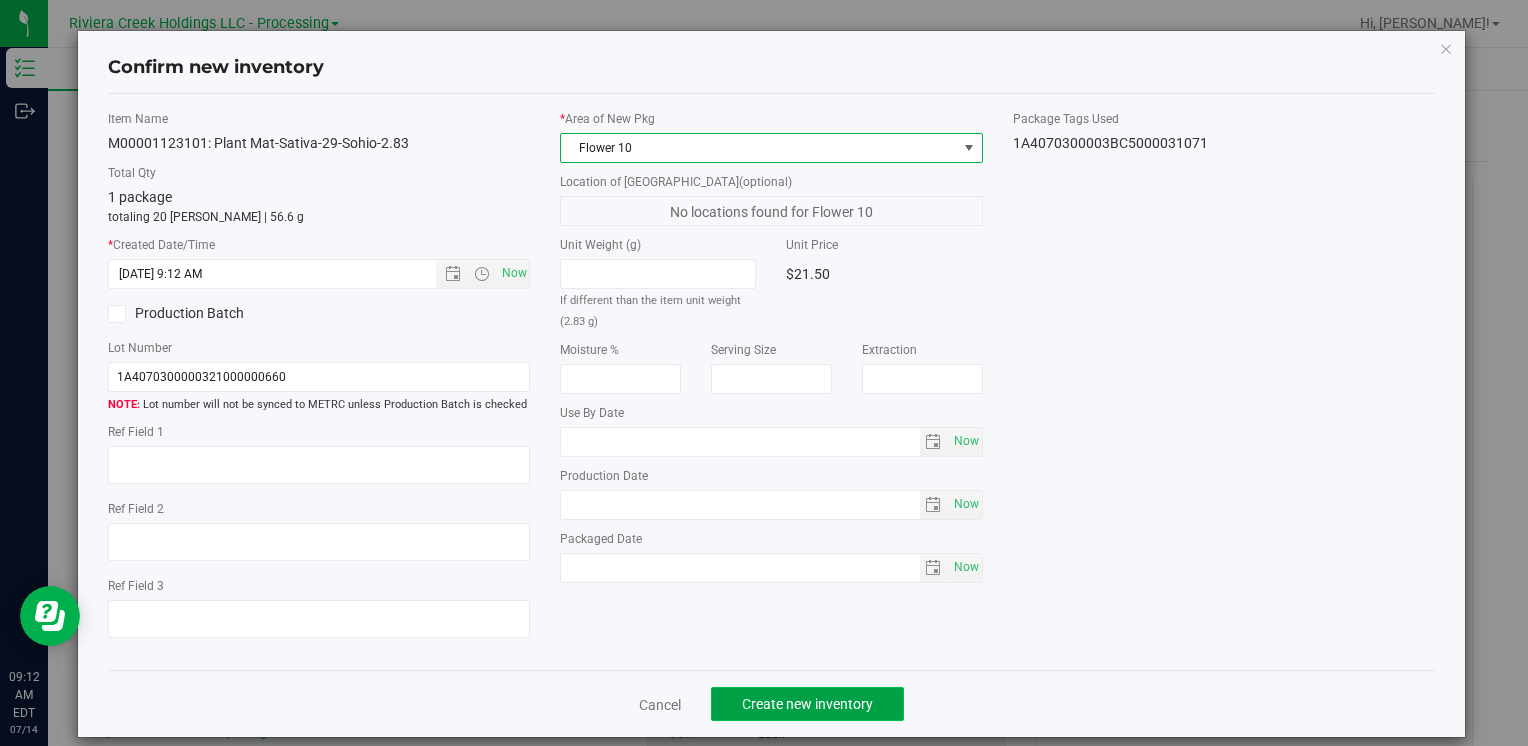 click on "Create new inventory" 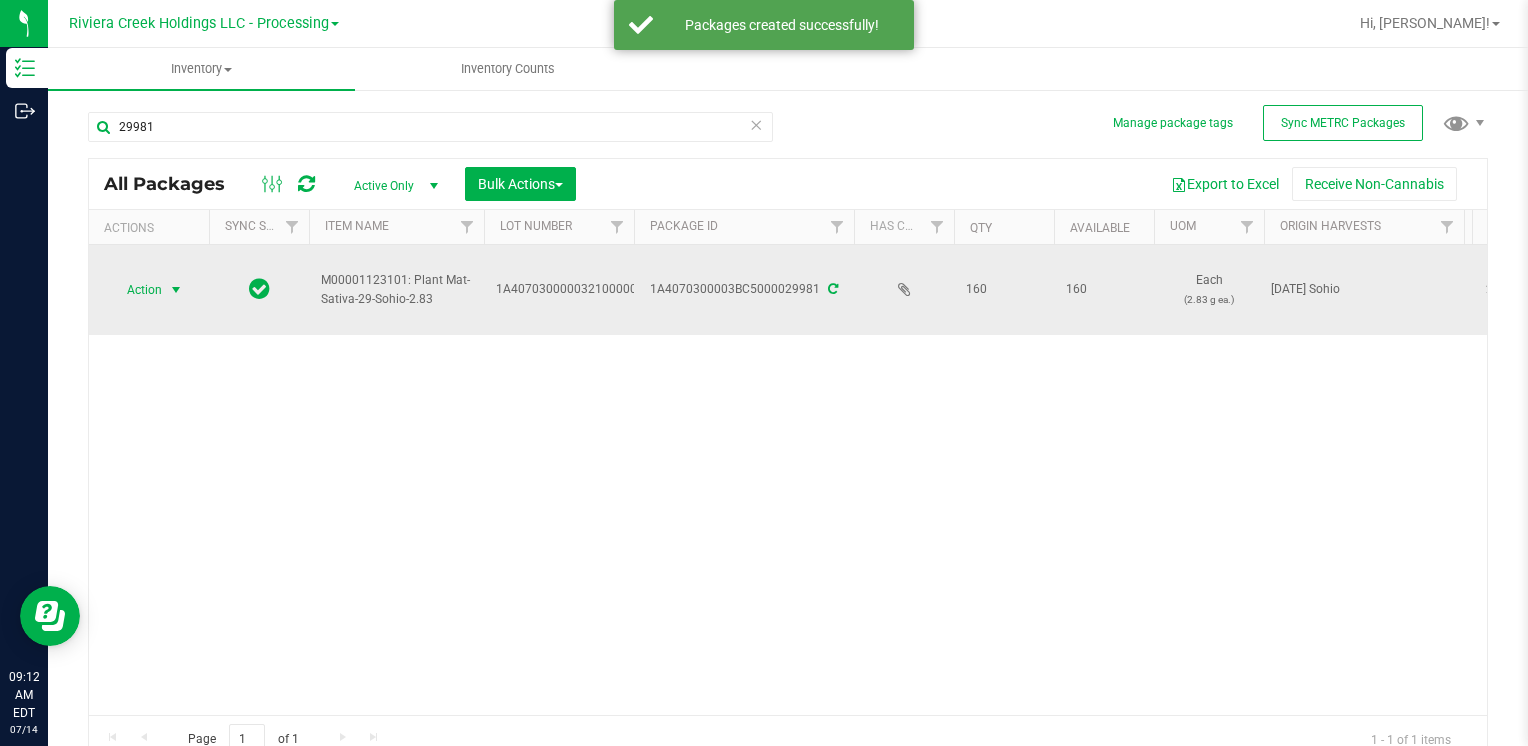 click on "Action" at bounding box center (136, 290) 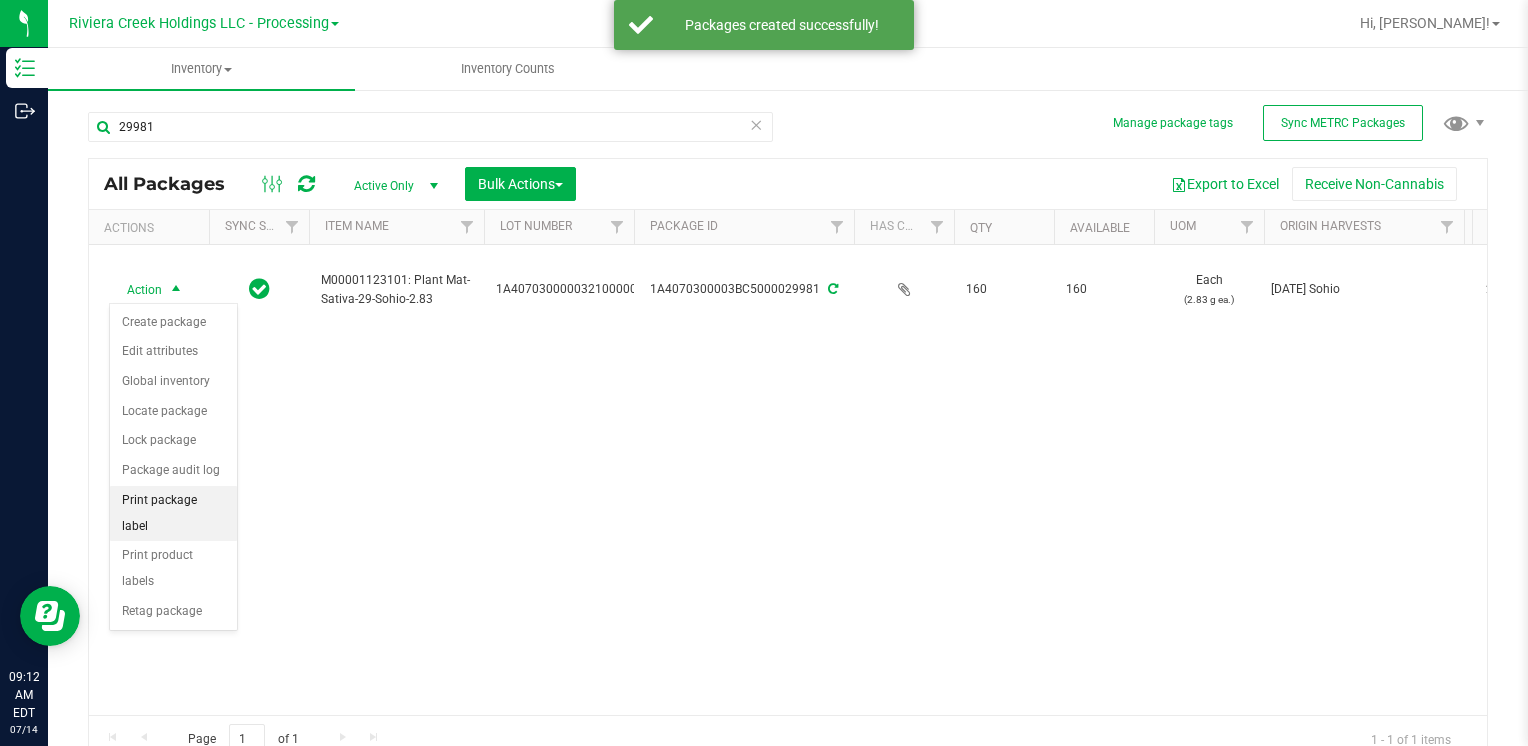 click on "Print package label" at bounding box center (173, 513) 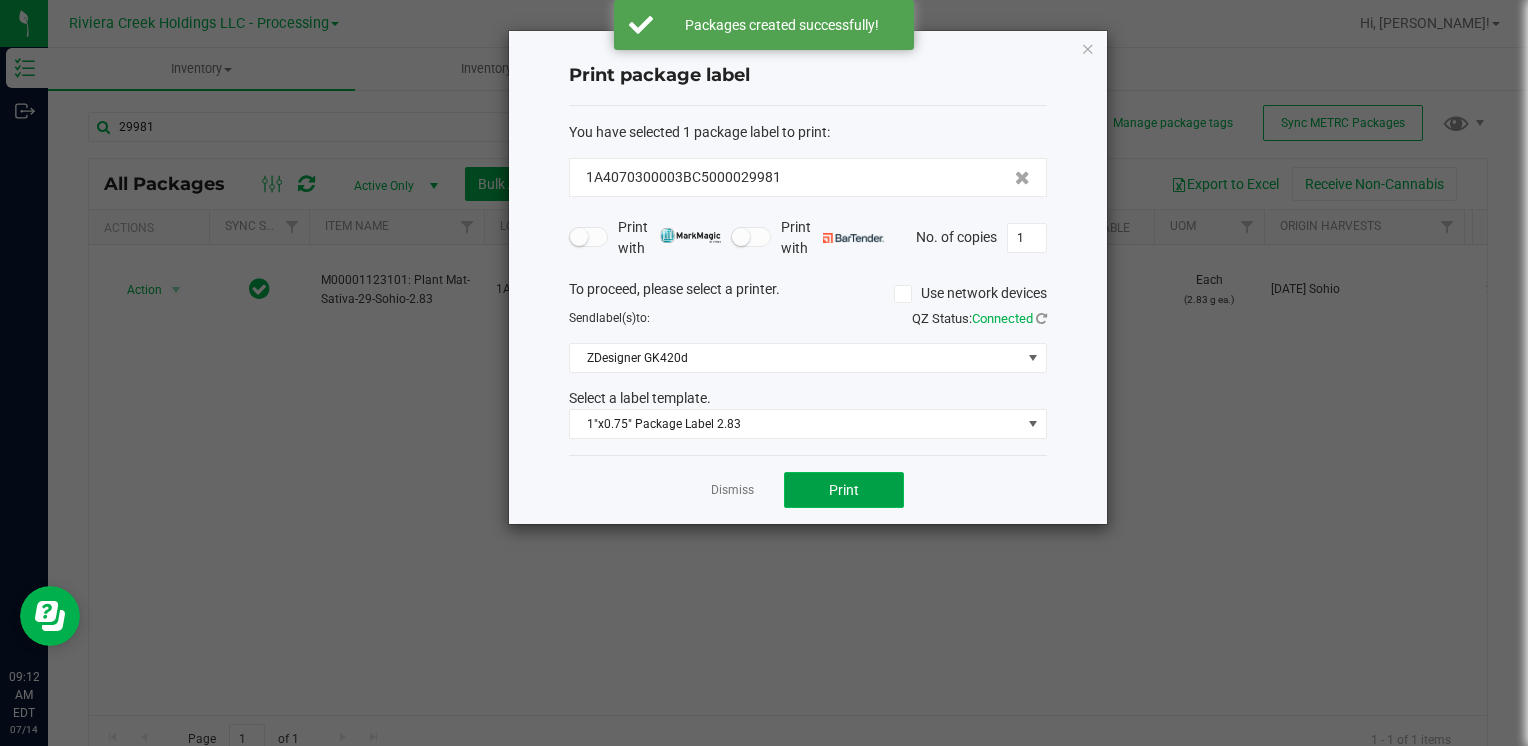 click on "Print" 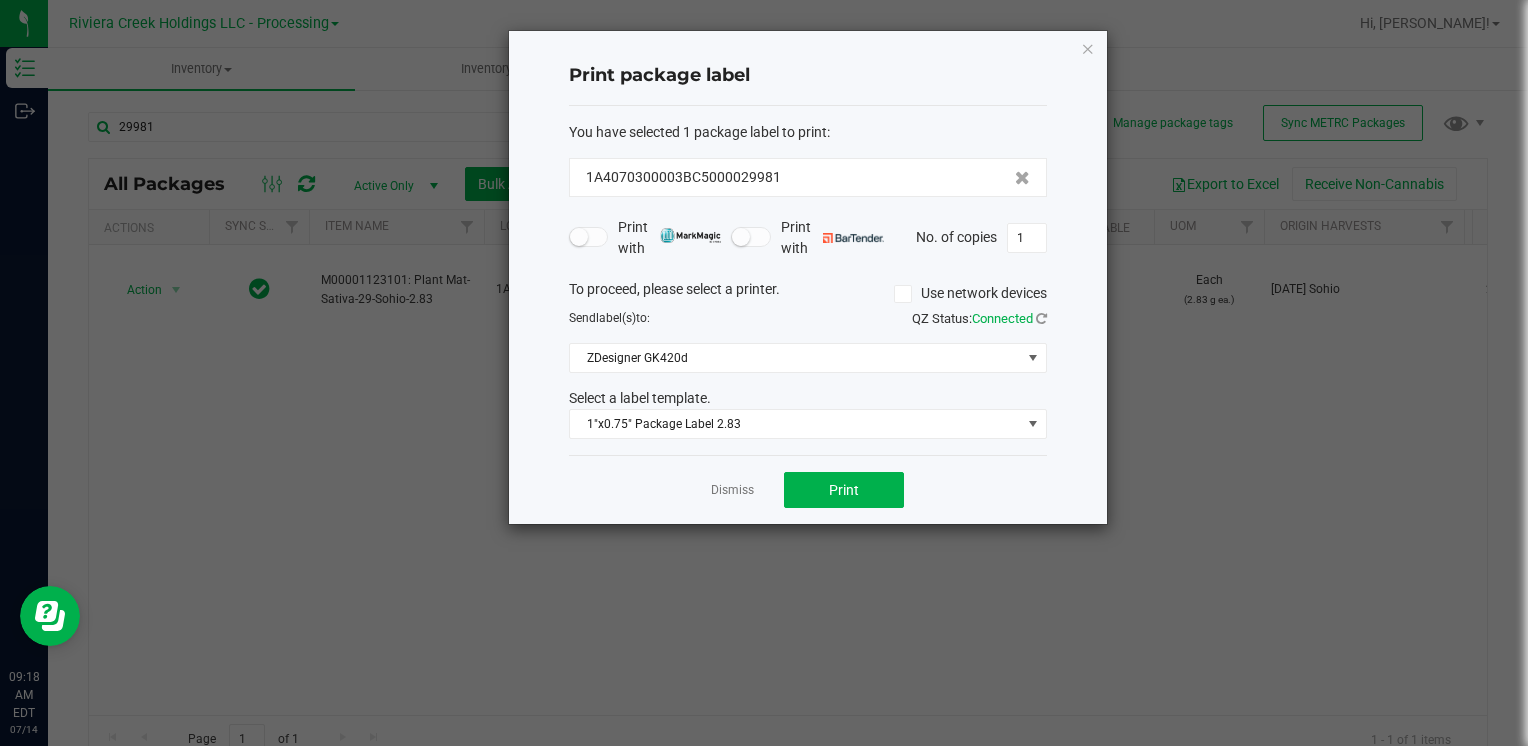 drag, startPoint x: 1090, startPoint y: 56, endPoint x: 1080, endPoint y: 58, distance: 10.198039 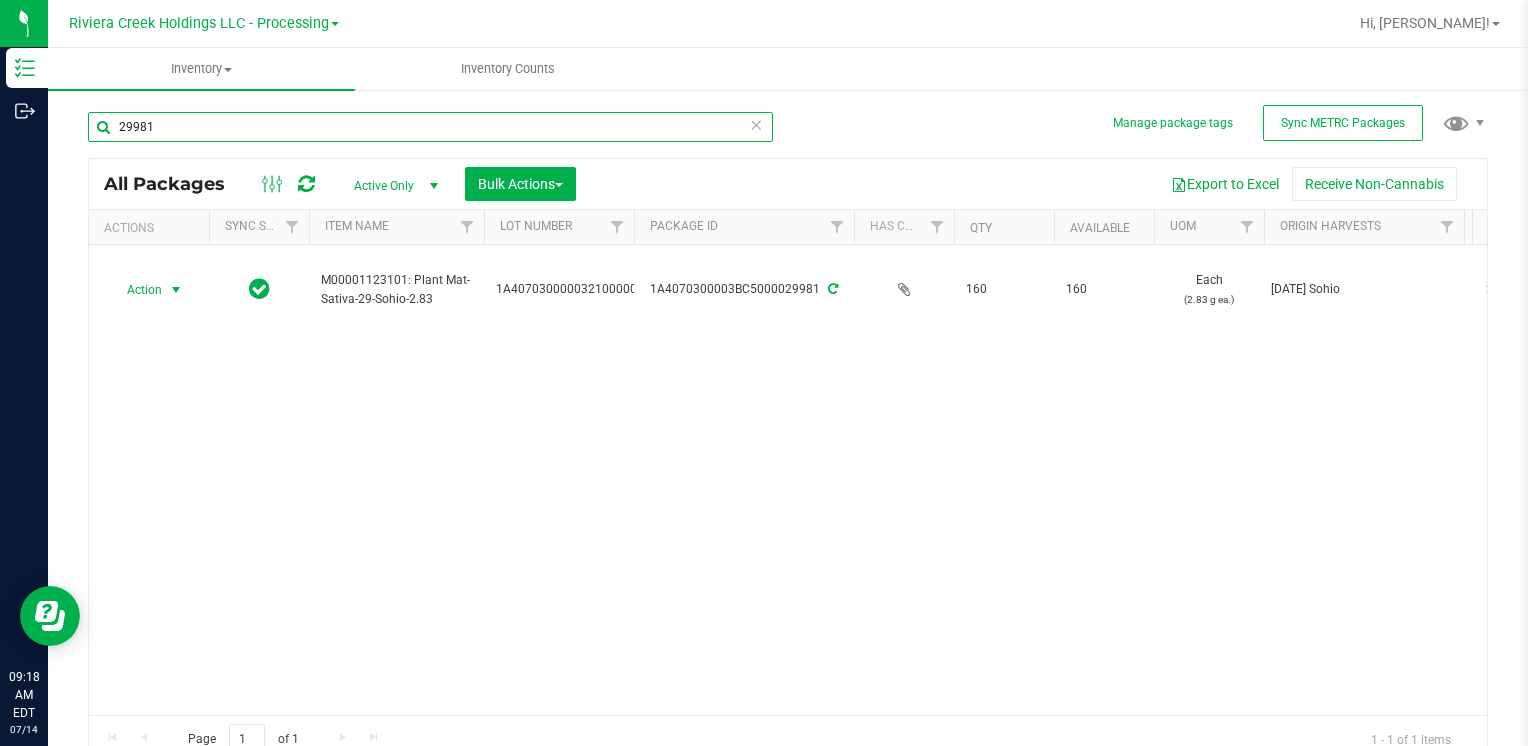 click on "29981" at bounding box center (430, 127) 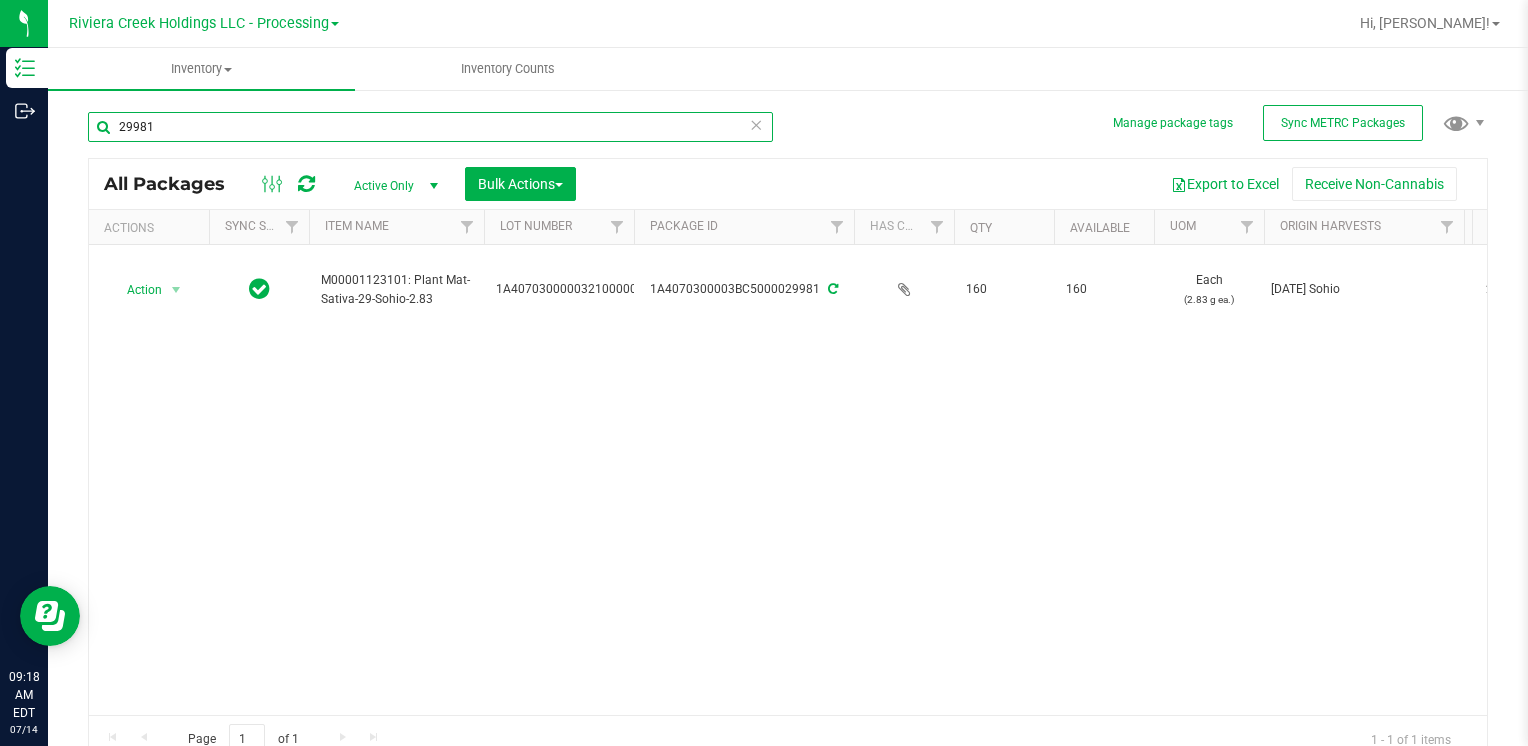 click on "29981" at bounding box center (430, 127) 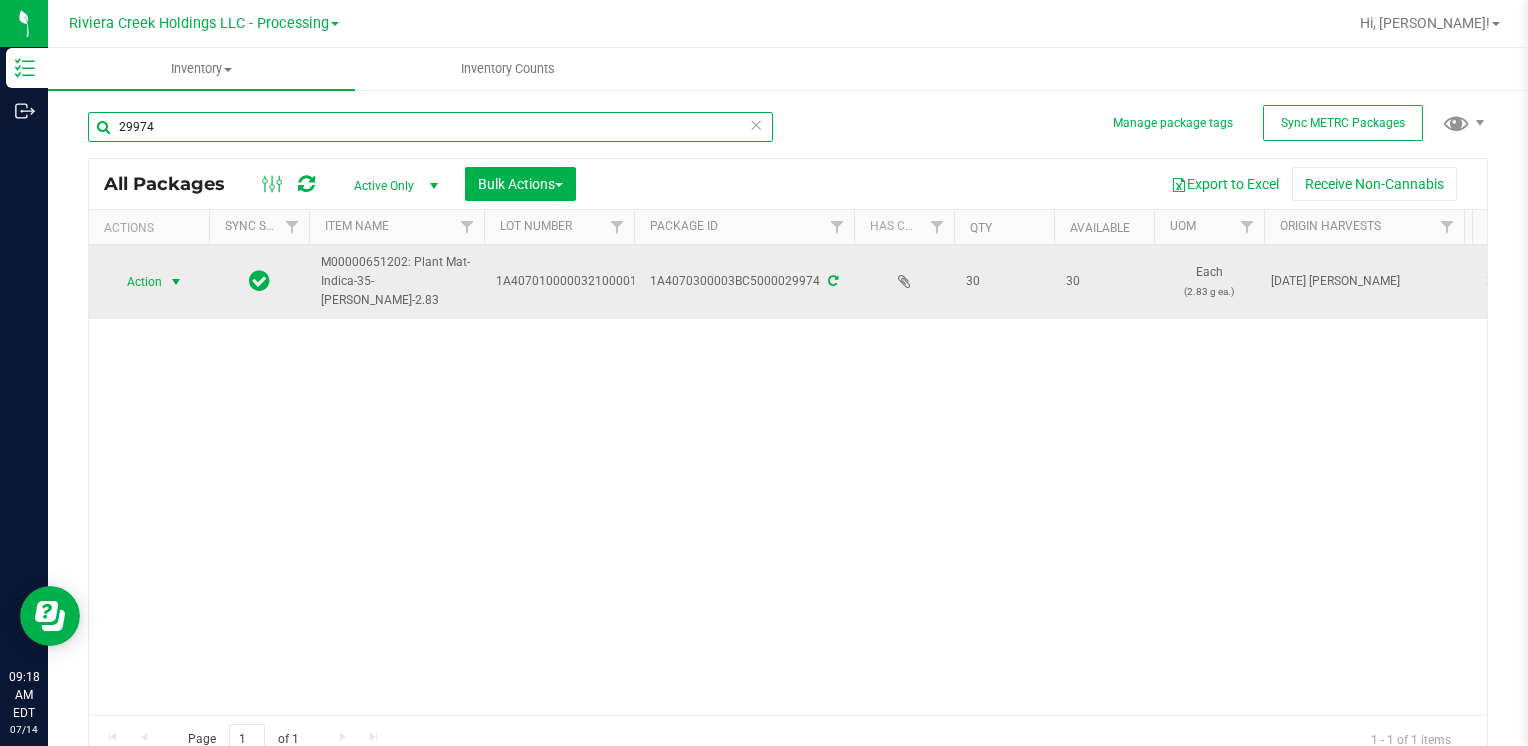 type on "29974" 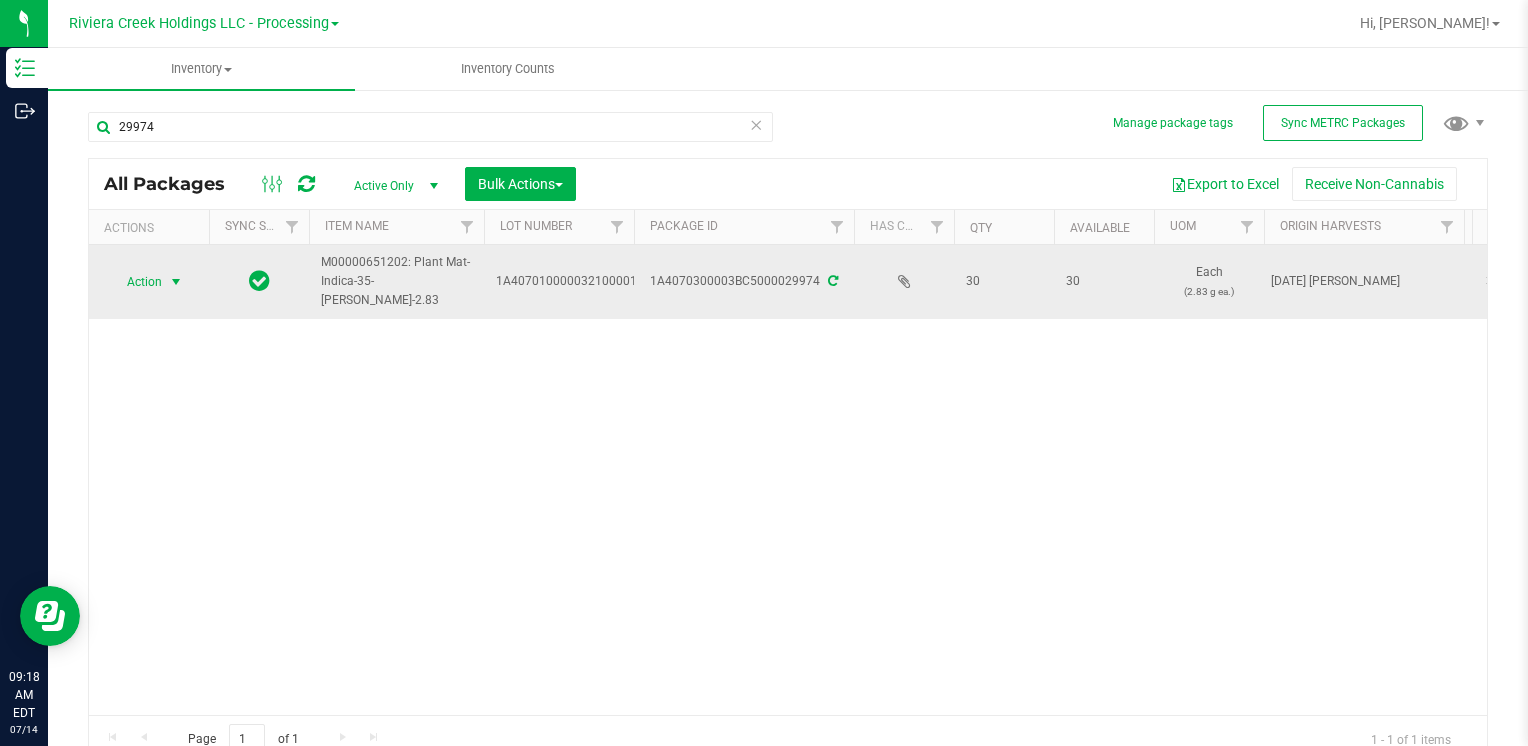 click on "Action" at bounding box center [136, 282] 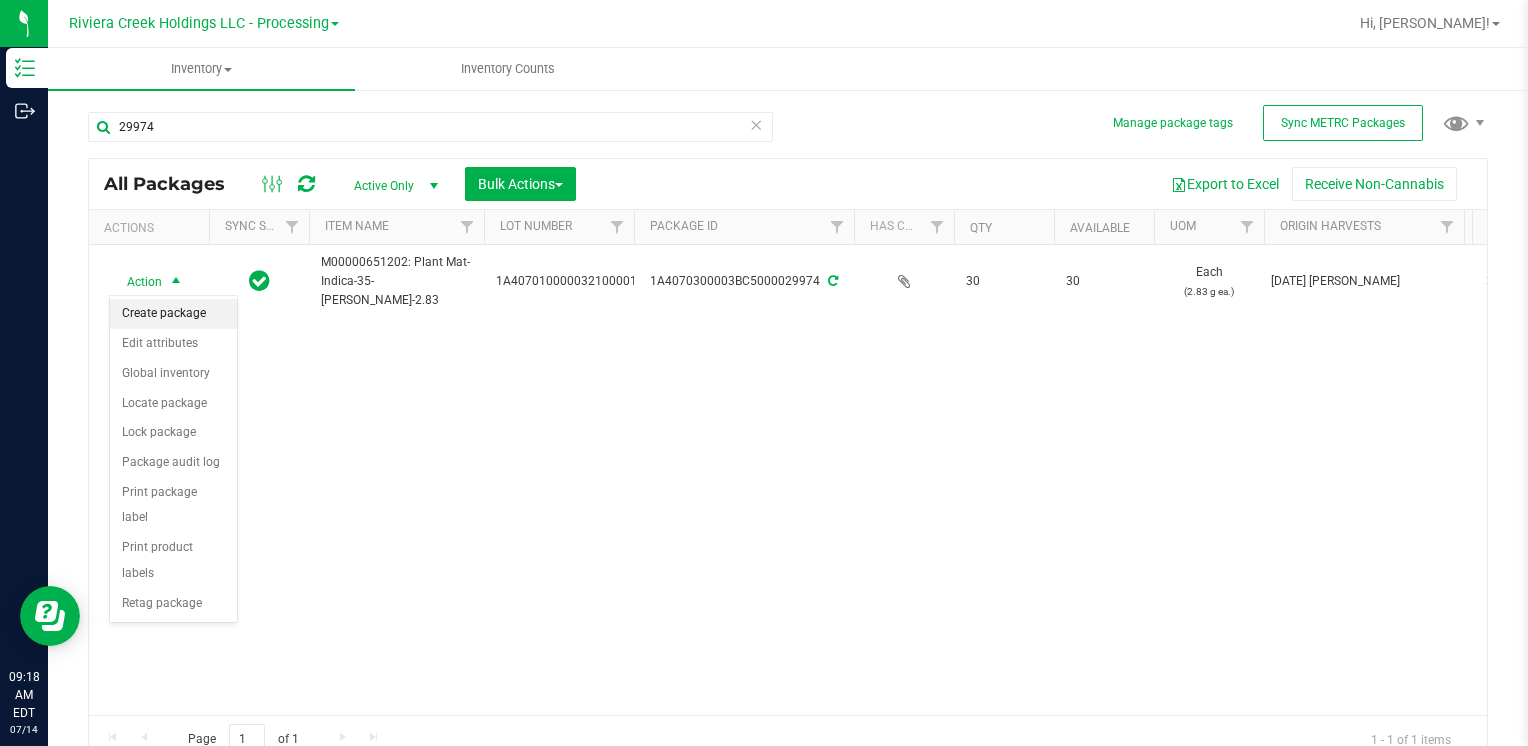 click on "Create package" at bounding box center (173, 314) 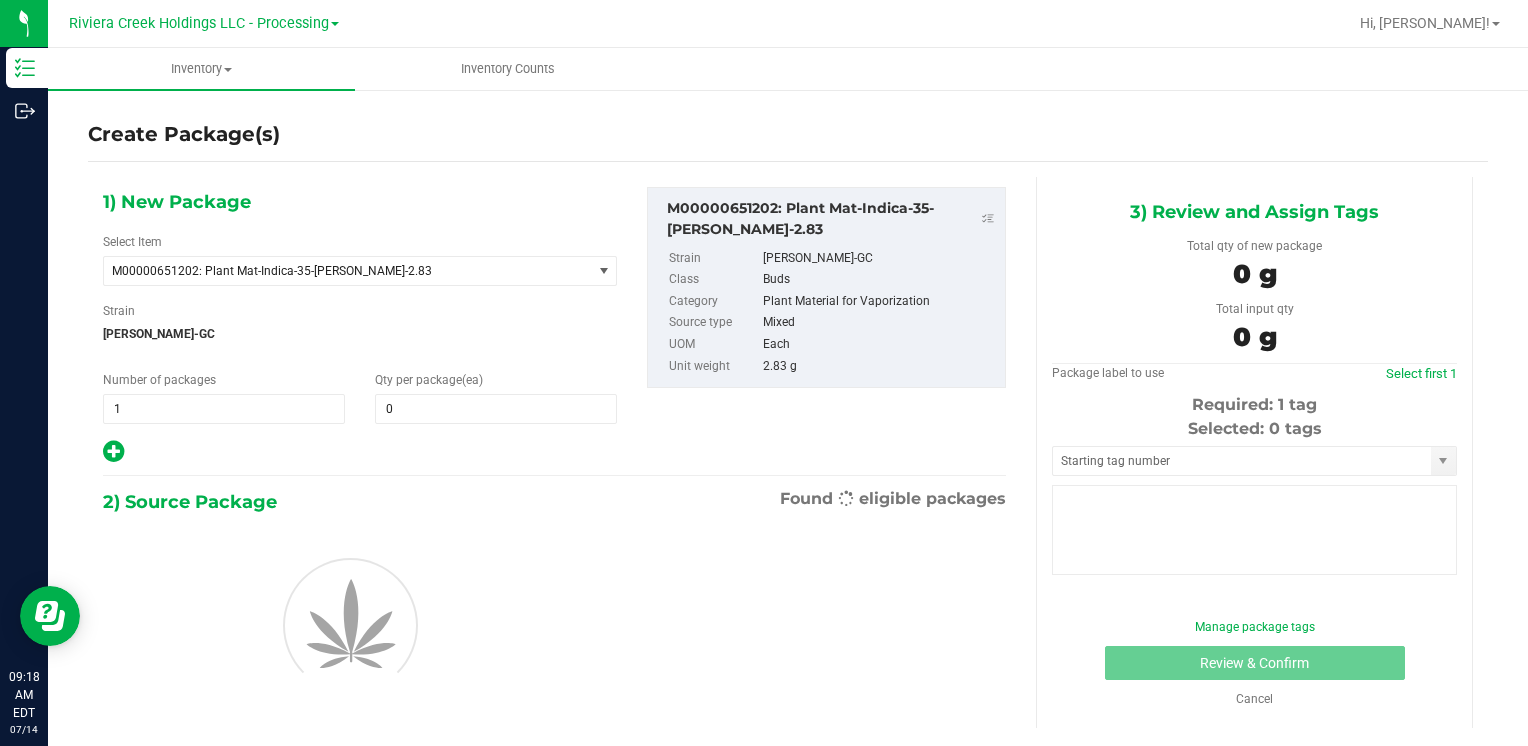 type on "0" 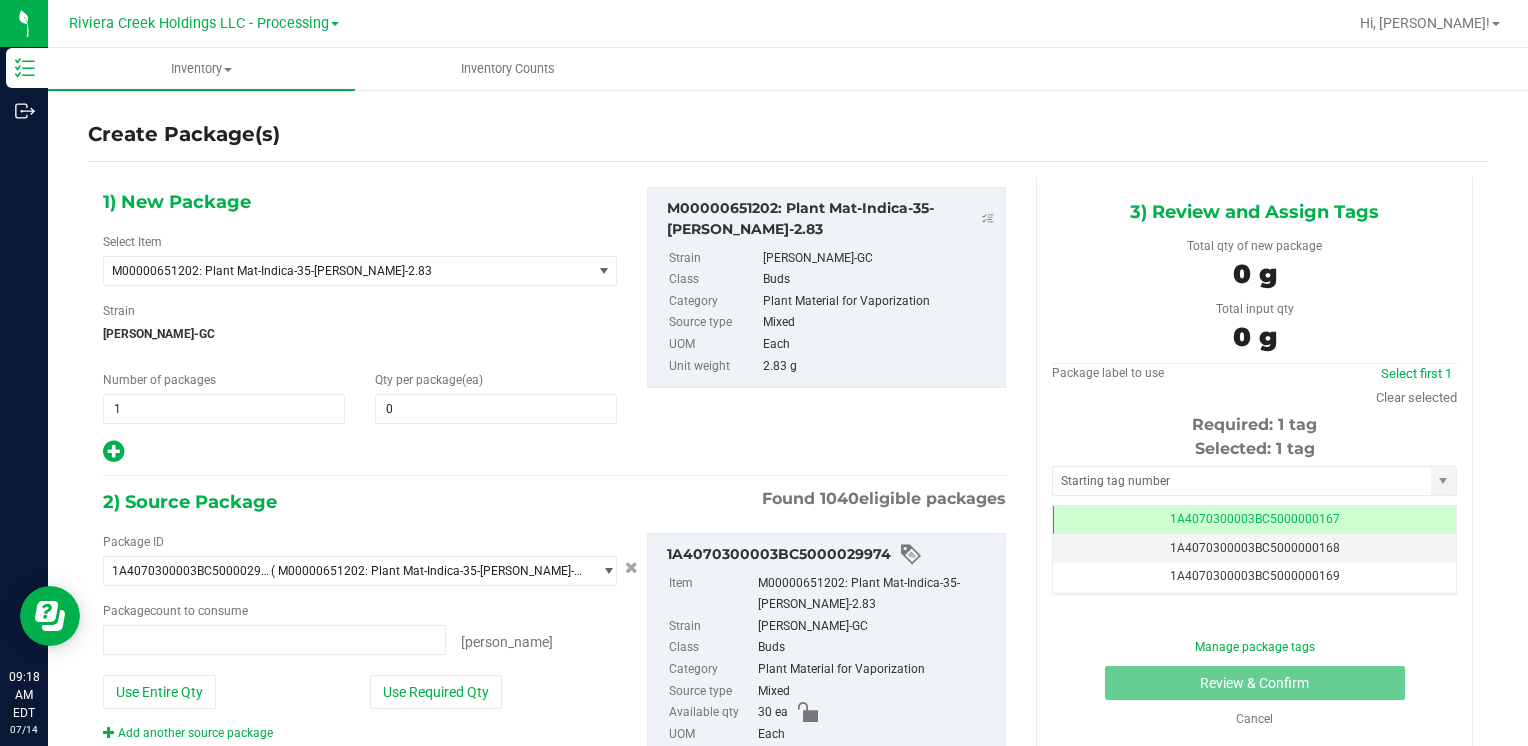 type on "0 ea" 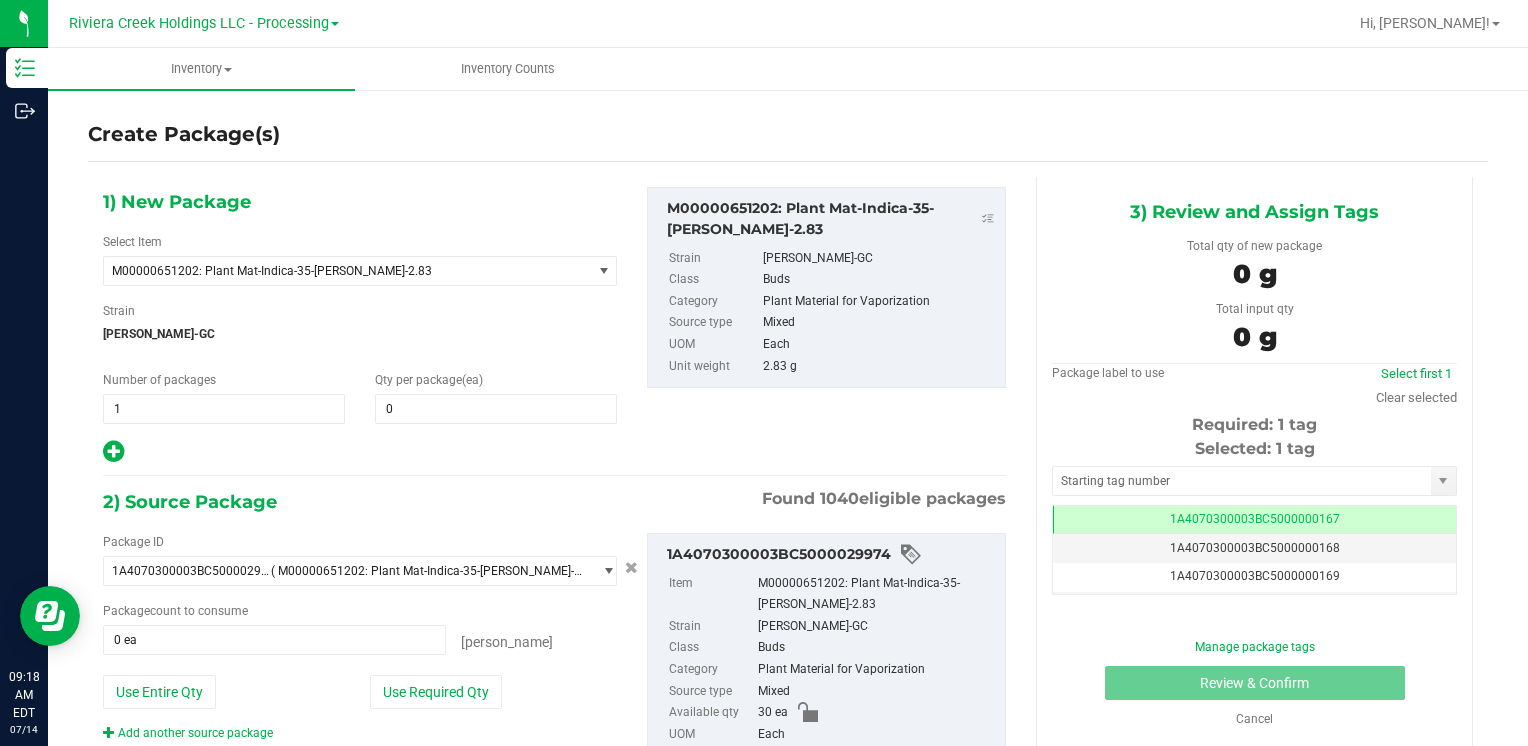 scroll, scrollTop: 0, scrollLeft: 0, axis: both 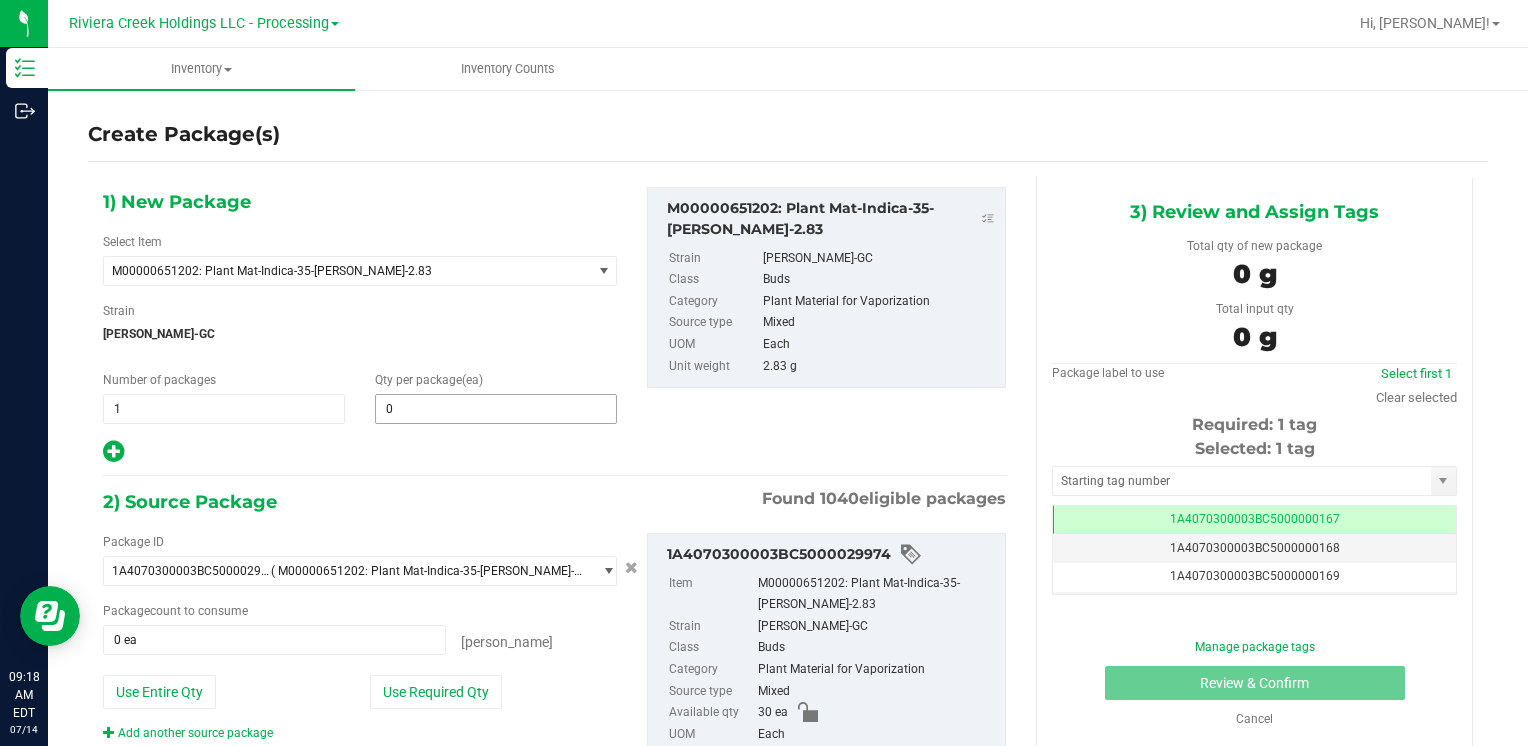type 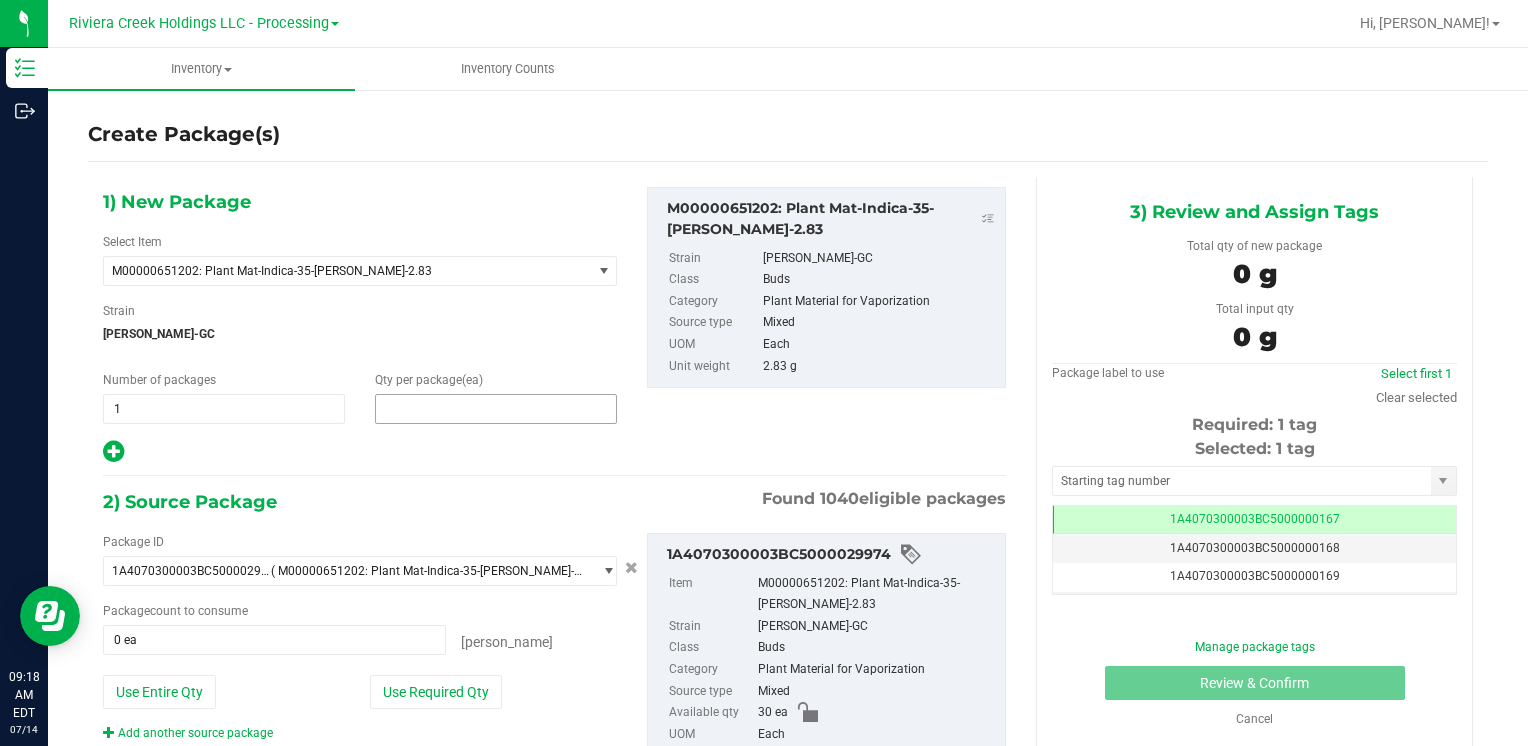 click at bounding box center (496, 409) 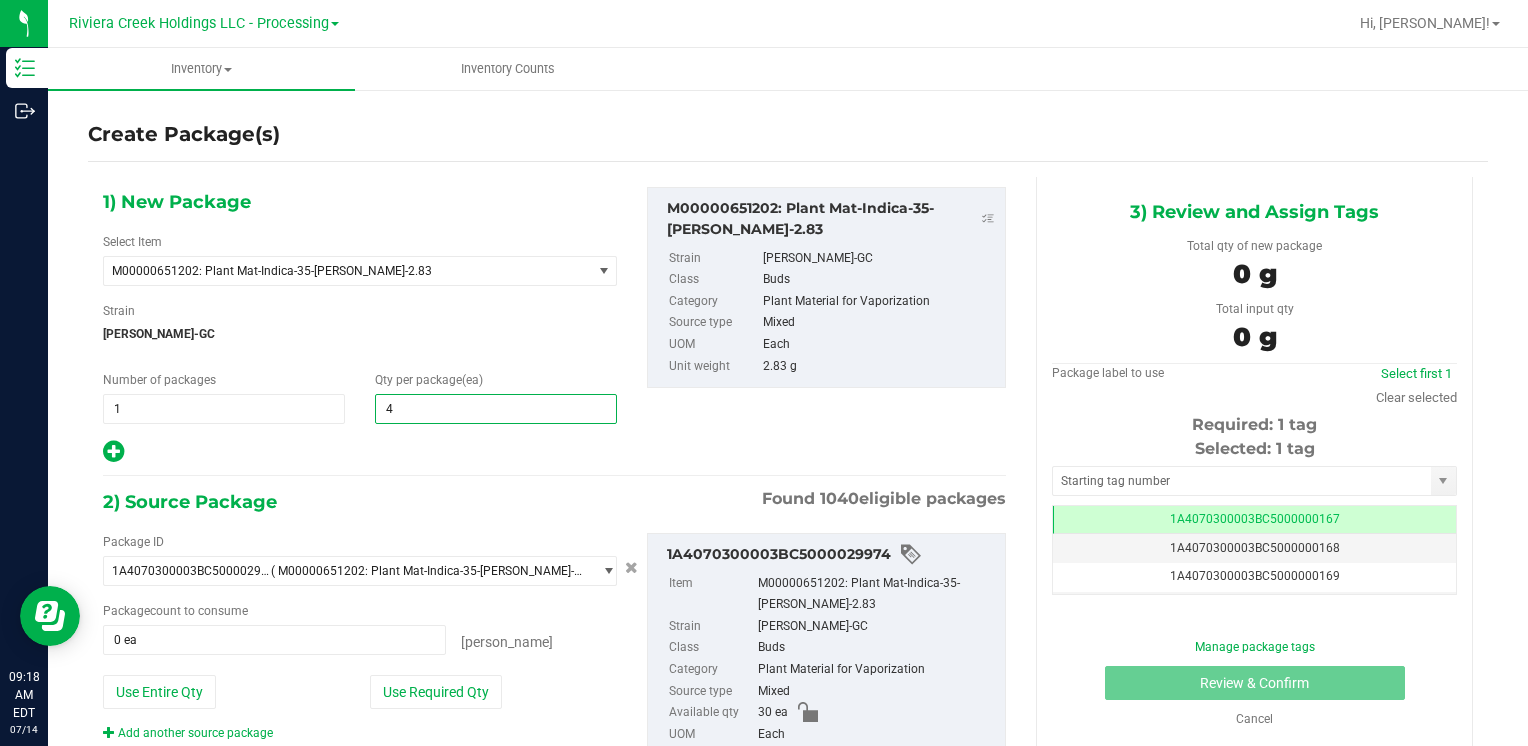 type on "40" 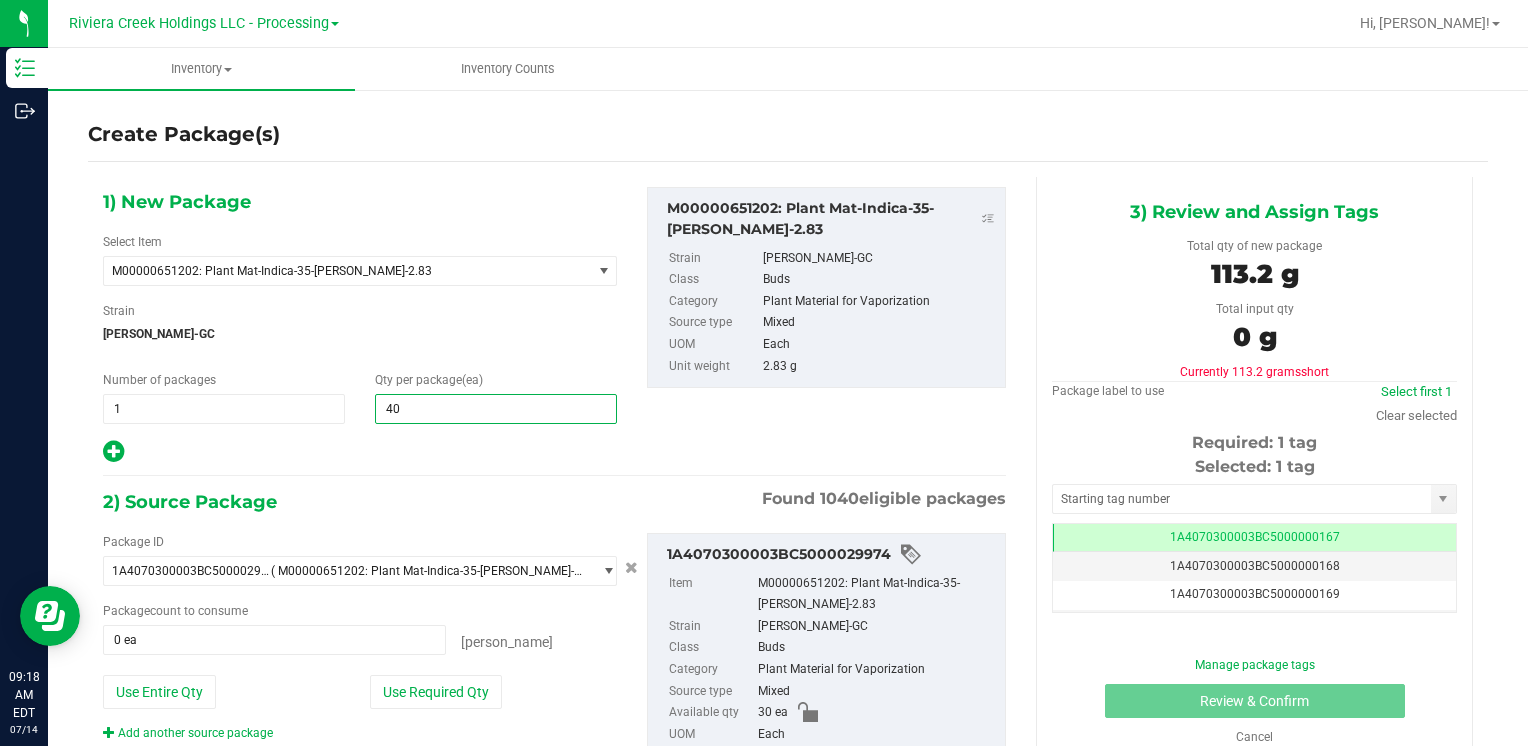 type on "40" 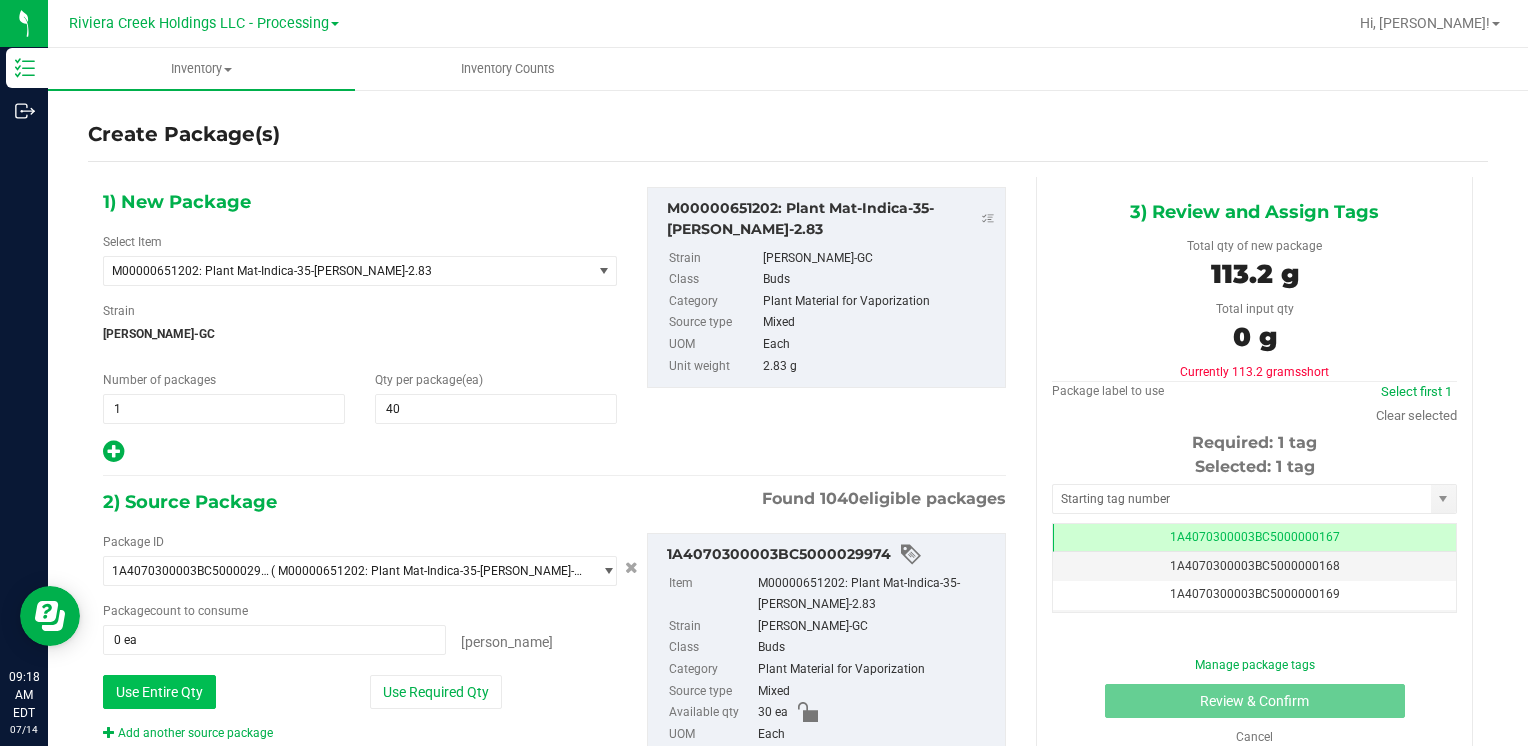 click on "Use Entire Qty" at bounding box center (159, 692) 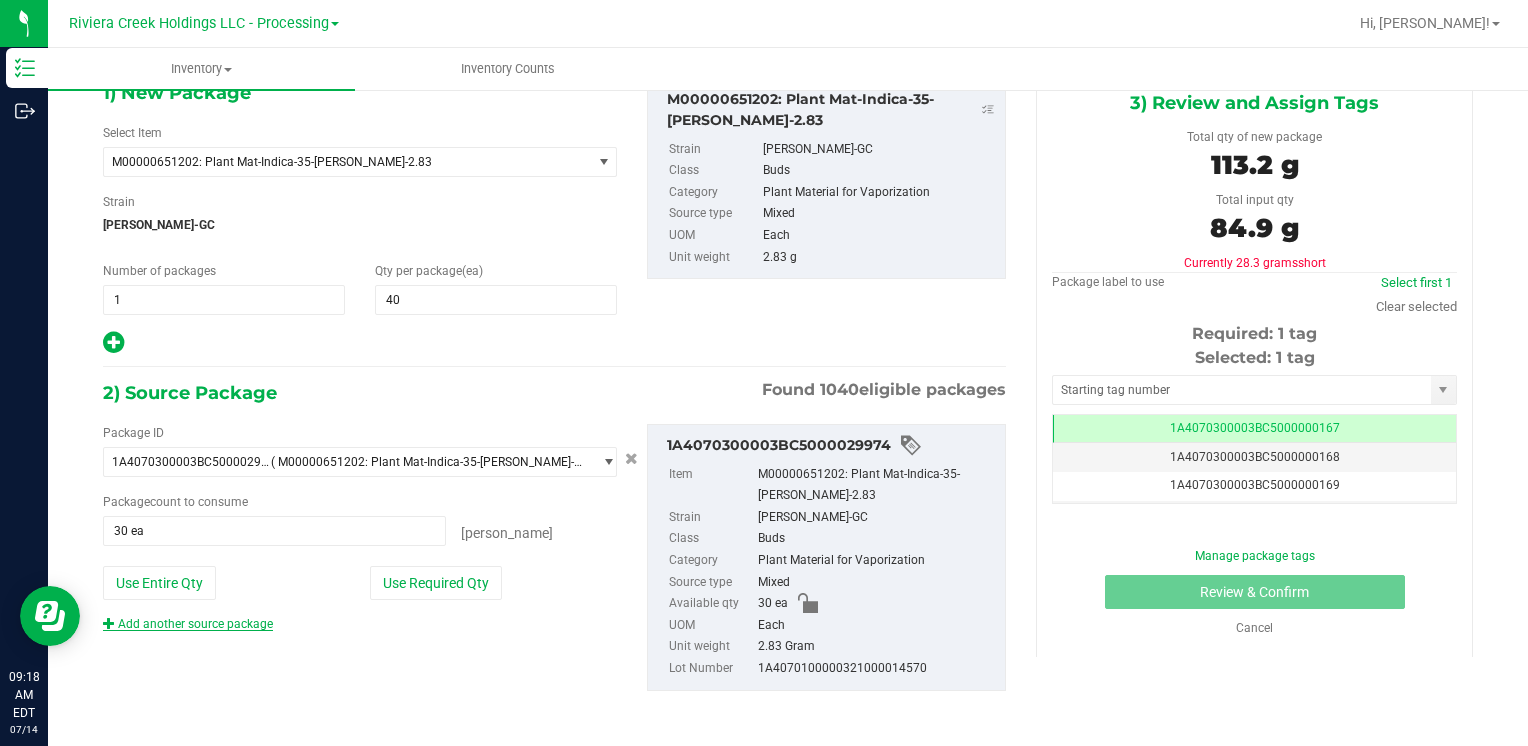 click on "Add another source package" at bounding box center [188, 624] 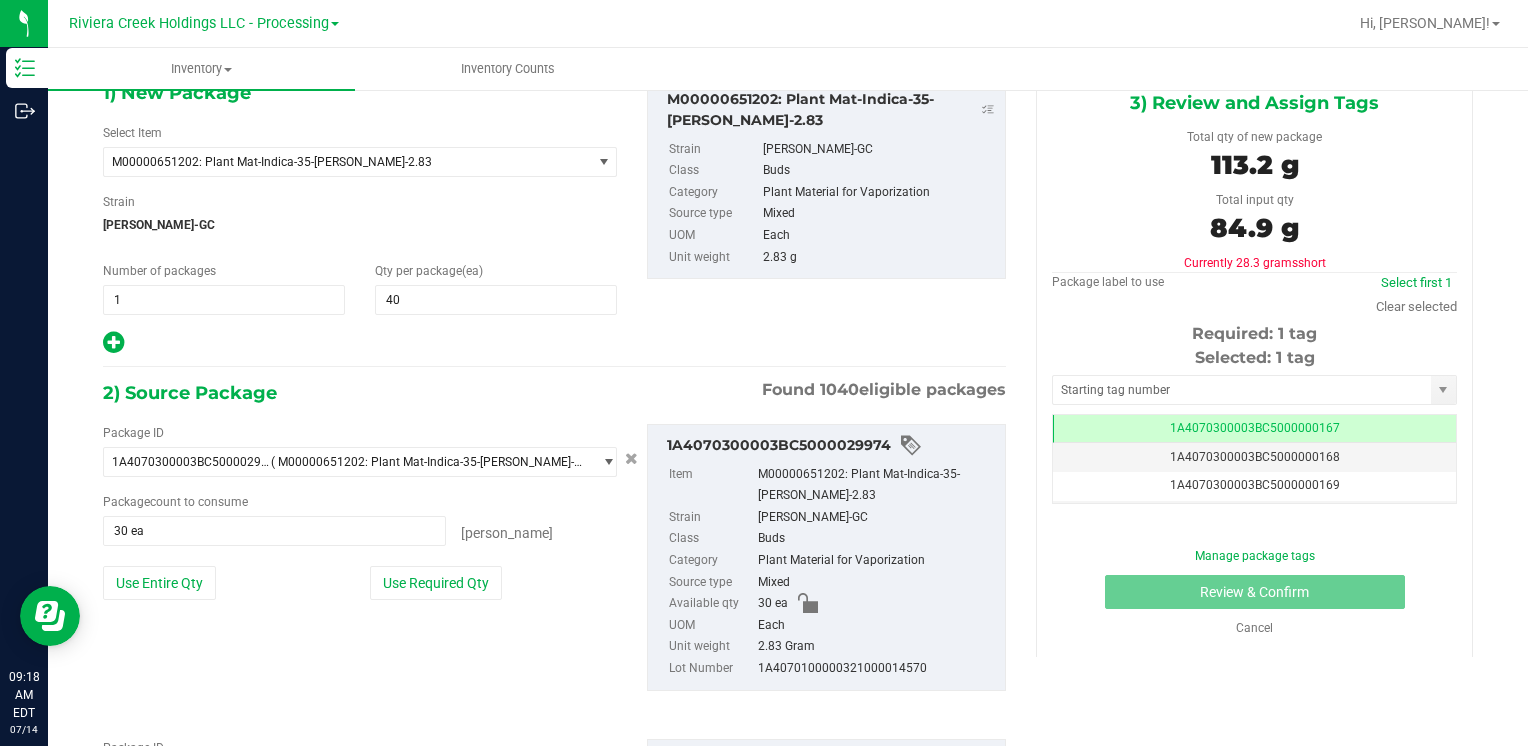 scroll, scrollTop: 259, scrollLeft: 0, axis: vertical 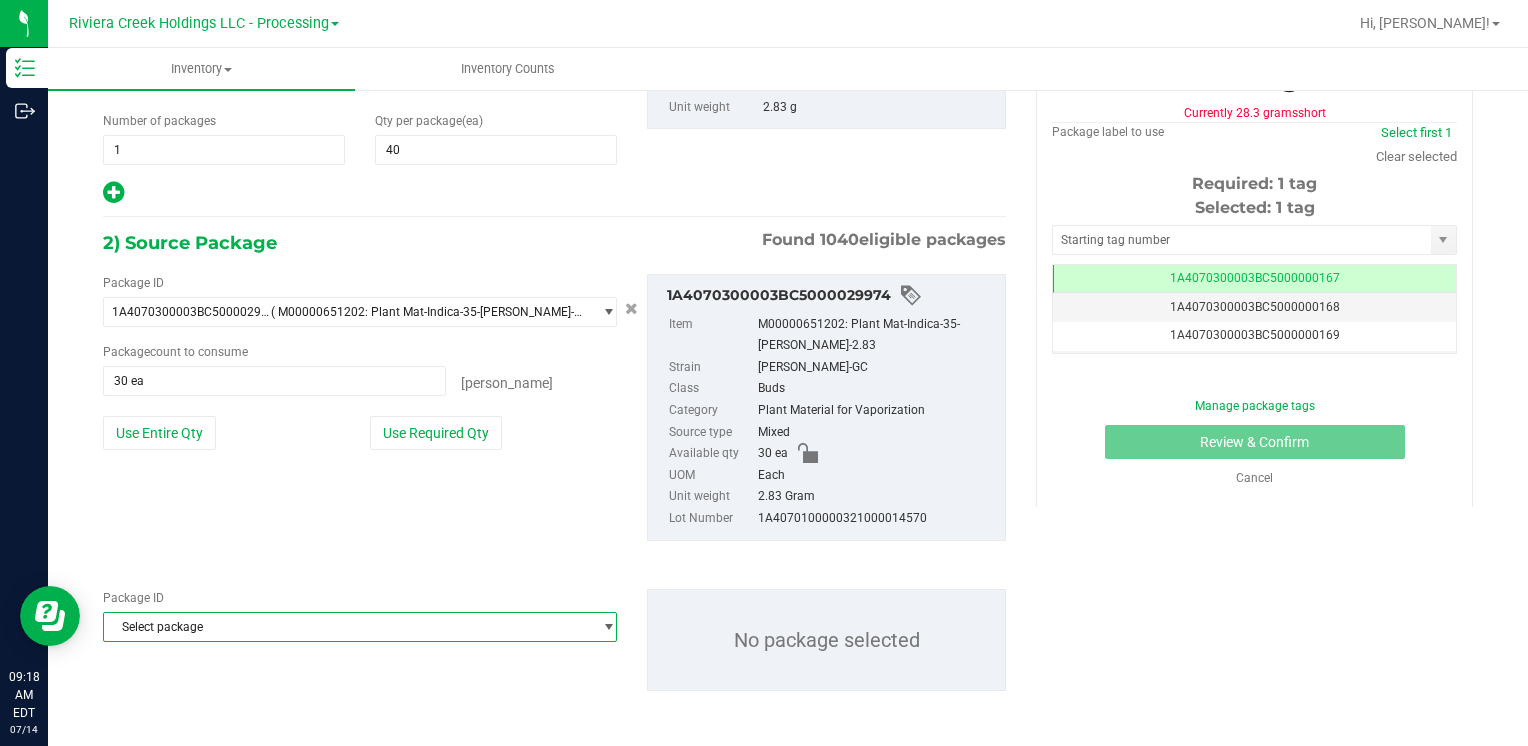click on "Select package" at bounding box center (347, 627) 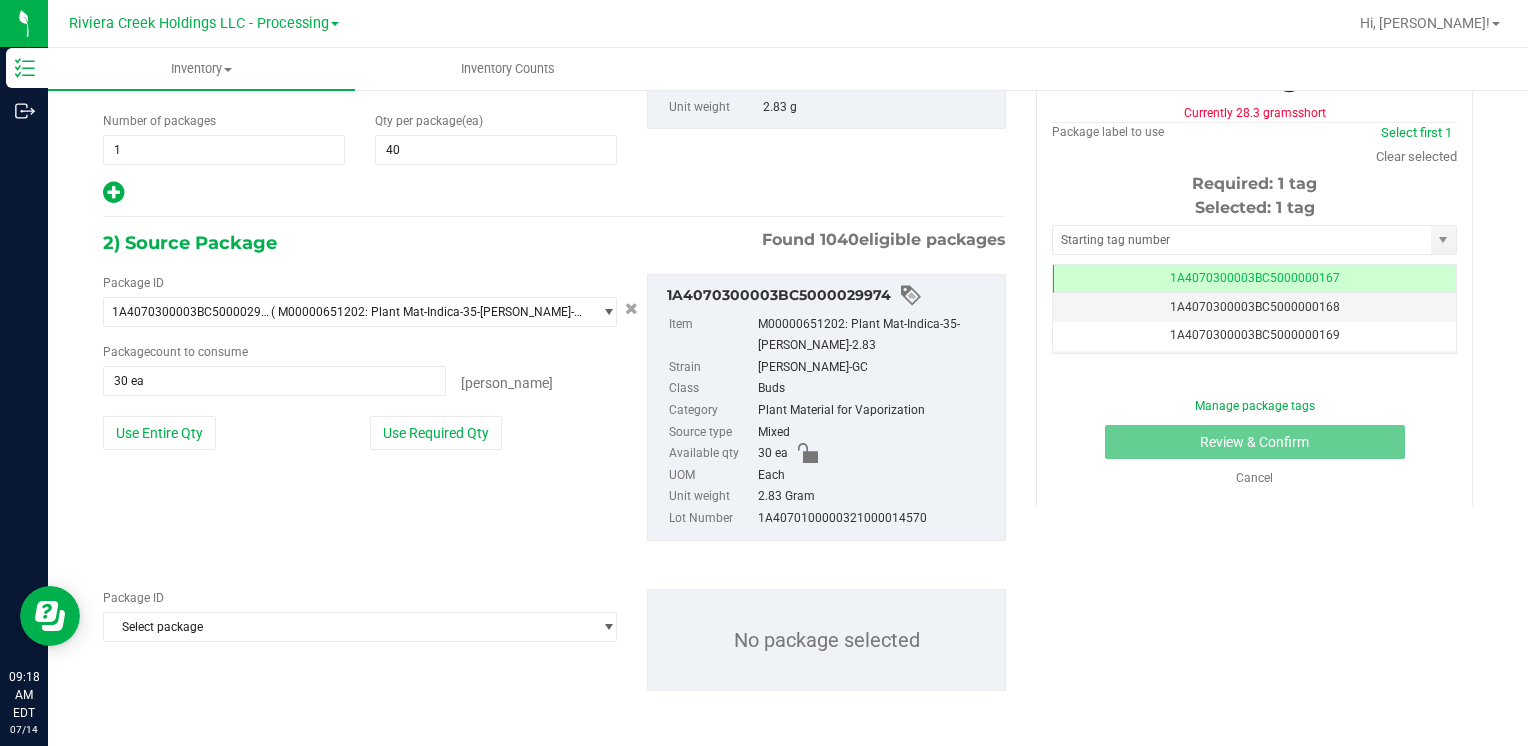 drag, startPoint x: 1220, startPoint y: 715, endPoint x: 1208, endPoint y: 673, distance: 43.68066 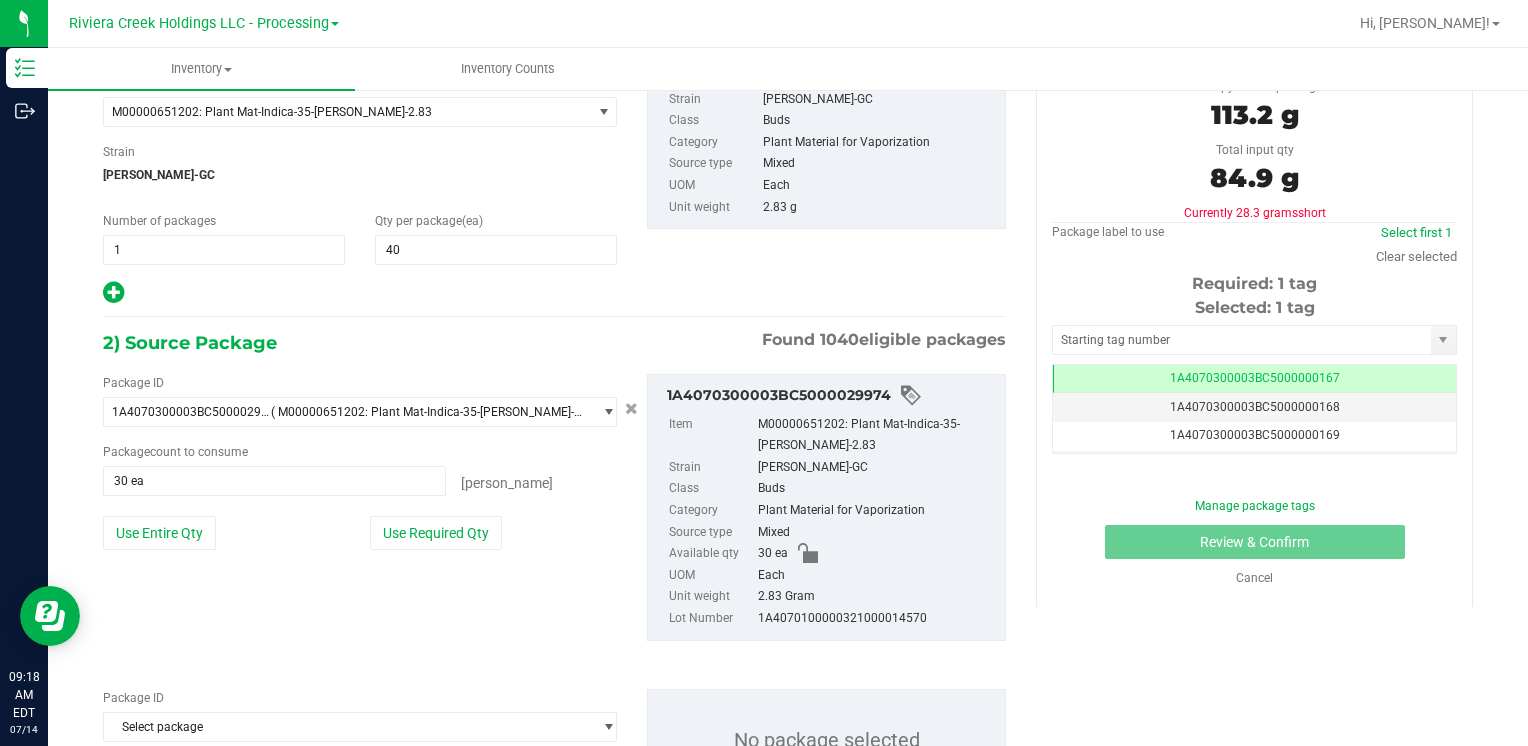 scroll, scrollTop: 259, scrollLeft: 0, axis: vertical 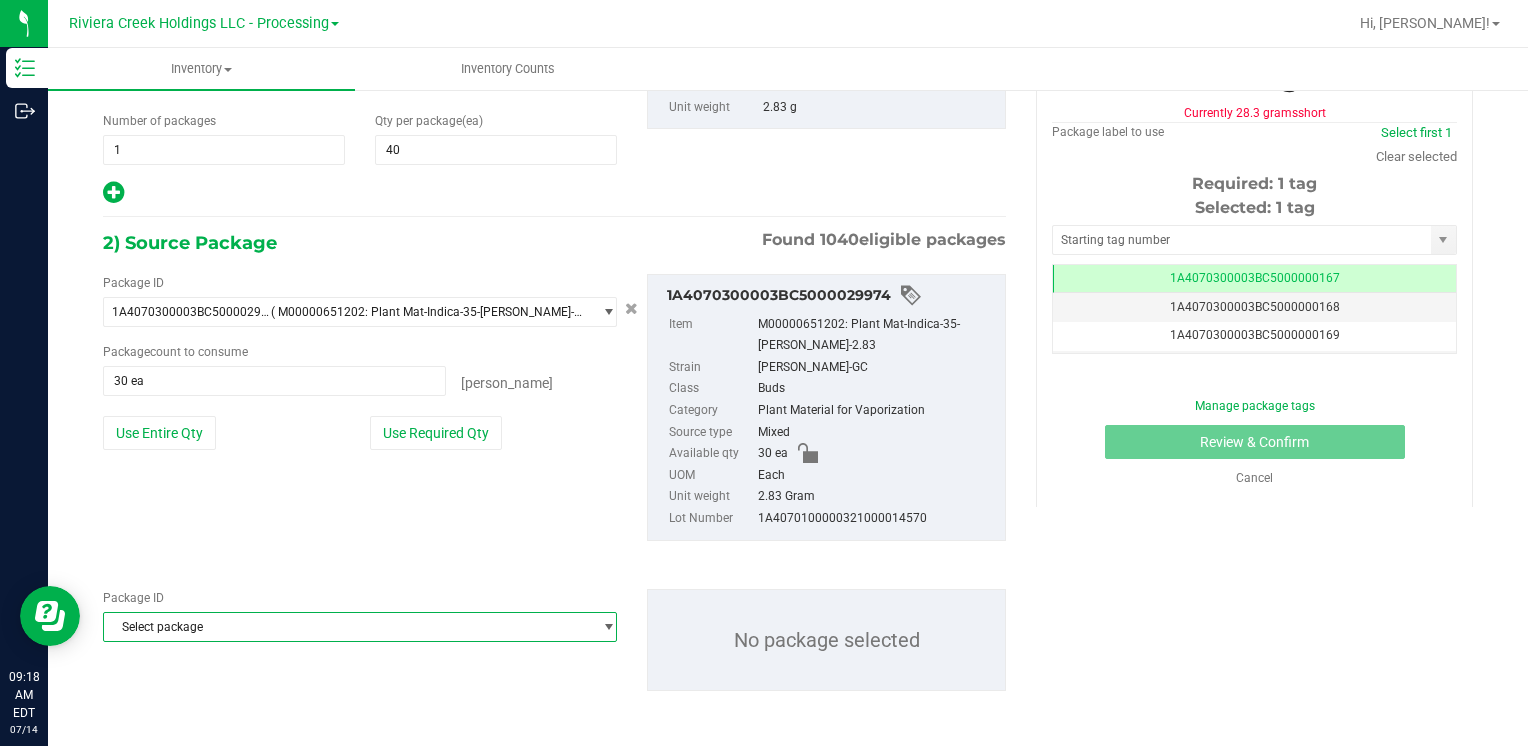 click on "Select package" at bounding box center (347, 627) 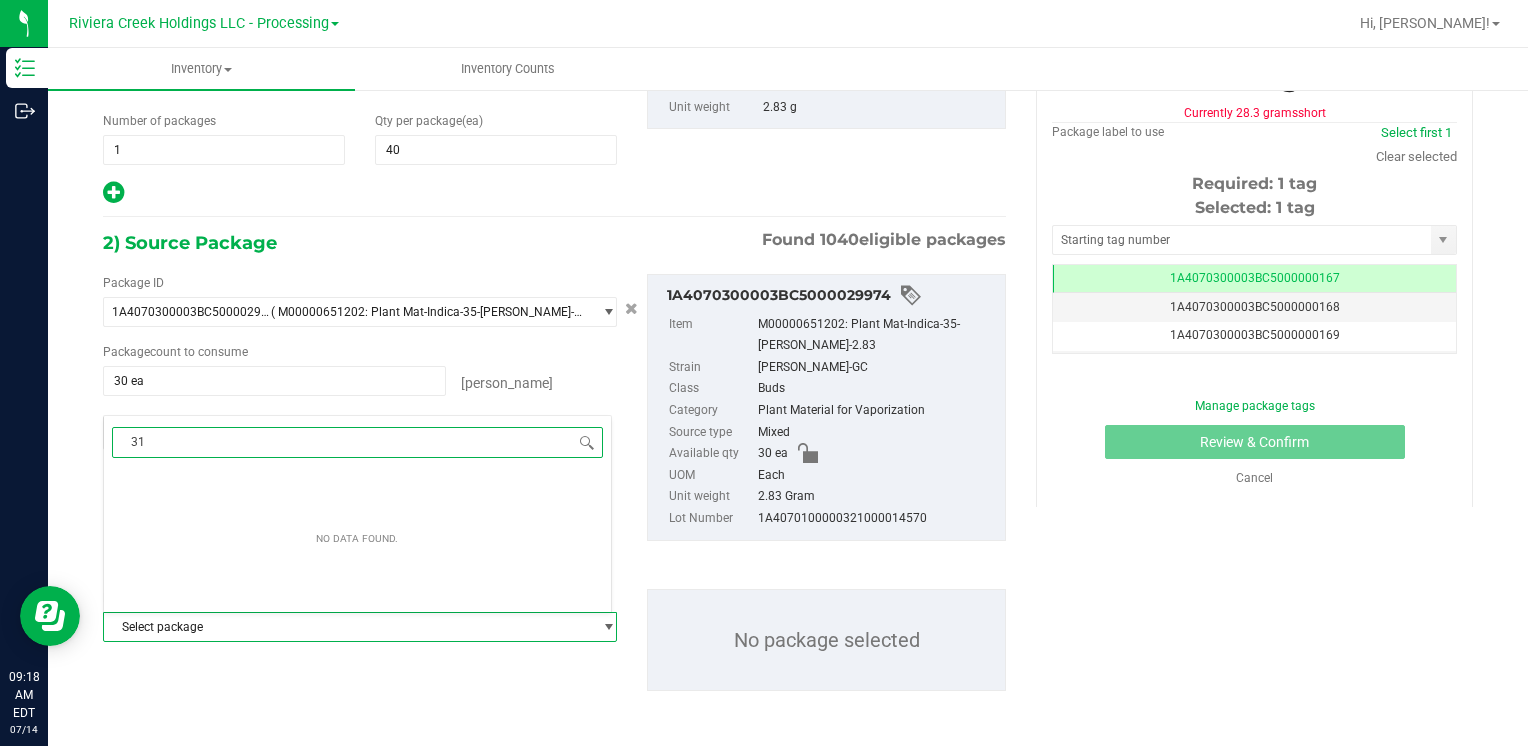 type on "3" 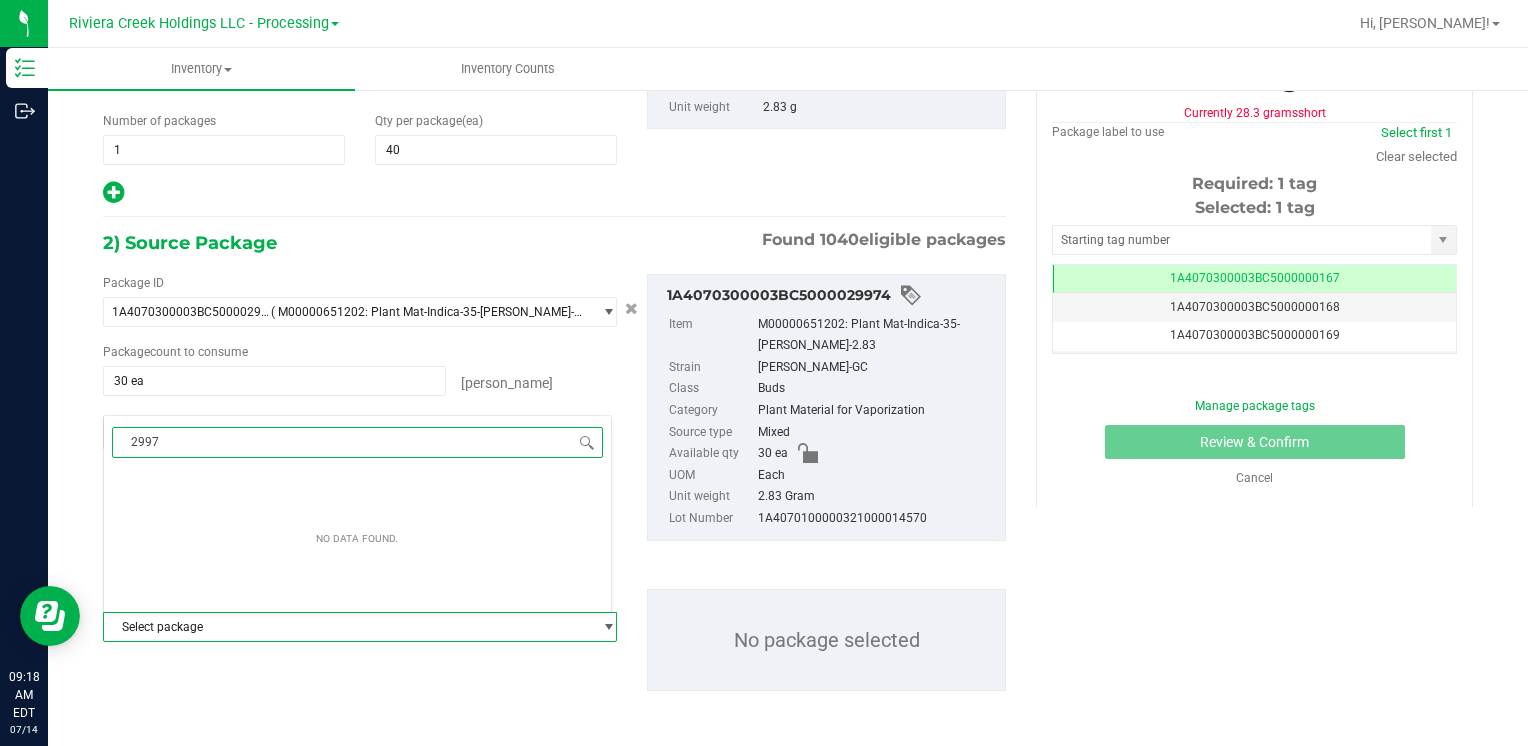 type on "29976" 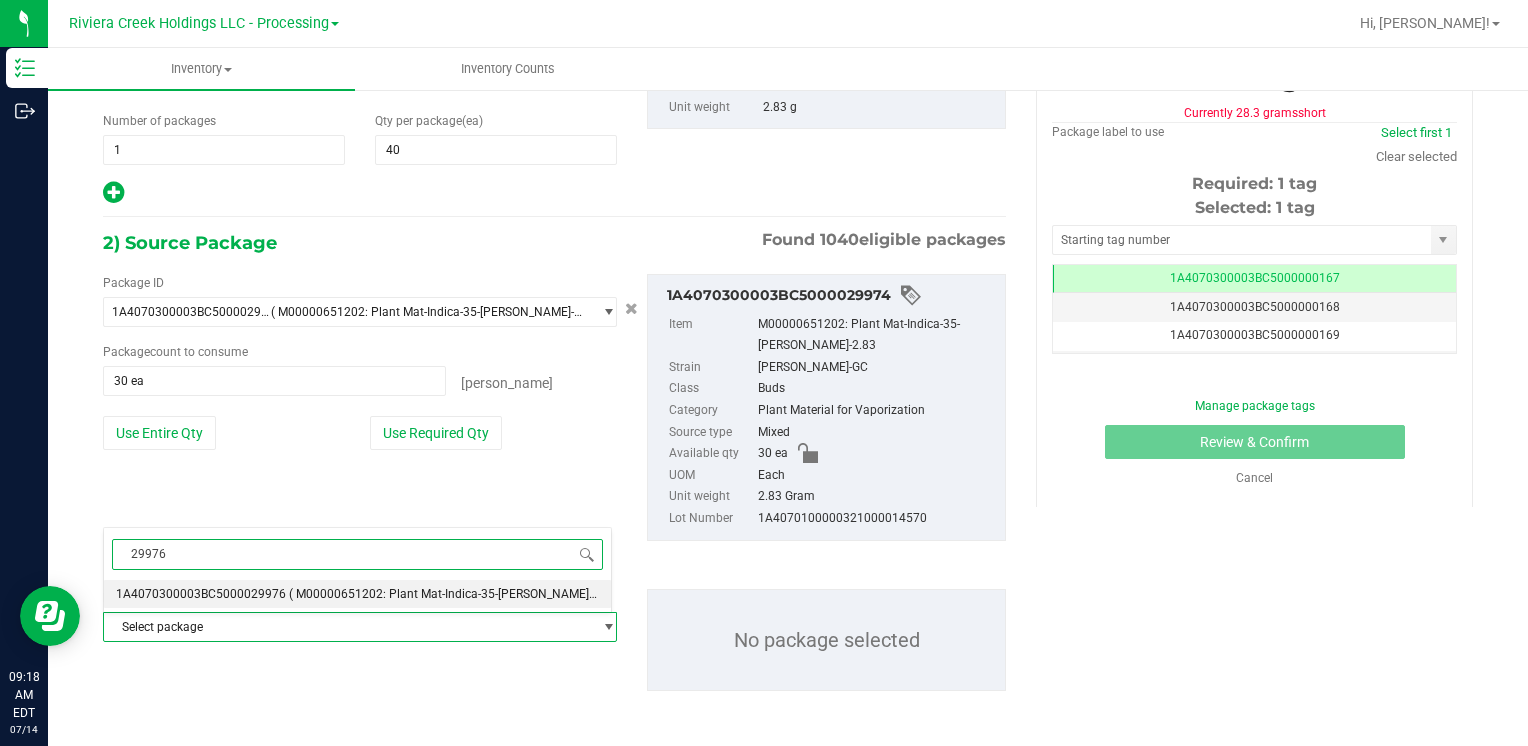 click on "1A4070300003BC5000029976" at bounding box center (201, 594) 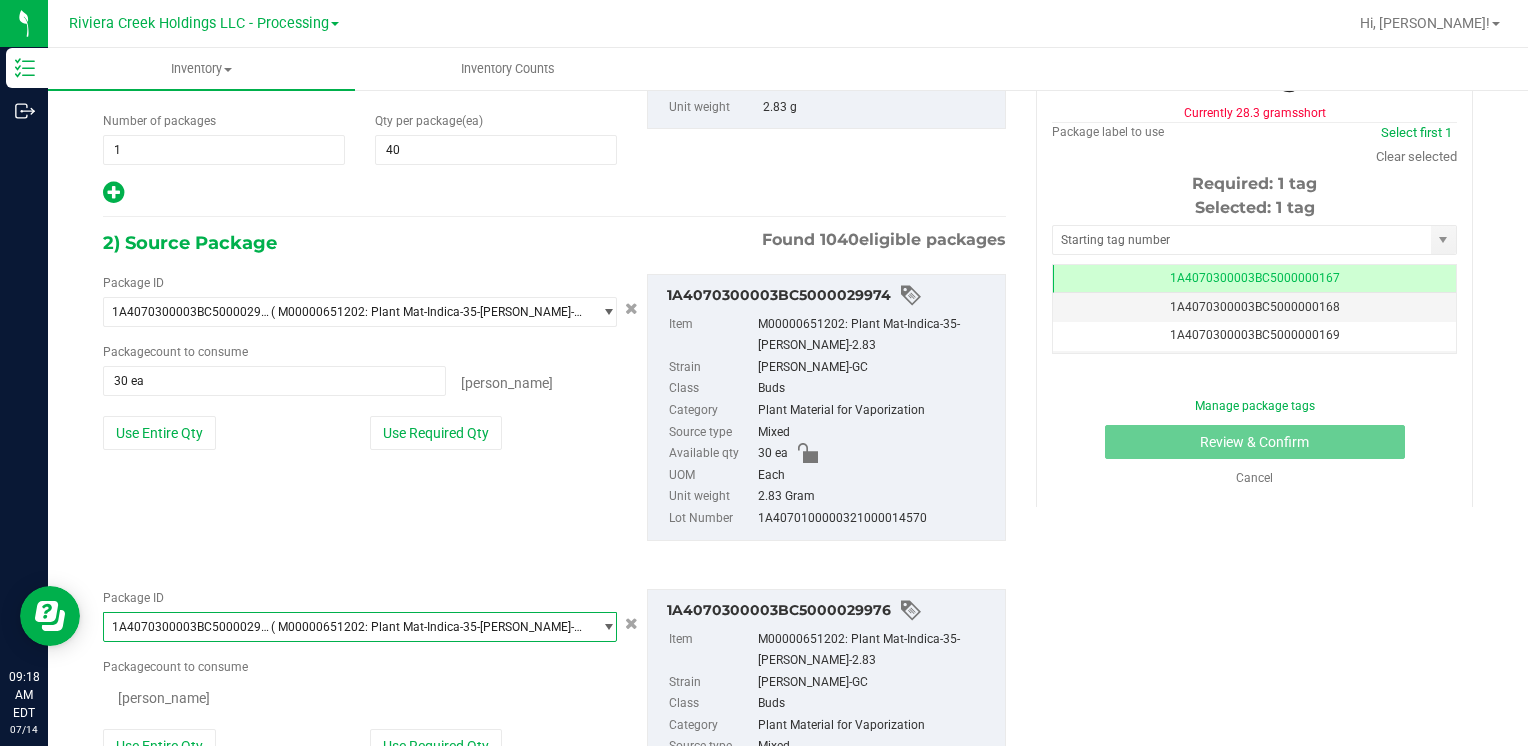 scroll, scrollTop: 20384, scrollLeft: 0, axis: vertical 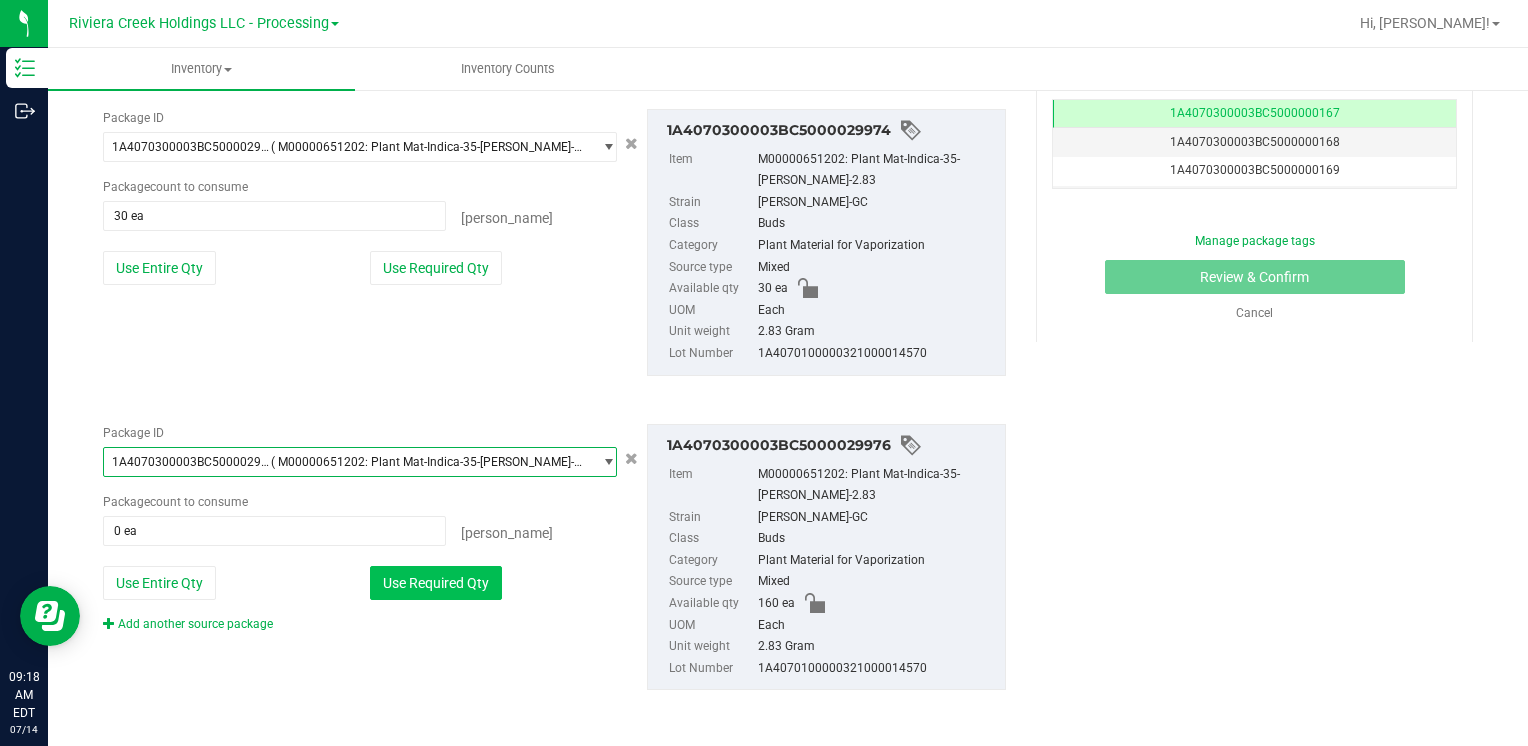 click on "Use Required Qty" at bounding box center [436, 583] 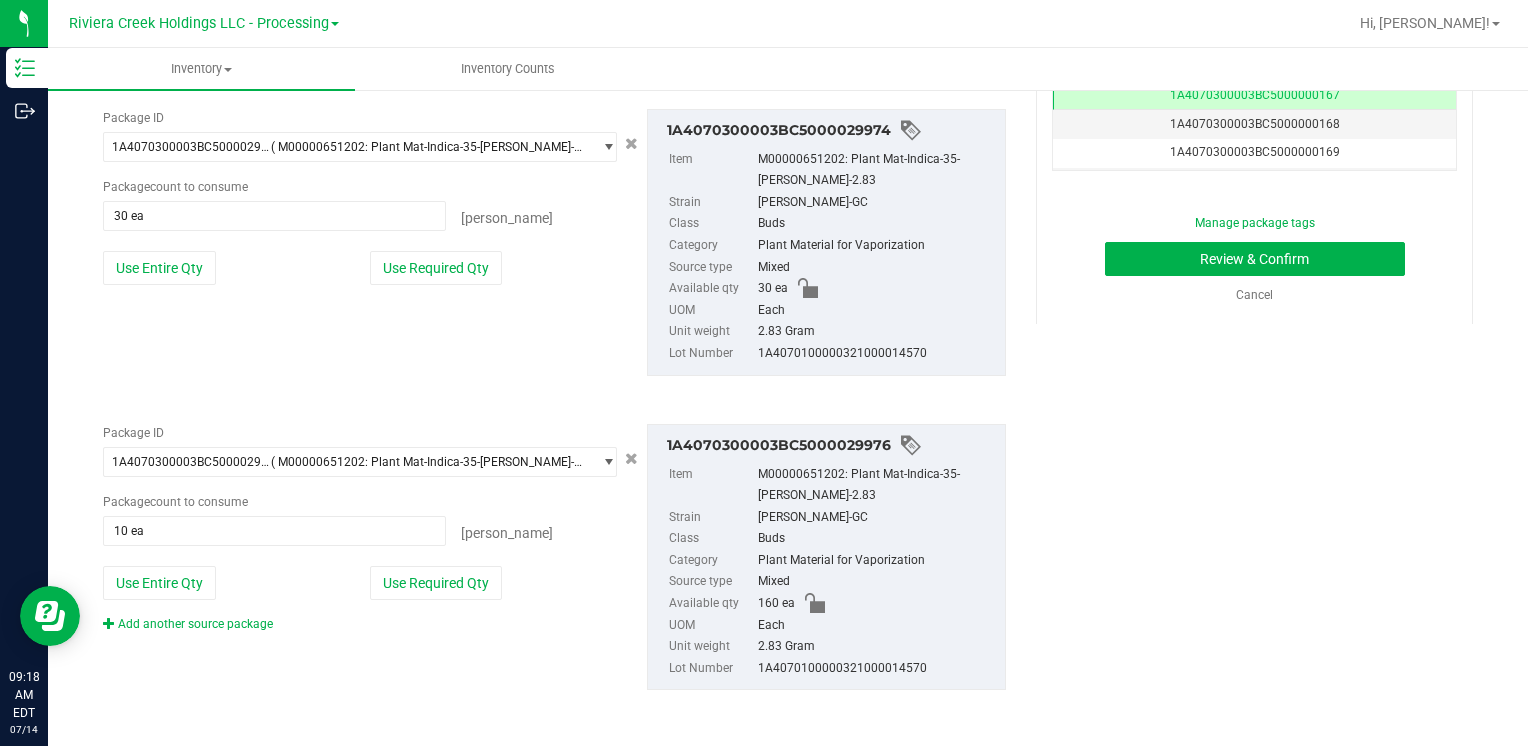 scroll, scrollTop: 124, scrollLeft: 0, axis: vertical 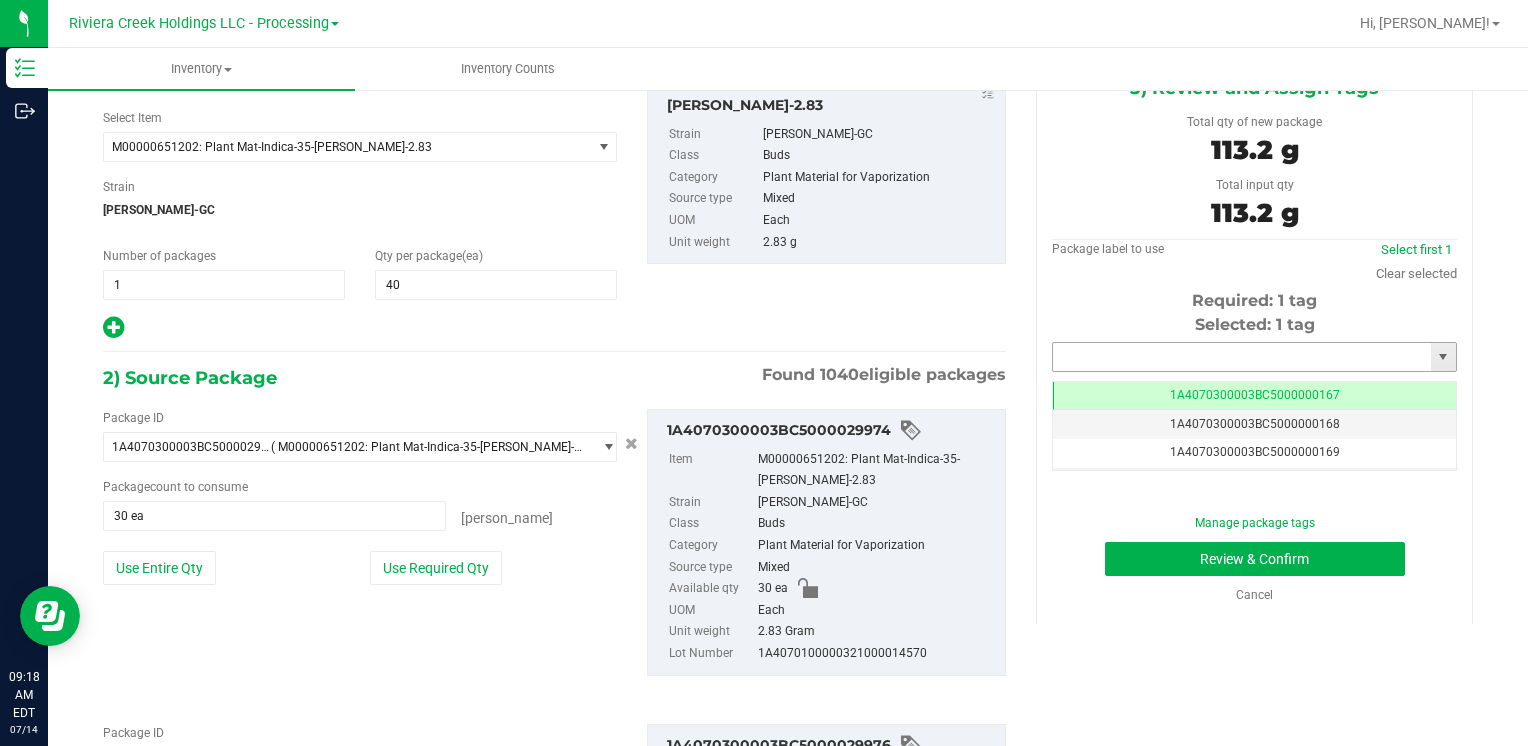 click at bounding box center (1242, 357) 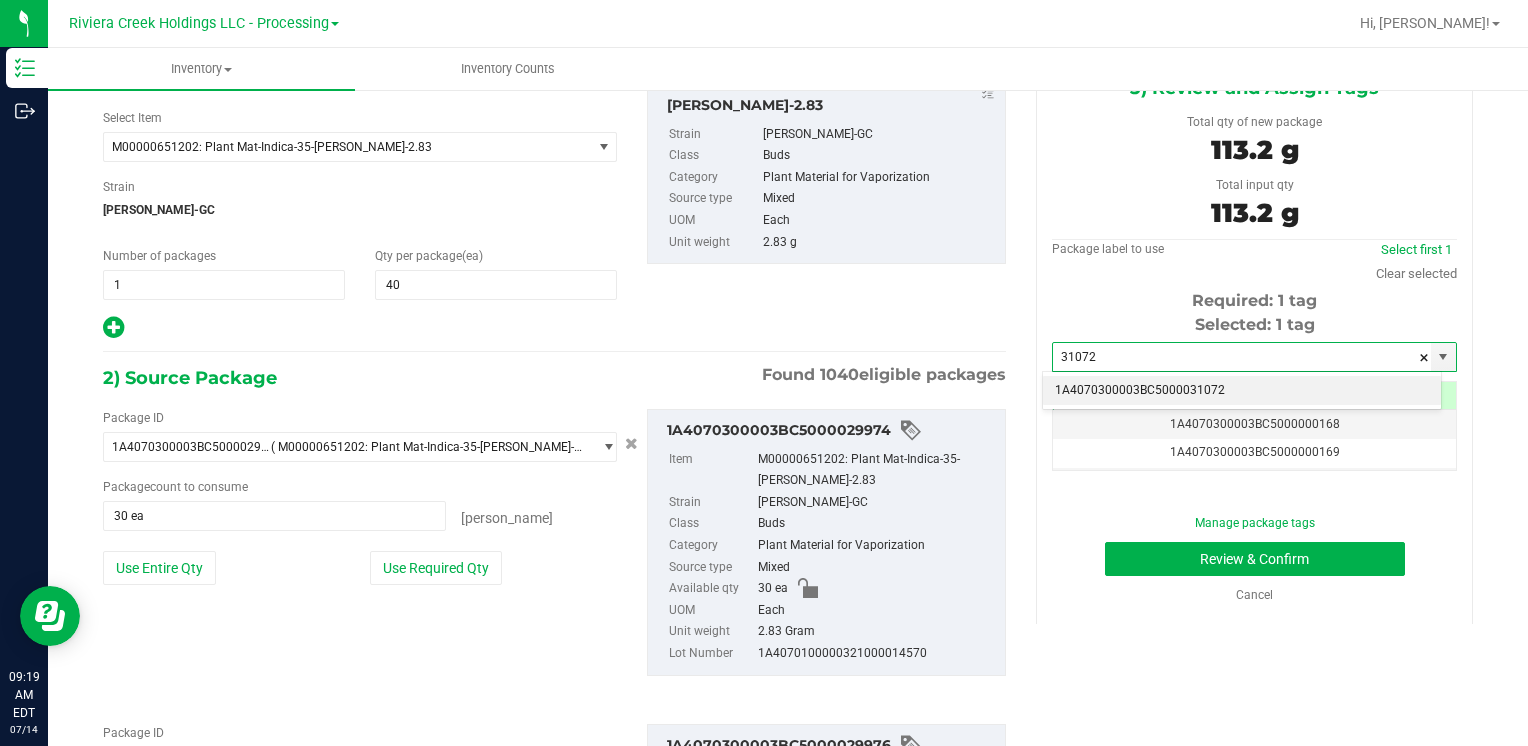 click on "1A4070300003BC5000031072" at bounding box center (1242, 391) 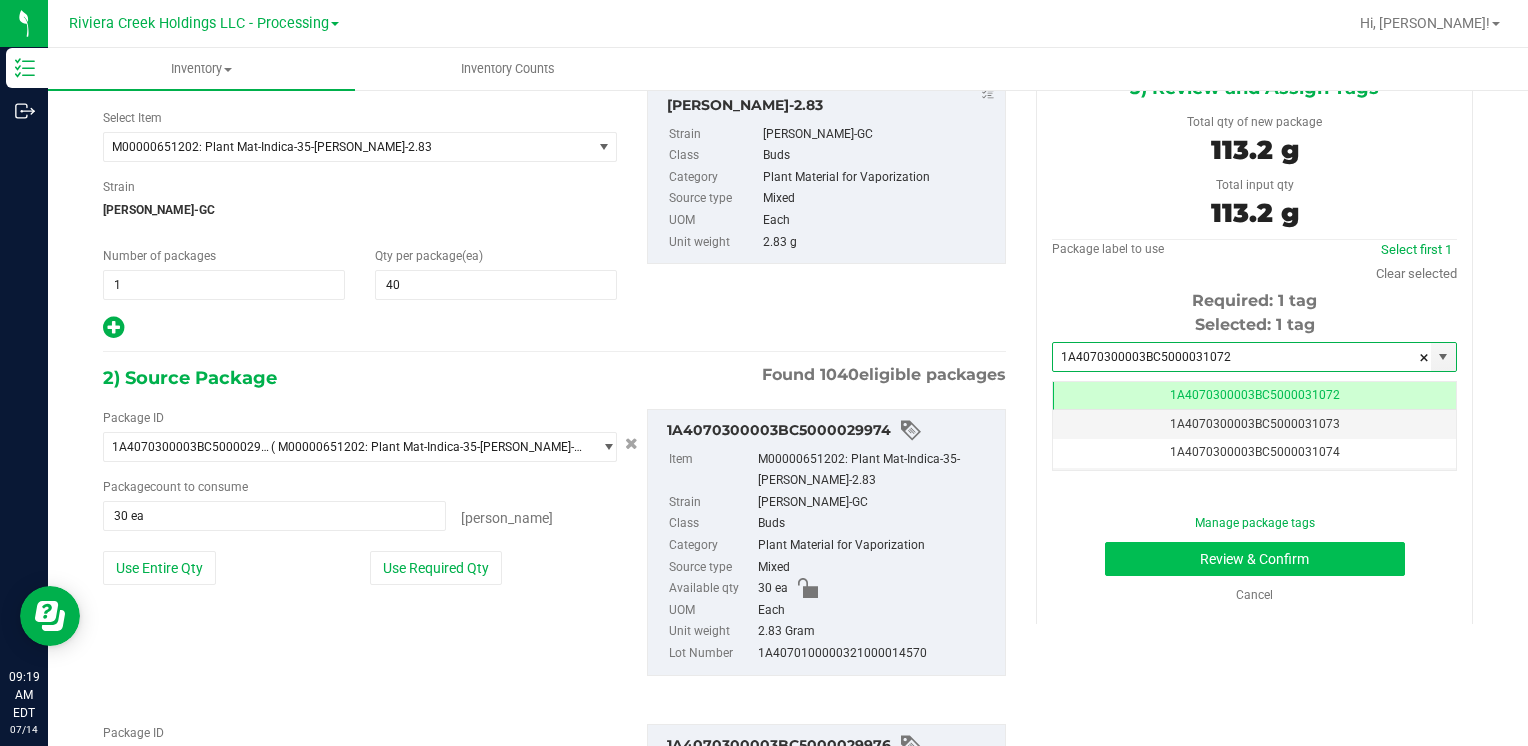 type on "1A4070300003BC5000031072" 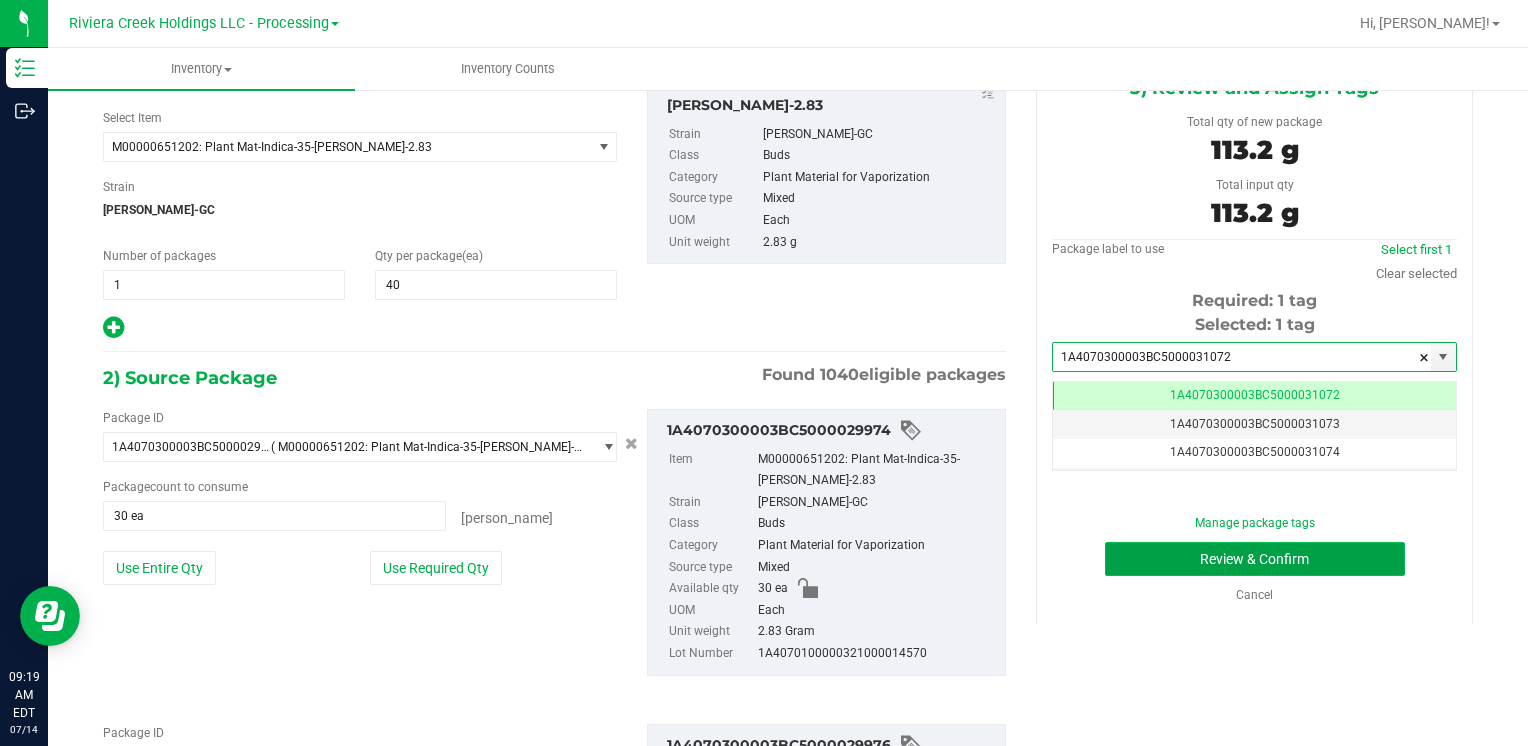 click on "Review & Confirm" at bounding box center [1255, 559] 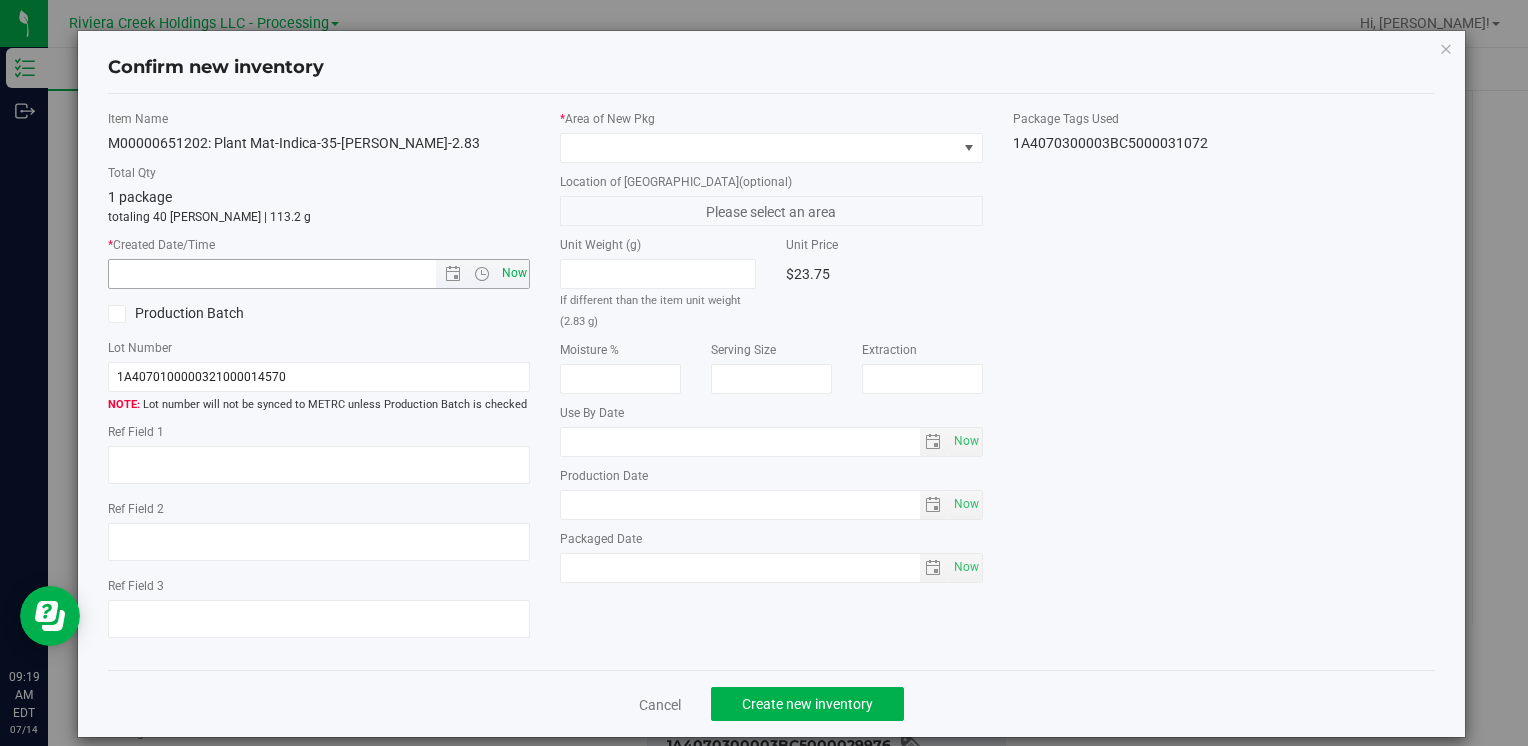 click on "Now" at bounding box center [514, 273] 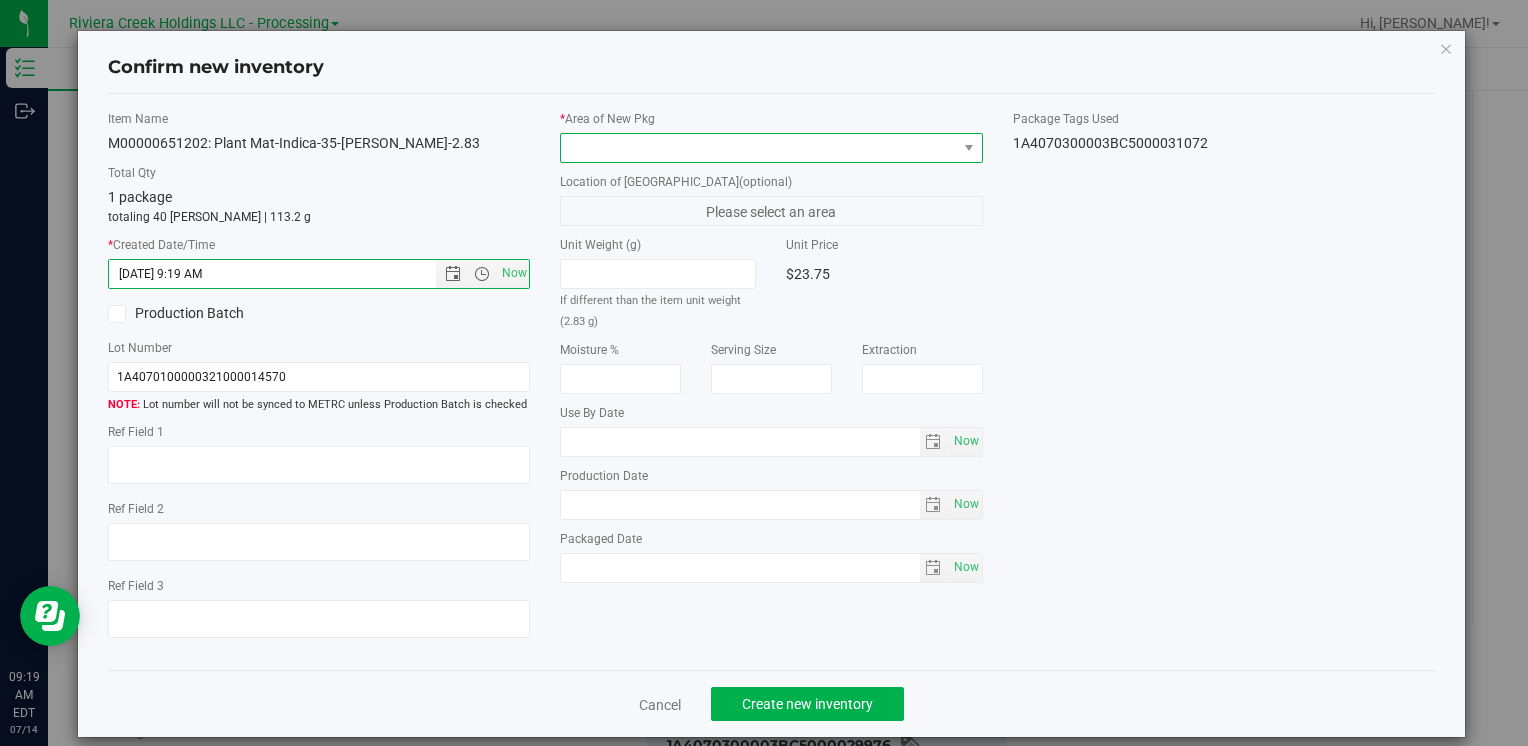 click at bounding box center [758, 148] 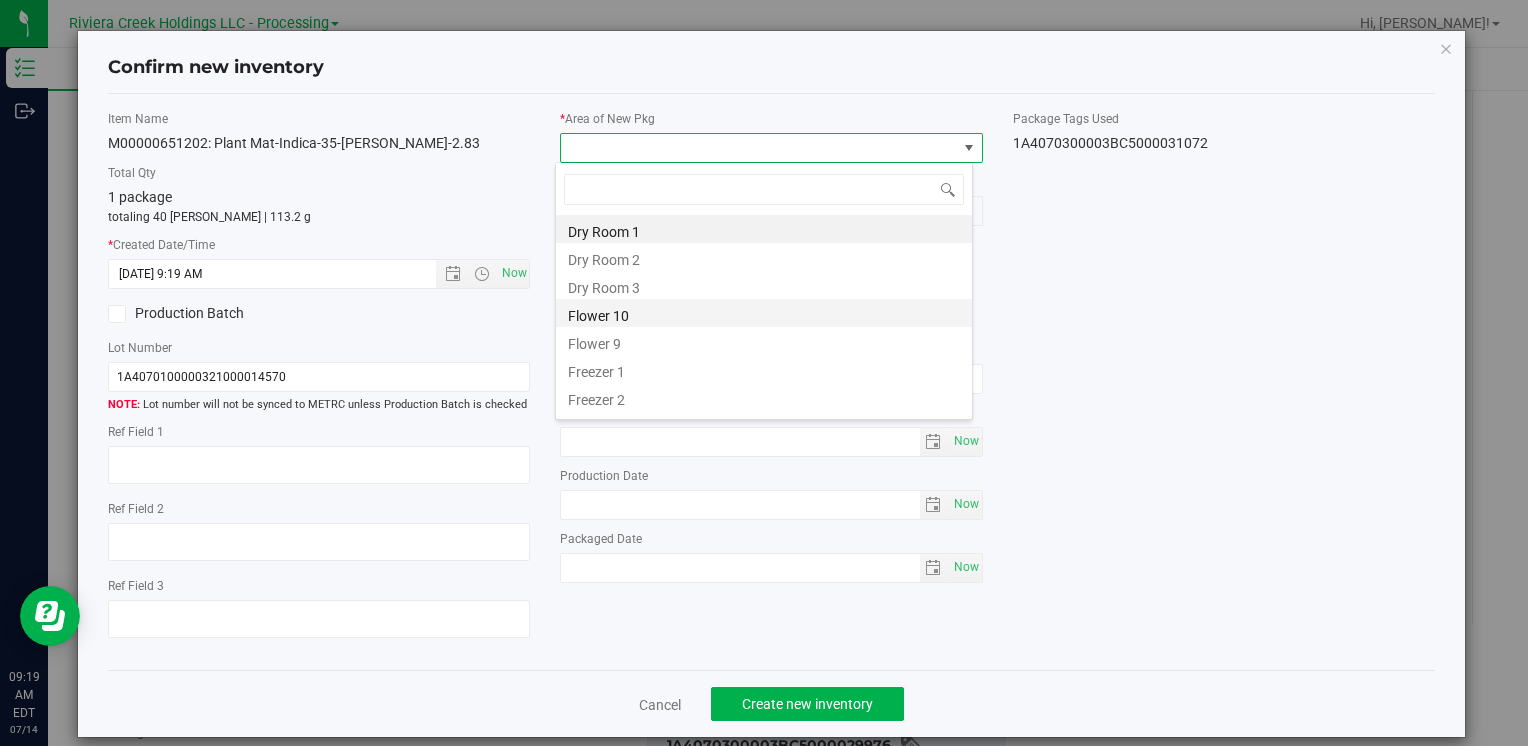 click on "Flower 10" at bounding box center [764, 313] 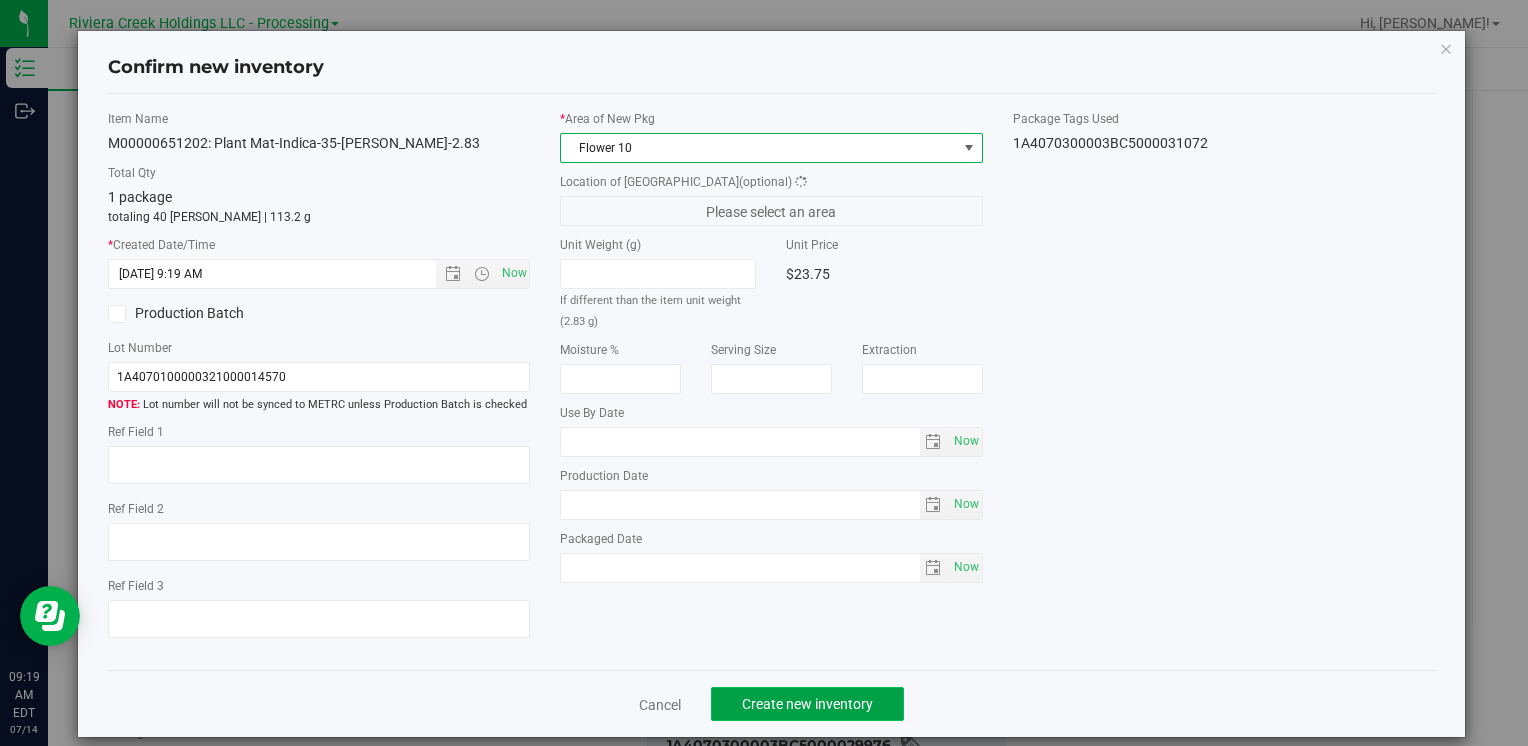 click on "Create new inventory" 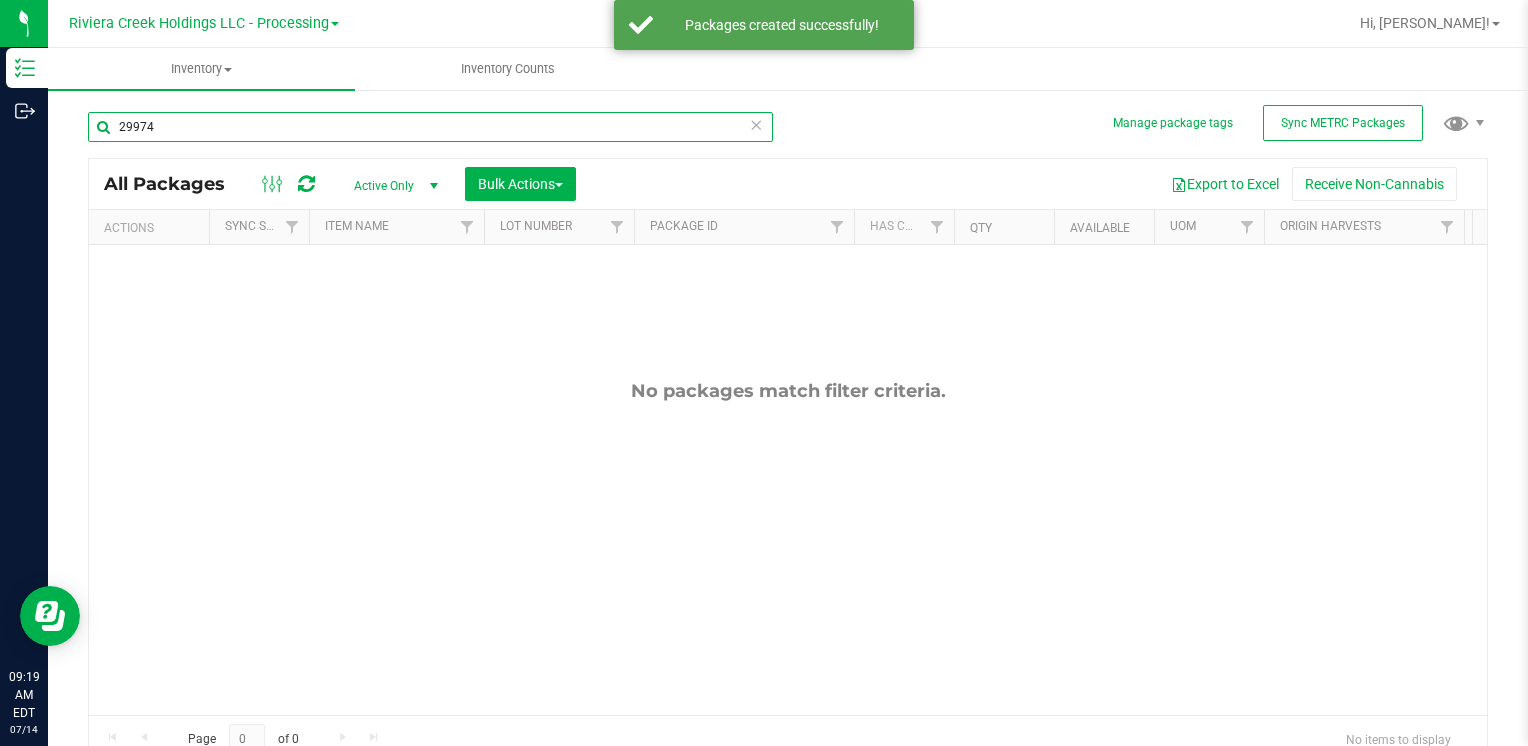 click on "29974" at bounding box center [430, 127] 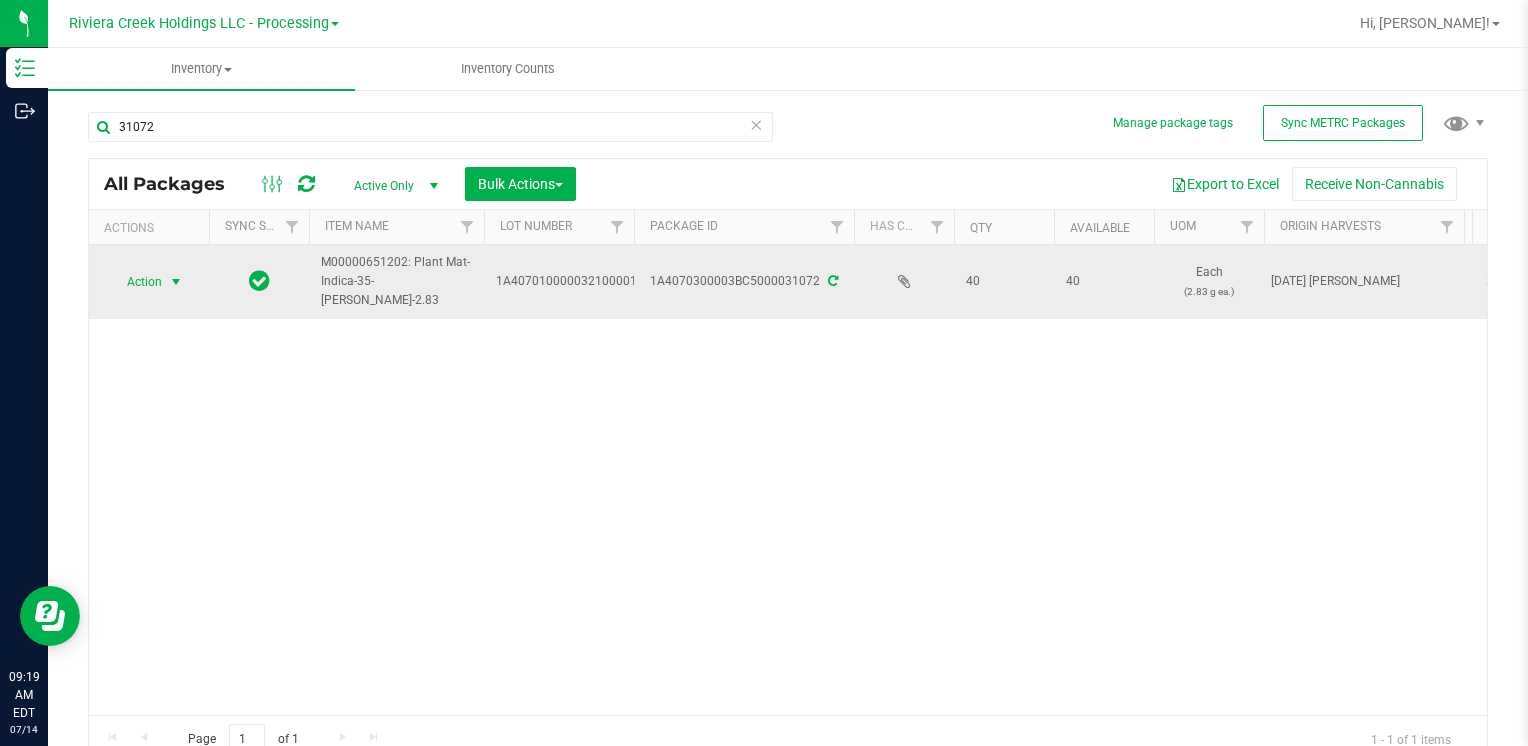 click on "Action" at bounding box center (136, 282) 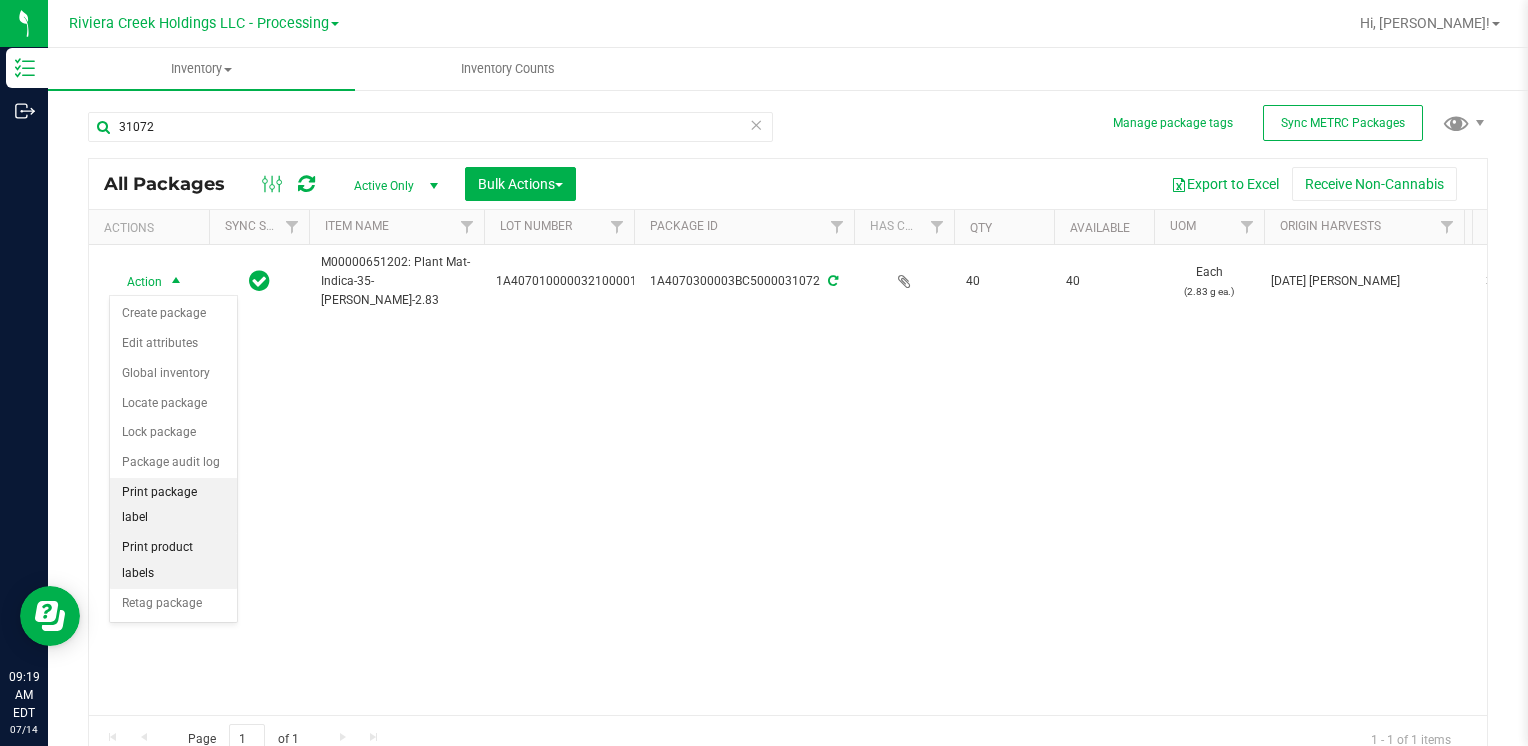 click on "Print package label" at bounding box center [173, 505] 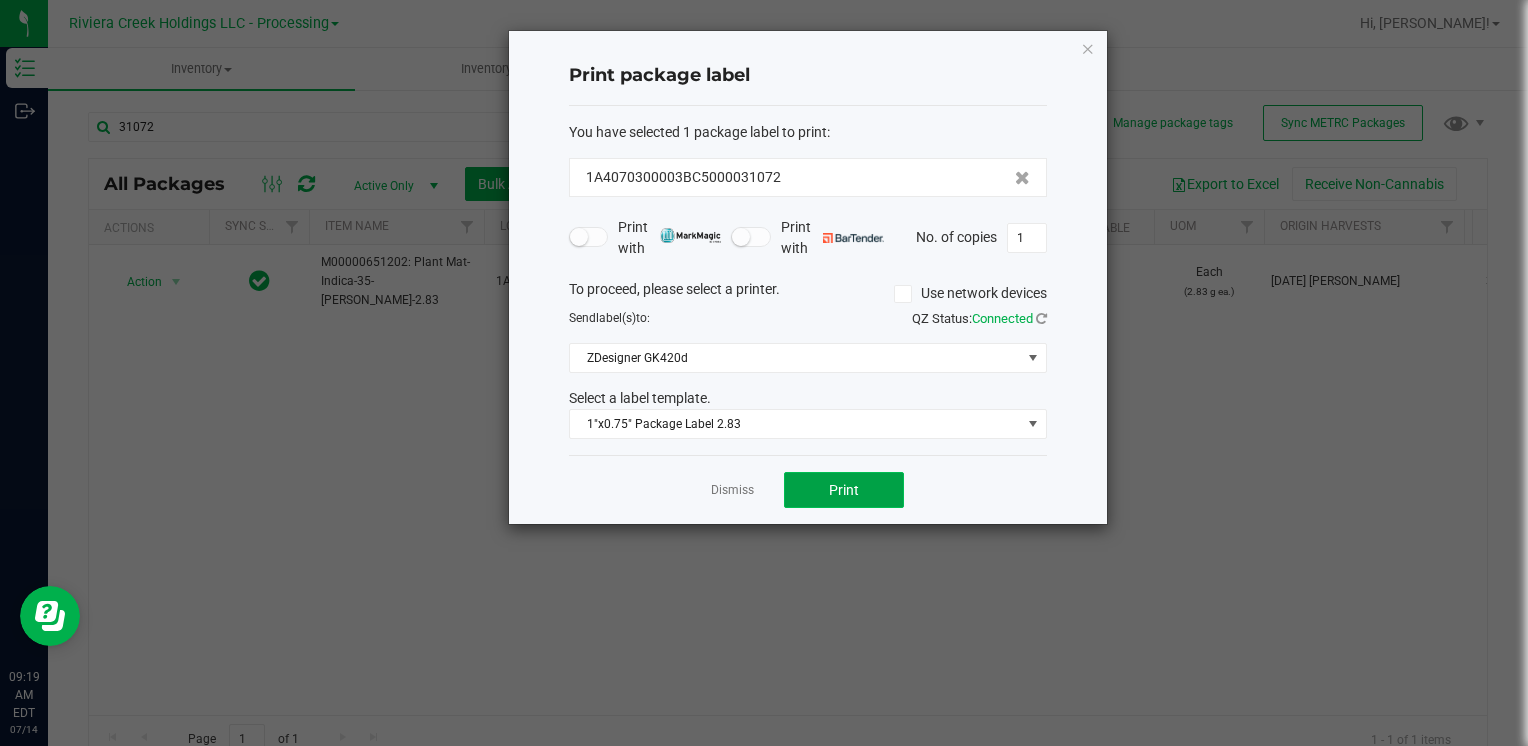 click on "Print" 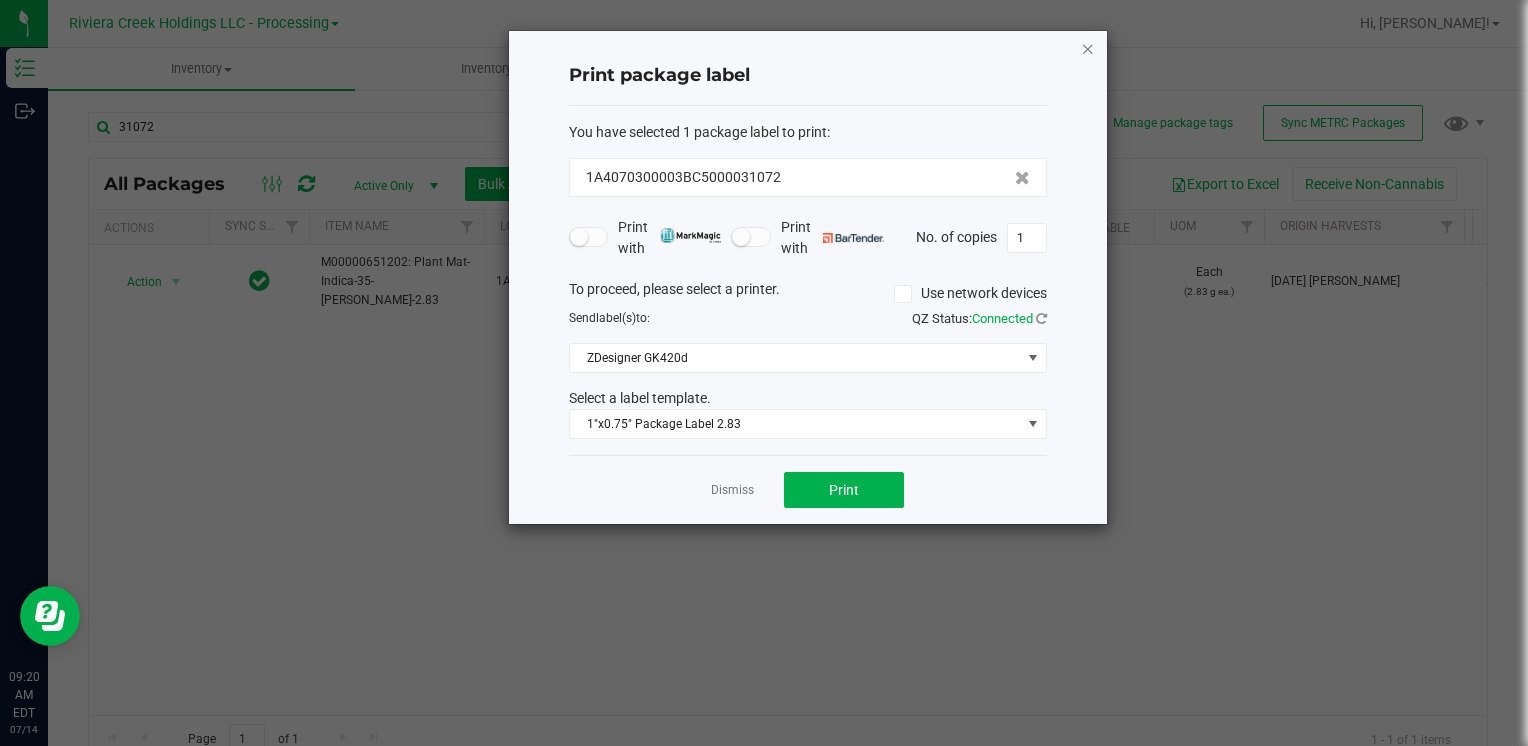 click 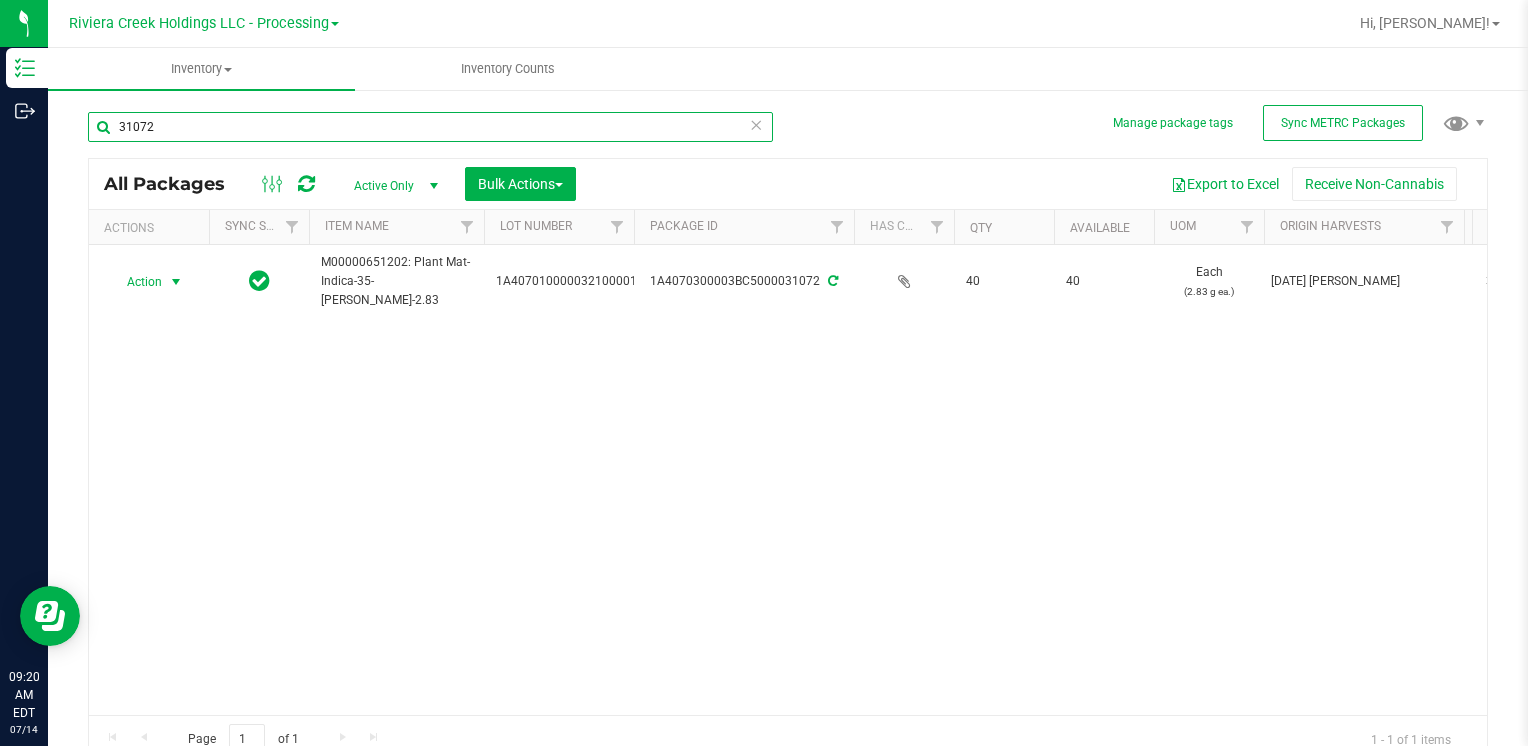 click on "31072" at bounding box center [430, 127] 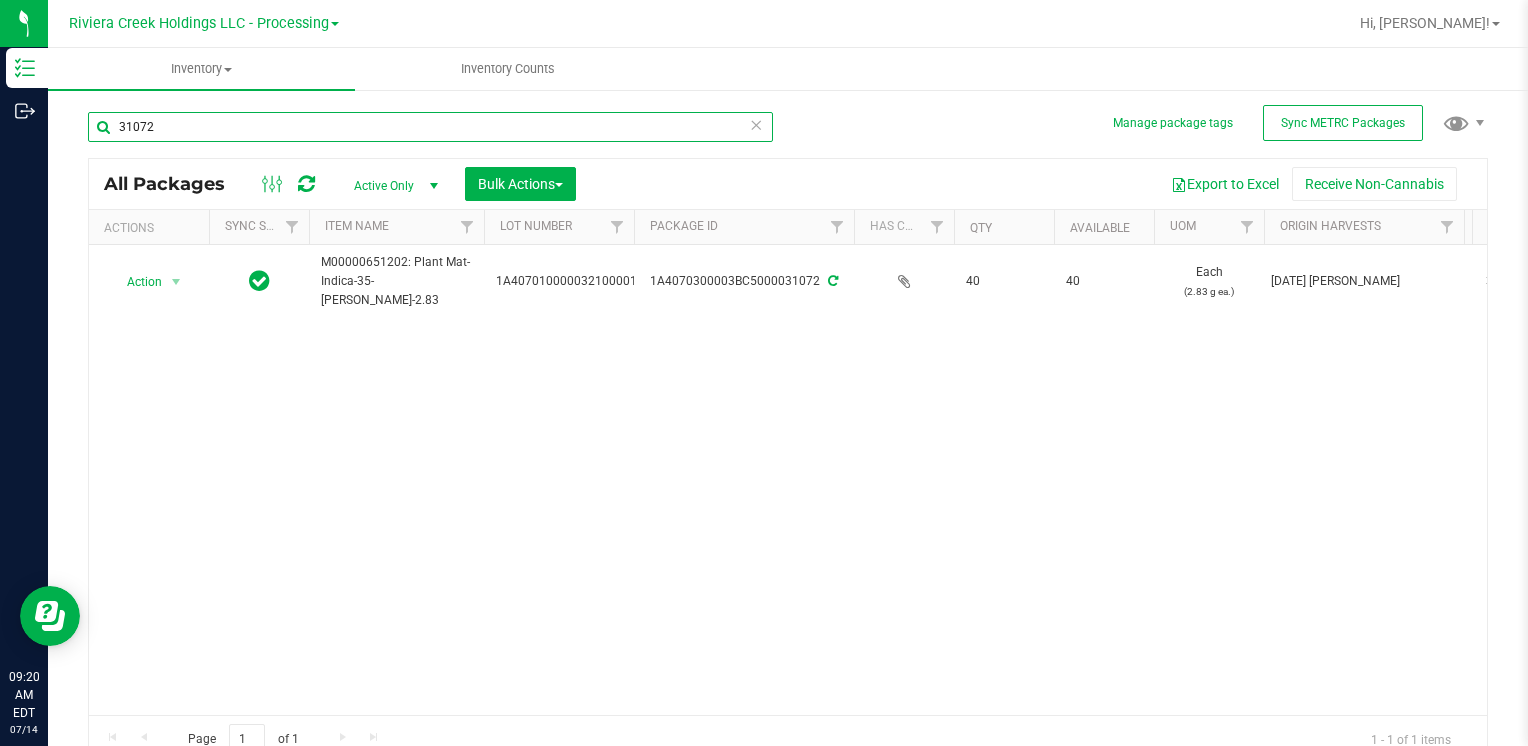 click on "31072" at bounding box center (430, 127) 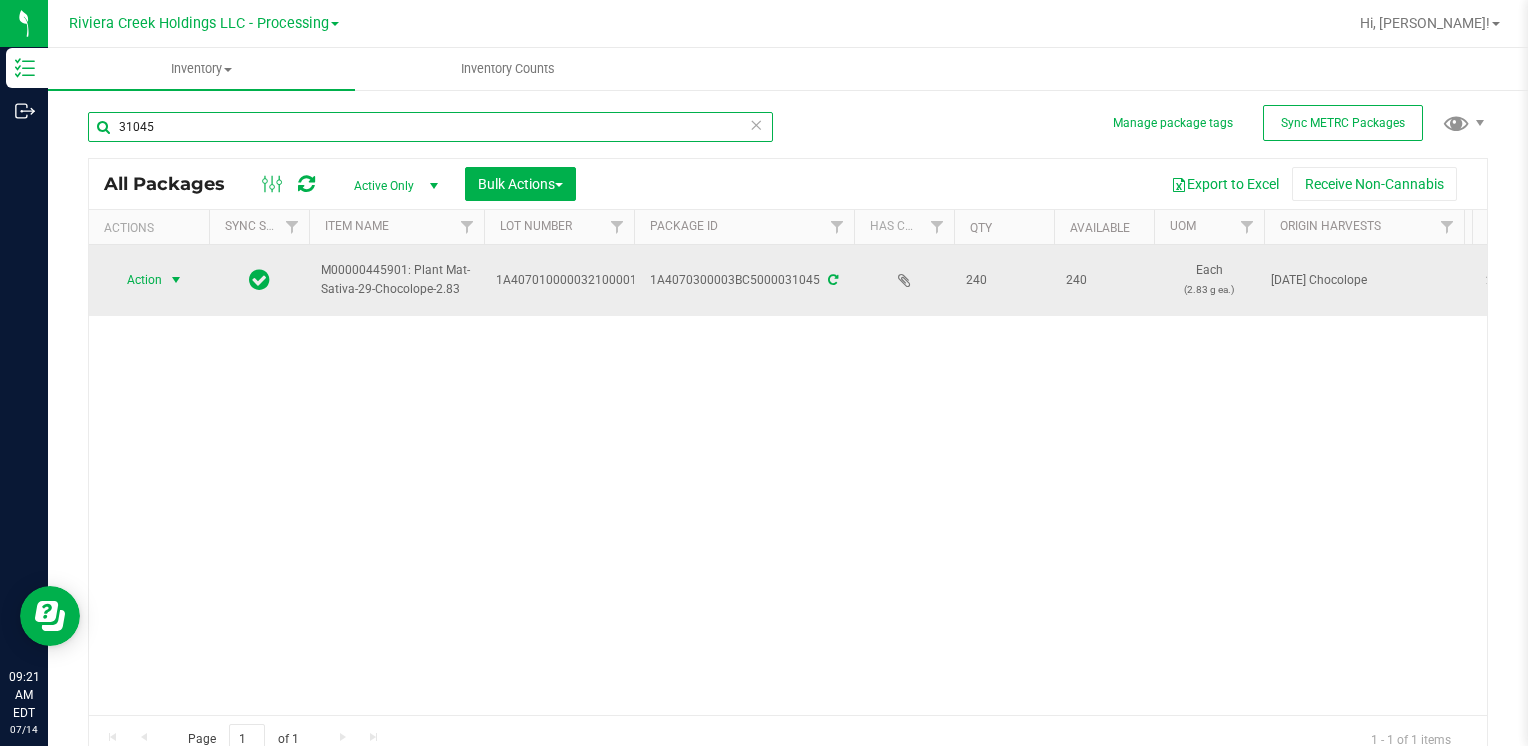 type on "31045" 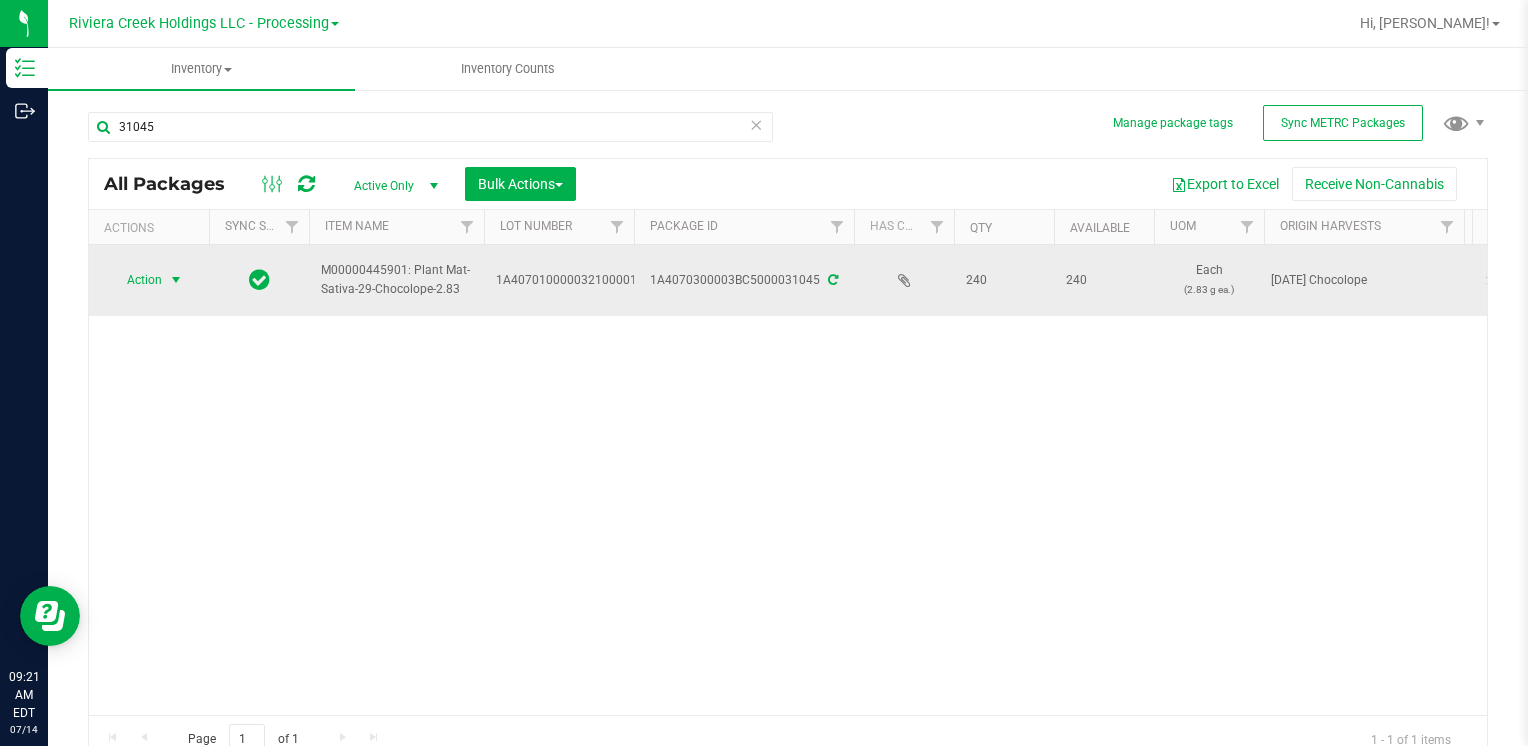 click at bounding box center [176, 280] 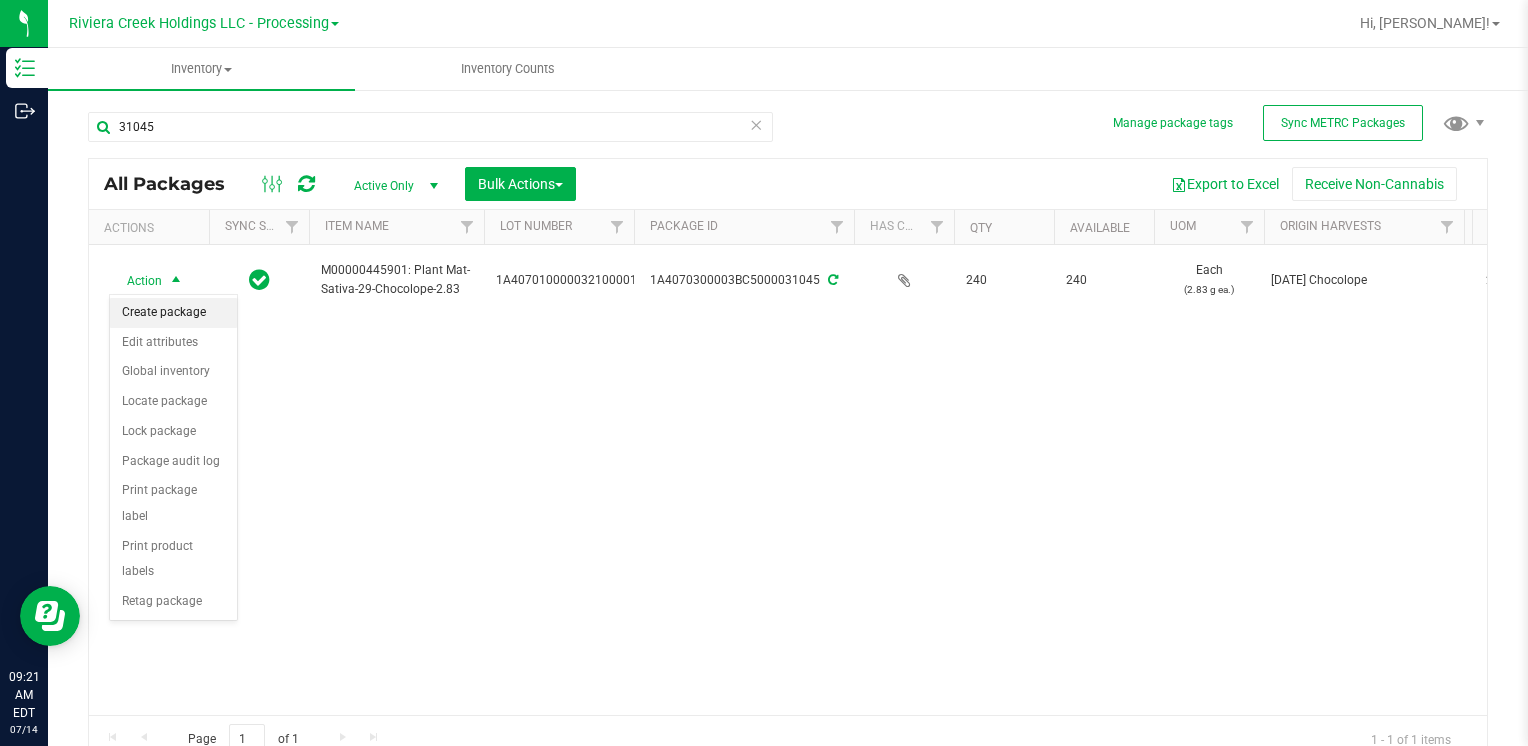 click on "Create package" at bounding box center [173, 313] 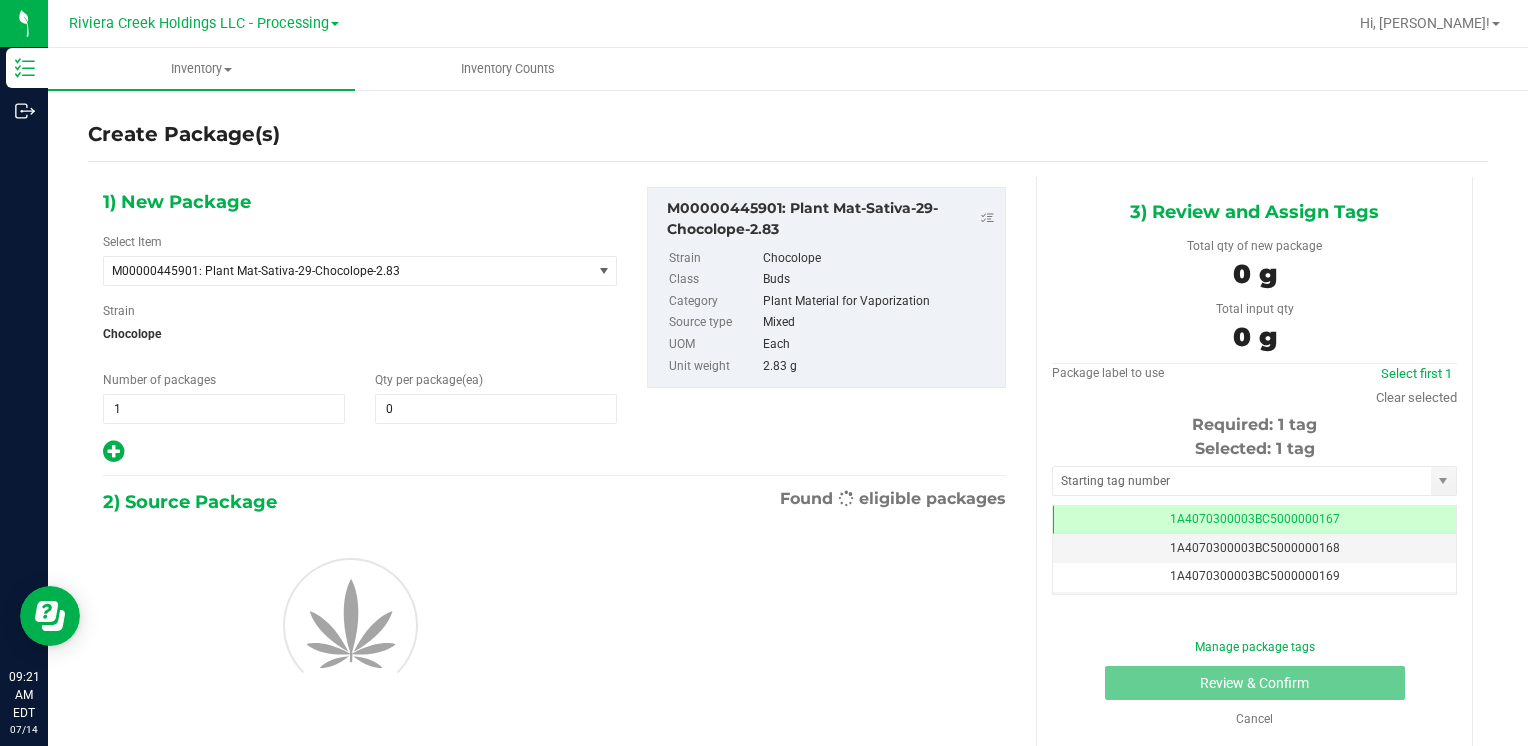 scroll, scrollTop: 0, scrollLeft: 0, axis: both 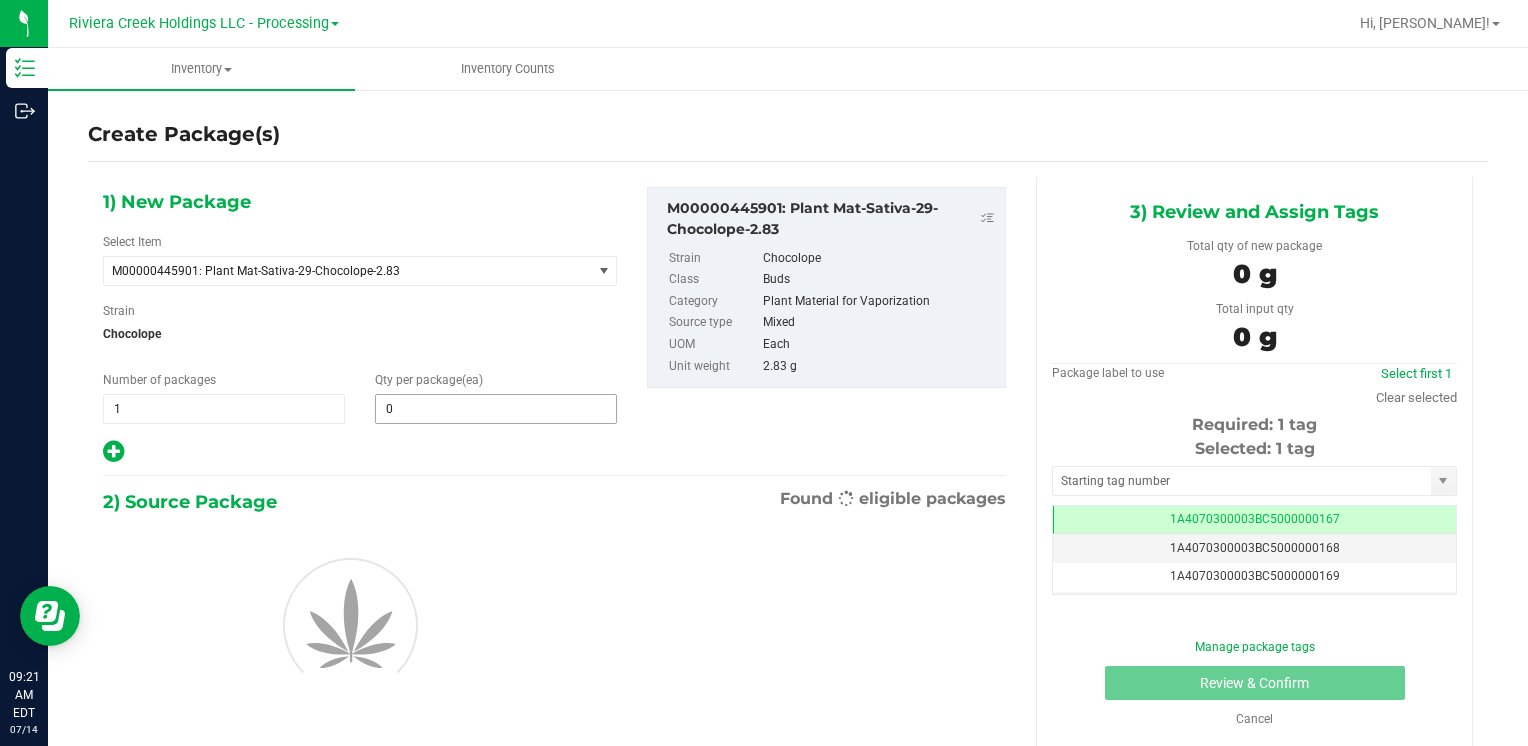 type 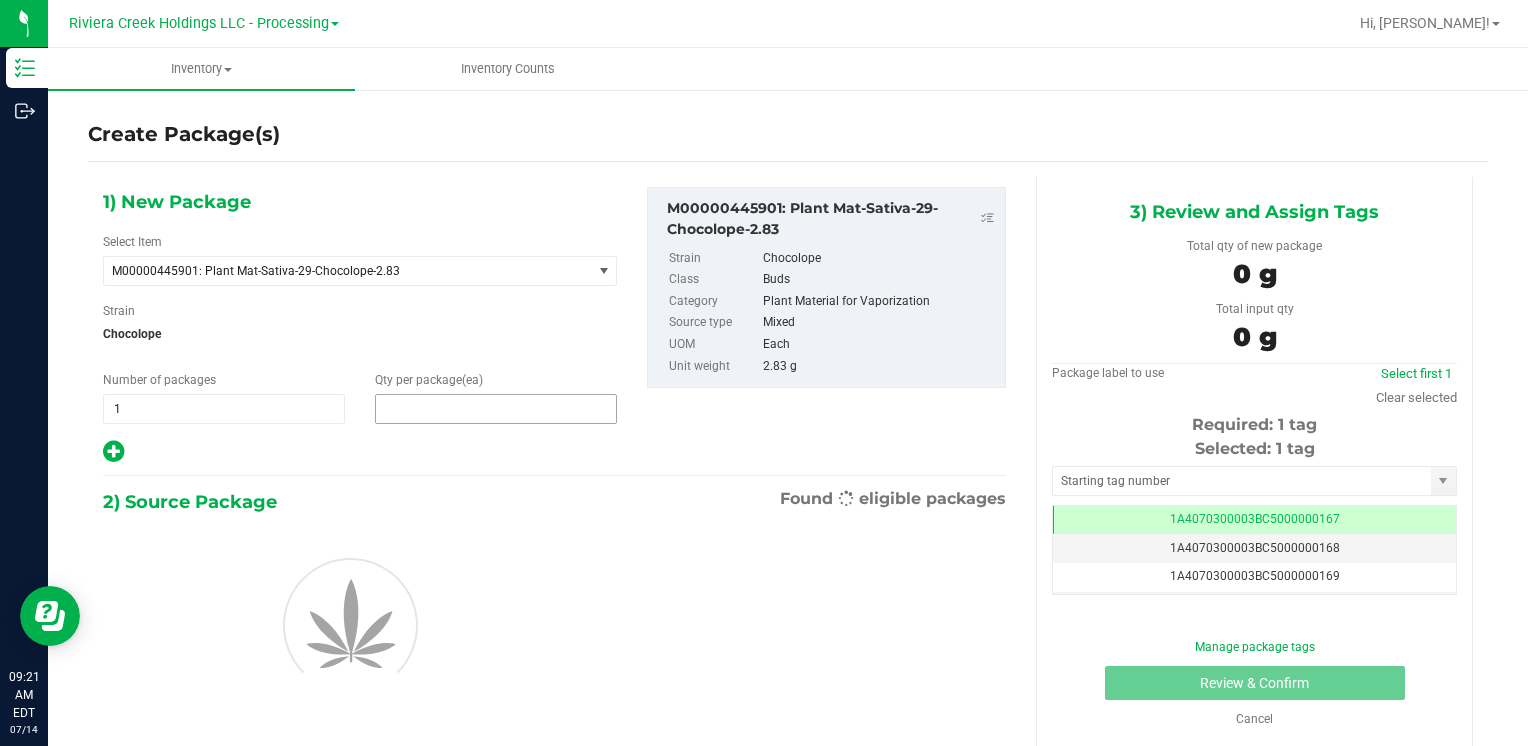 click at bounding box center [496, 409] 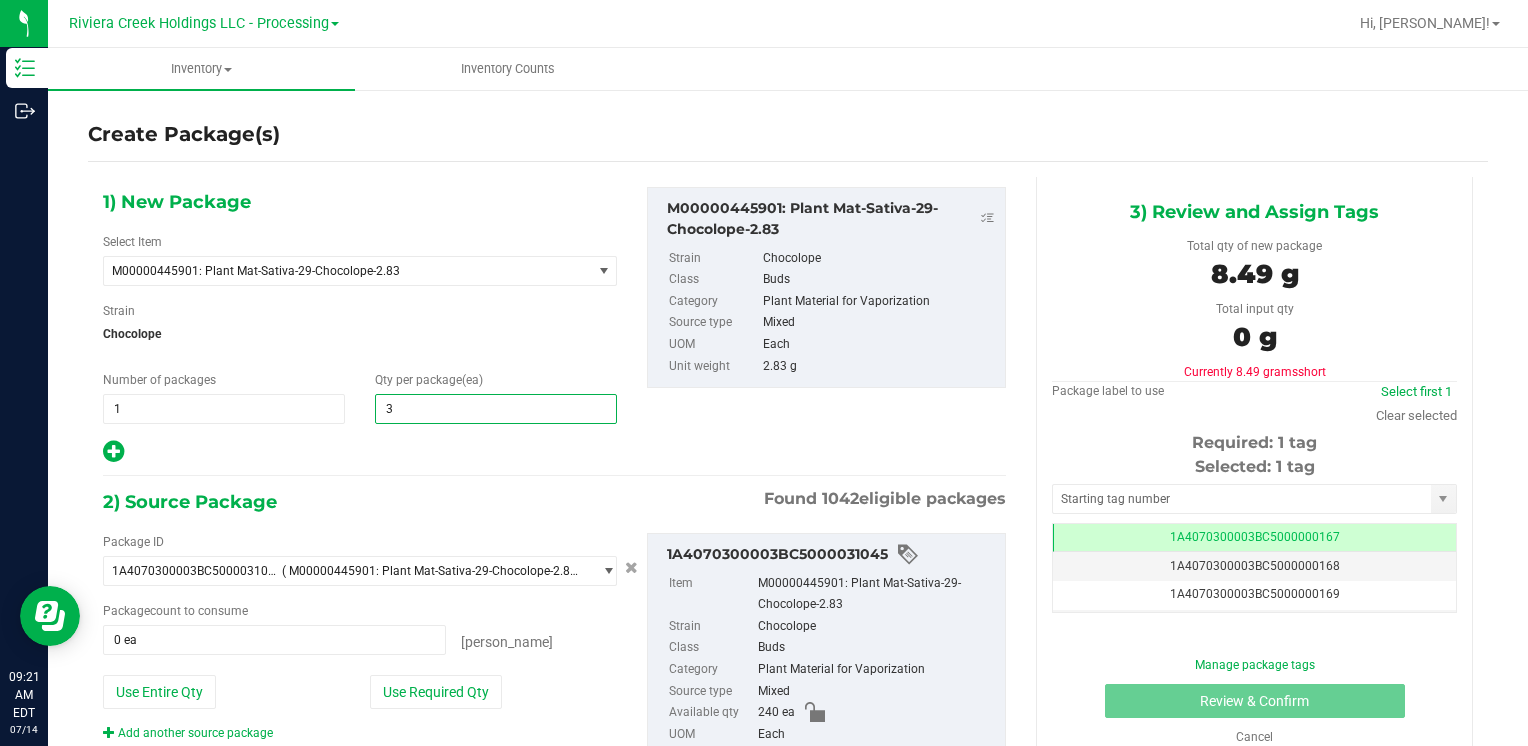 type on "30" 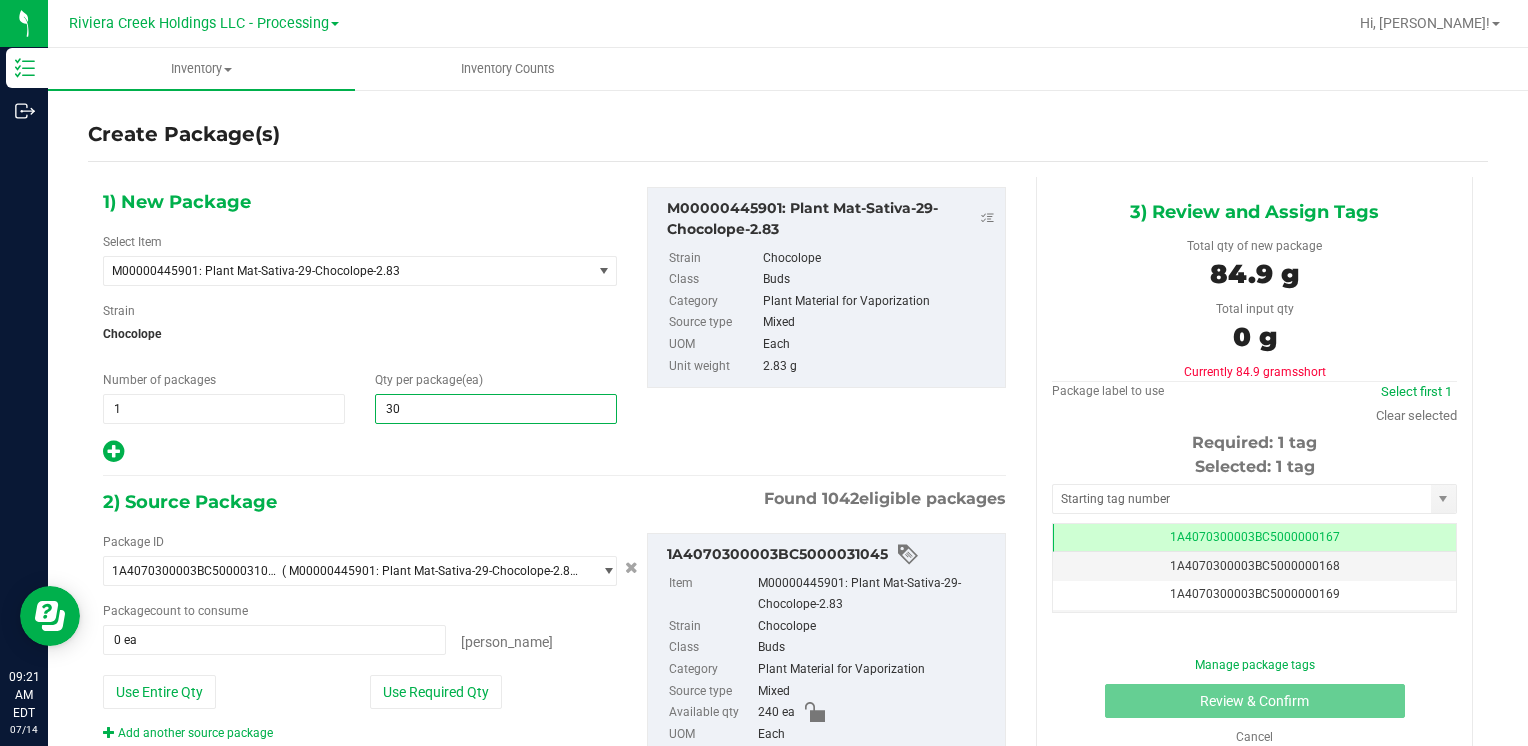 type on "30" 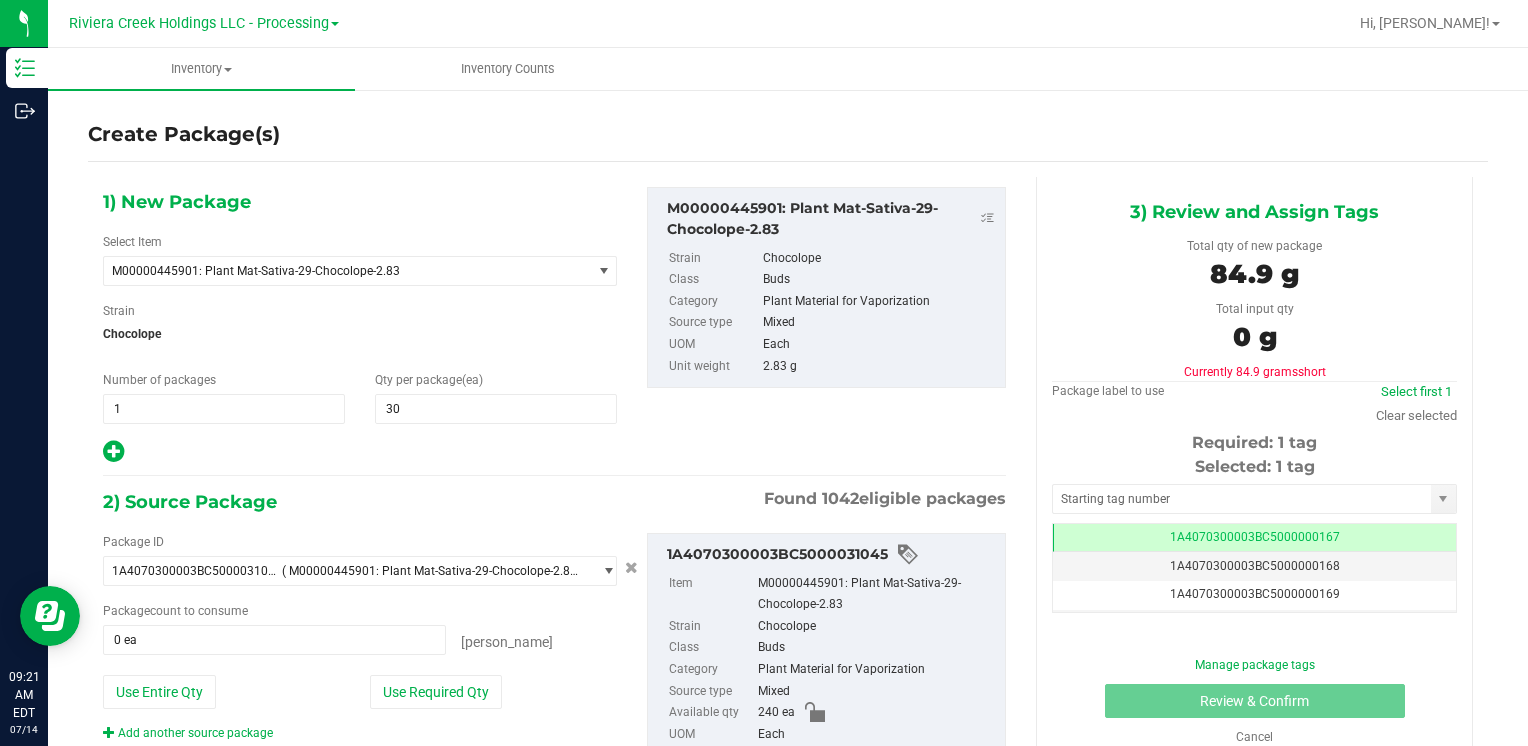 click on "Package ID
1A4070300003BC5000031045
(
M00000445901: Plant Mat-Sativa-29-Chocolope-2.83
)
1A4070100000321000014371 1A4070100000321000014487 1A4070100000321000014521 1A4070100000321000014641 1A4070100000321000014667 1A4070100000321000014753 1A4070100000321000014754 1A4070100000321000014755 1A4070100000321000014756 1A4070100000321000014757 1A4070100000321000014759 1A4070100000321000014821 1A4070100000321000014822 1A4070100000321000014823 1A4070100000321000014832 1A4070100000321000014833 1A4070100000321000014834 1A4070100000321000014836 1A4070100000321000014837 1A4070100000321000014839 1A4070100000321000014850 1A4070100000321000014867 1A4070100000321000014868 1A4070100000321000014869 1A4070100000321000014910 1A4070100000321000014911 1A4070100000321000014912 1A4070100000321000014929 1A4070100000321000014931 1A4070100000321000014933" at bounding box center [360, 637] 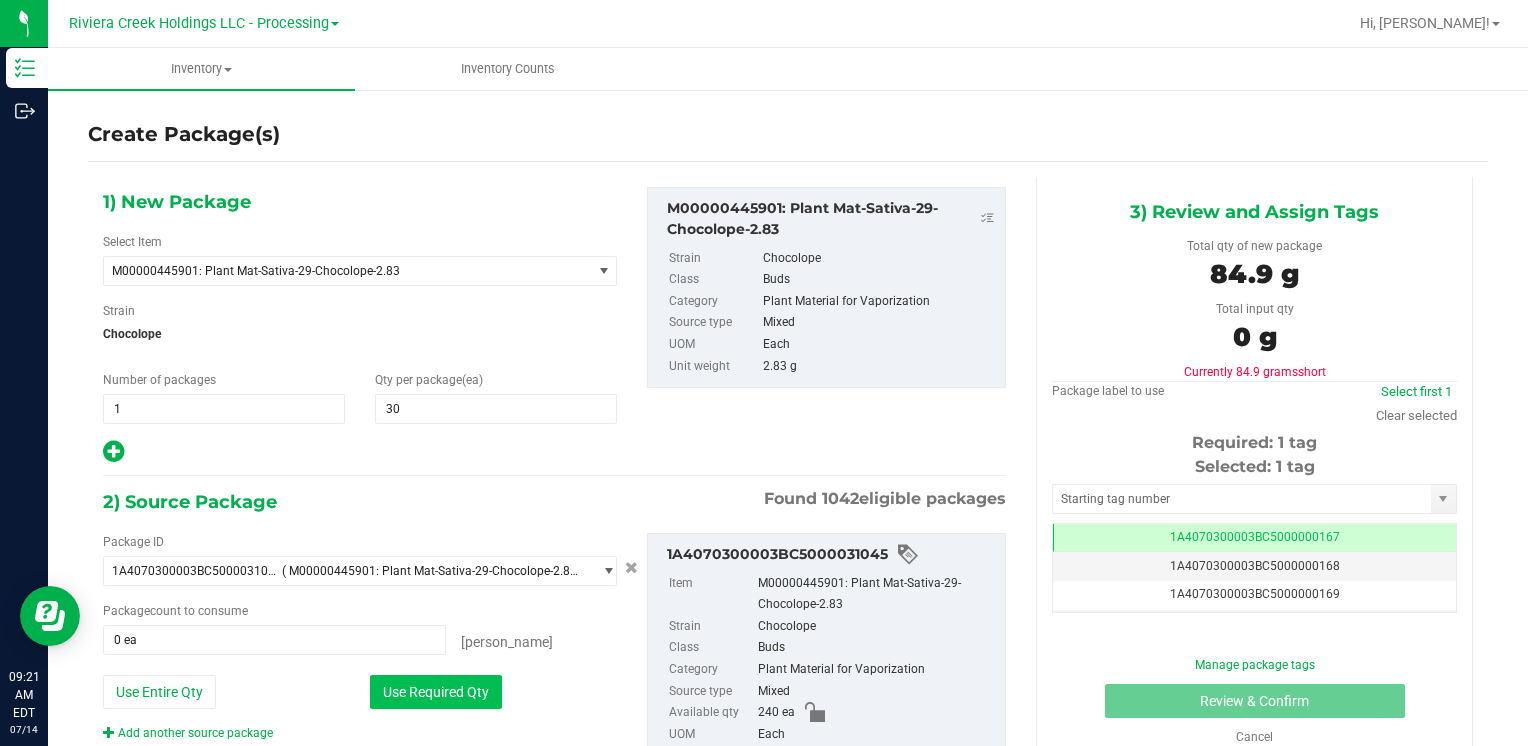 click on "Use Required Qty" at bounding box center [436, 692] 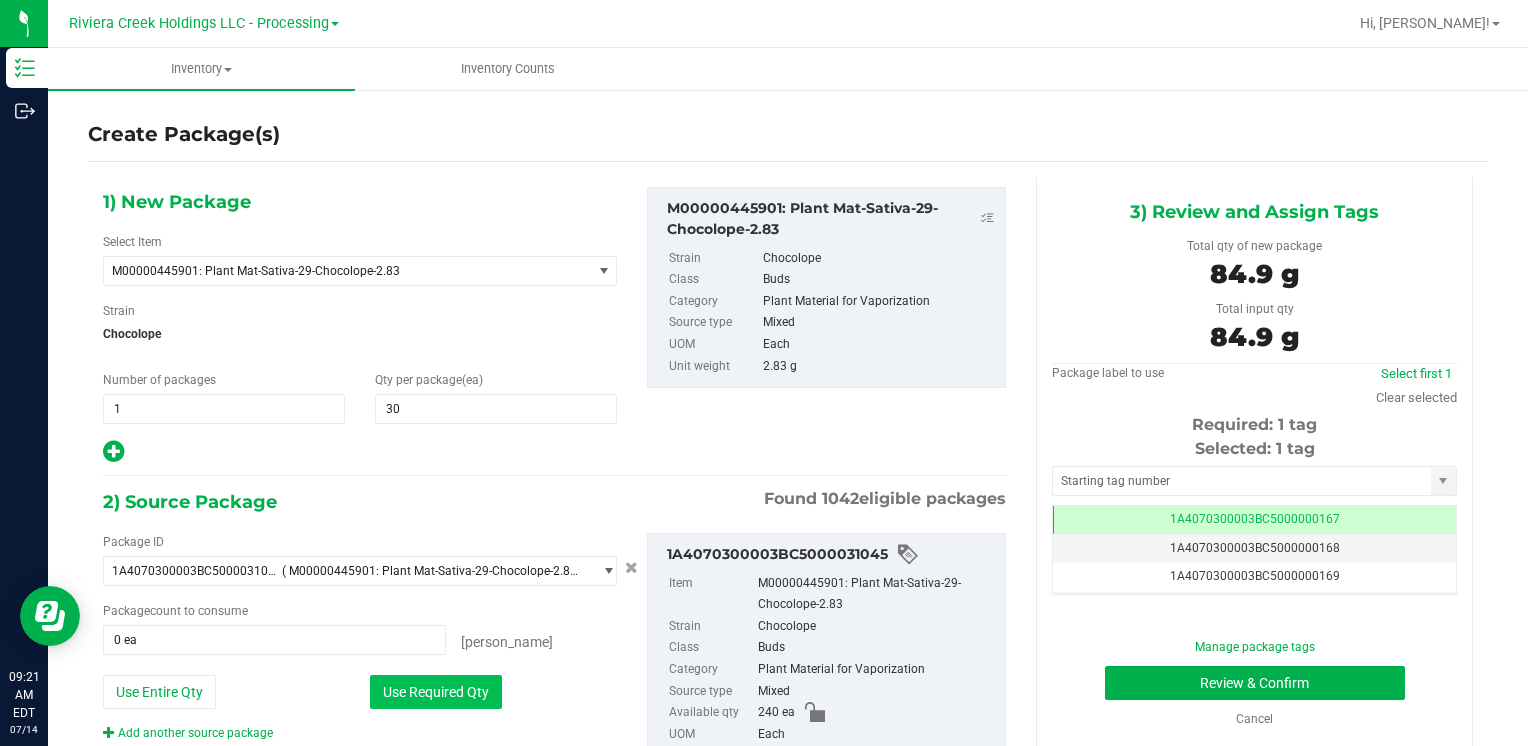 type on "30 ea" 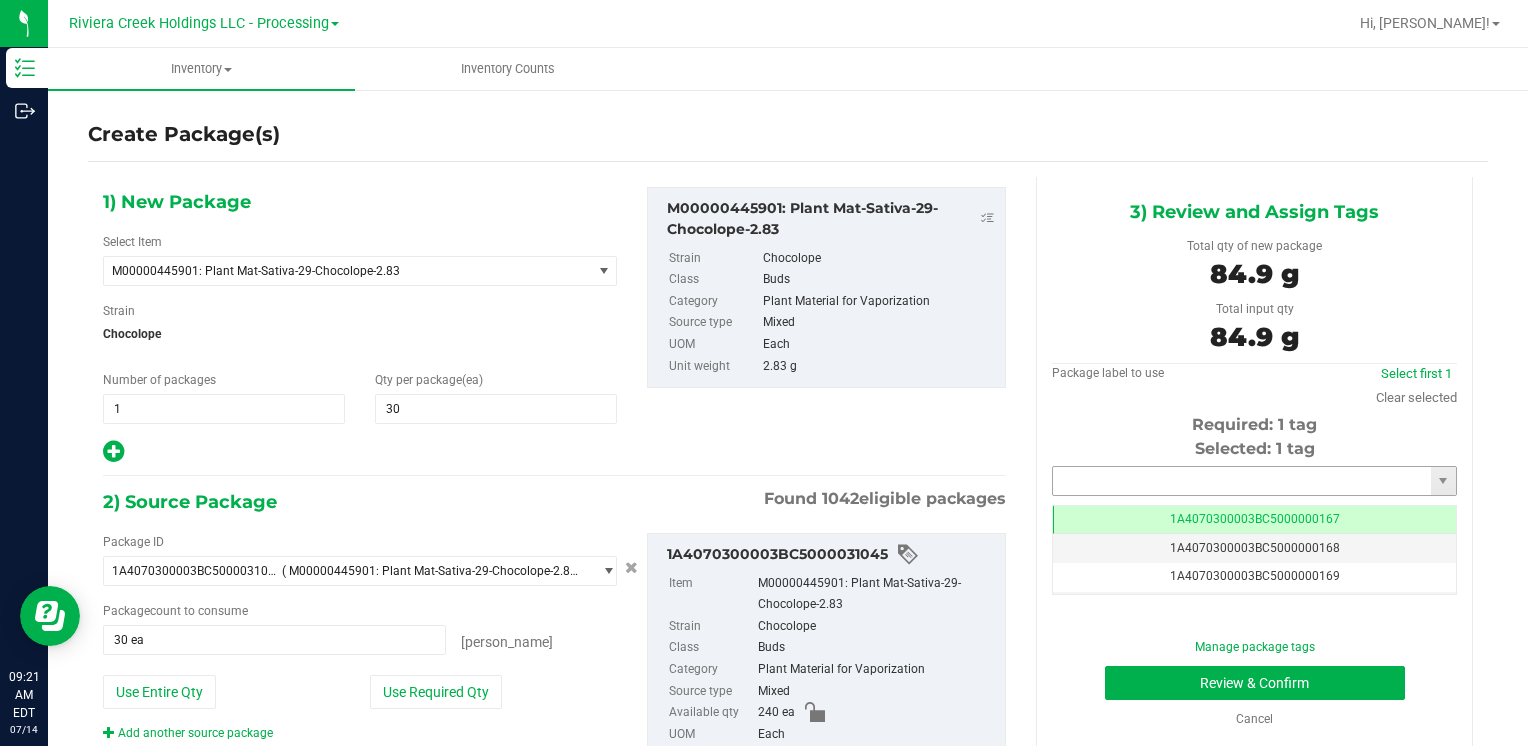 click at bounding box center [1242, 481] 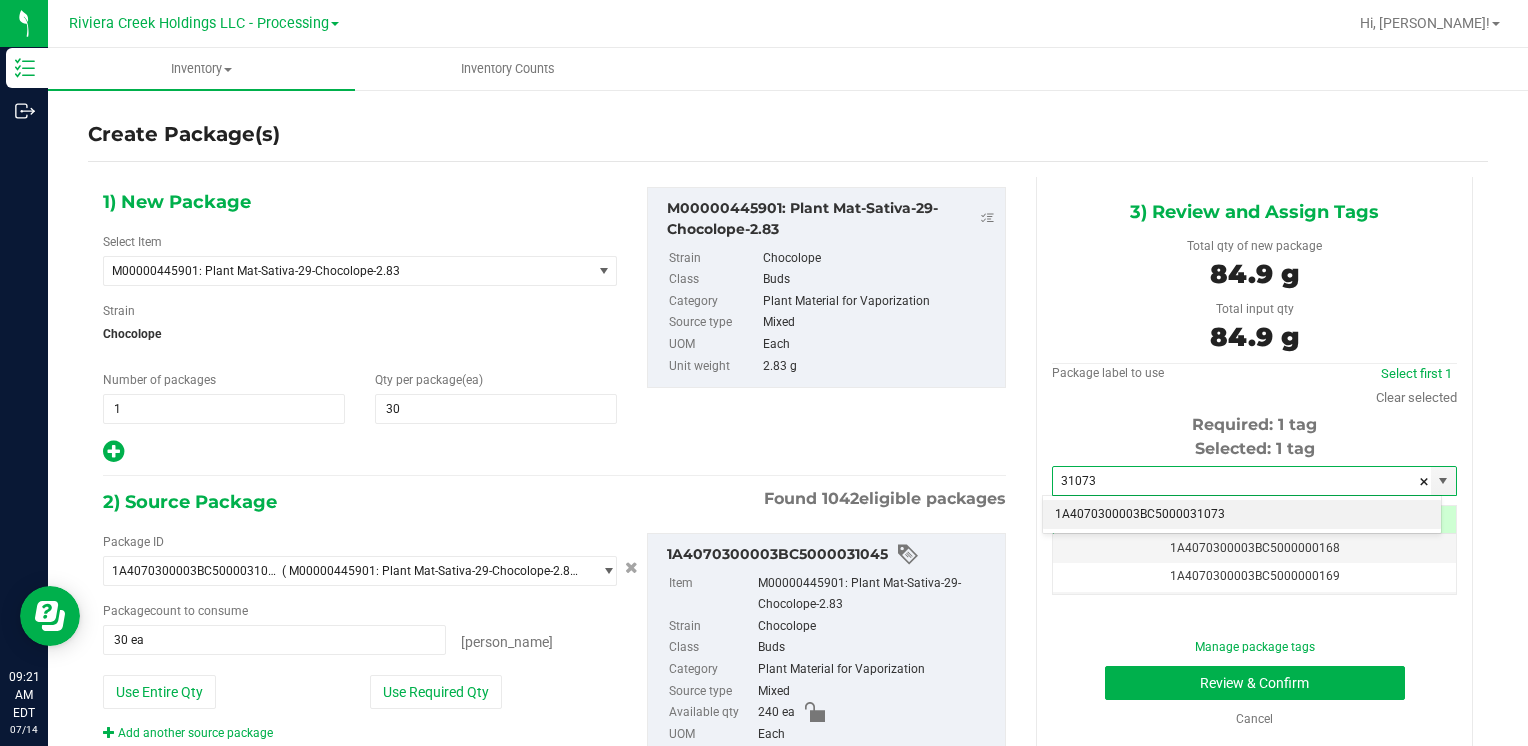 click on "1A4070300003BC5000031073" at bounding box center (1242, 515) 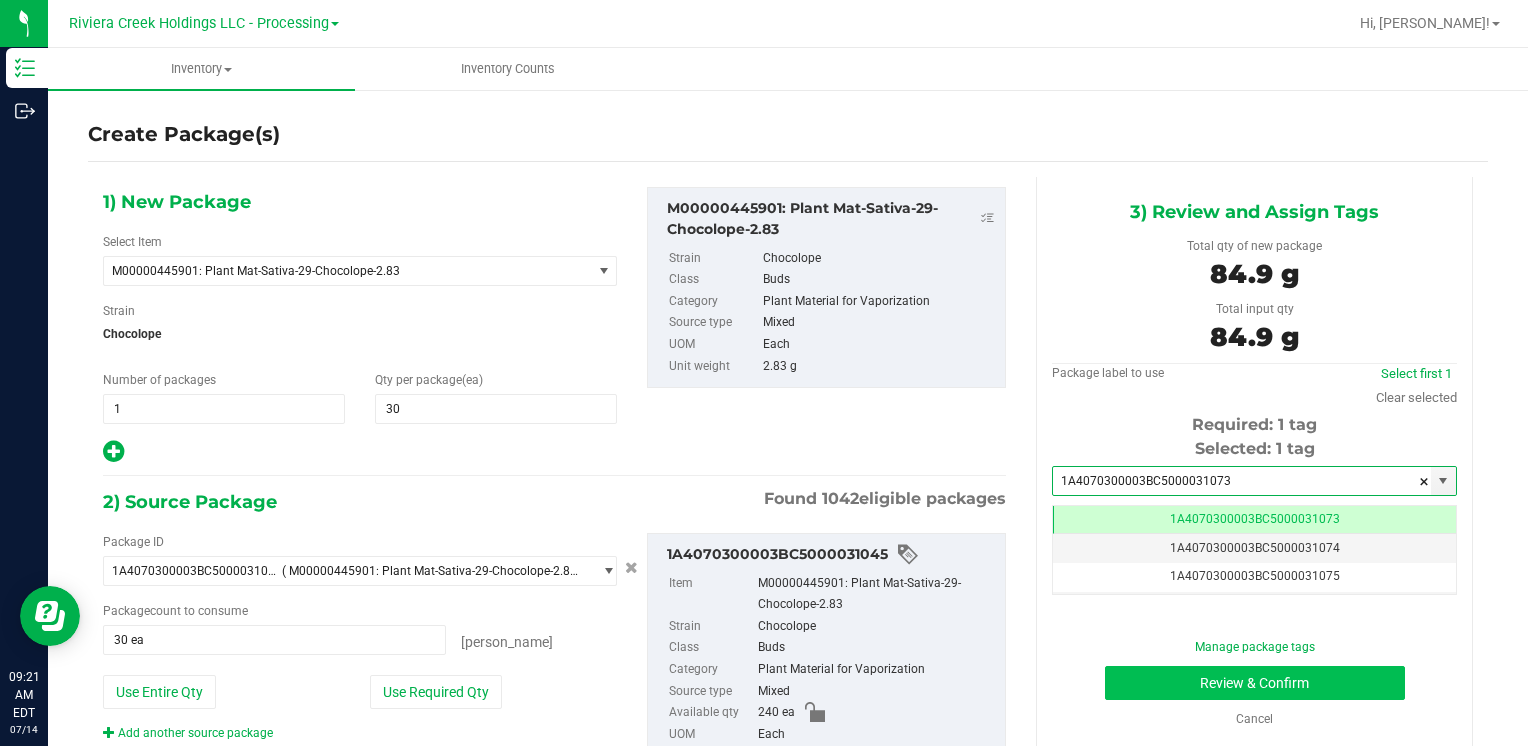 scroll, scrollTop: 0, scrollLeft: 0, axis: both 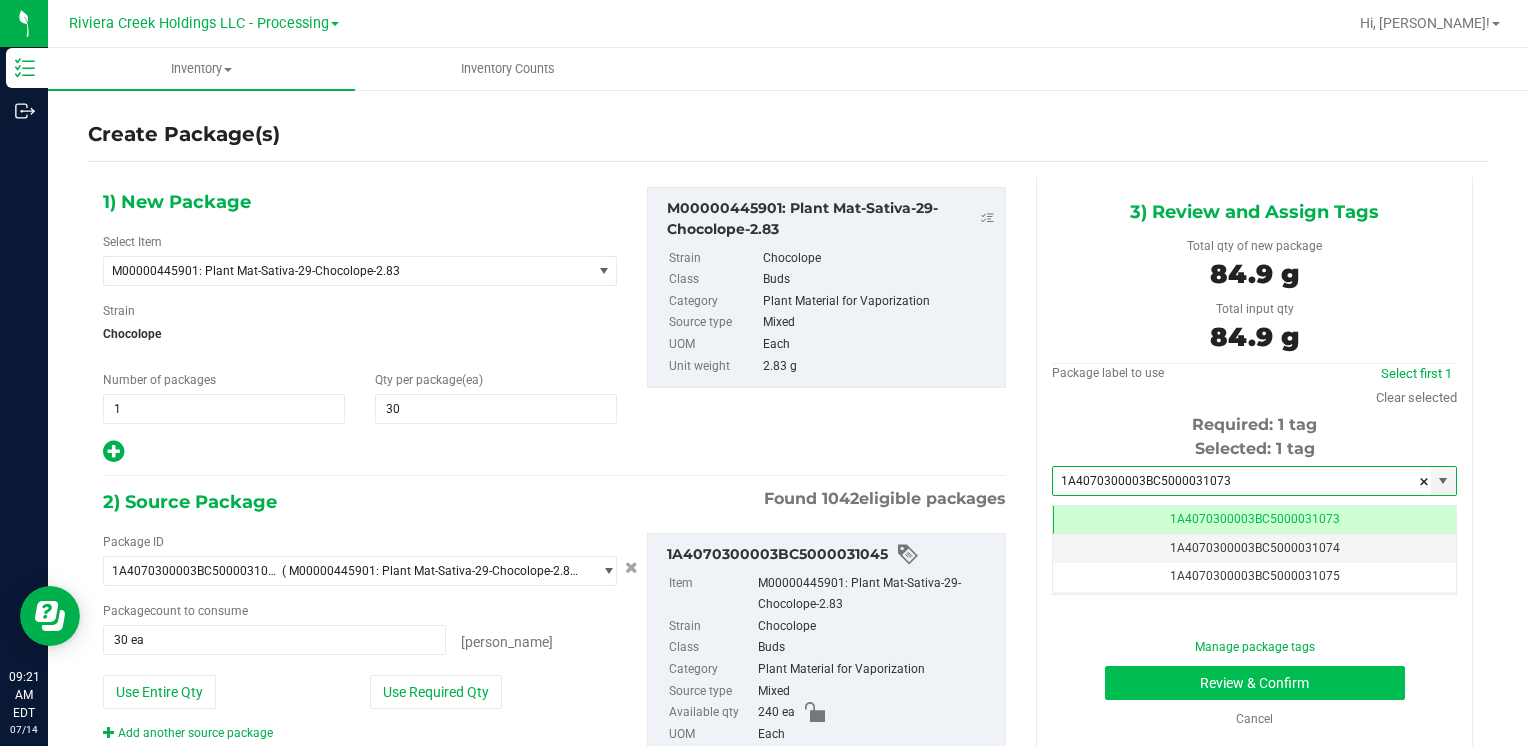 type on "1A4070300003BC5000031073" 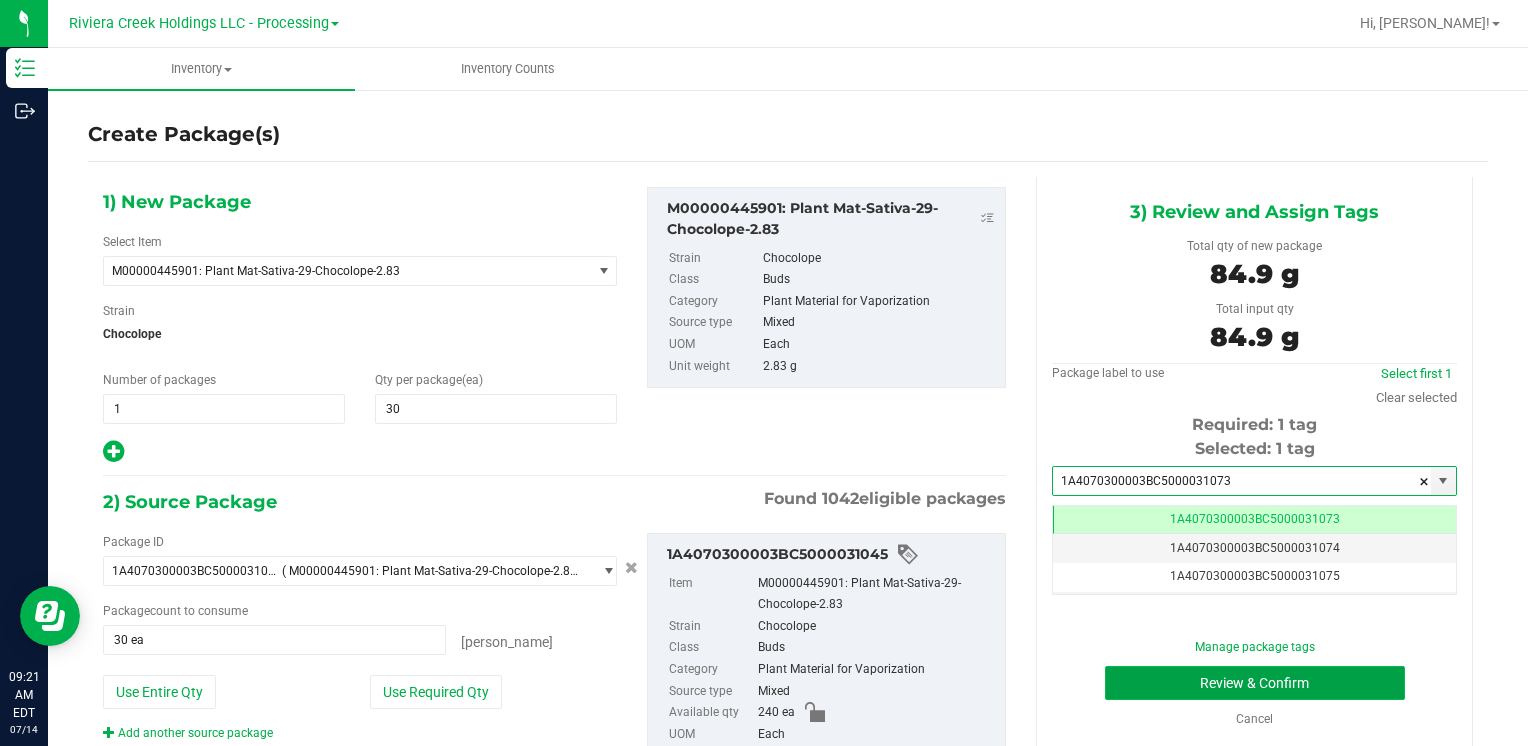 click on "Review & Confirm" at bounding box center (1255, 683) 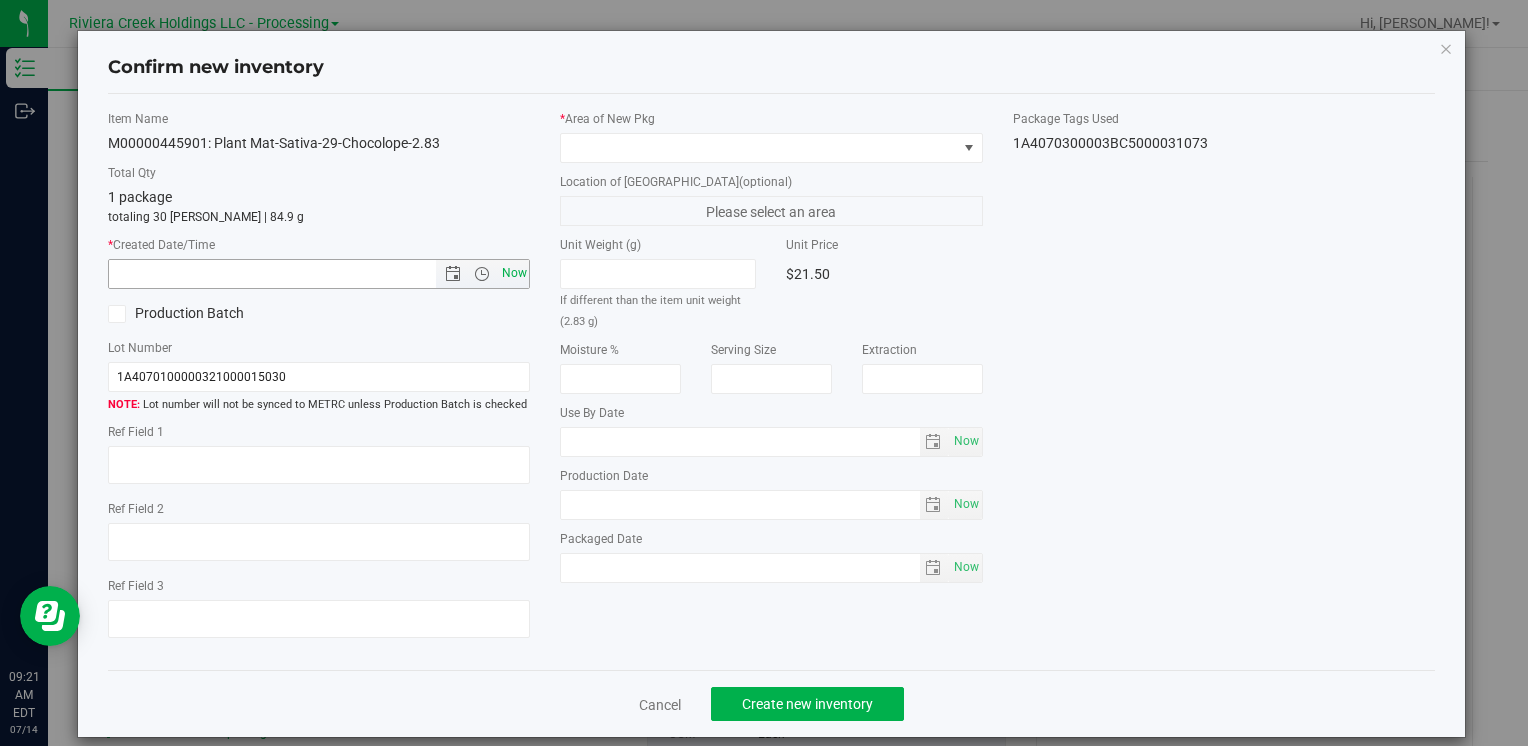 click on "Now" at bounding box center [514, 273] 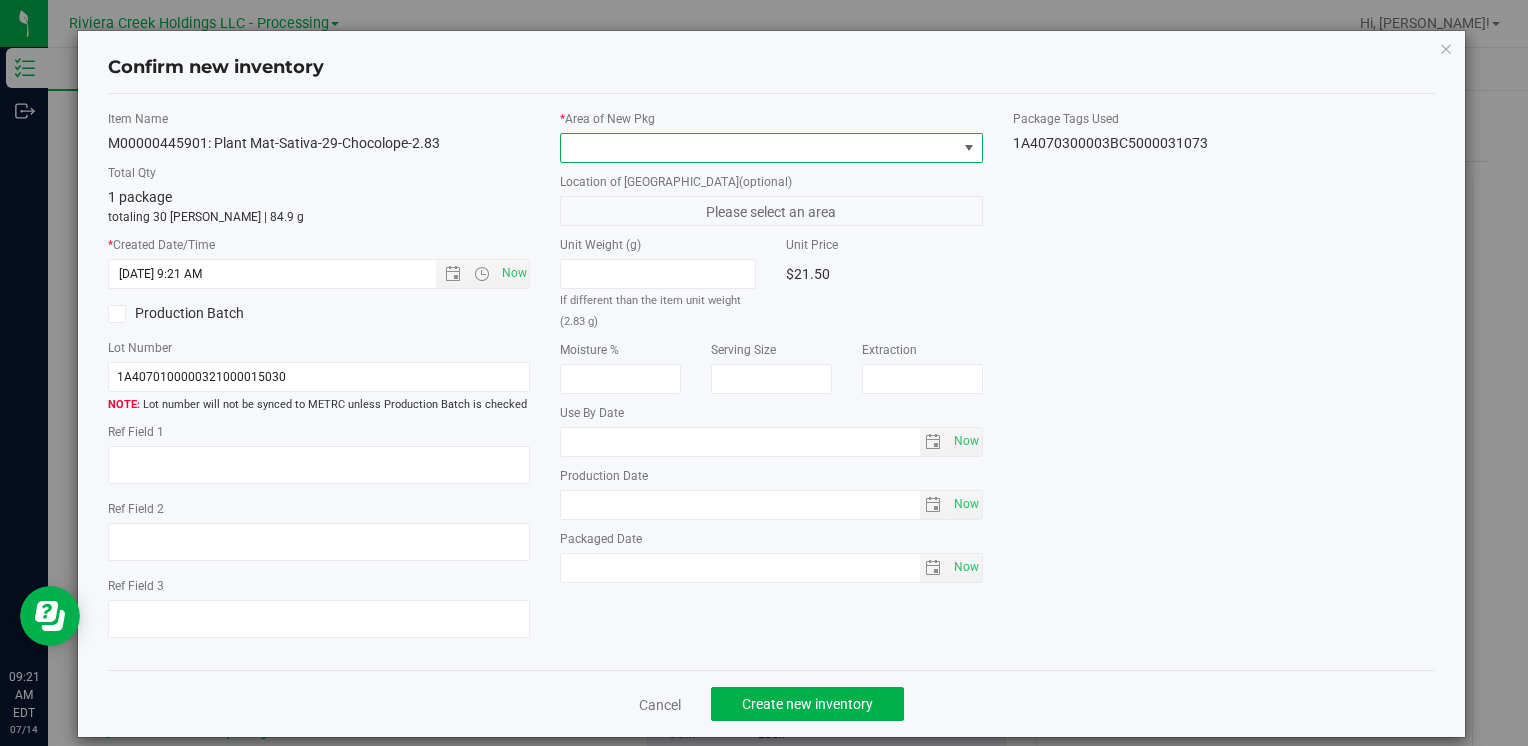 click at bounding box center (771, 148) 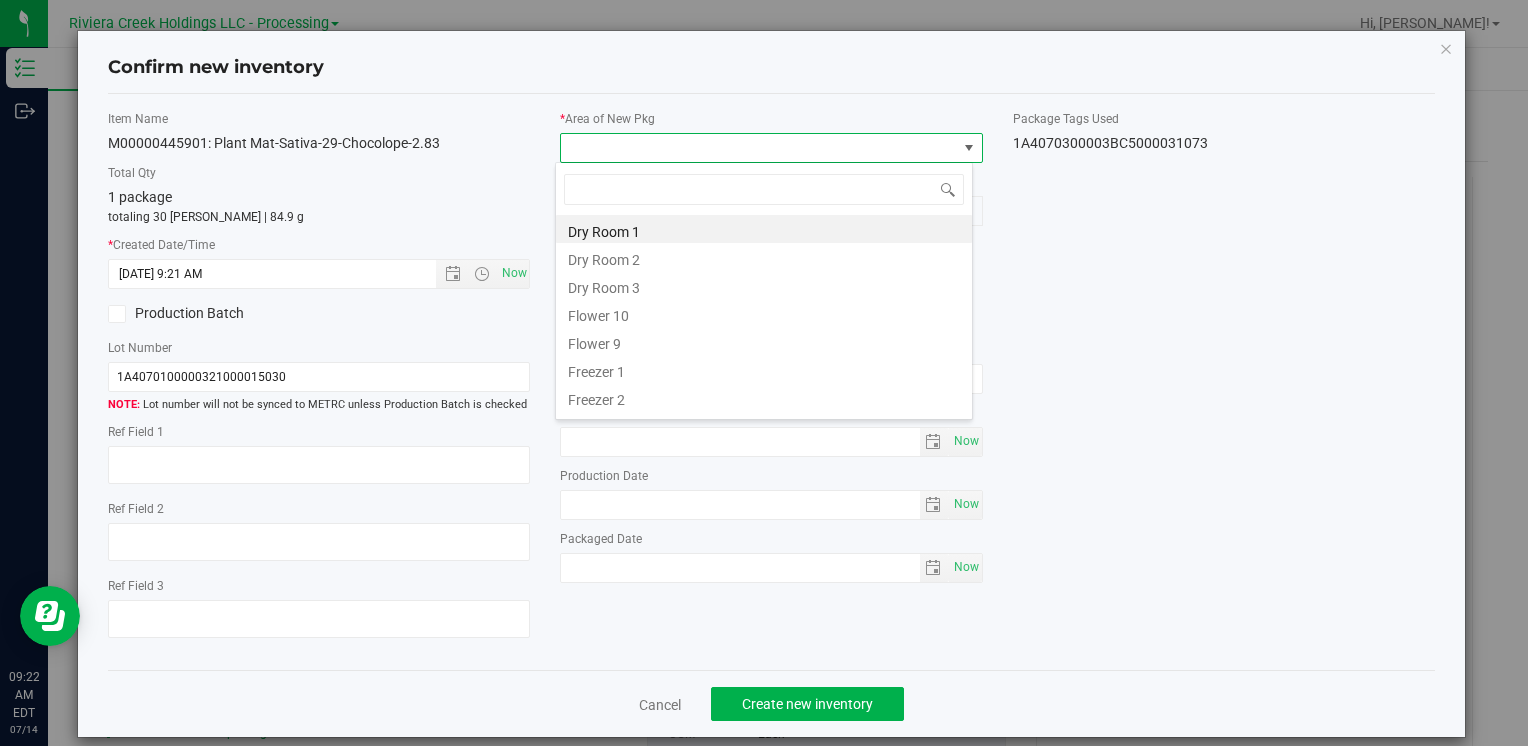 click on "Flower 10" at bounding box center (764, 313) 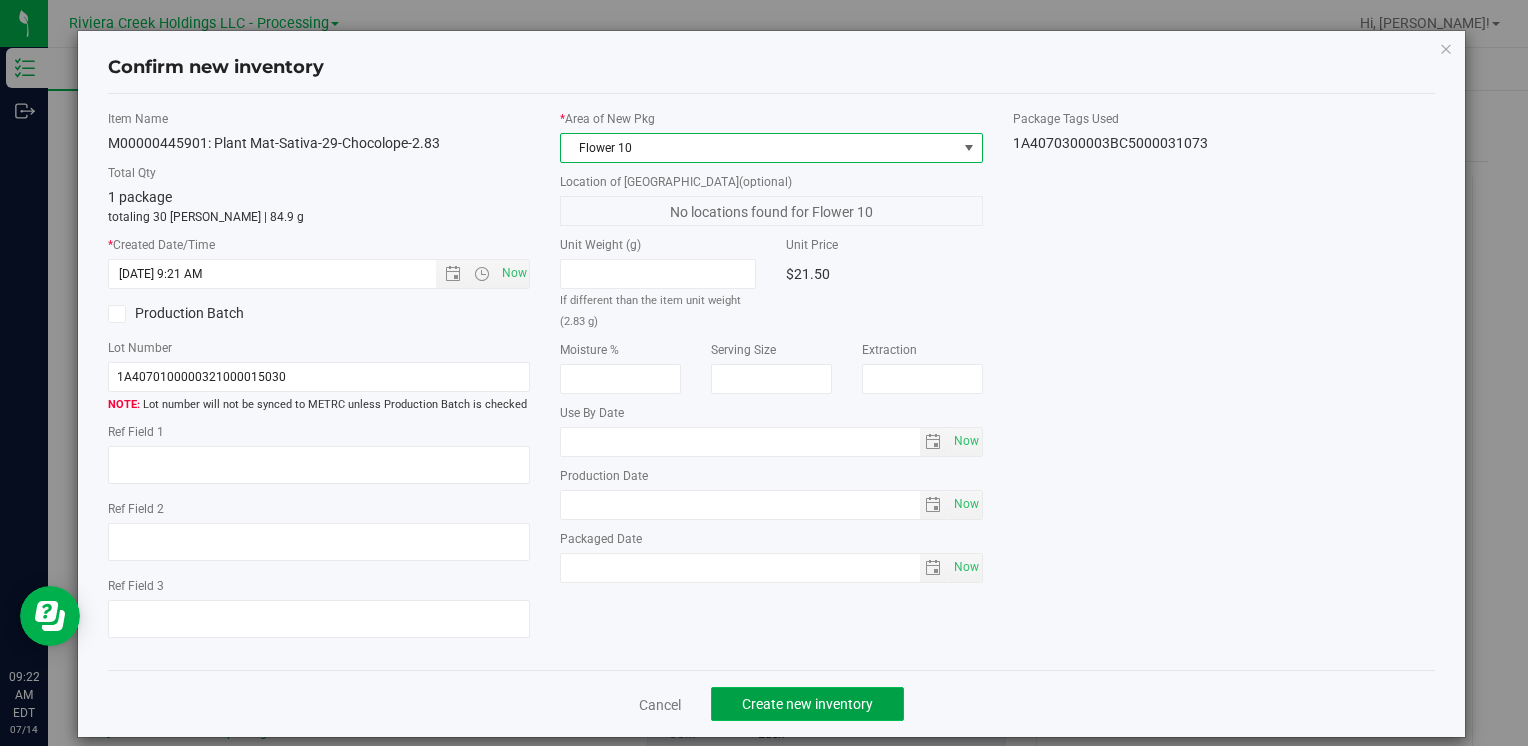 click on "Create new inventory" 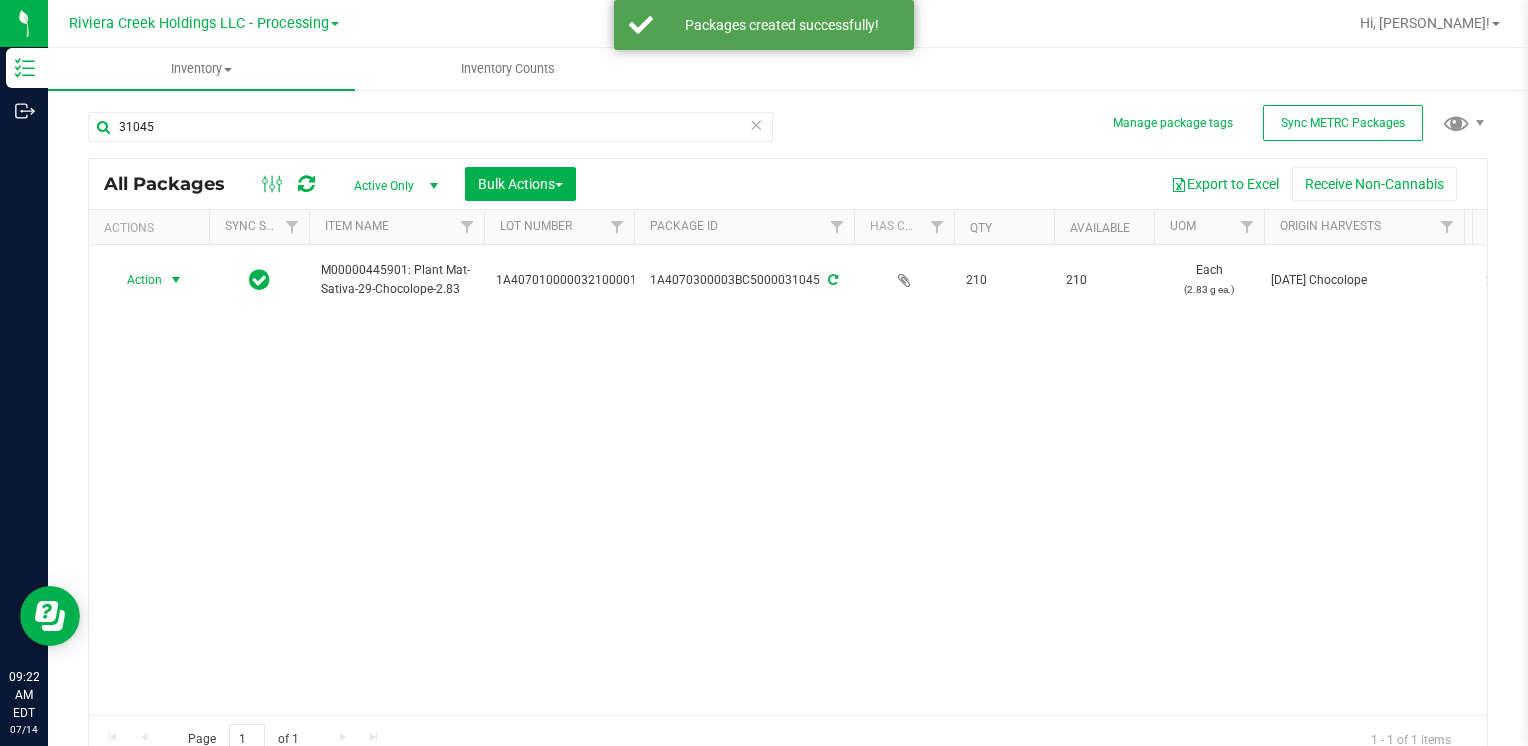drag, startPoint x: 132, startPoint y: 271, endPoint x: 376, endPoint y: 506, distance: 338.76392 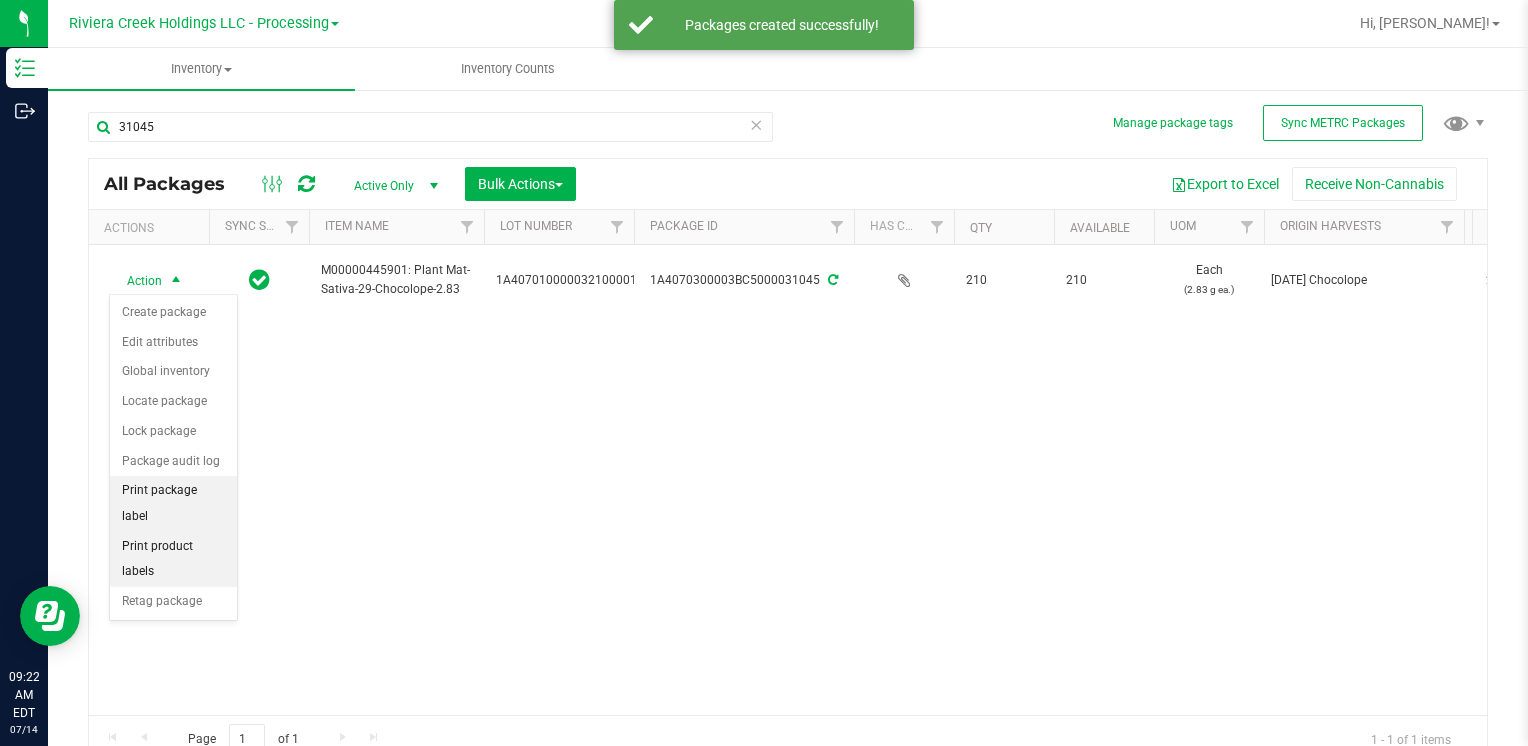 click on "Print package label" at bounding box center [173, 503] 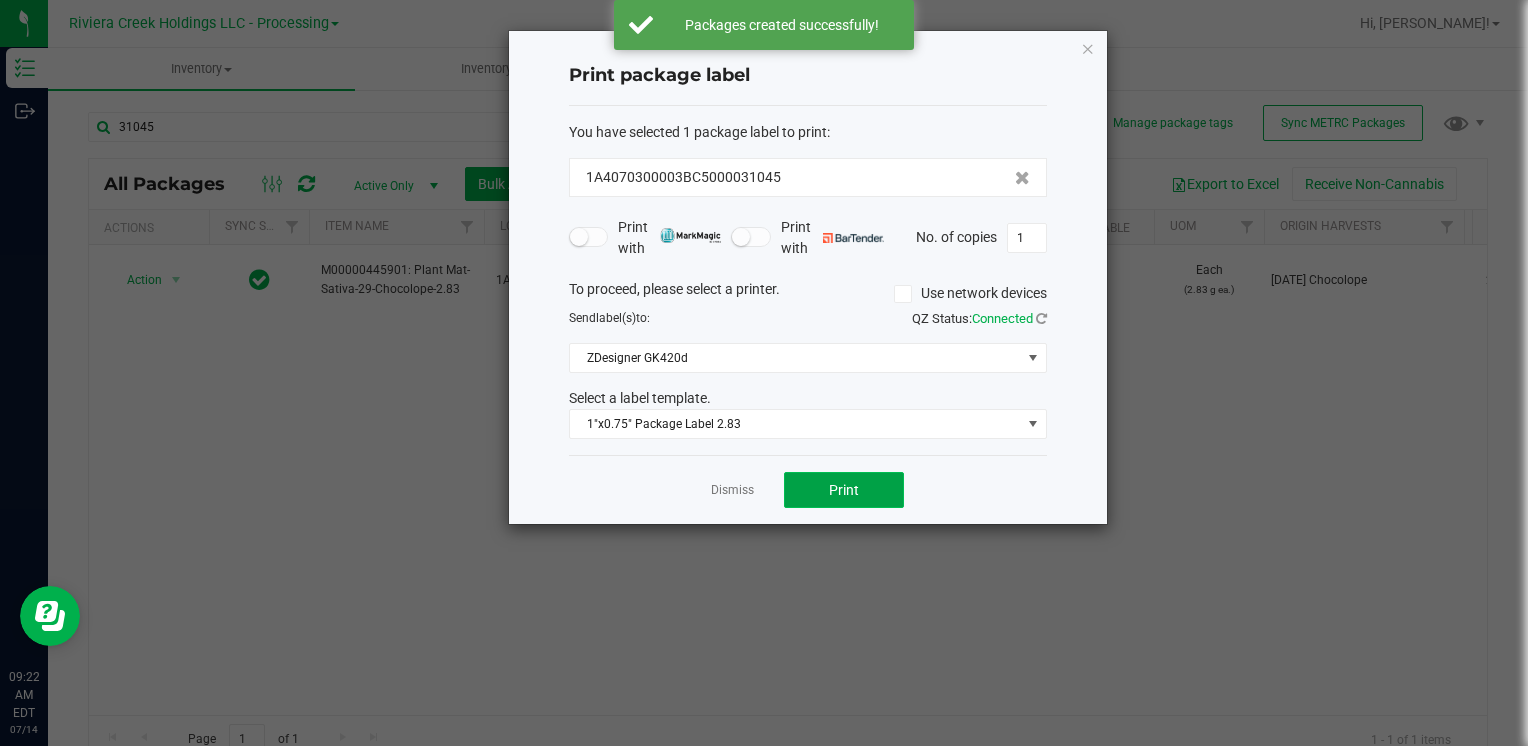 click on "Print" 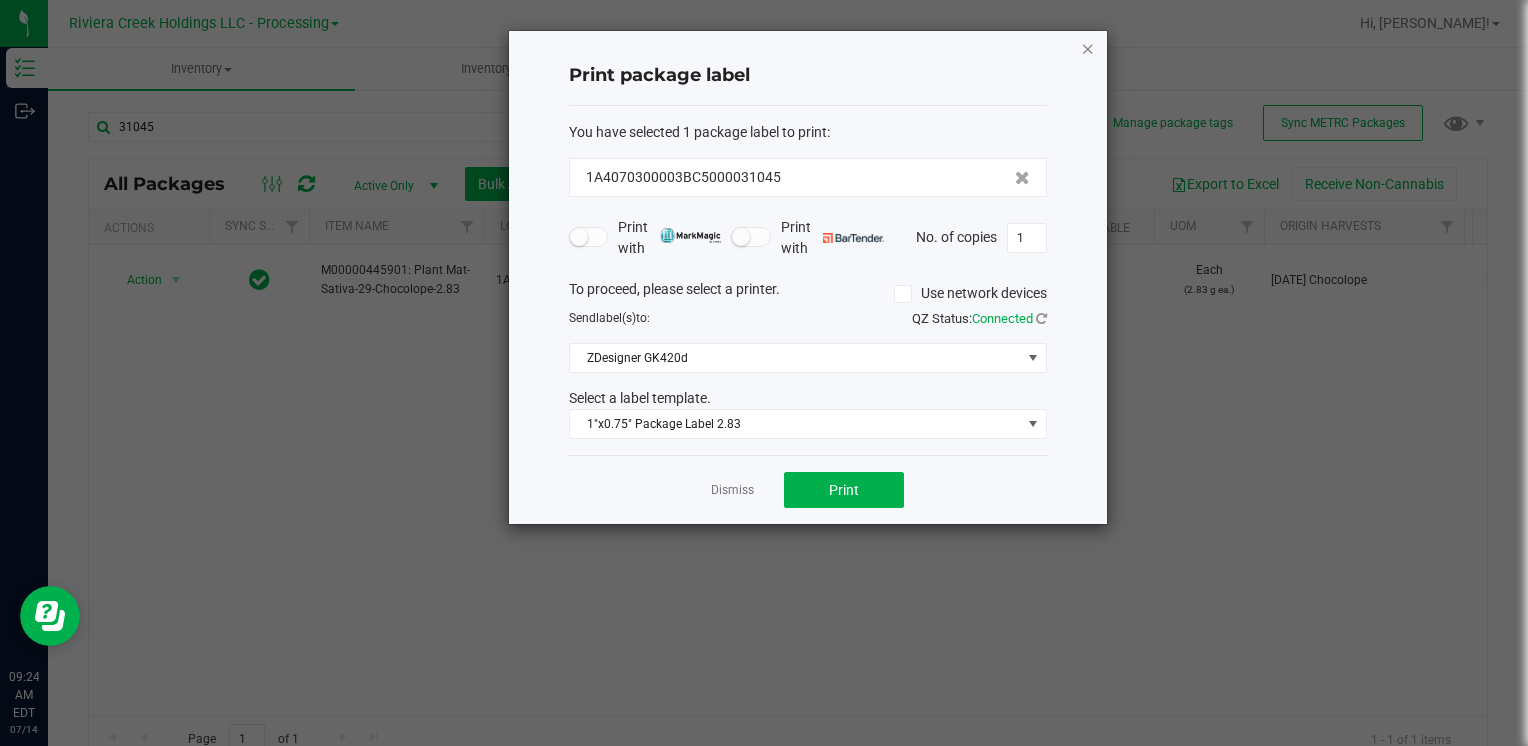click 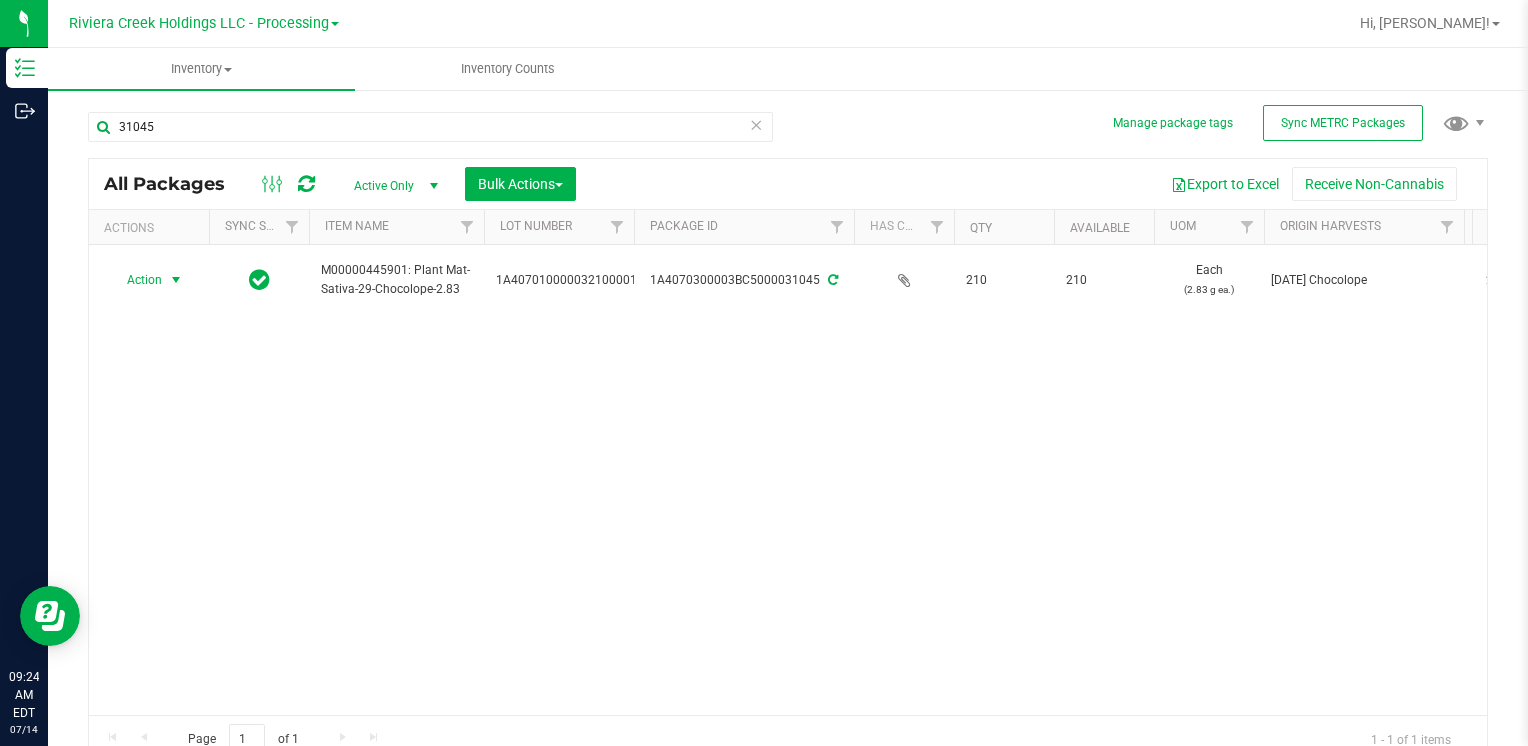 click on "31045" at bounding box center [438, 126] 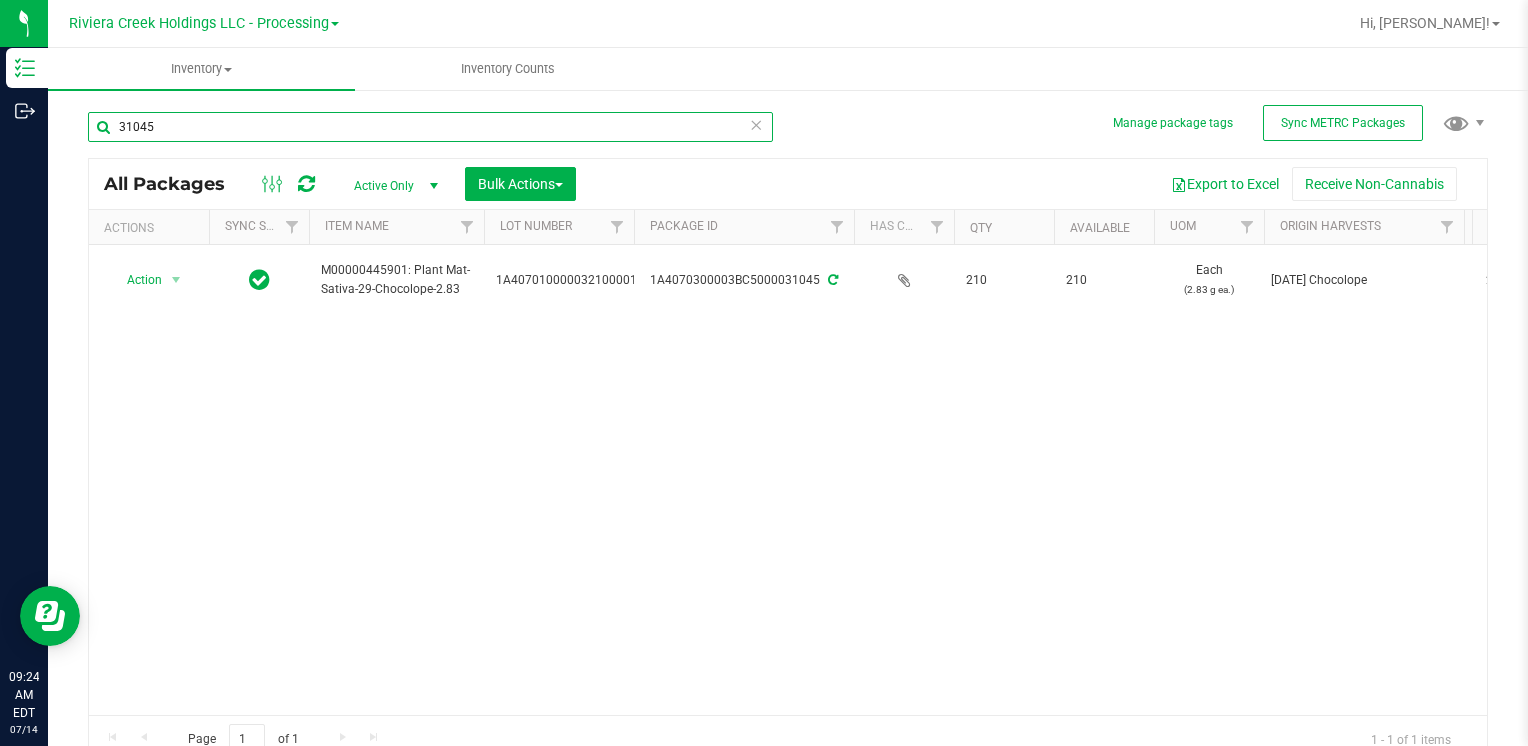 click on "31045" at bounding box center [430, 127] 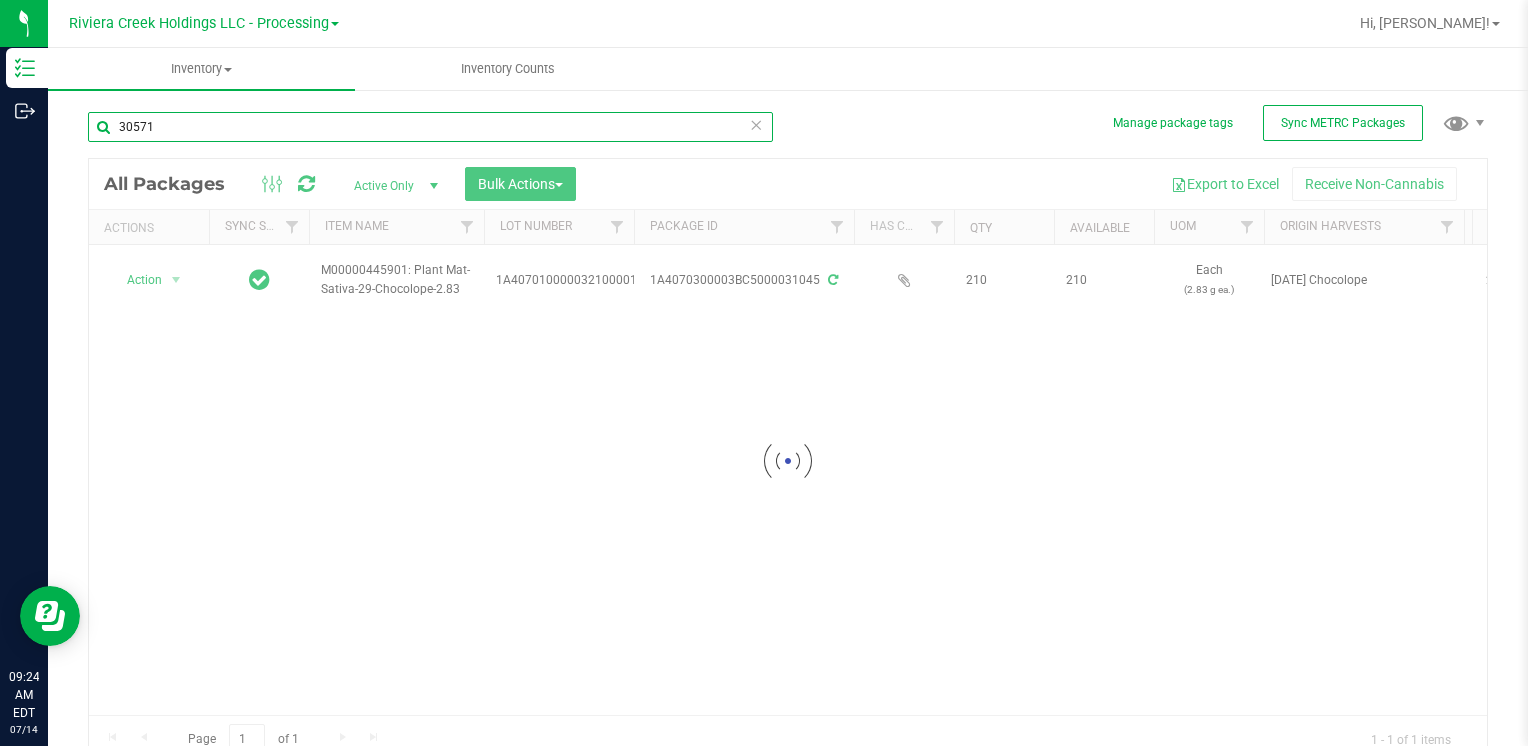 type on "30571" 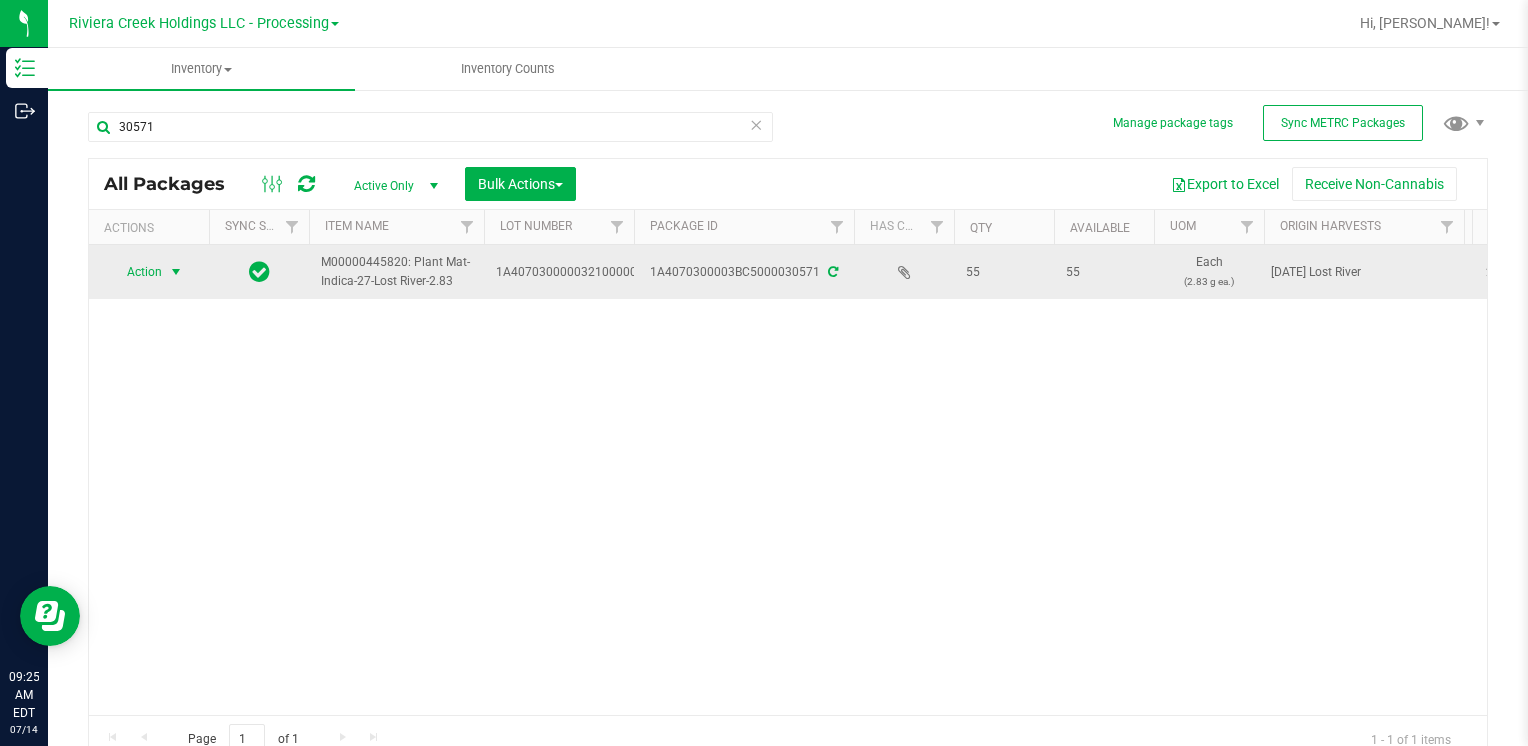 click at bounding box center (176, 272) 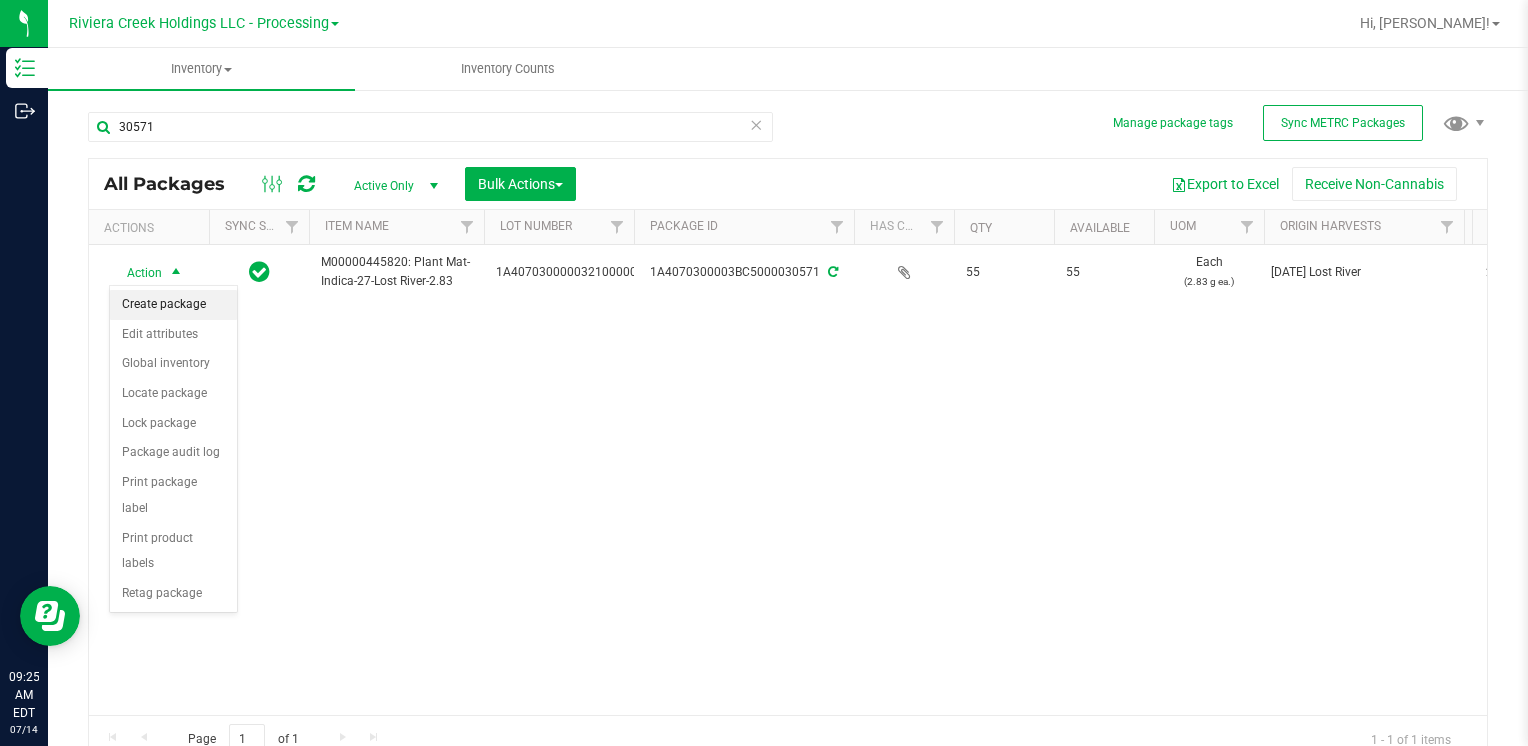 click on "Create package" at bounding box center [173, 305] 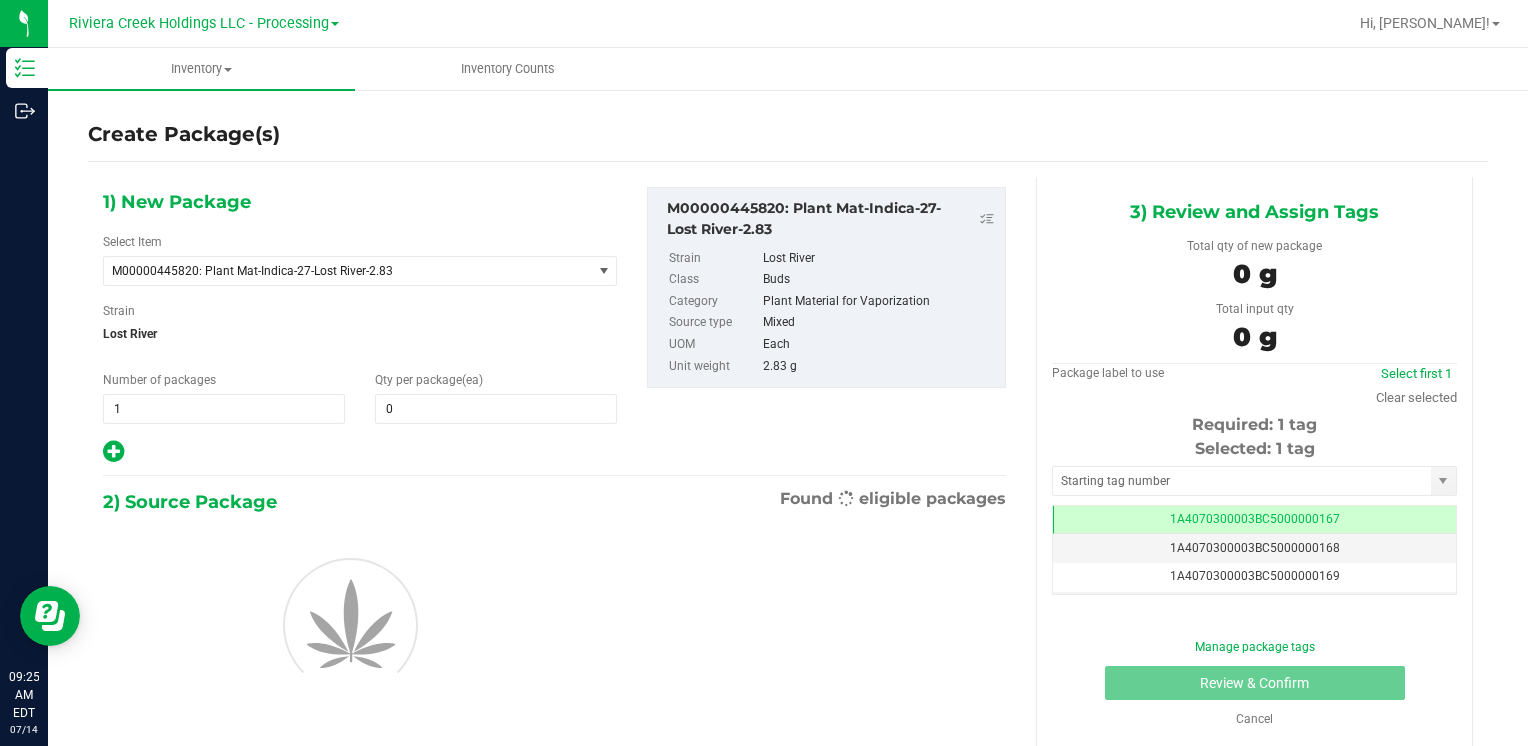 scroll, scrollTop: 0, scrollLeft: 0, axis: both 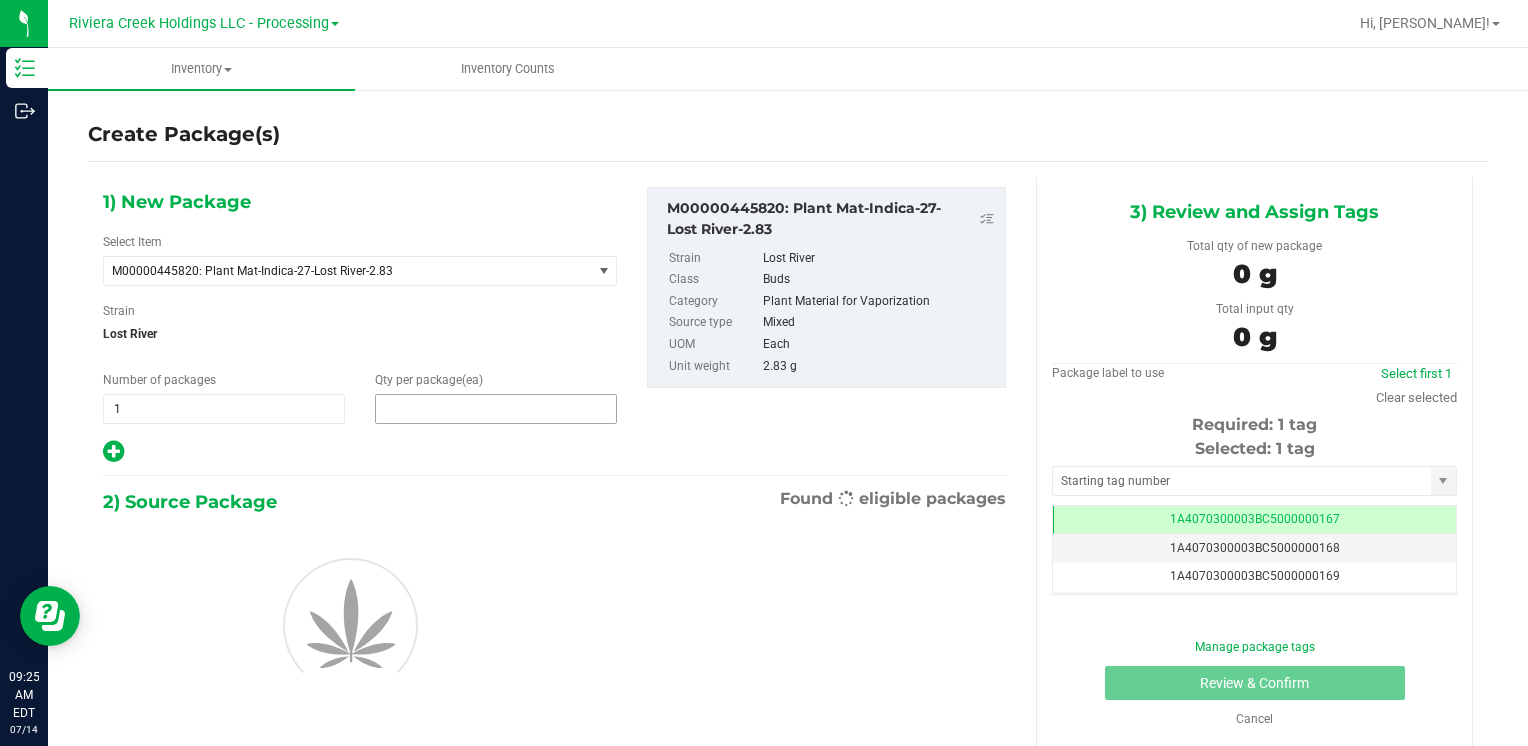 click at bounding box center (496, 409) 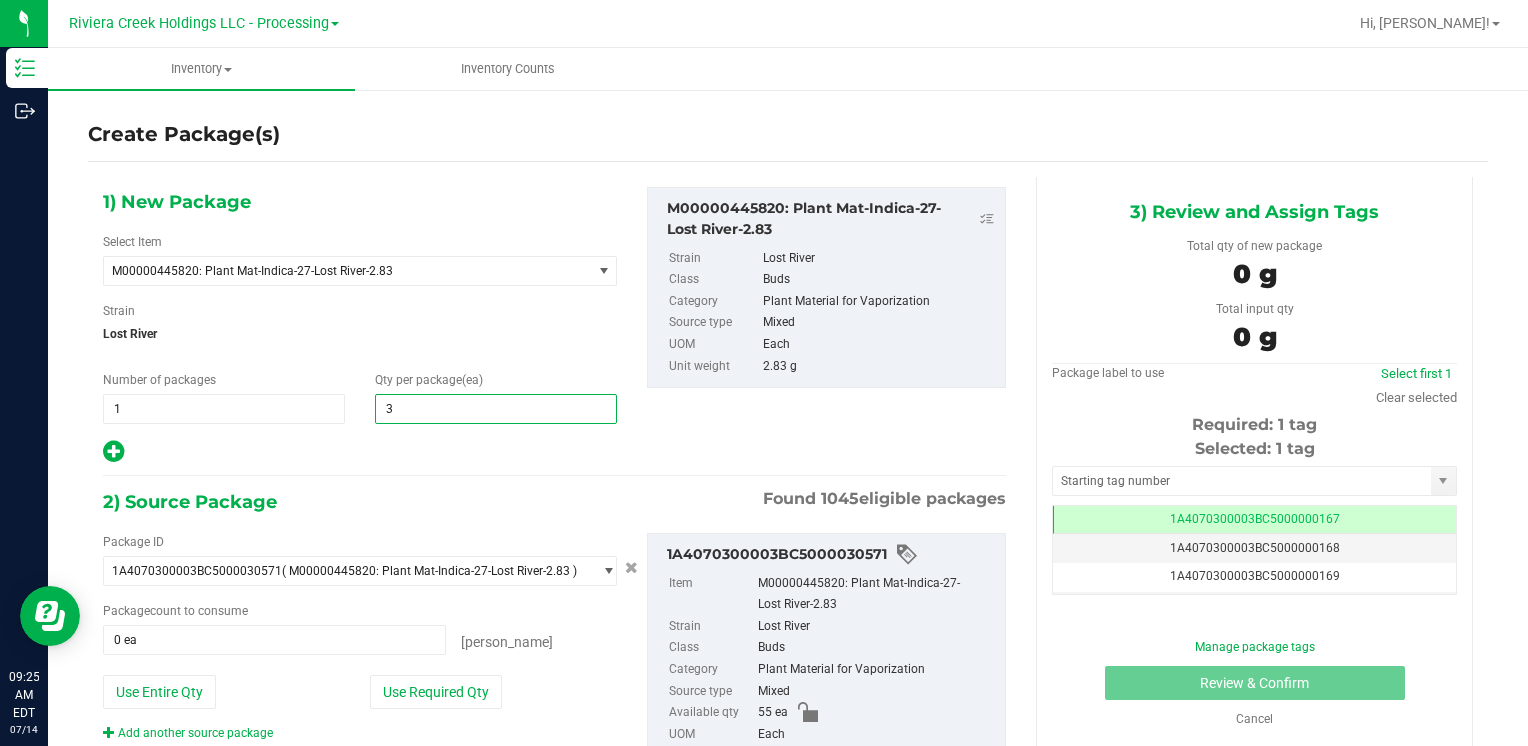 type on "30" 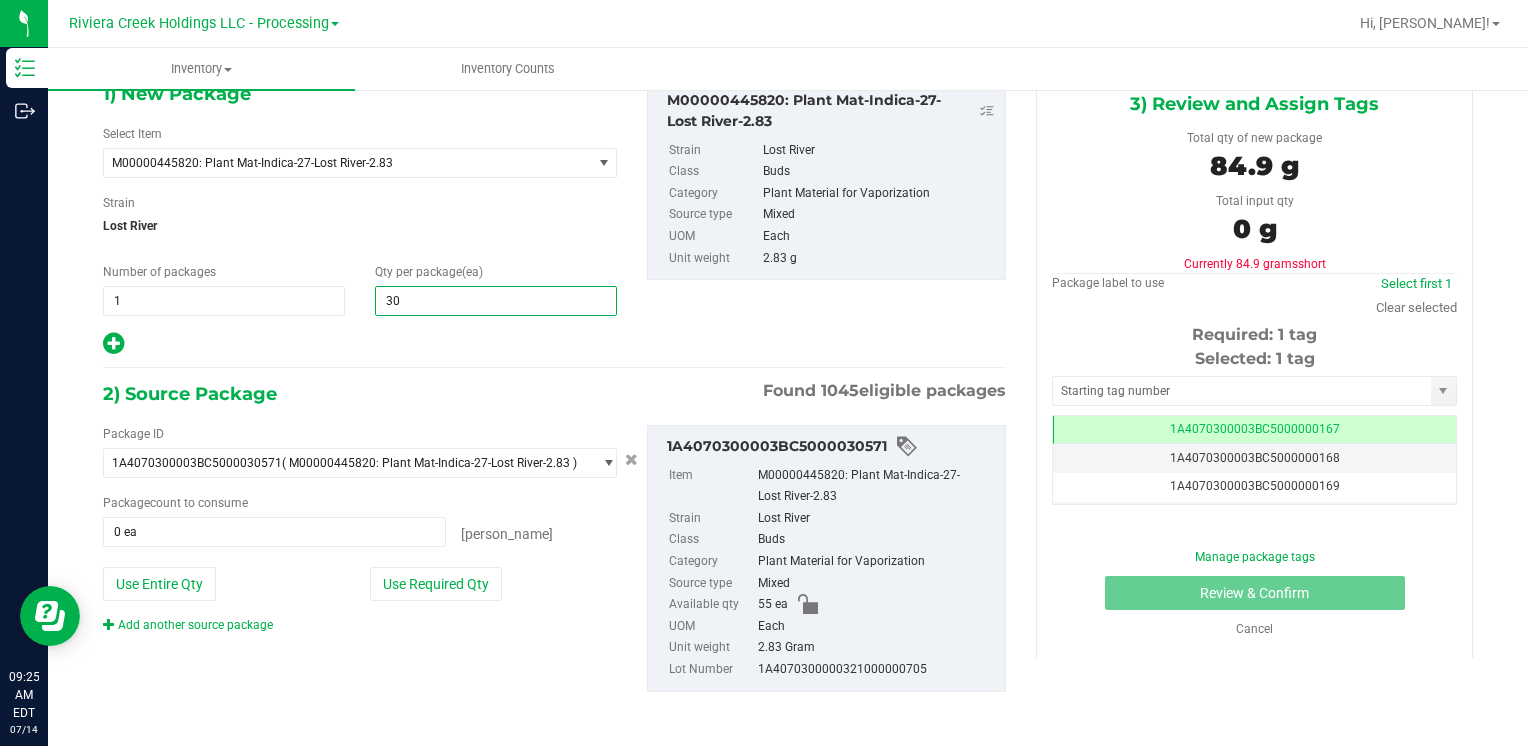 scroll, scrollTop: 109, scrollLeft: 0, axis: vertical 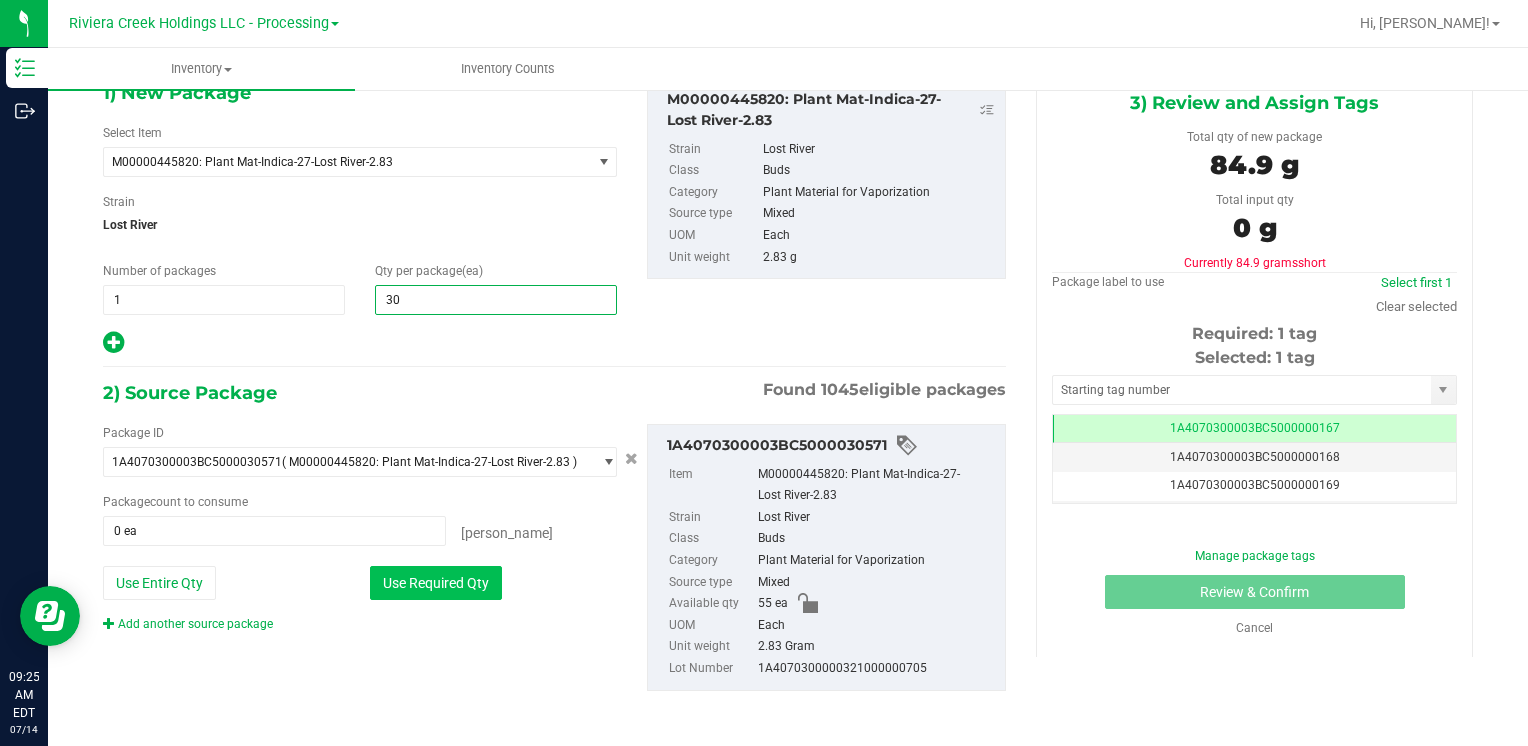 type on "30" 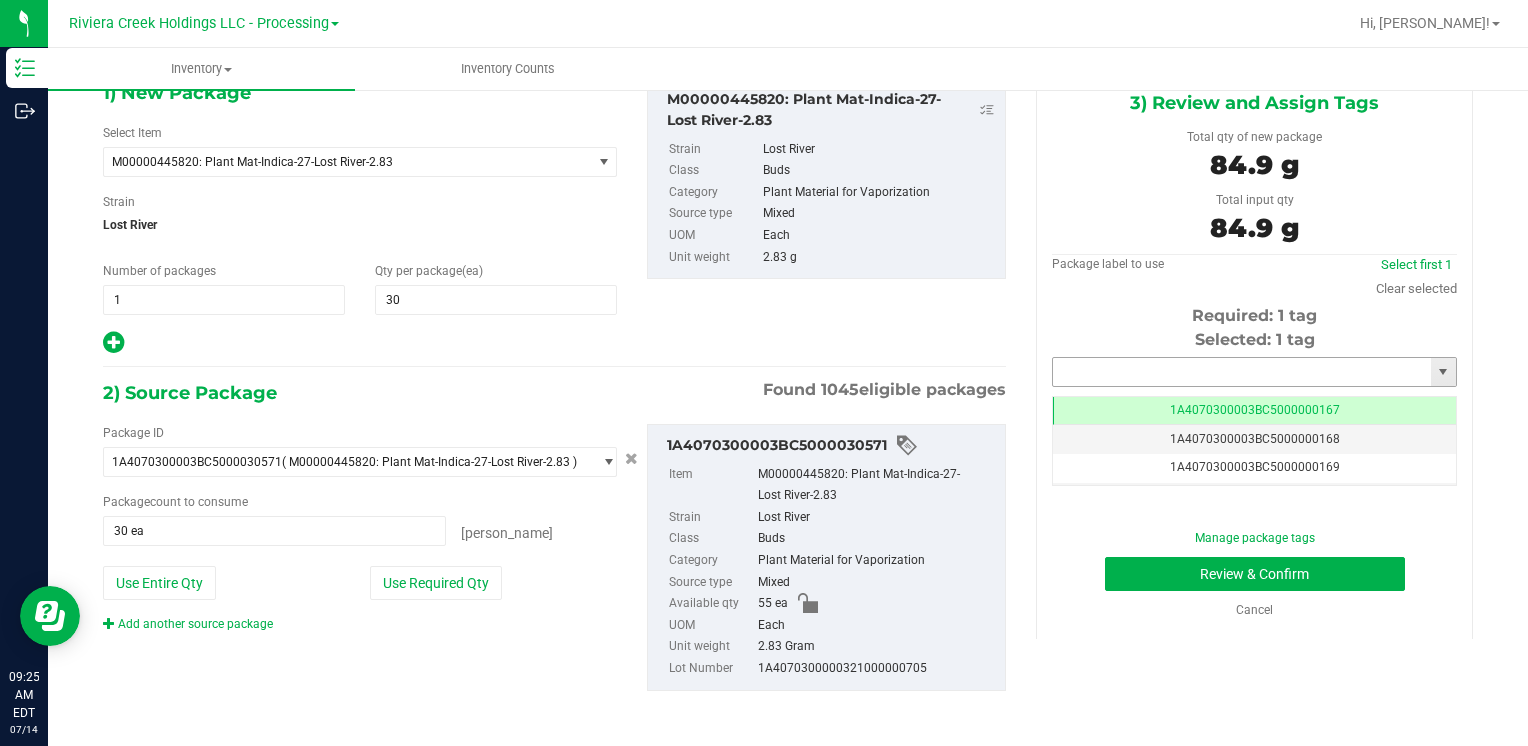 click at bounding box center [1242, 372] 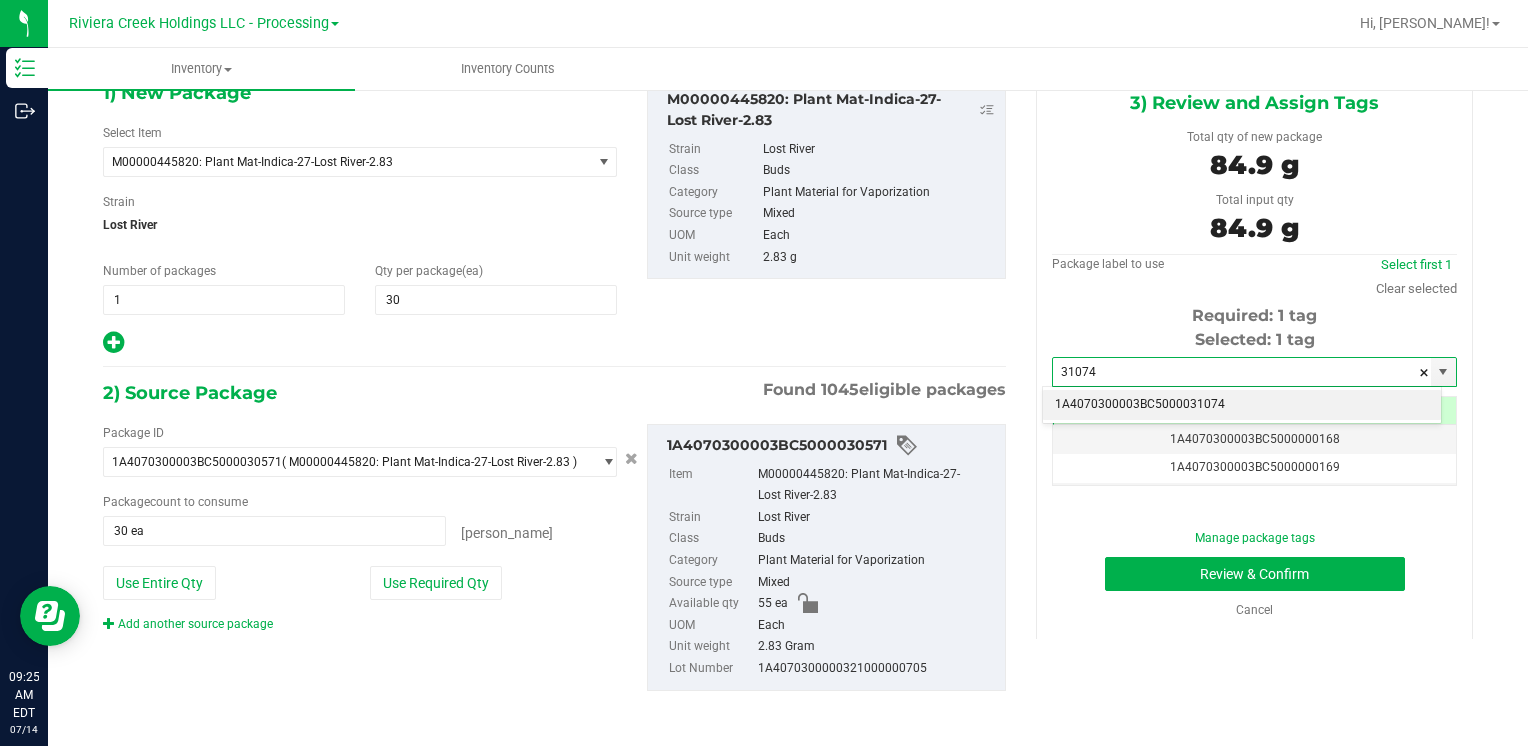 click on "1A4070300003BC5000031074" at bounding box center [1242, 405] 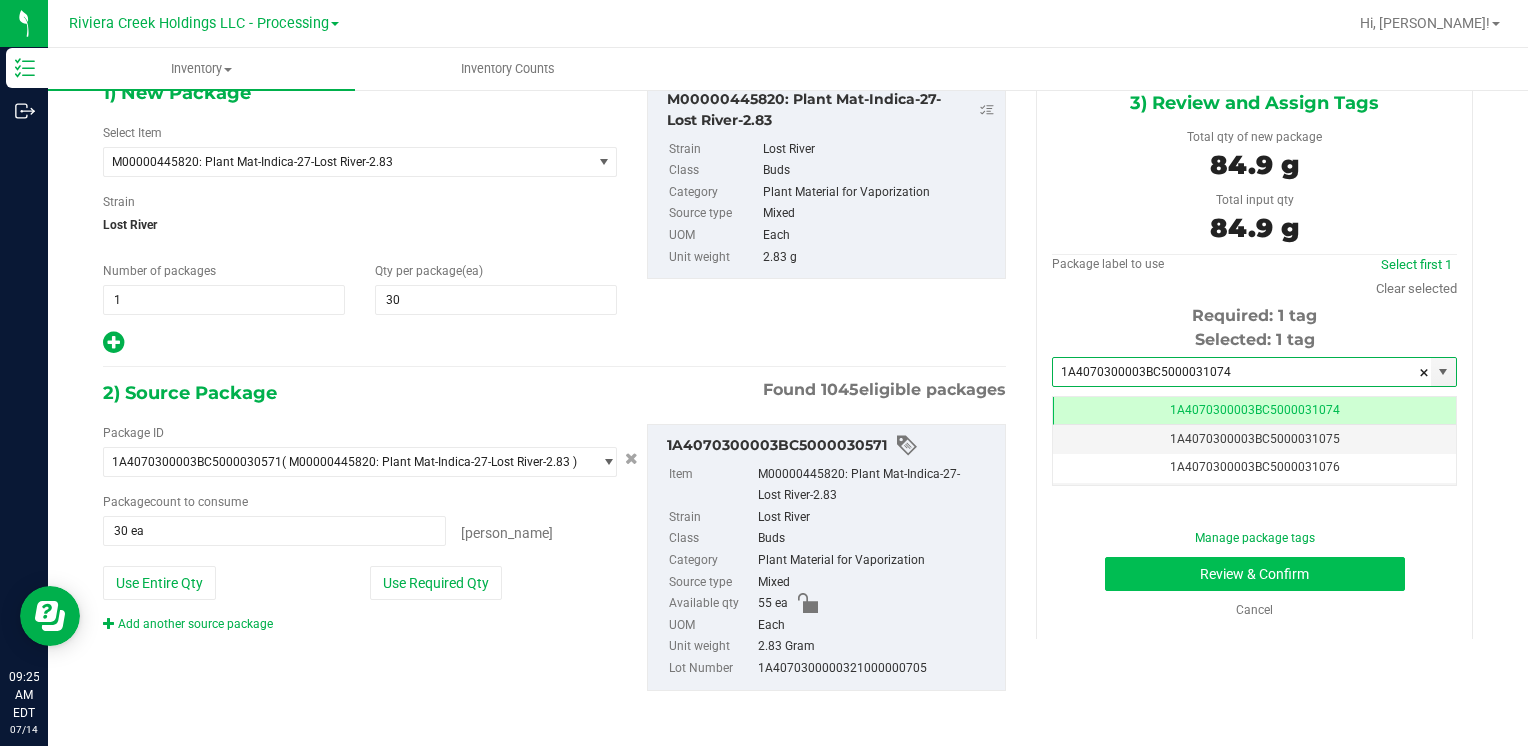 scroll, scrollTop: 0, scrollLeft: 0, axis: both 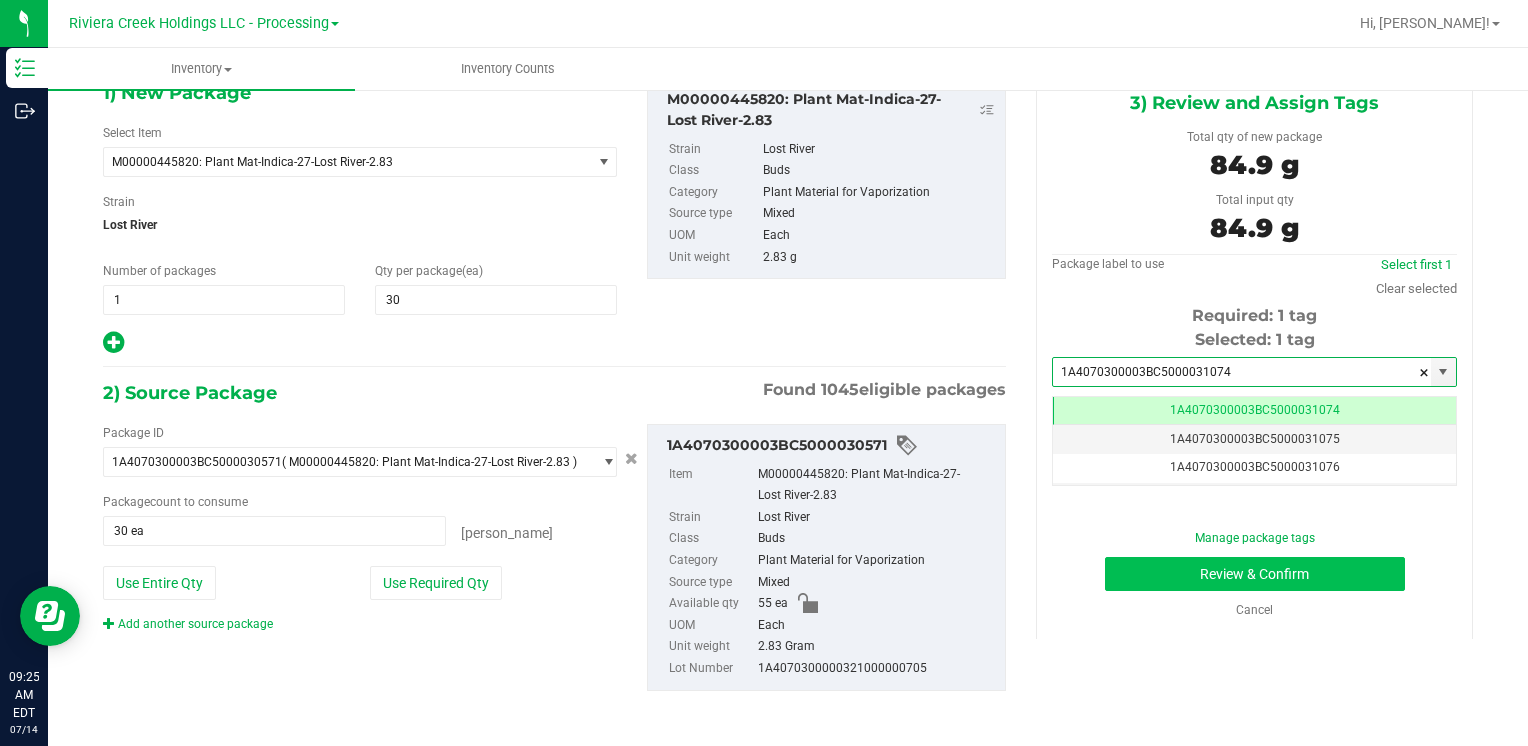 type on "1A4070300003BC5000031074" 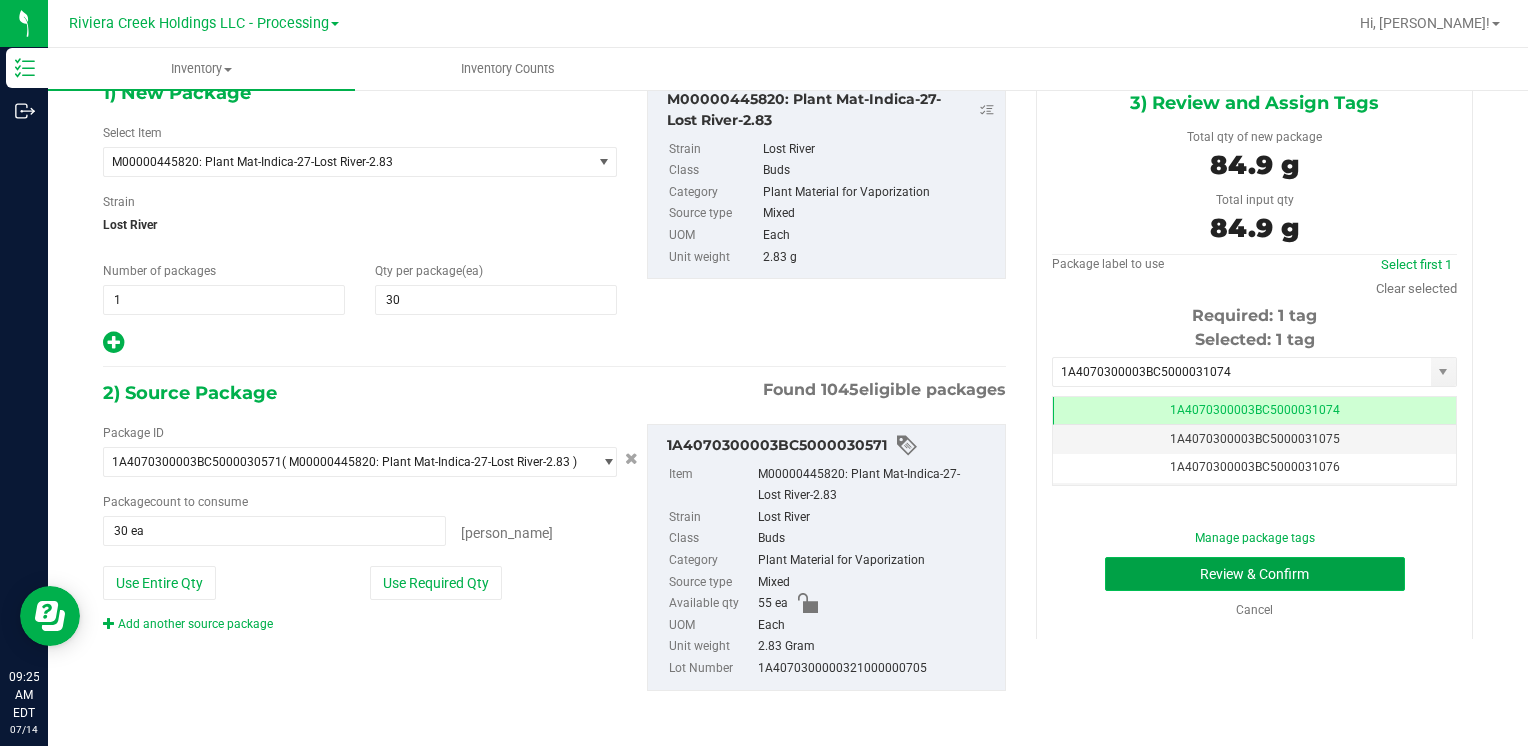 click on "Review & Confirm" at bounding box center [1255, 574] 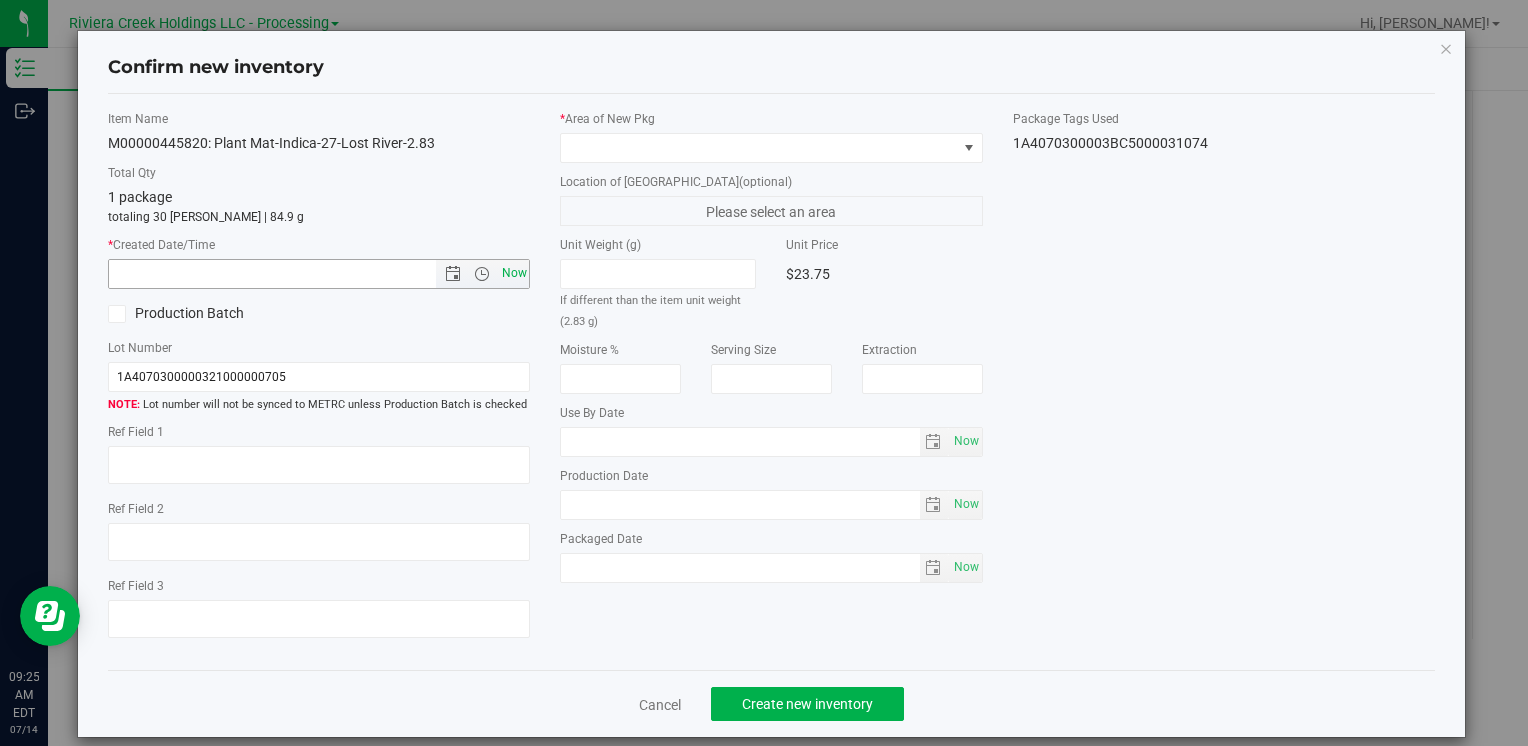 click on "Now" at bounding box center [514, 273] 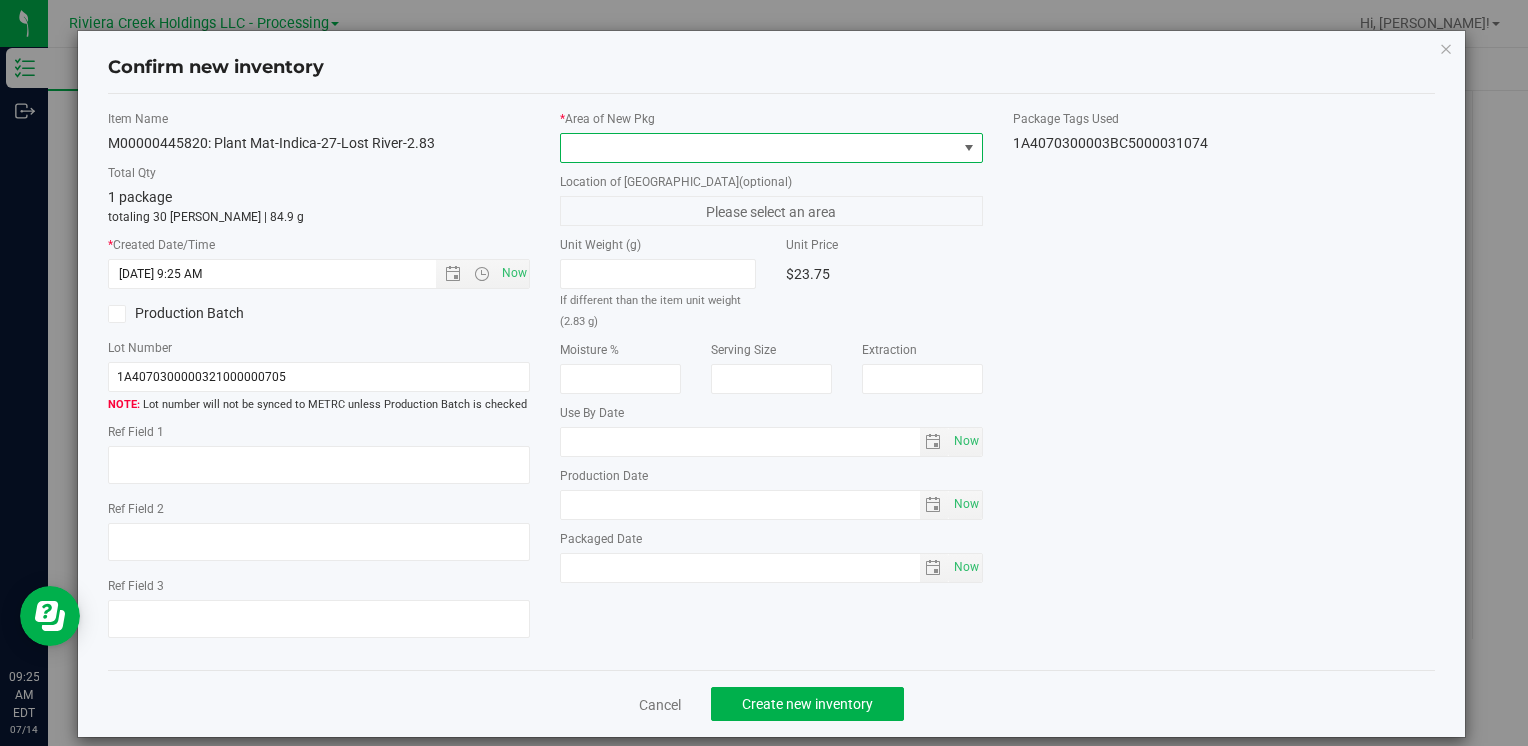 click at bounding box center [758, 148] 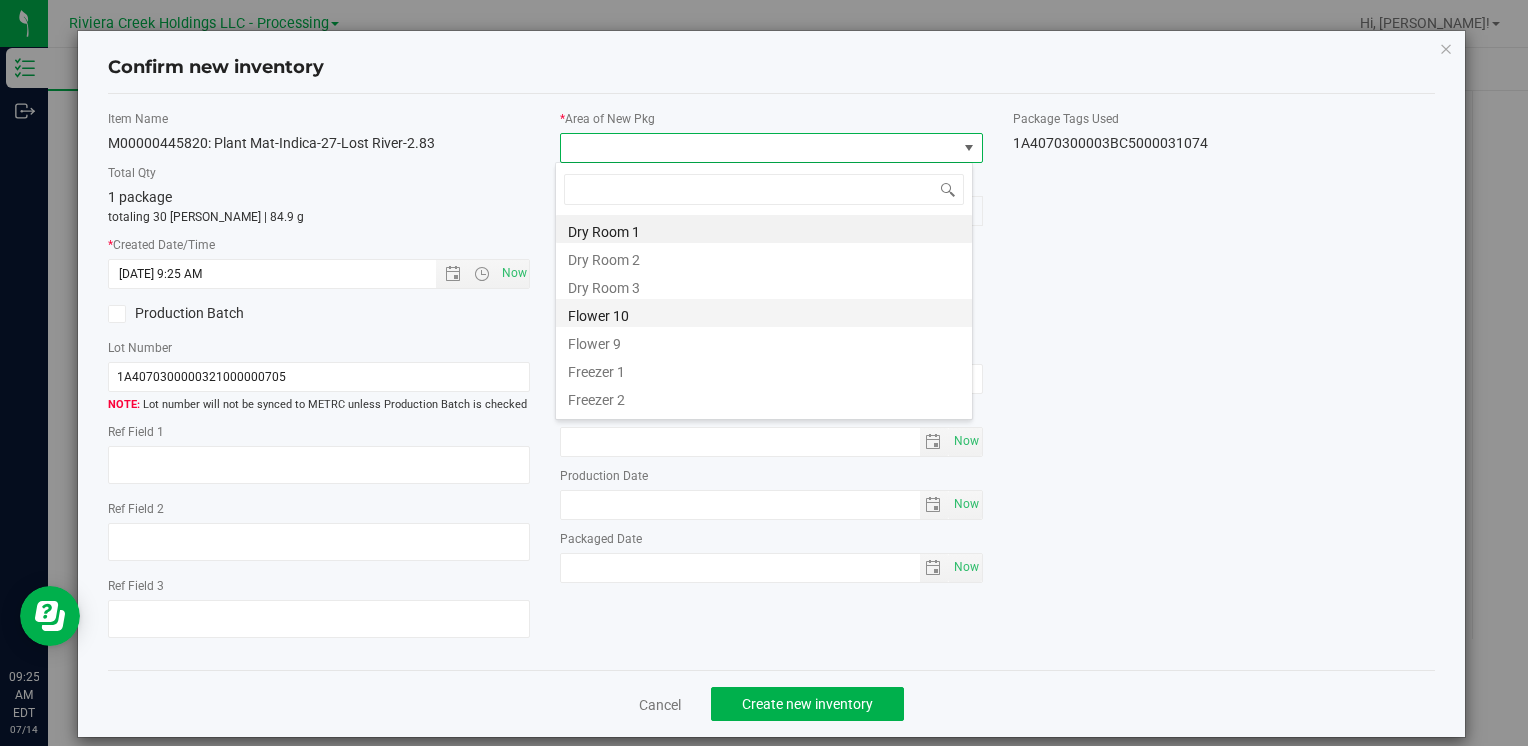 click on "Flower 10" at bounding box center (764, 313) 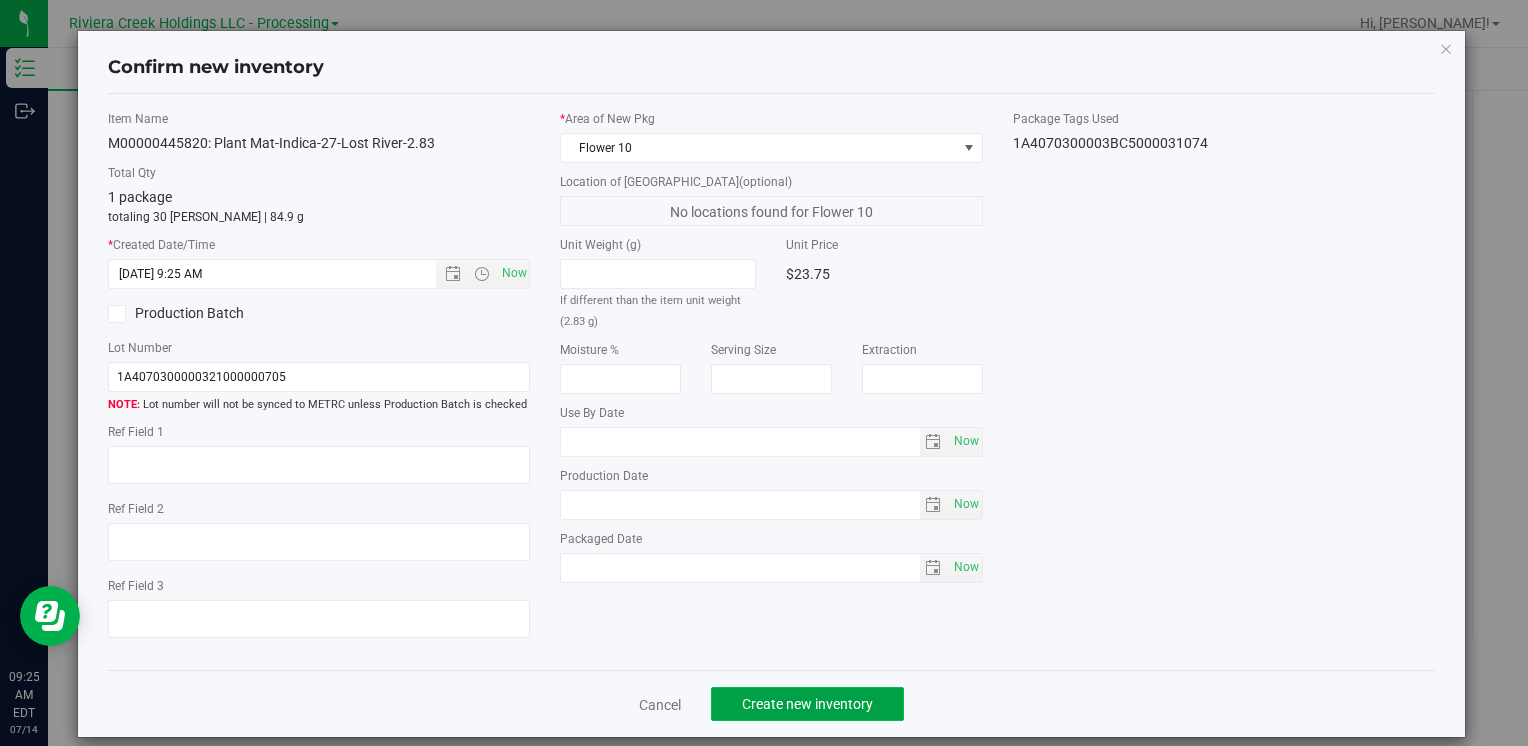 click on "Create new inventory" 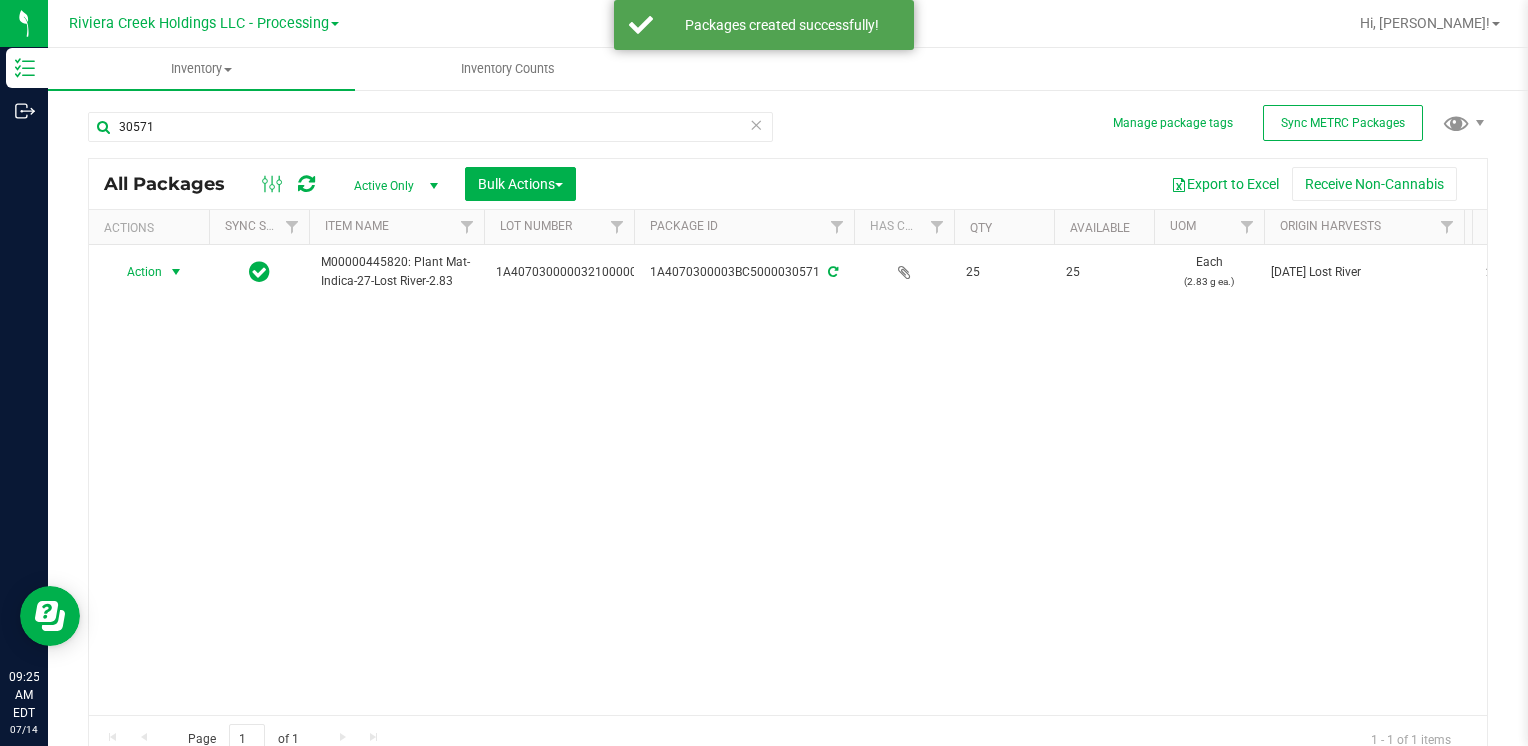 drag, startPoint x: 143, startPoint y: 272, endPoint x: 351, endPoint y: 548, distance: 345.60092 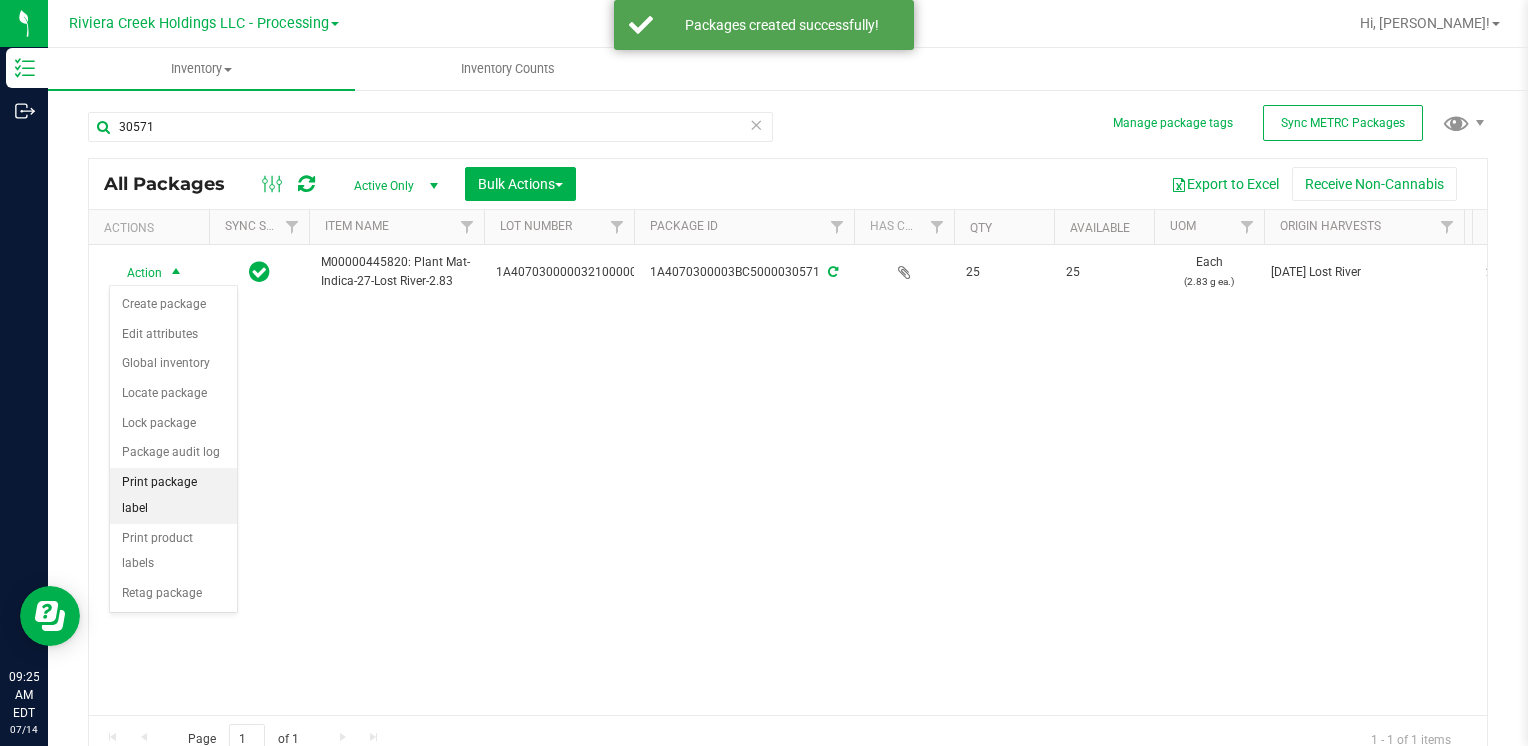 click on "Print package label" at bounding box center (173, 495) 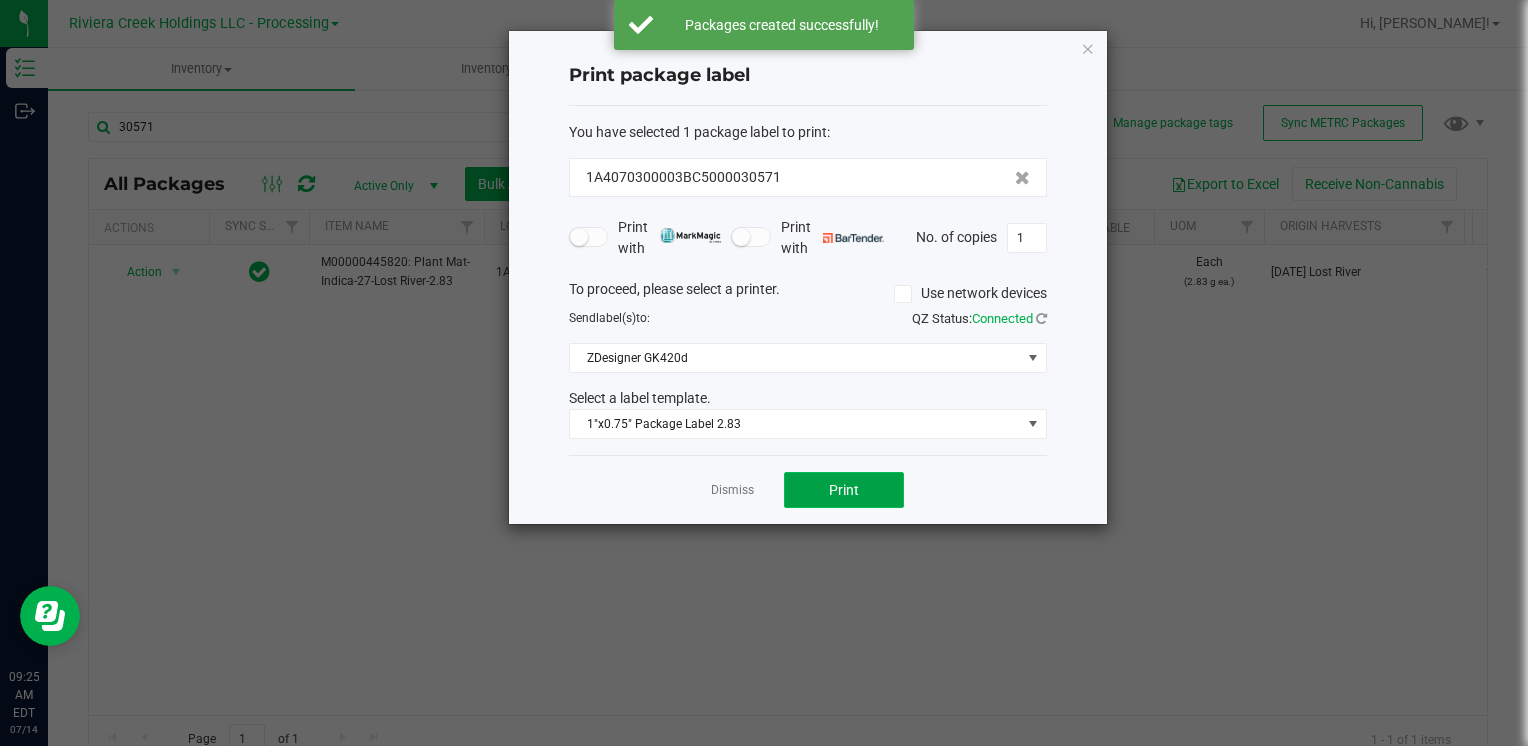 click on "Print" 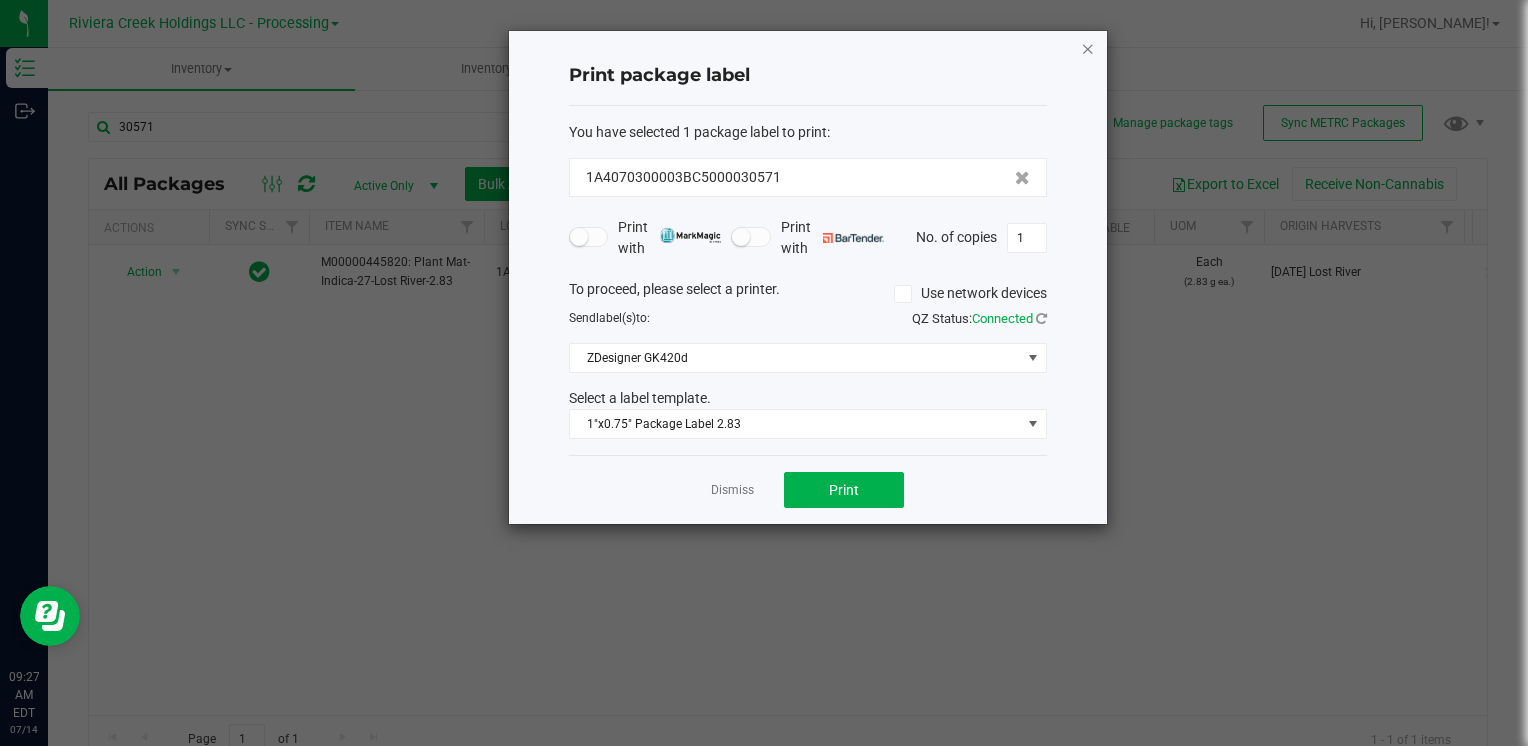 click 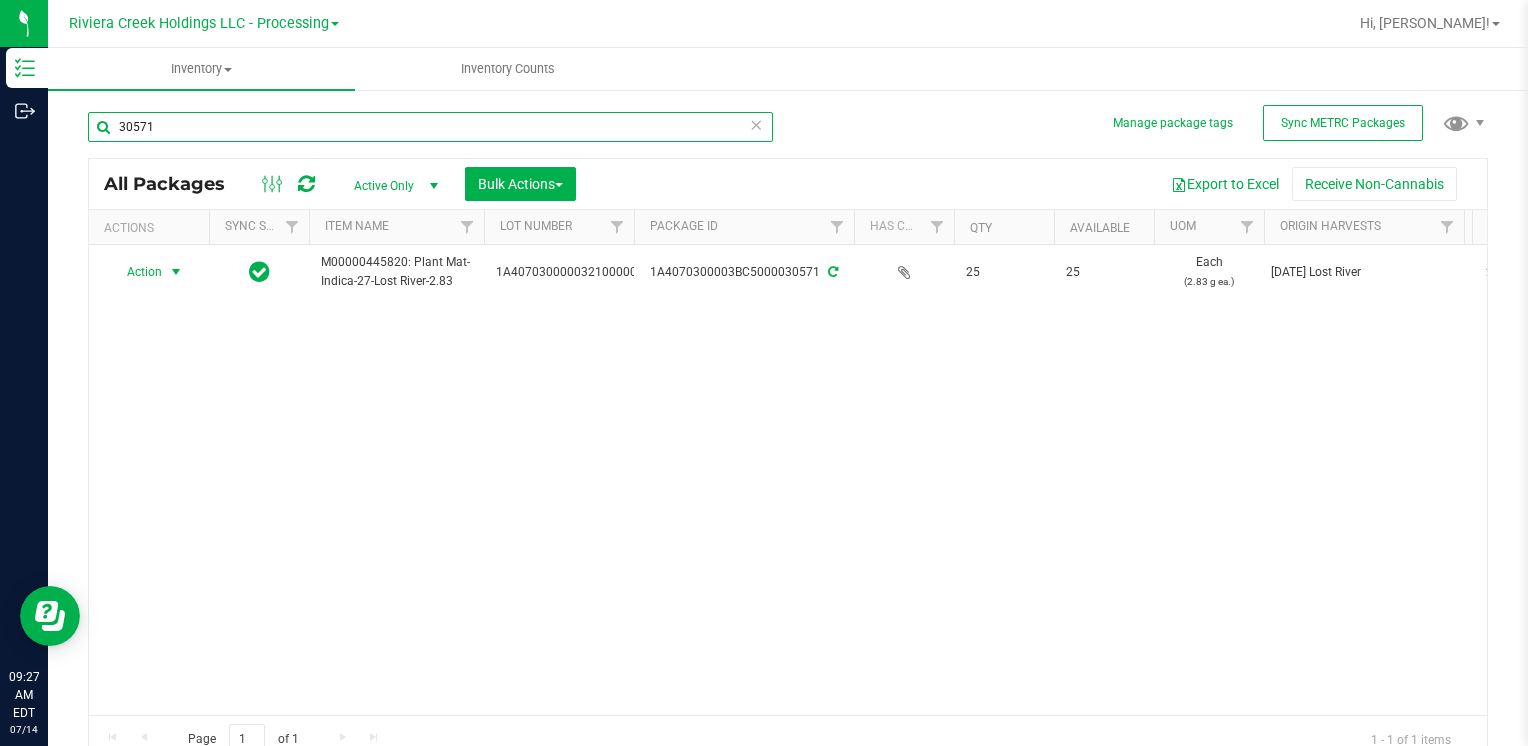 click on "30571" at bounding box center [430, 127] 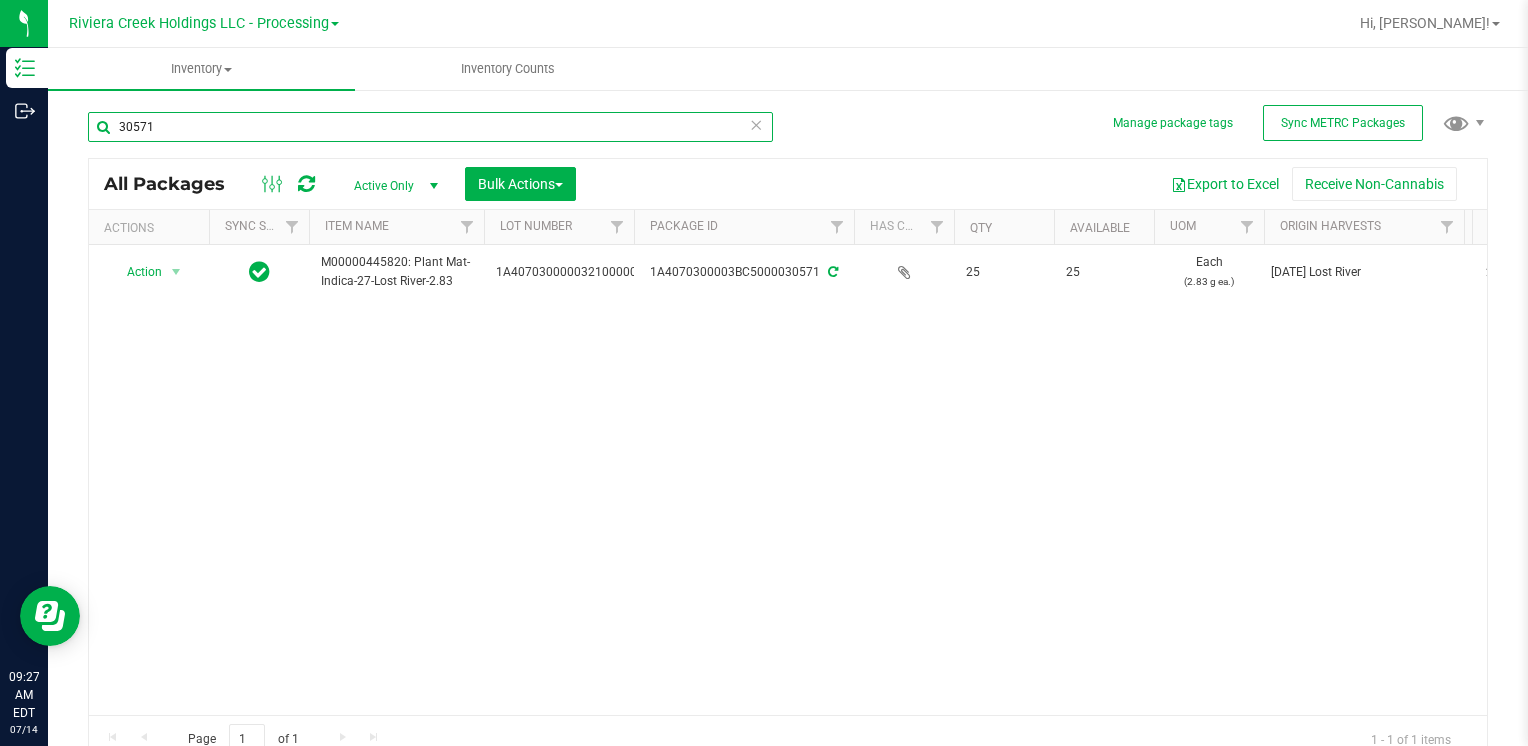 click on "30571" at bounding box center [430, 127] 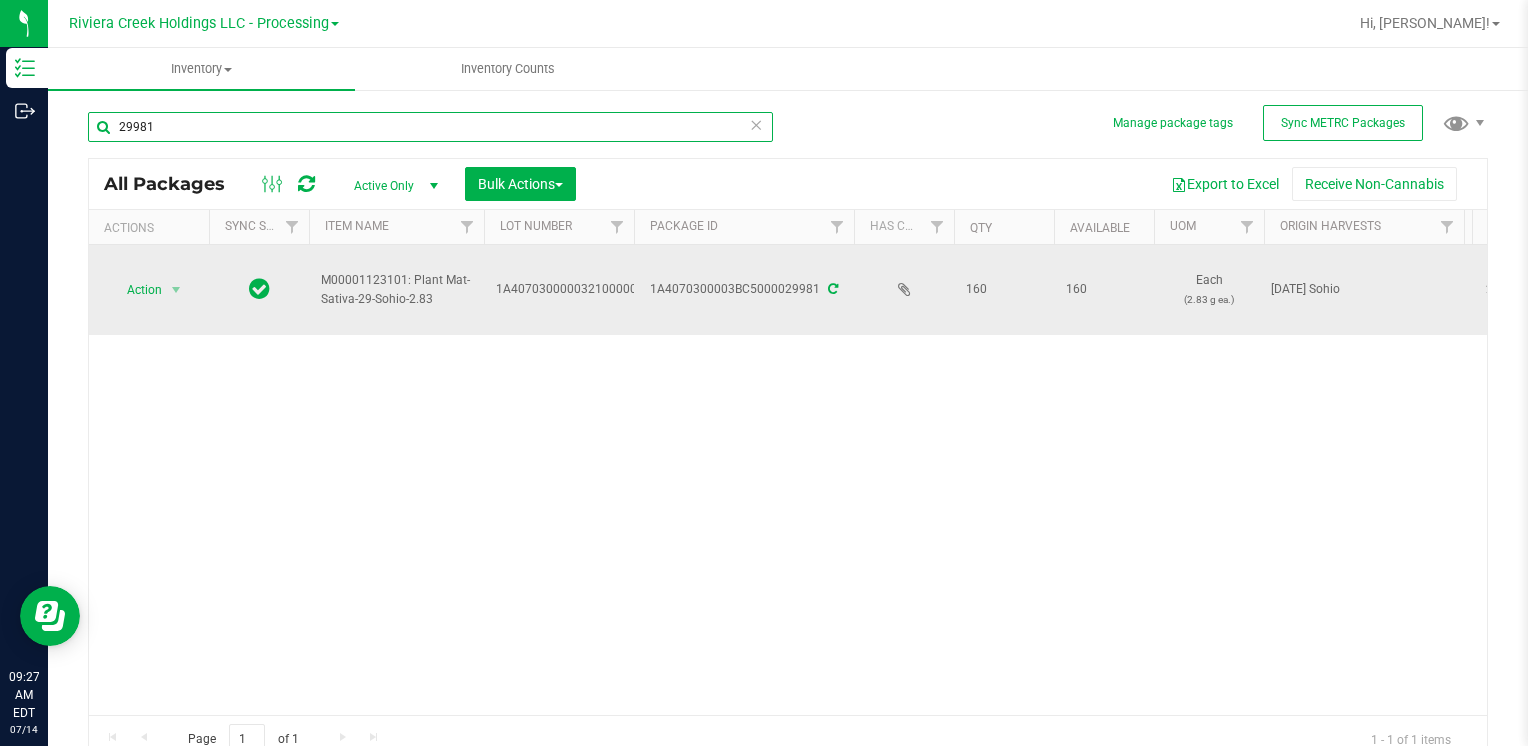 type on "29981" 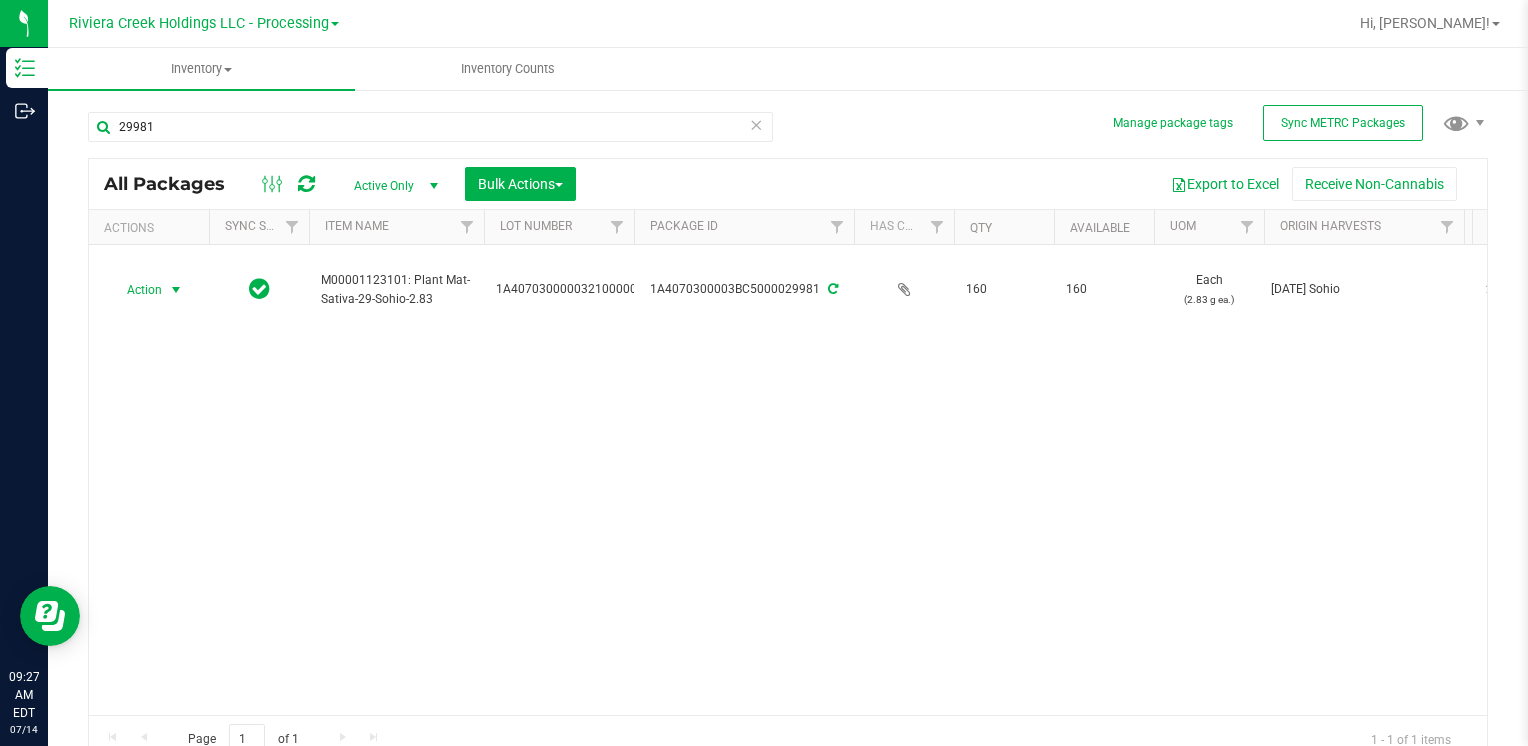 drag, startPoint x: 158, startPoint y: 294, endPoint x: 159, endPoint y: 356, distance: 62.008064 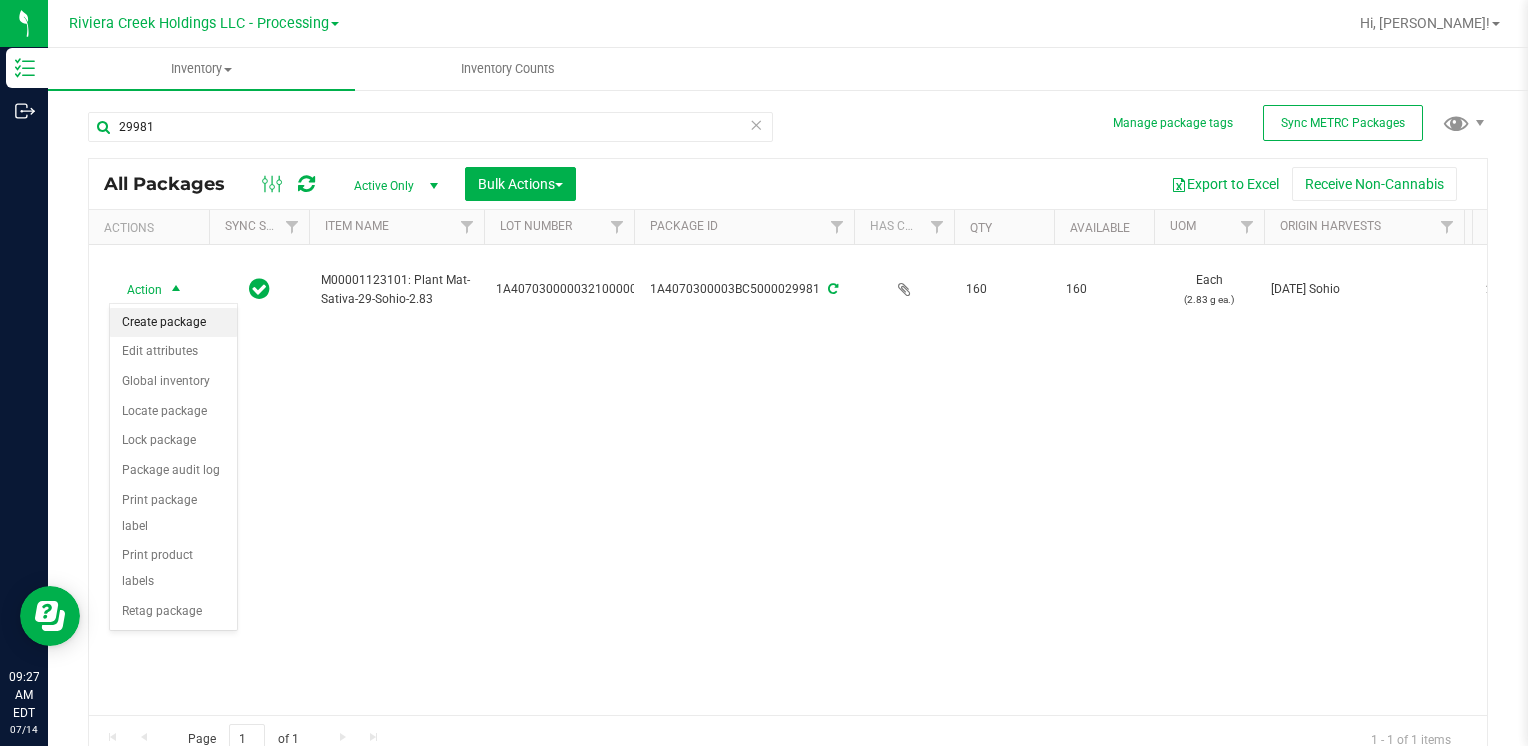 click on "Create package" at bounding box center (173, 323) 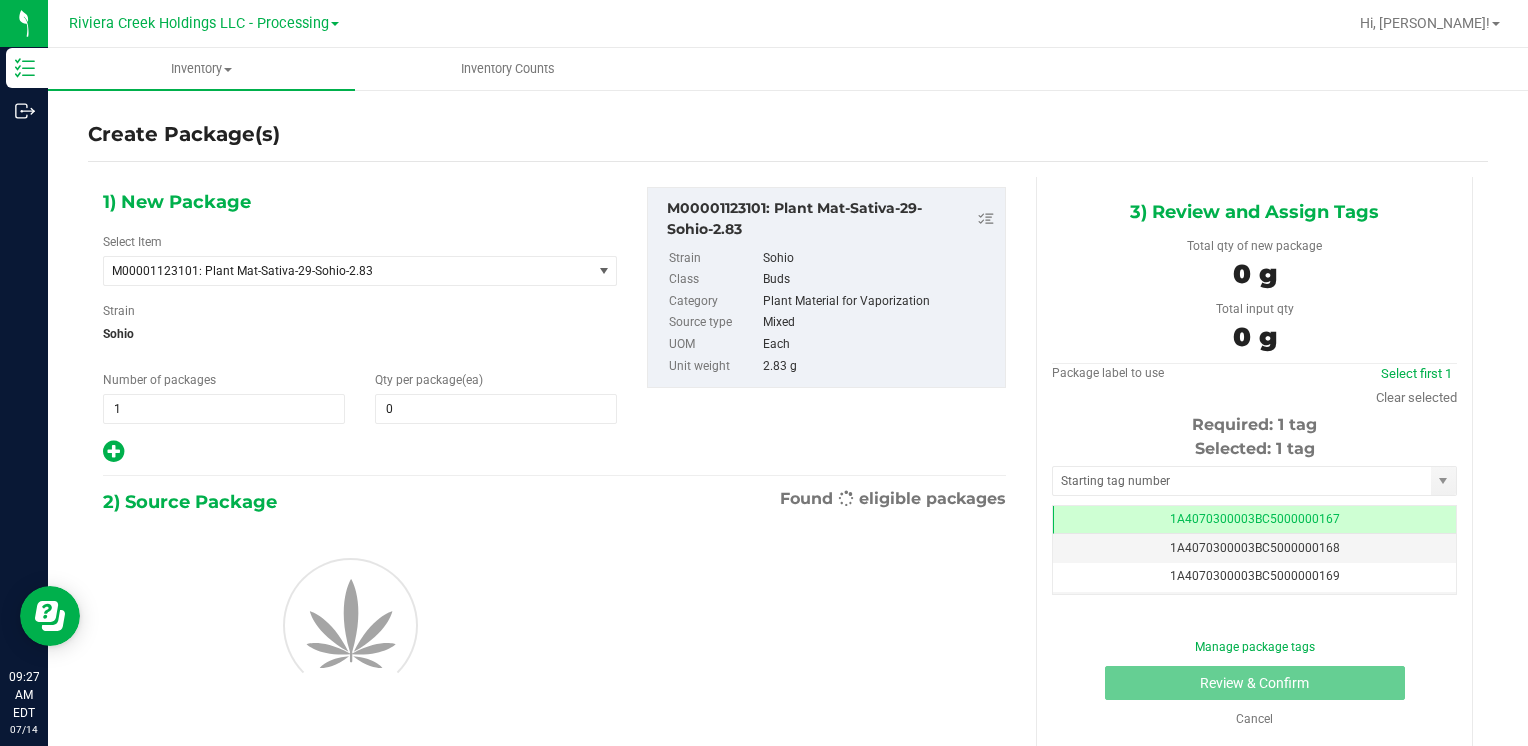 scroll, scrollTop: 0, scrollLeft: 0, axis: both 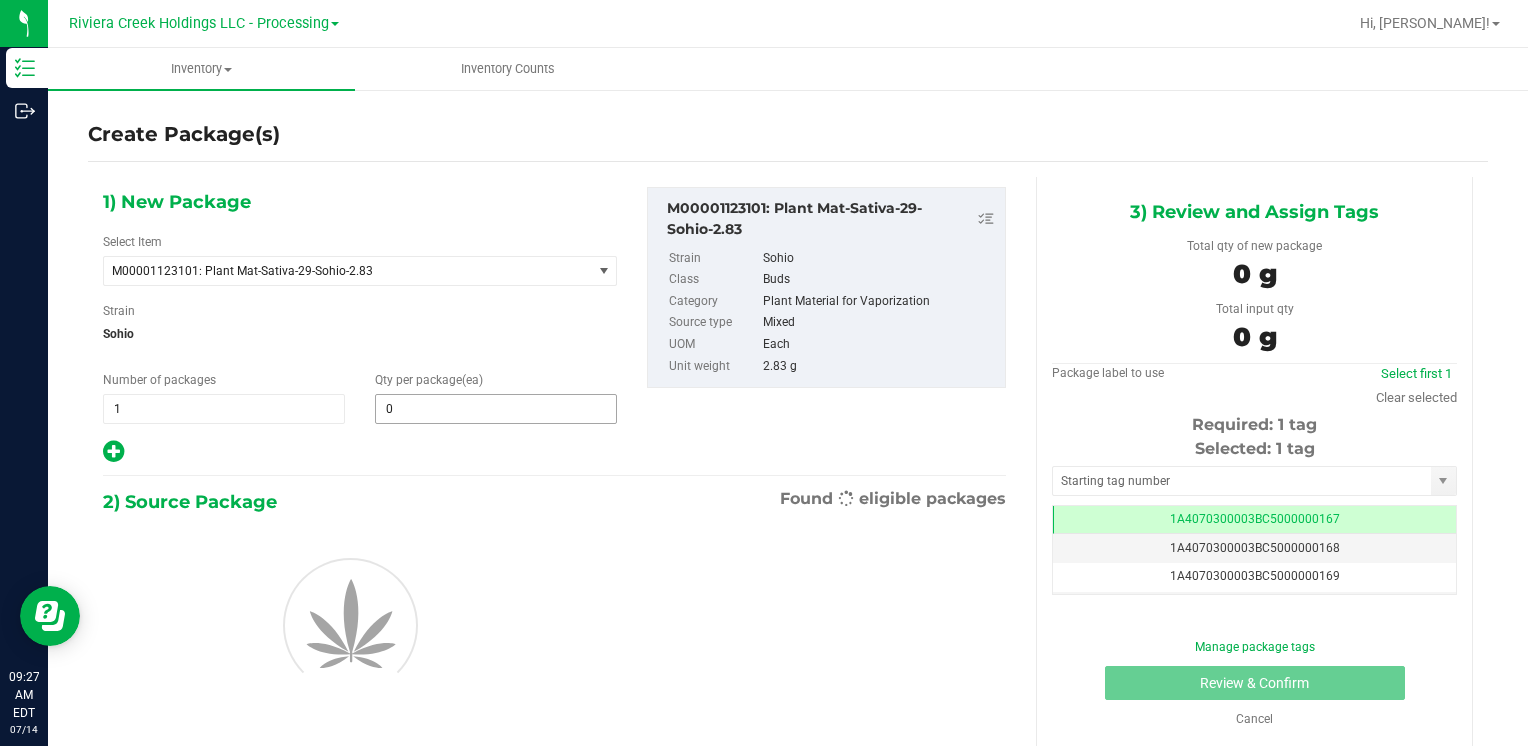 type 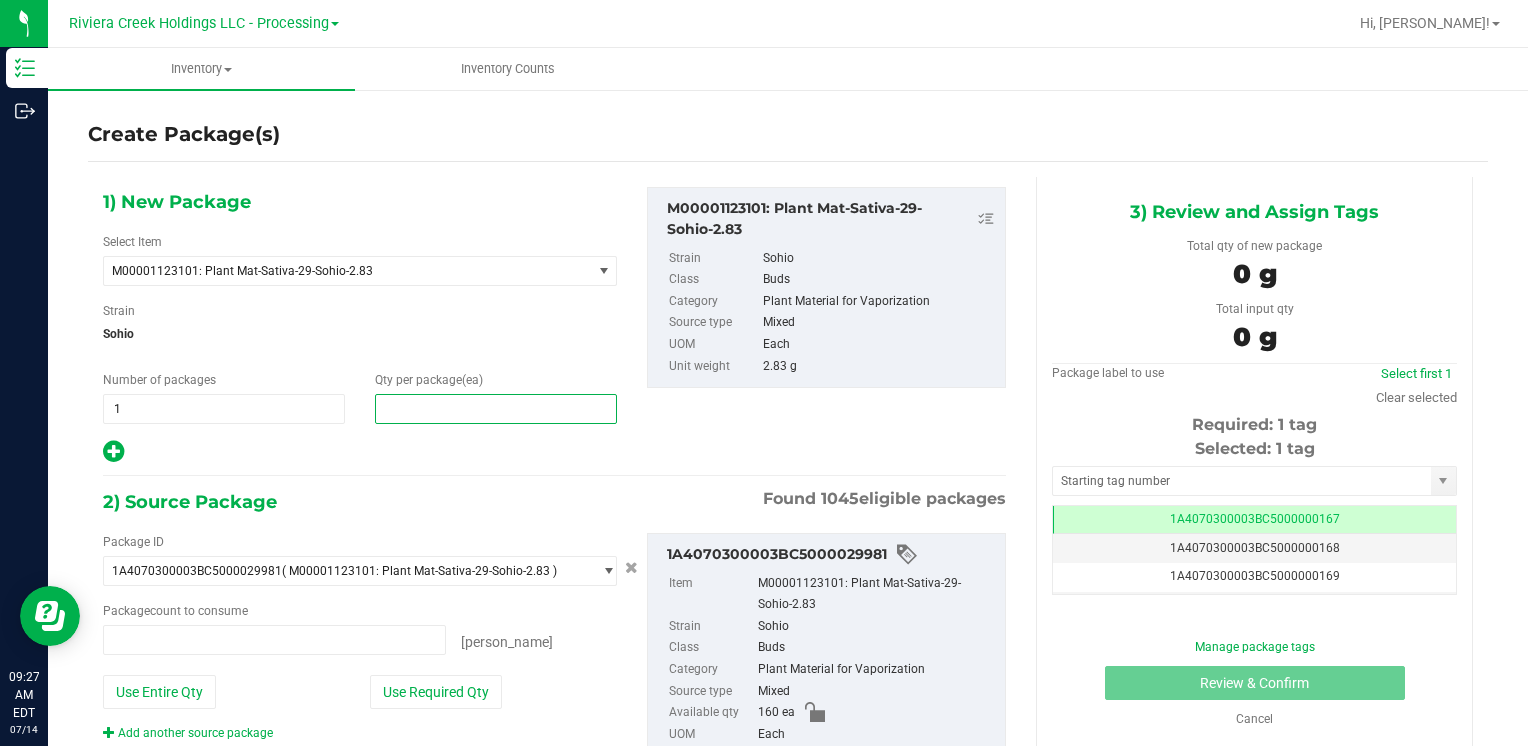 click at bounding box center (496, 409) 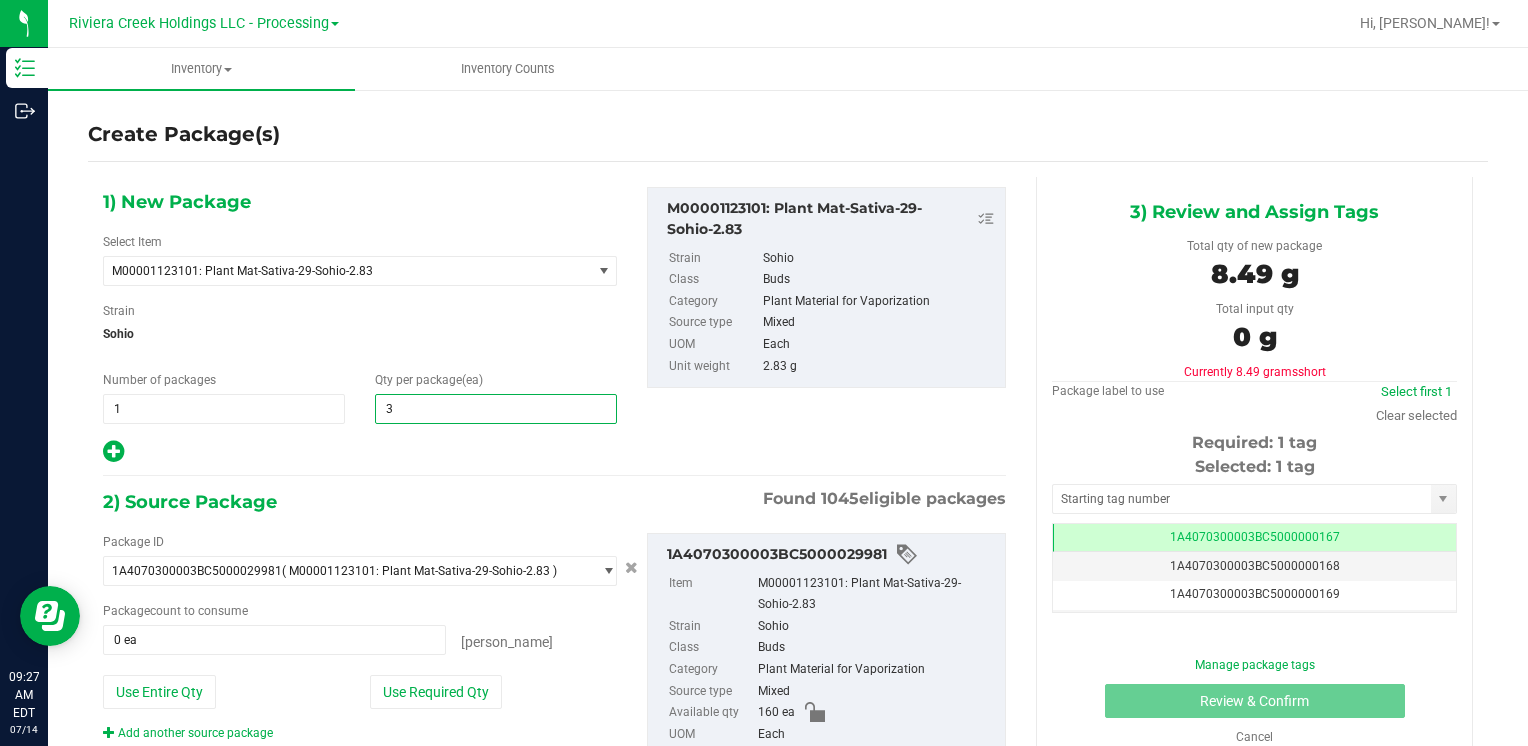 type on "30" 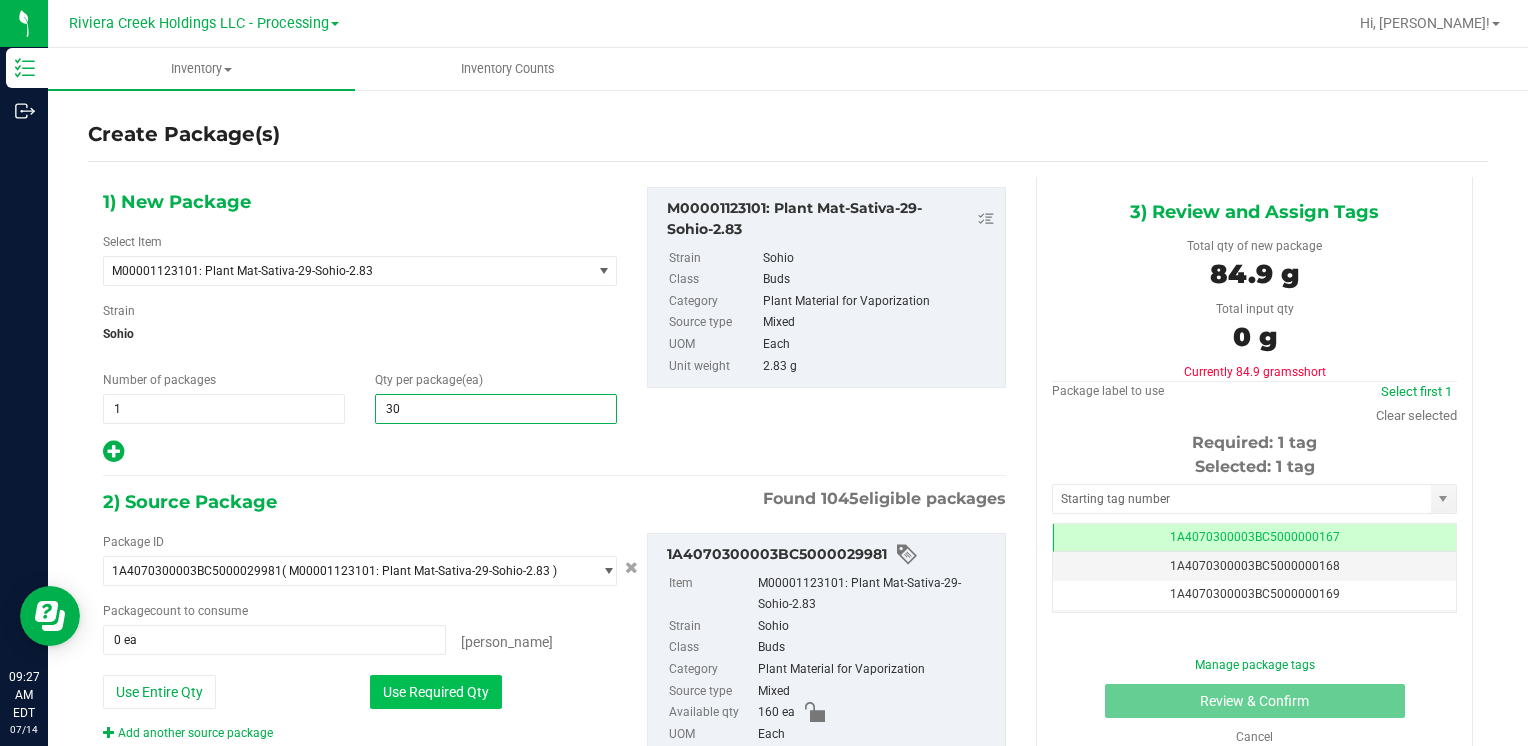 type on "30" 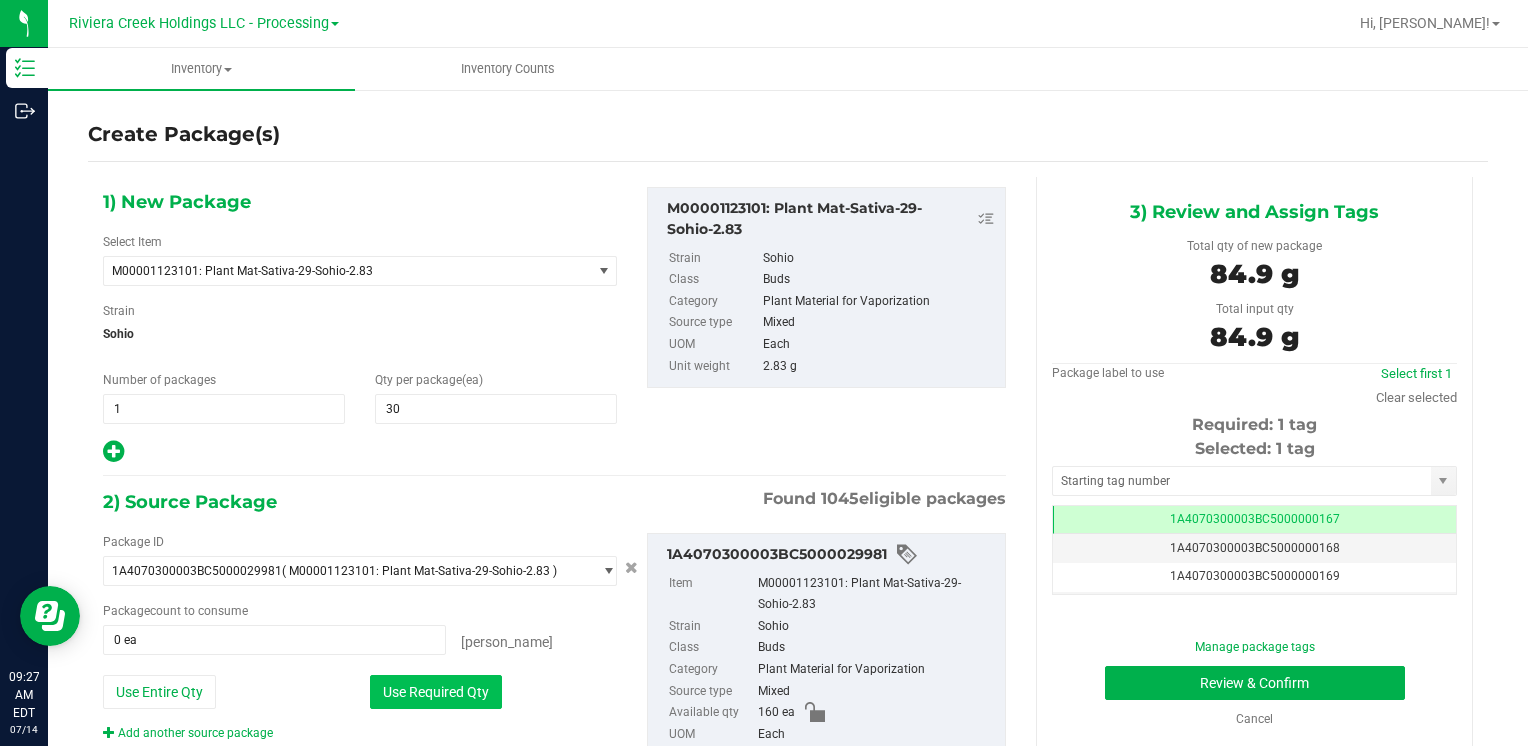 type on "30 ea" 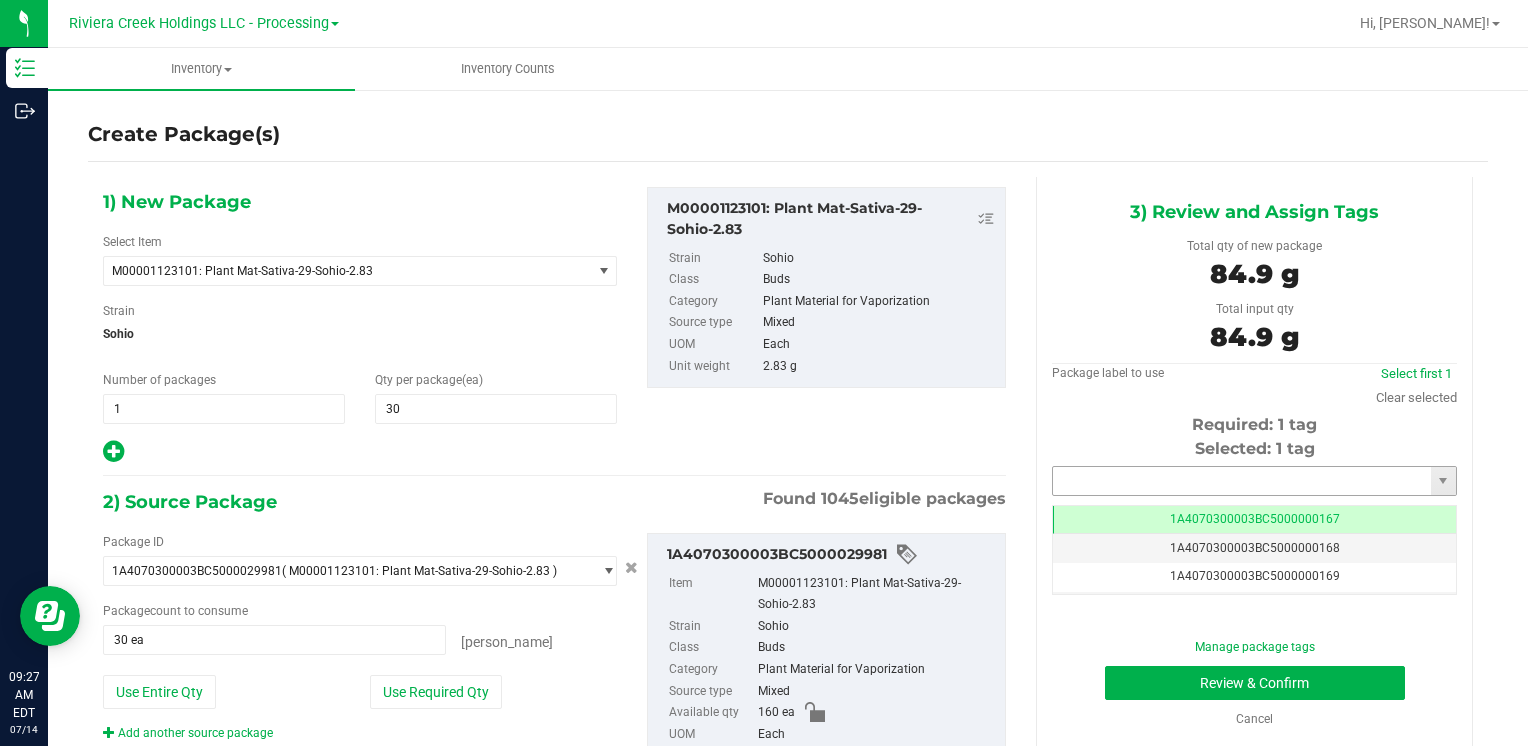 click at bounding box center (1242, 481) 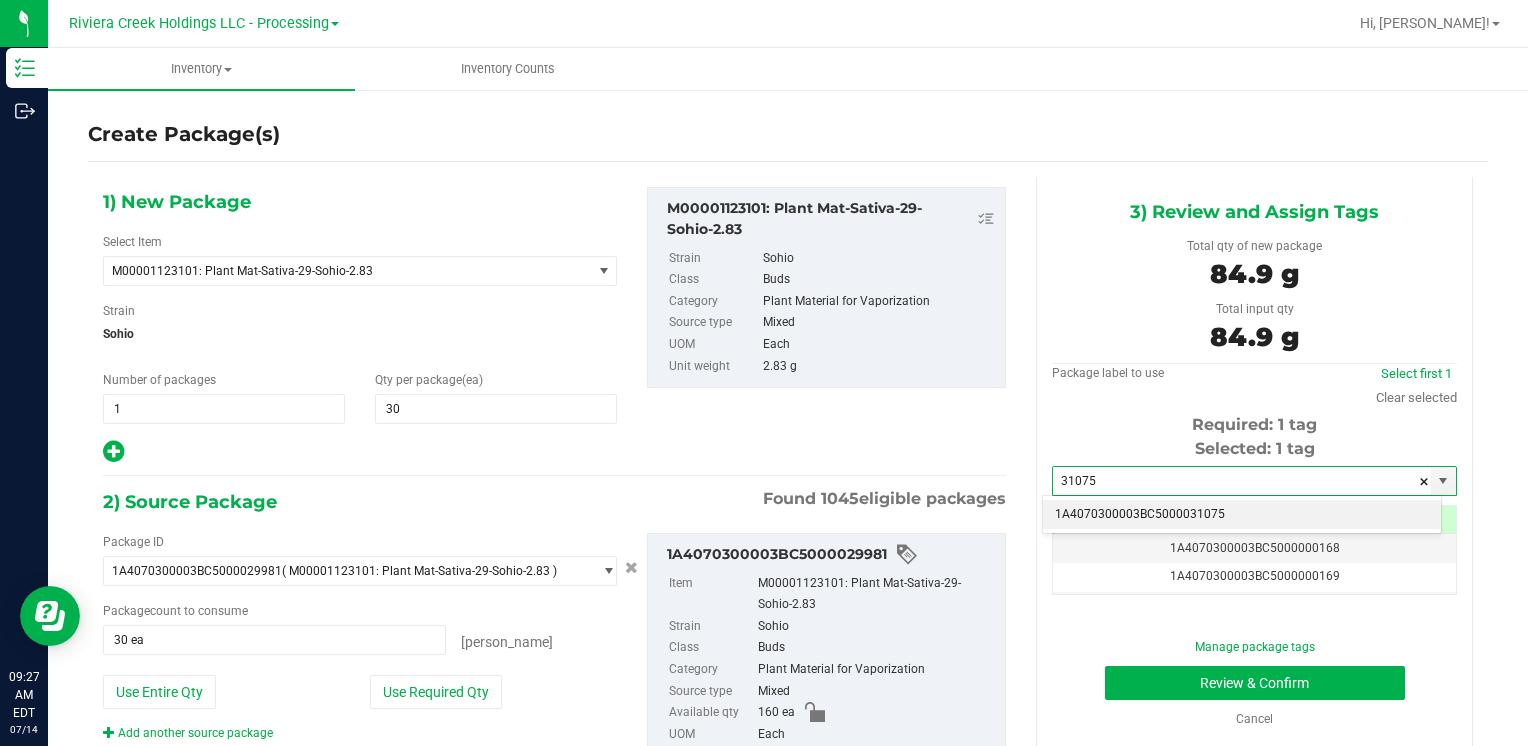 click on "1A4070300003BC5000031075" at bounding box center [1242, 515] 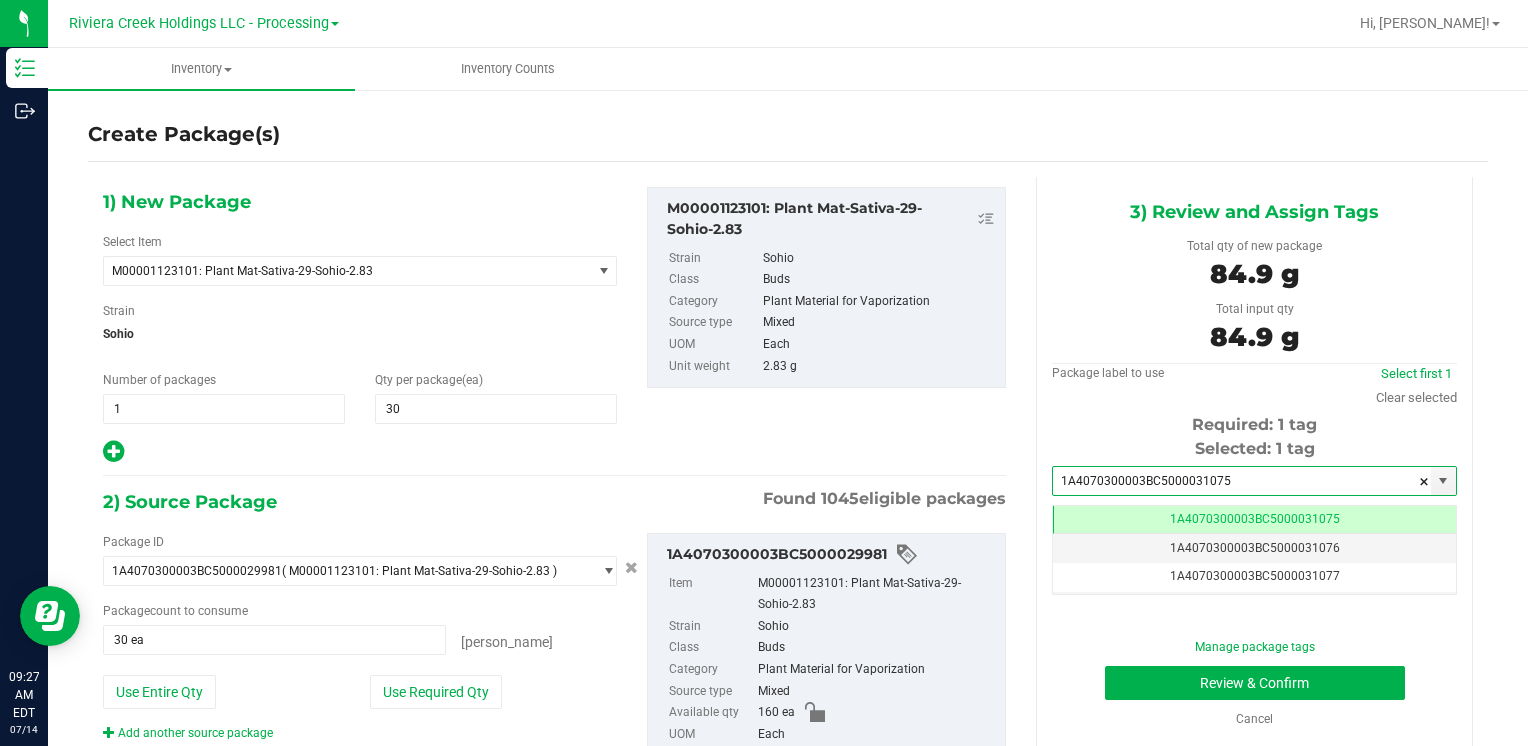 scroll, scrollTop: 0, scrollLeft: 0, axis: both 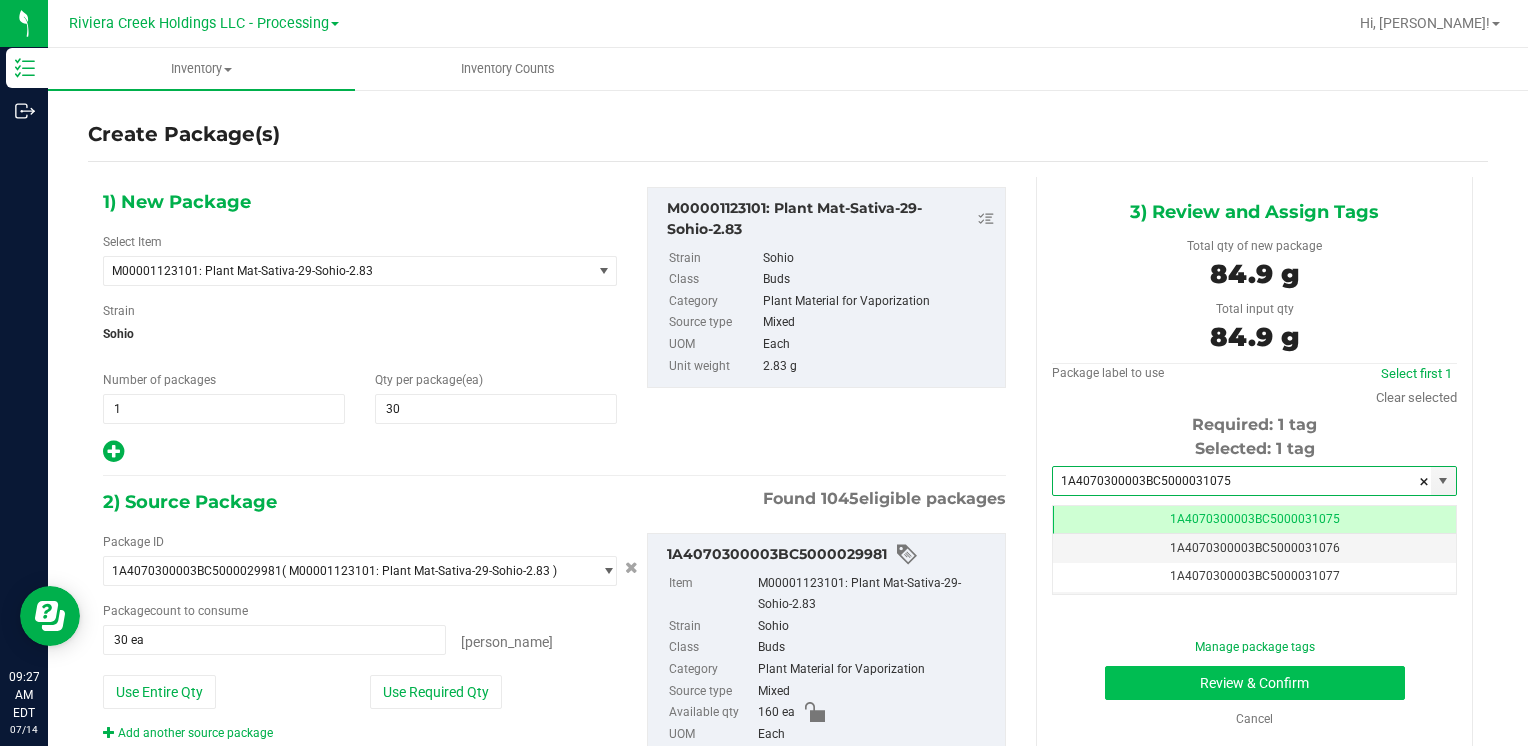 type on "1A4070300003BC5000031075" 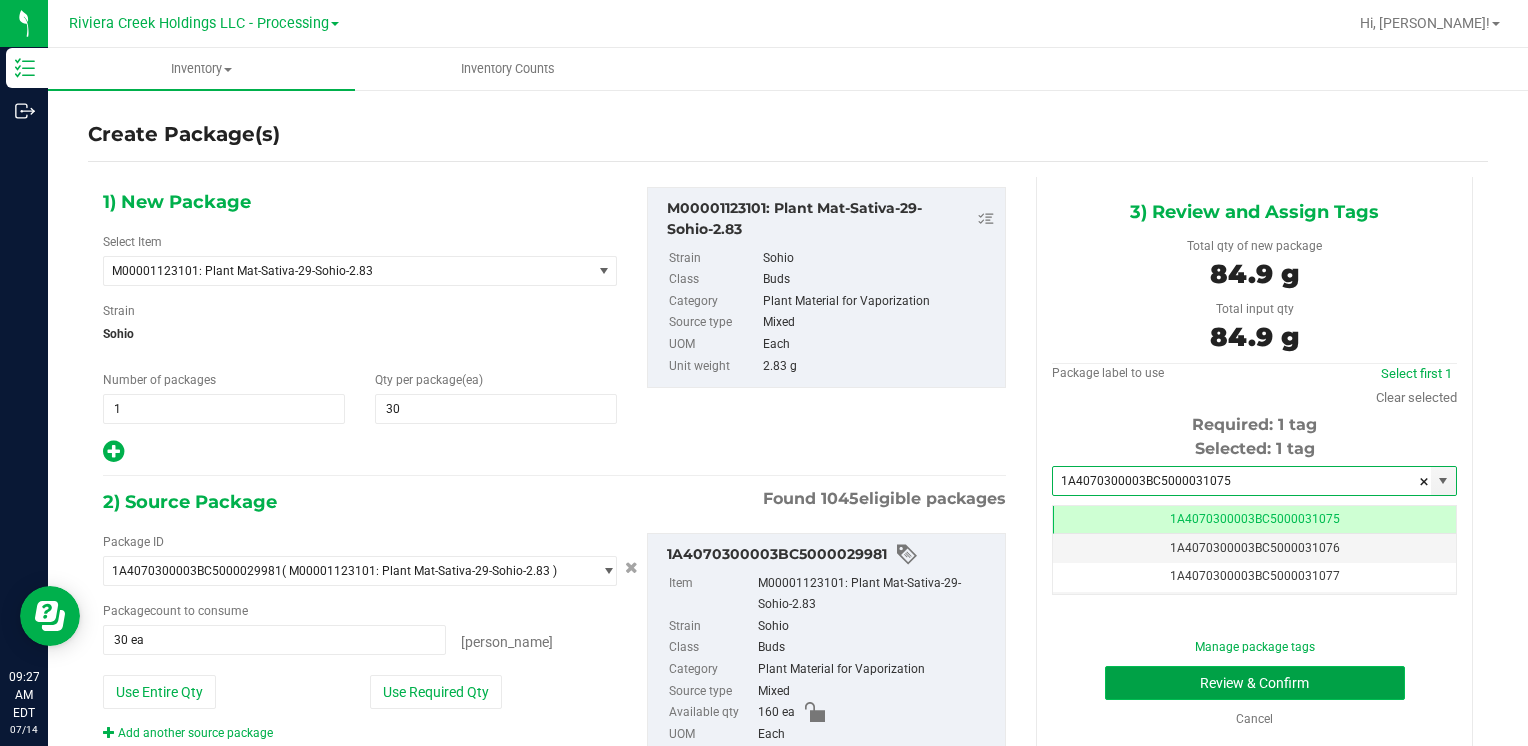 click on "Review & Confirm" at bounding box center [1255, 683] 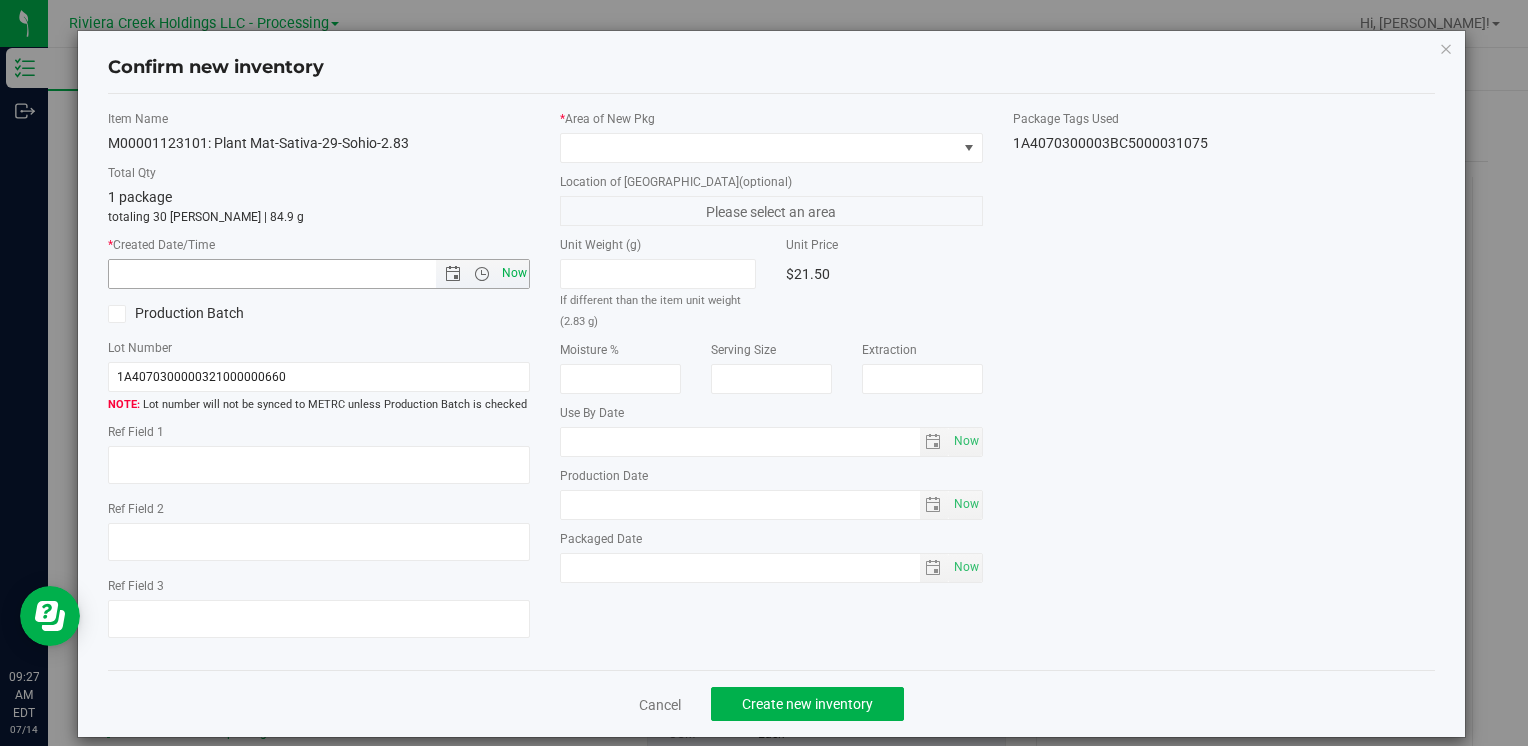 click on "Now" at bounding box center (514, 273) 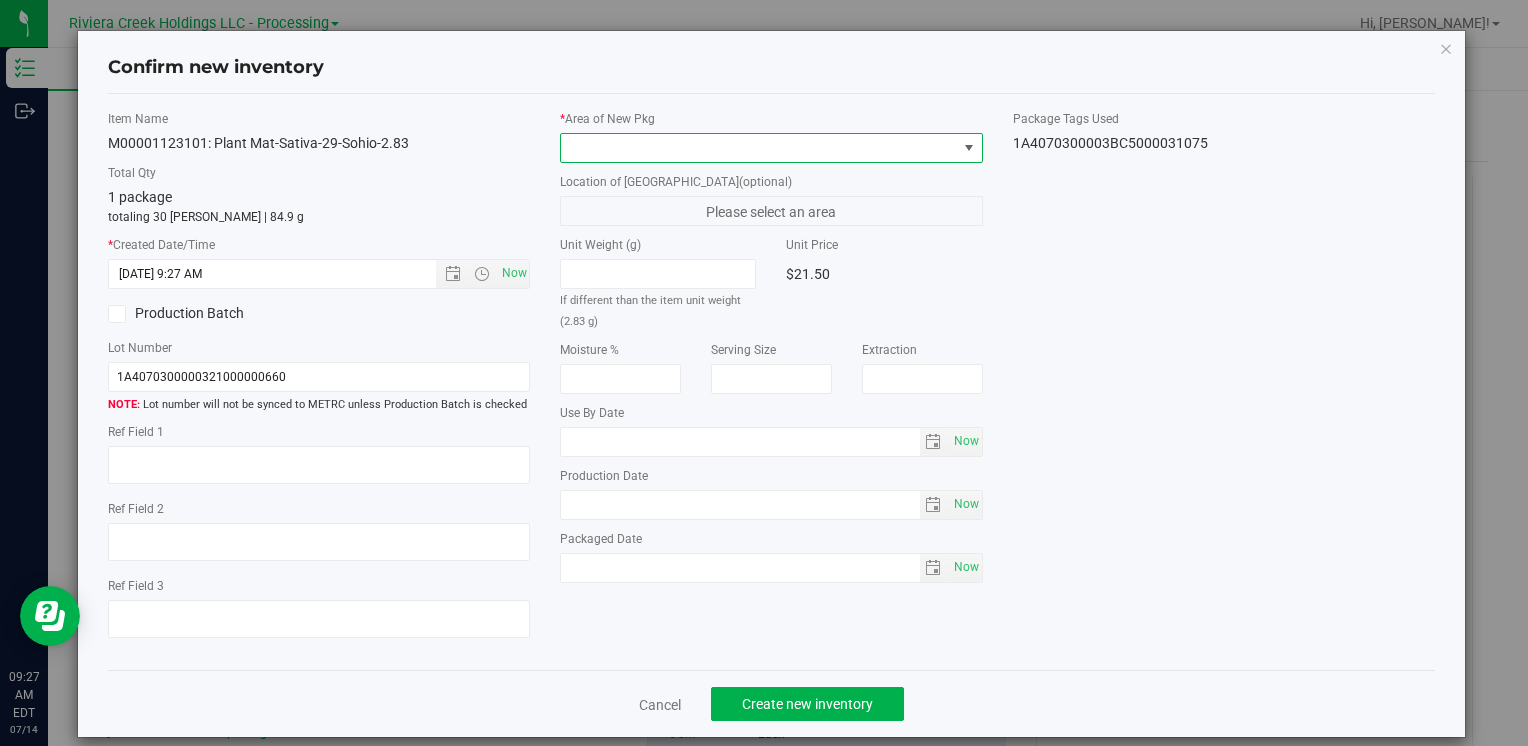 click at bounding box center (758, 148) 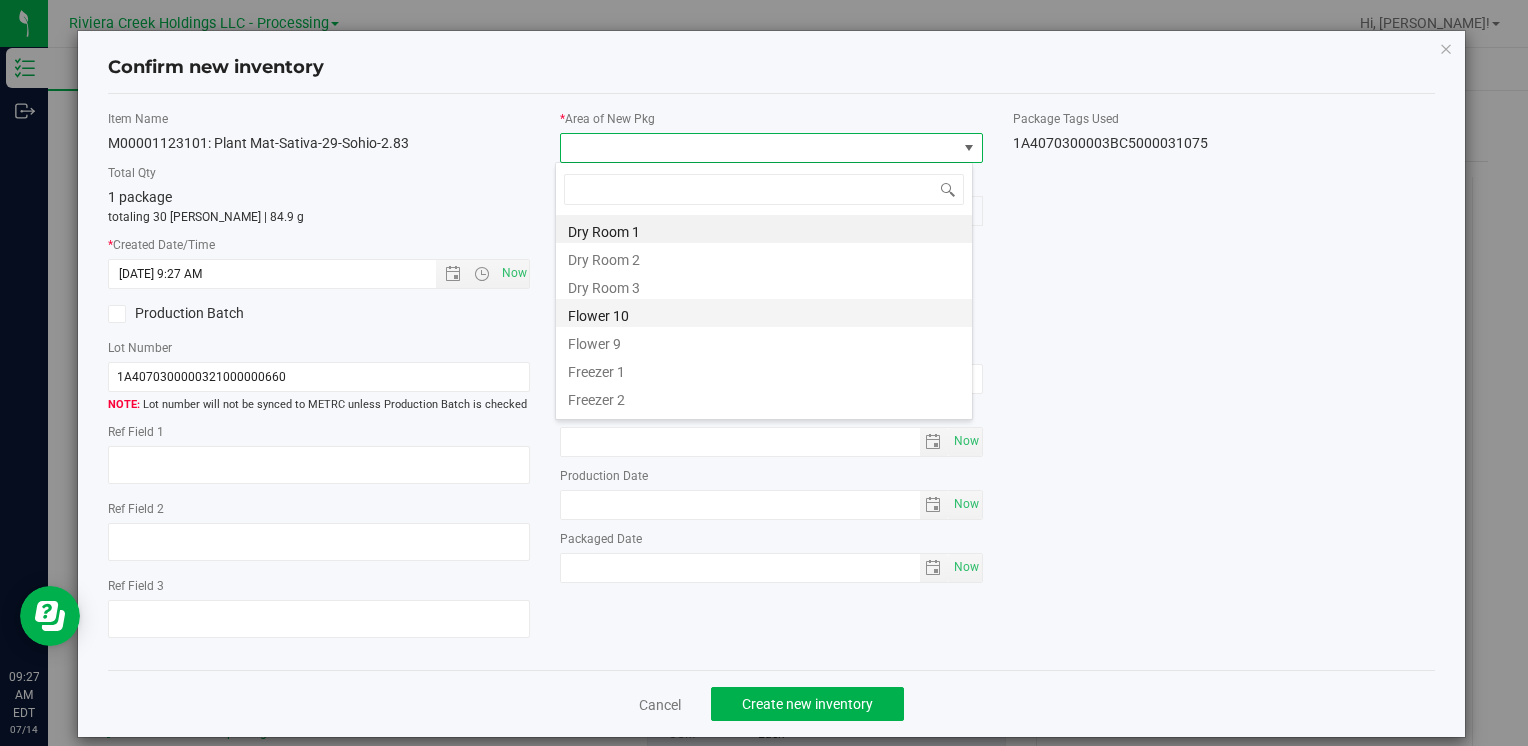 click on "Flower 10" at bounding box center (764, 313) 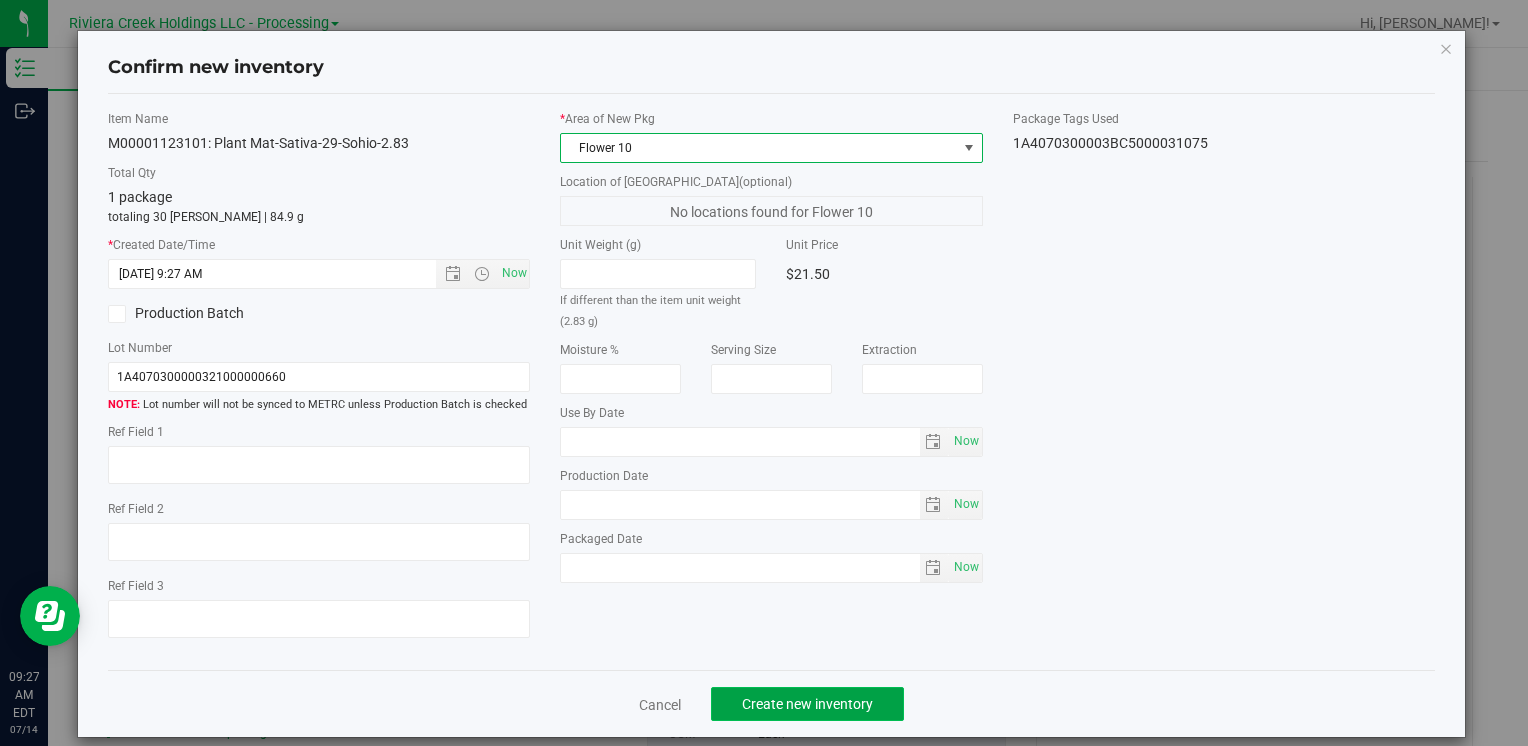click on "Create new inventory" 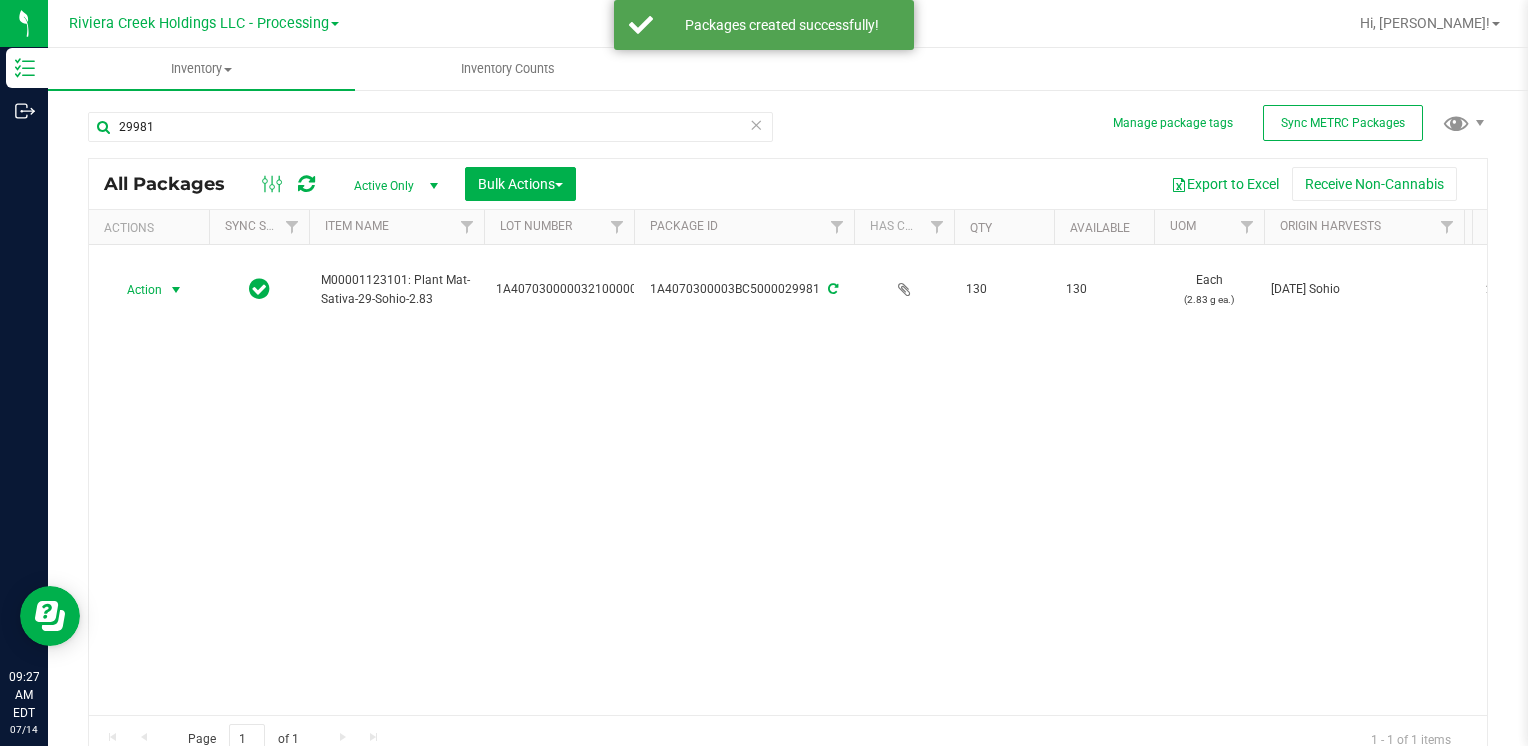 drag, startPoint x: 158, startPoint y: 295, endPoint x: 203, endPoint y: 399, distance: 113.31814 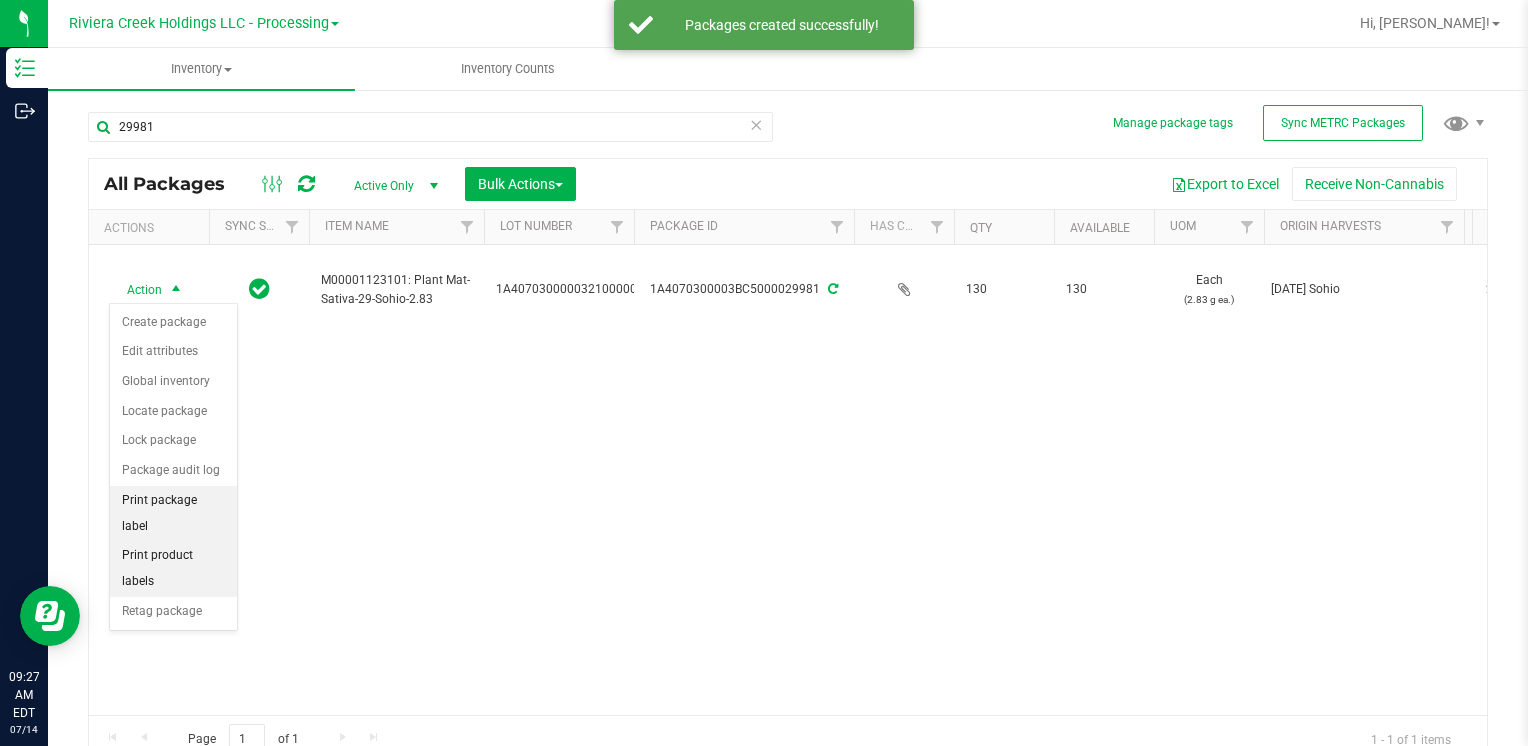 click on "Print package label" at bounding box center [173, 513] 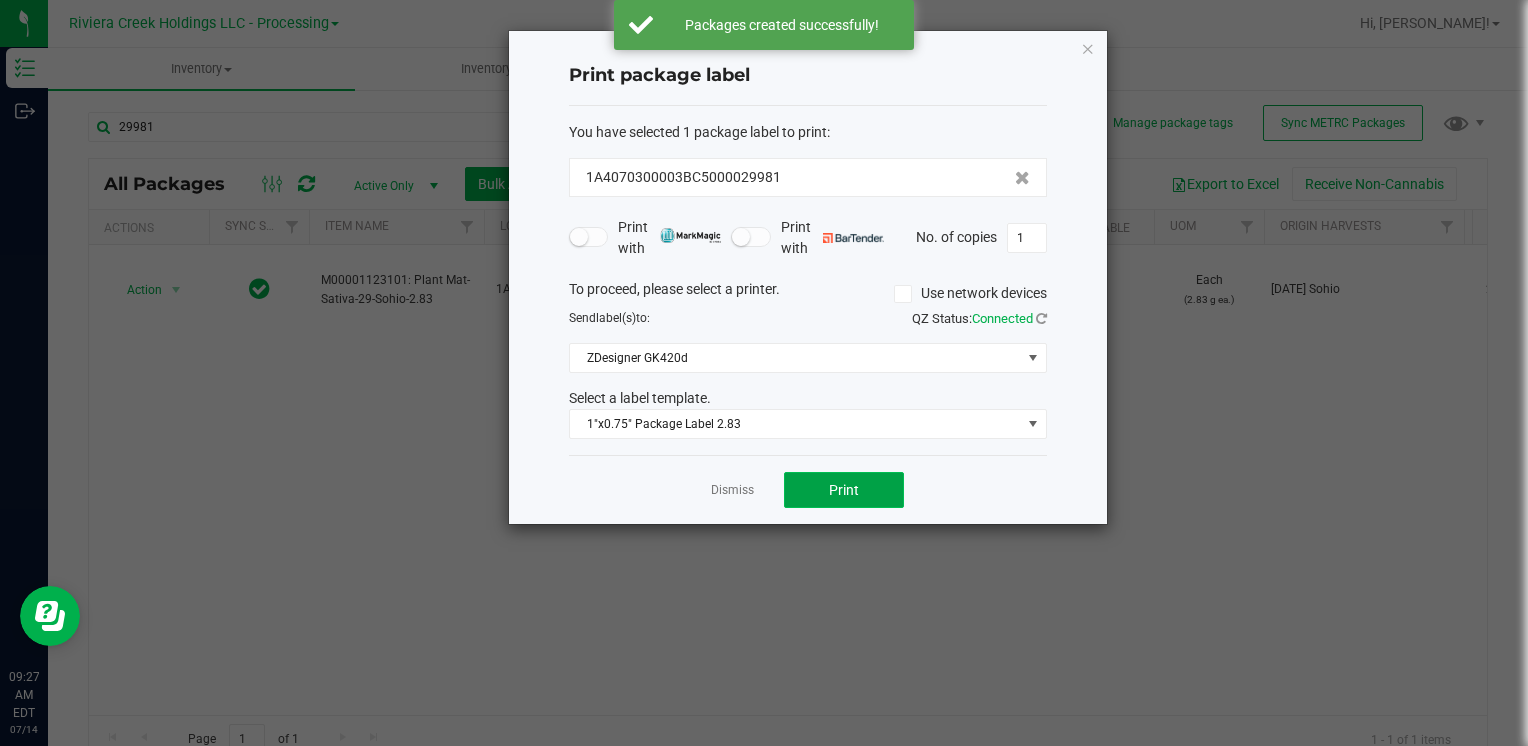 click on "Print" 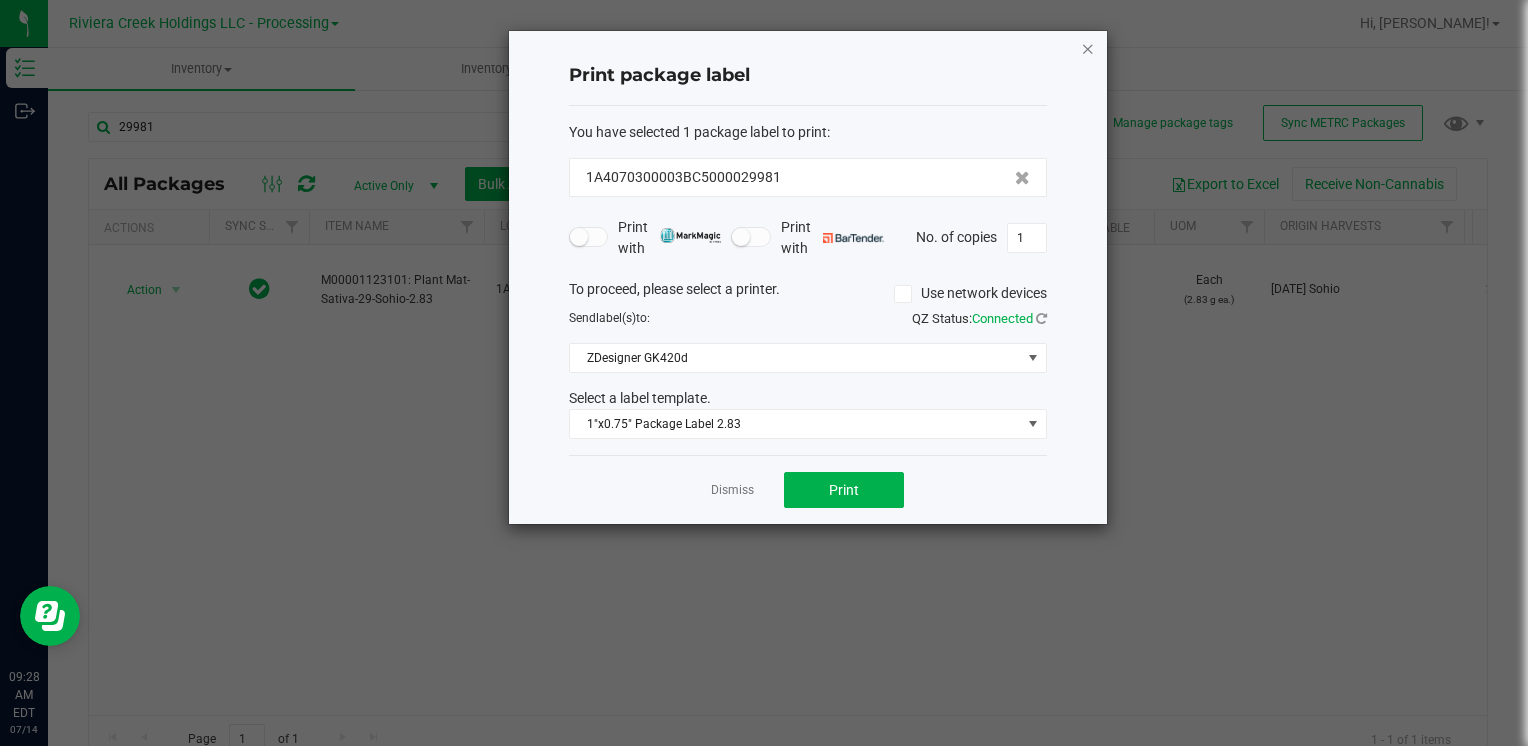 click 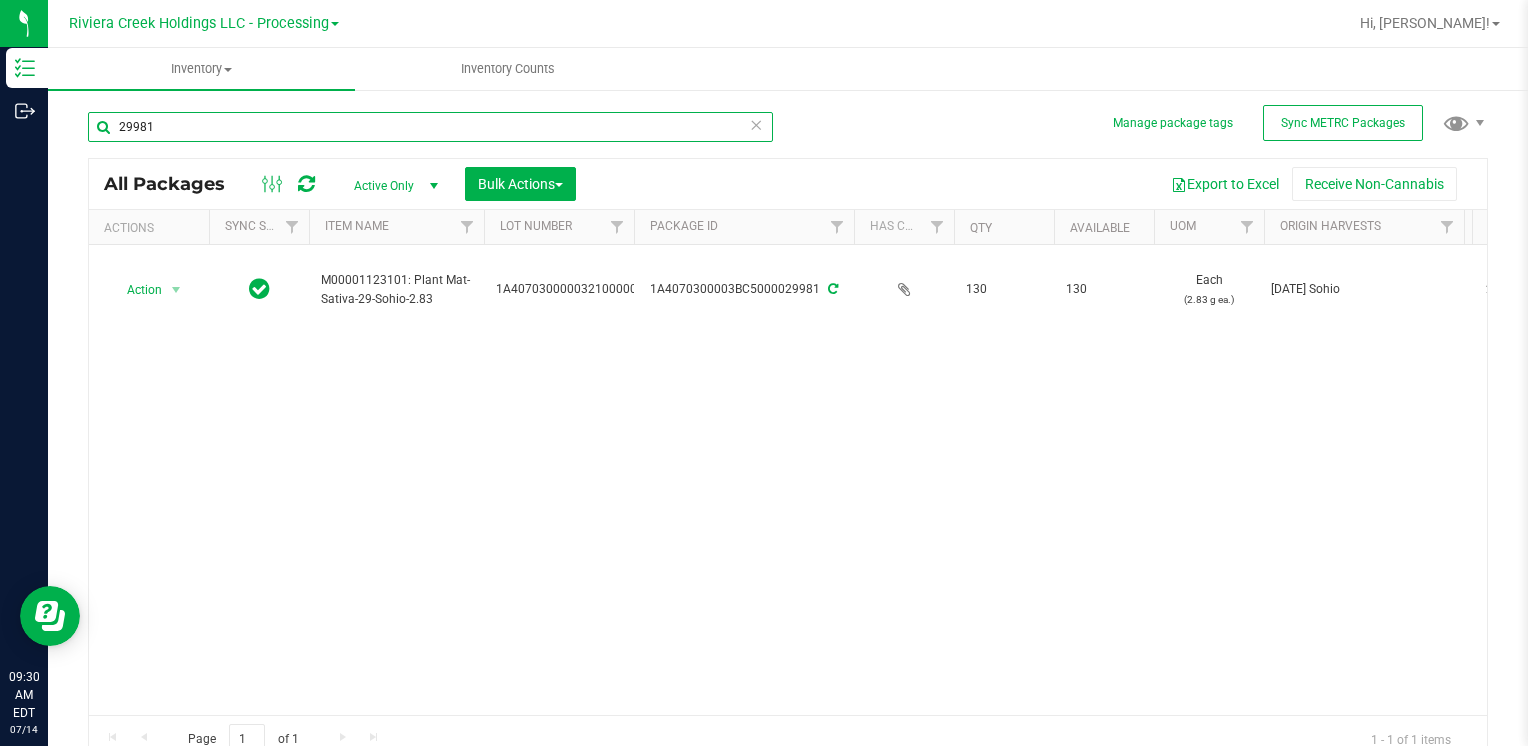 click on "29981" at bounding box center (430, 127) 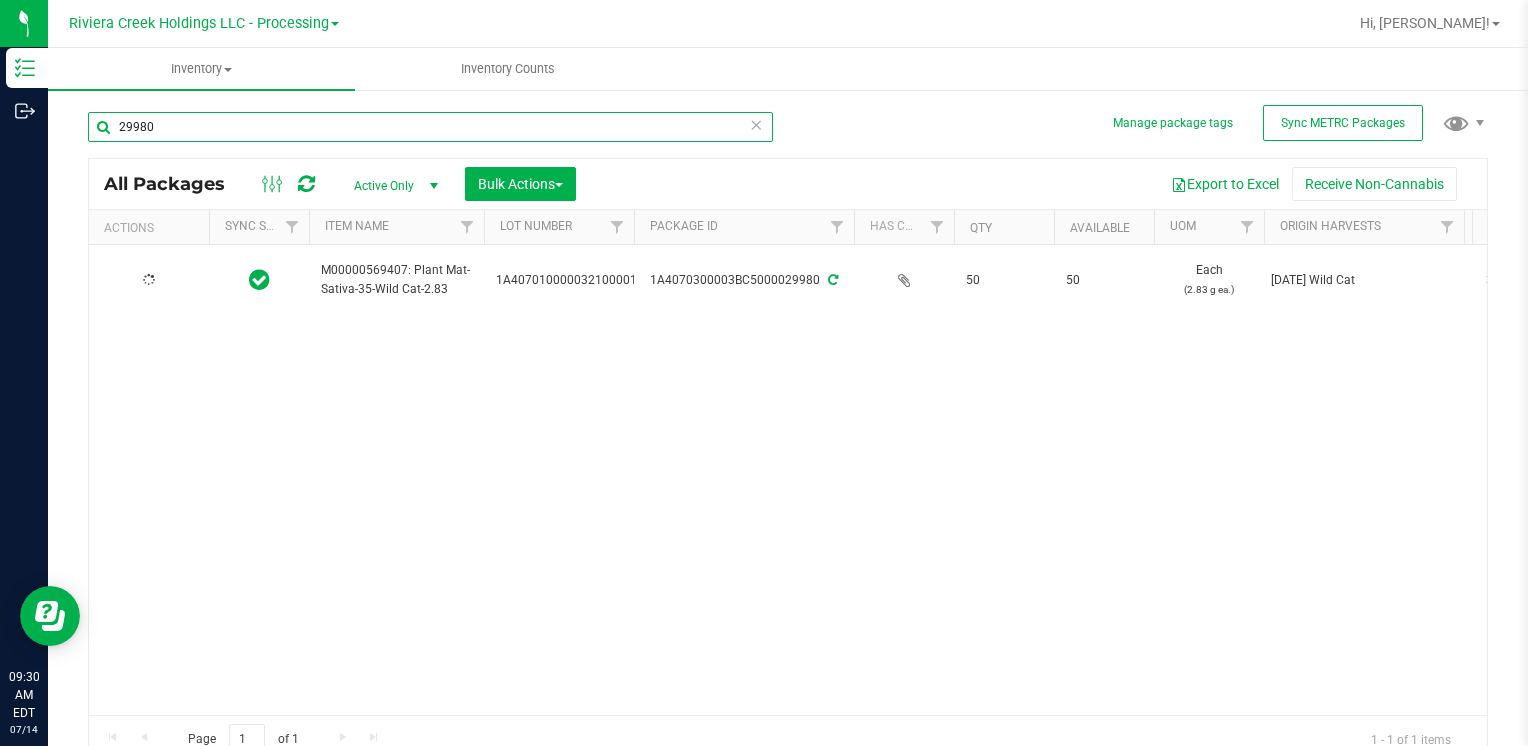 type on "29980" 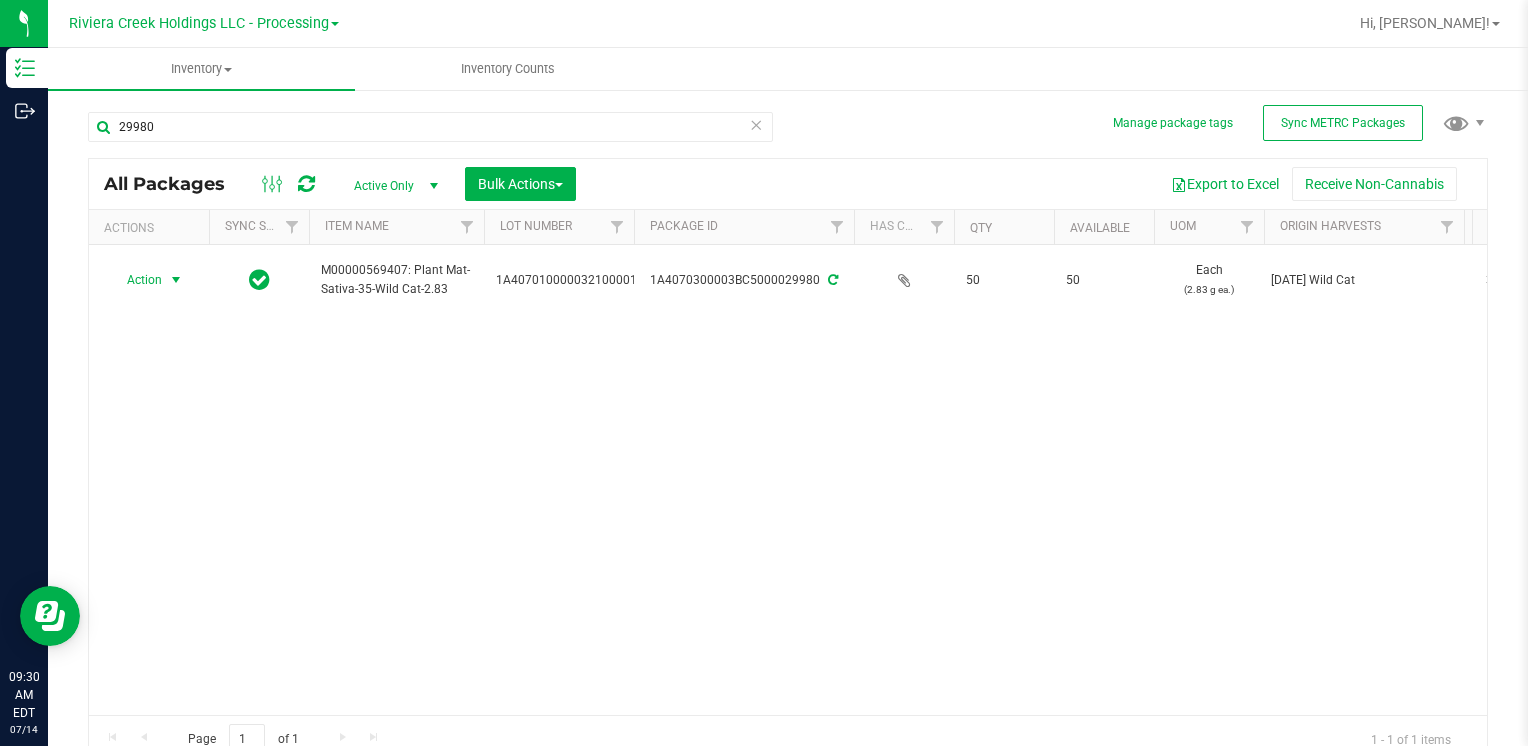click on "Action" at bounding box center [136, 280] 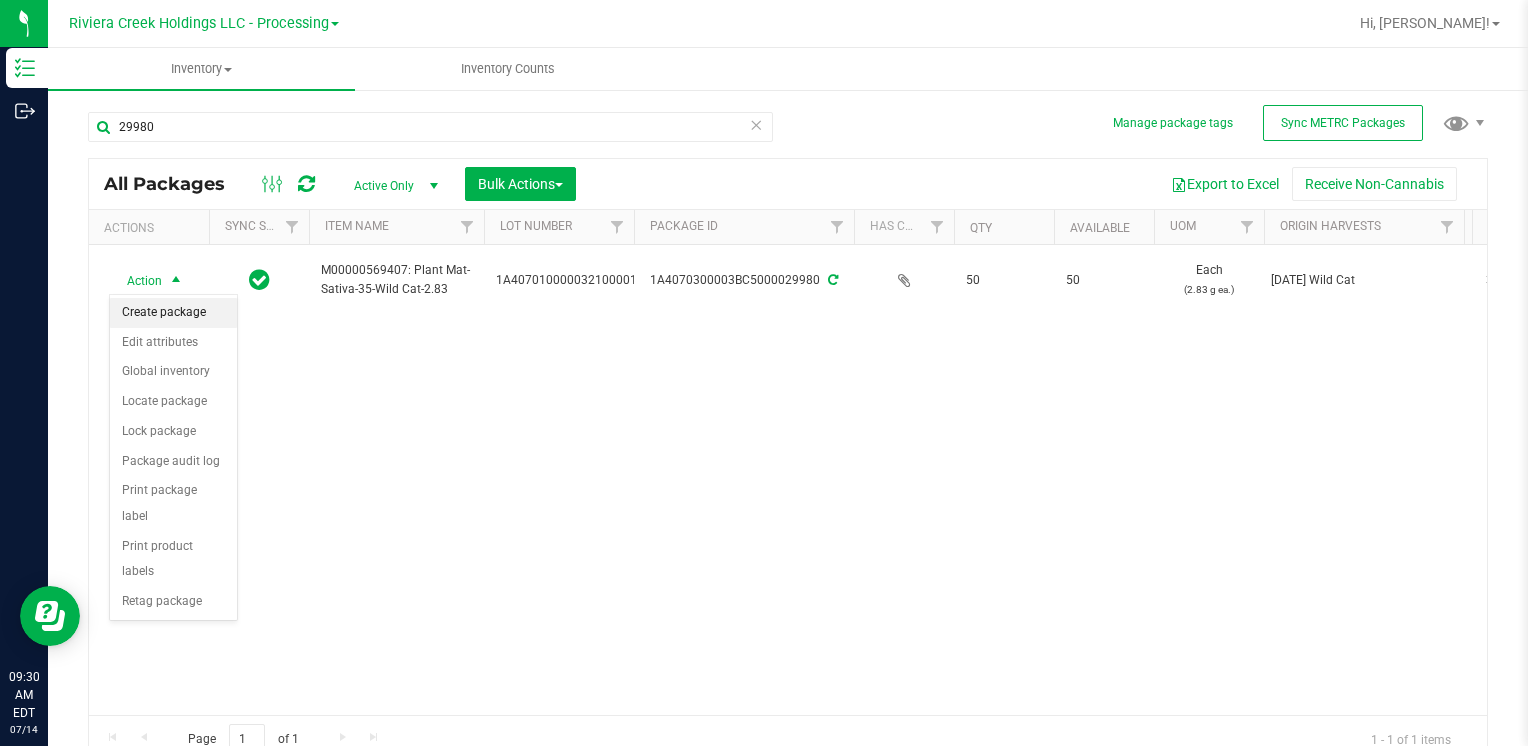 click on "Create package" at bounding box center [173, 313] 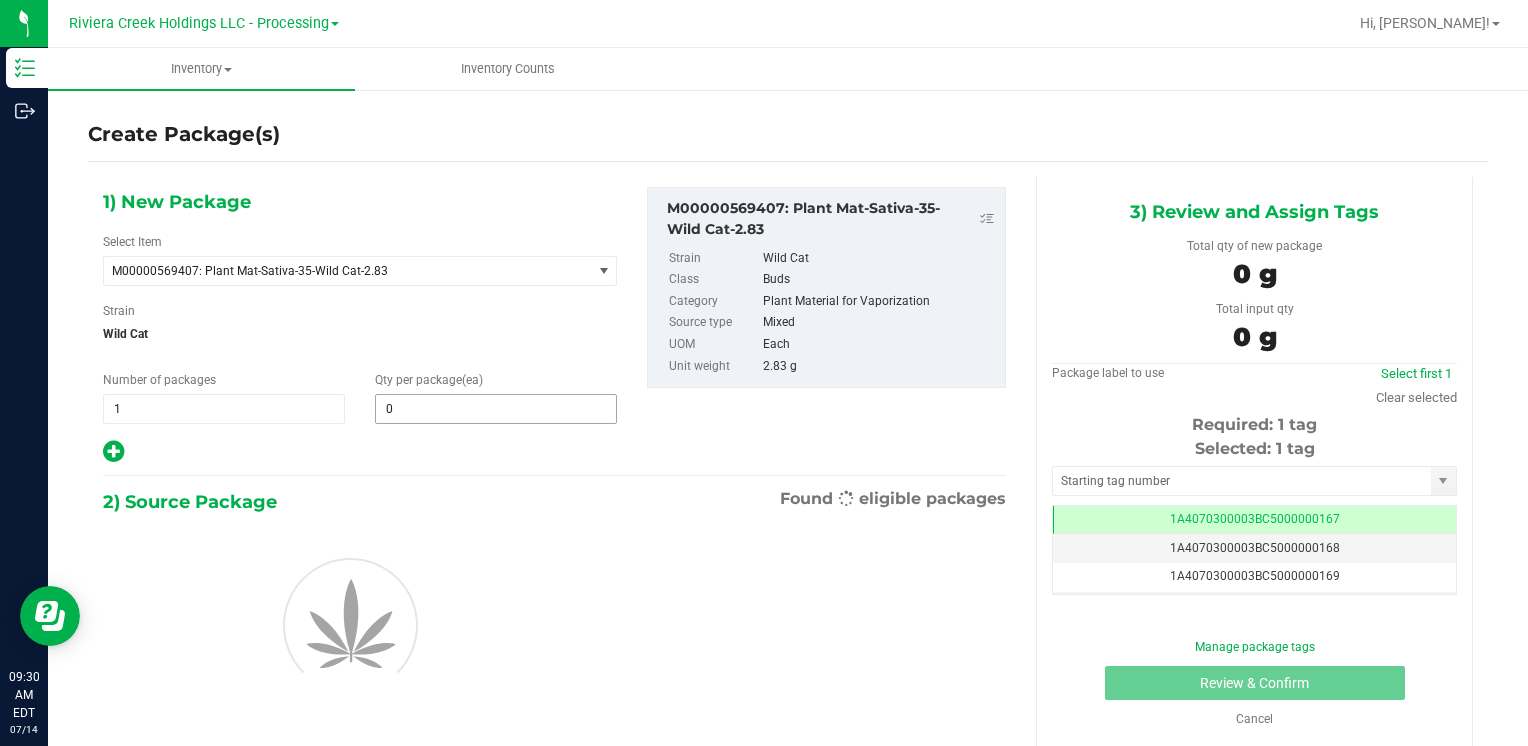 scroll, scrollTop: 0, scrollLeft: 0, axis: both 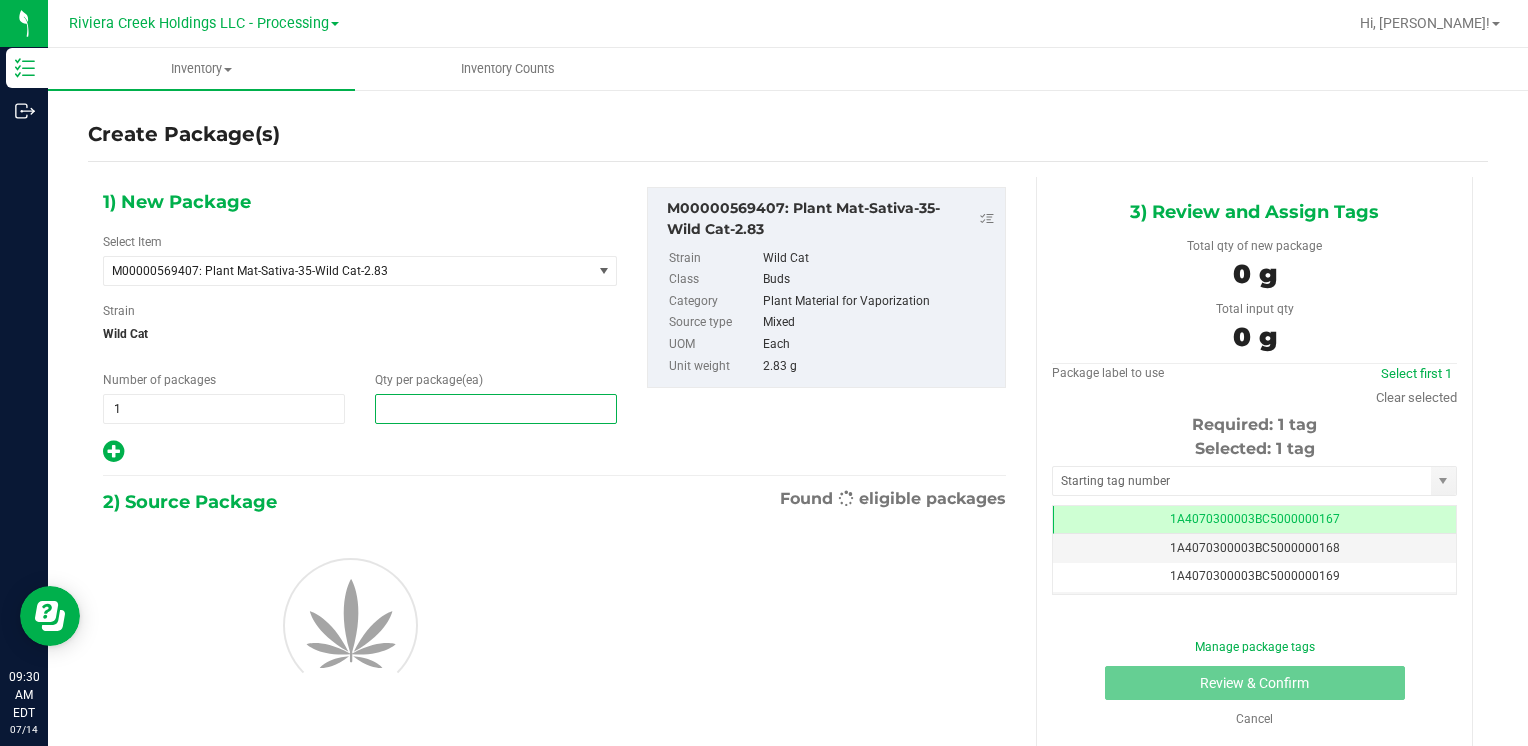 click at bounding box center [496, 409] 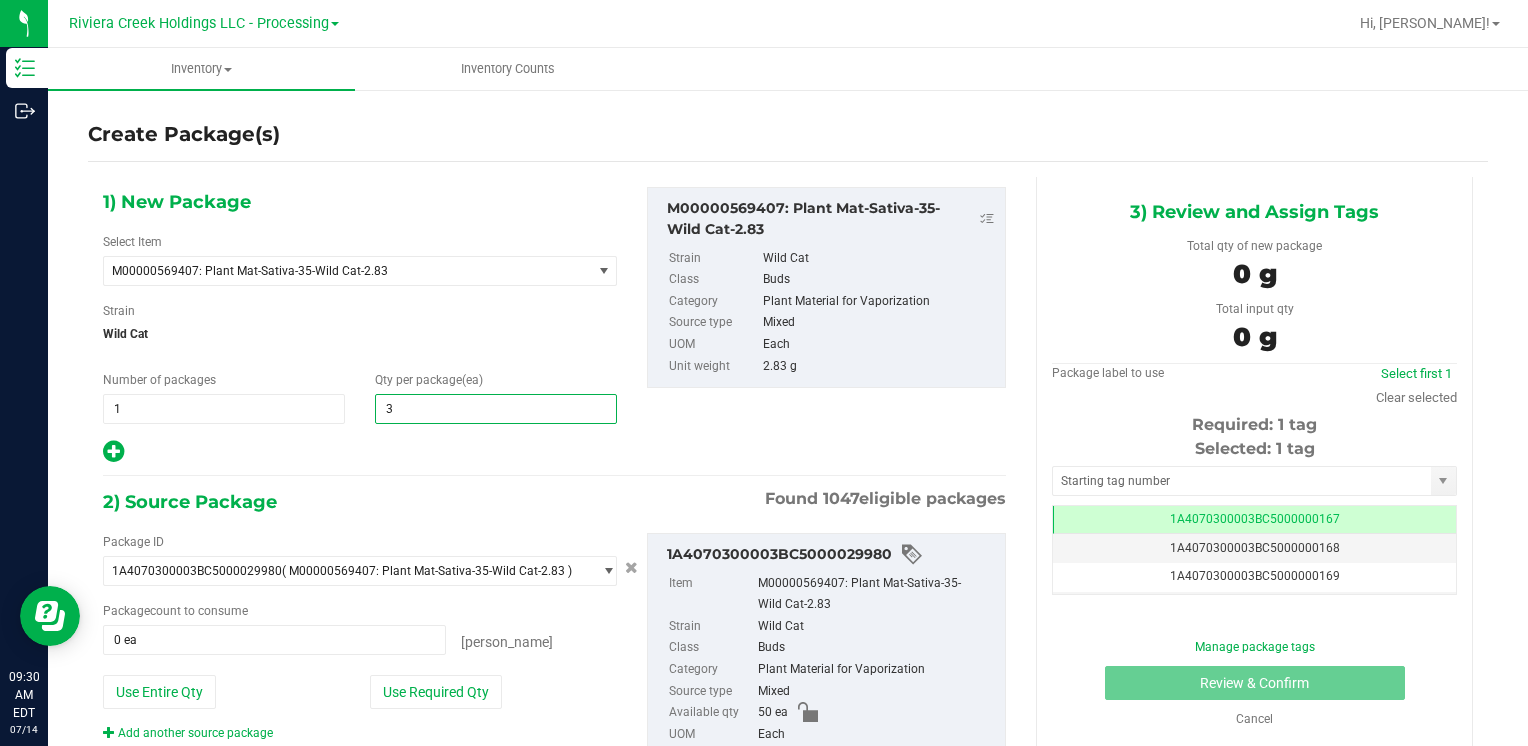 type on "30" 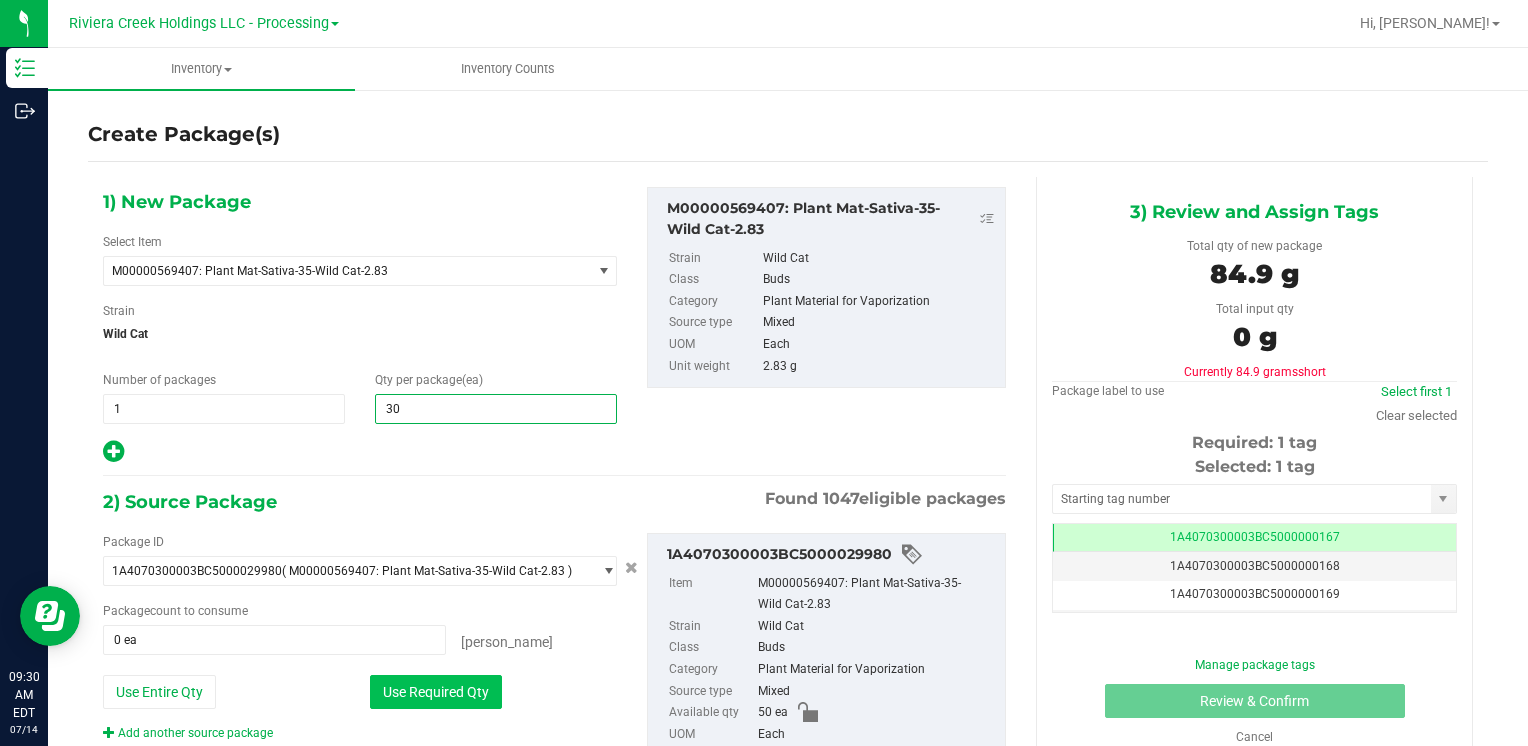 type on "30" 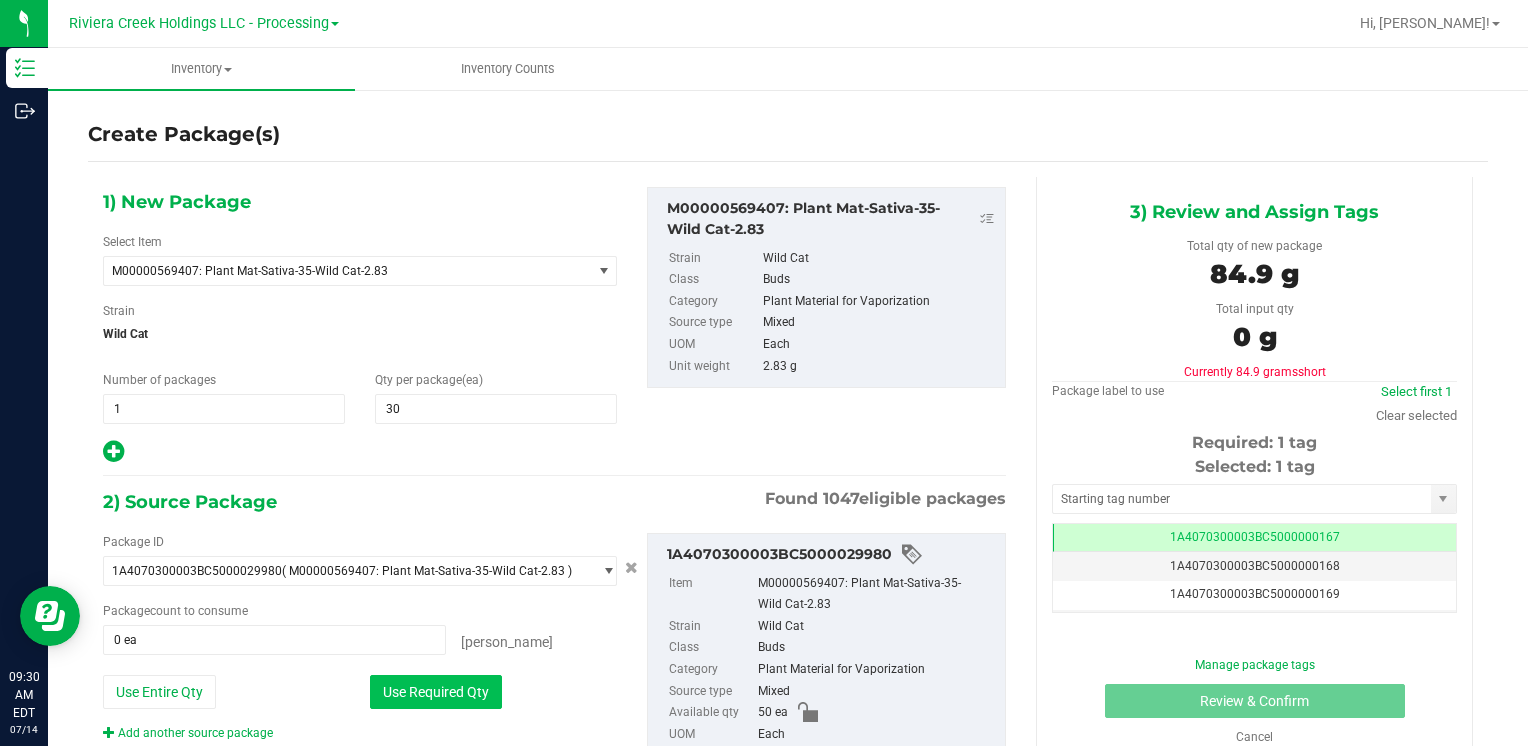 click on "Use Required Qty" at bounding box center (436, 692) 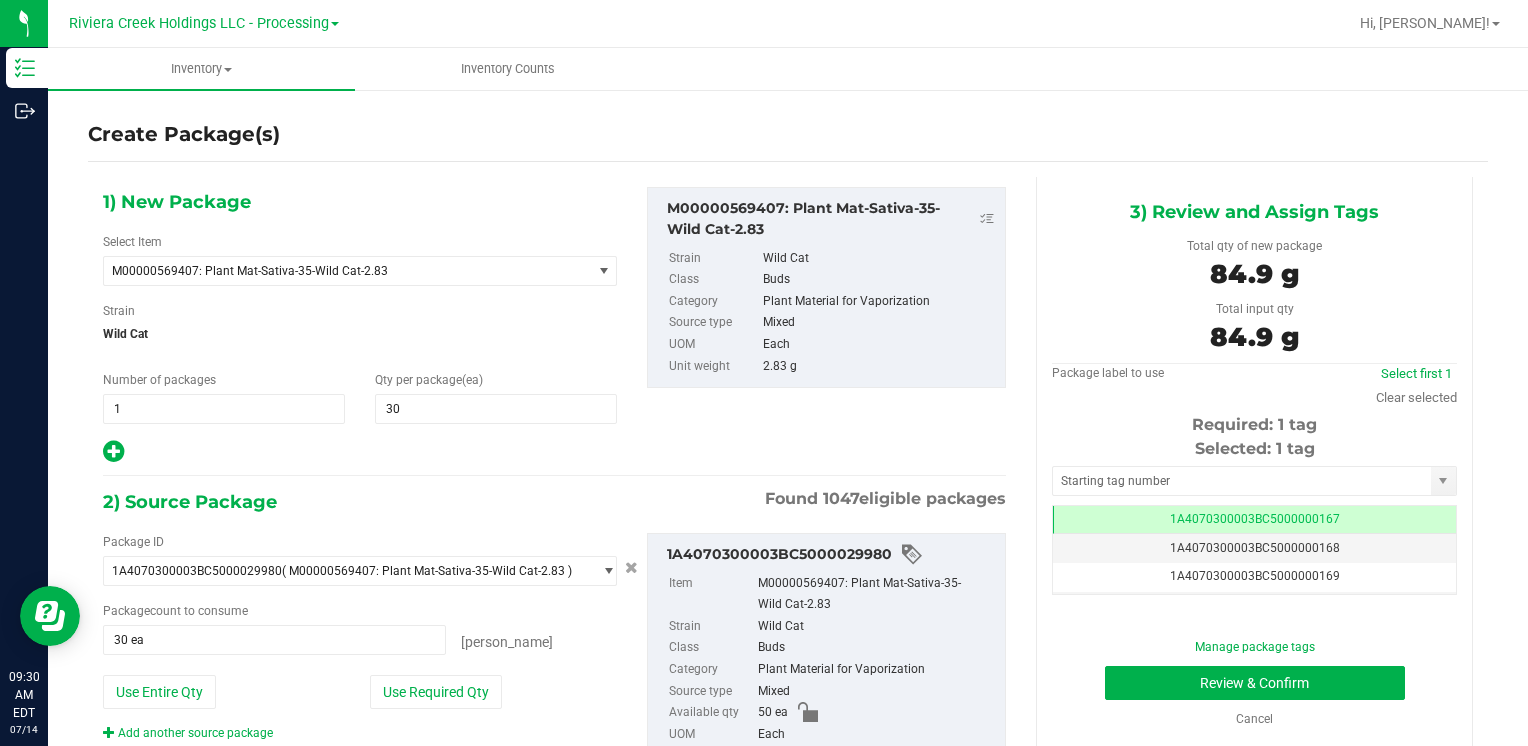 click on "Selected: 1 tag
Tag 1A4070300003BC5000000167 1A4070300003BC5000000168 1A4070300003BC5000000169 1A4070300003BC5000000170 1A4070300003BC5000000171 1A4070300003BC5000000172 1A4070300003BC5000000173 1A4070300003BC5000000174 1A4070300003BC5000000175 1A4070300003BC5000000176 1A4070300003BC5000000177 1A4070300003BC5000000178 1A4070300003BC5000000179 1A4070300003BC5000000180 1A4070300003BC5000000181 1A4070300003BC5000000182 1A4070300003BC5000000183 1A4070300003BC5000000184 1A4070300003BC5000000185 1A4070300003BC5000000186 1A4070300003BC5000000187 1A4070300003BC5000000188 1A4070300003BC5000000191 1A4070300003BC5000001900 1A4070300003BC5000002394 1A4070300003BC5000003798 Page of 1 [PERSON_NAME] of 26 items" at bounding box center (1254, 516) 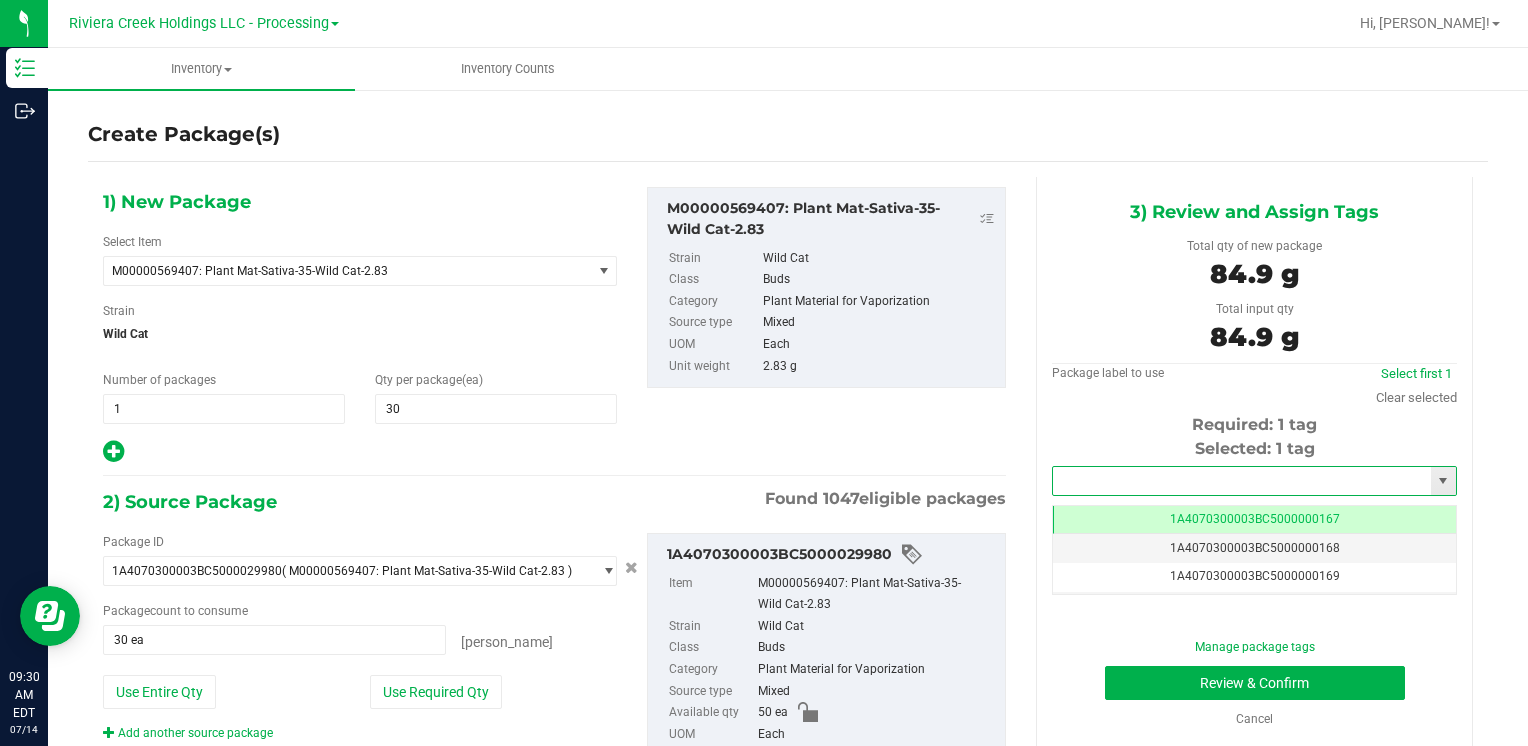click at bounding box center (1242, 481) 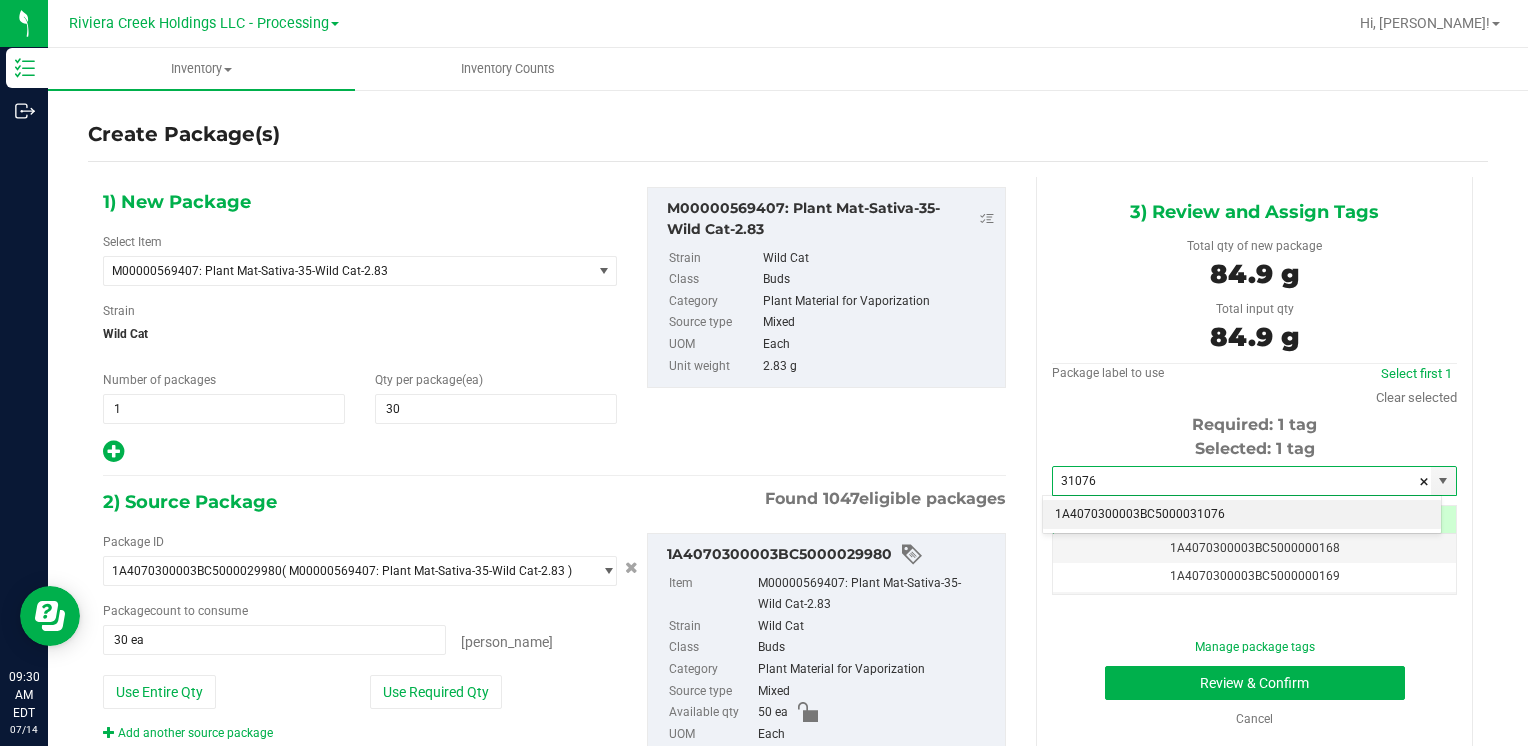 click on "1A4070300003BC5000031076" at bounding box center (1242, 515) 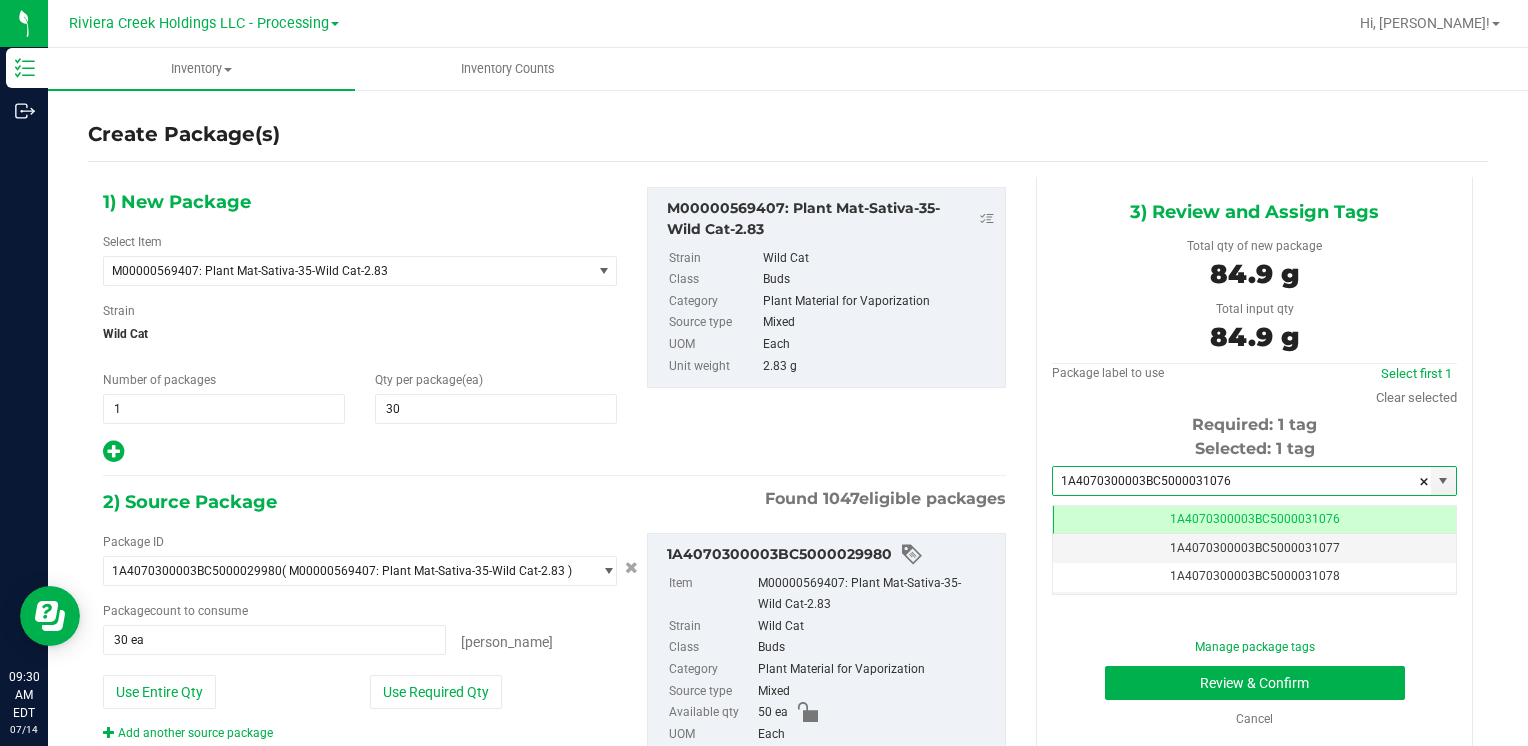 scroll, scrollTop: 0, scrollLeft: 0, axis: both 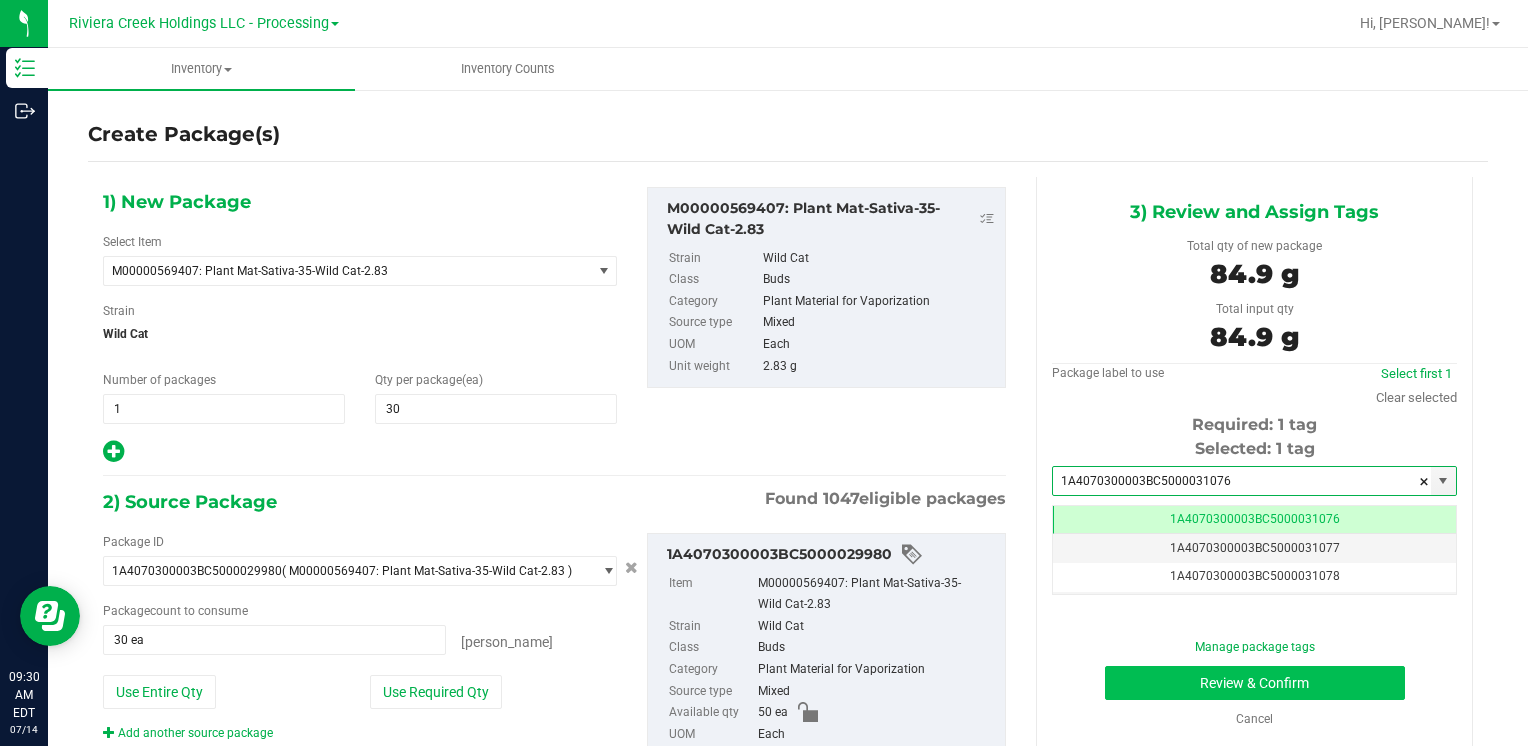 type on "1A4070300003BC5000031076" 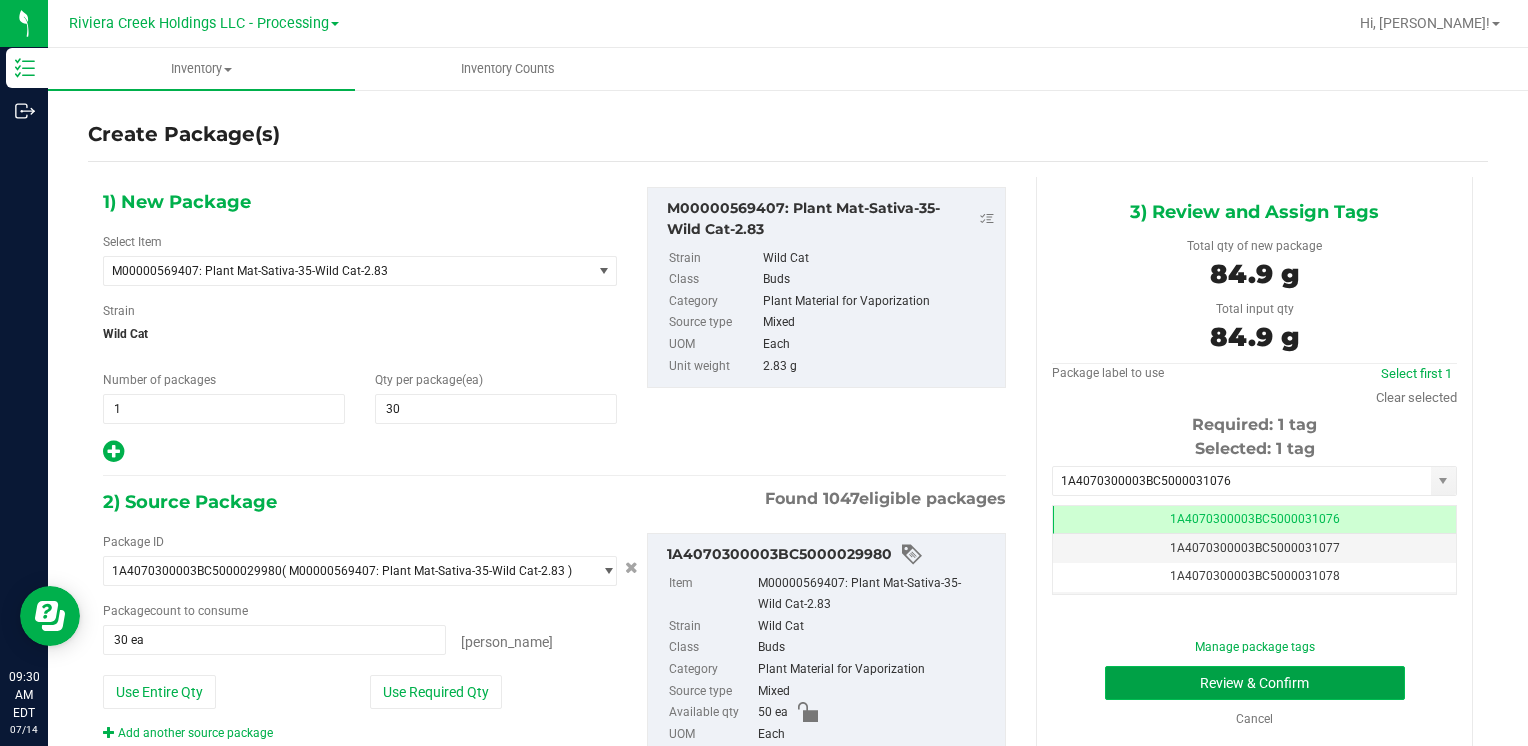 click on "Review & Confirm" at bounding box center [1255, 683] 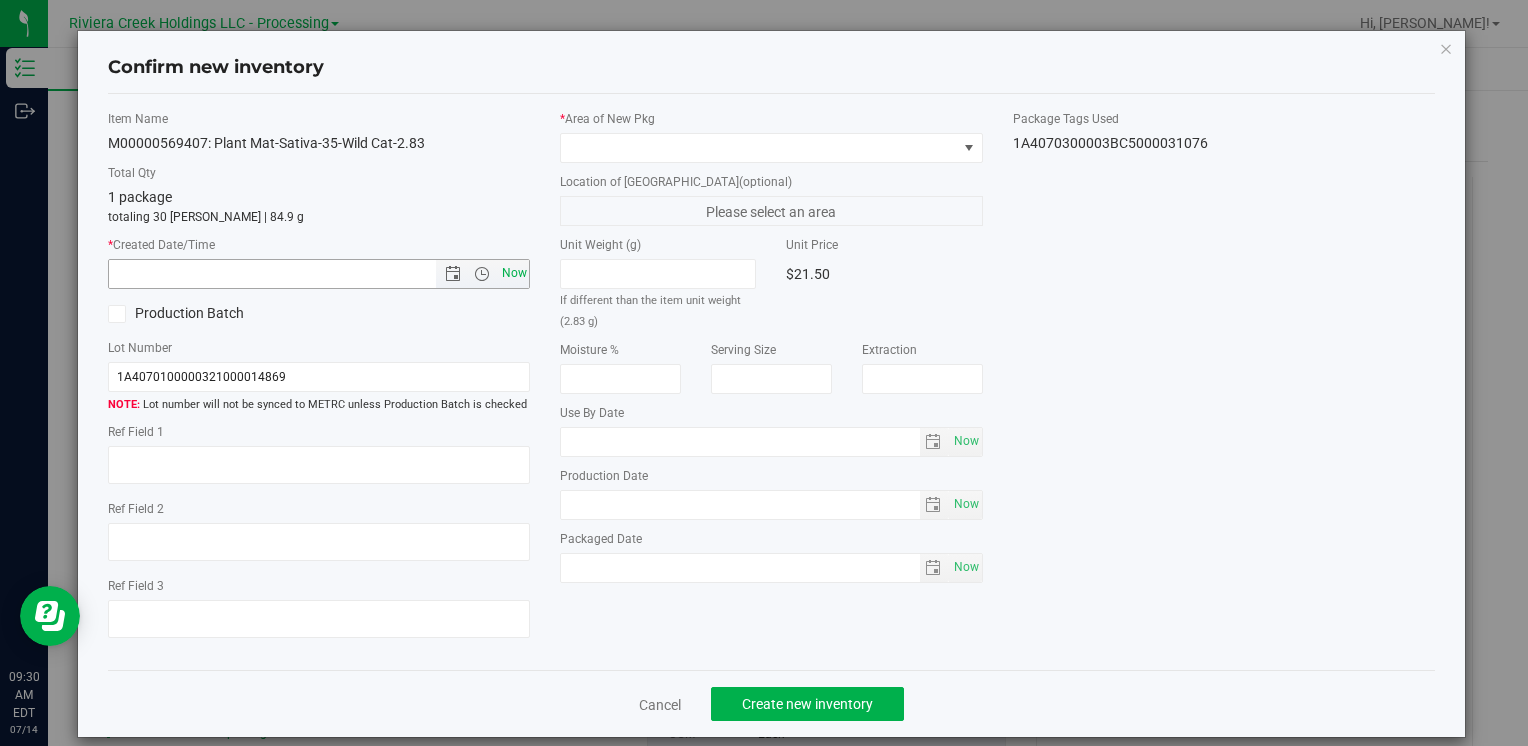 click on "Now" at bounding box center [514, 273] 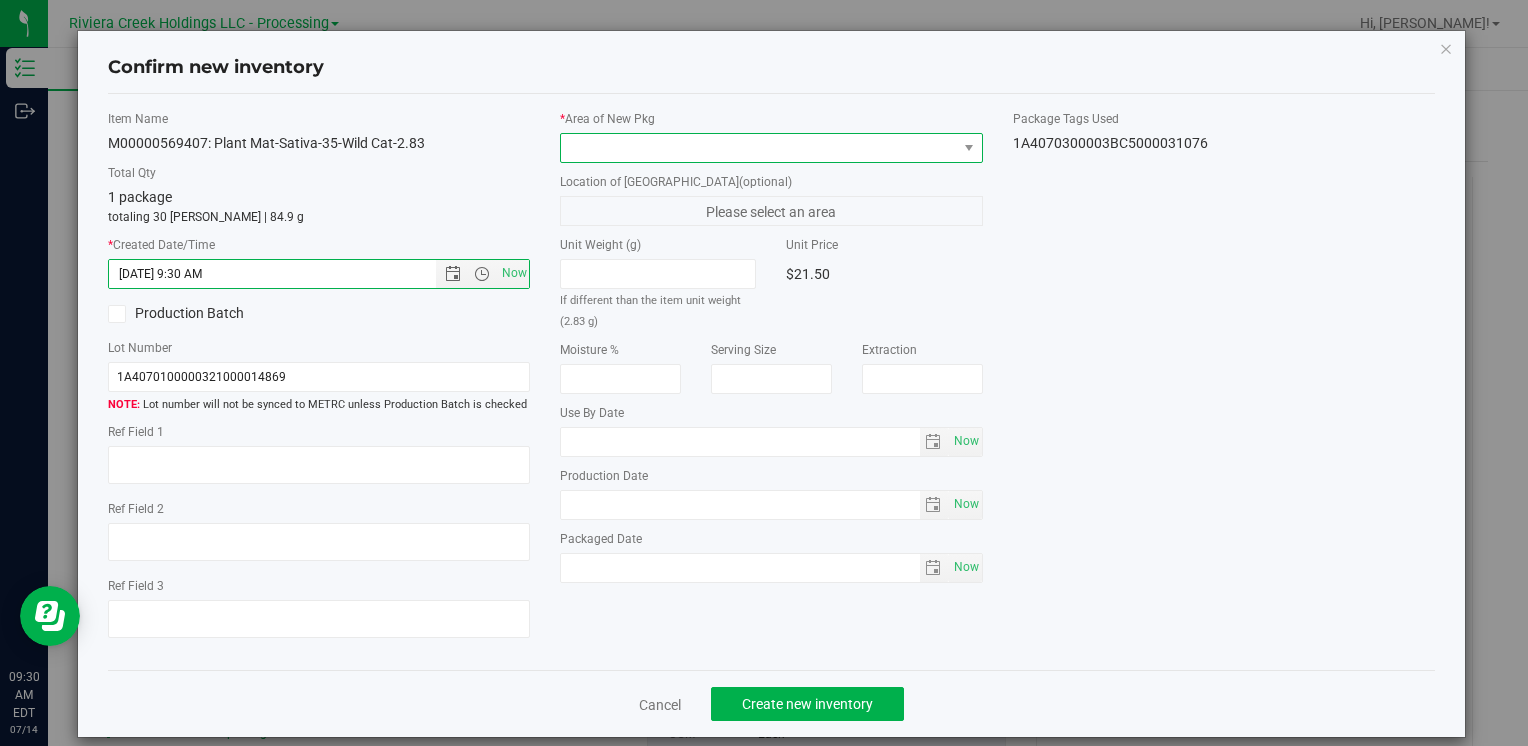 click at bounding box center [758, 148] 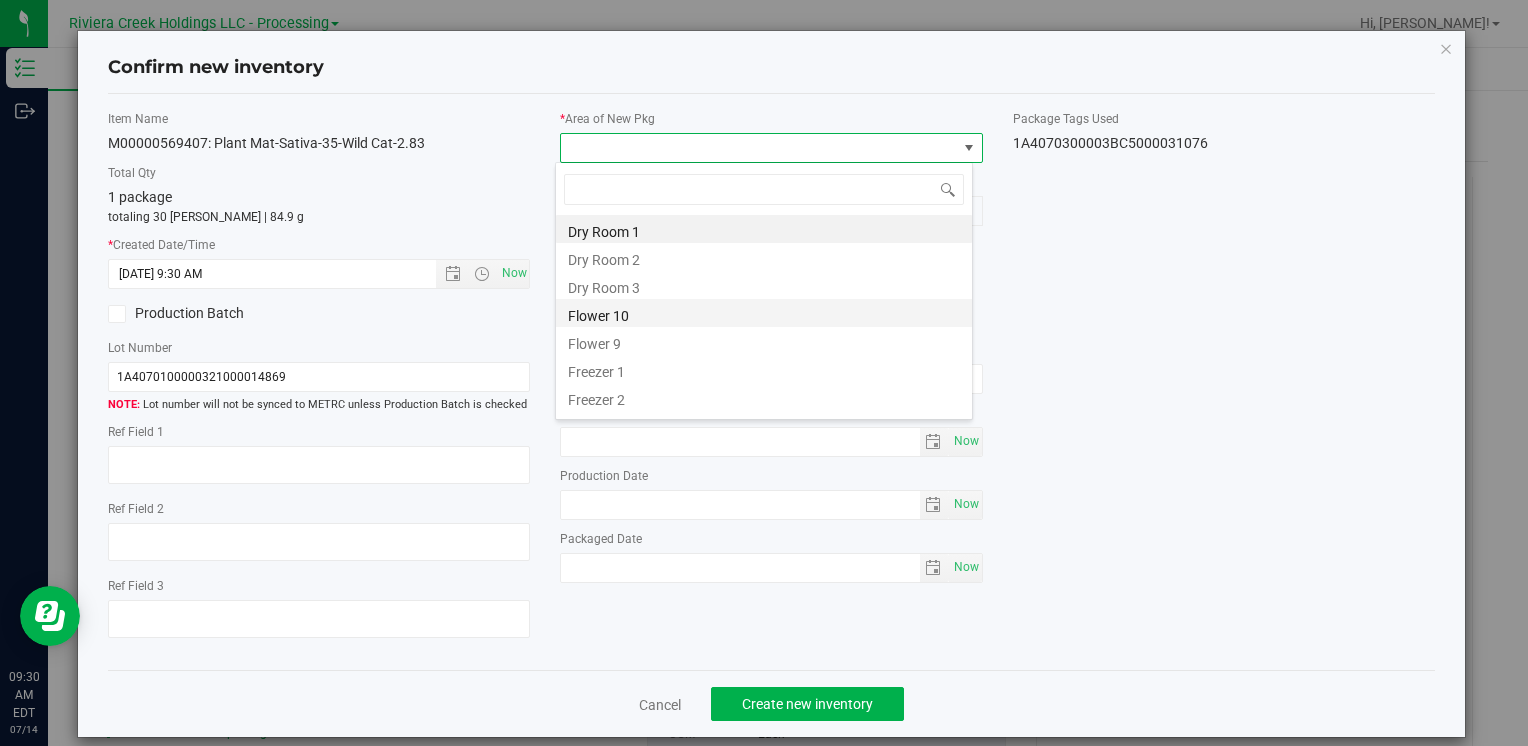 click on "Flower 10" at bounding box center (764, 313) 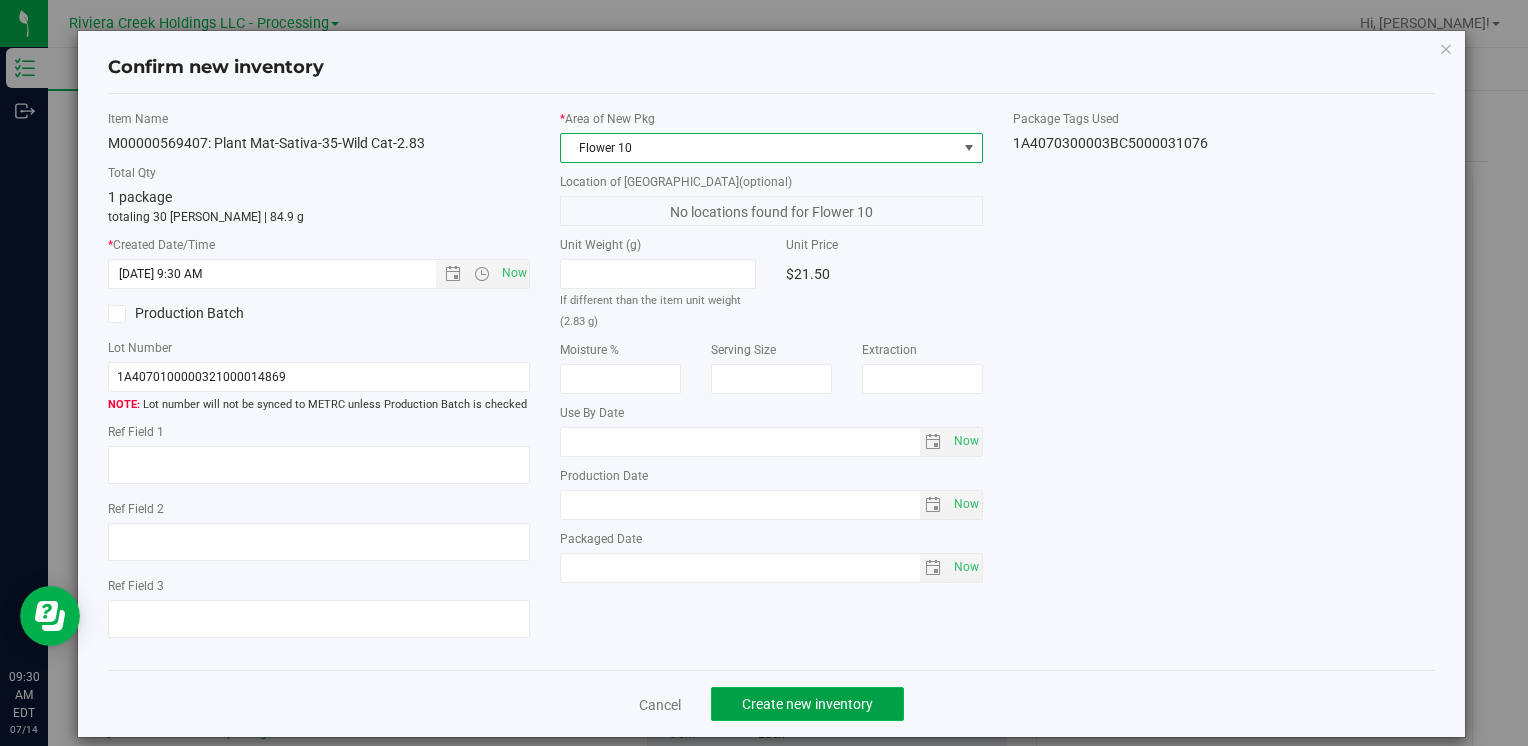 click on "Create new inventory" 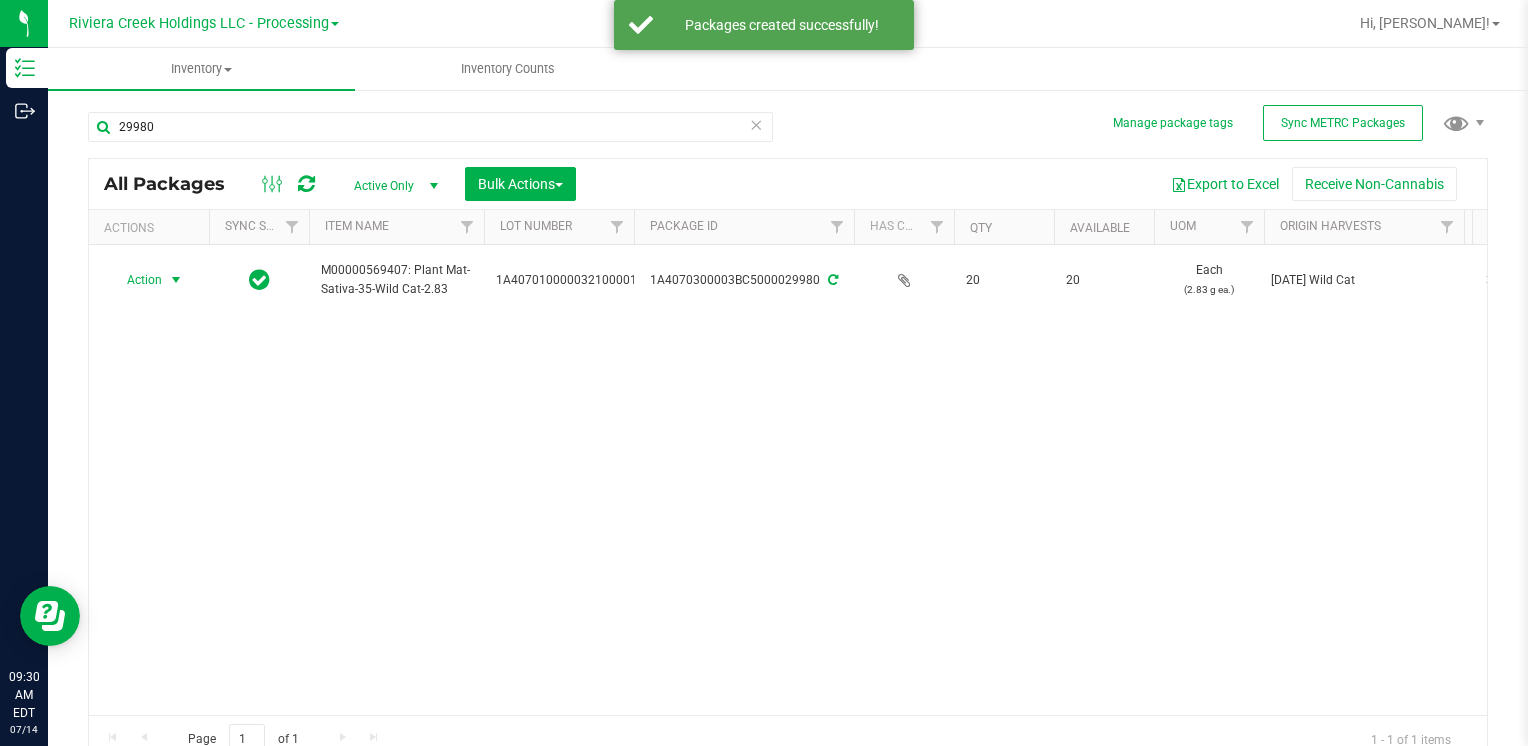 drag, startPoint x: 156, startPoint y: 281, endPoint x: 261, endPoint y: 540, distance: 279.47452 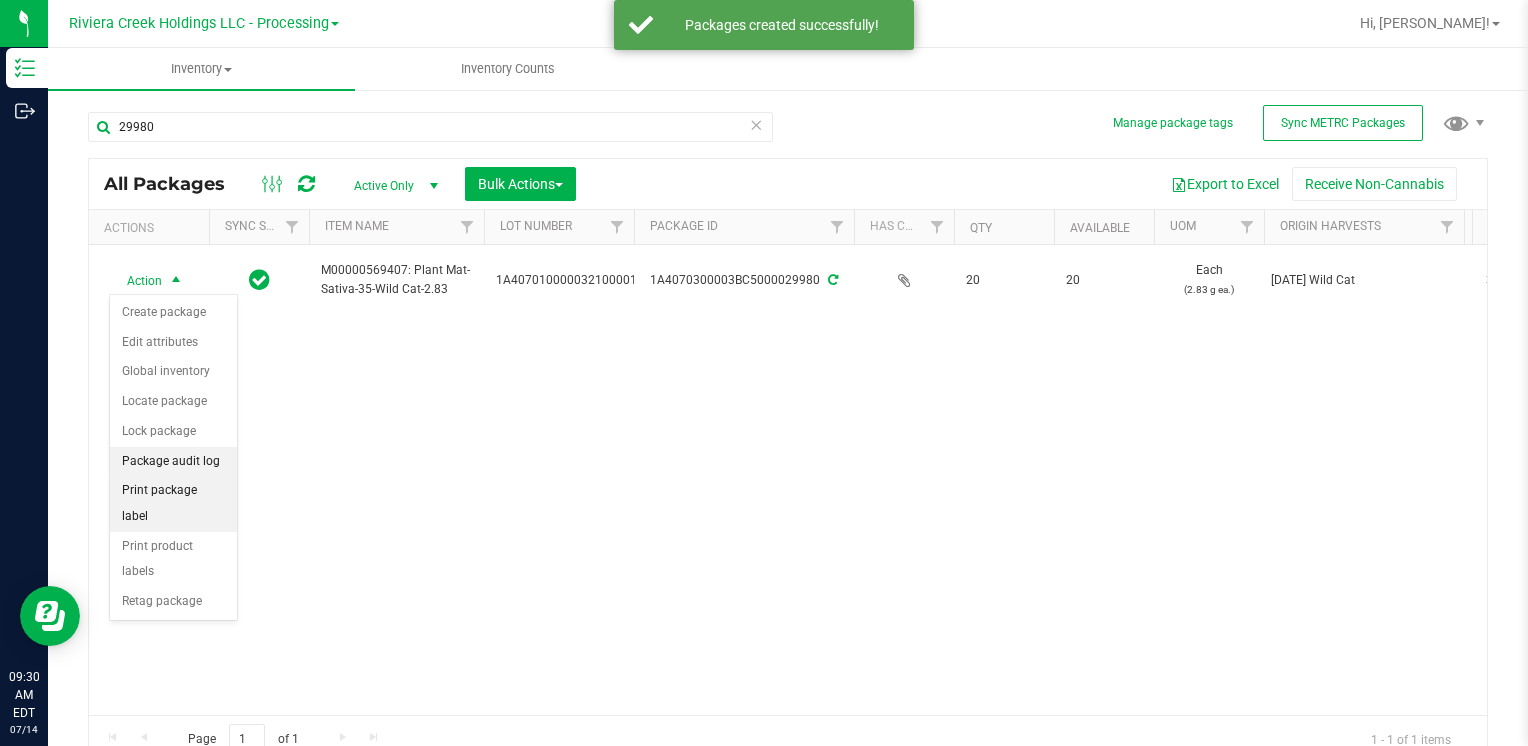 click on "Package audit log" at bounding box center [173, 462] 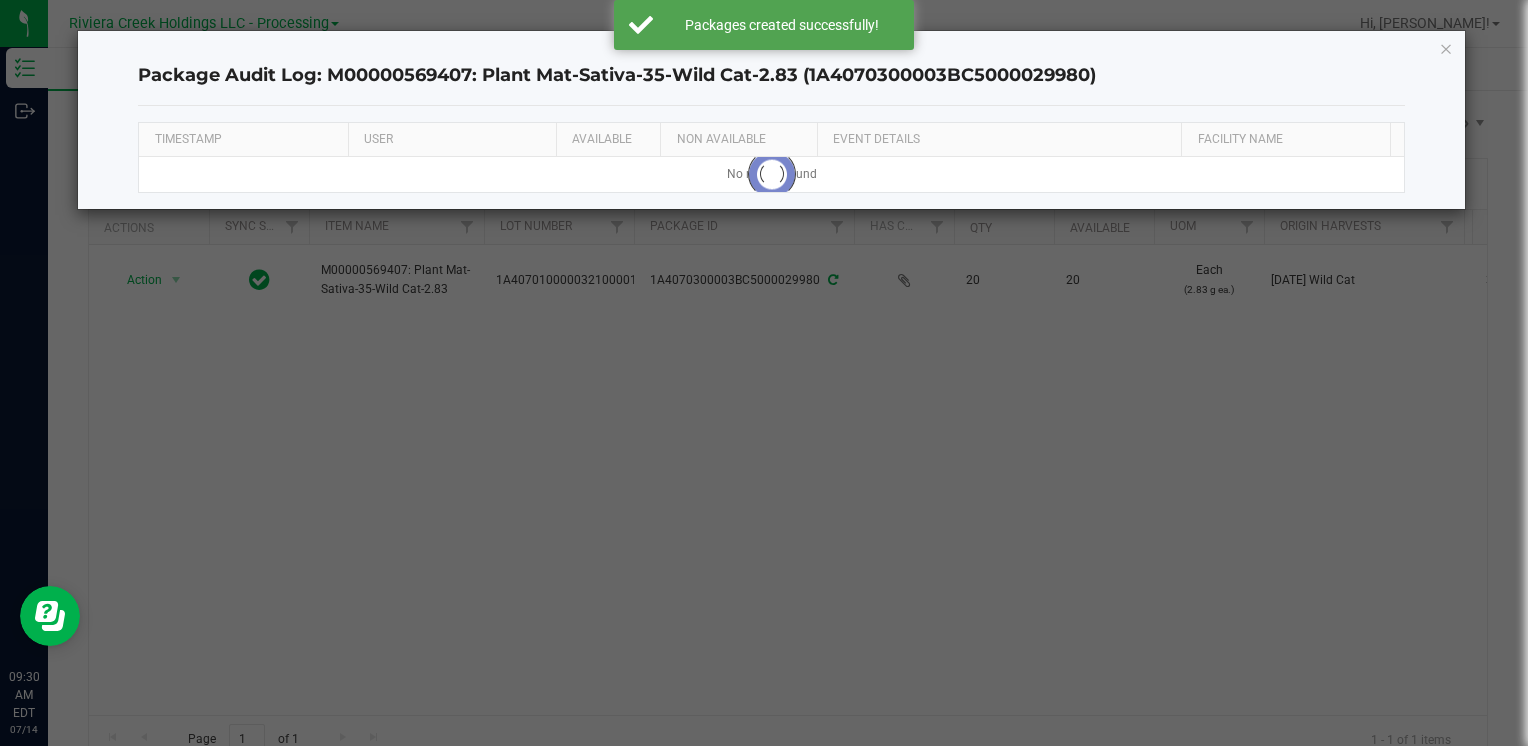 click on "Package Audit Log: M00000569407: Plant Mat-Sativa-35-Wild Cat-2.83 (1A4070300003BC5000029980)  TIMESTAMP USER AVAILABLE NON AVAILABLE EVENT DETAILS Facility Name No results found Loading" 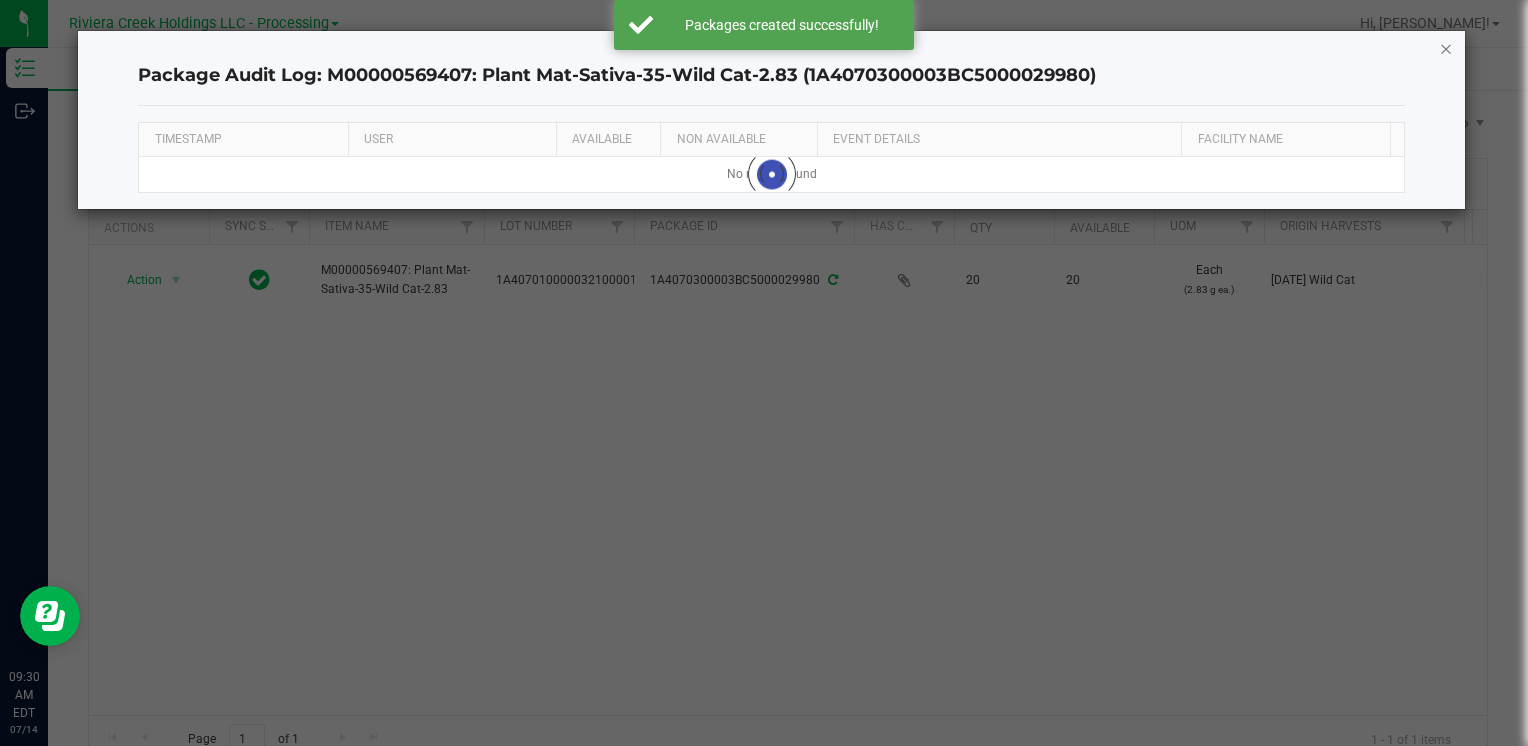 click 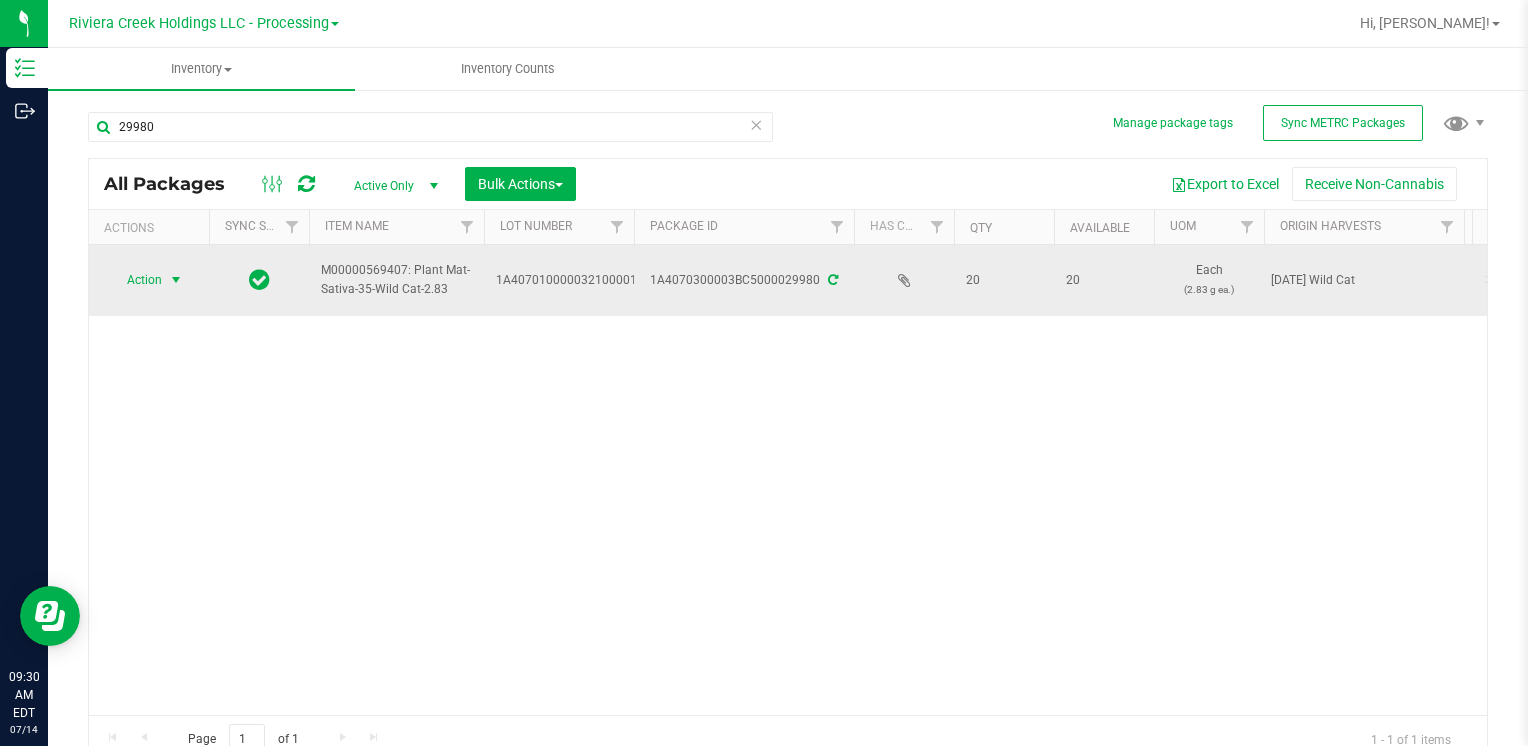 click on "Action" at bounding box center [136, 280] 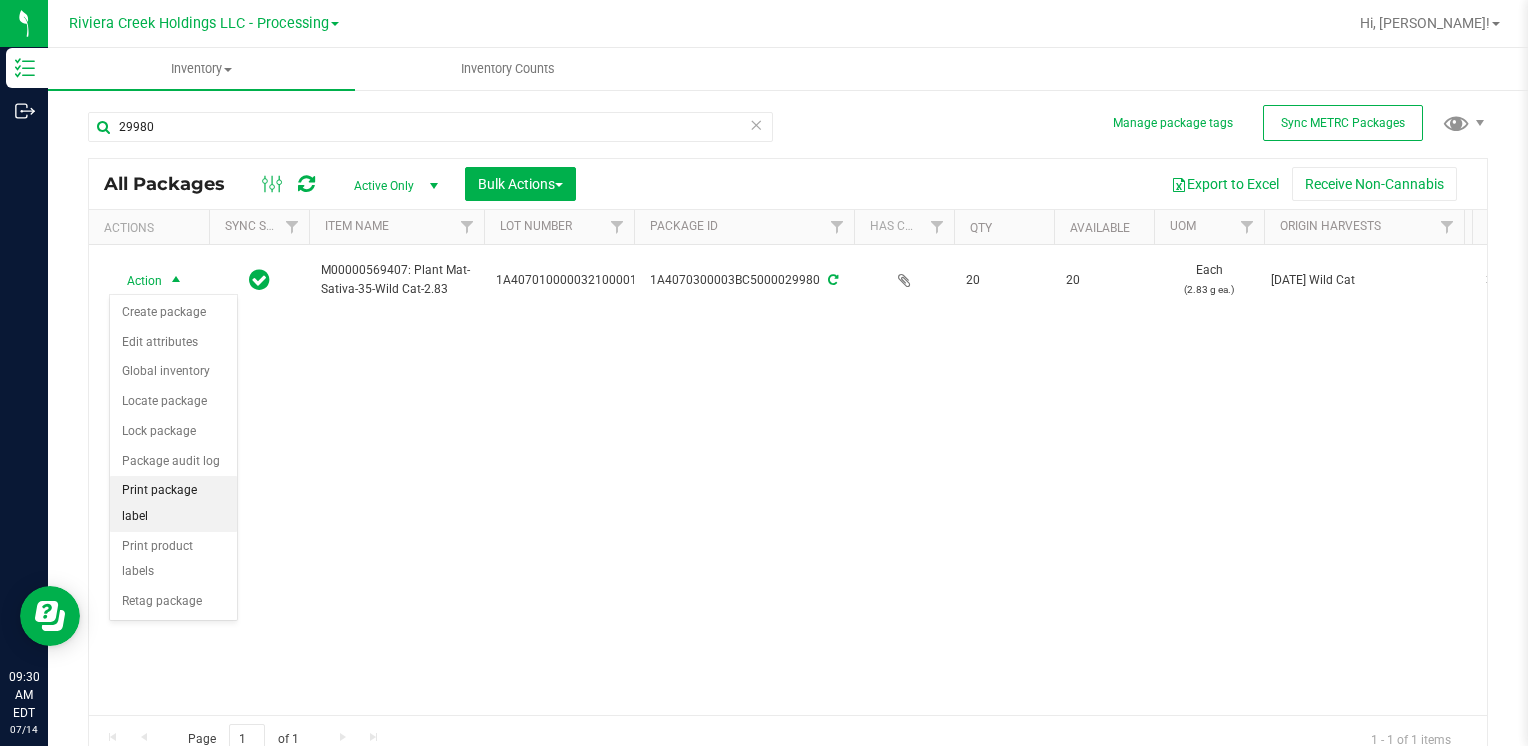 click on "Print package label" at bounding box center [173, 503] 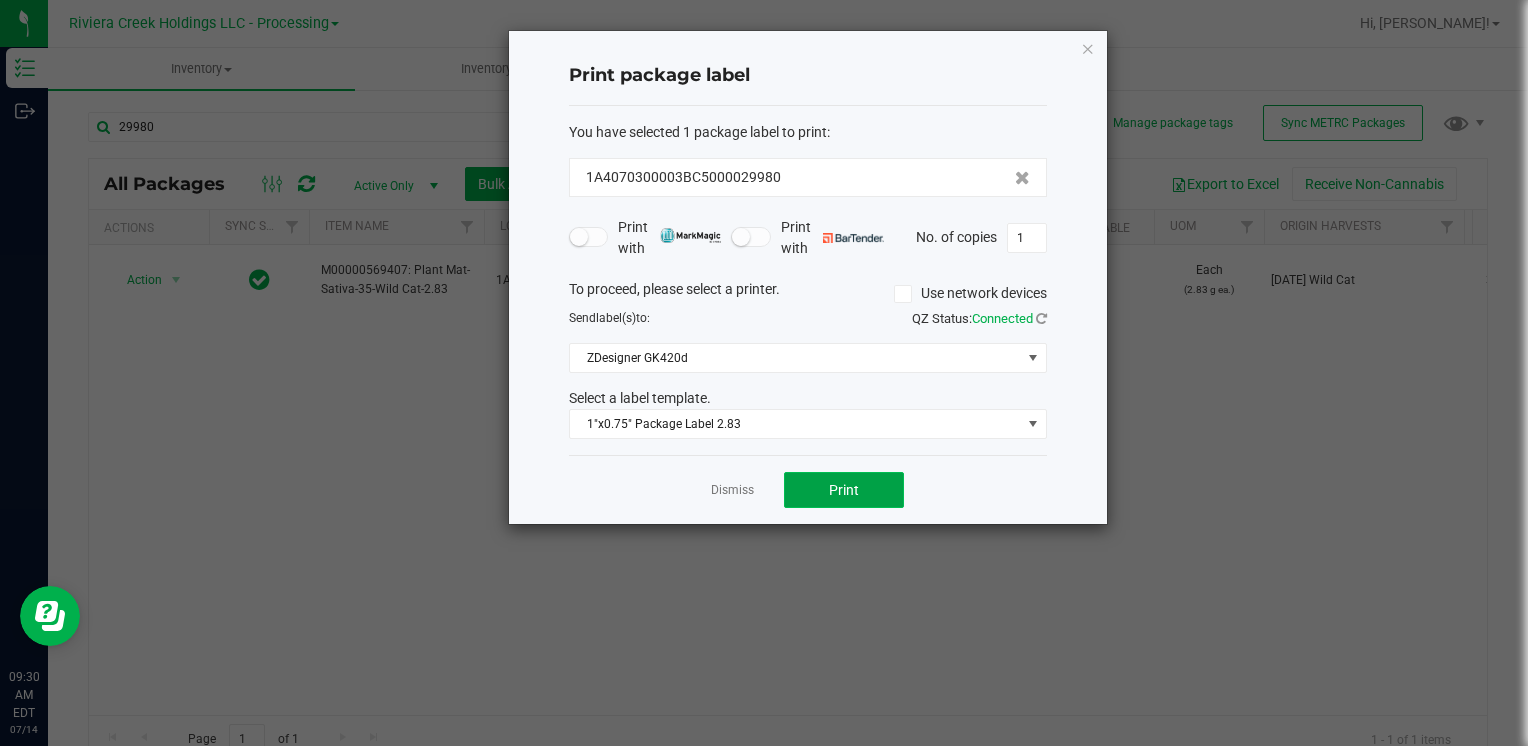 click on "Print" 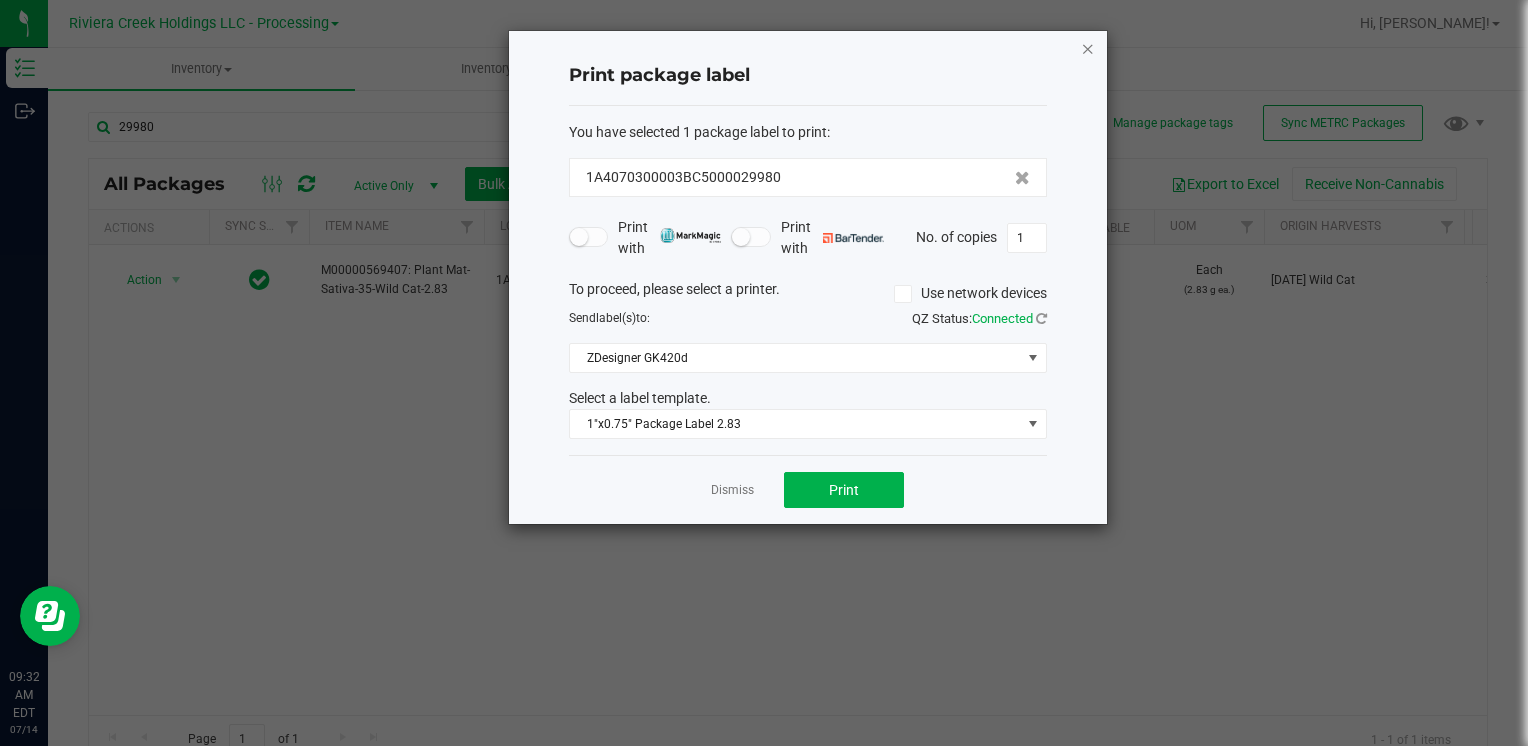 click 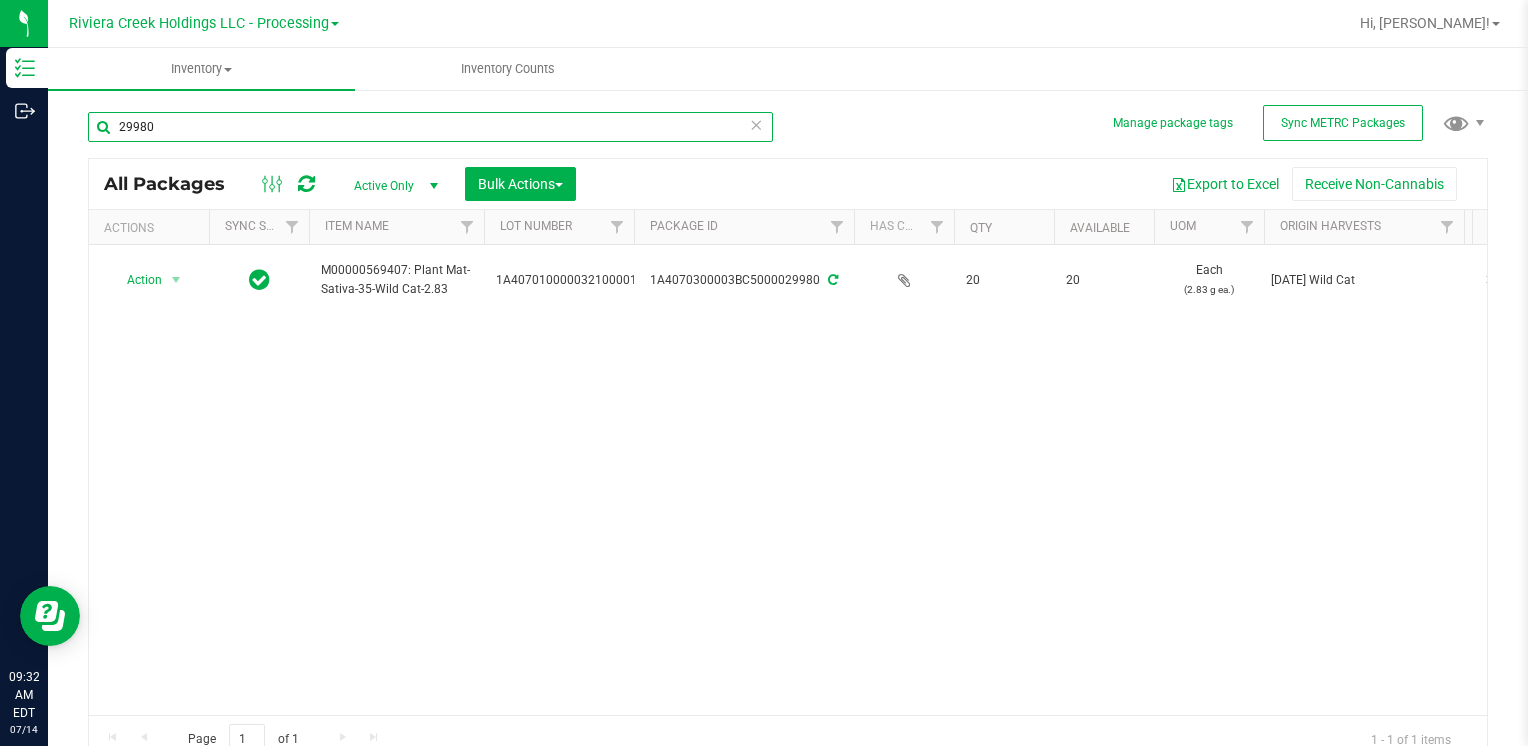 click on "29980" at bounding box center [430, 127] 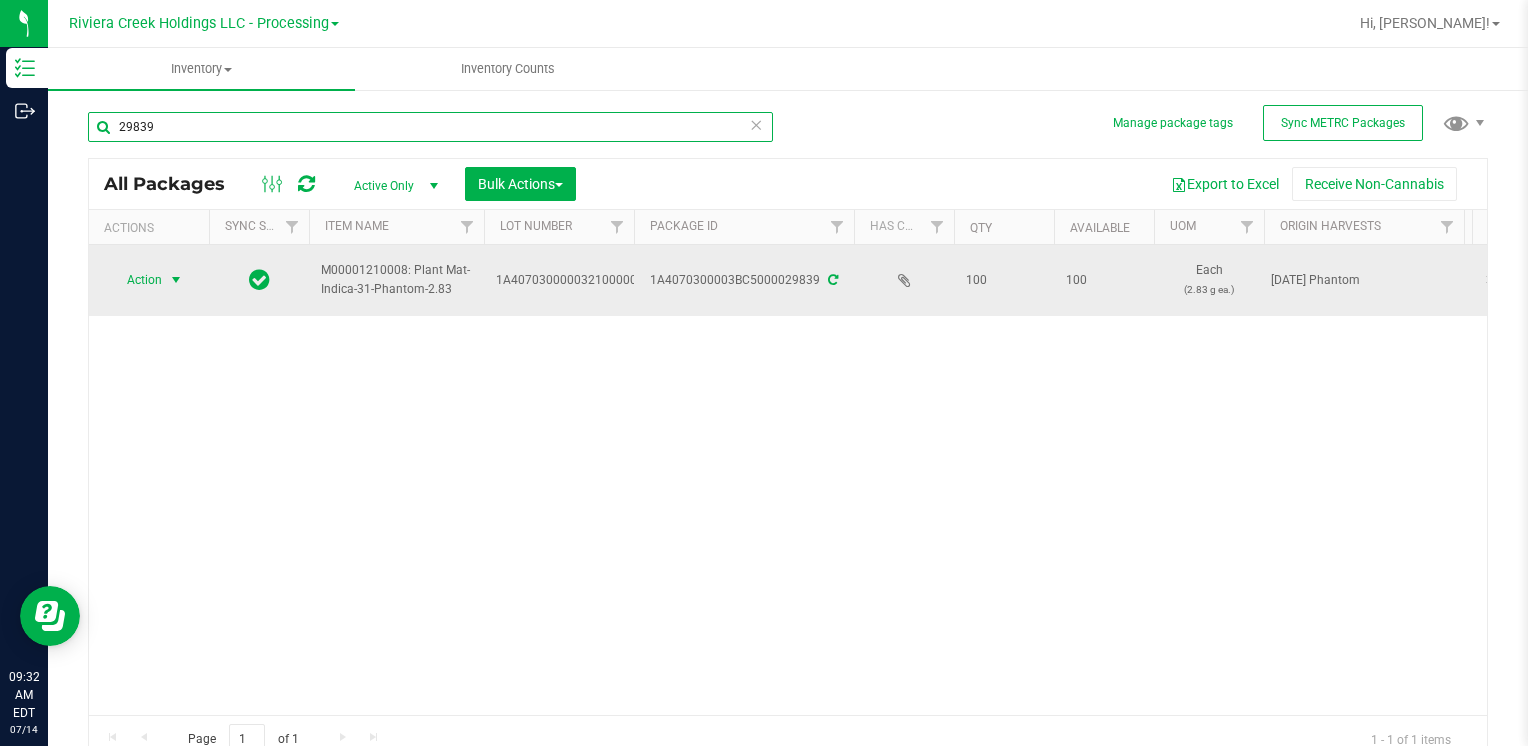 type on "29839" 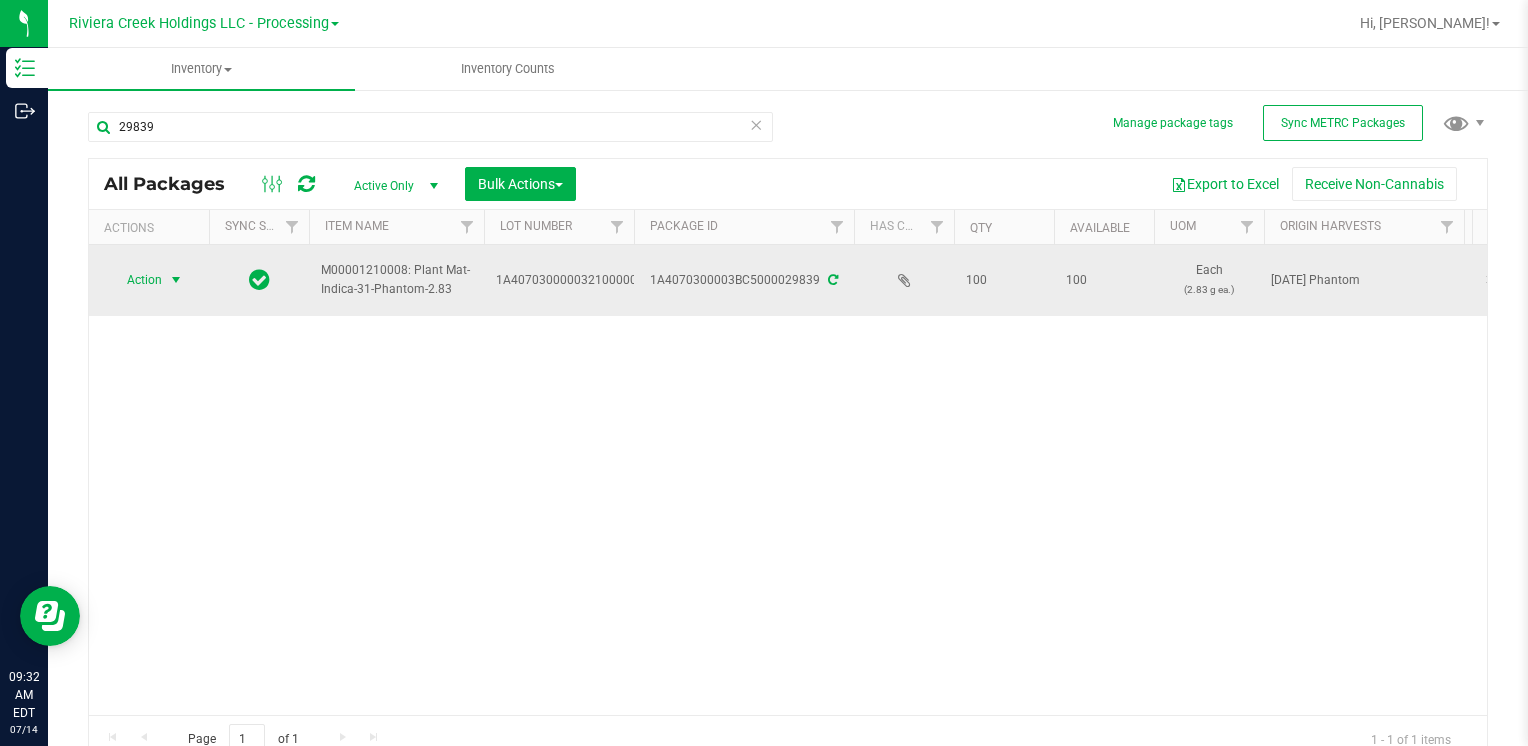 click at bounding box center [176, 280] 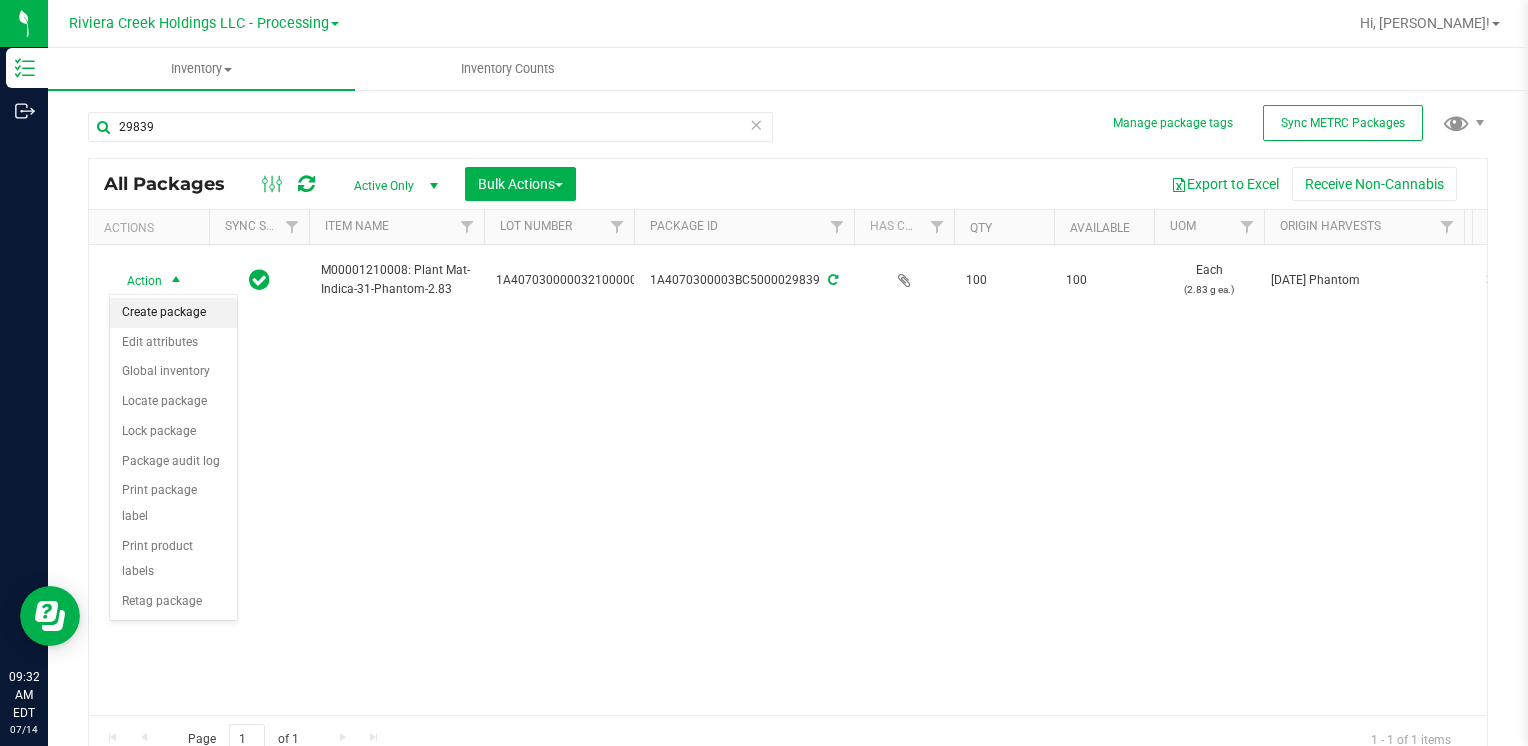 click on "Create package" at bounding box center (173, 313) 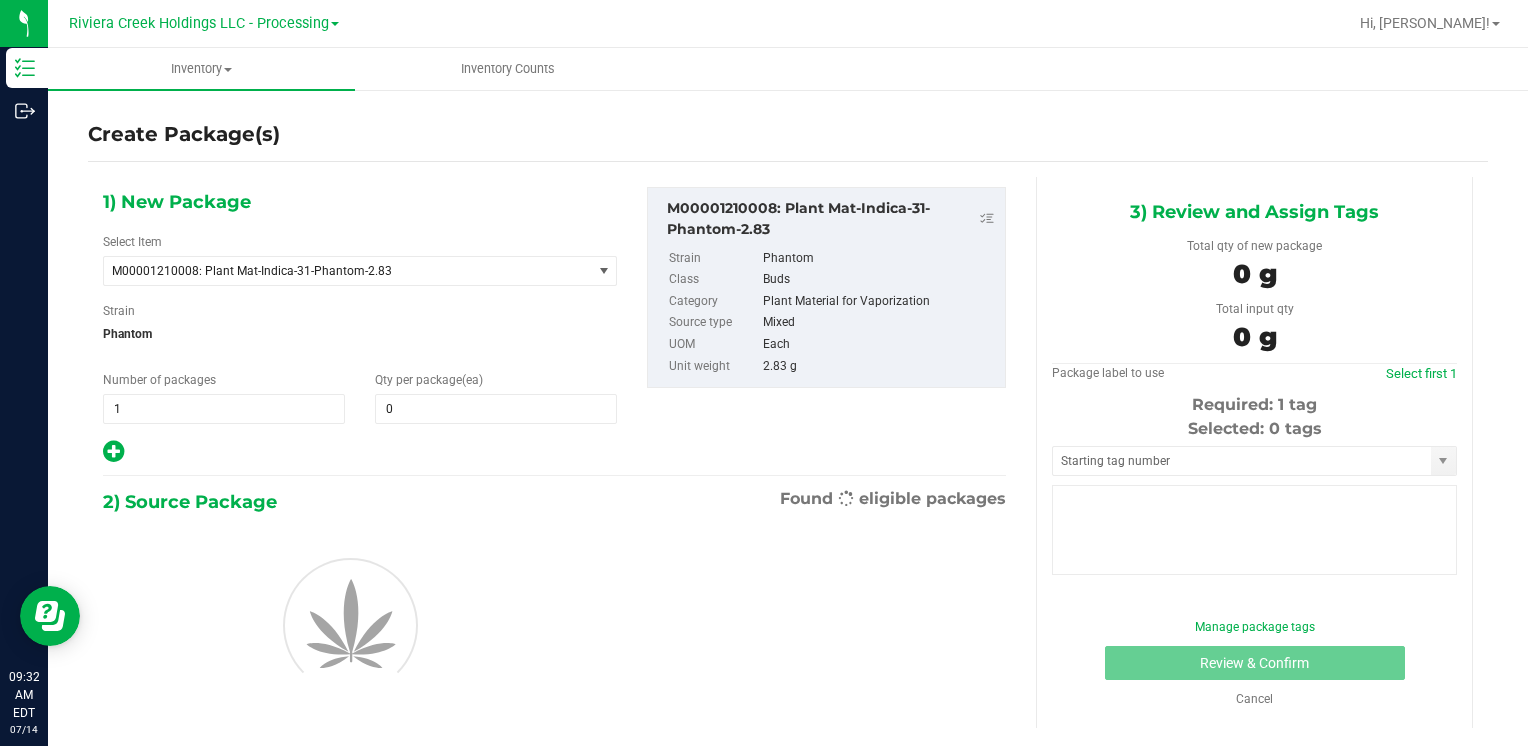 type on "0" 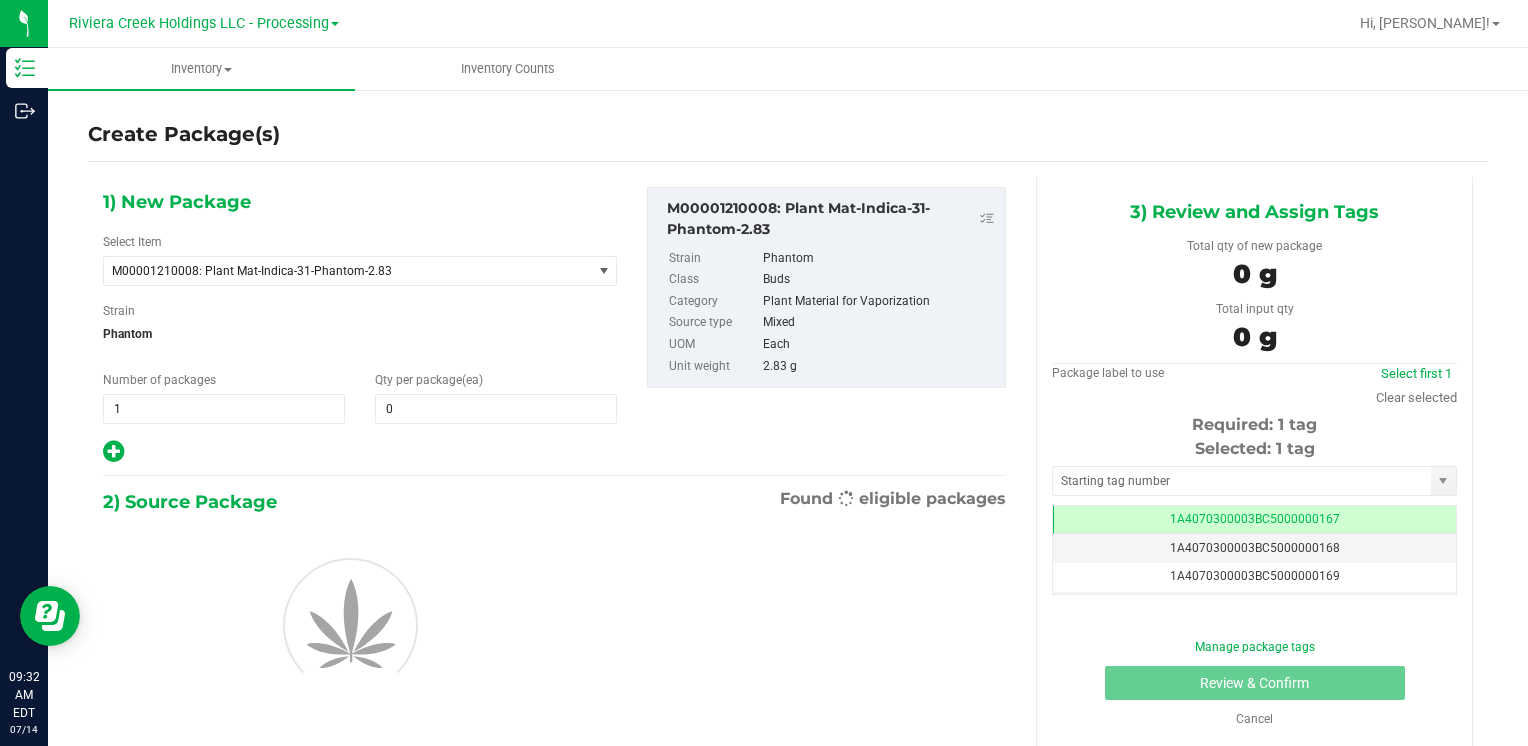 scroll, scrollTop: 0, scrollLeft: 0, axis: both 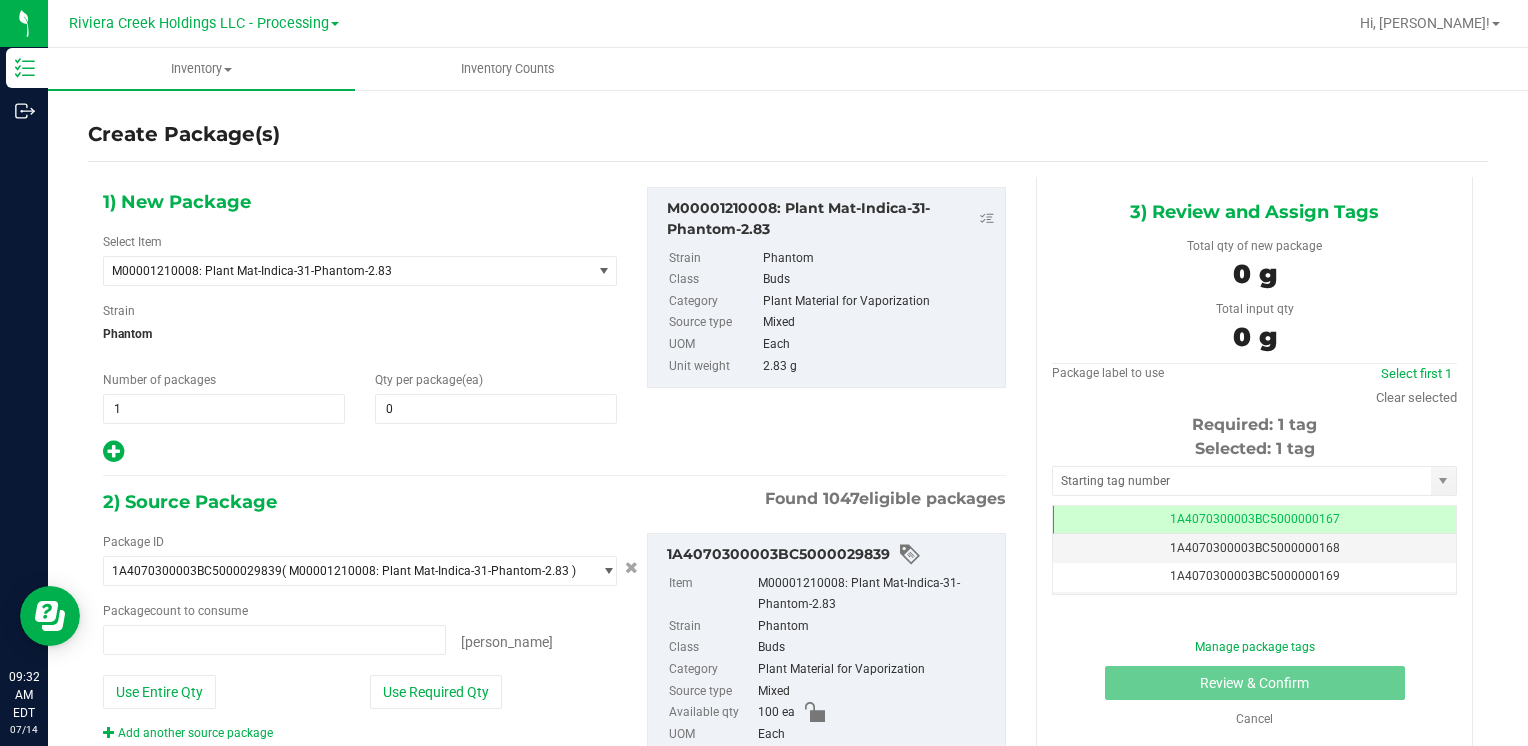 type on "0 ea" 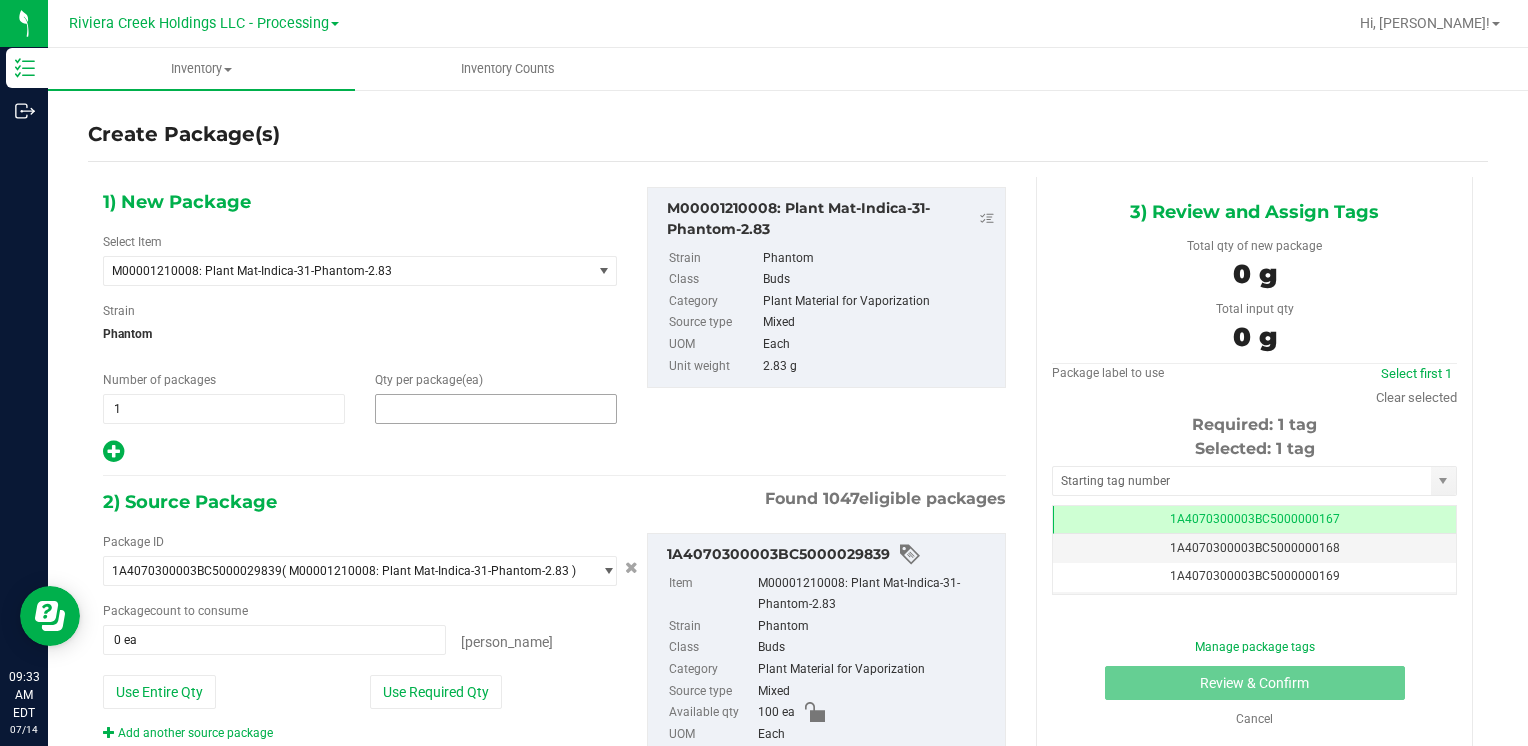 click at bounding box center [496, 409] 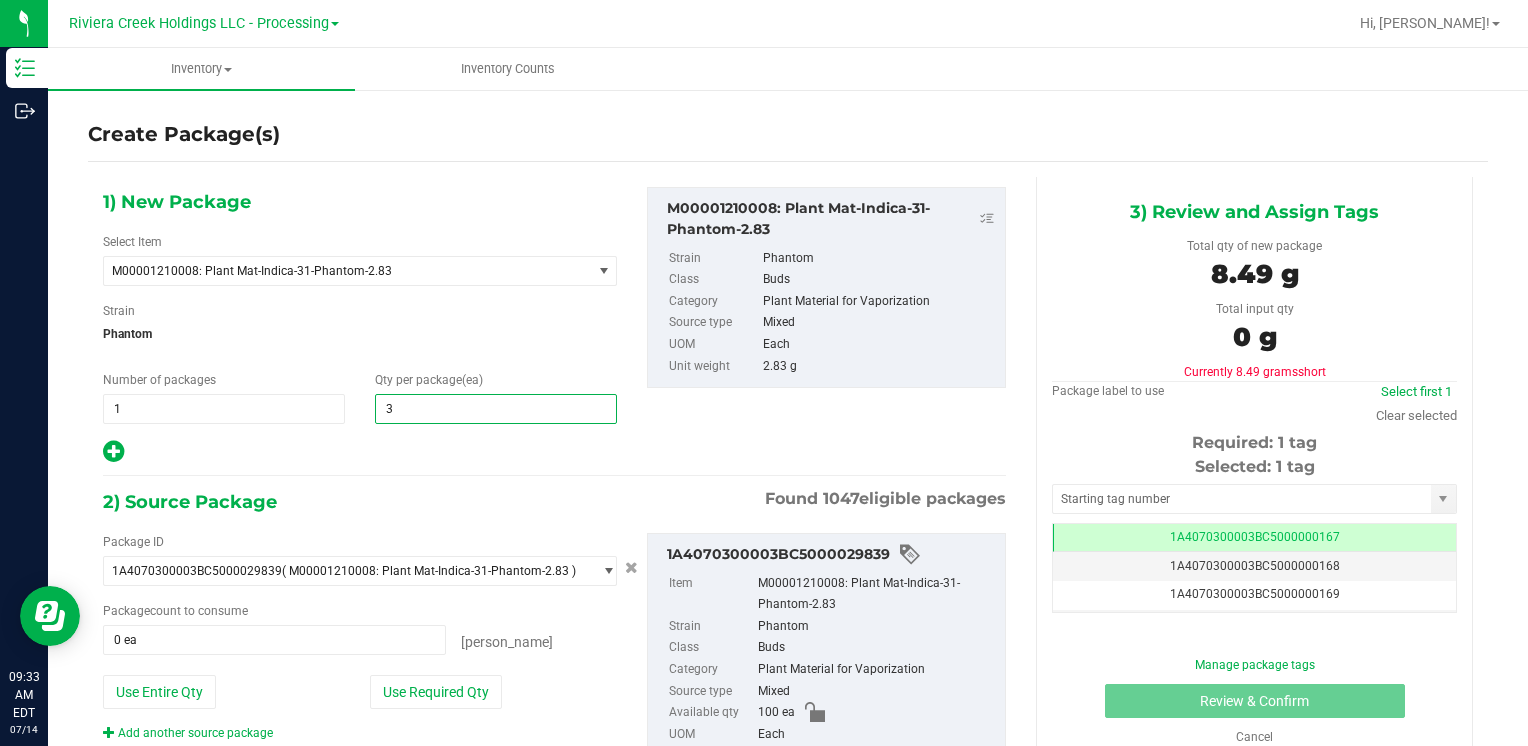 type on "30" 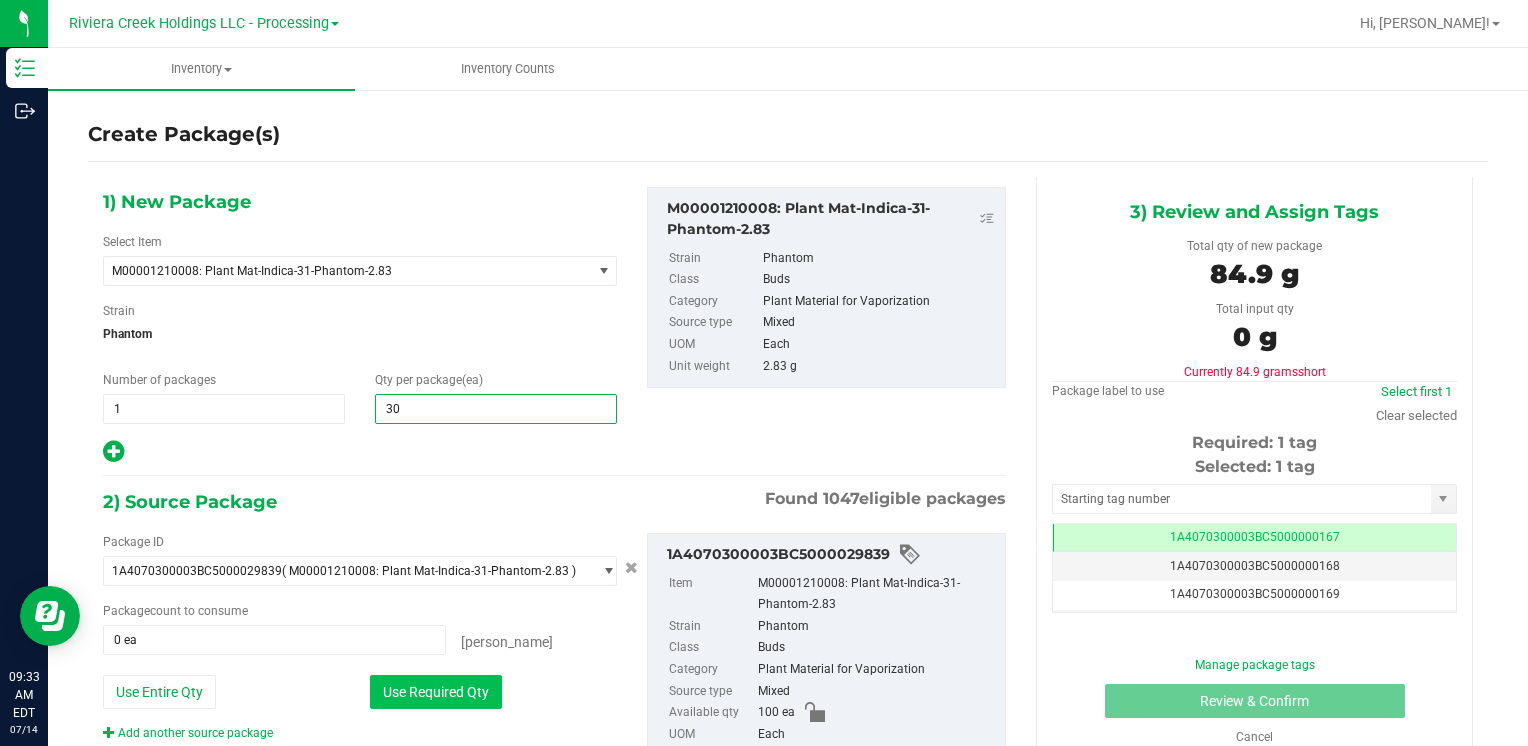 type on "30" 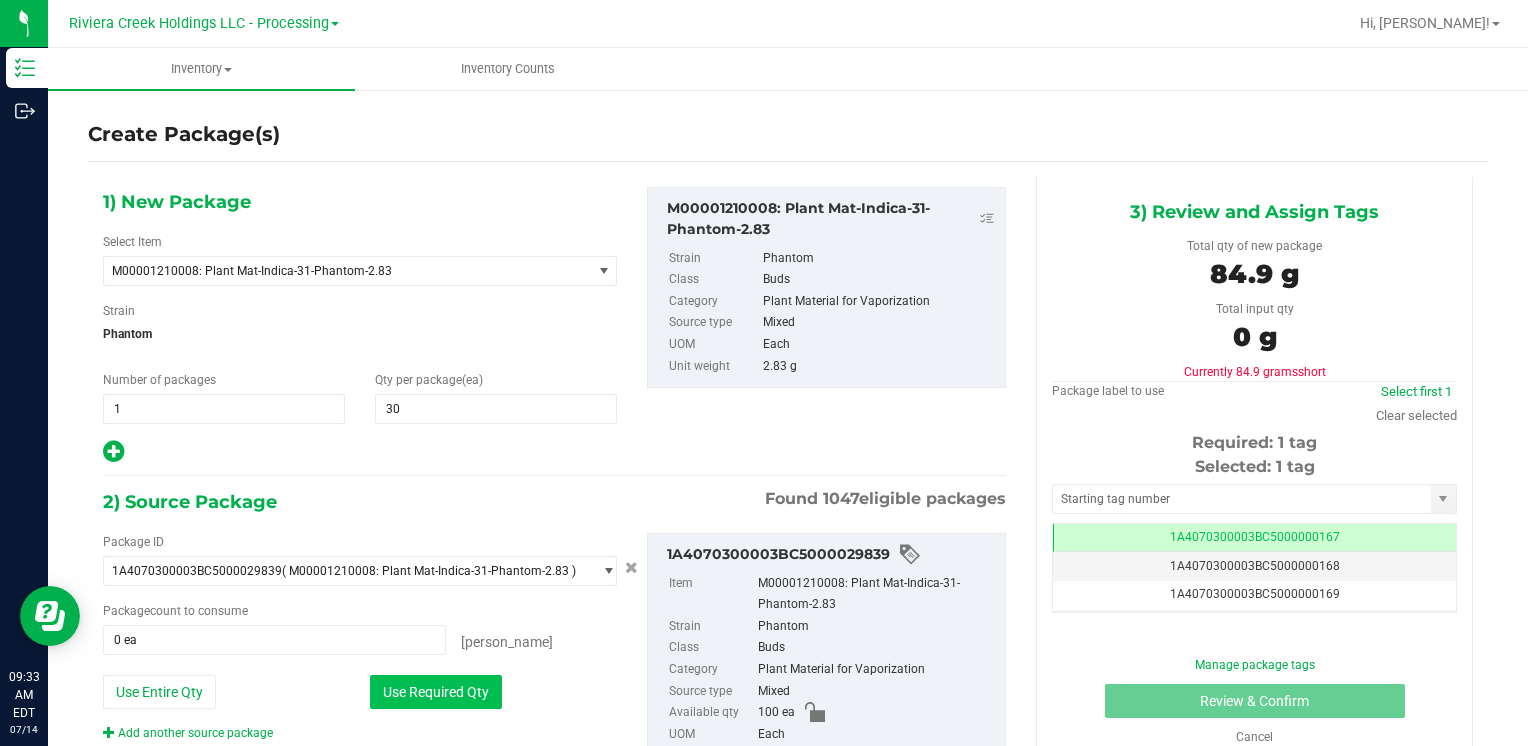click on "Use Required Qty" at bounding box center (436, 692) 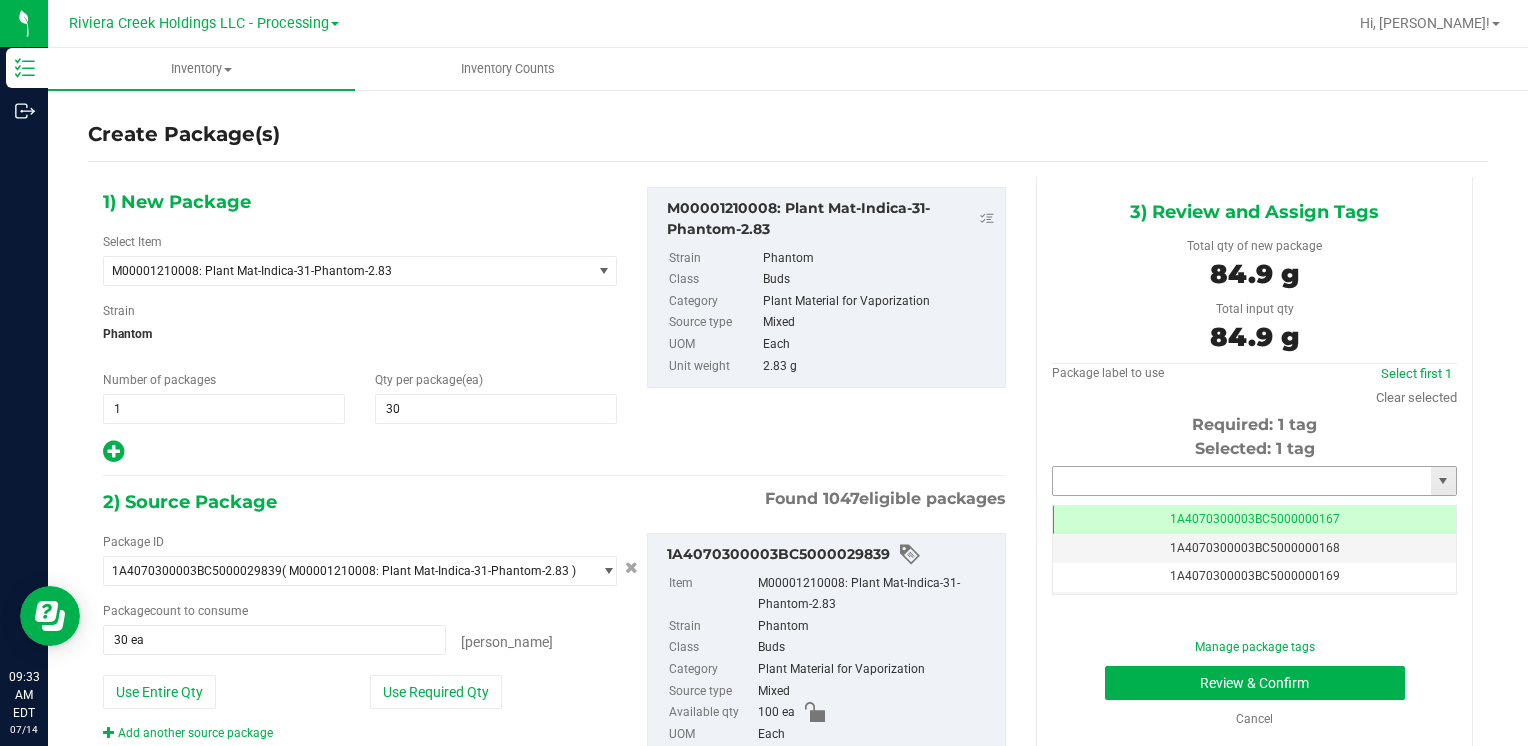 click at bounding box center (1242, 481) 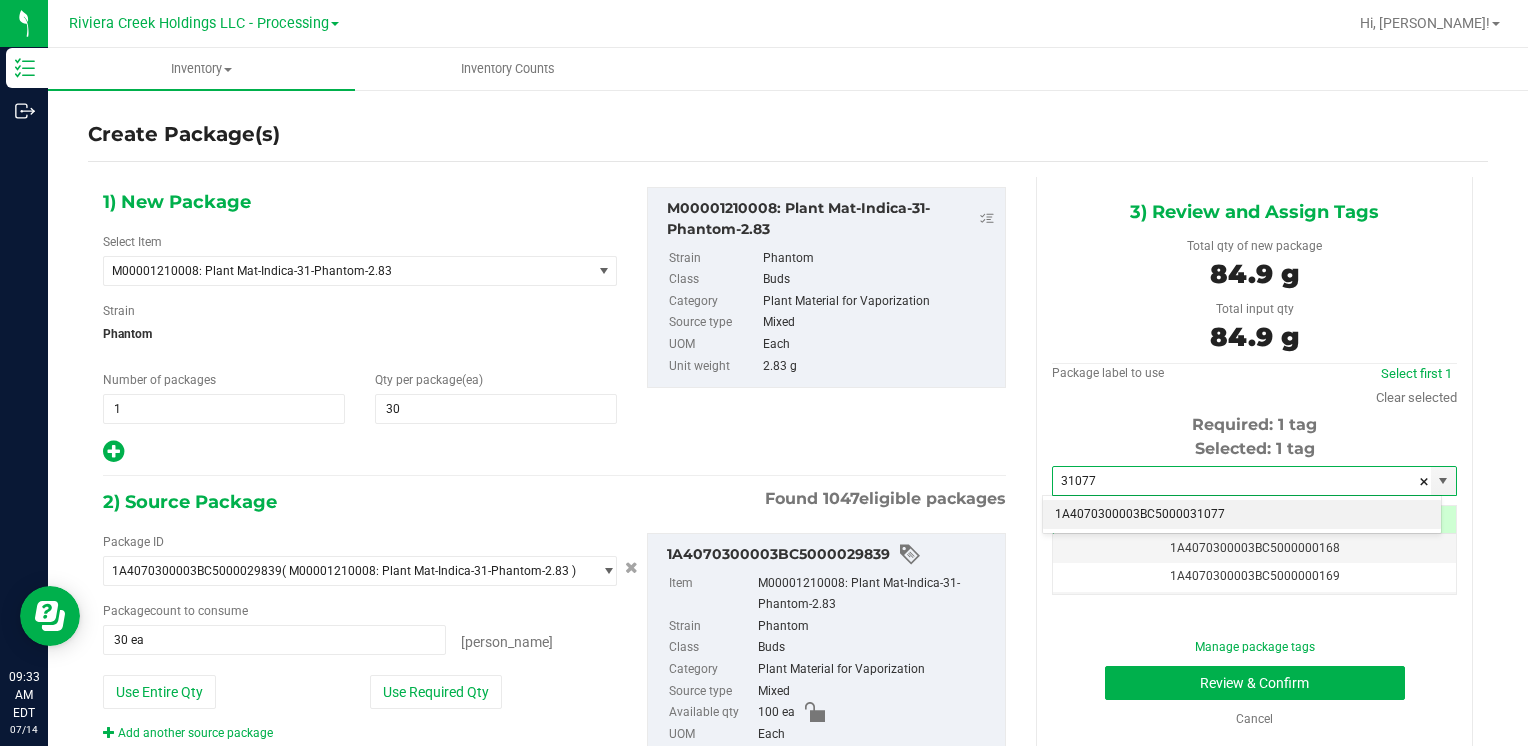 click on "1A4070300003BC5000031077" at bounding box center [1242, 515] 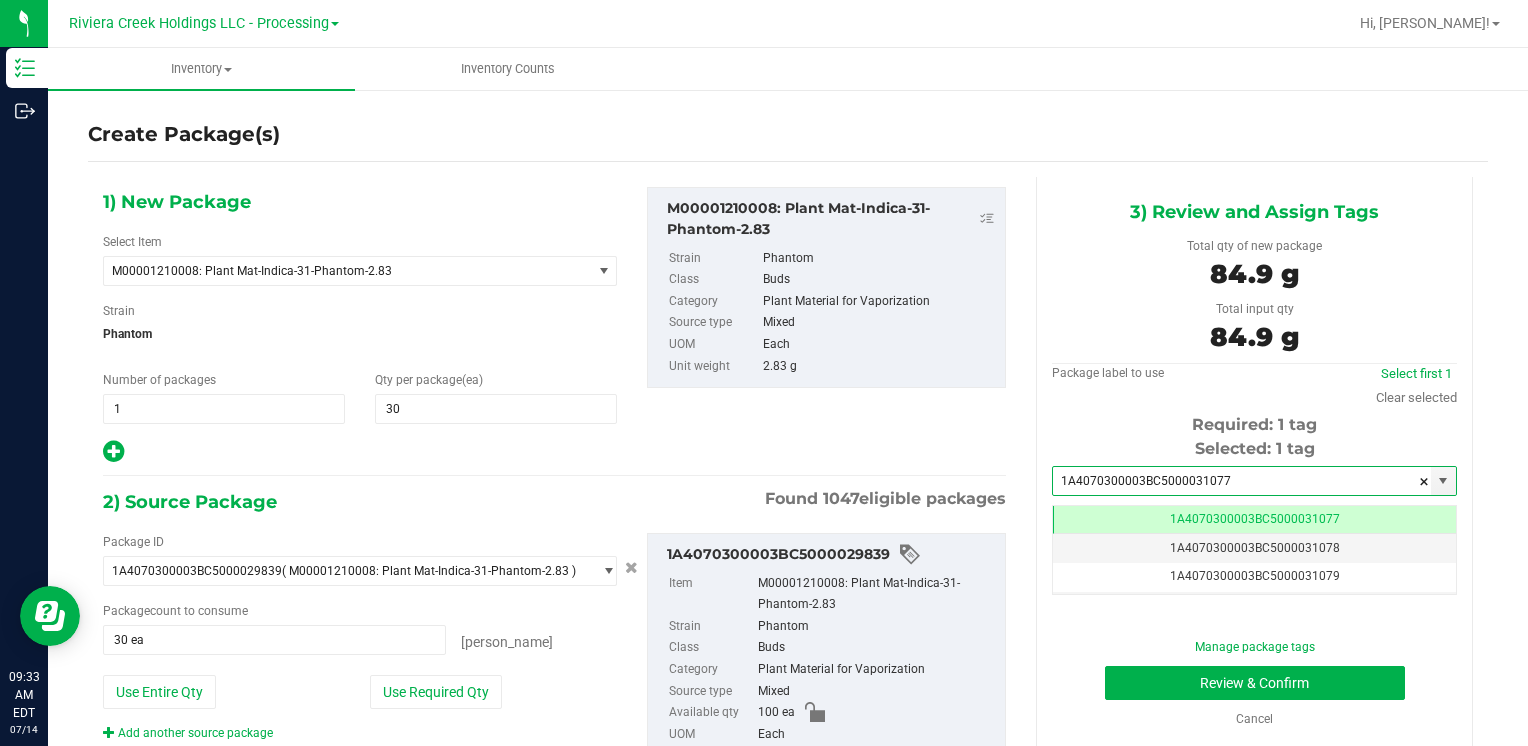 scroll, scrollTop: 0, scrollLeft: 0, axis: both 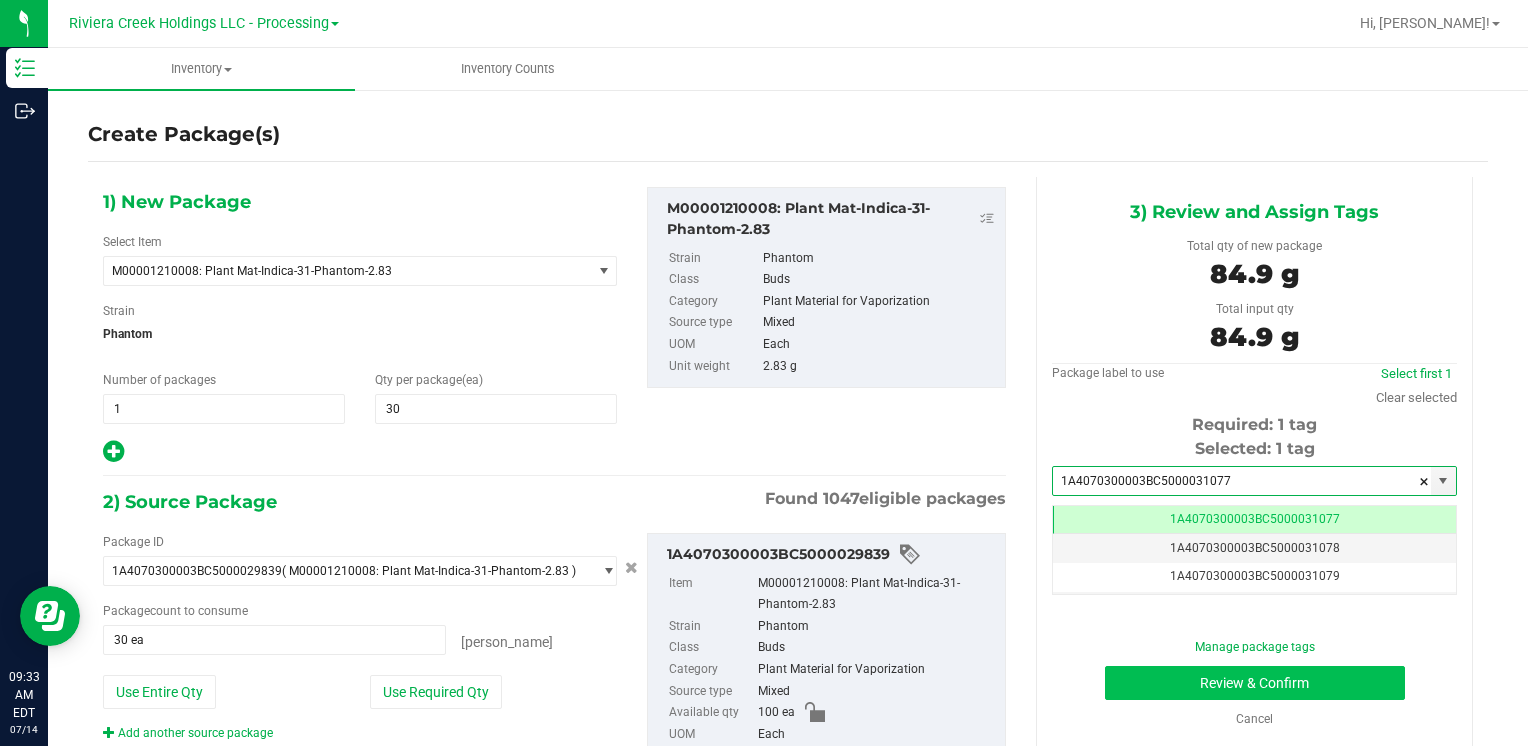 type on "1A4070300003BC5000031077" 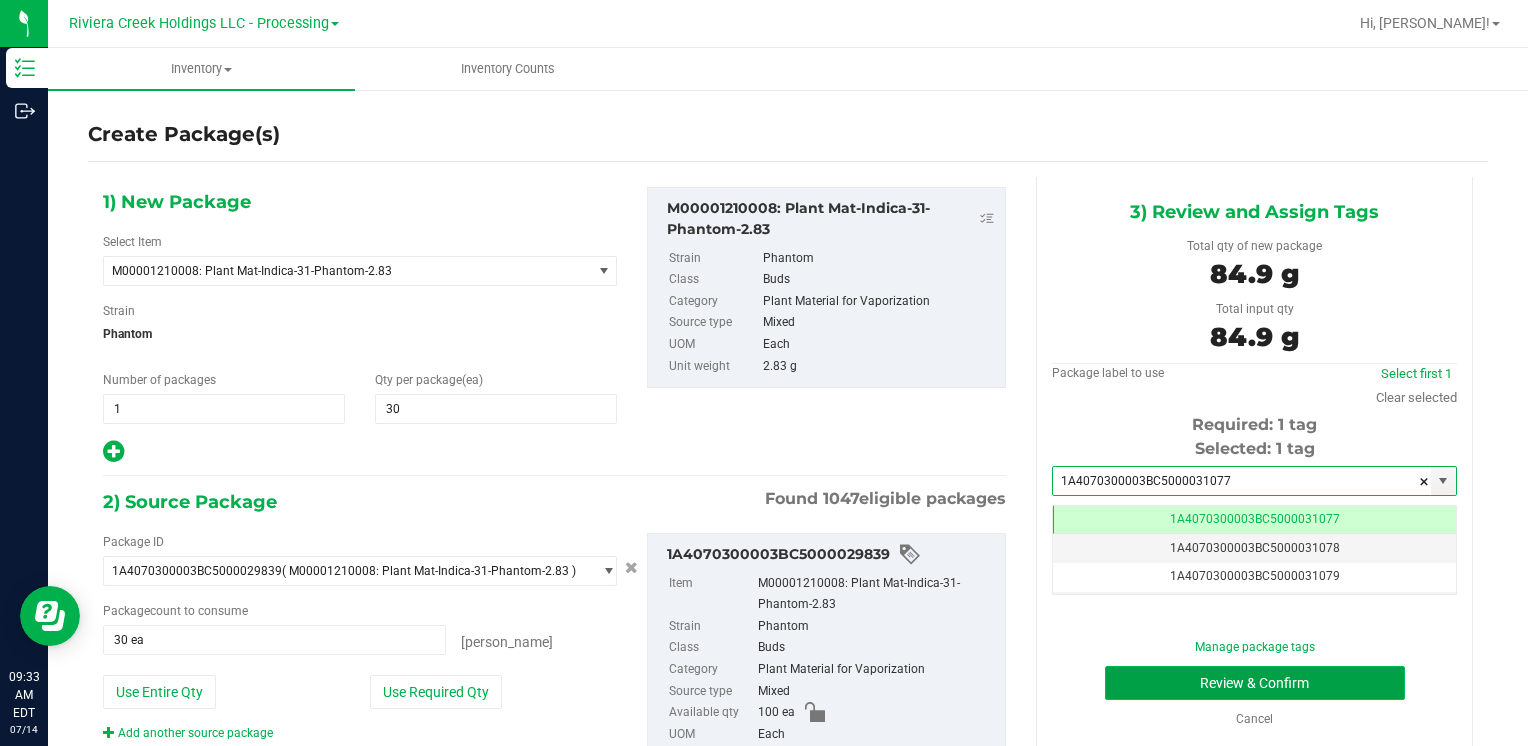 click on "Review & Confirm" at bounding box center (1255, 683) 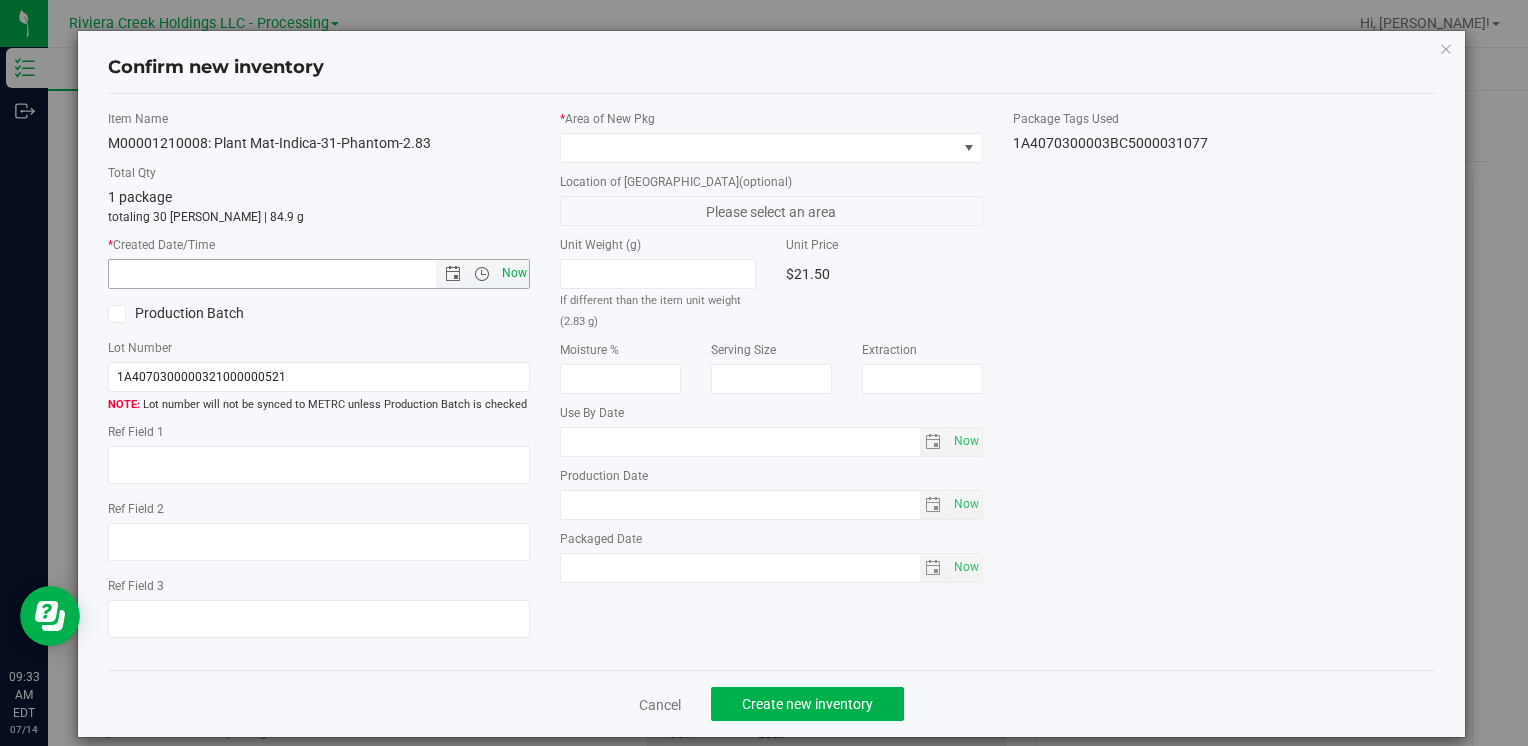 click on "Now" at bounding box center [514, 273] 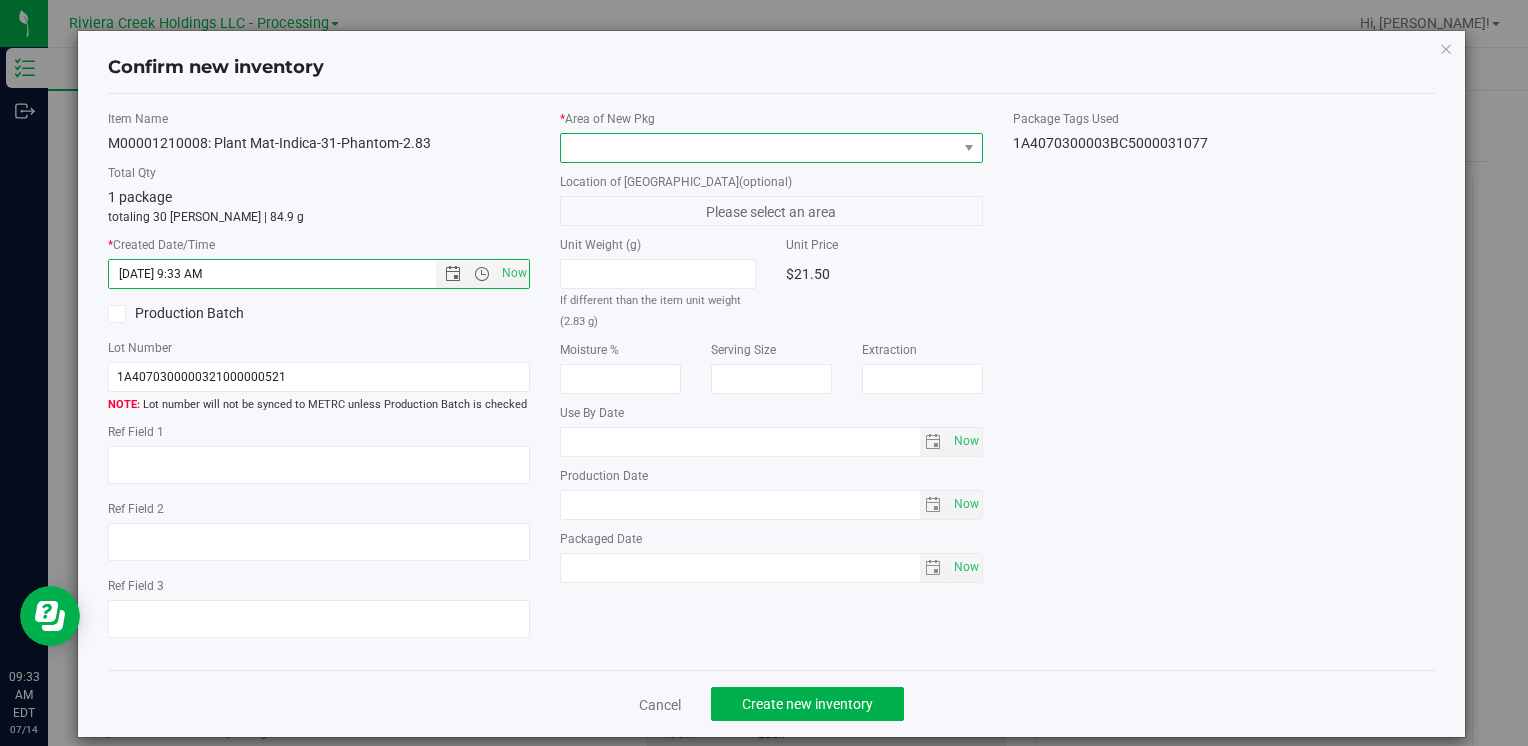click at bounding box center (758, 148) 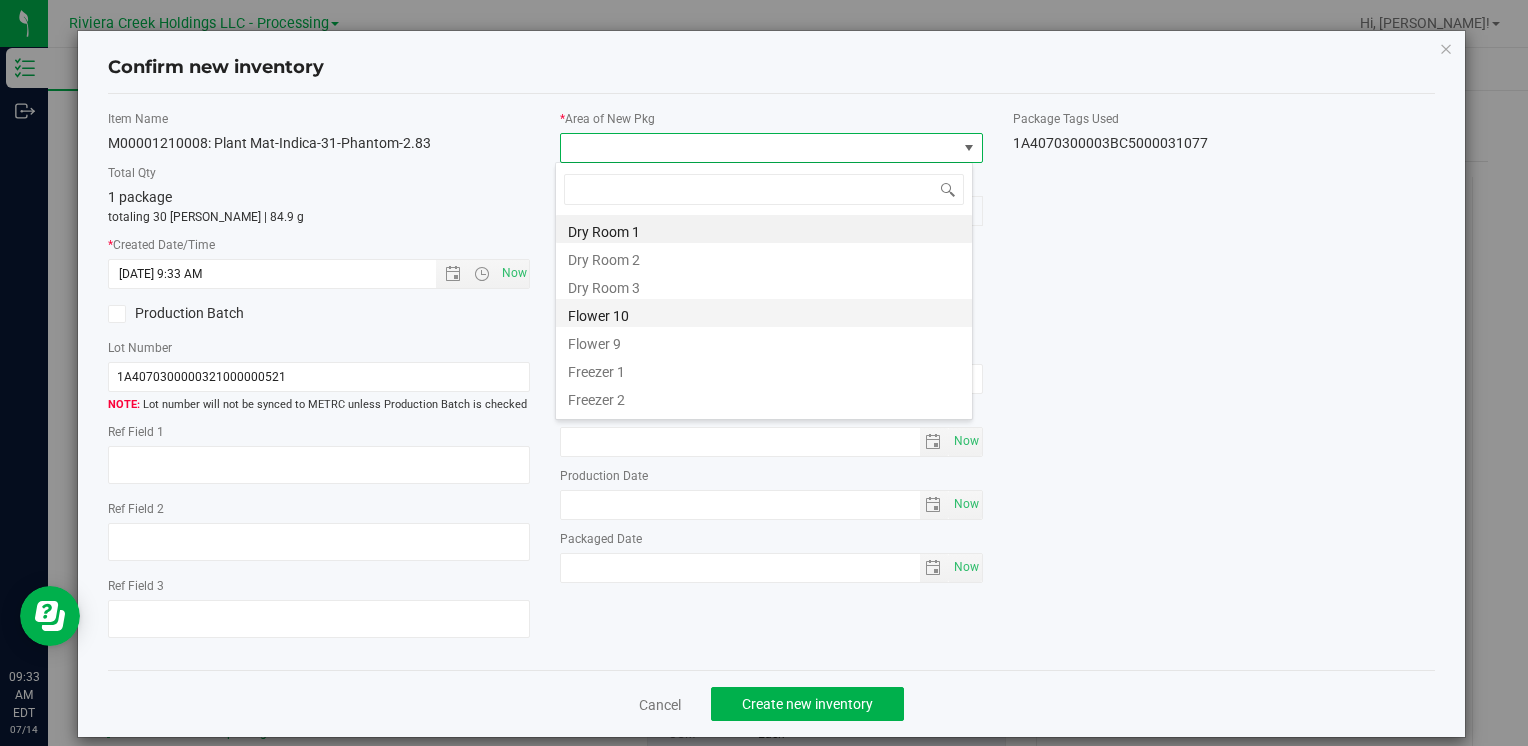 click on "Flower 10" at bounding box center [764, 313] 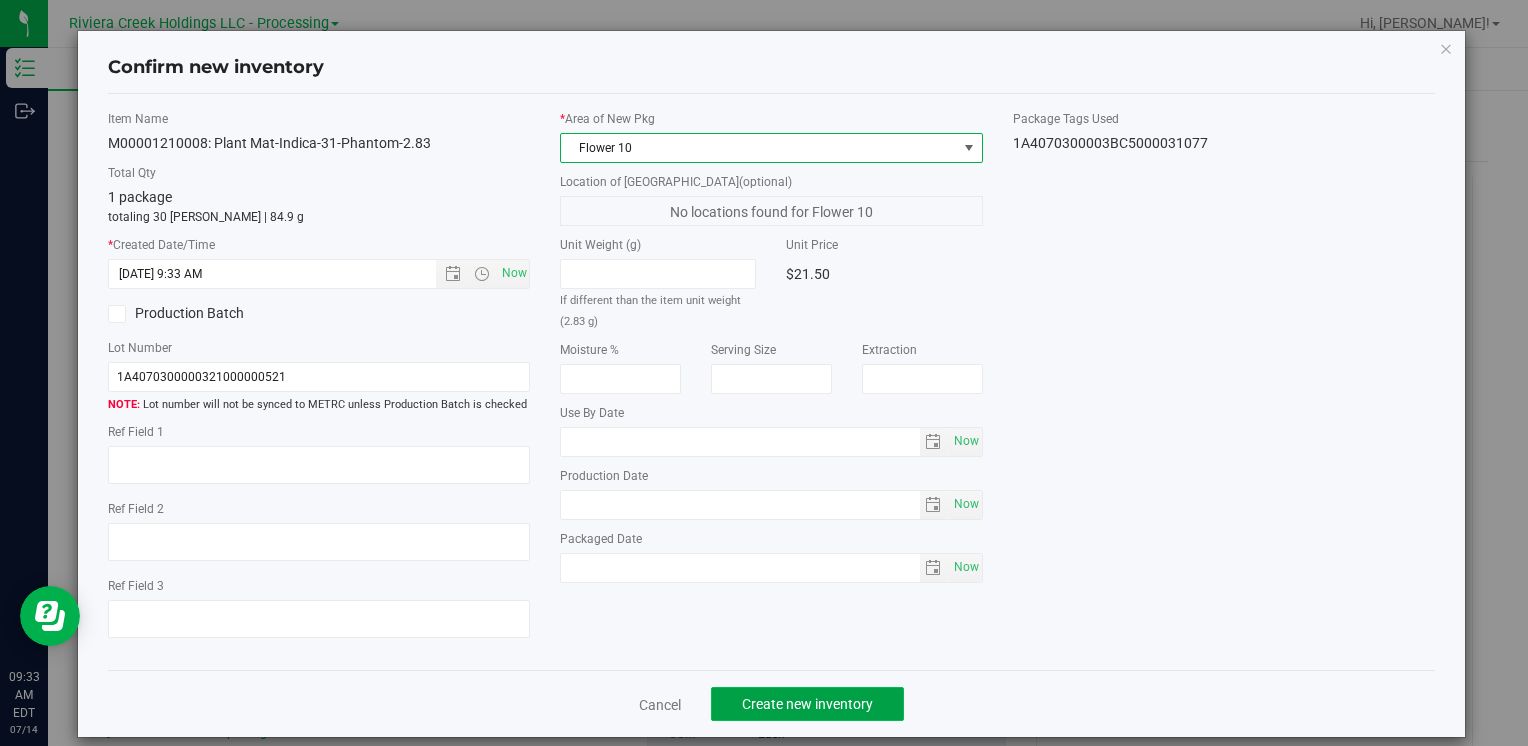 click on "Create new inventory" 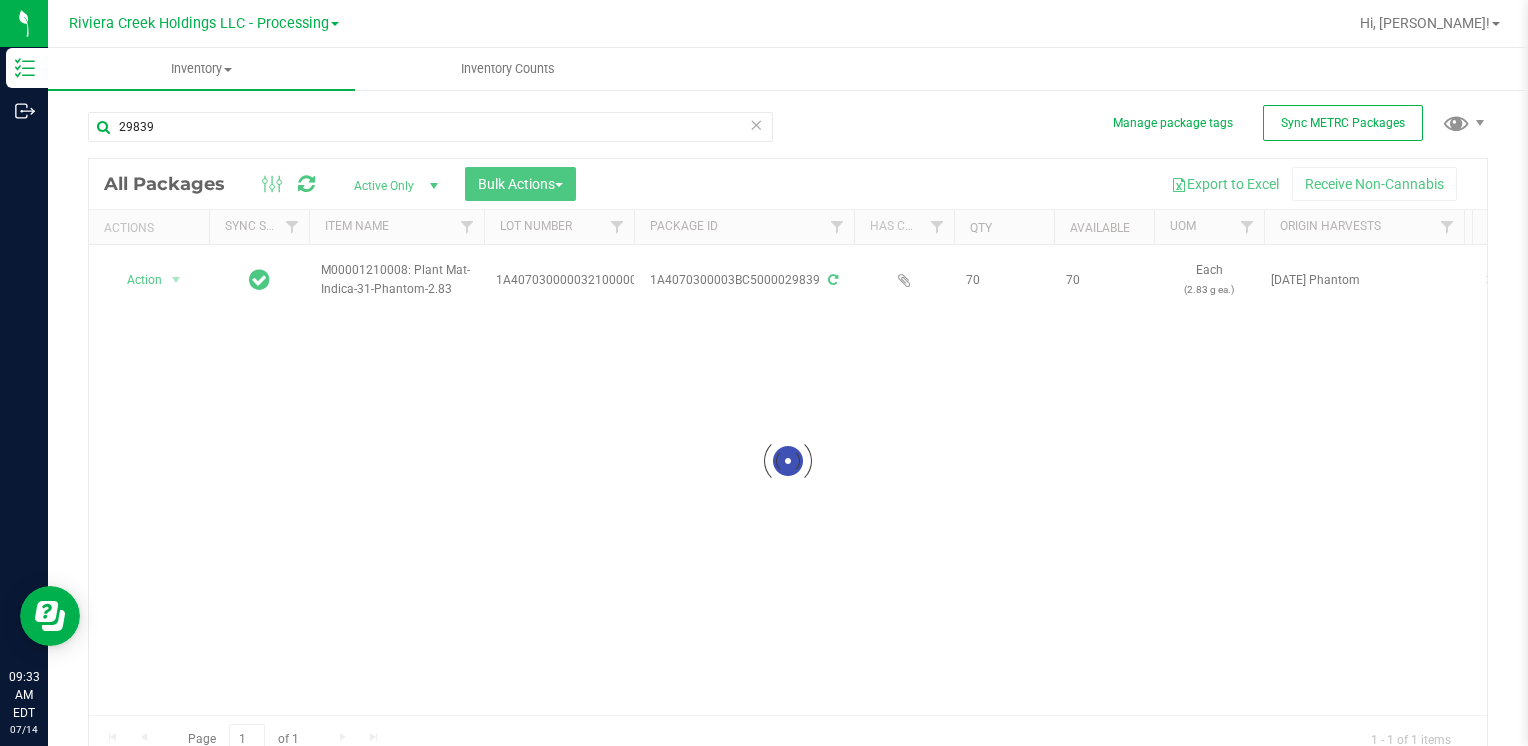 click at bounding box center [788, 461] 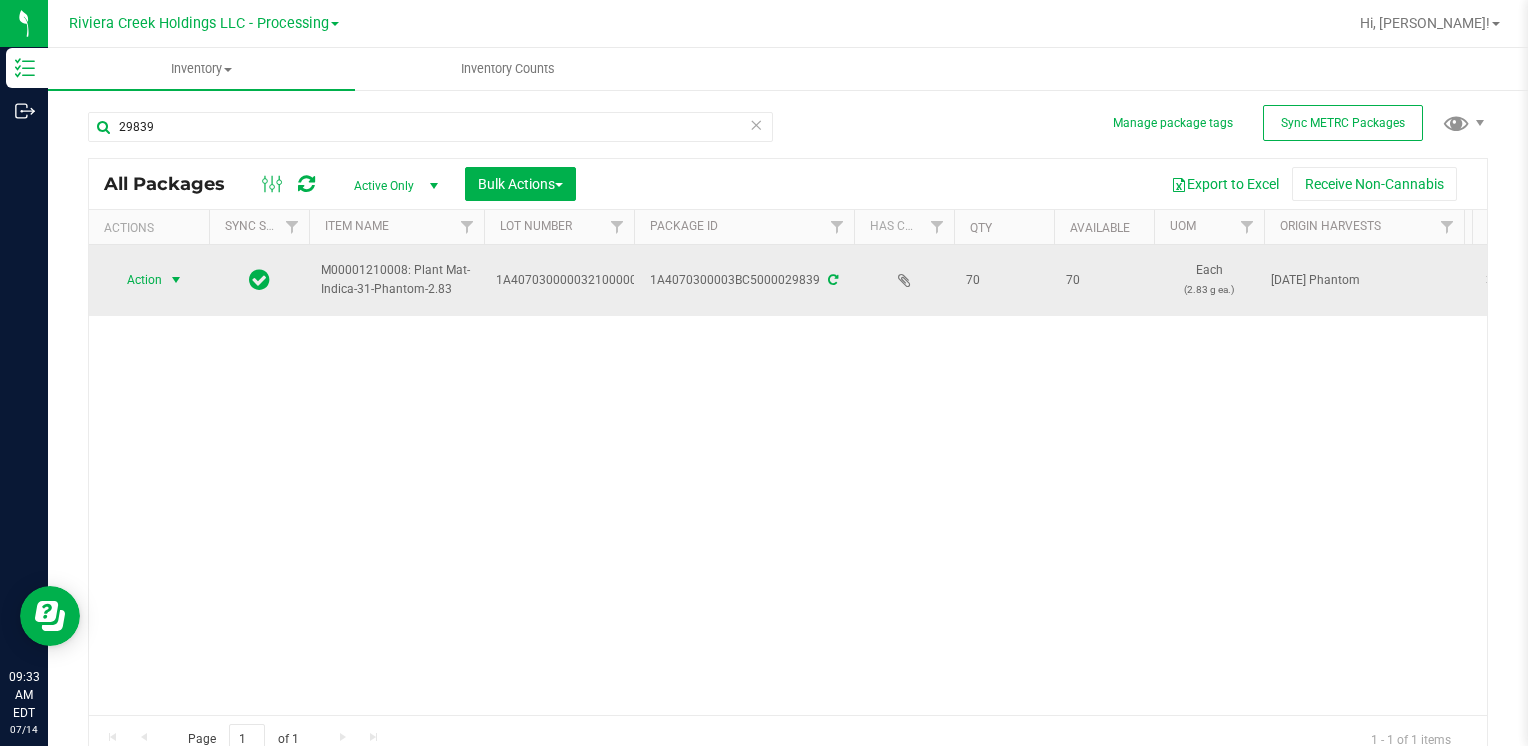 click at bounding box center (176, 280) 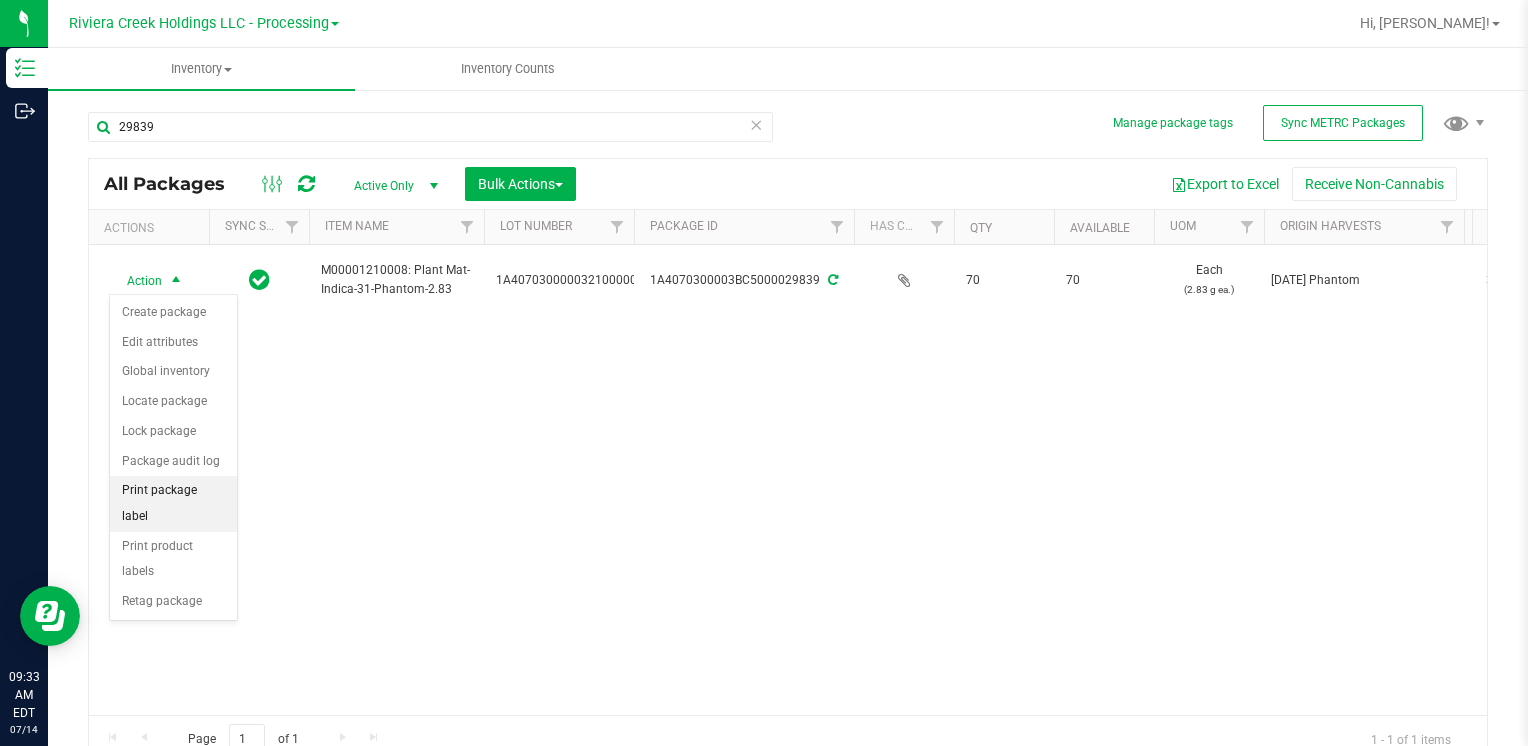 click on "Print package label" at bounding box center (173, 503) 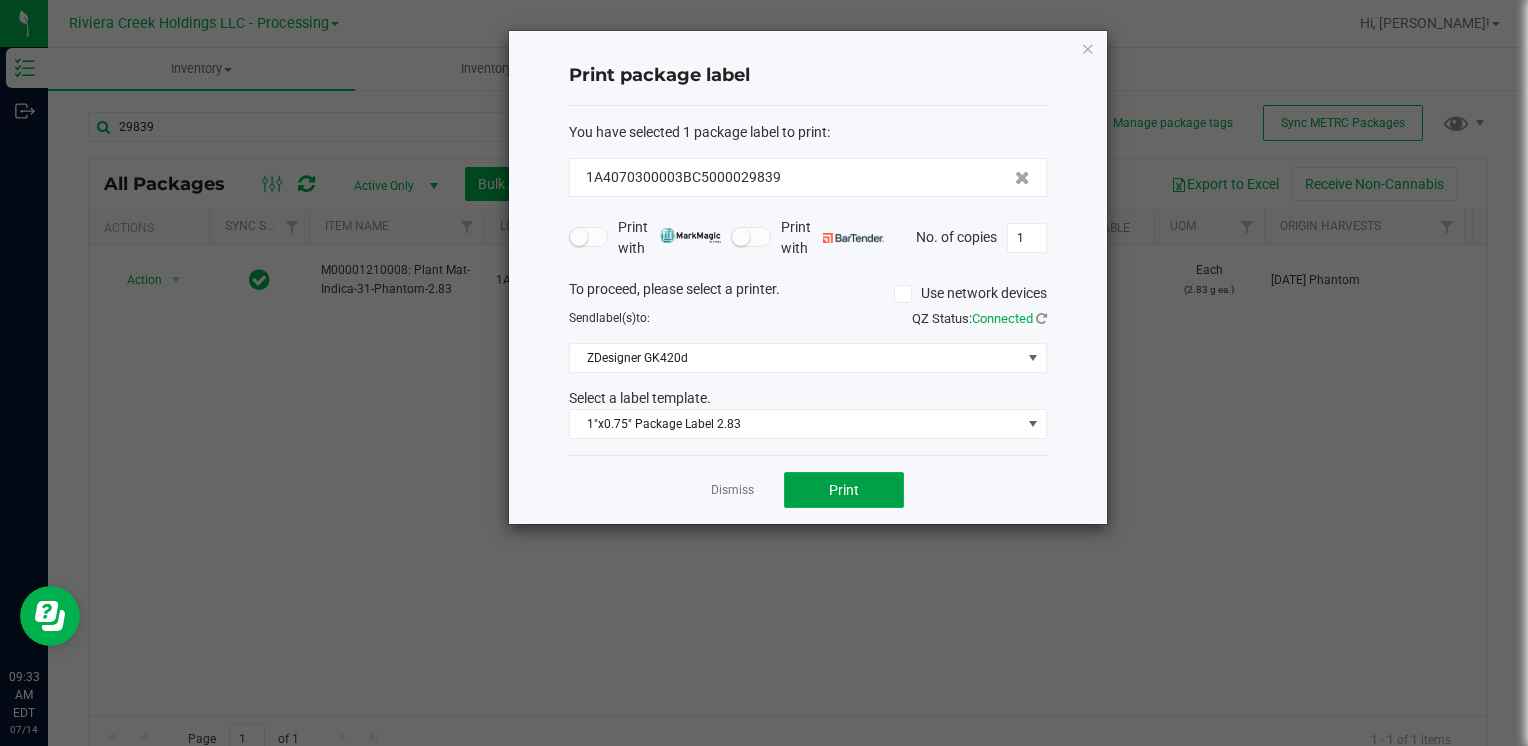 click on "Print" 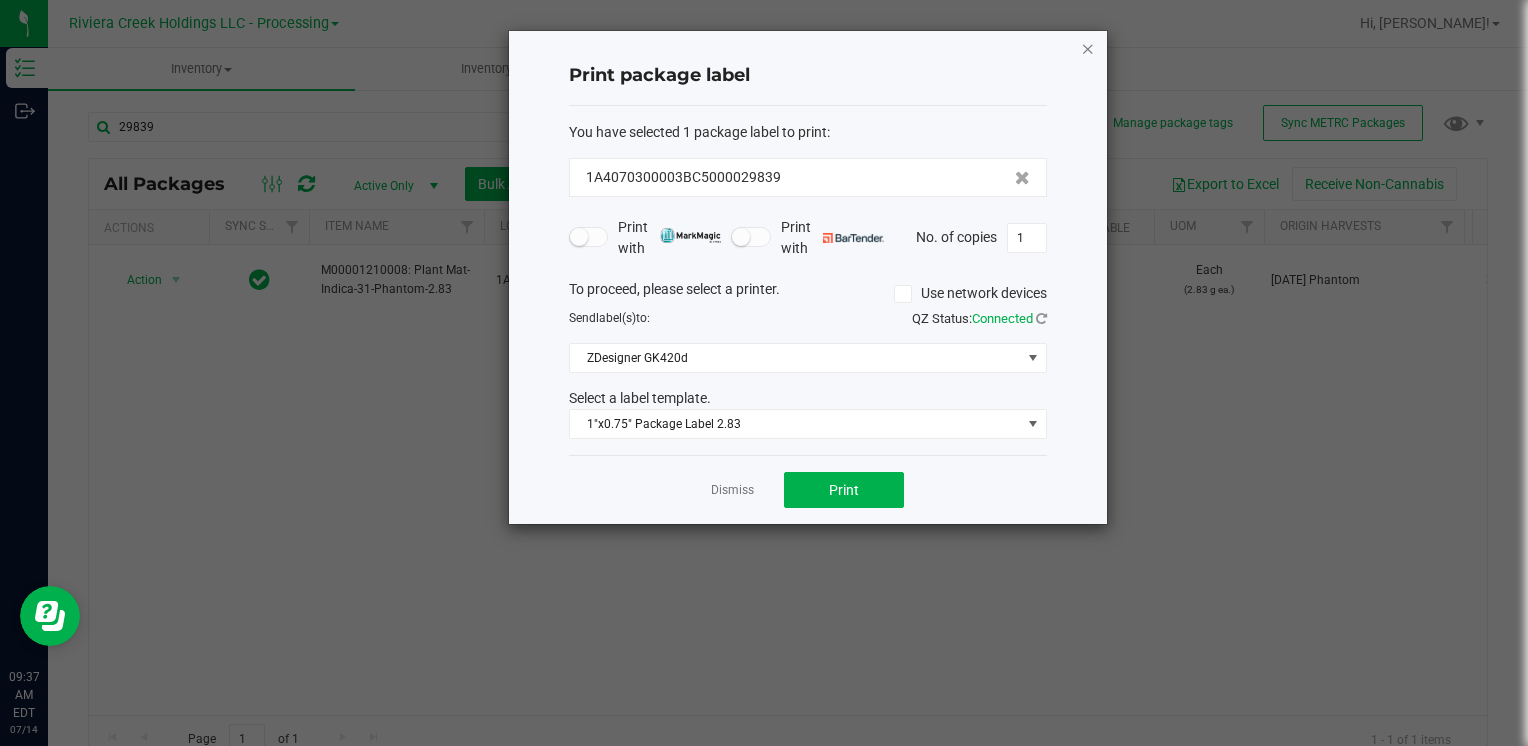 click 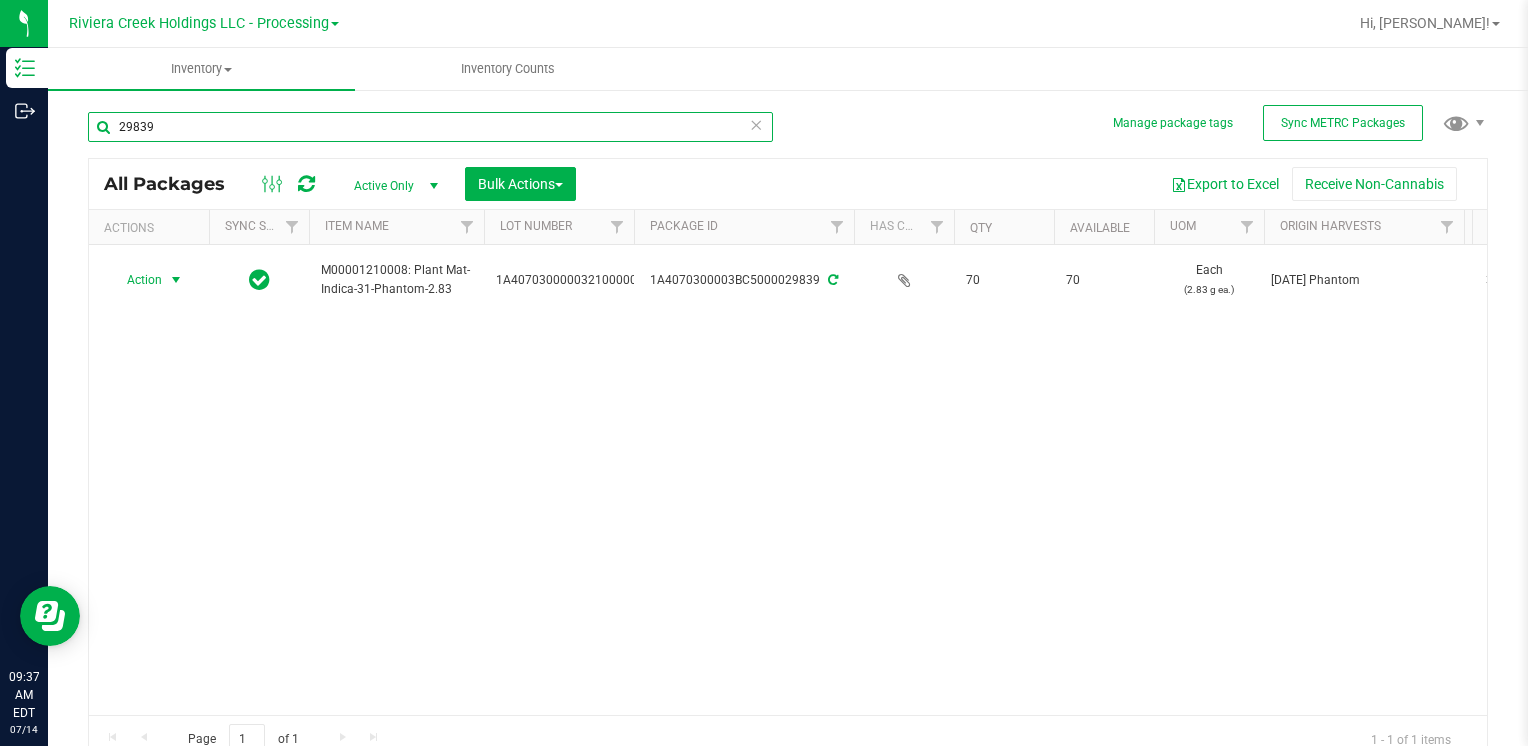 click on "29839" at bounding box center (430, 127) 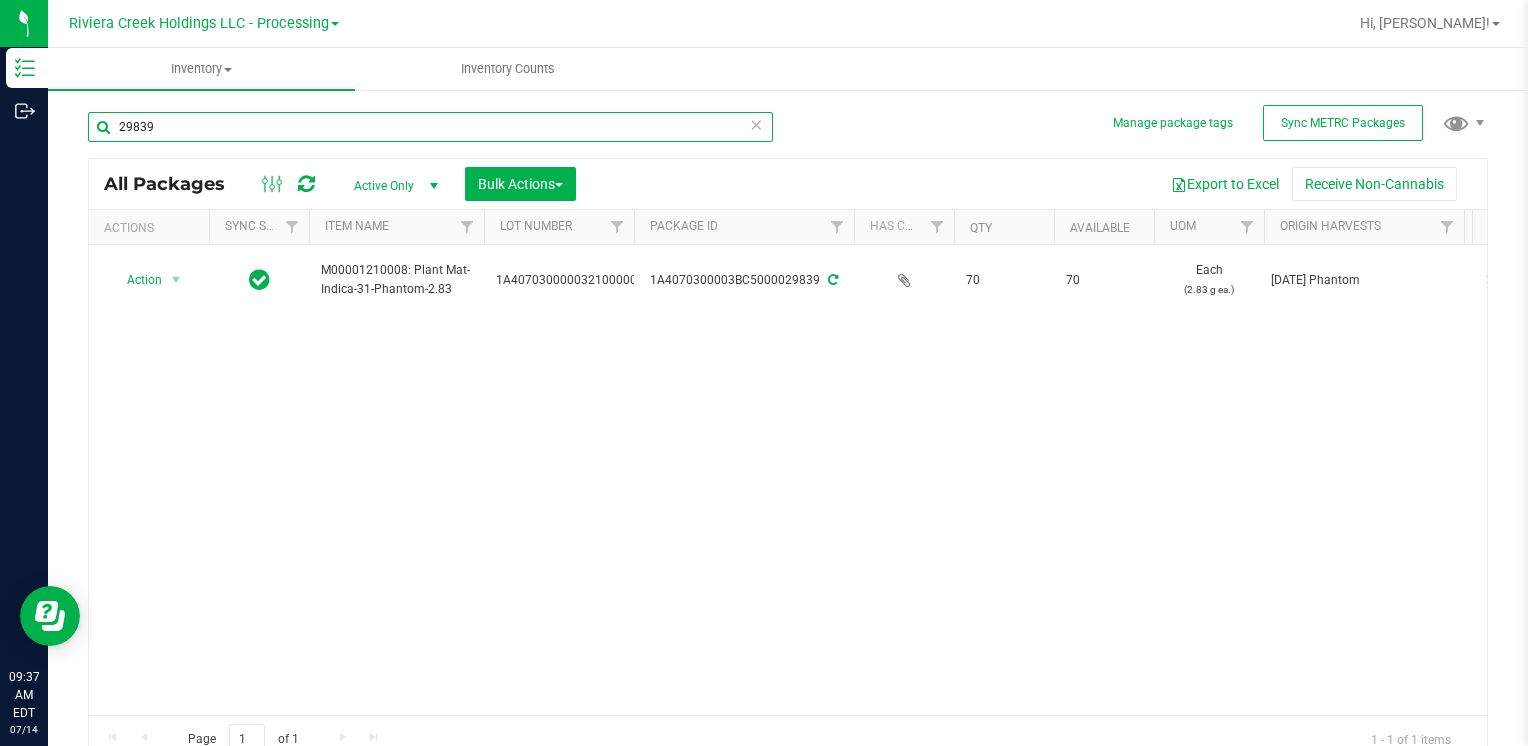 click on "29839" at bounding box center [430, 127] 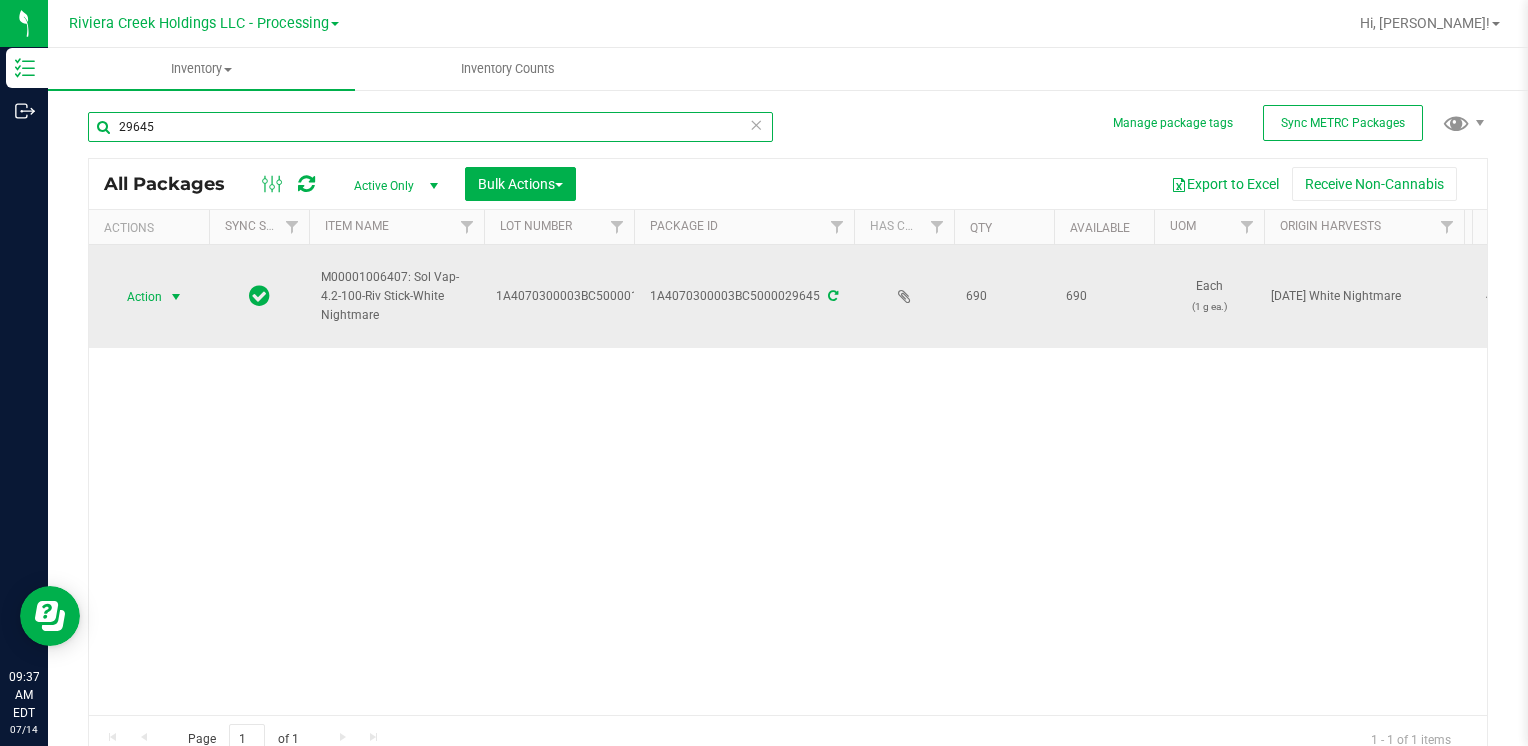 type on "29645" 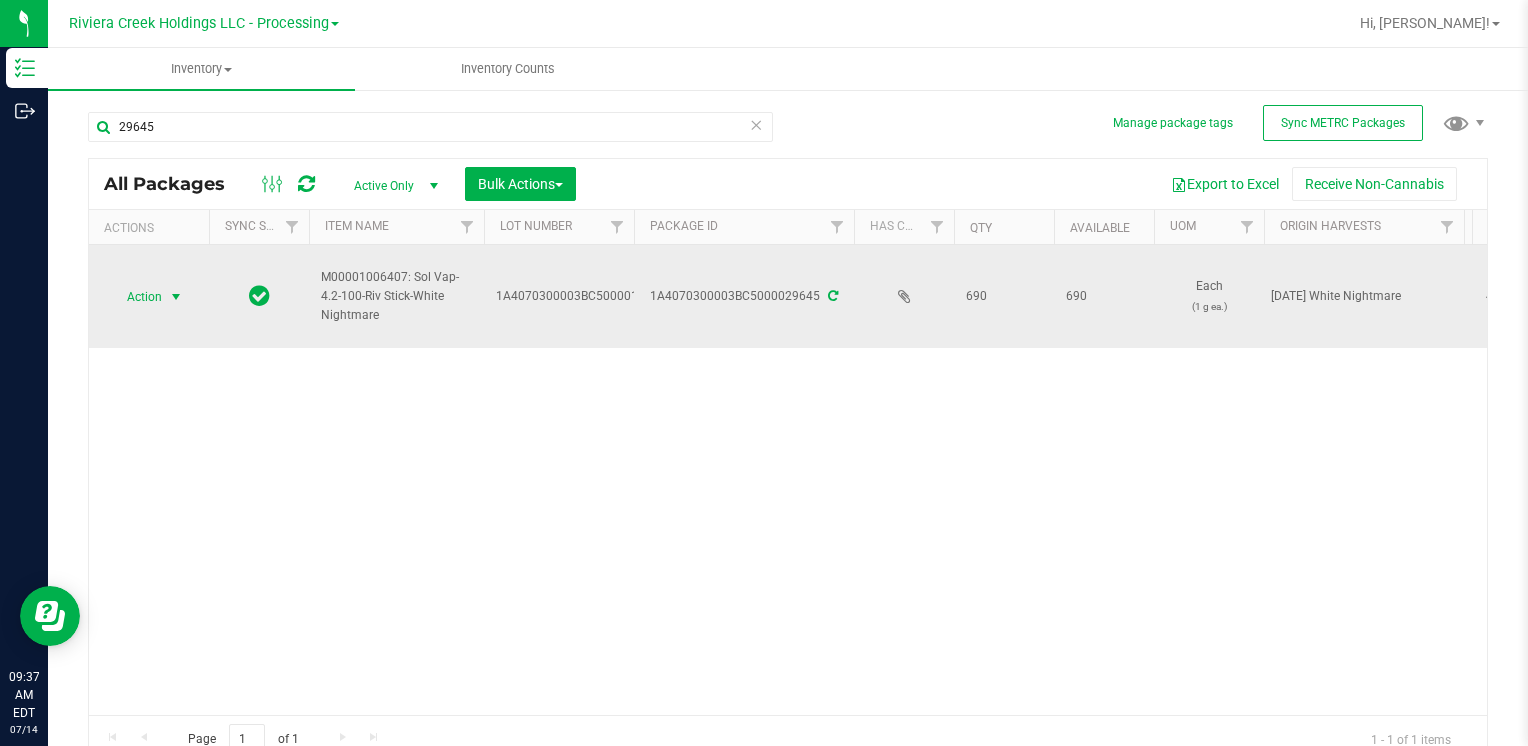click on "Action" at bounding box center [136, 297] 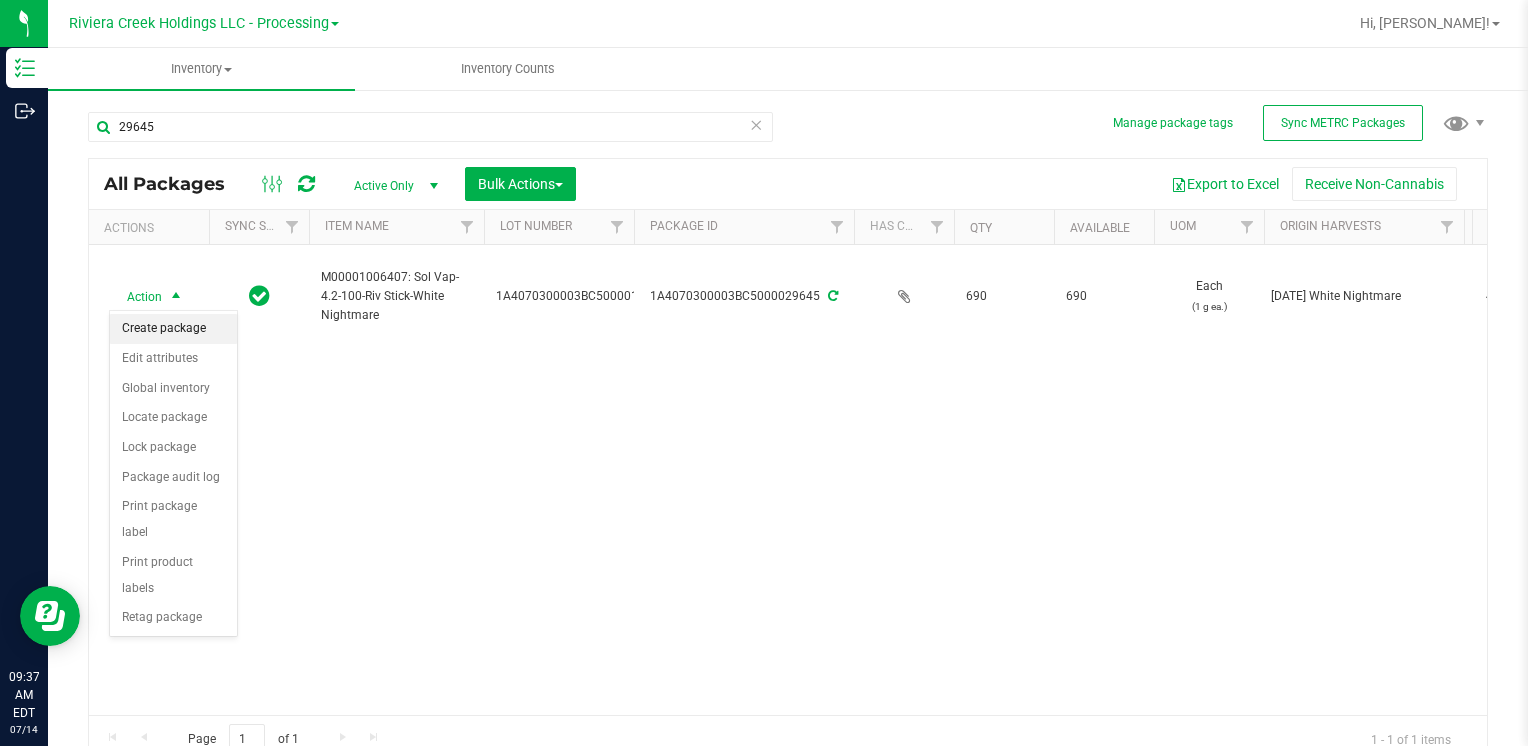 click on "Create package" at bounding box center (173, 329) 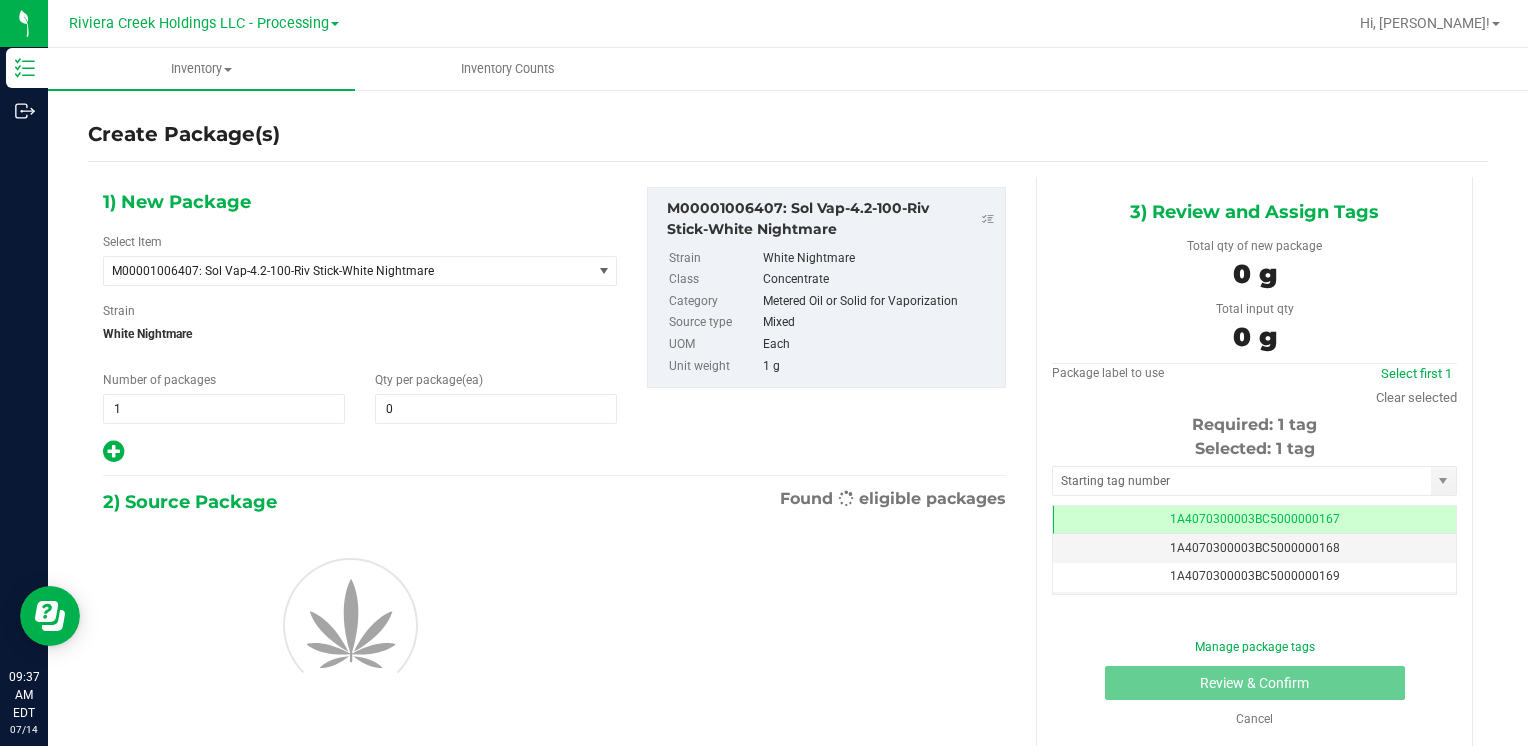 scroll, scrollTop: 0, scrollLeft: 0, axis: both 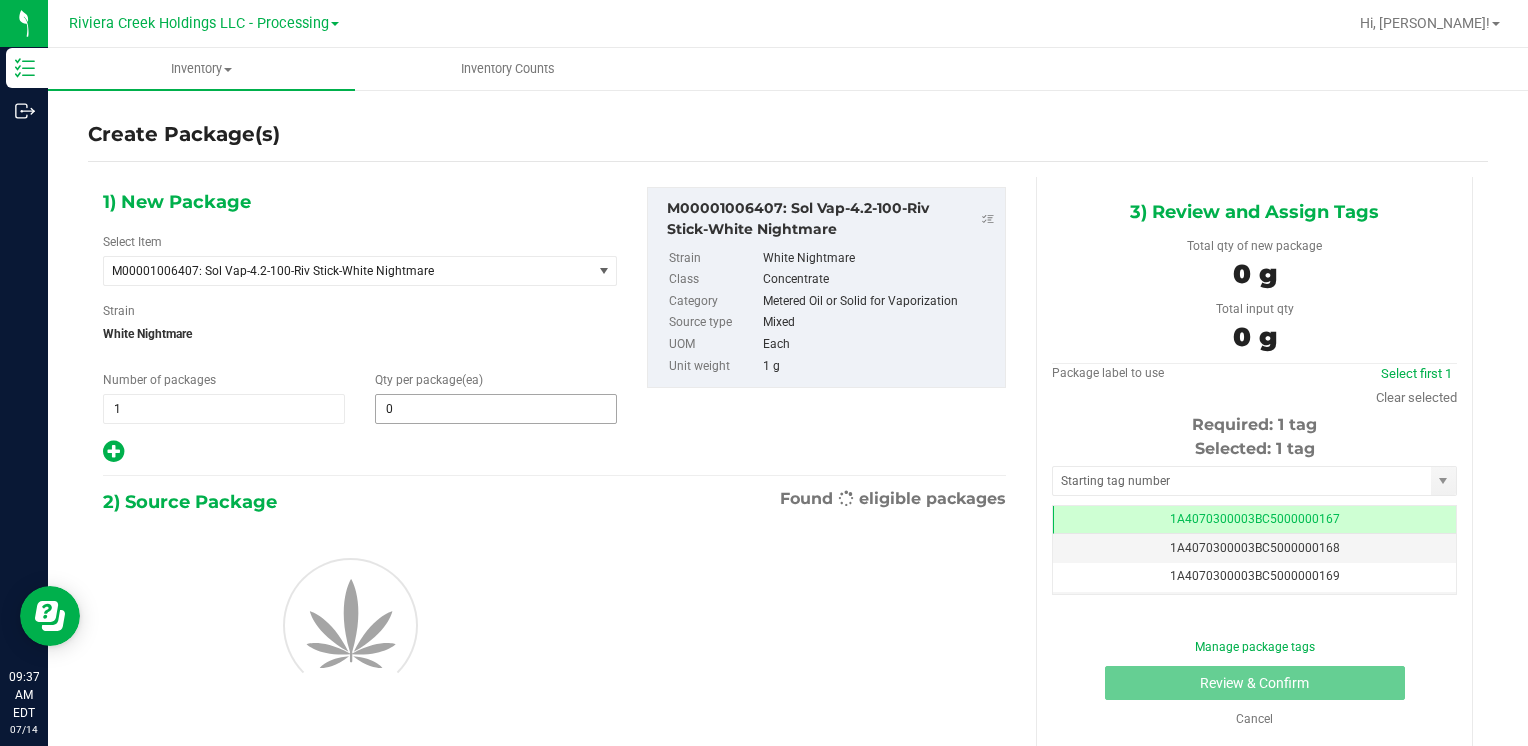 type 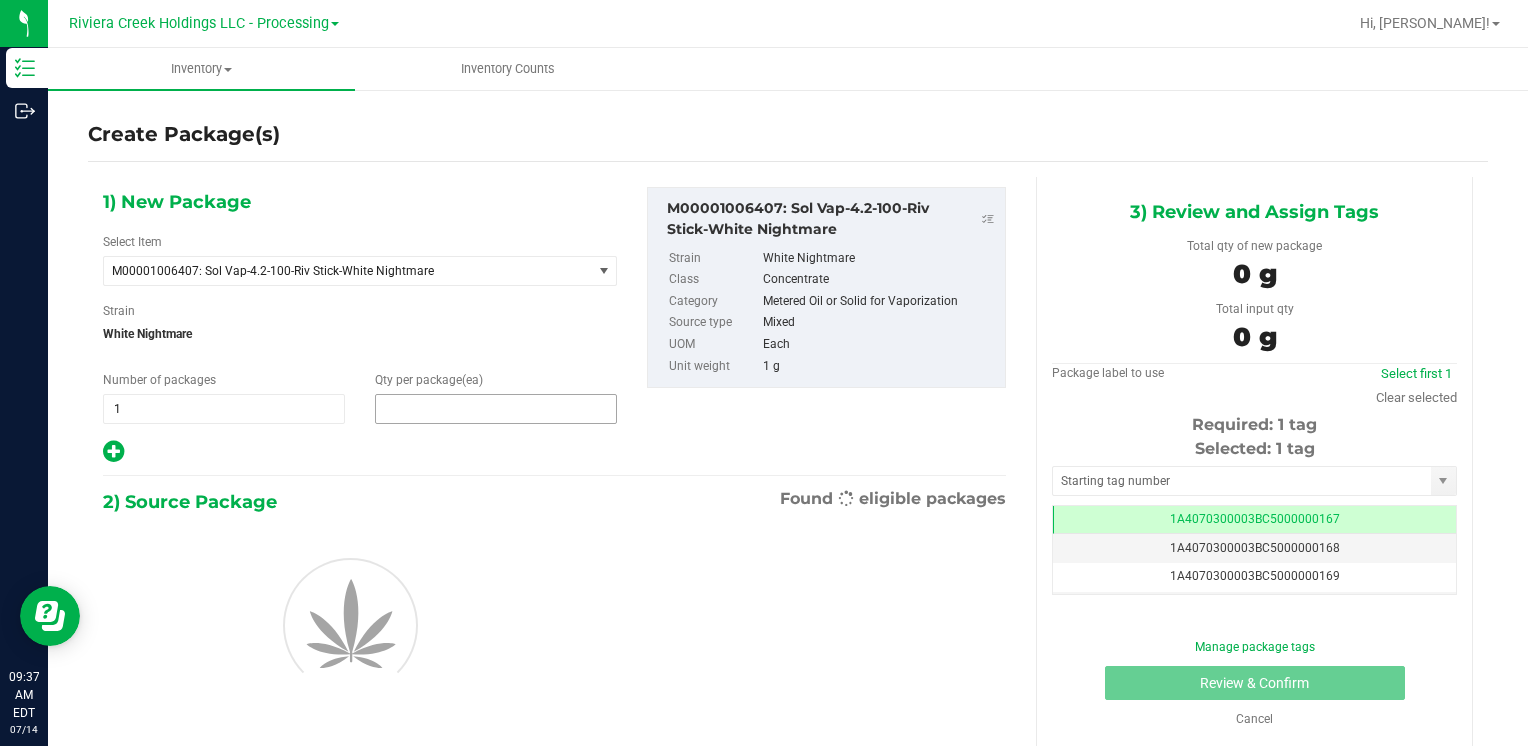 click at bounding box center (496, 409) 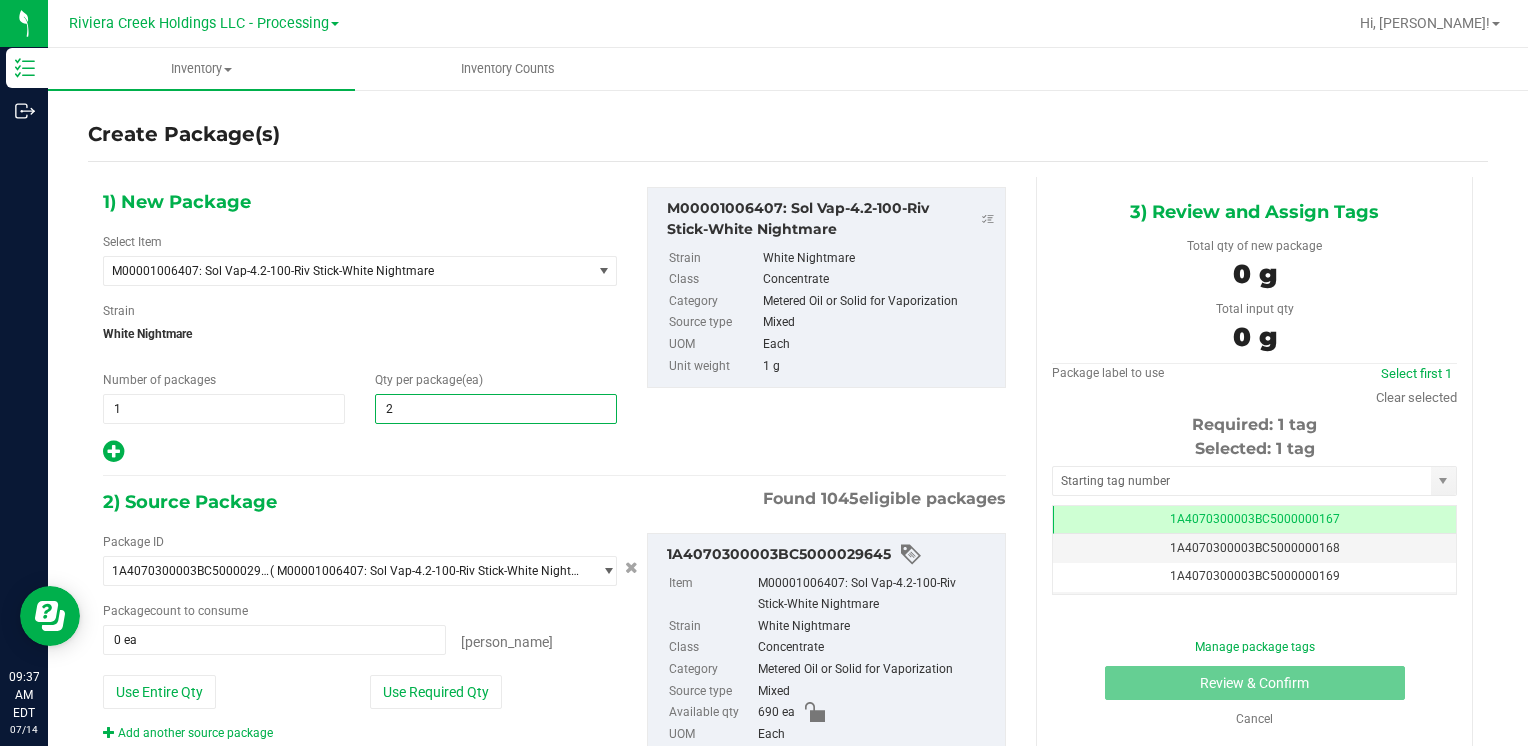 type on "20" 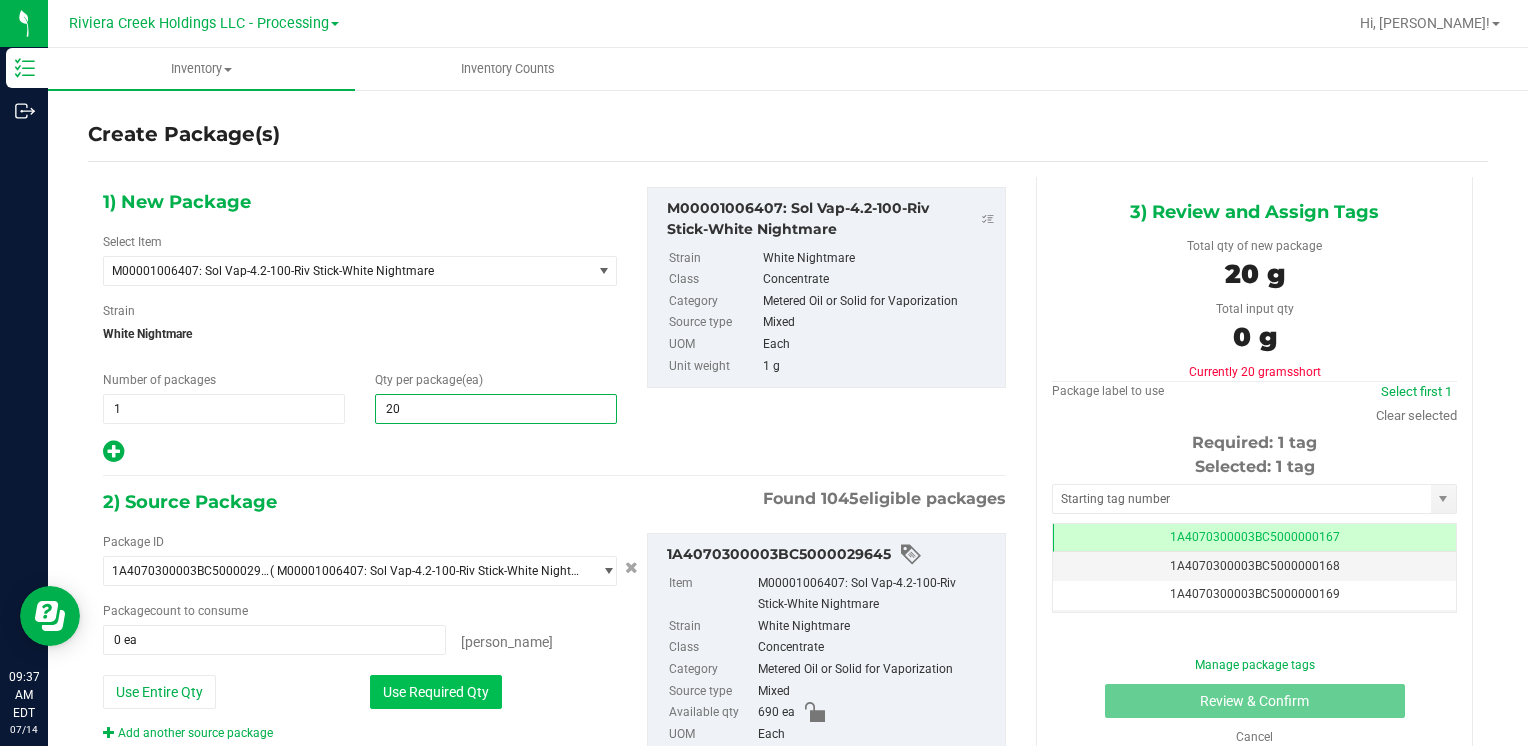 type on "20" 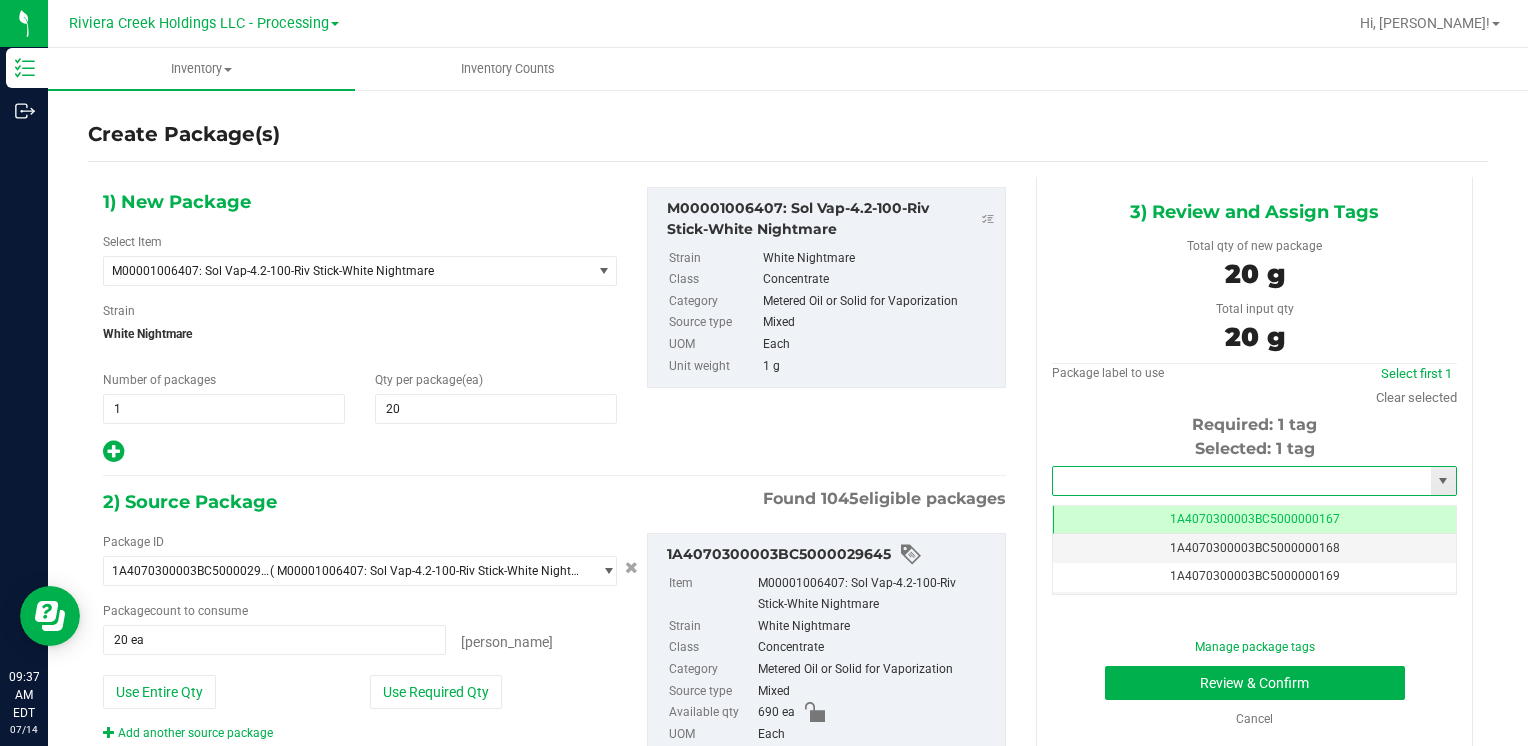 click at bounding box center [1242, 481] 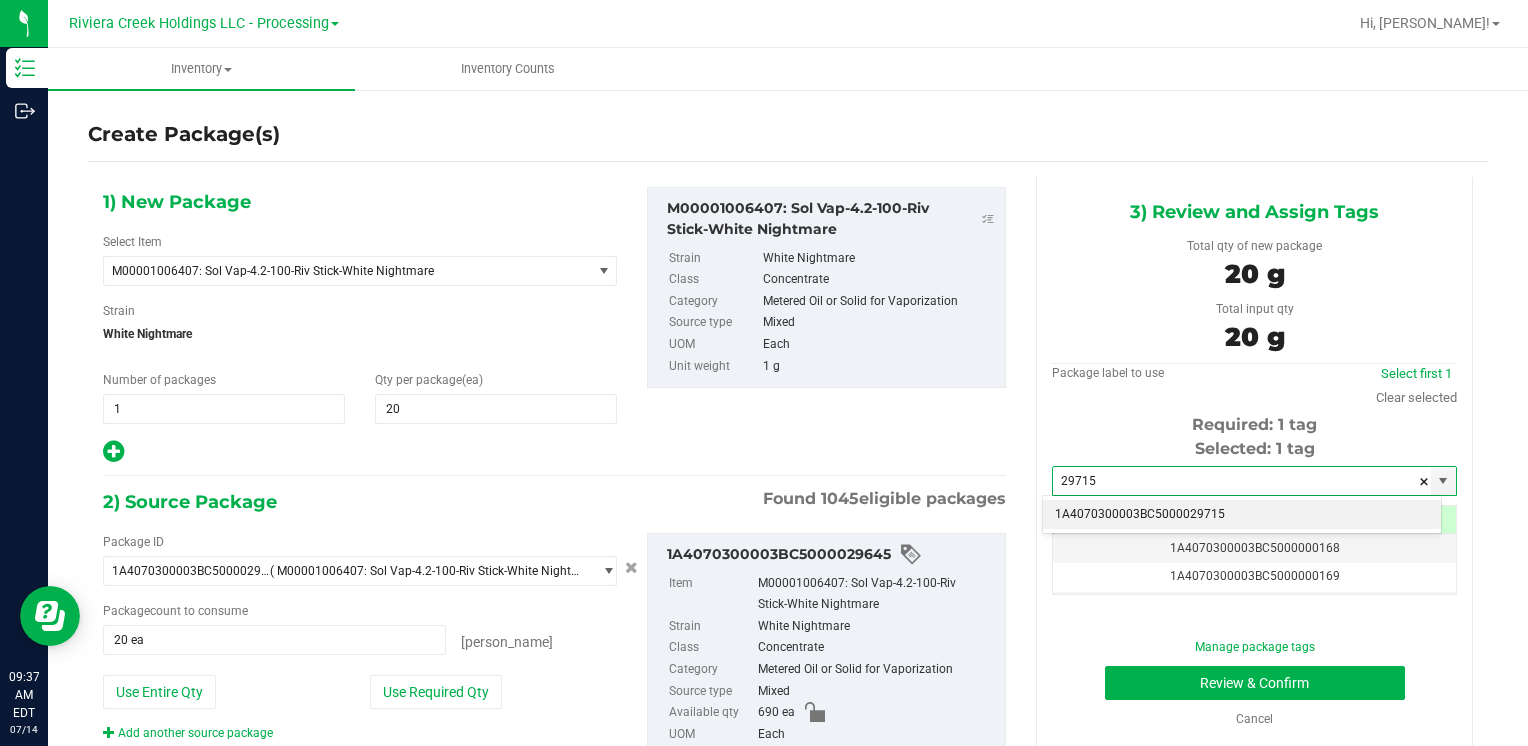click on "1A4070300003BC5000029715" at bounding box center (1242, 515) 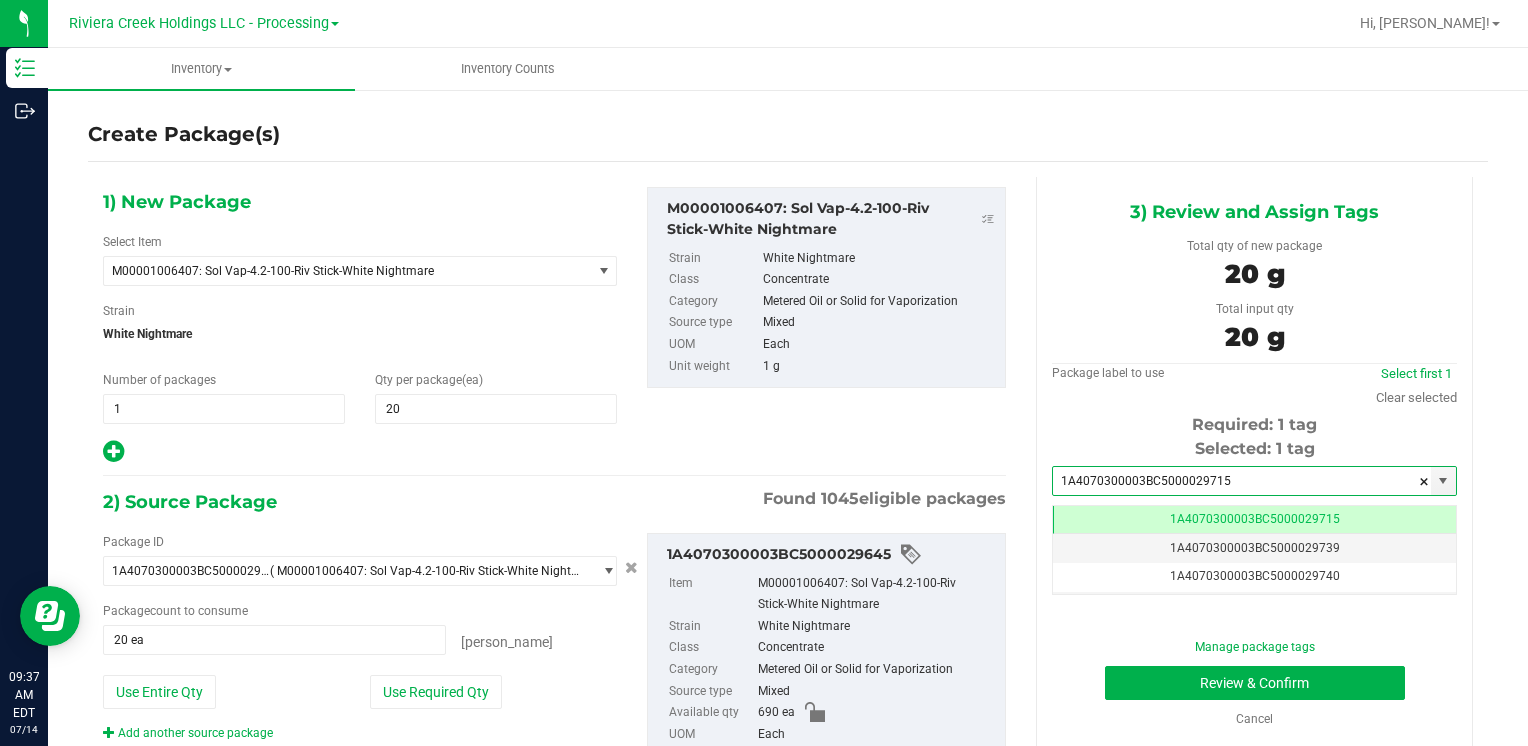 scroll, scrollTop: 0, scrollLeft: 0, axis: both 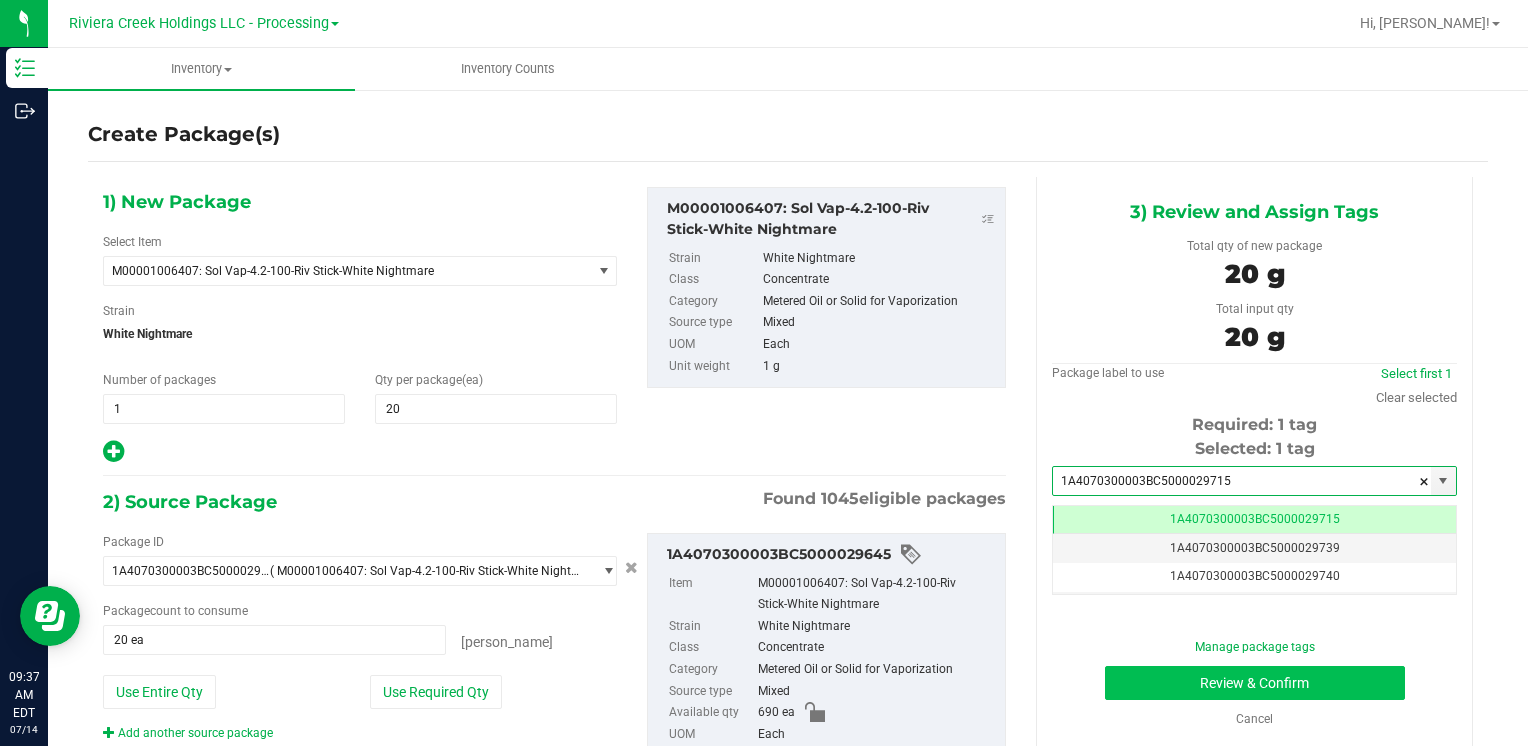 type on "1A4070300003BC5000029715" 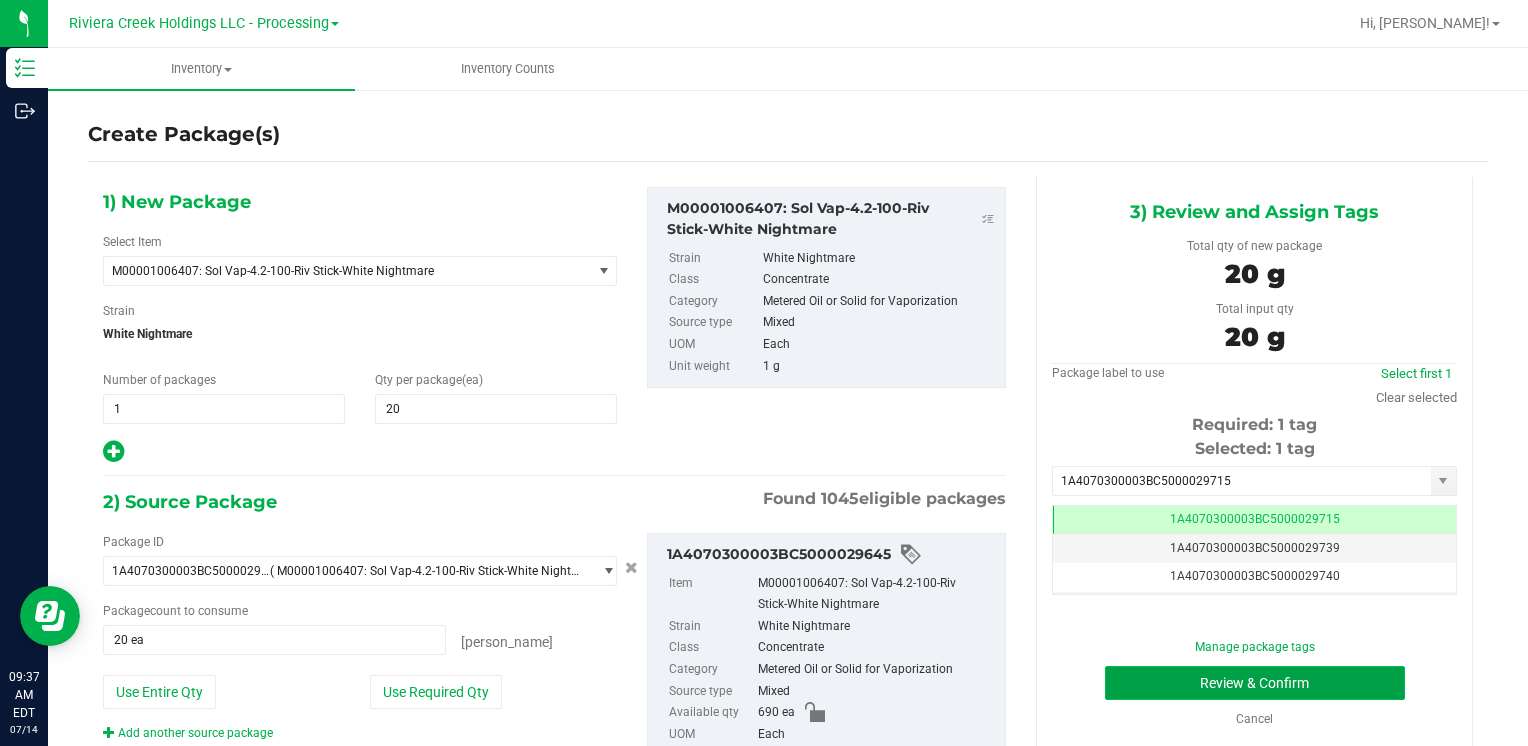 click on "Review & Confirm" at bounding box center (1255, 683) 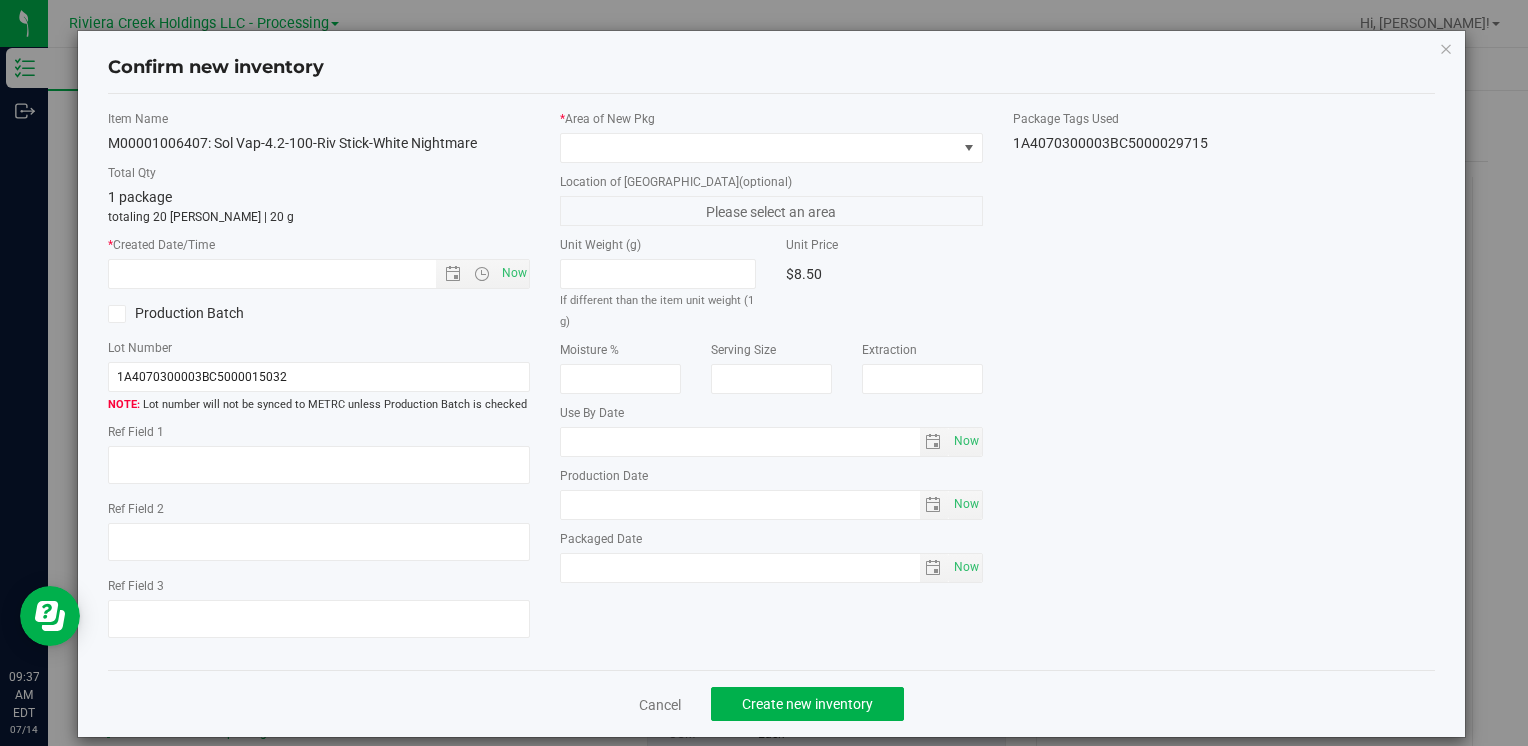 type on "[DATE]" 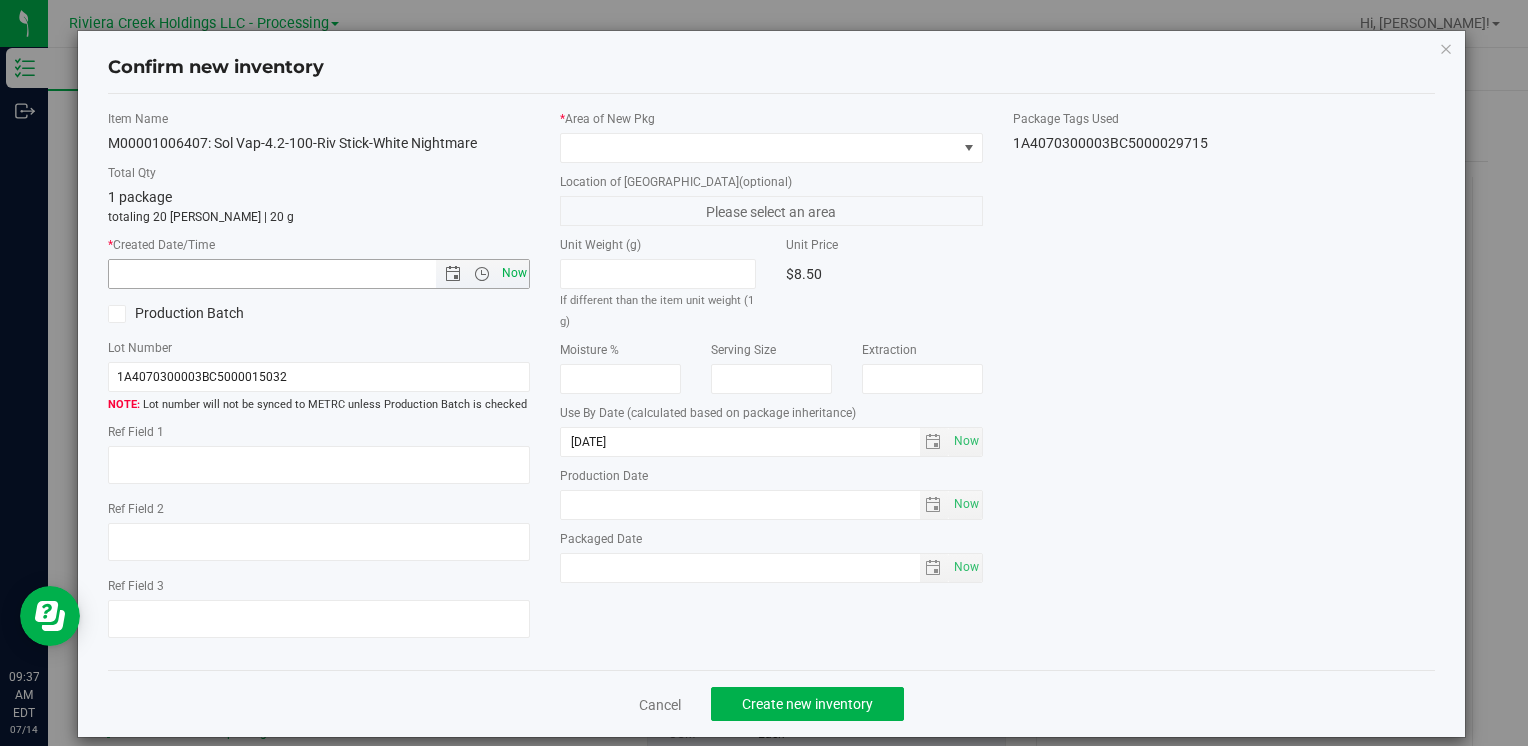 click on "Now" at bounding box center [514, 273] 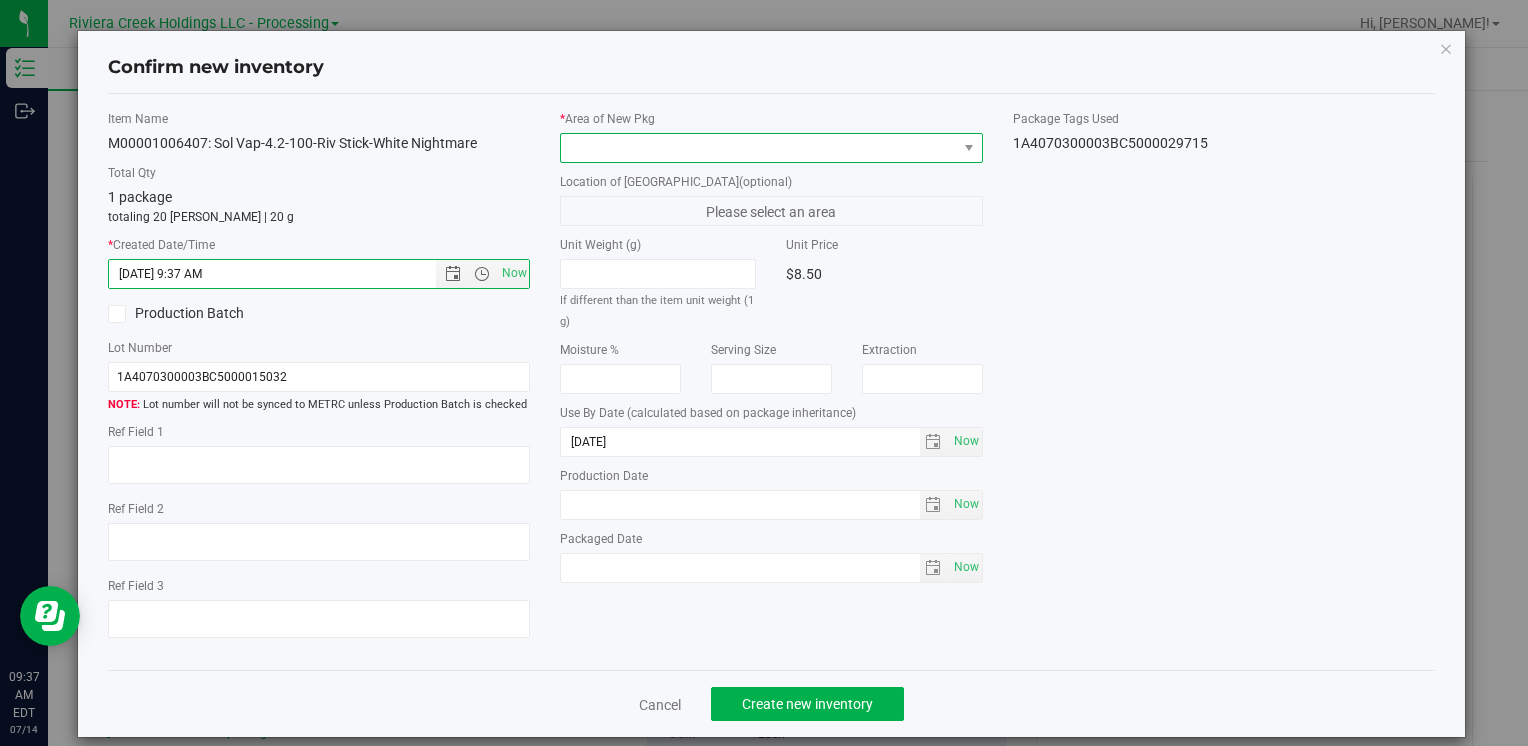 click at bounding box center (758, 148) 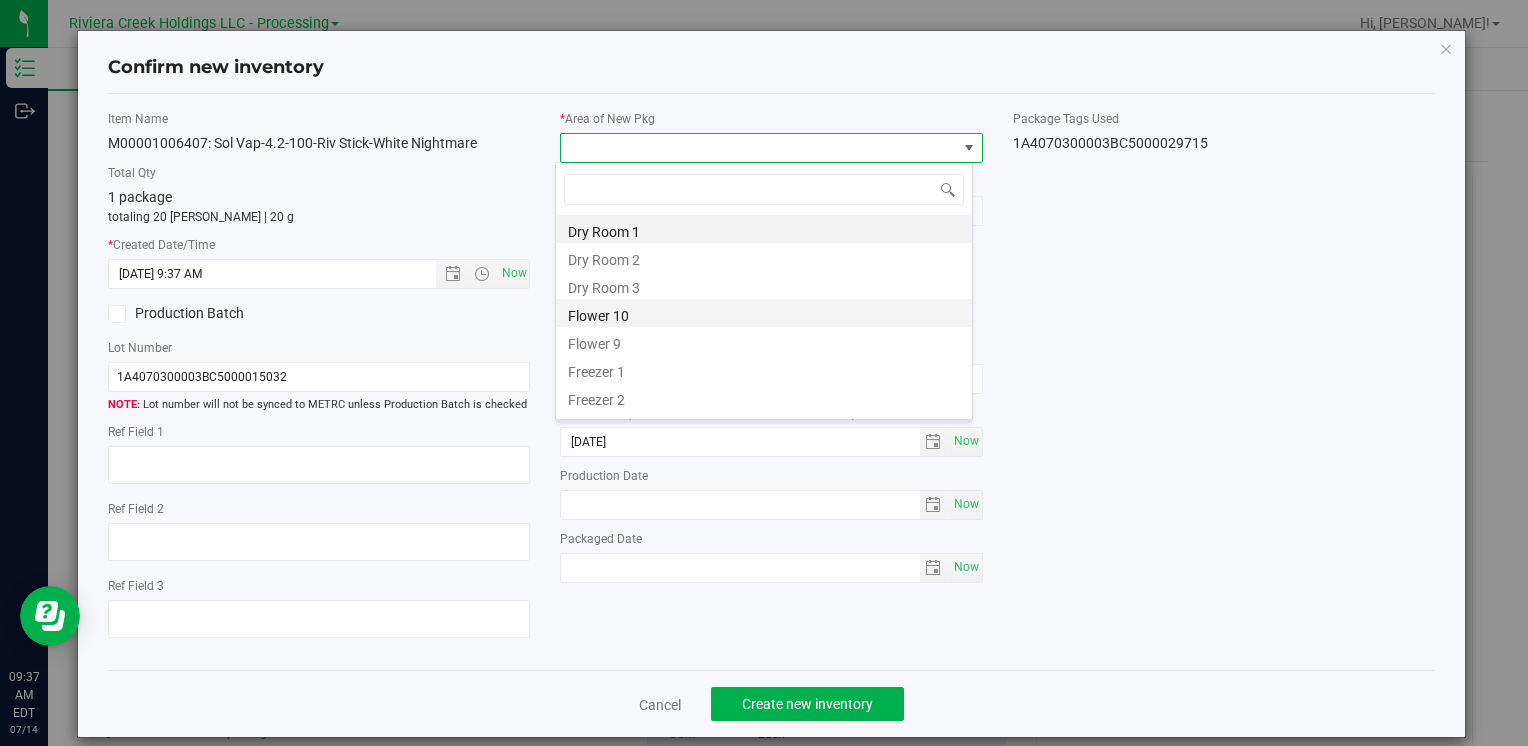 click on "Flower 10" at bounding box center (764, 313) 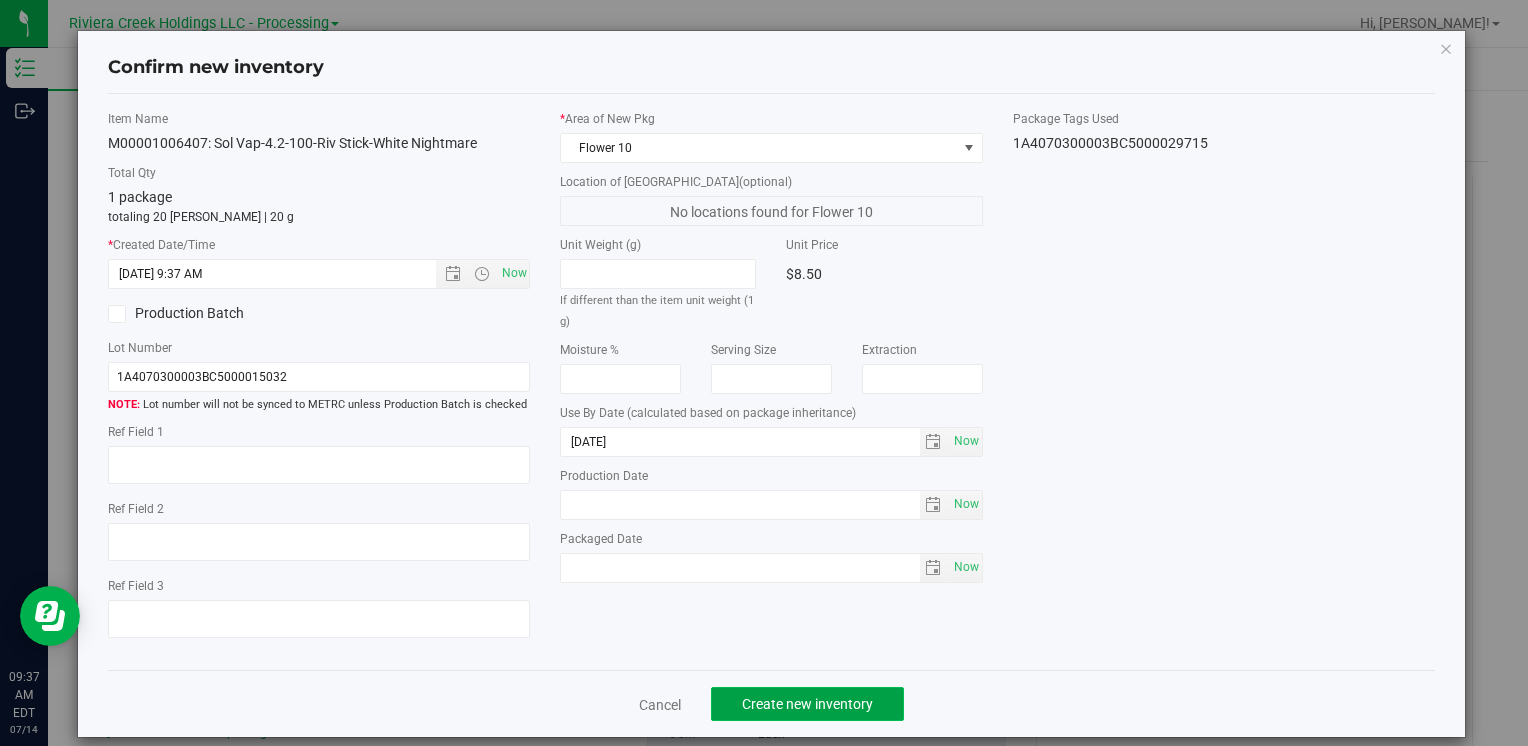 click on "Create new inventory" 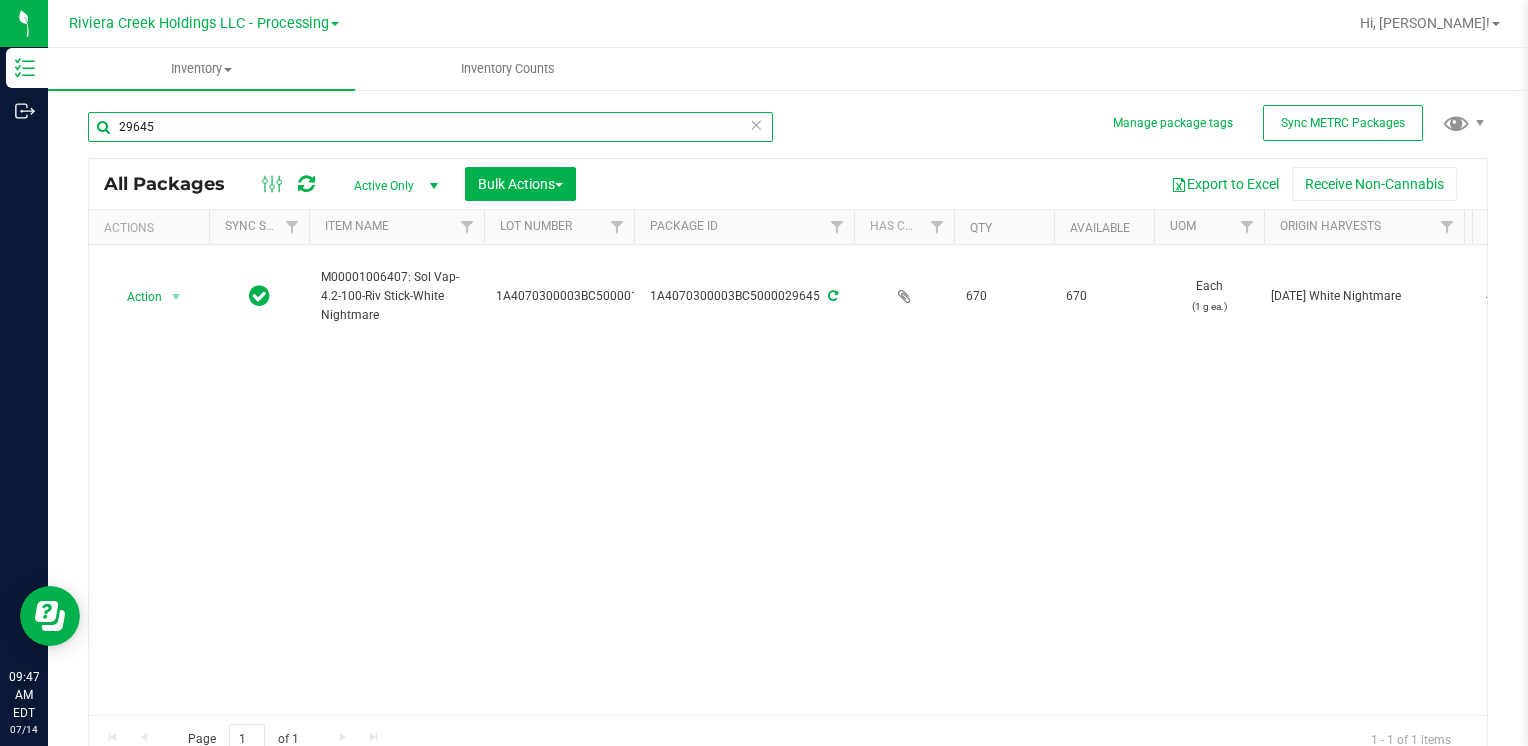 drag, startPoint x: 192, startPoint y: 115, endPoint x: 79, endPoint y: 165, distance: 123.567795 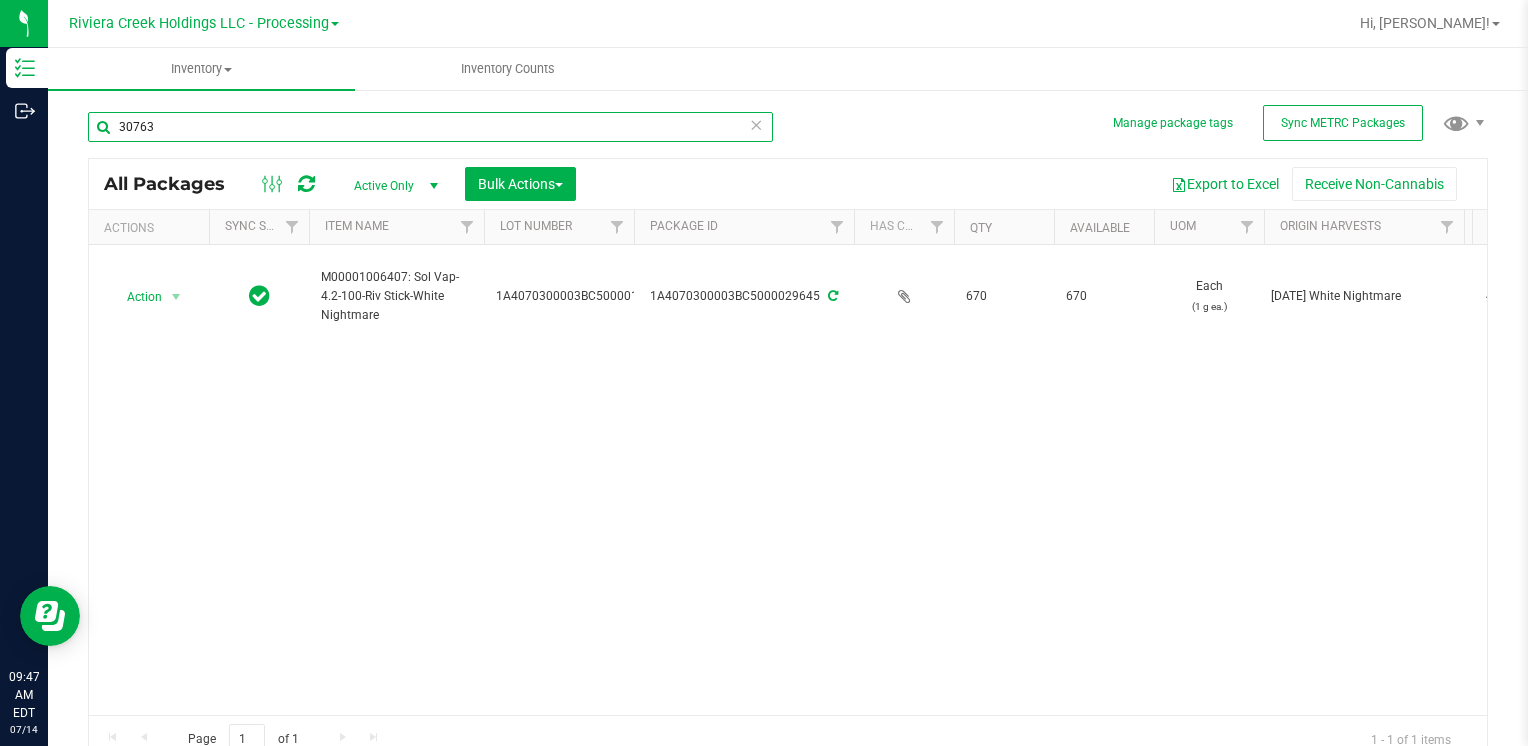 type on "30763" 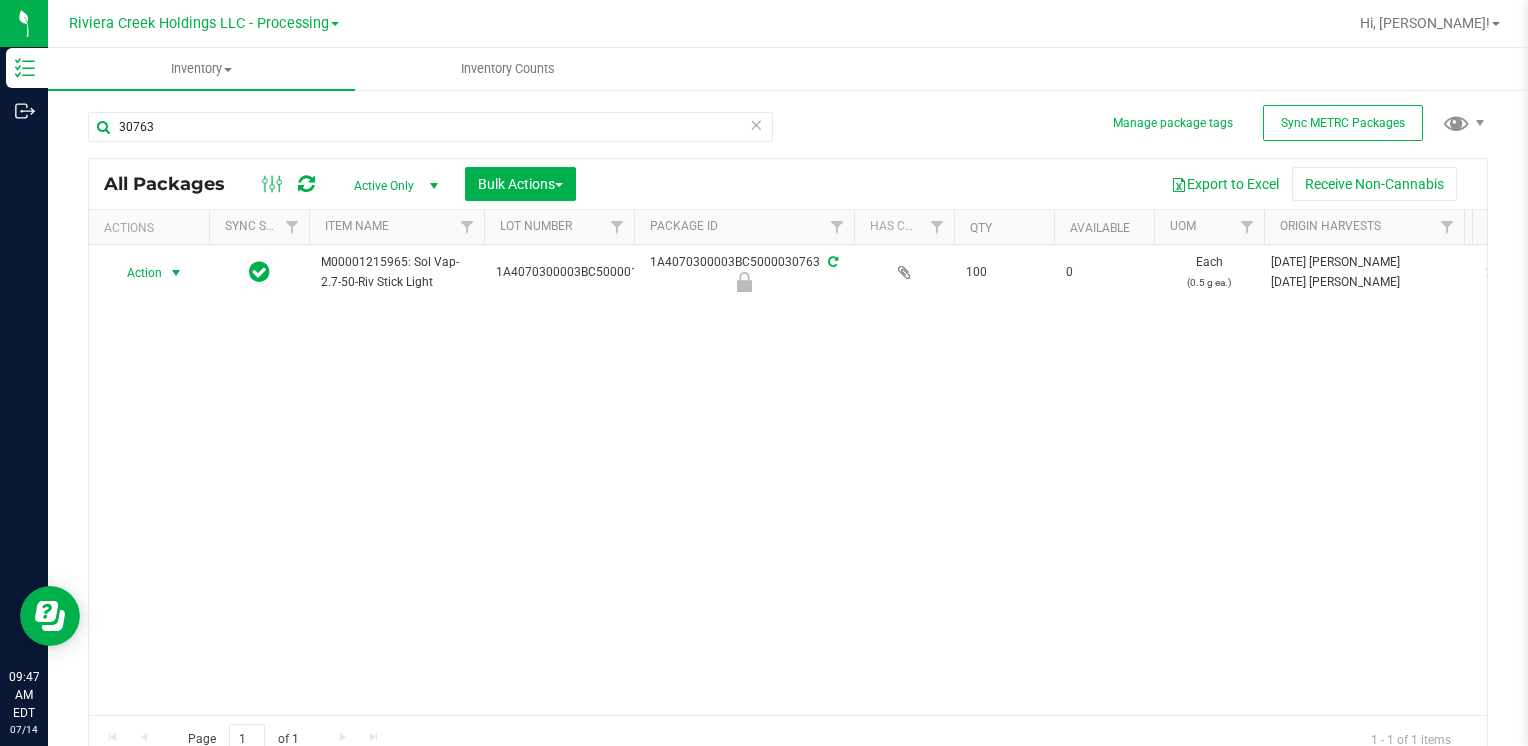 click on "Action" at bounding box center [136, 273] 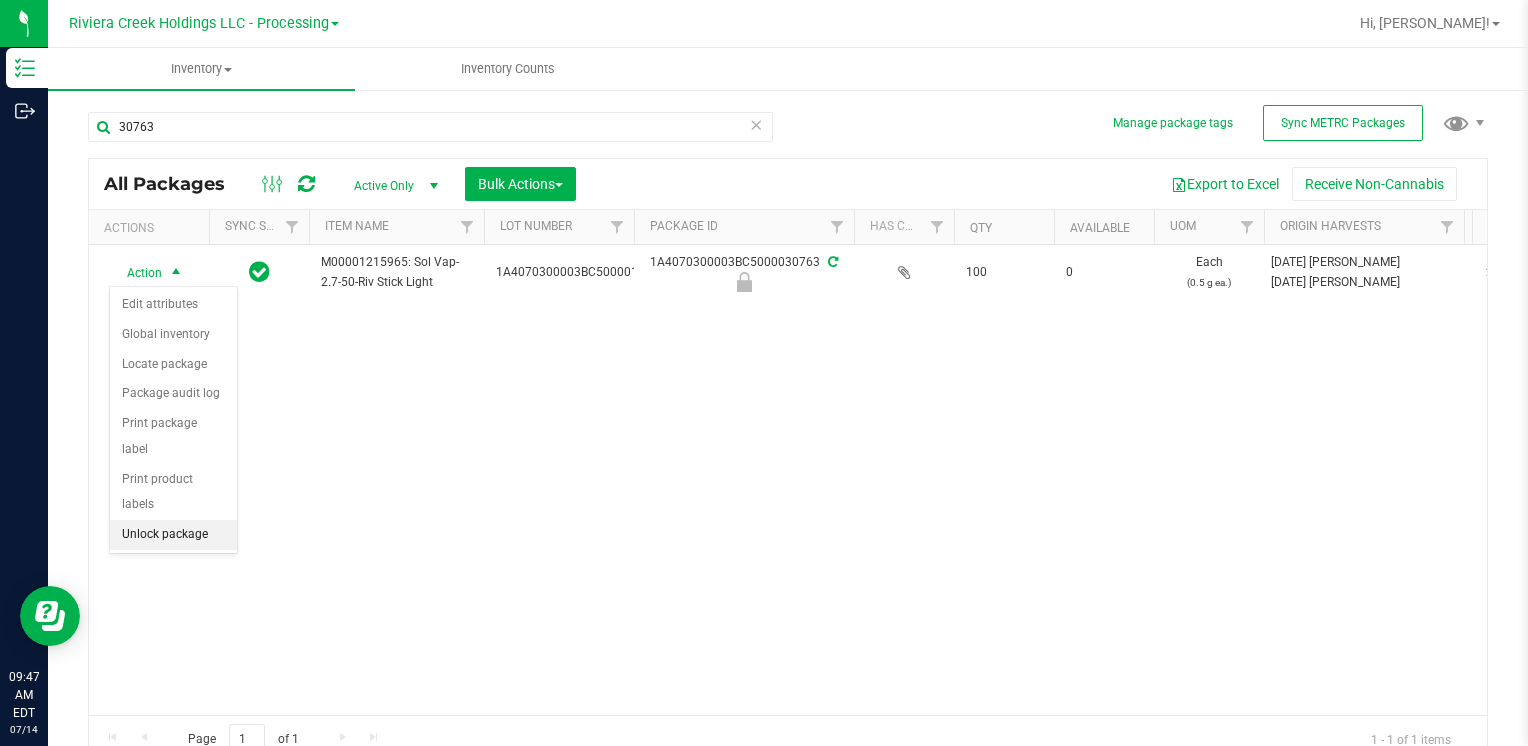 click on "Unlock package" at bounding box center (173, 535) 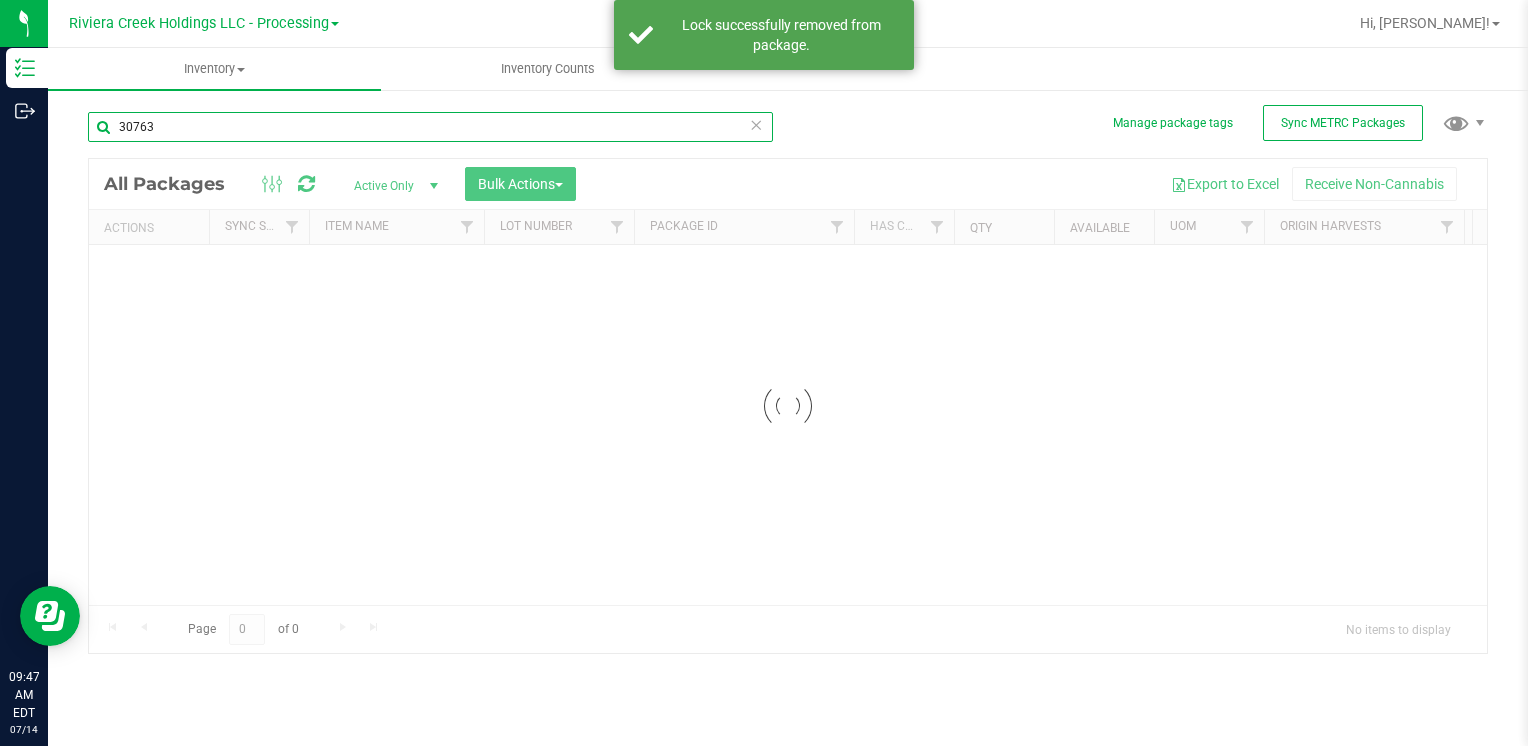 click on "Inventory
All packages
All inventory
Waste log
Create inventory
Inventory Counts
Manage package tags
Sync METRC Packages" at bounding box center (788, 397) 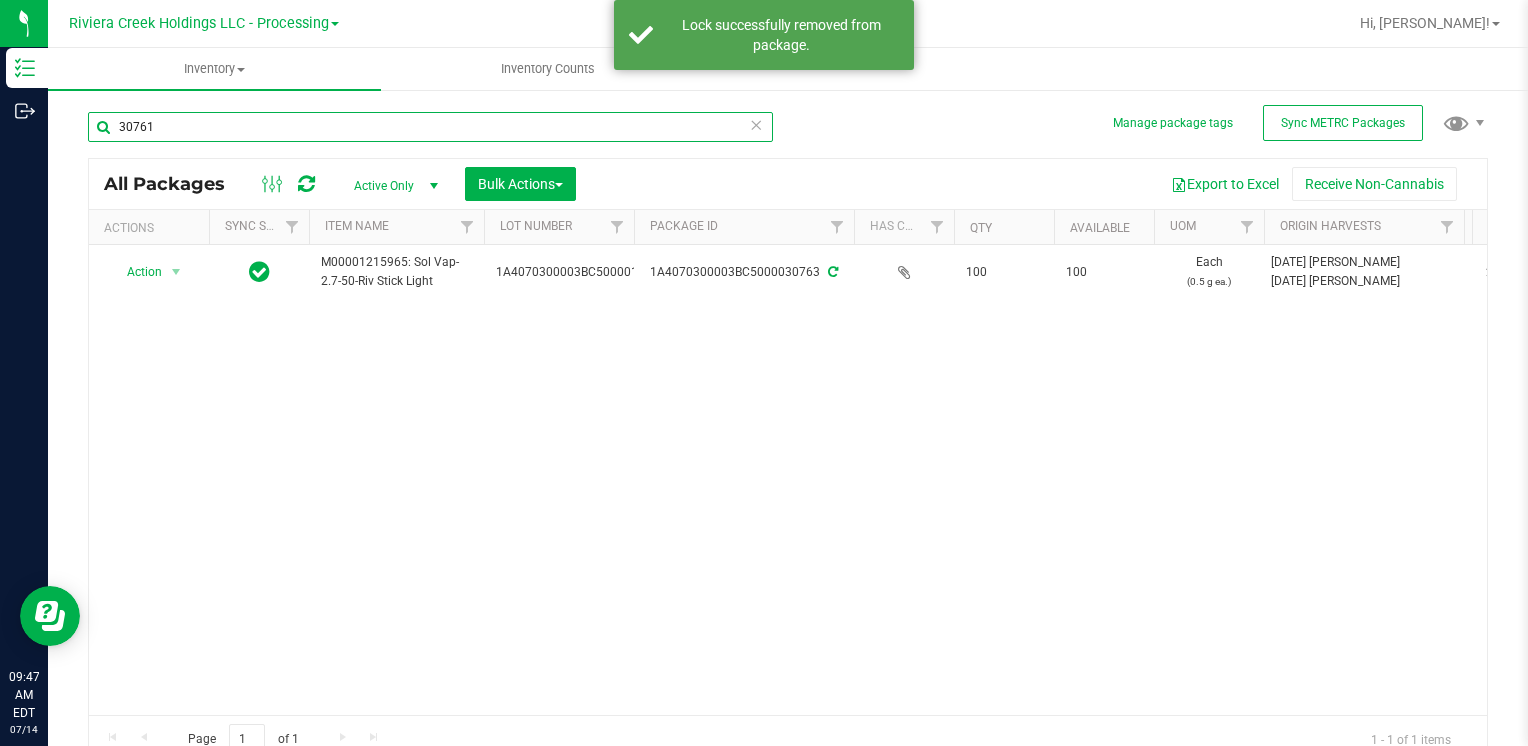 type on "30761" 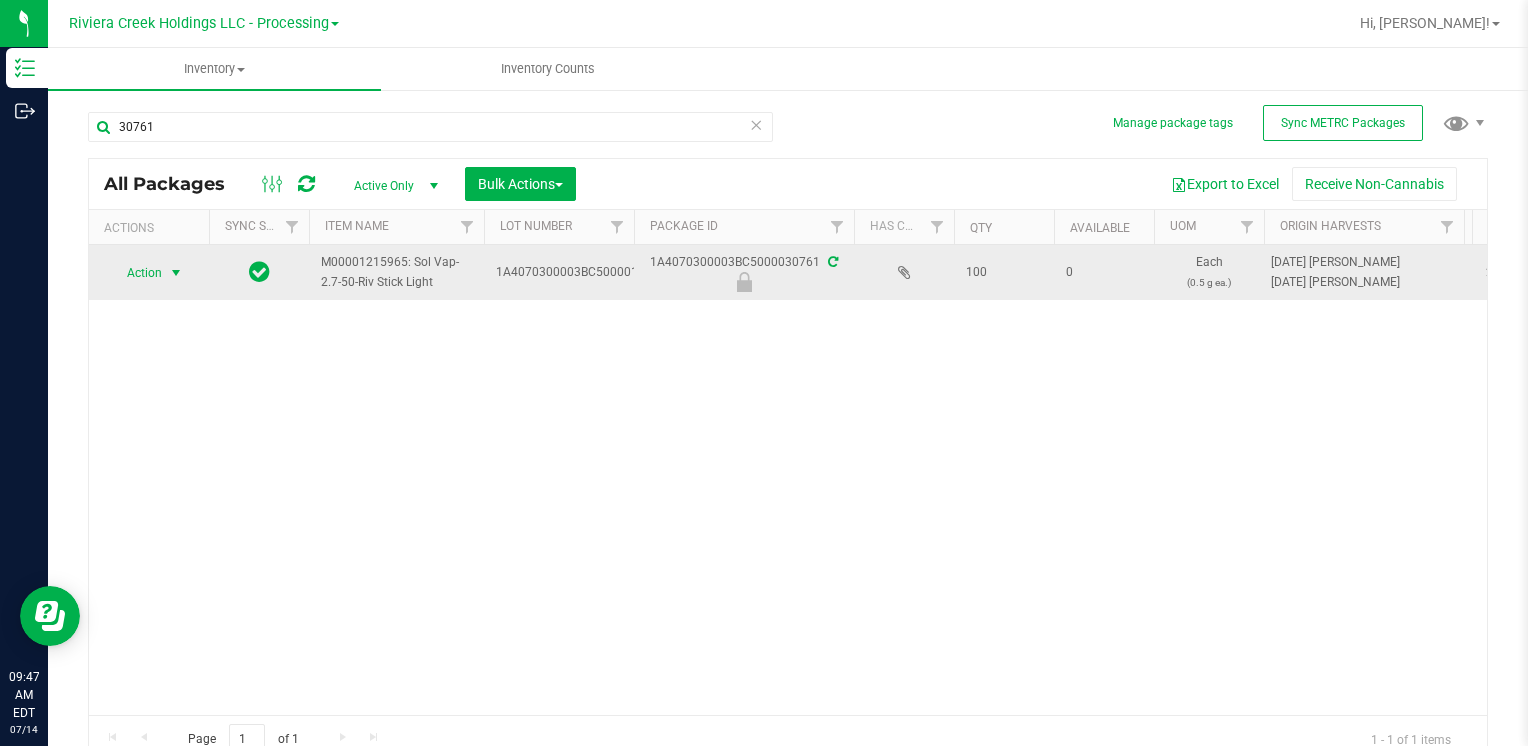 click on "Action" at bounding box center (136, 273) 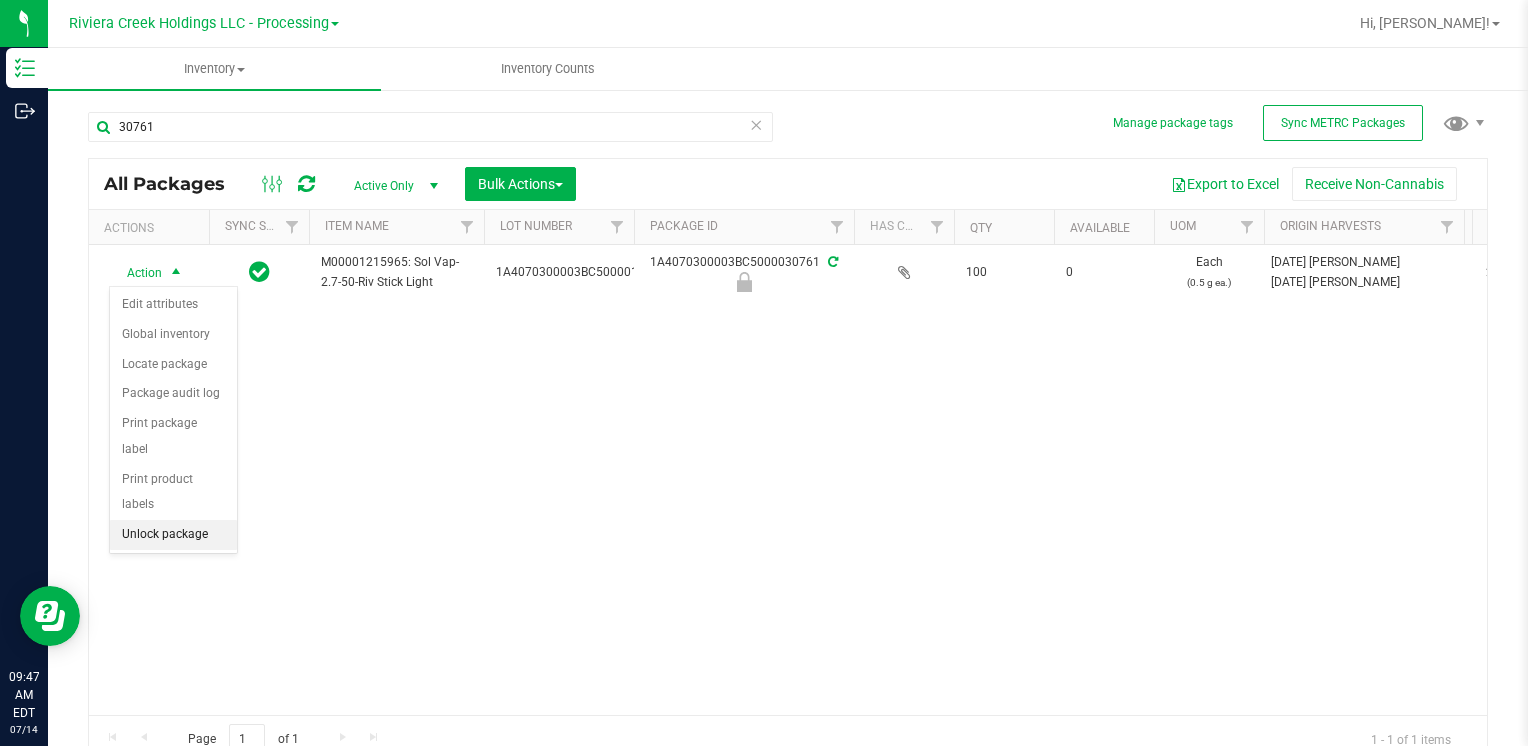 click on "Unlock package" at bounding box center (173, 535) 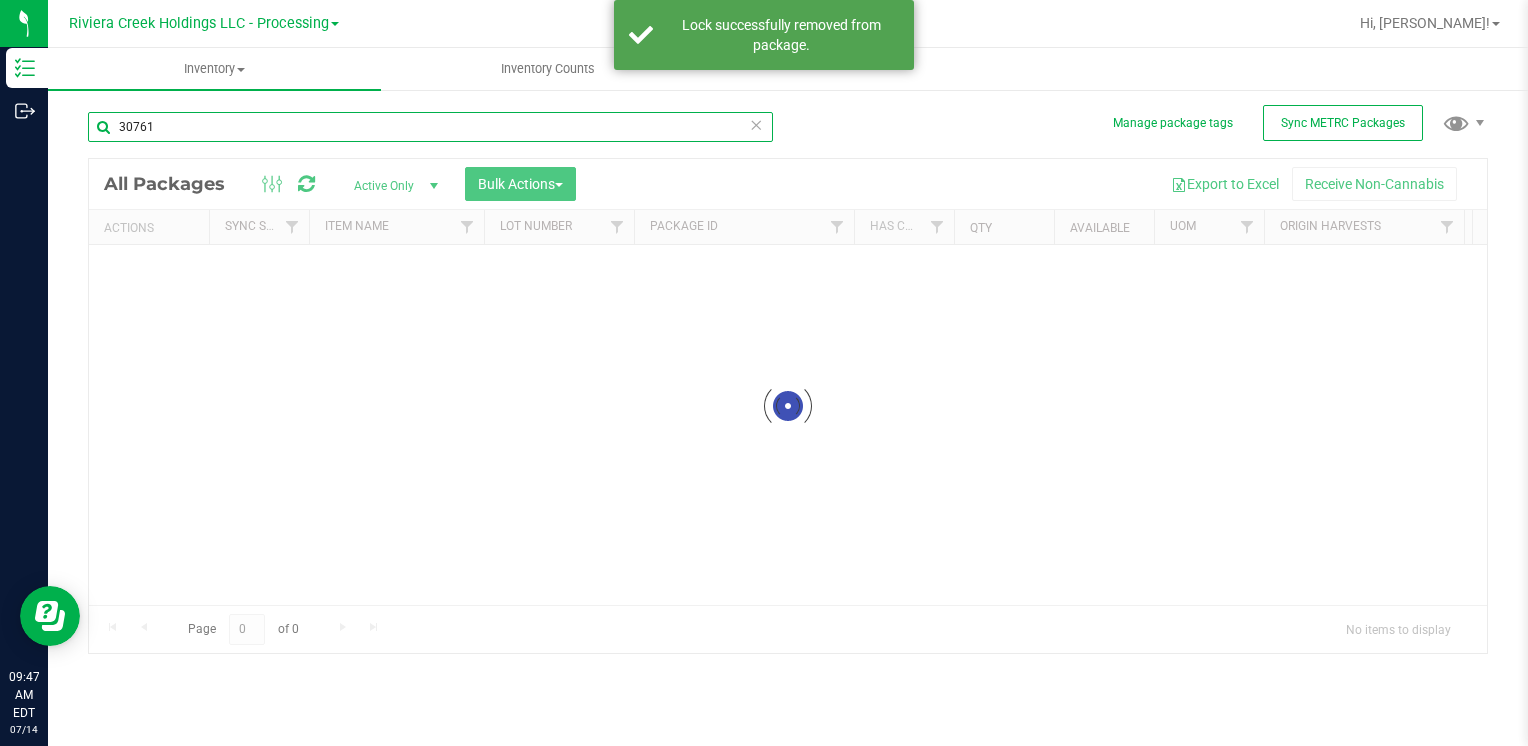 click on "30761" at bounding box center [430, 127] 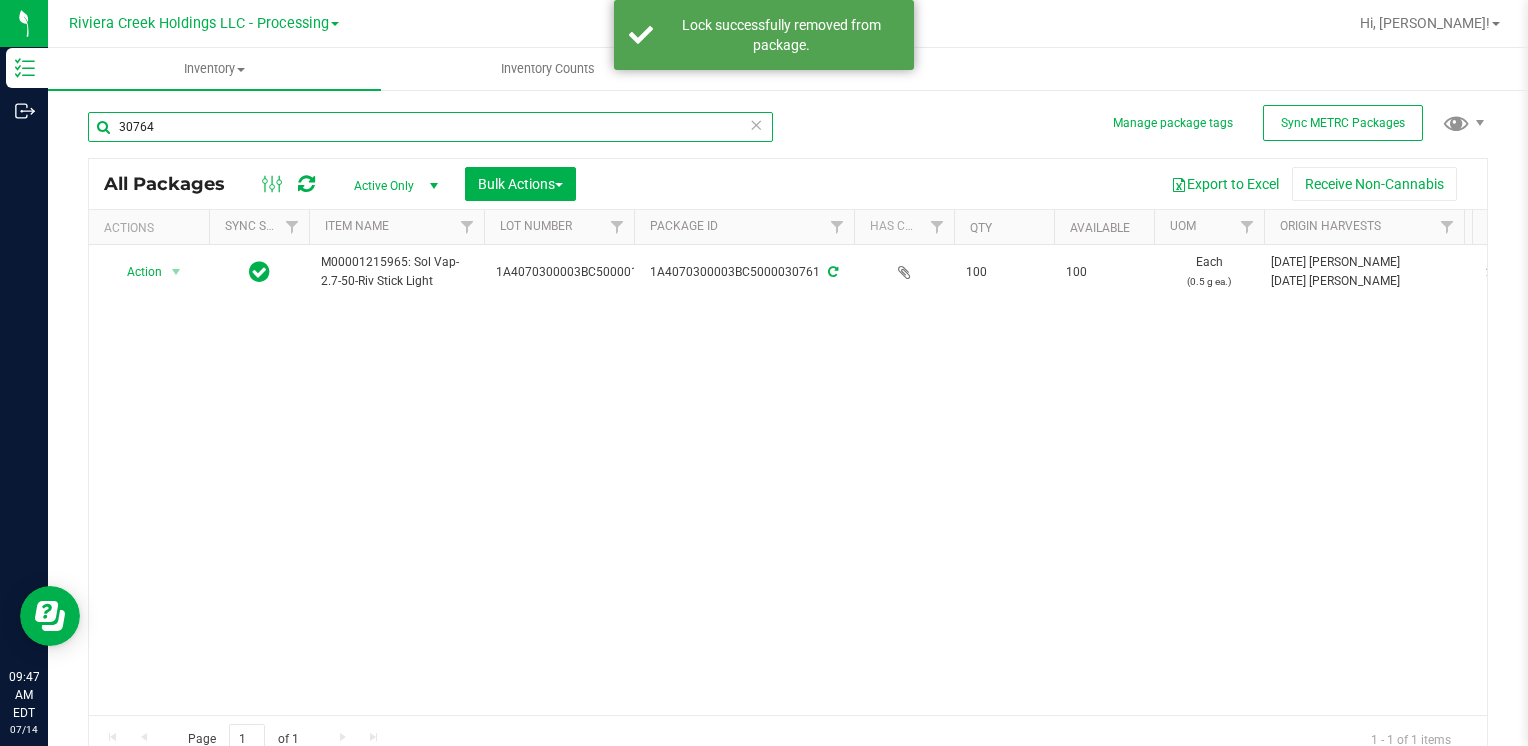 type on "30764" 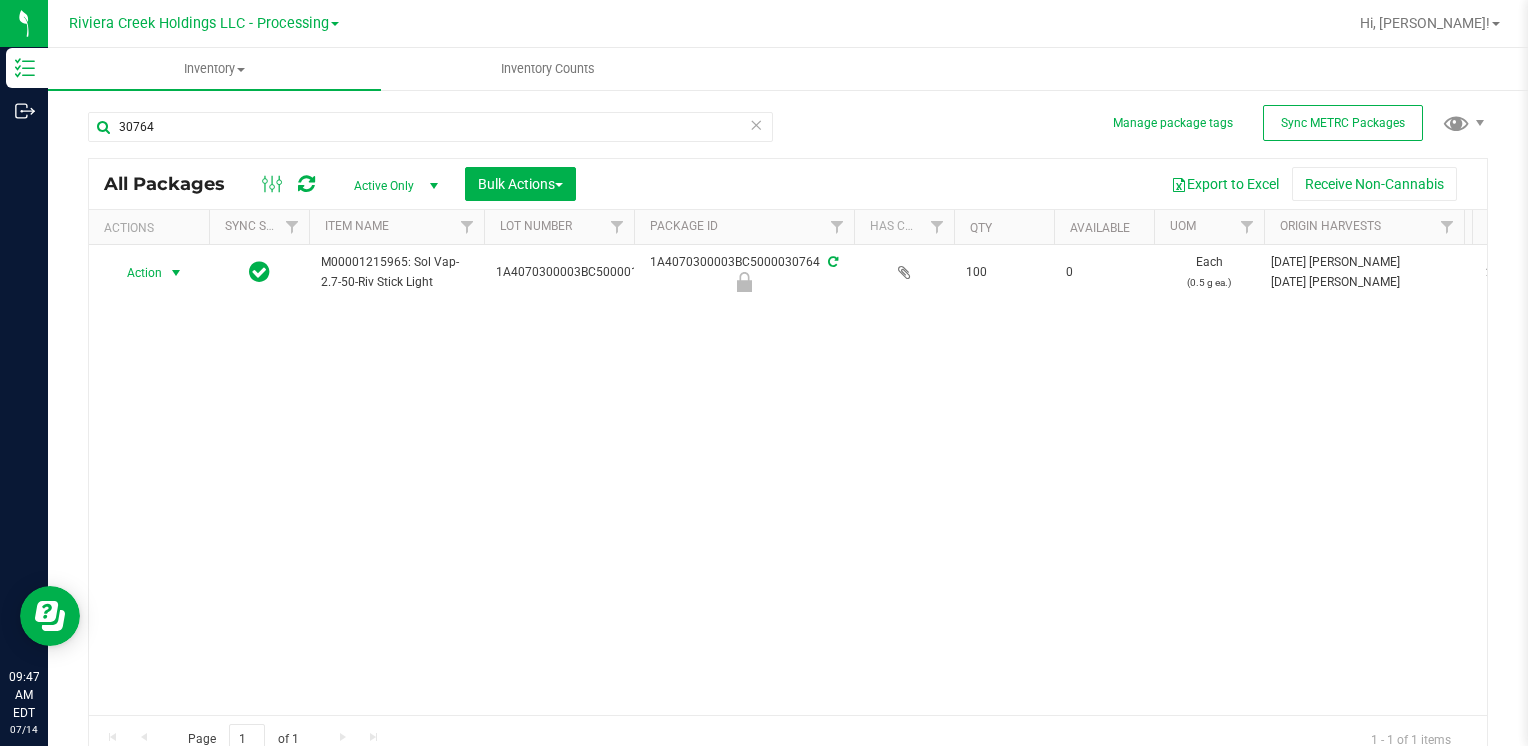 drag, startPoint x: 169, startPoint y: 273, endPoint x: 175, endPoint y: 294, distance: 21.84033 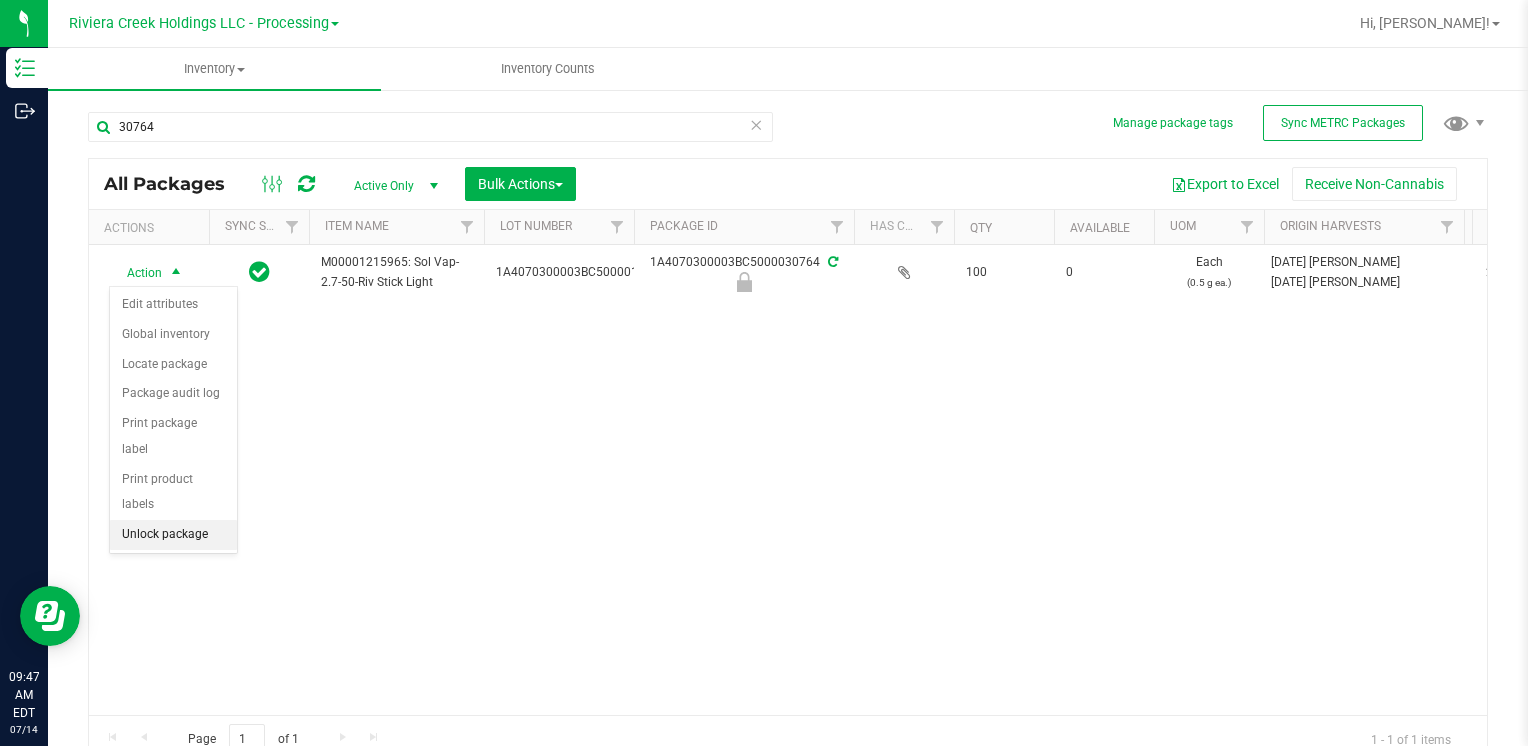 click on "Unlock package" at bounding box center [173, 535] 